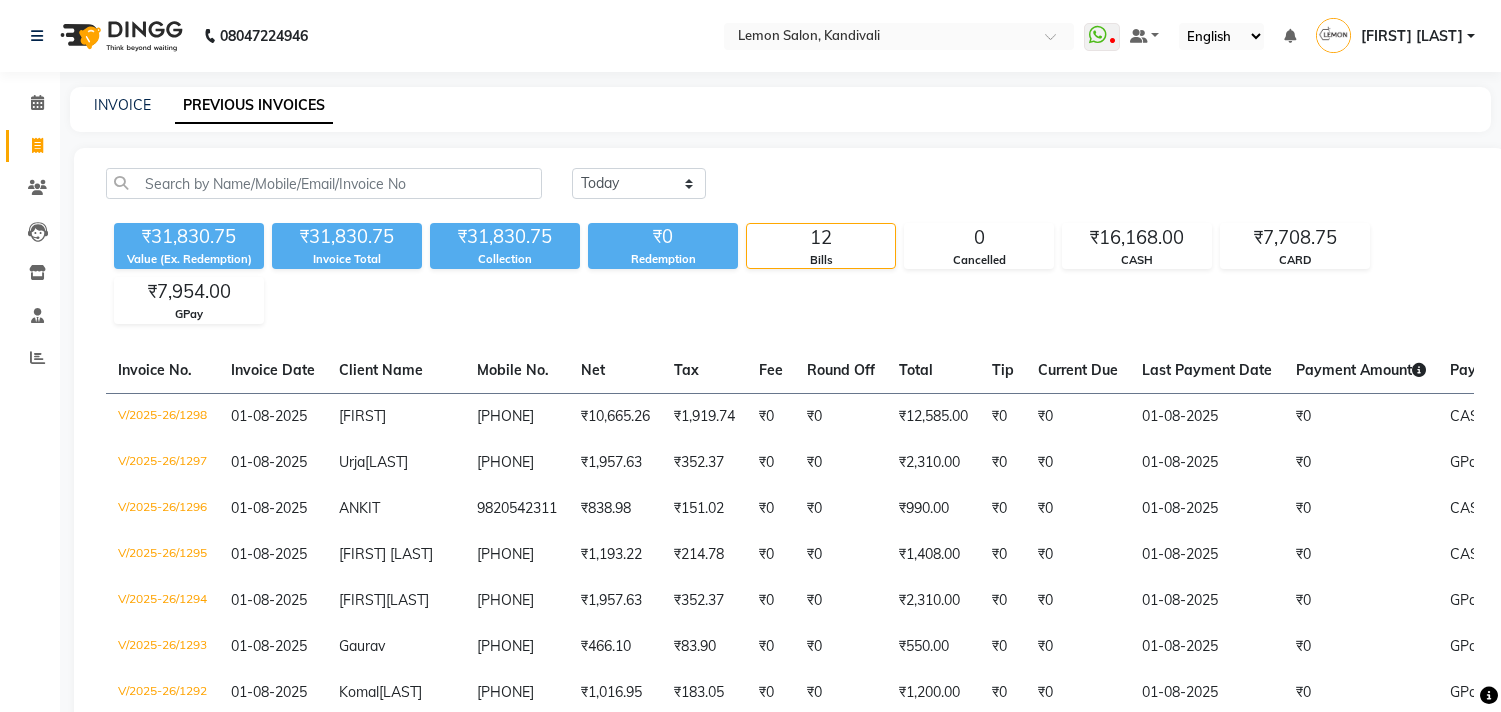 scroll, scrollTop: 444, scrollLeft: 0, axis: vertical 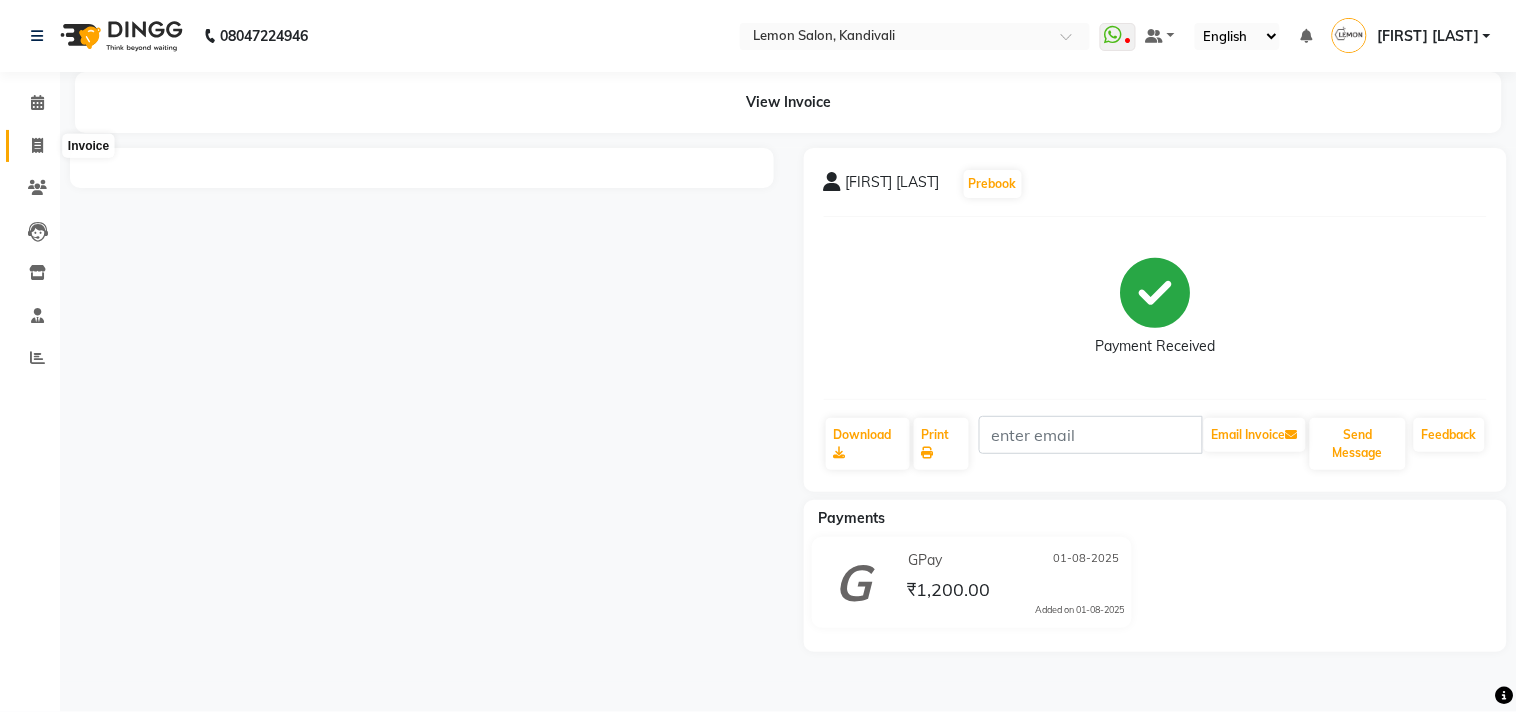 click 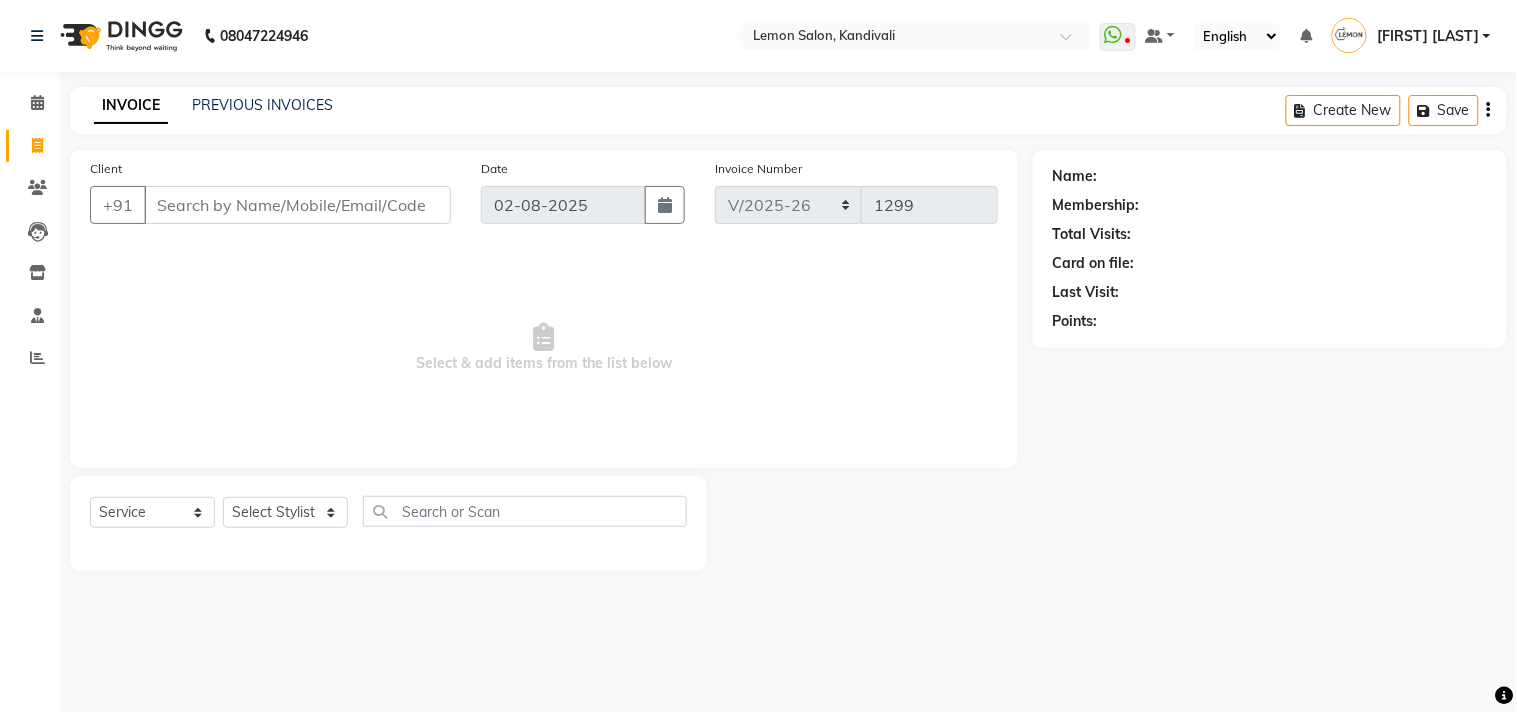 click on "Inventory" 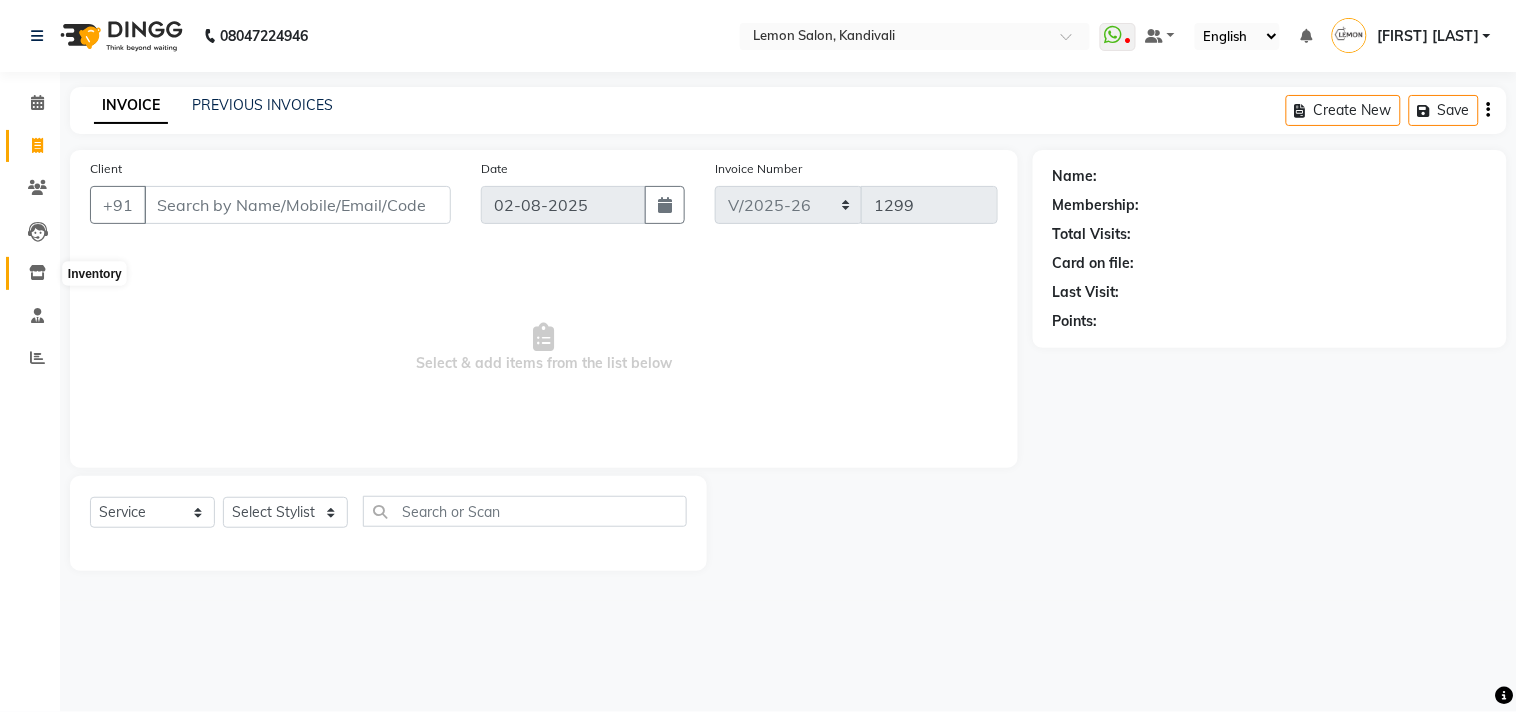 click 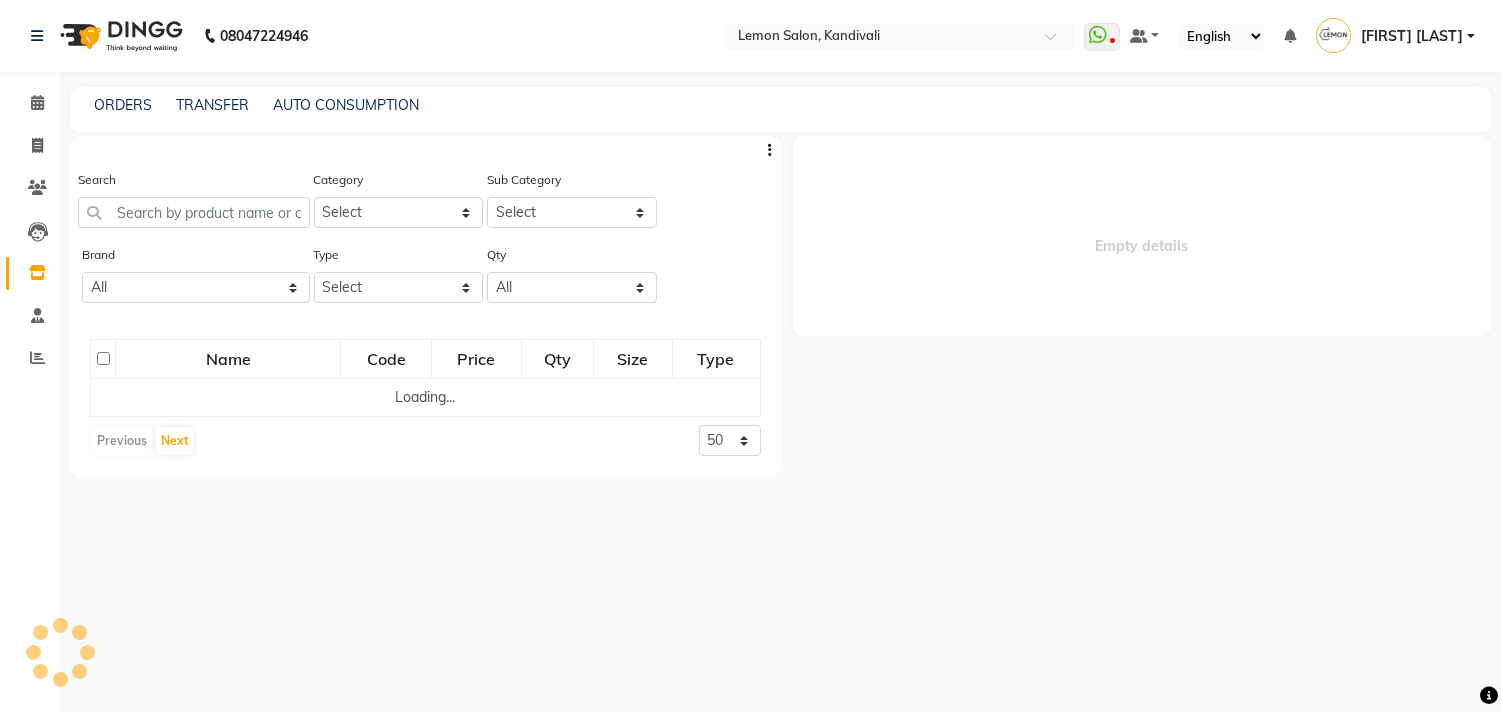 select 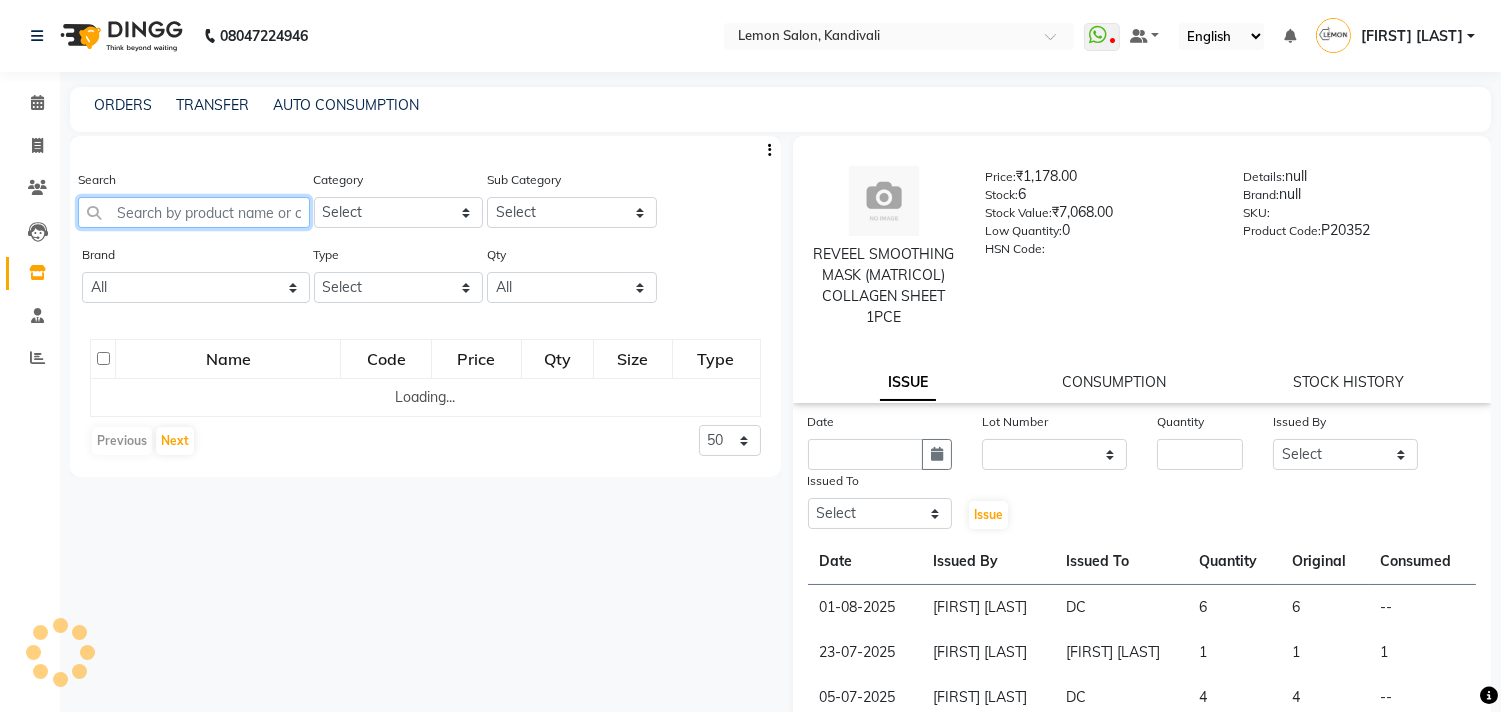 click 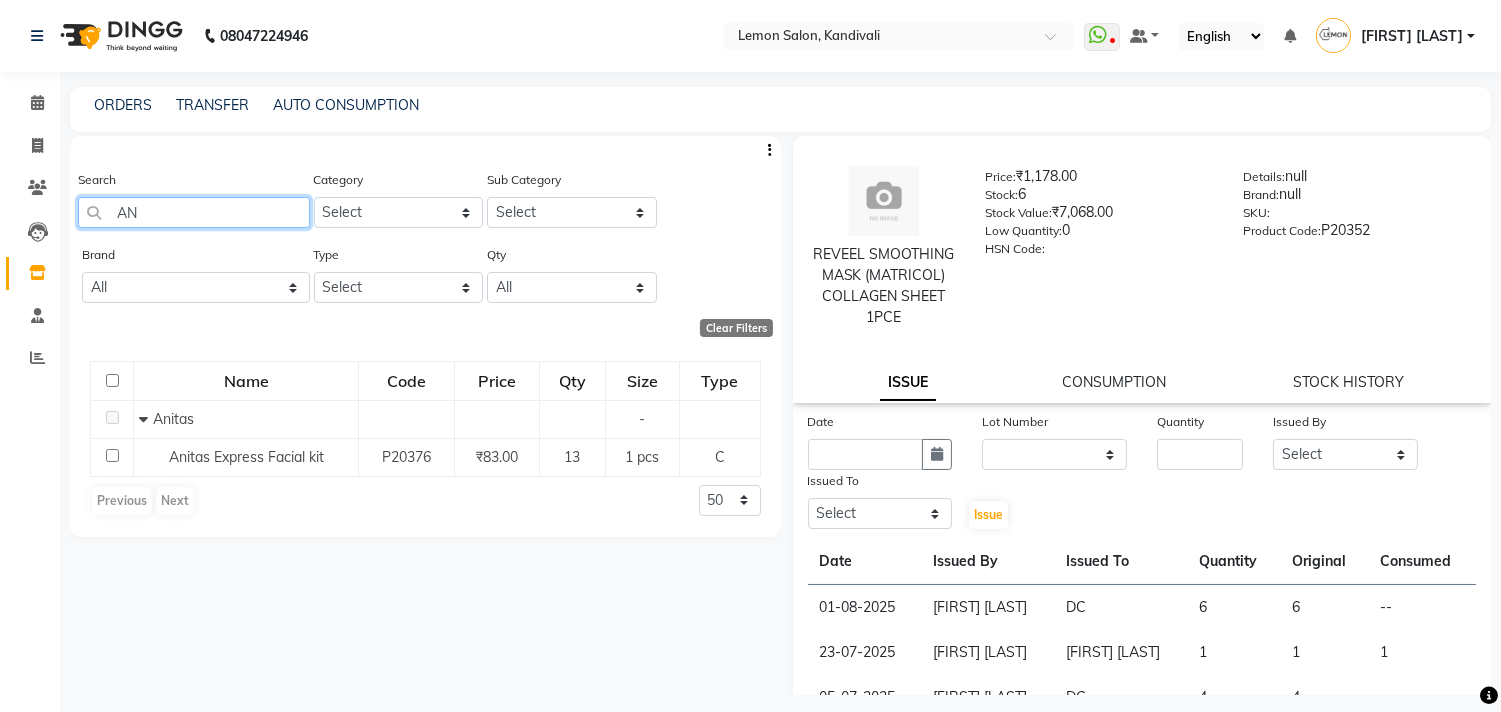 type on "A" 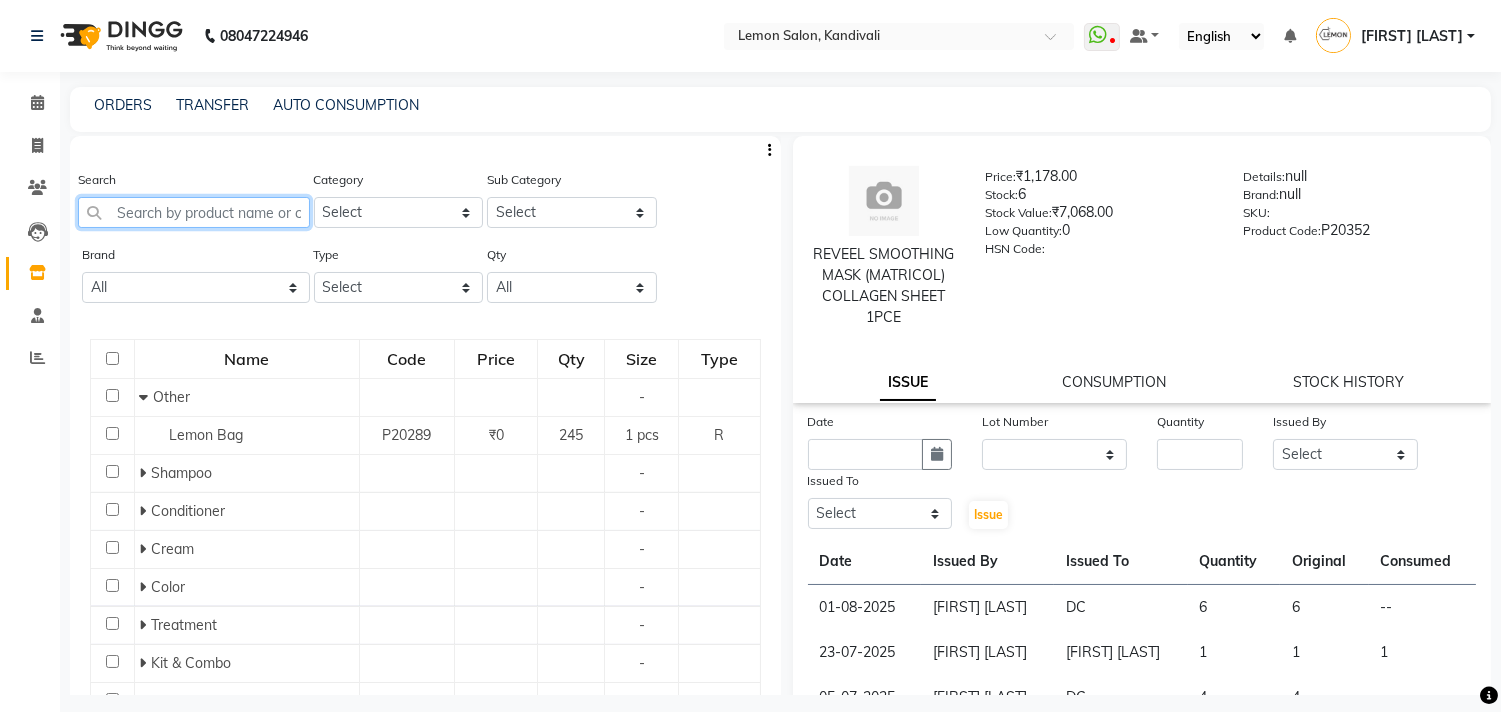 type 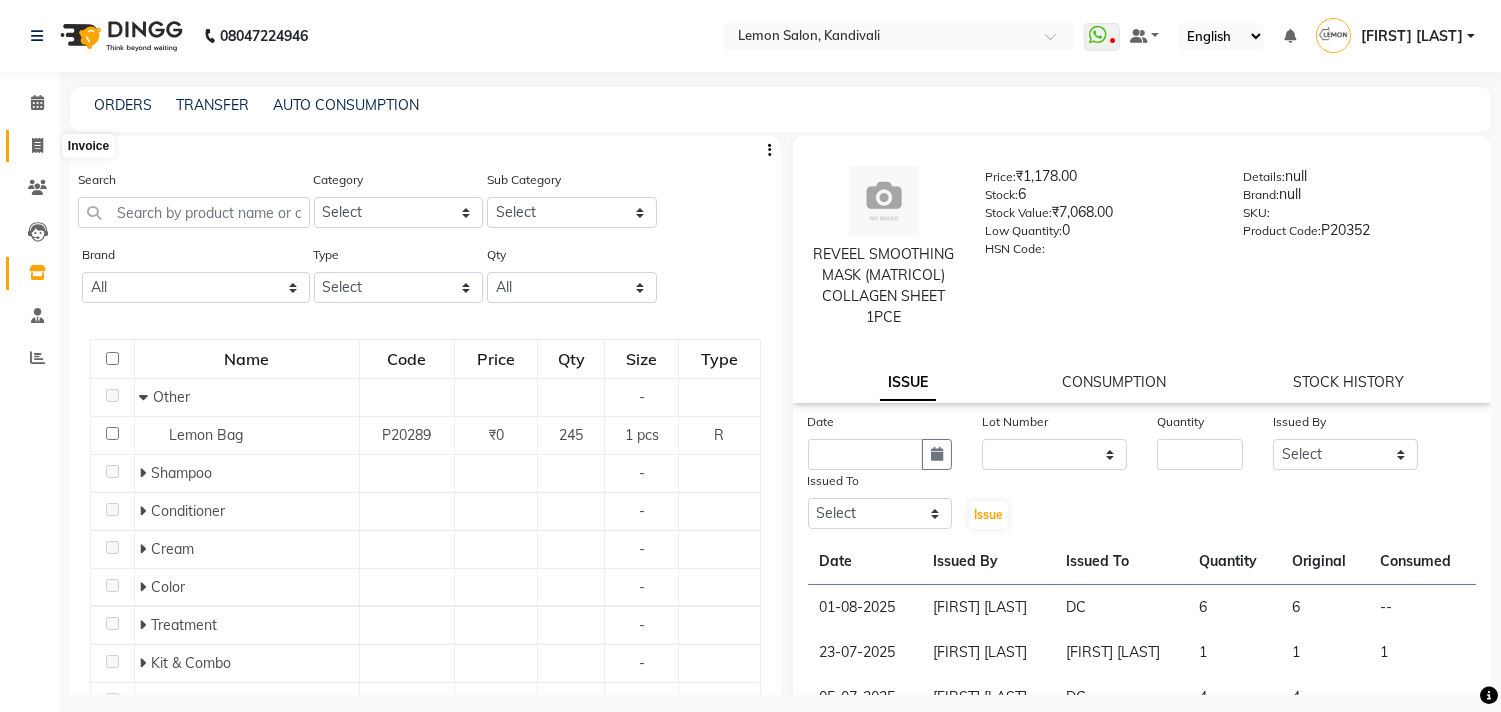 click 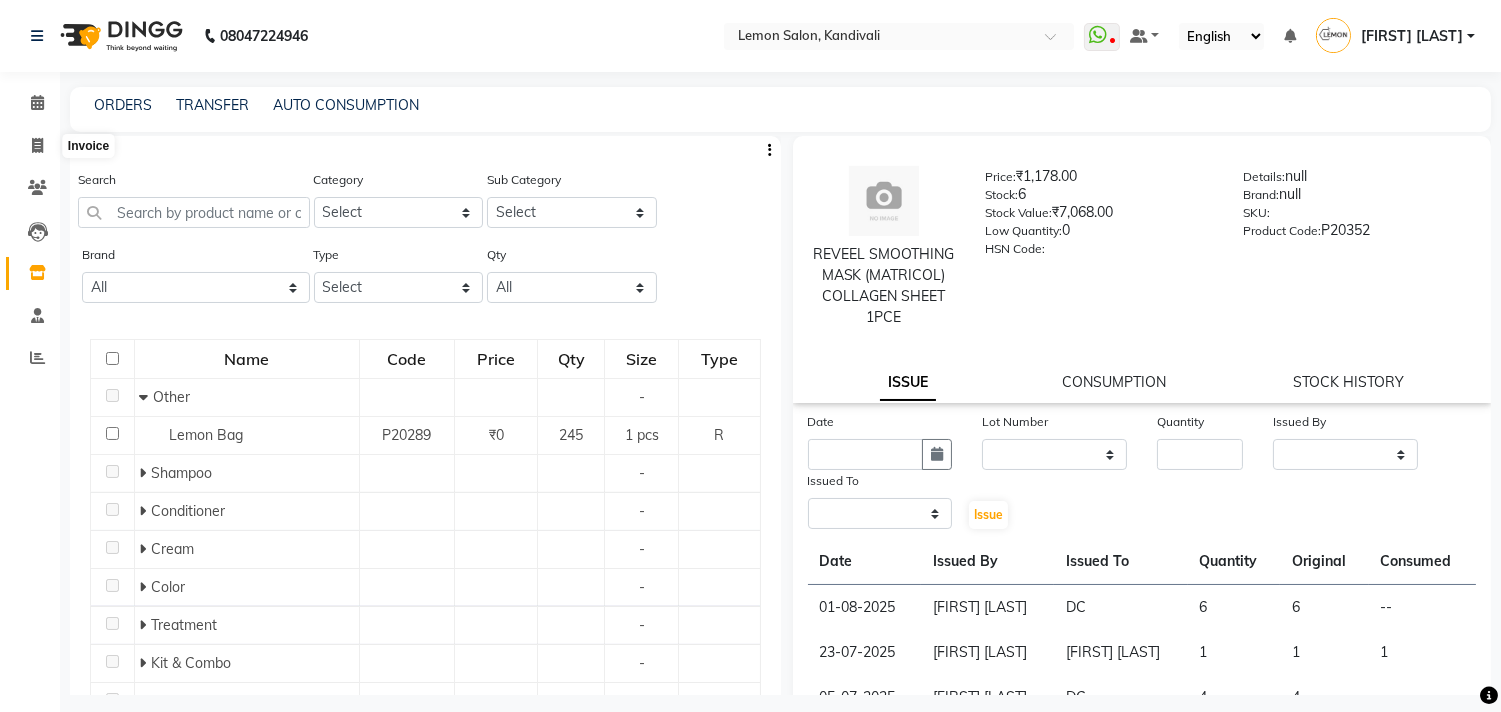 select on "service" 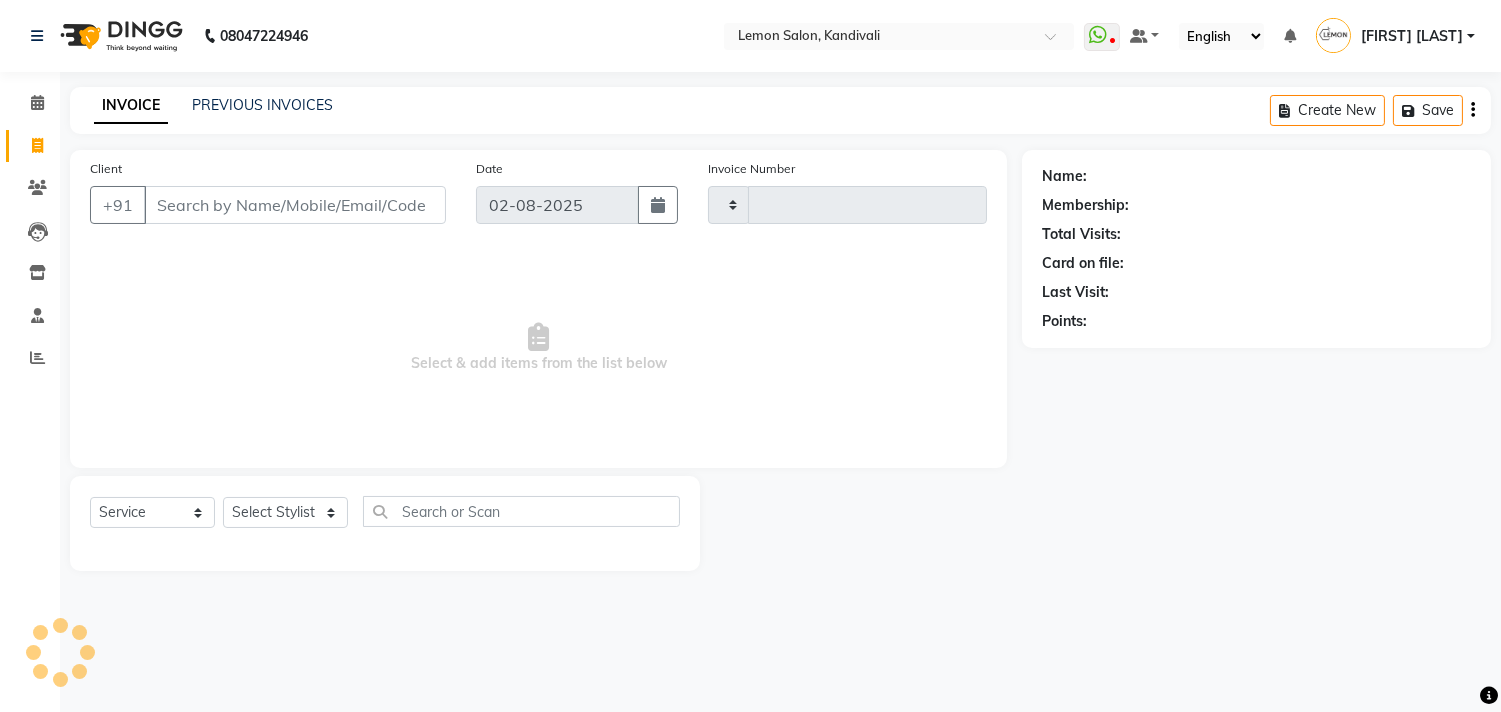 type on "1300" 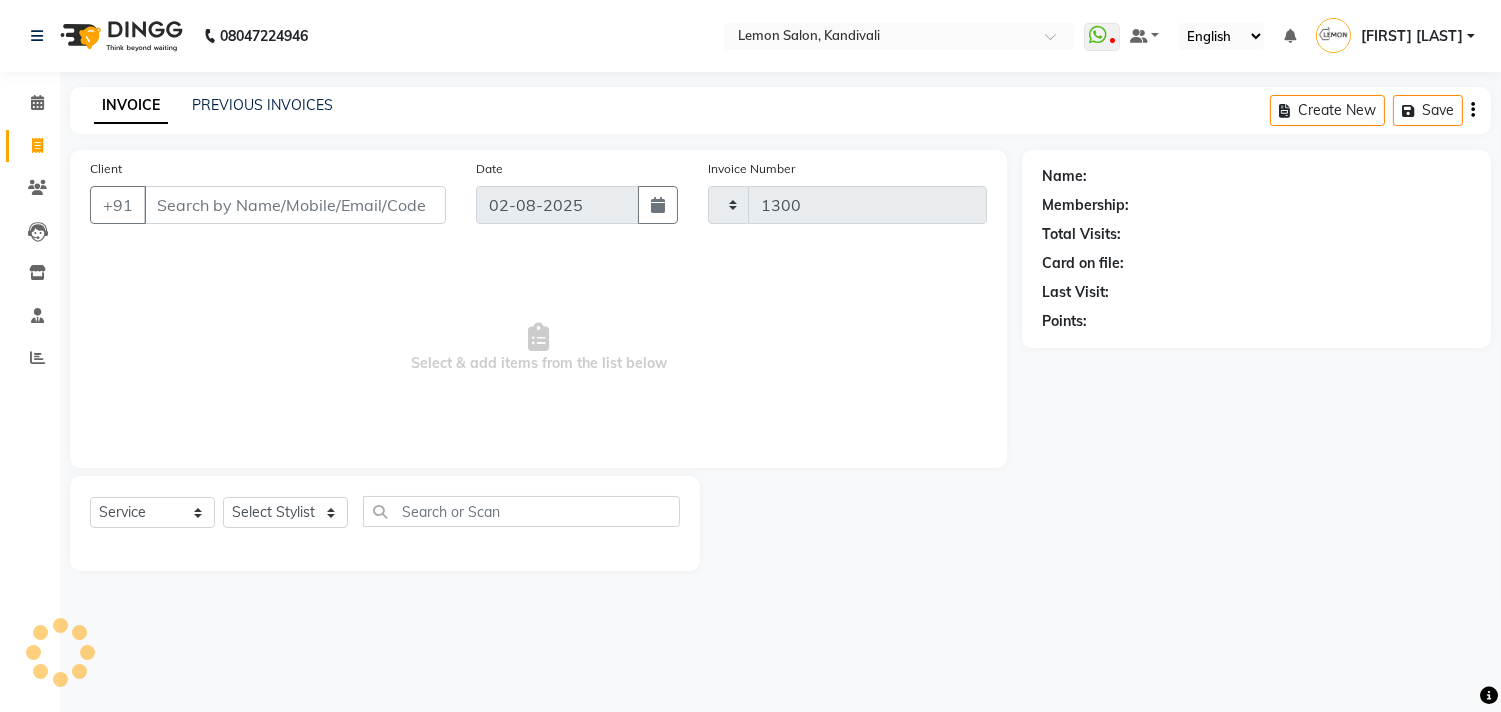 select on "569" 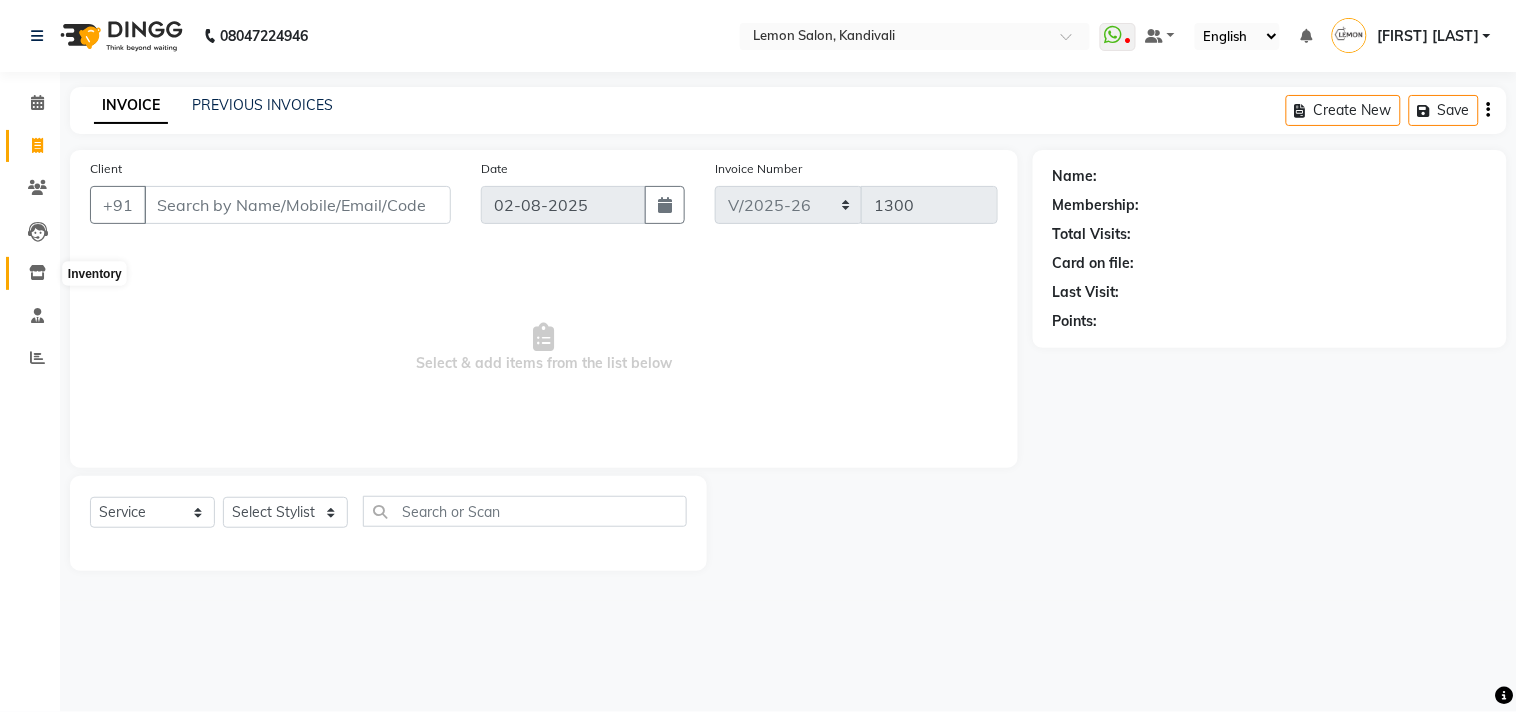 click 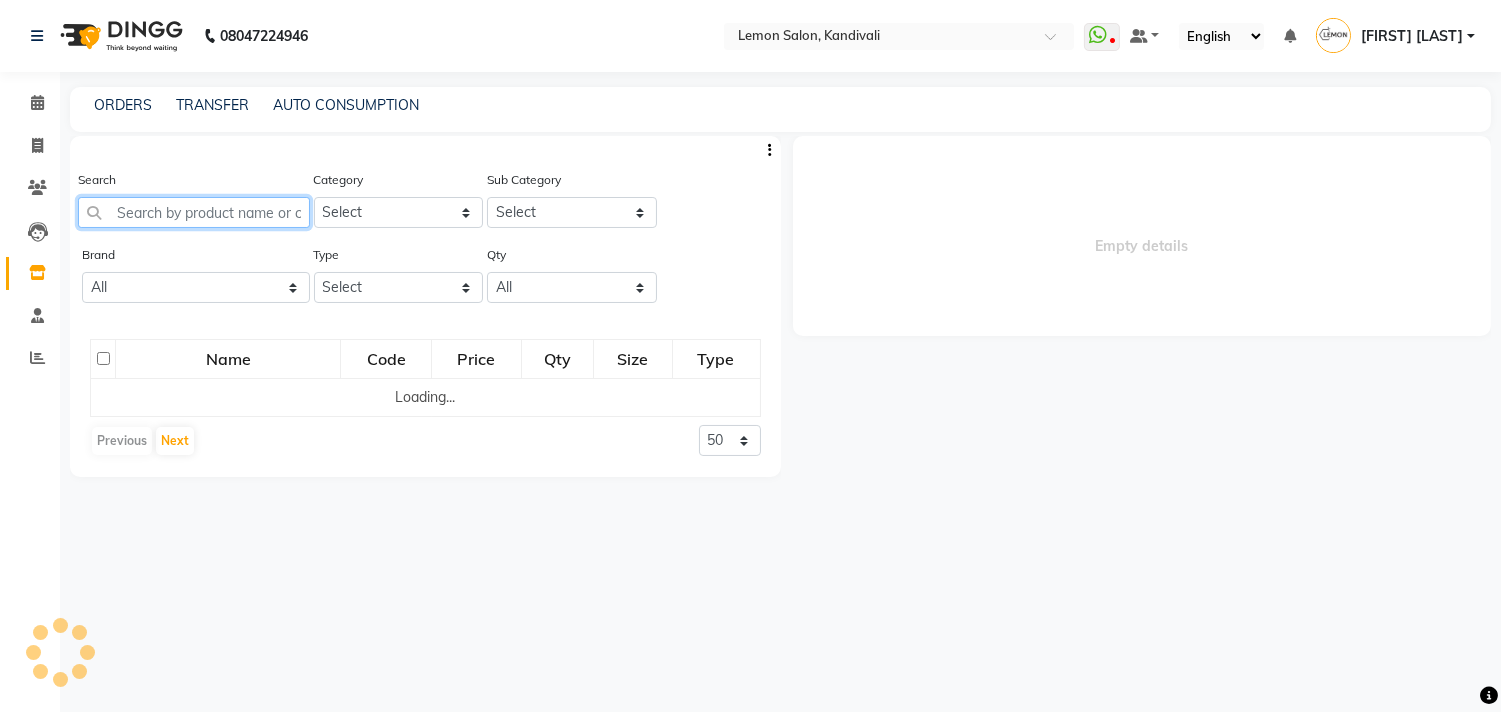click 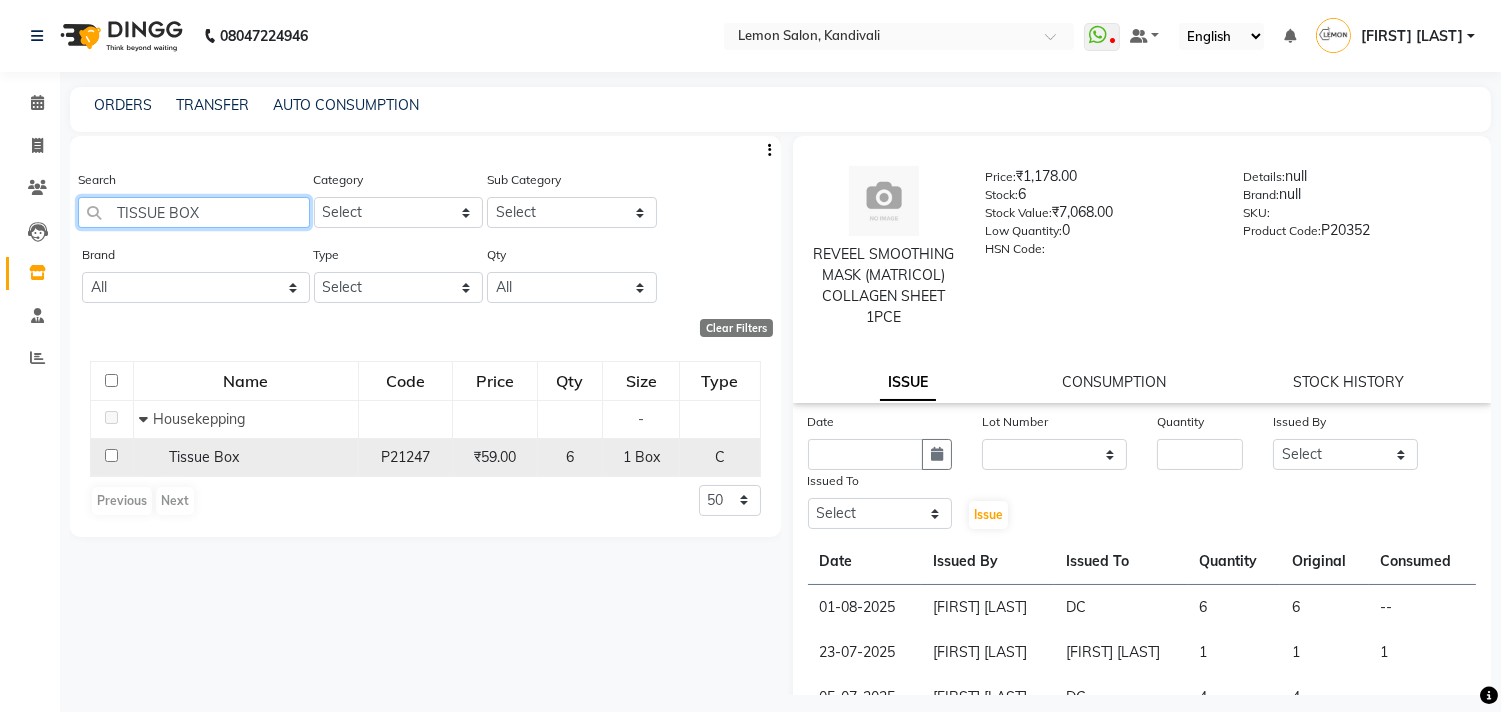 type on "TISSUE BOX" 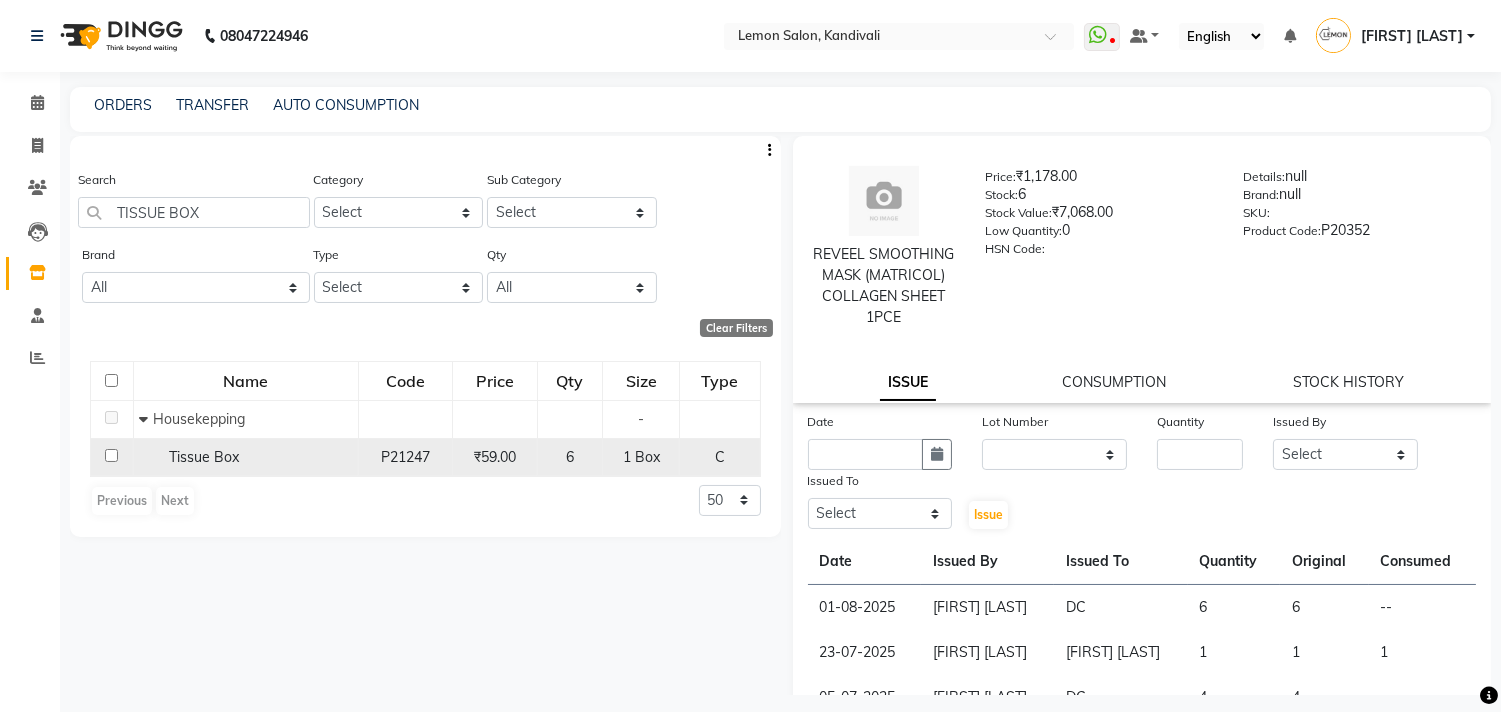 click 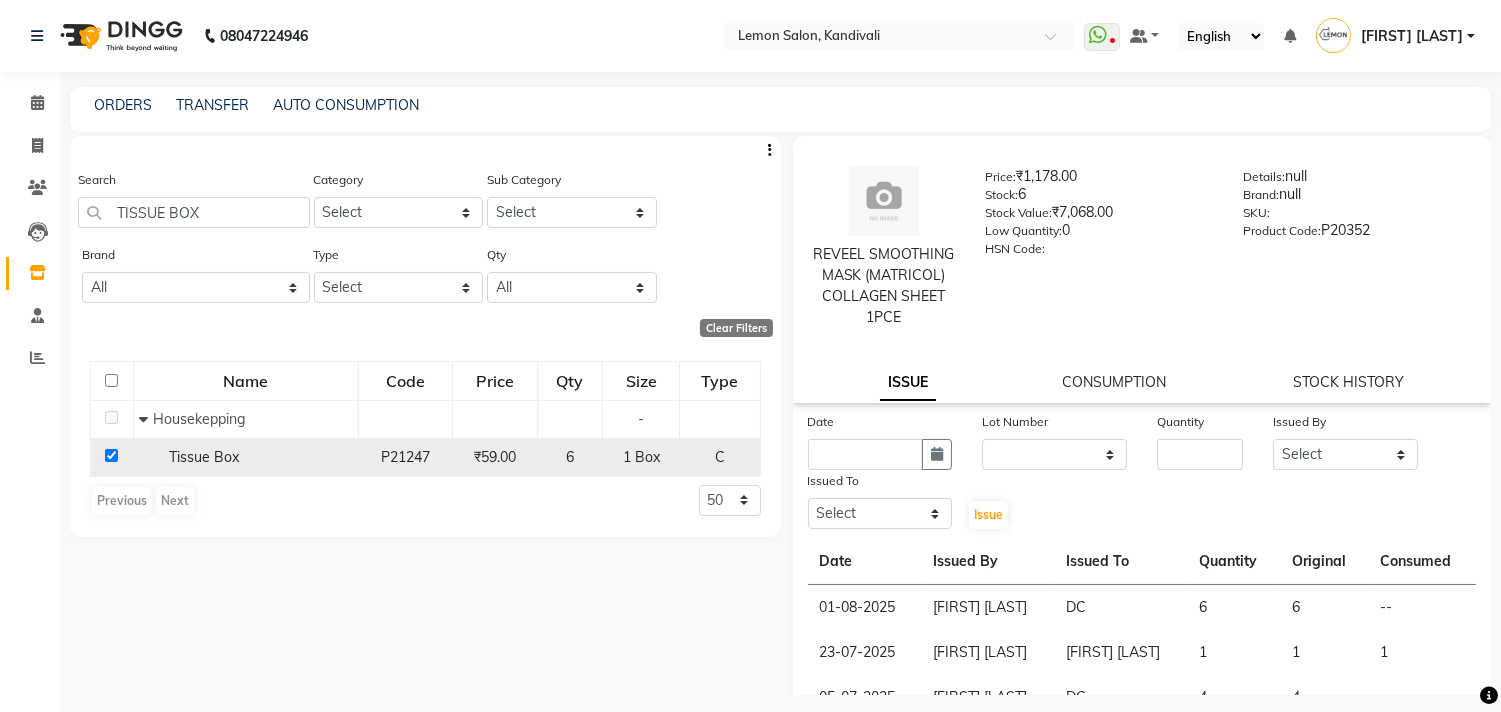 checkbox on "true" 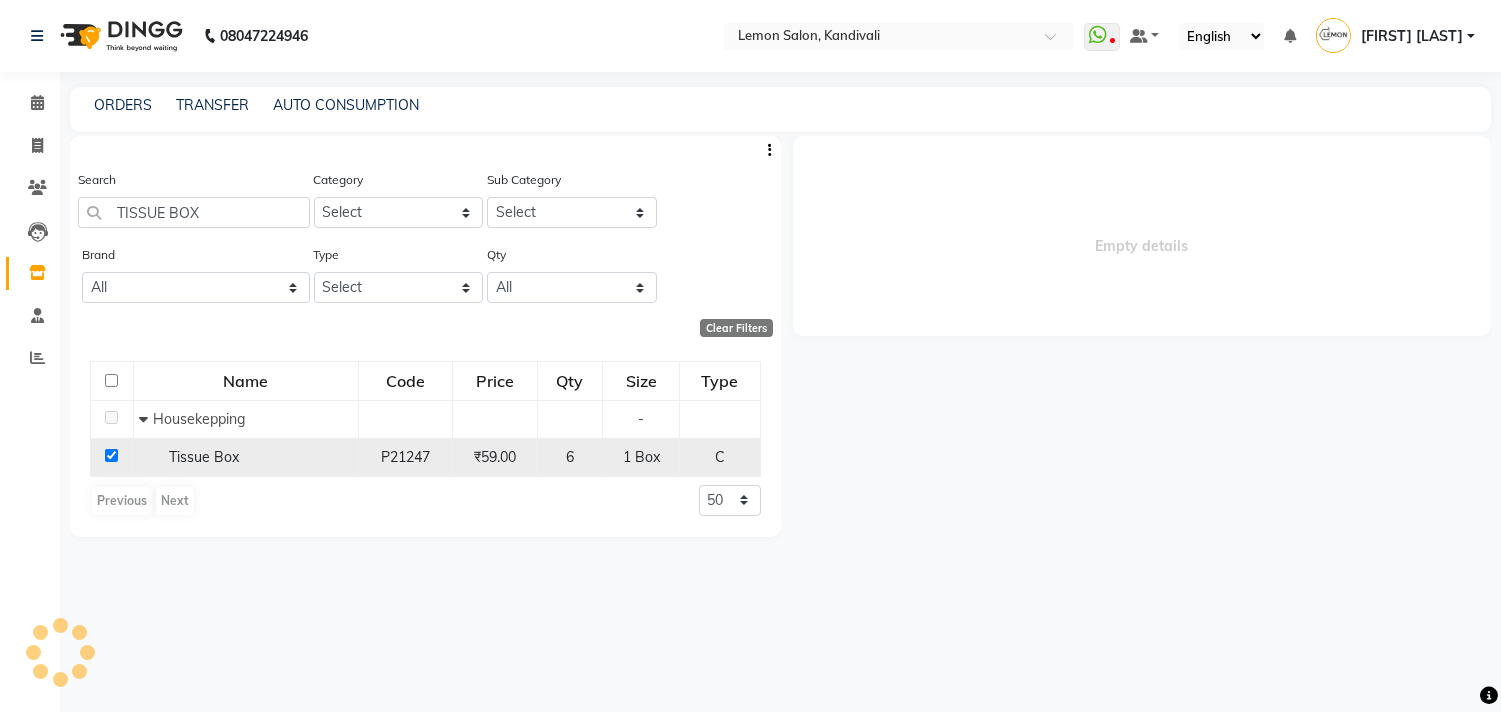 select 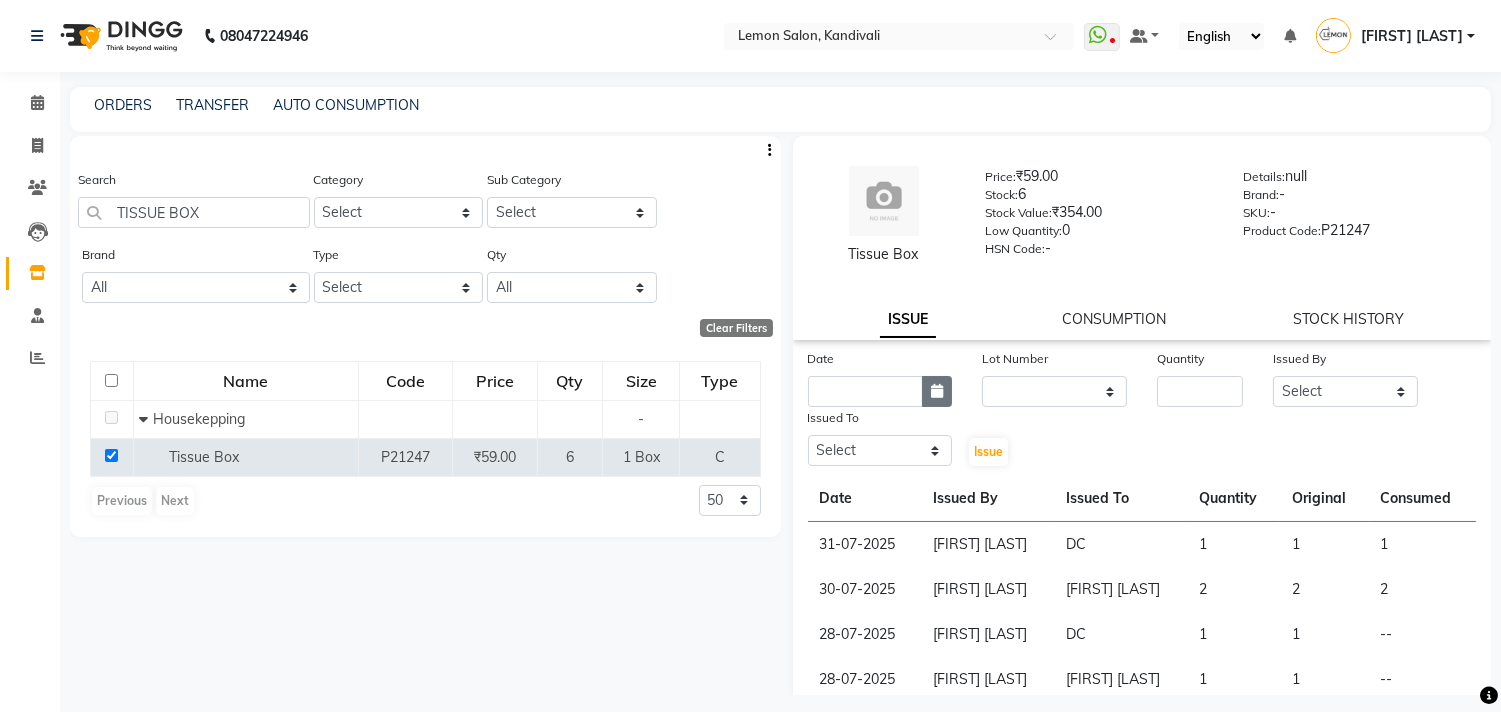 click 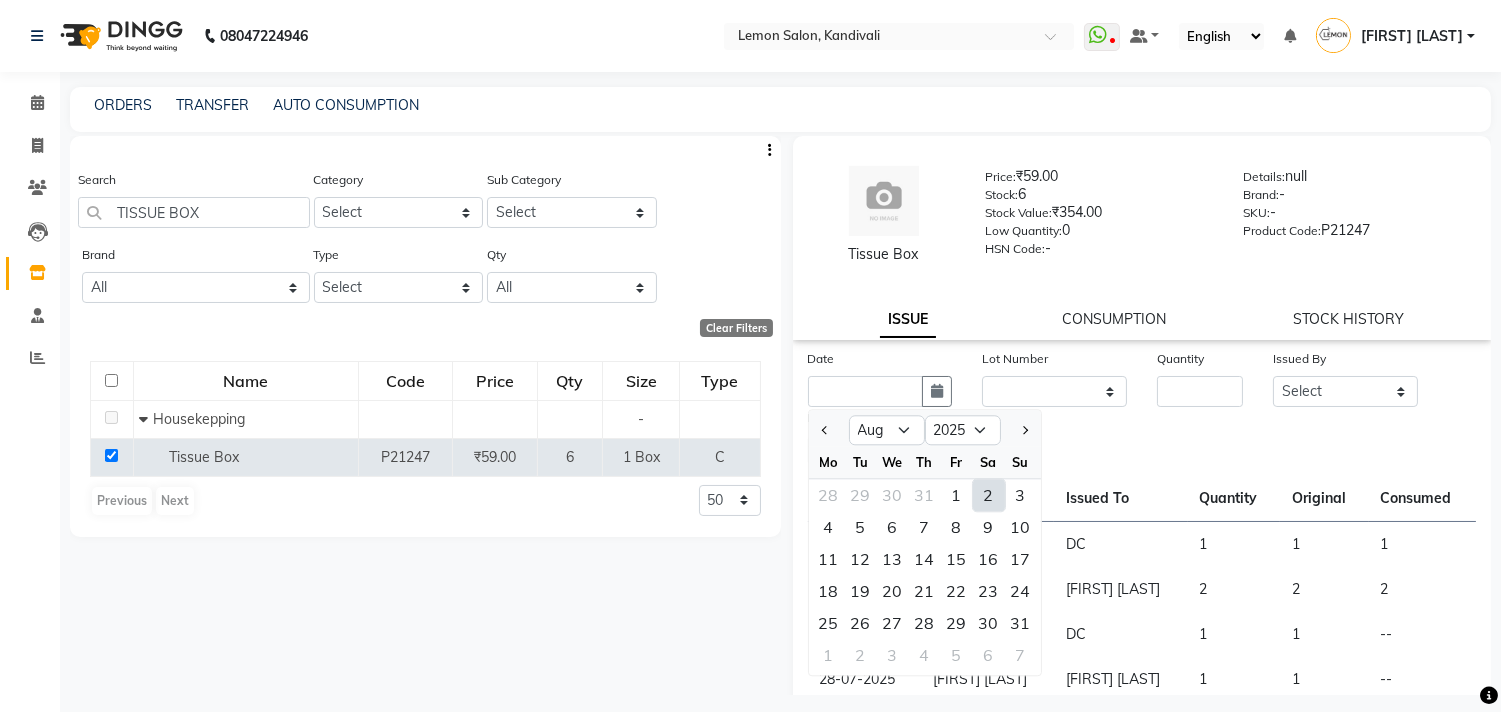 click on "2" 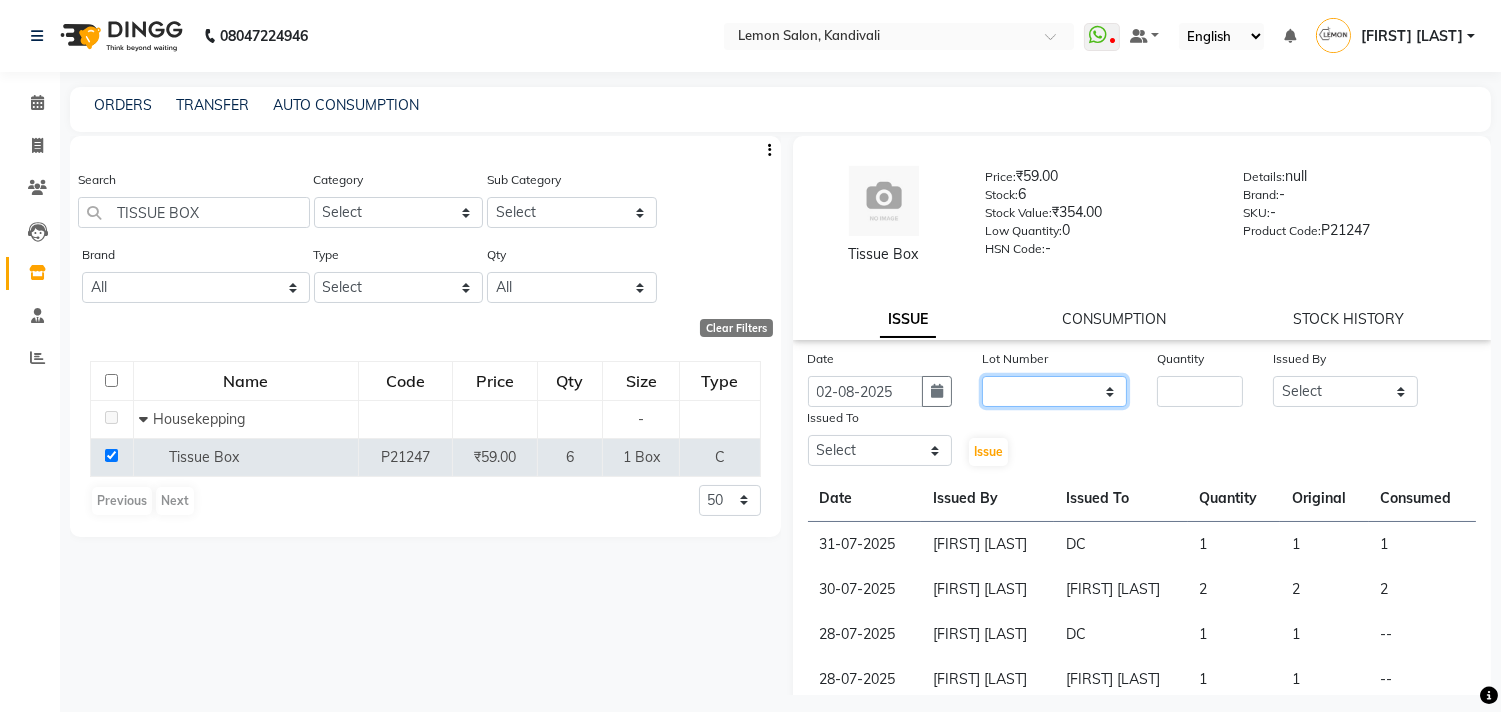 click on "None" 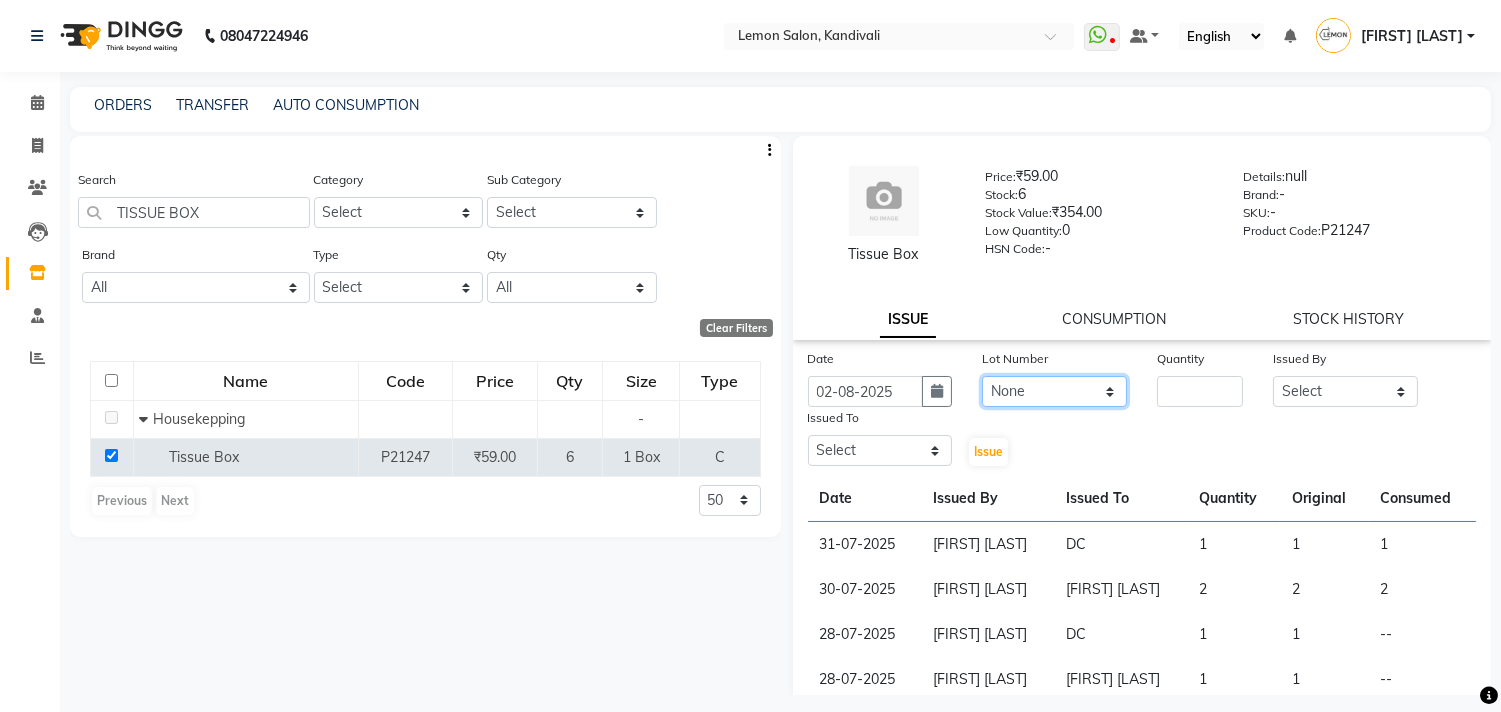 click on "None" 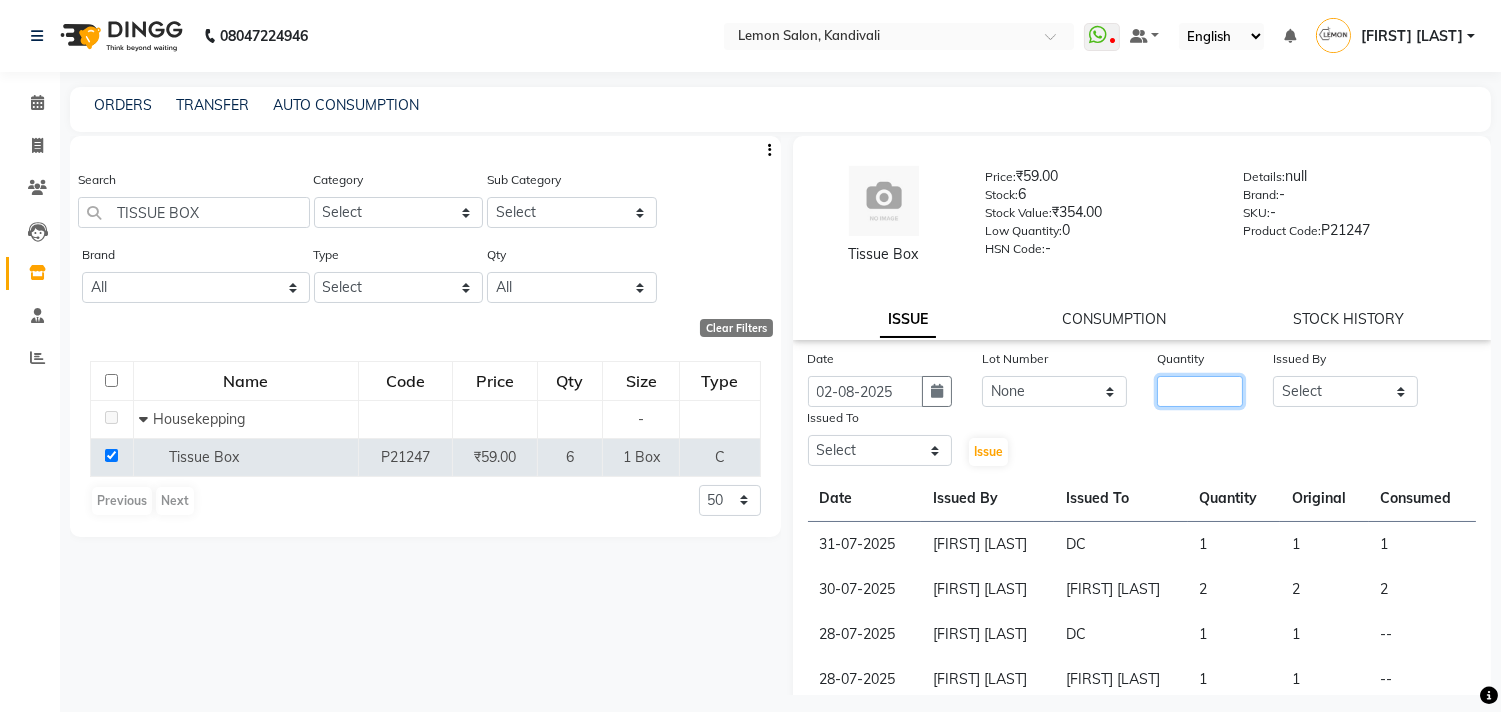click 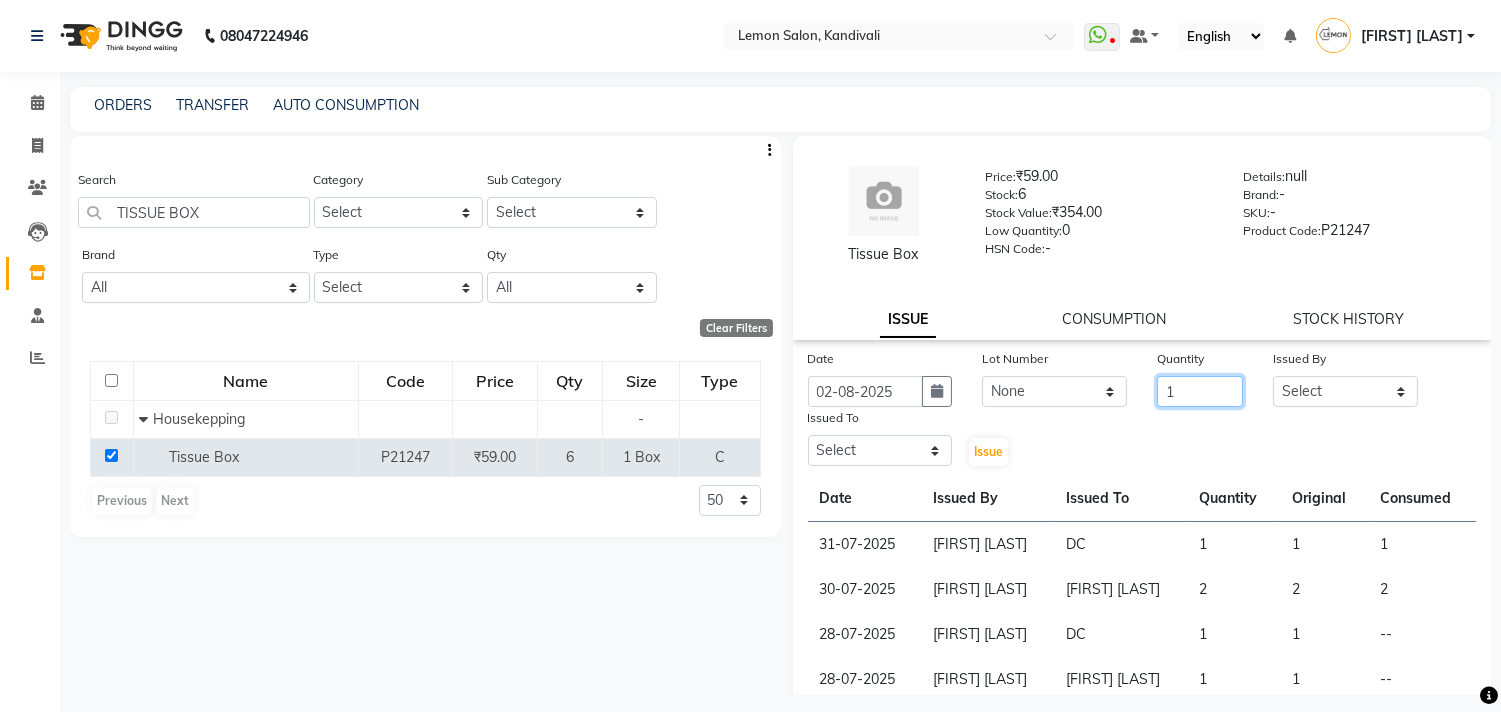 type on "1" 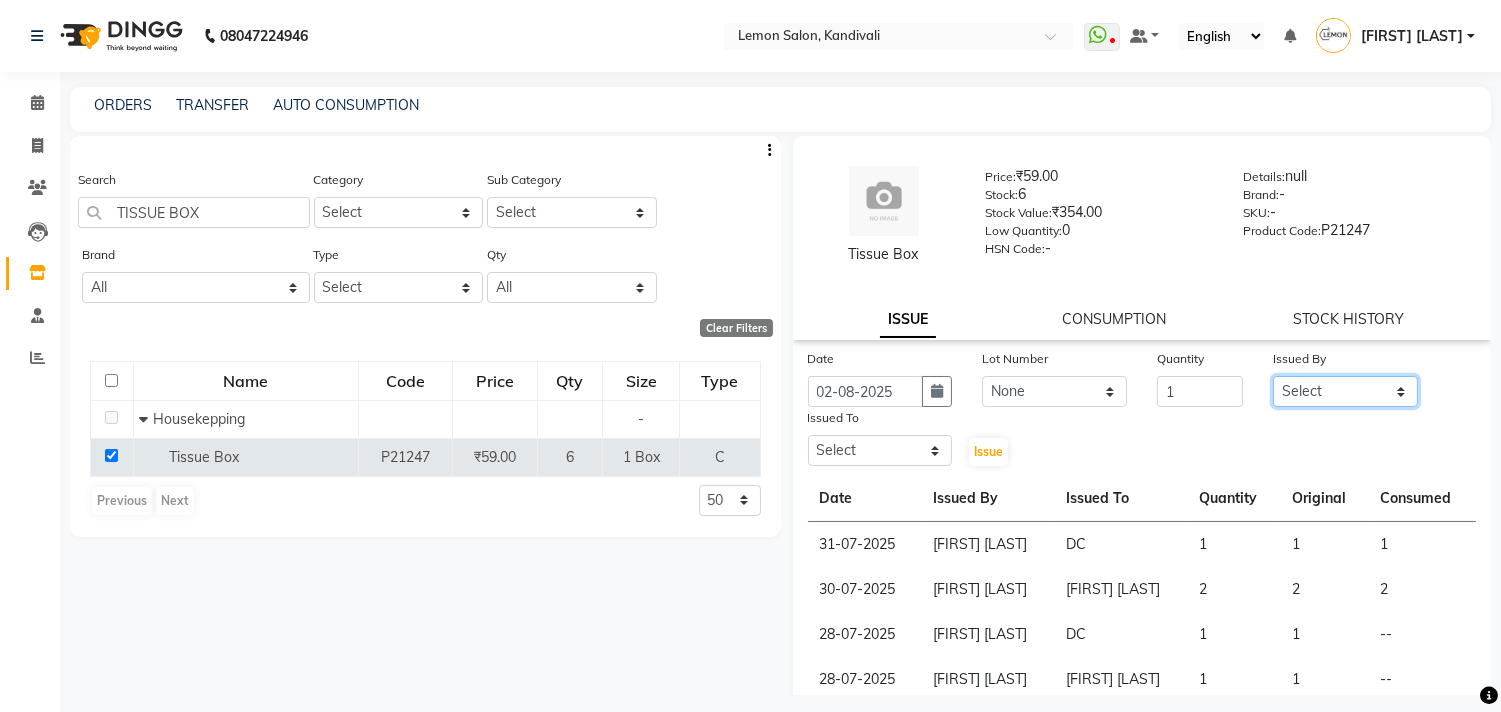 click on "Select Alam [FIRST] [LAST] DC [FIRST] [LAST] [FIRST] [LAST] [FIRST] [LAST] [FIRST] [LAST] Riya Adawade Shoeb Salmani Kandivali [FIRST] [LAST] [FIRST] [LAST]" 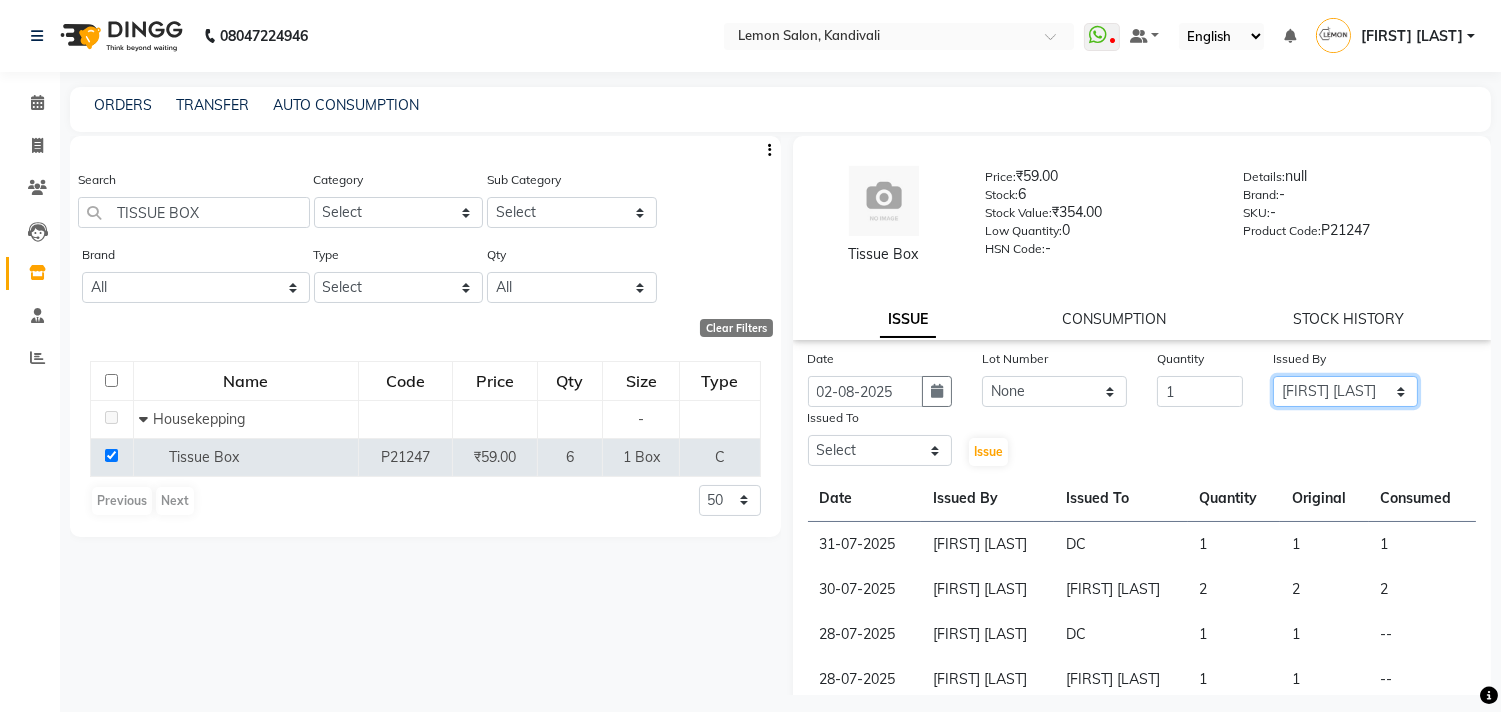 click on "Select Alam [FIRST] [LAST] DC [FIRST] [LAST] [FIRST] [LAST] [FIRST] [LAST] [FIRST] [LAST] Riya Adawade Shoeb Salmani Kandivali [FIRST] [LAST] [FIRST] [LAST]" 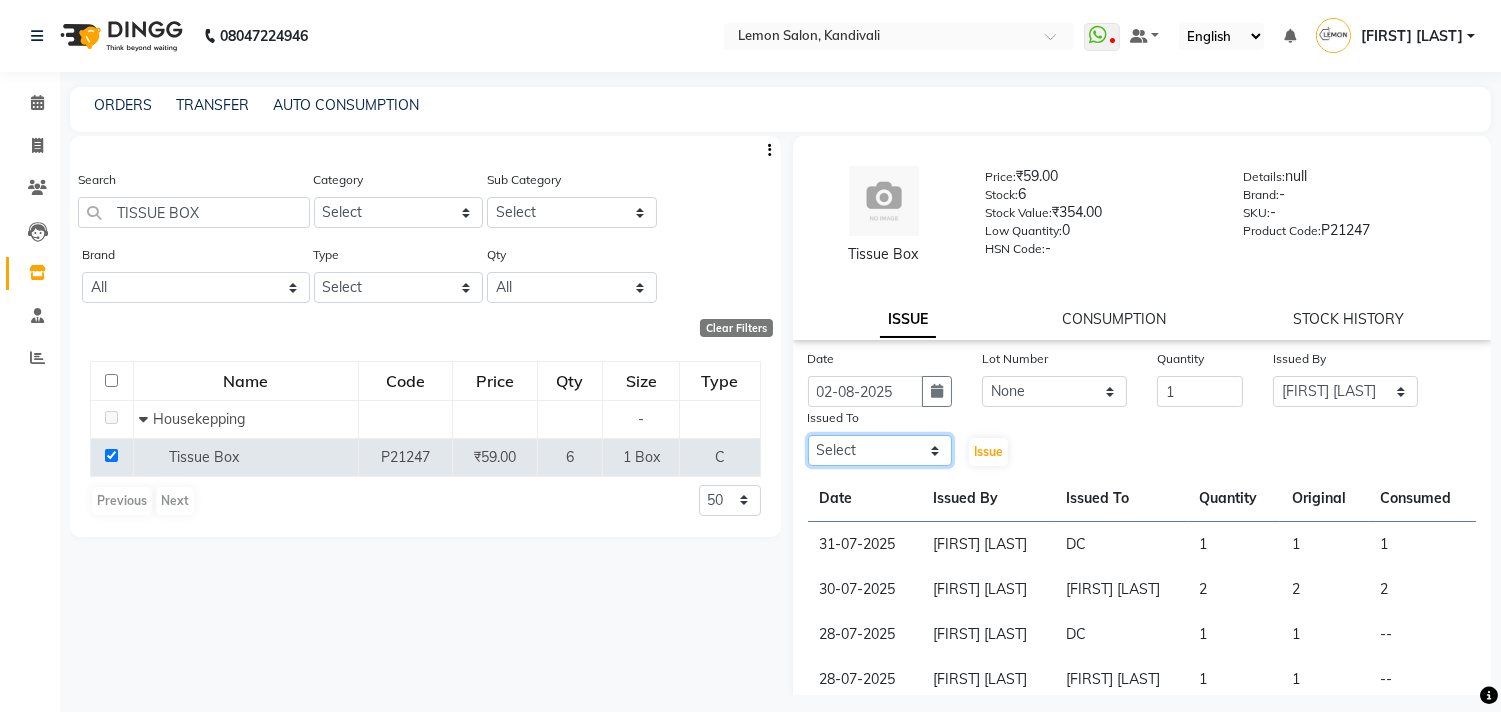 drag, startPoint x: 823, startPoint y: 456, endPoint x: 826, endPoint y: 441, distance: 15.297058 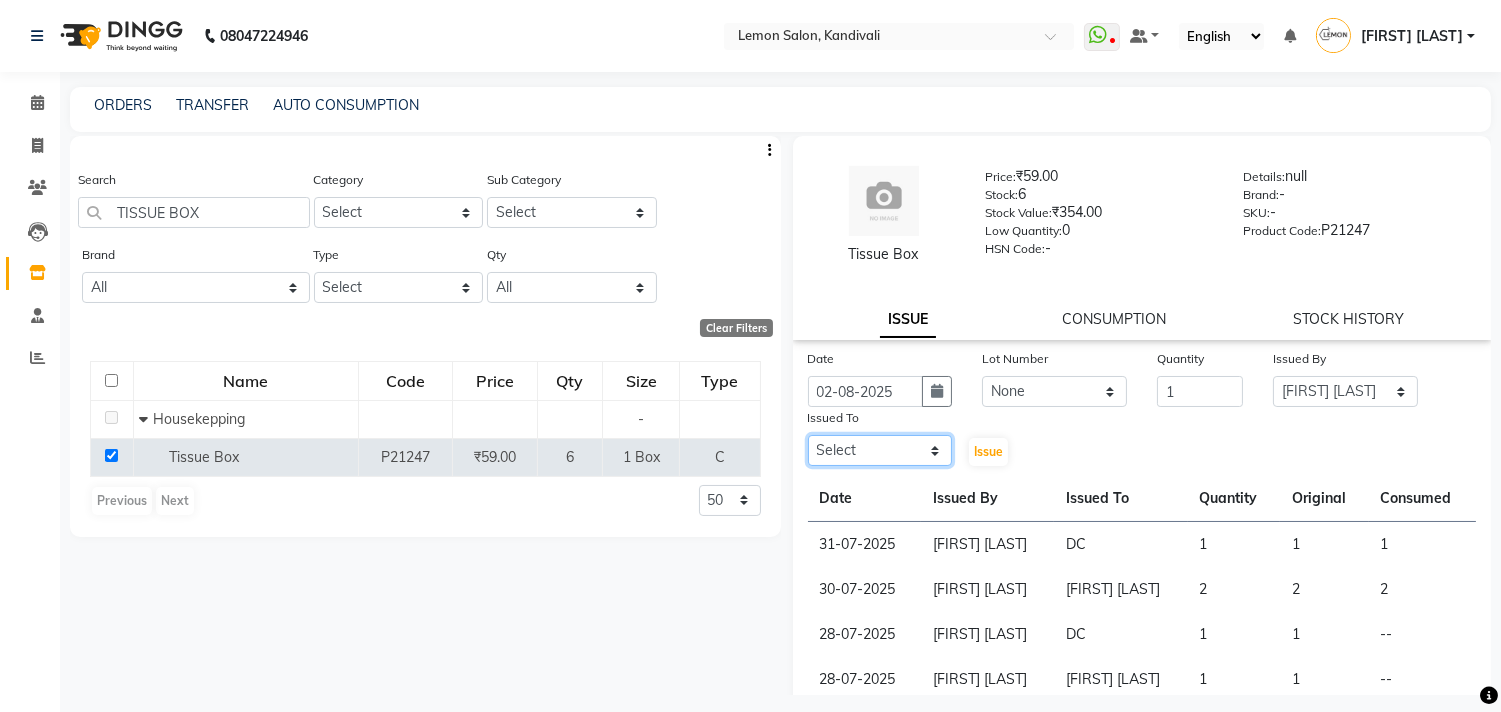 select on "7880" 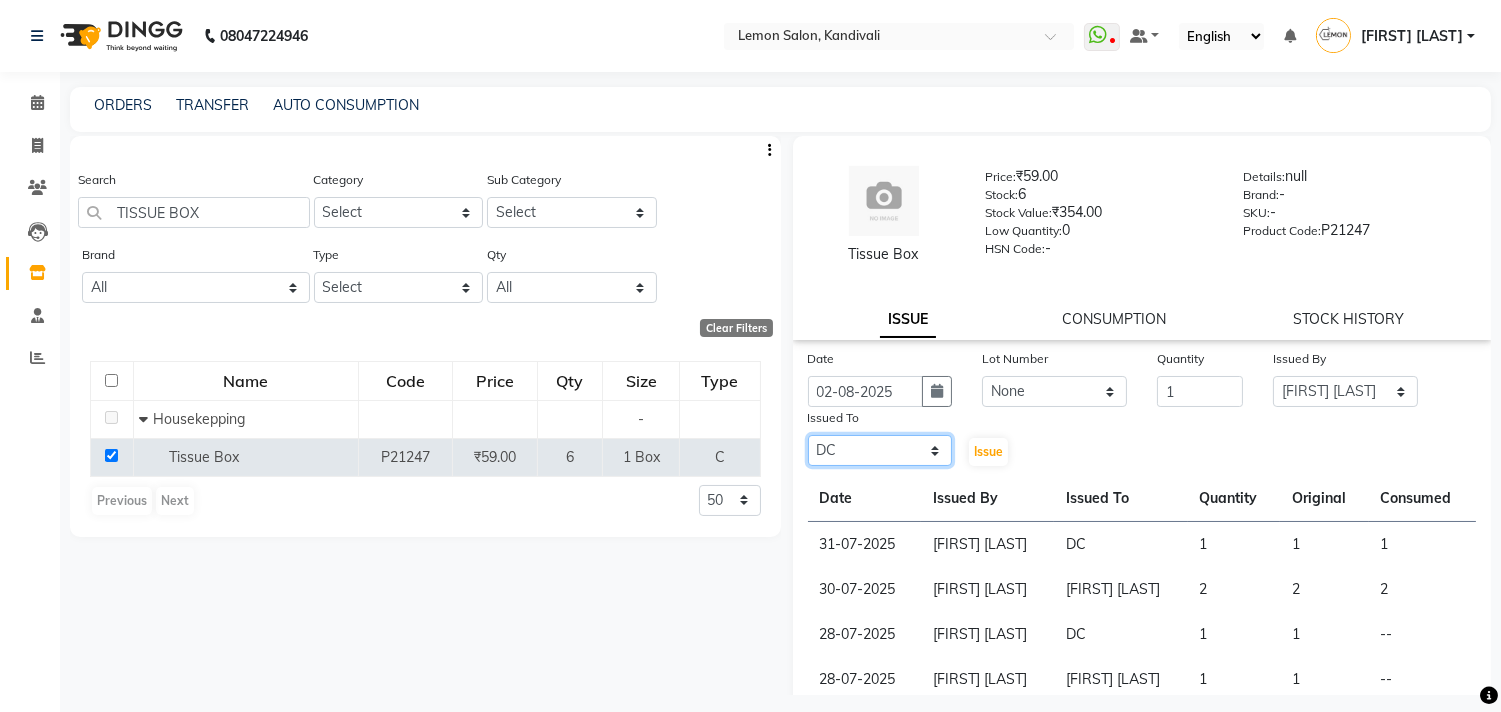 click on "Select Alam [FIRST] [LAST] DC [FIRST] [LAST] [FIRST] [LAST] [FIRST] [LAST] [FIRST] [LAST] Riya Adawade Shoeb Salmani Kandivali [FIRST] [LAST] [FIRST] [LAST]" 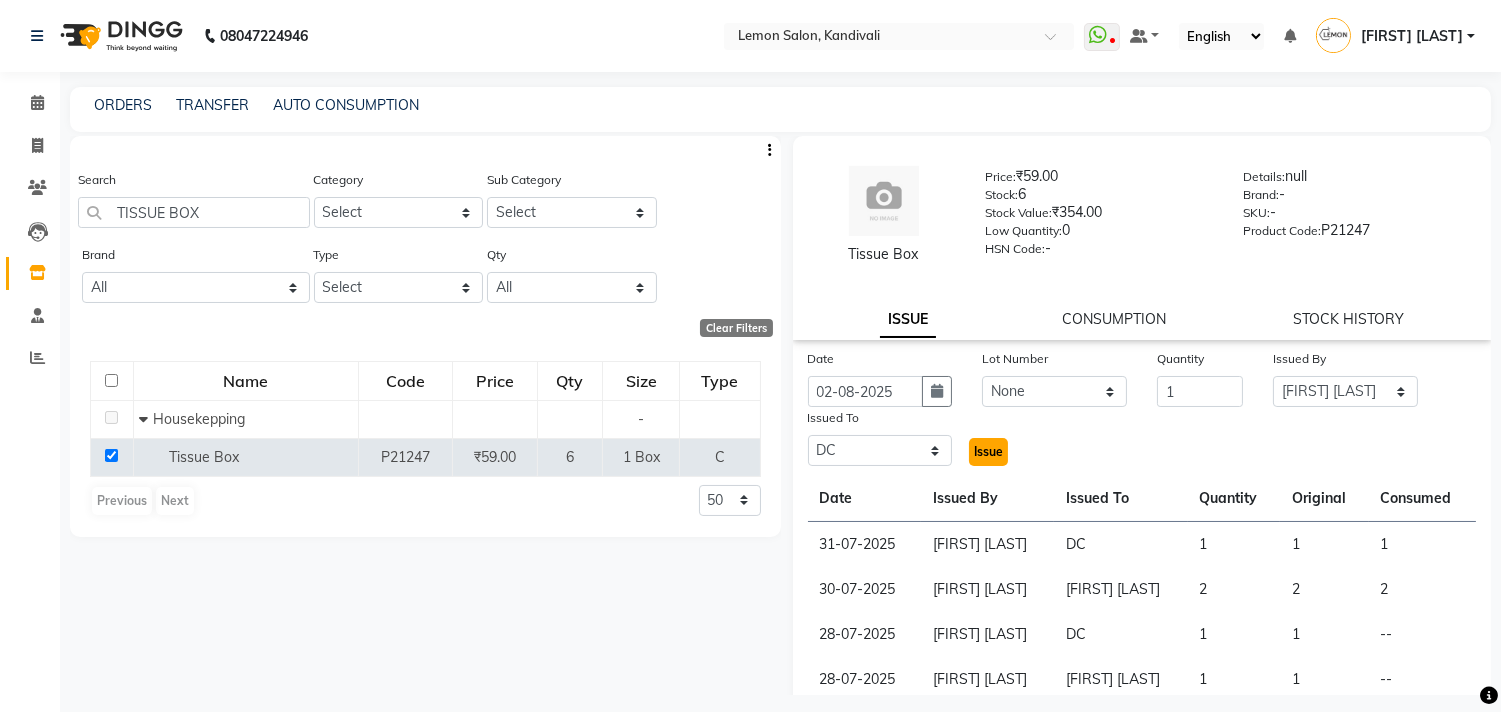click on "Issue" 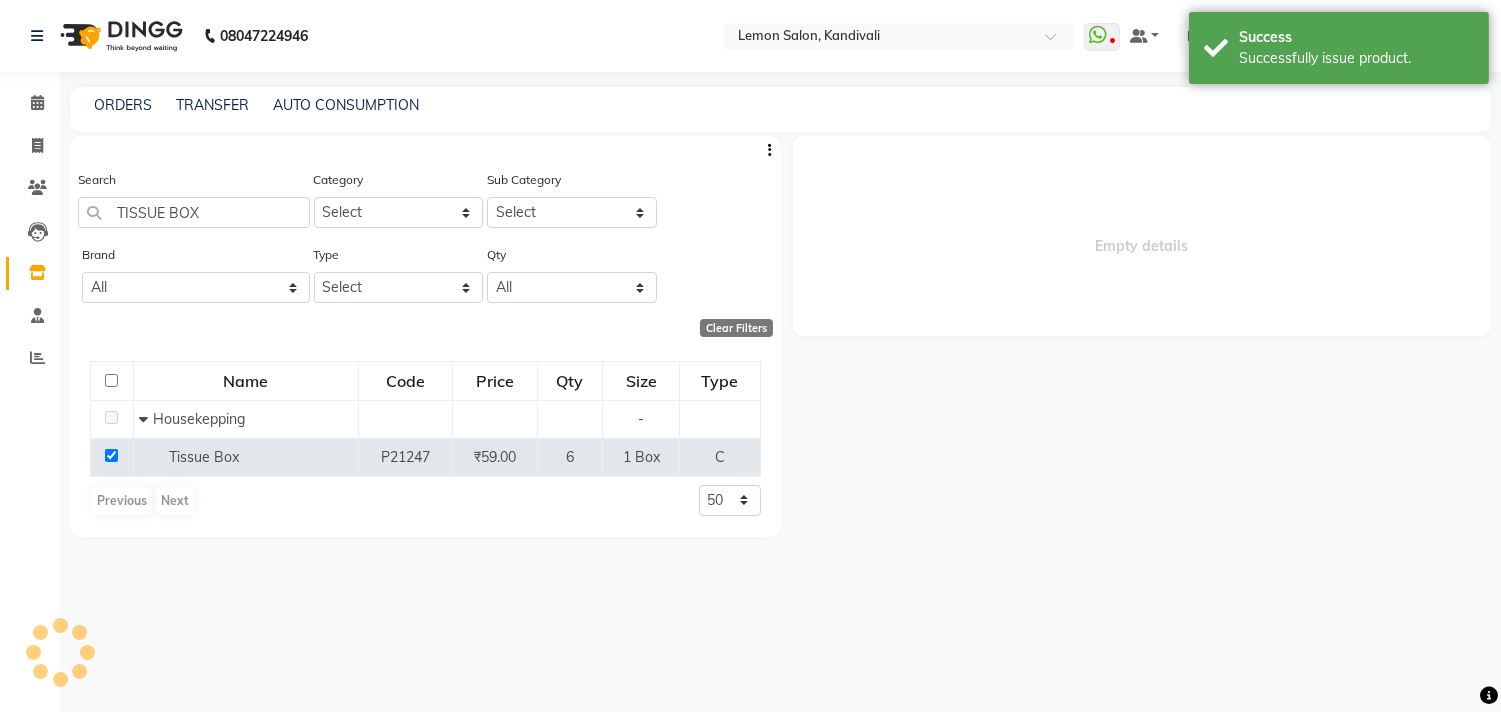 select 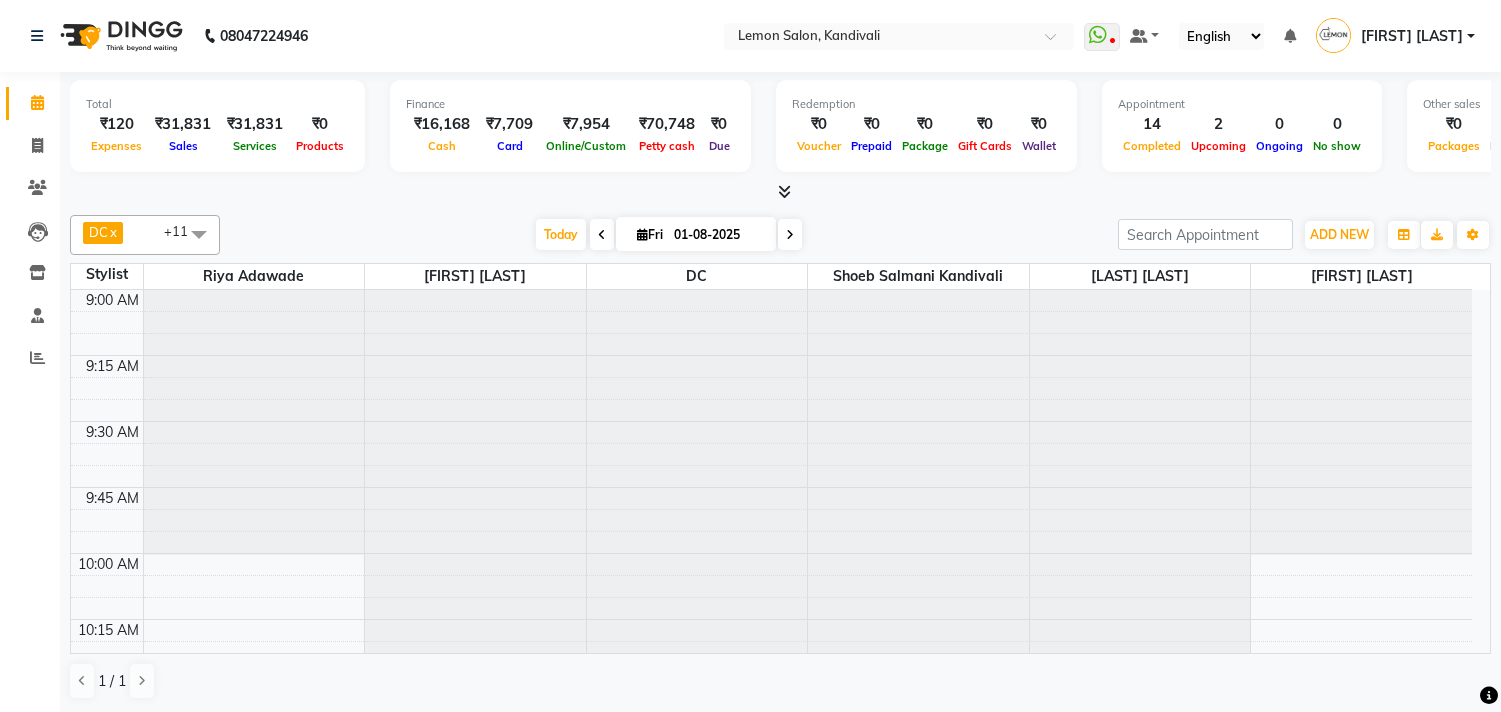 scroll, scrollTop: 0, scrollLeft: 0, axis: both 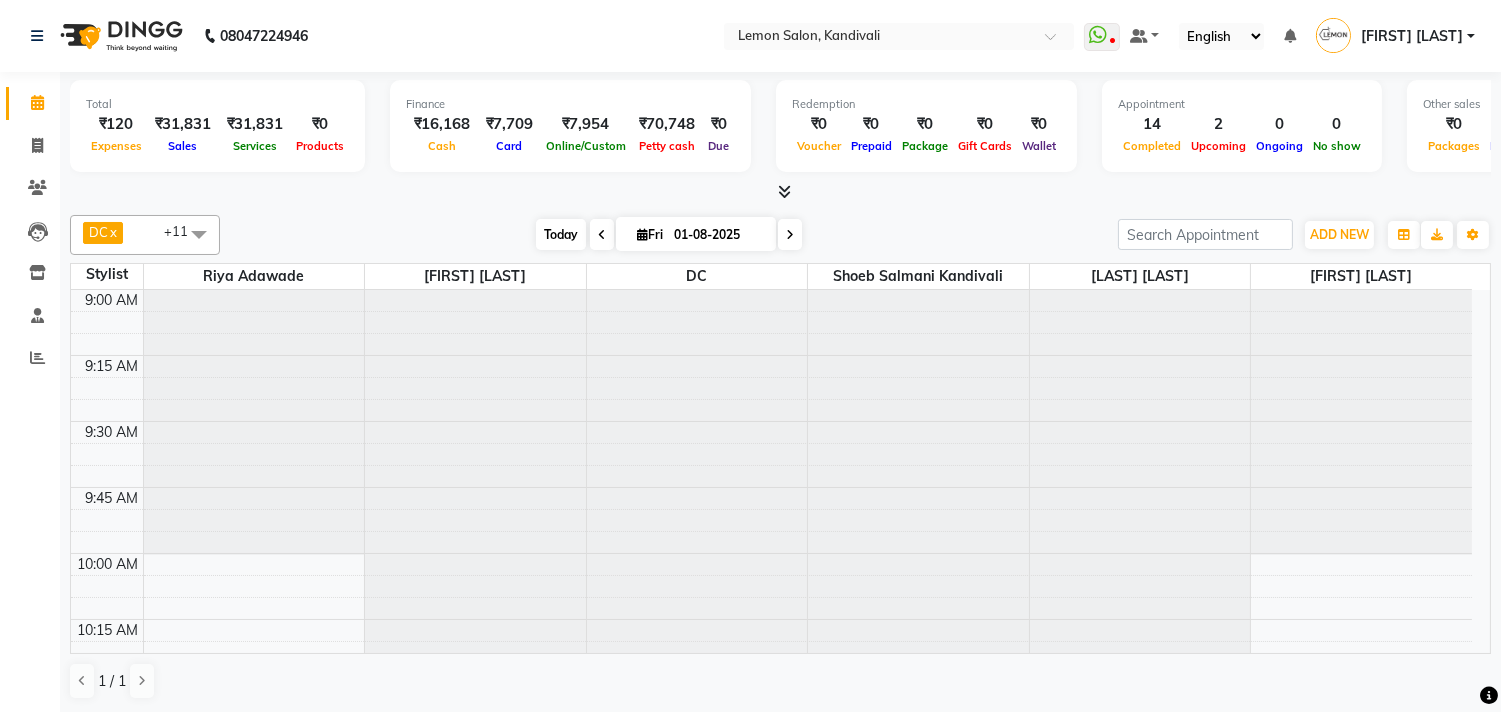 click on "Today" at bounding box center (561, 234) 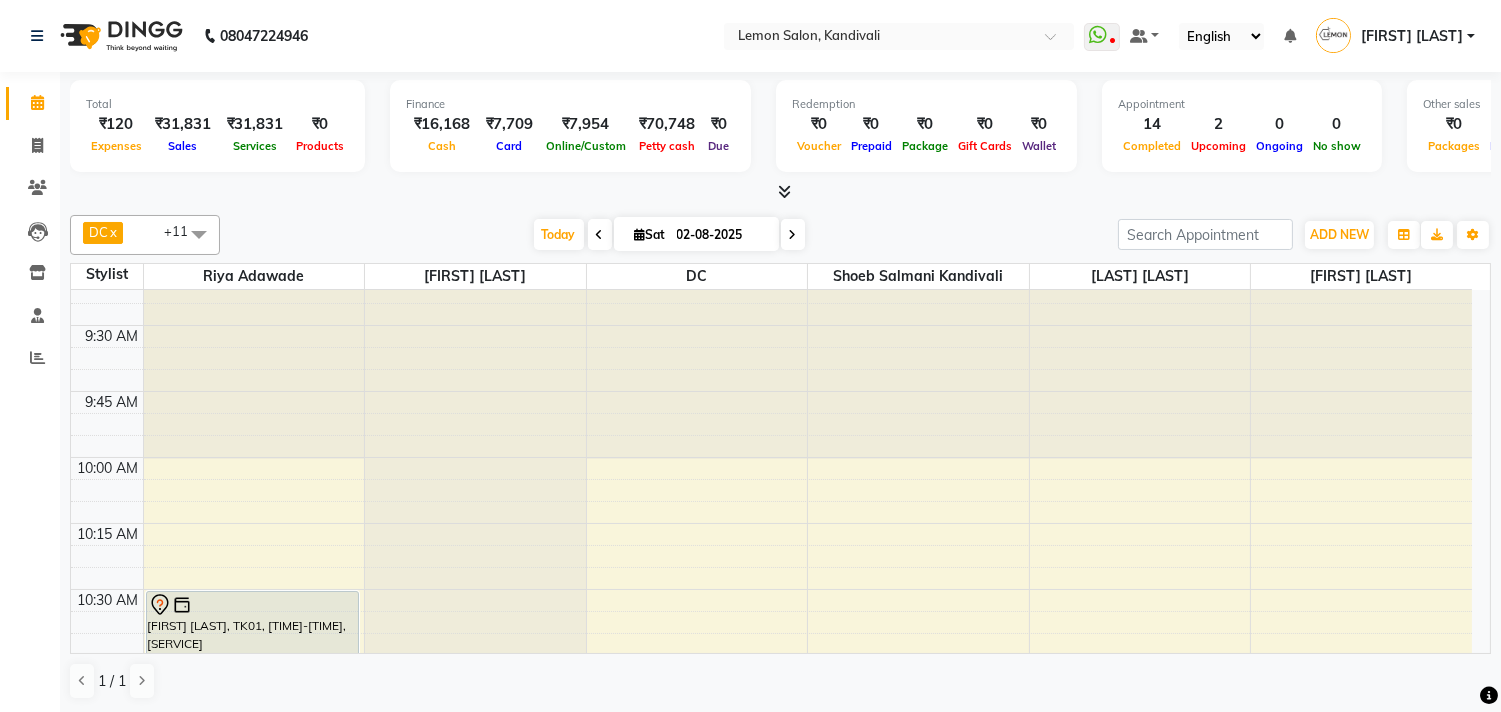 scroll, scrollTop: 0, scrollLeft: 0, axis: both 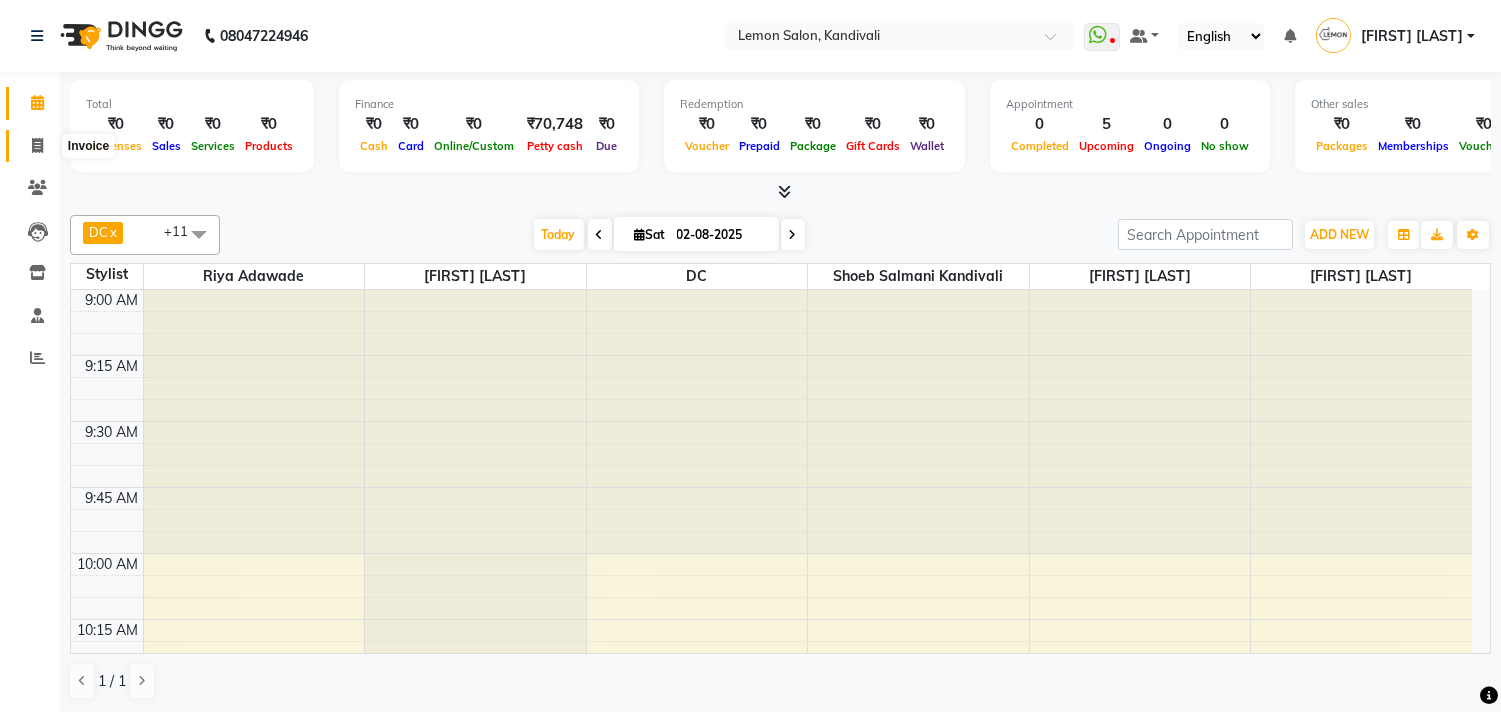 click 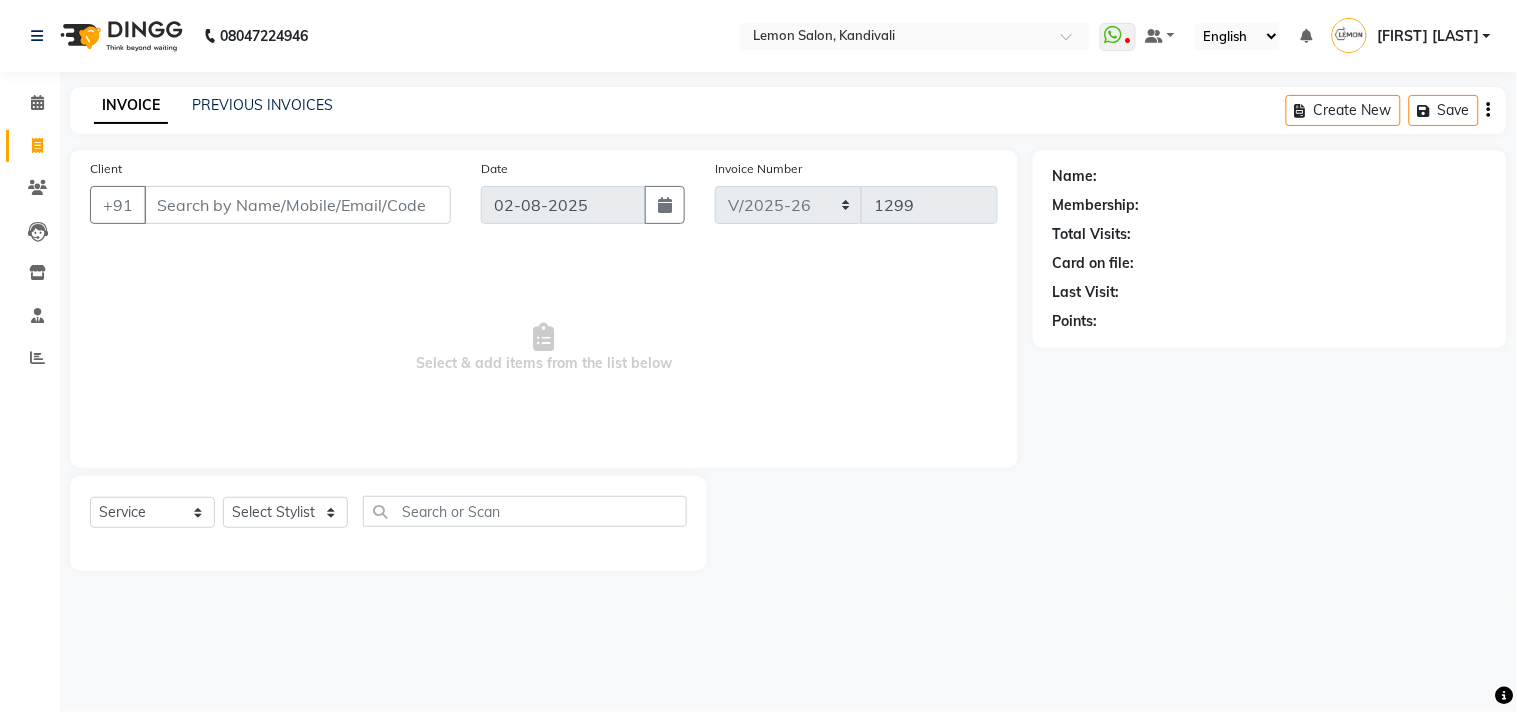 click on "Client" at bounding box center (297, 205) 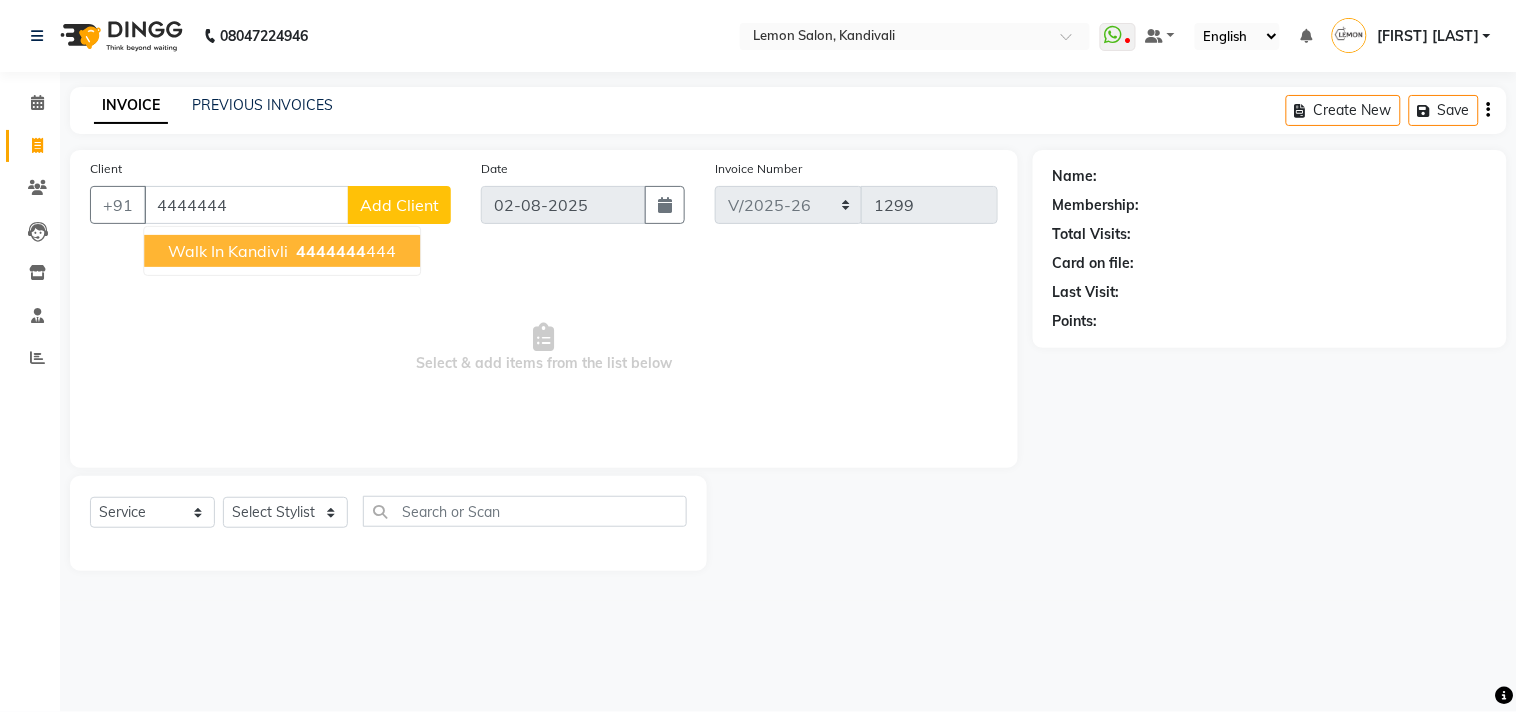 click on "Walk In Kandivli" at bounding box center [228, 251] 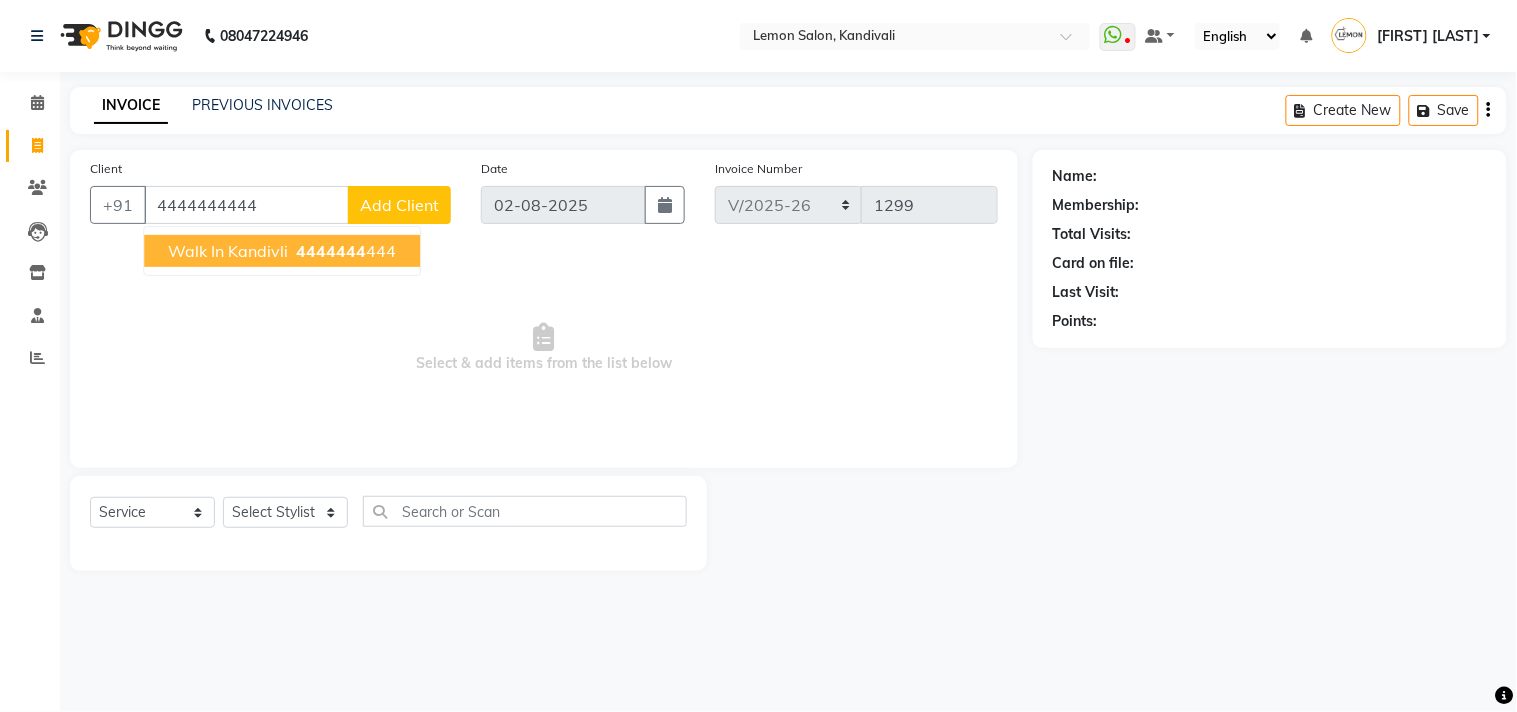 type on "4444444444" 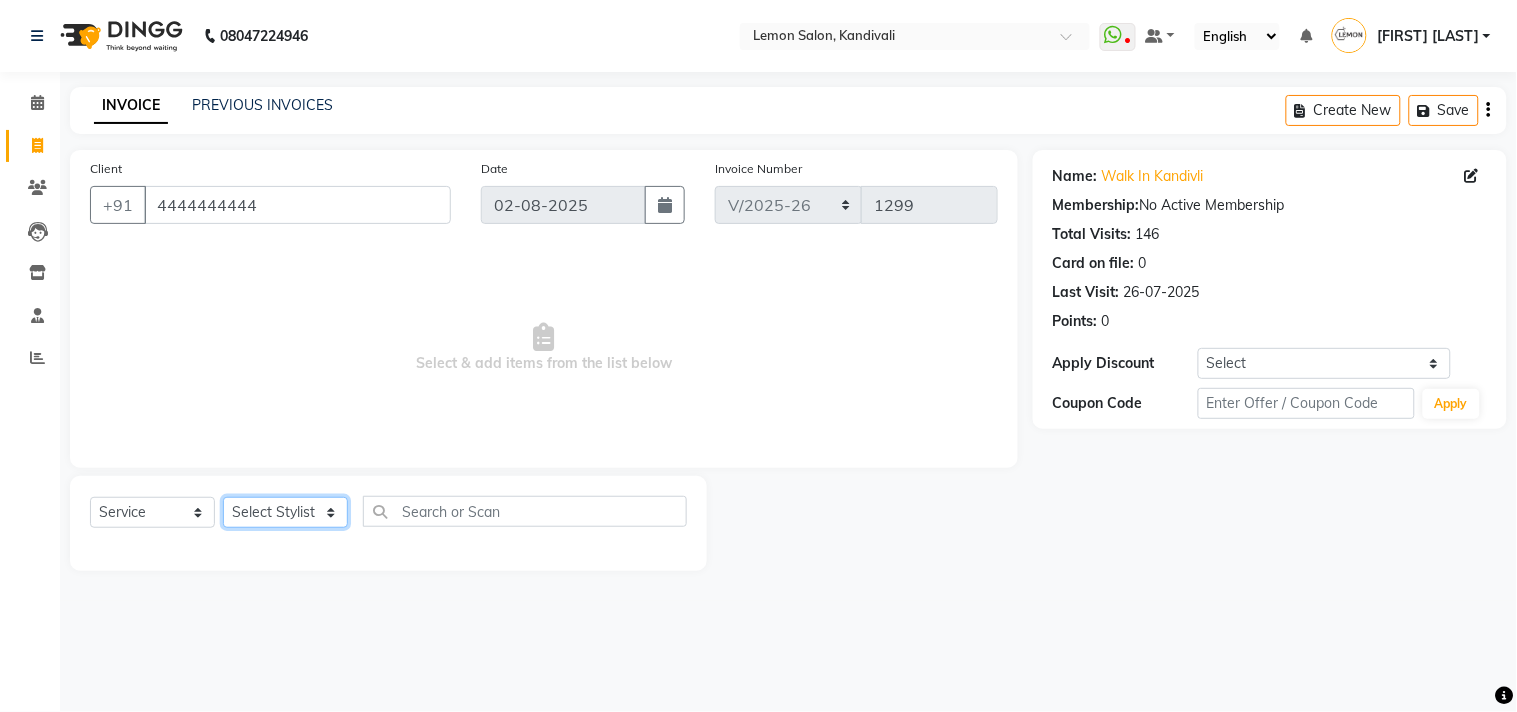 click on "Select Stylist Alam Arun Arndive DC Faheem Malik Gufran Salmani Payal Maurya Riya Adawade Shoeb Salmani Kandivali Swati Sharma Yunus Yusuf Shaikh" 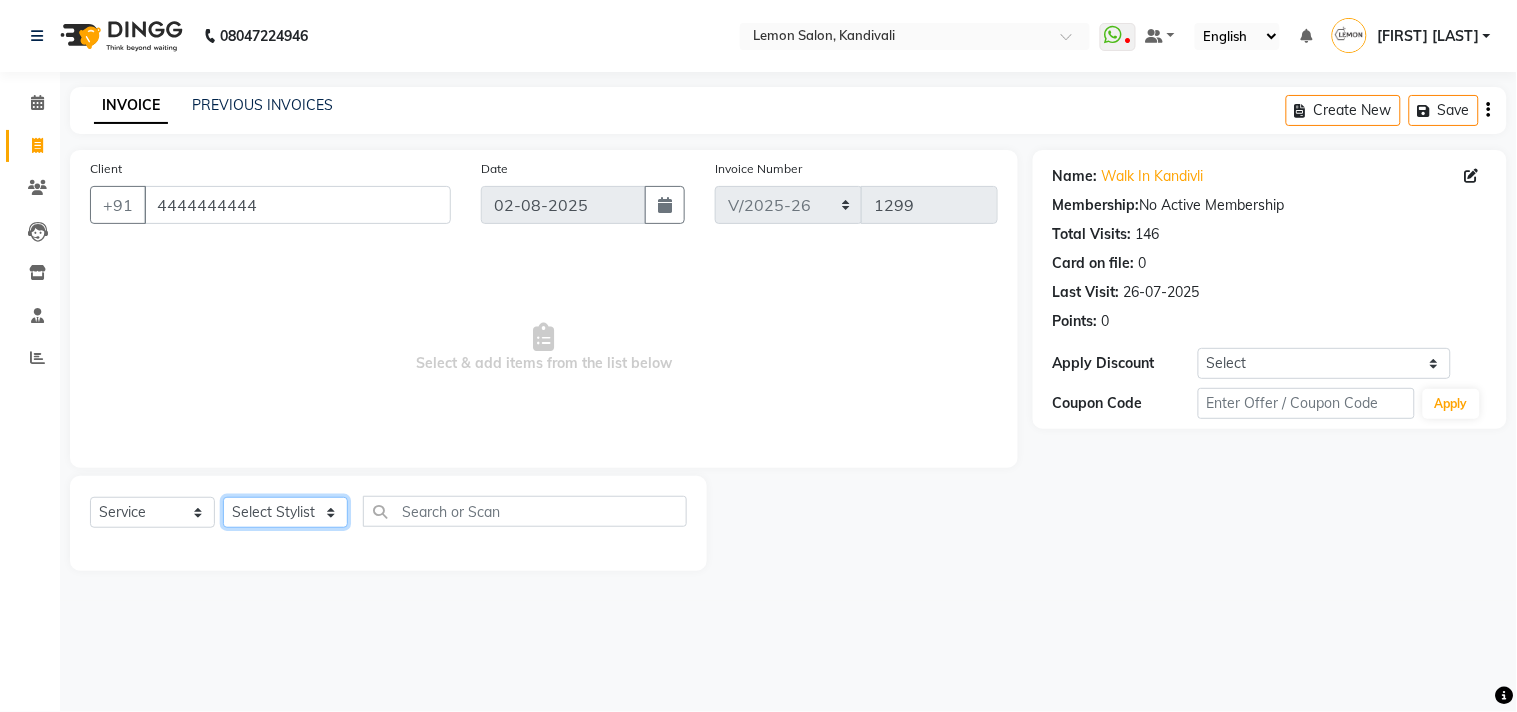 select on "7383" 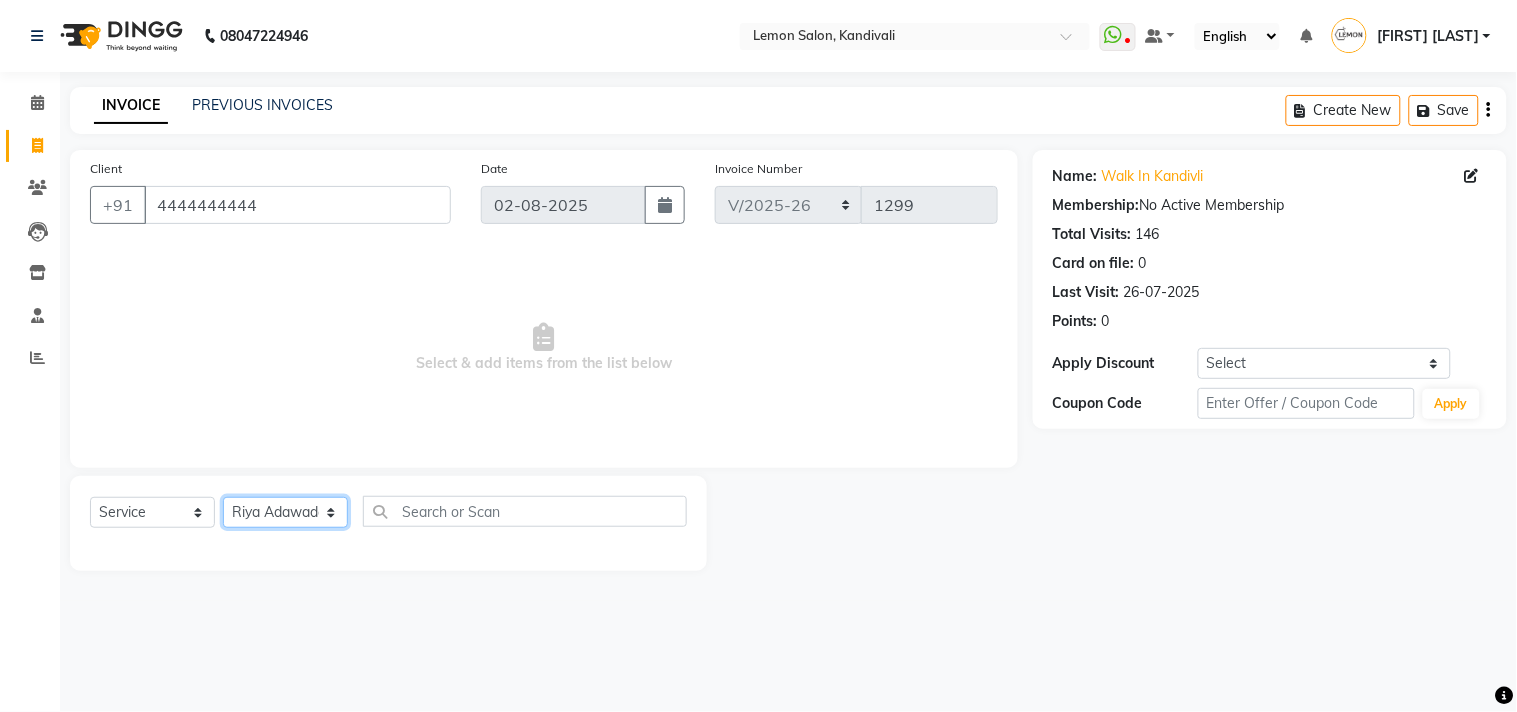click on "Select Stylist Alam Arun Arndive DC Faheem Malik Gufran Salmani Payal Maurya Riya Adawade Shoeb Salmani Kandivali Swati Sharma Yunus Yusuf Shaikh" 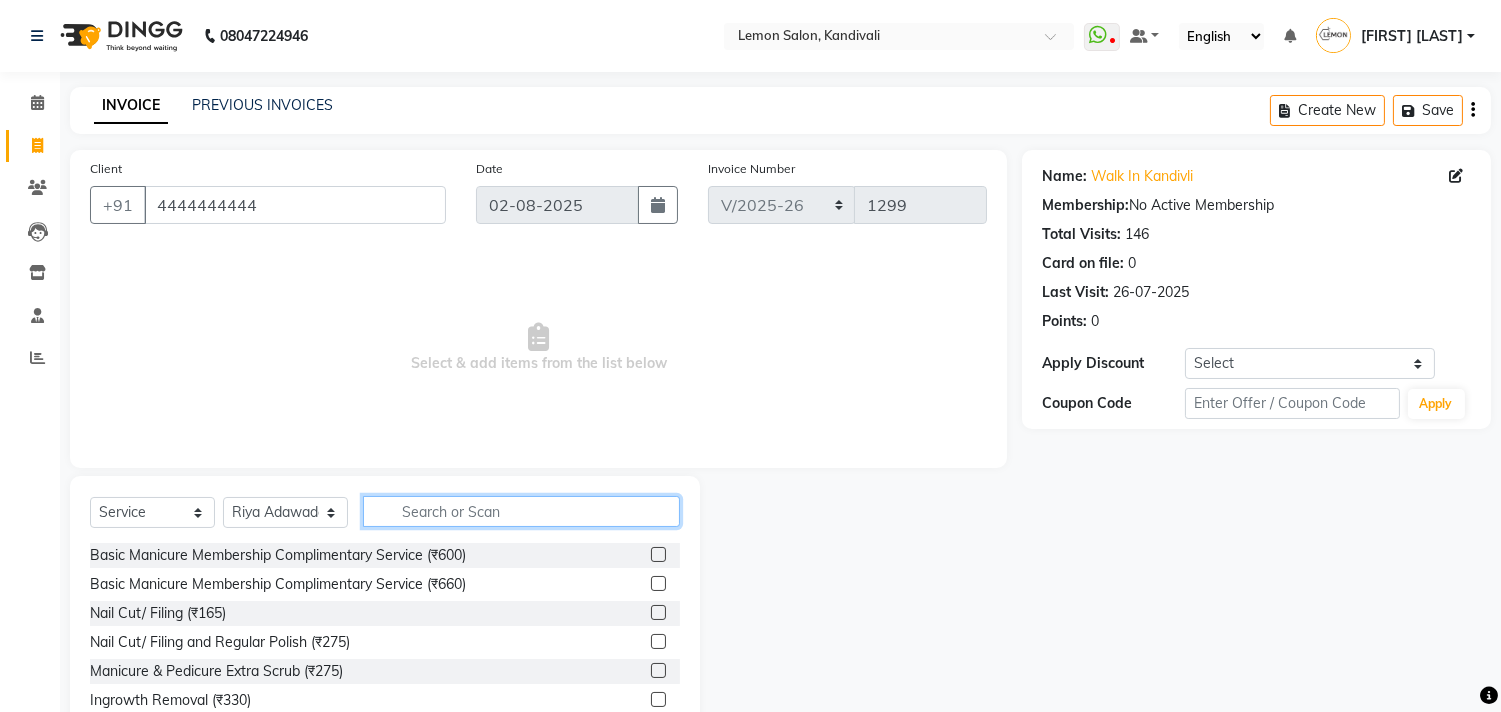 click 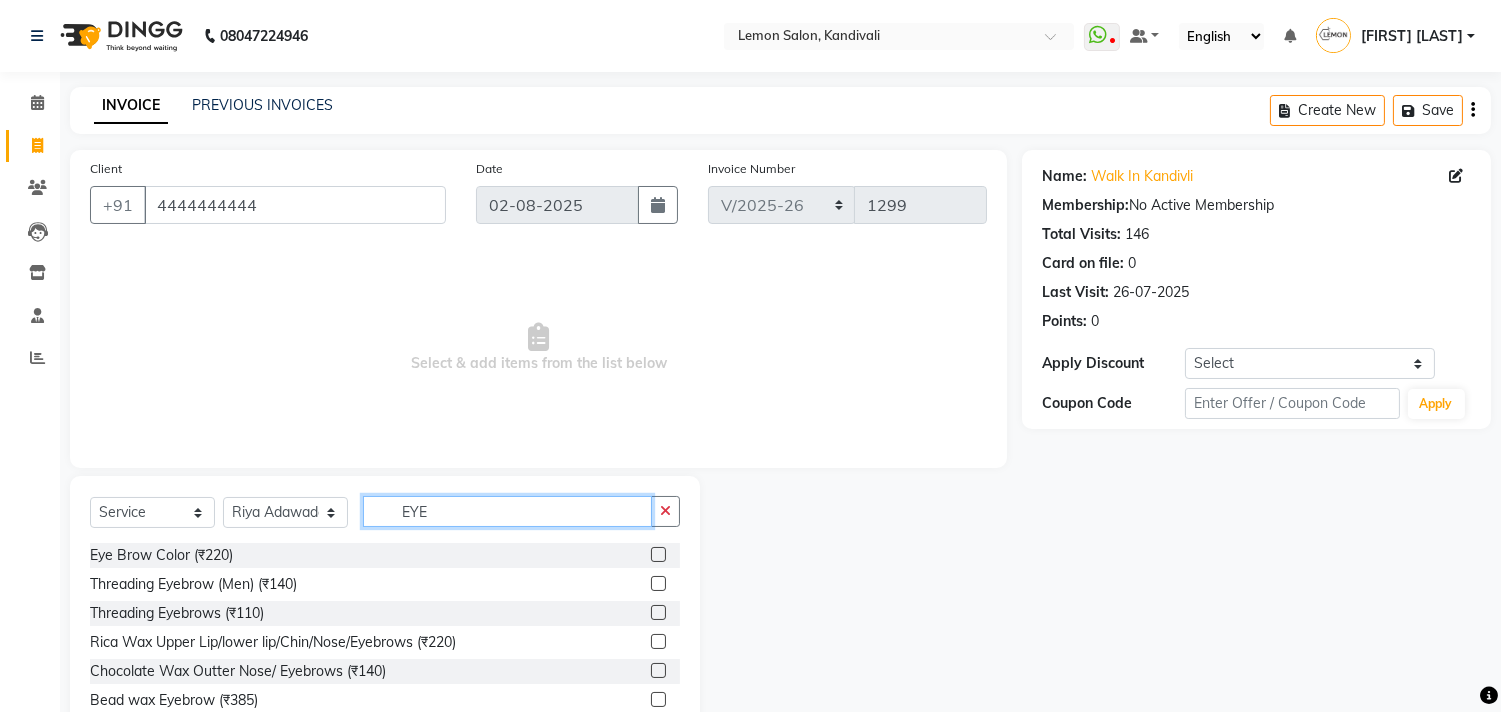 type on "EYE" 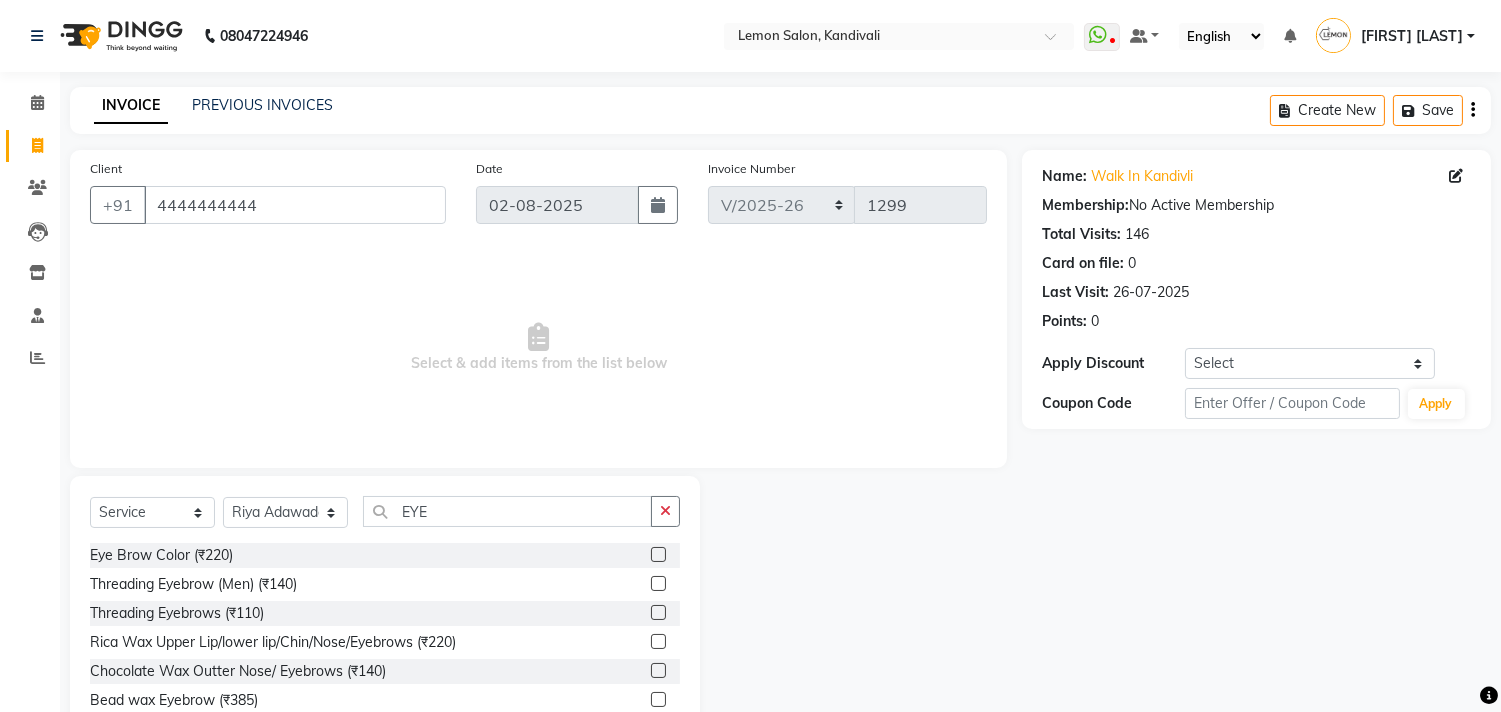 click 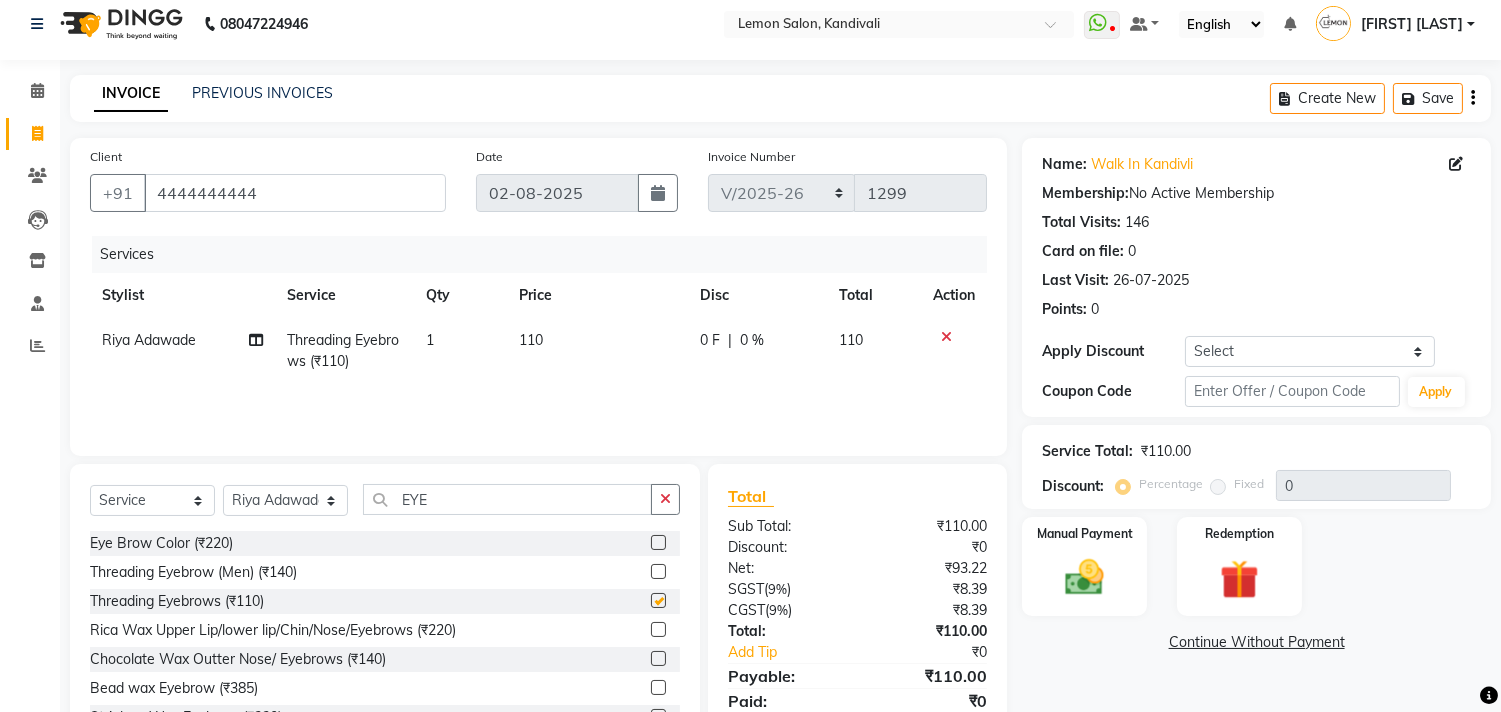 checkbox on "false" 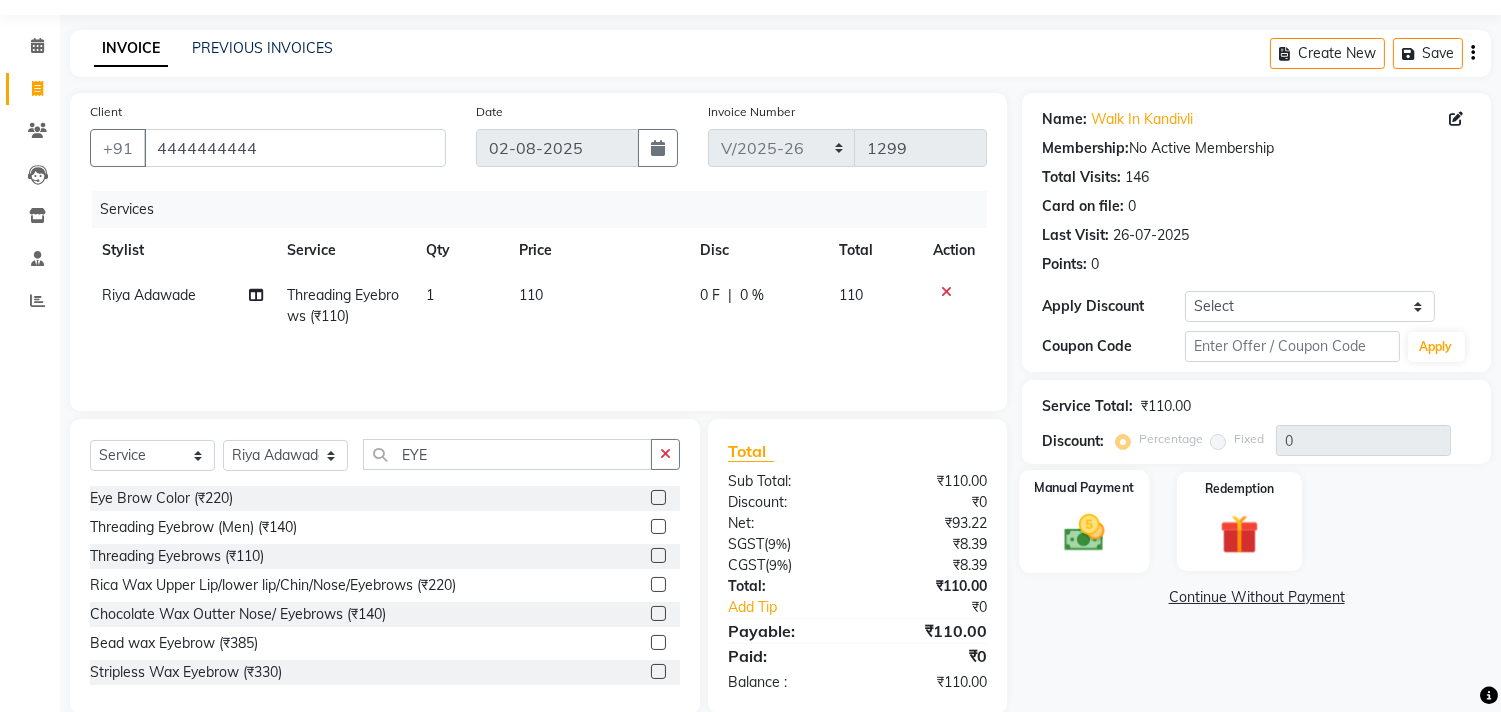 scroll, scrollTop: 88, scrollLeft: 0, axis: vertical 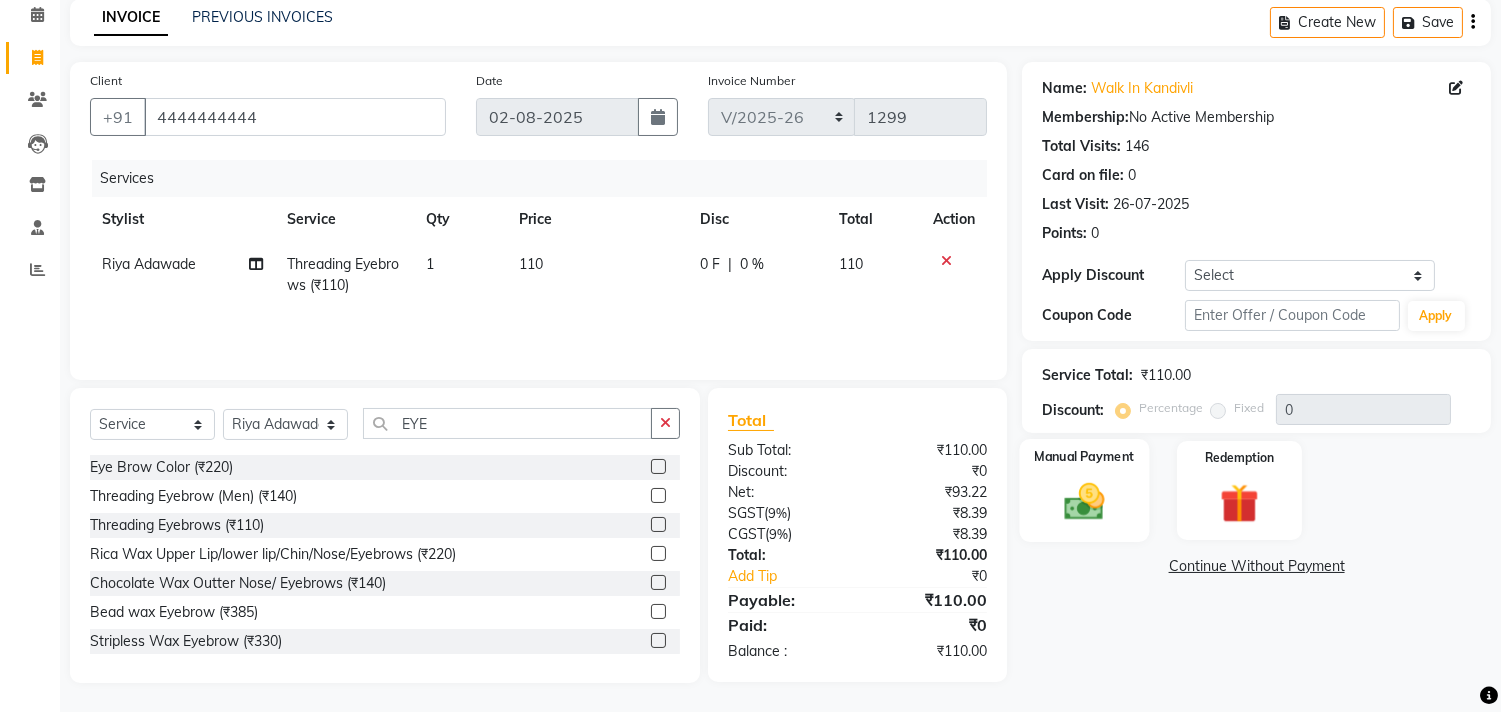 click 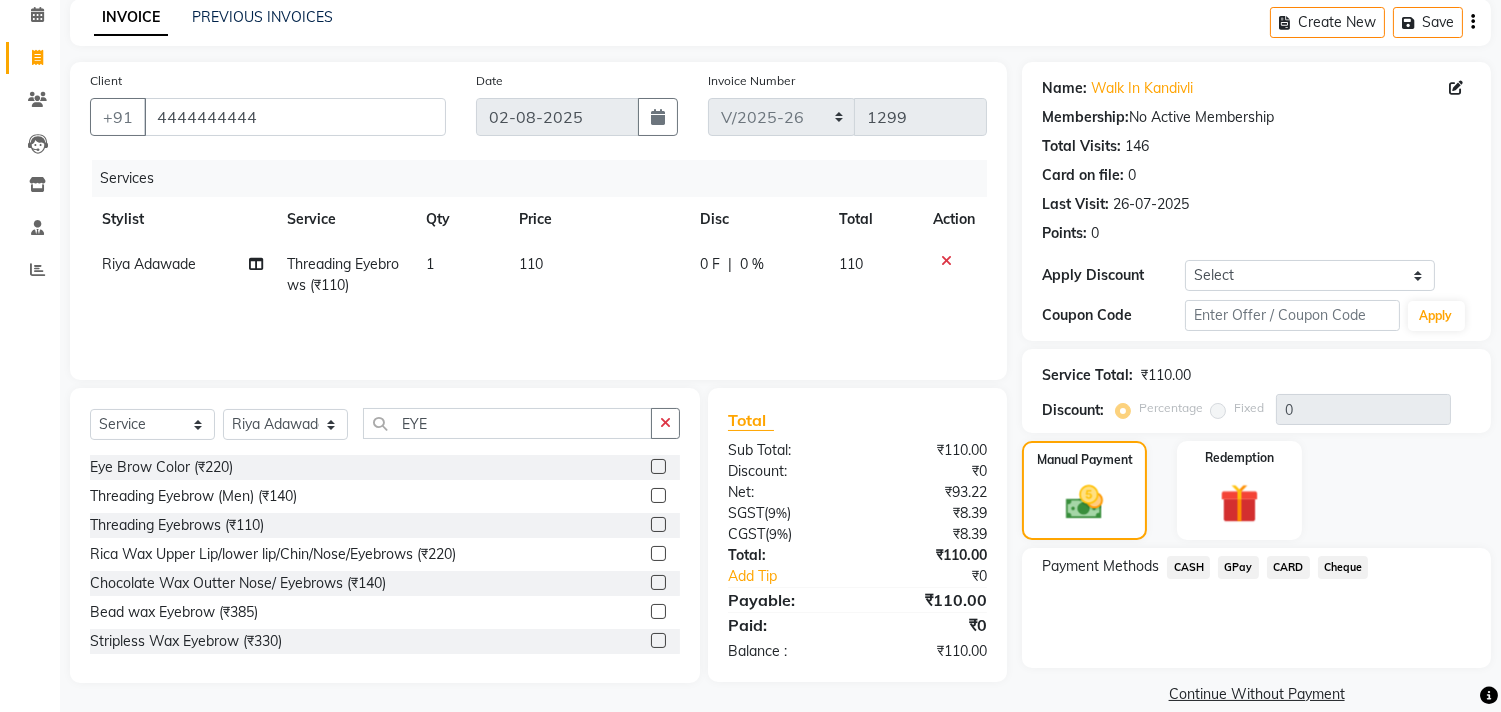click on "CASH" 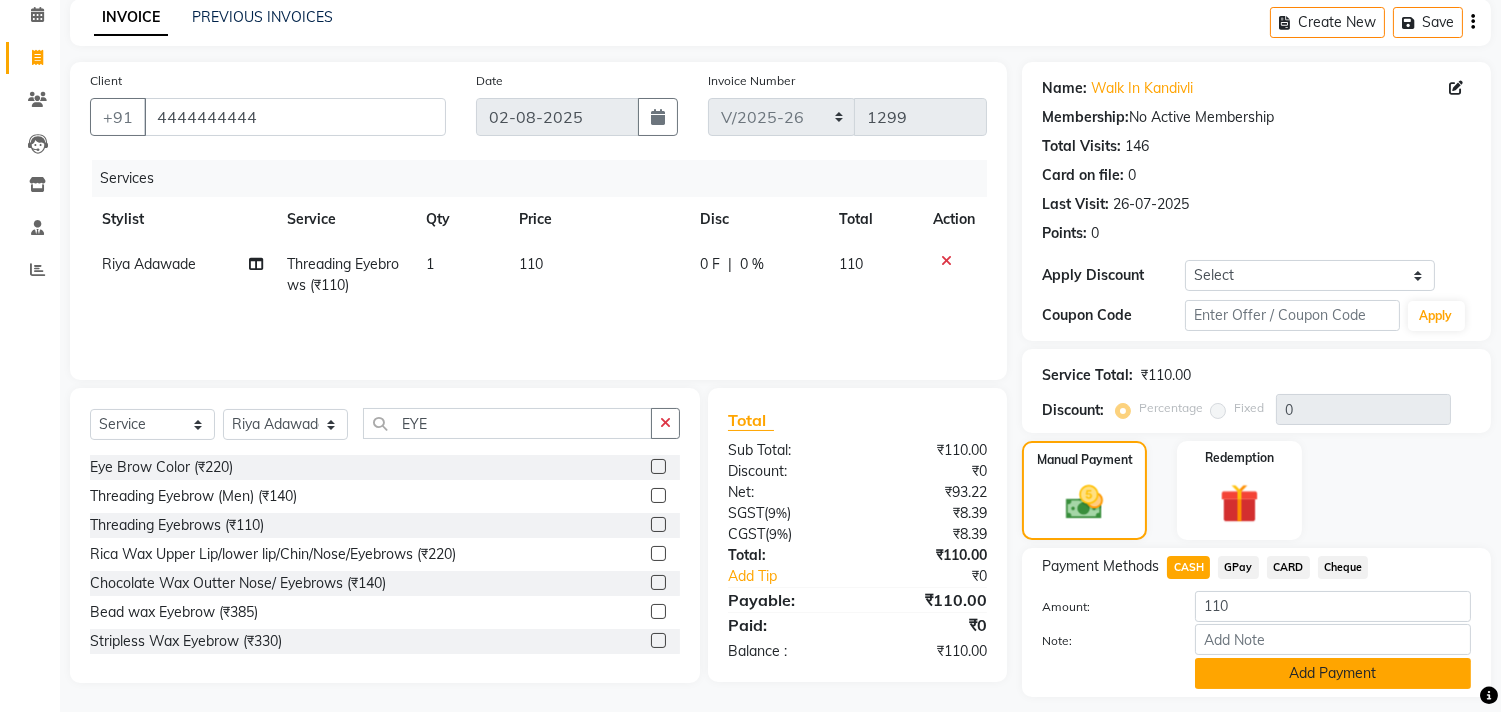 drag, startPoint x: 1216, startPoint y: 662, endPoint x: 1232, endPoint y: 640, distance: 27.202942 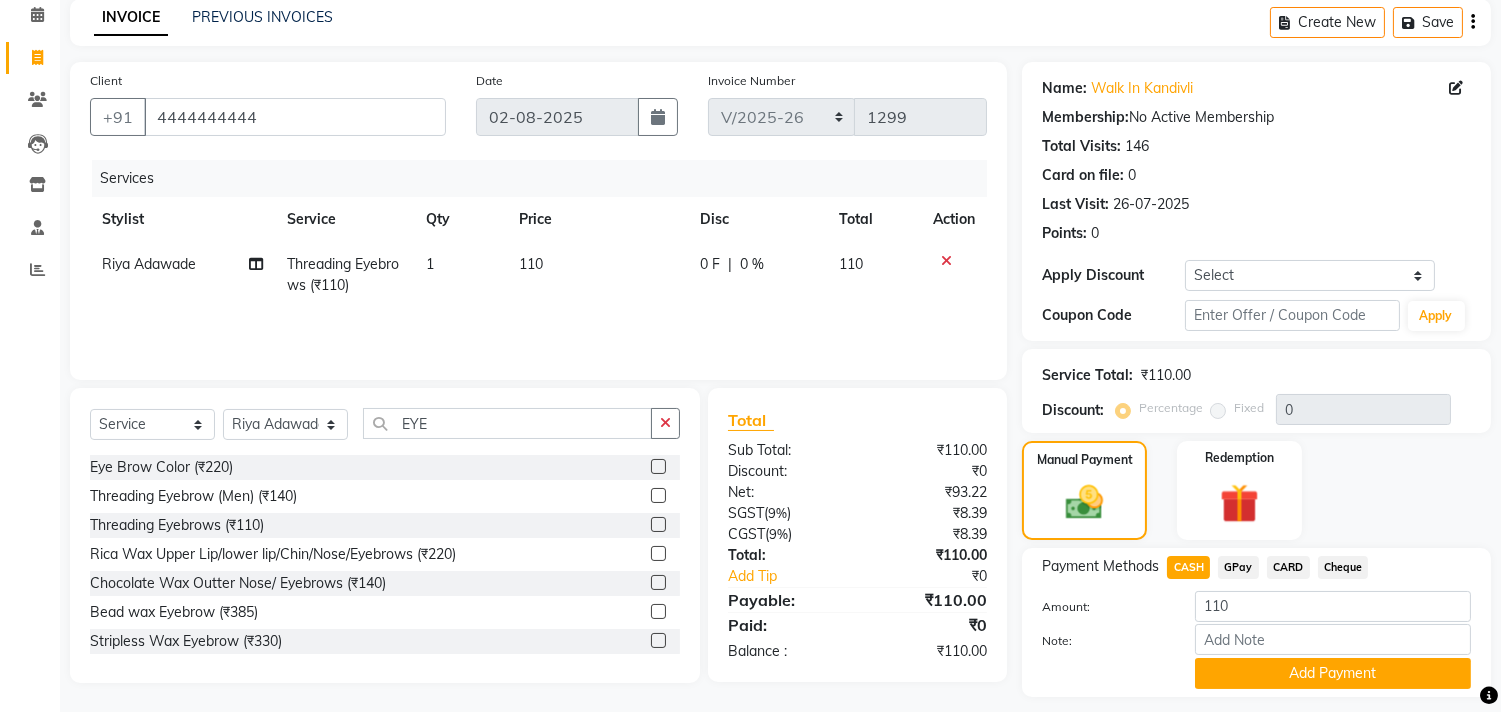 click on "Add Payment" 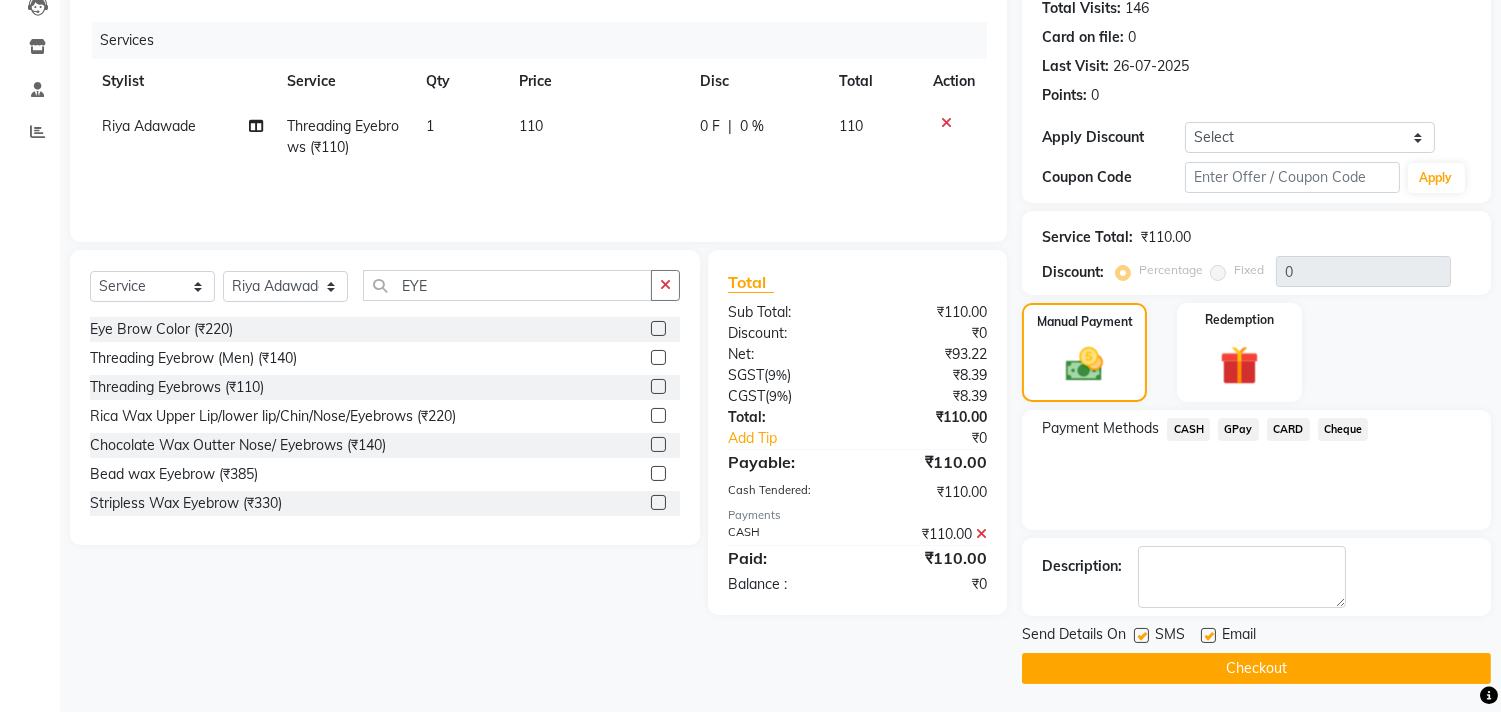 scroll, scrollTop: 227, scrollLeft: 0, axis: vertical 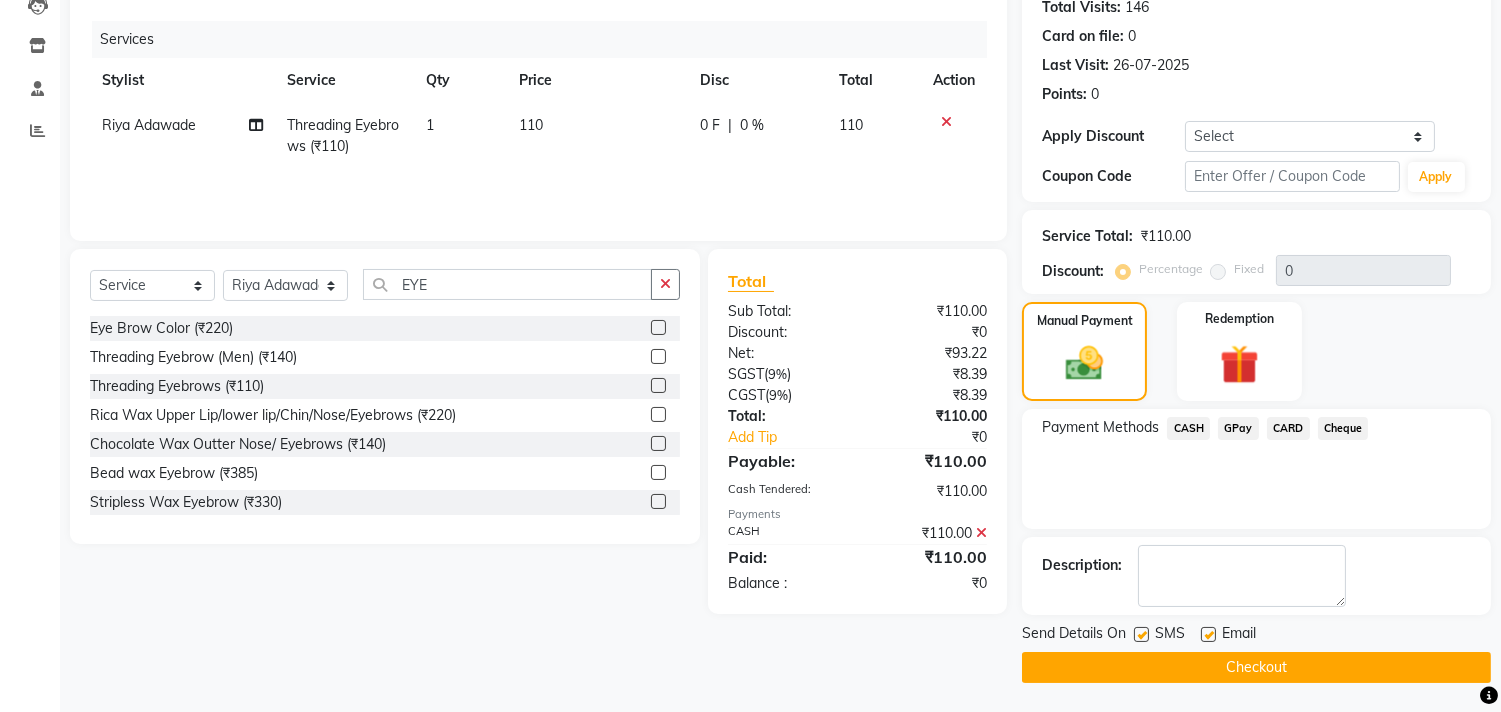 click on "Checkout" 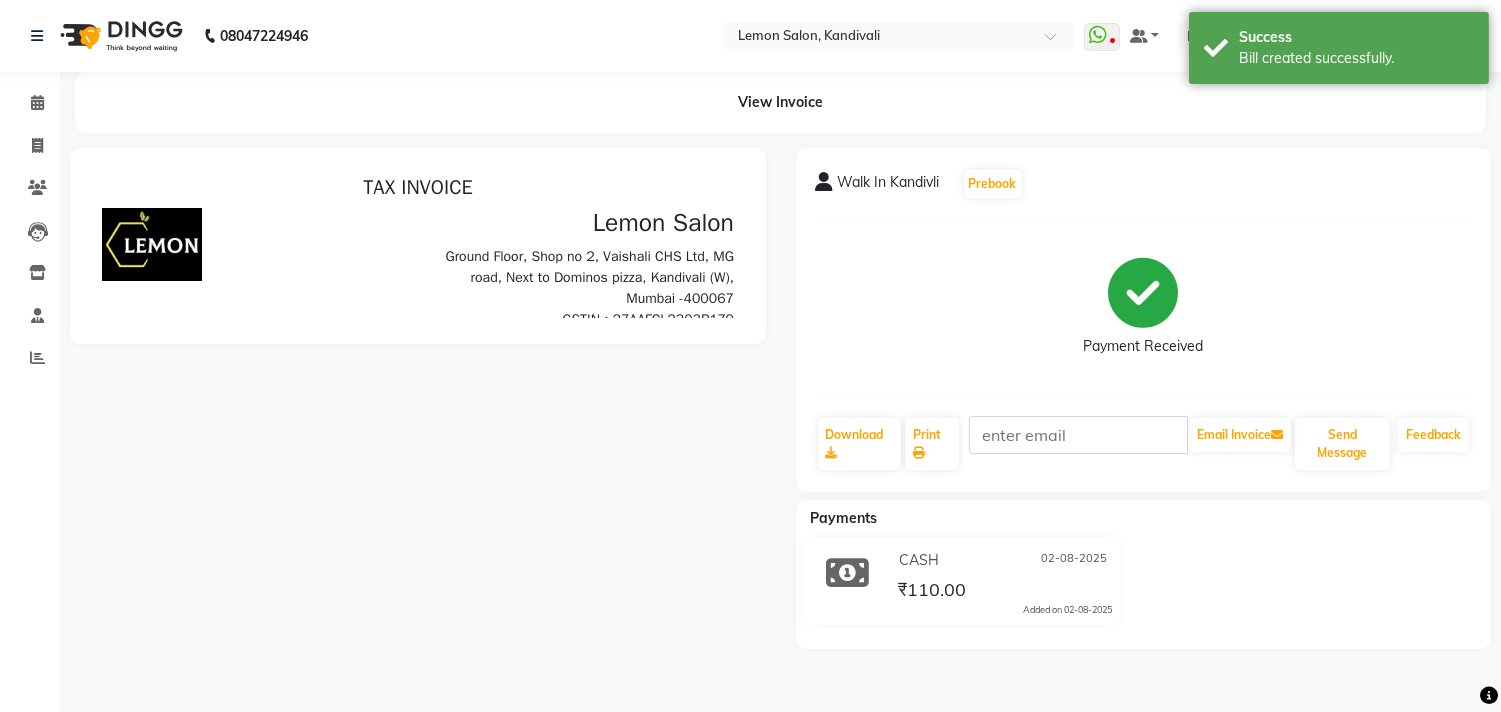scroll, scrollTop: 0, scrollLeft: 0, axis: both 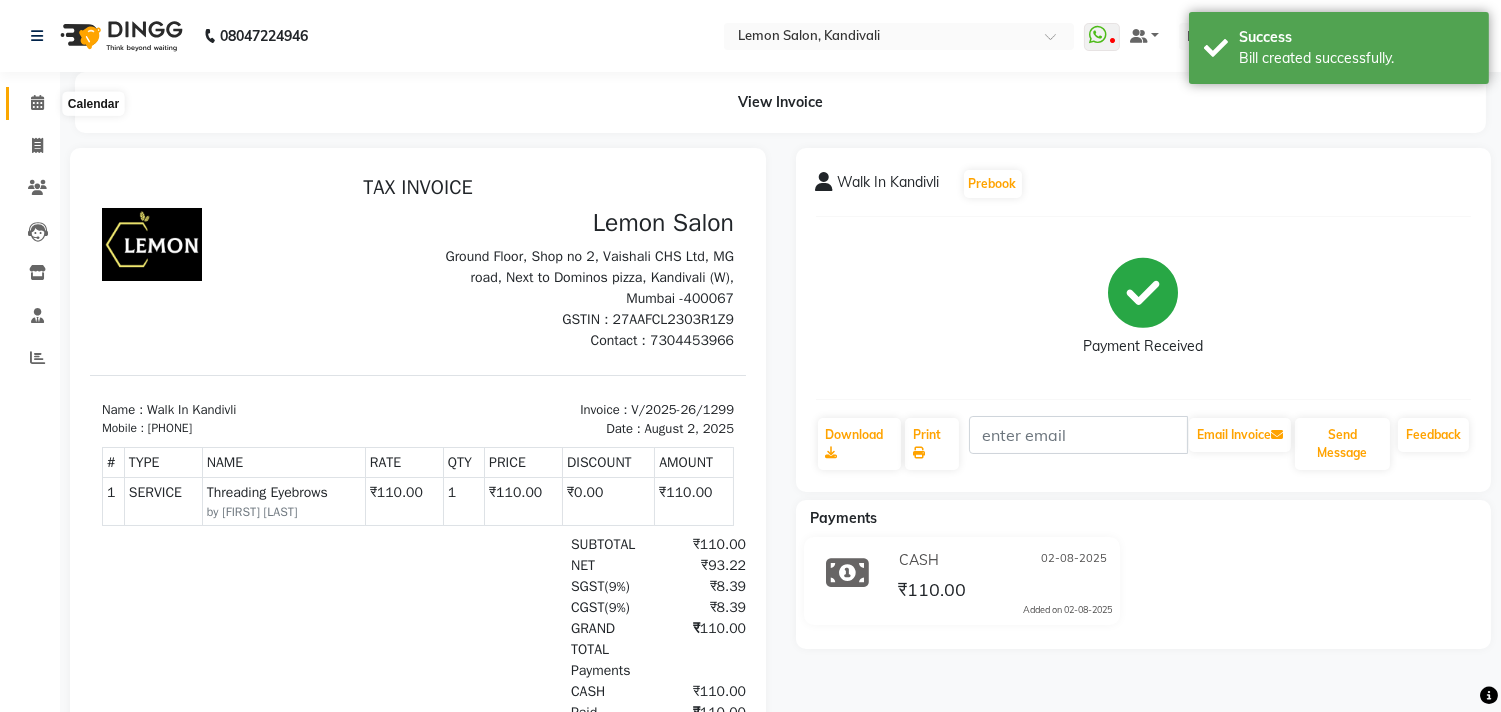 click 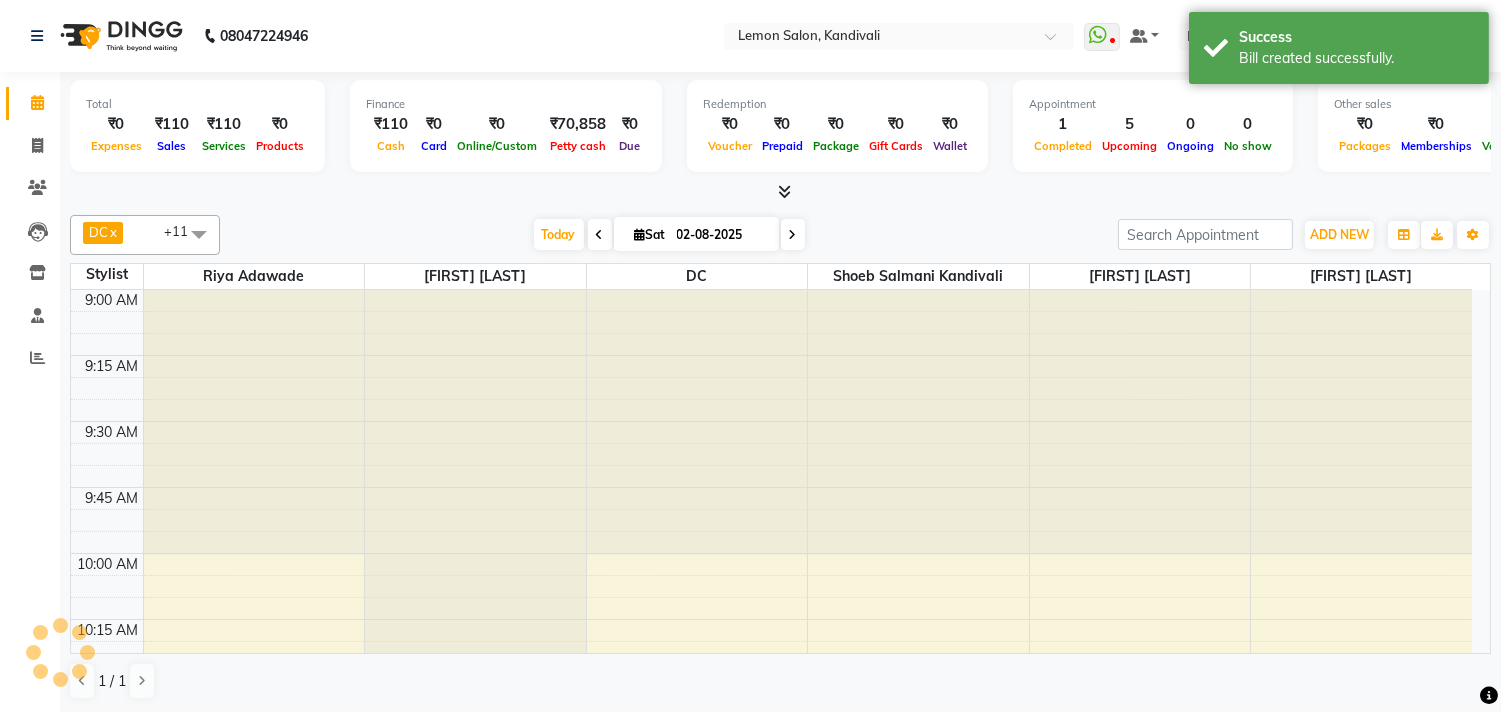scroll, scrollTop: 0, scrollLeft: 0, axis: both 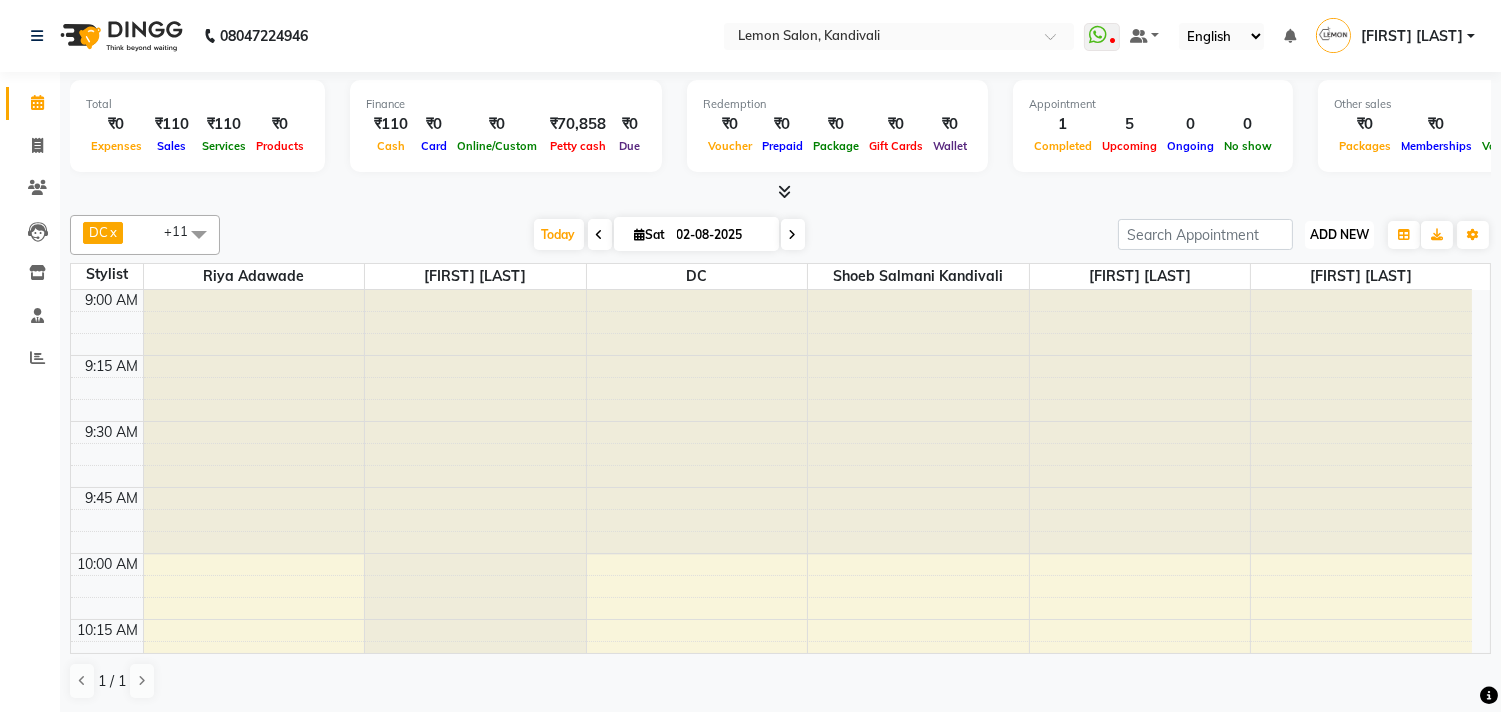 click on "ADD NEW" at bounding box center (1339, 234) 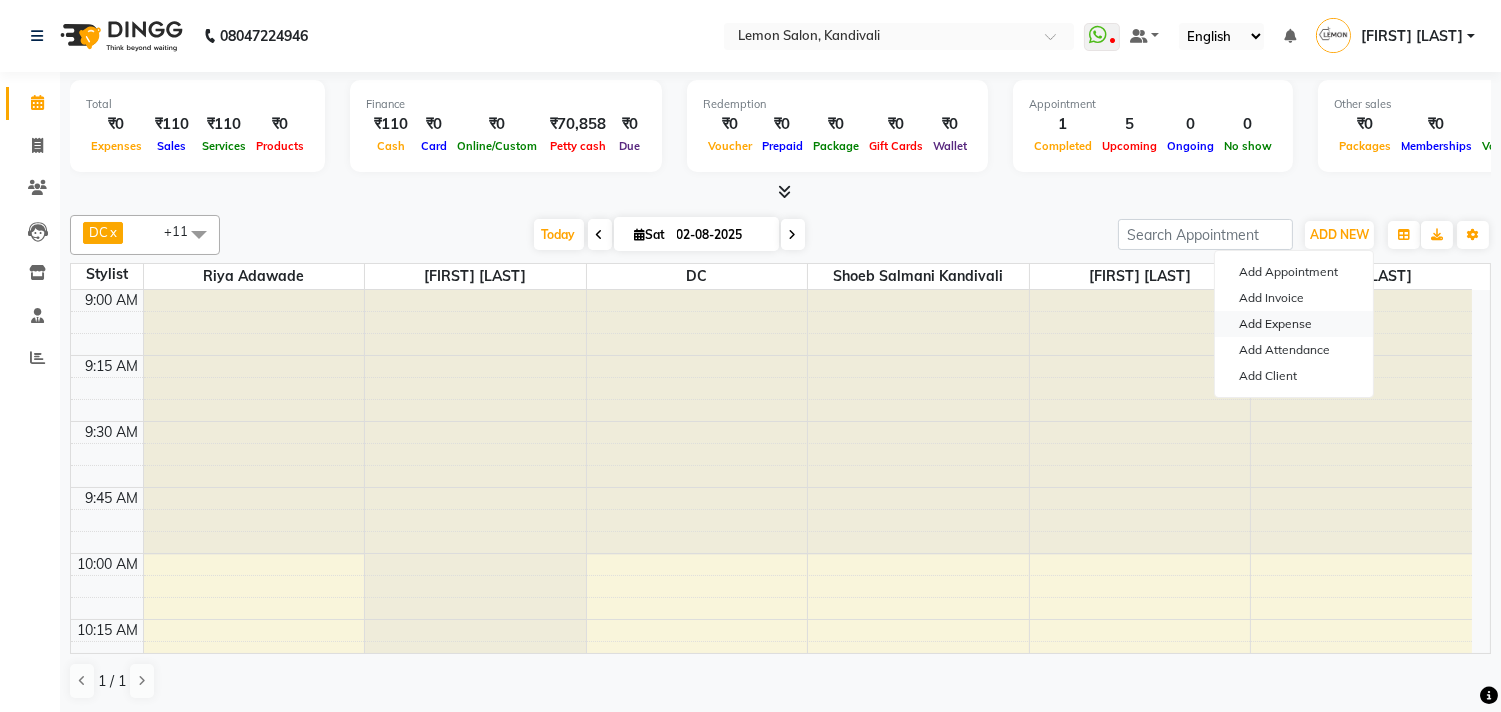 click on "Add Expense" at bounding box center [1294, 324] 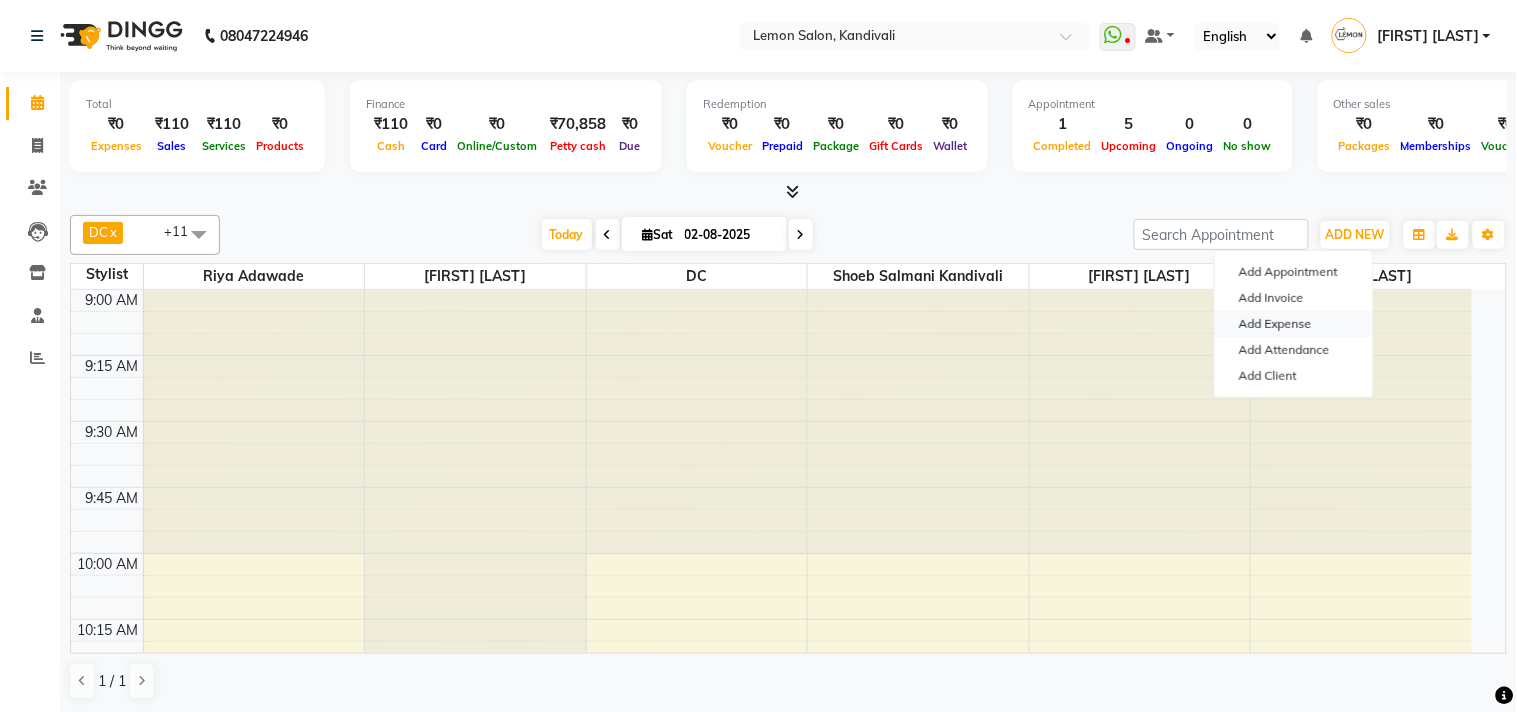 select on "1" 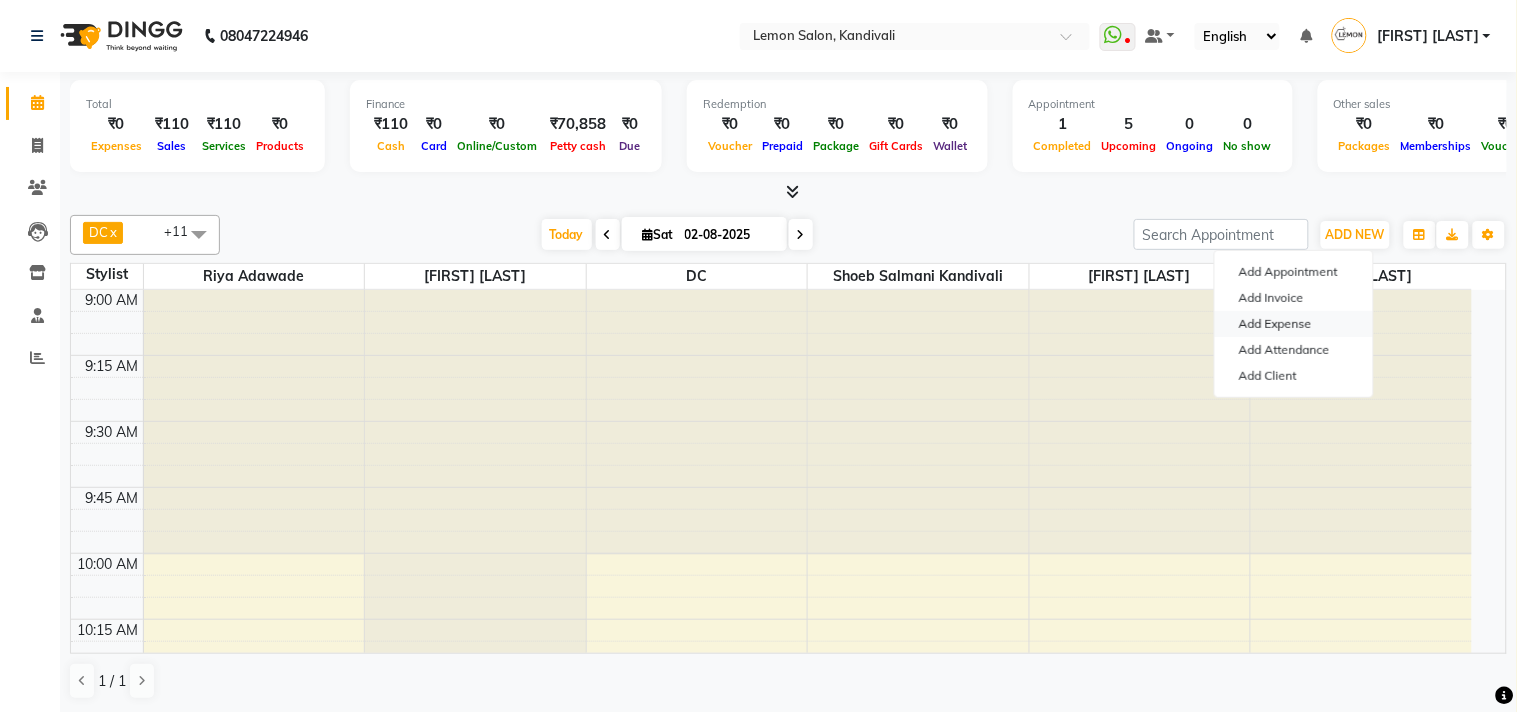 select on "2551" 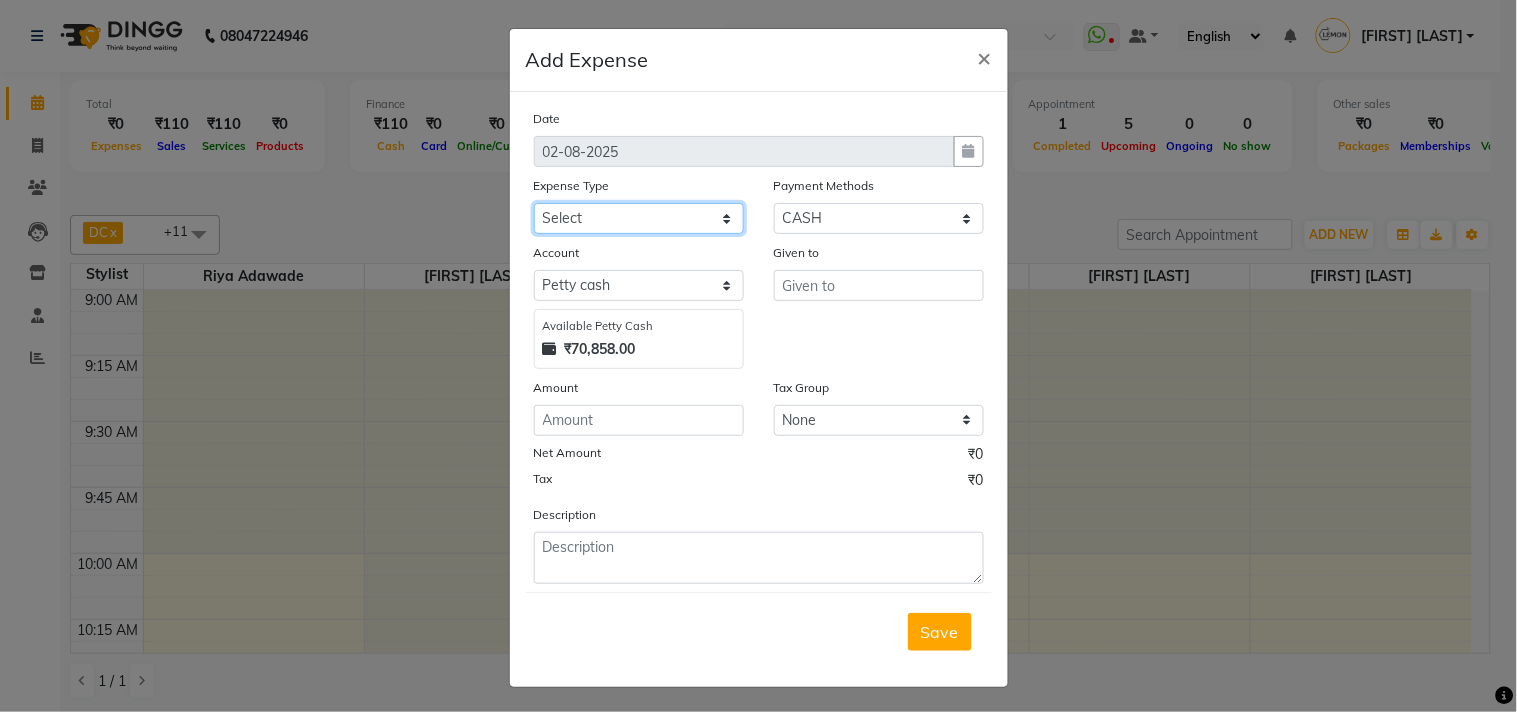 click on "Select Advance Cash transfer to hub Laundry Loan Membership Milk Miscellaneous MONTHLY GROCERY Prepaid Product Tip" 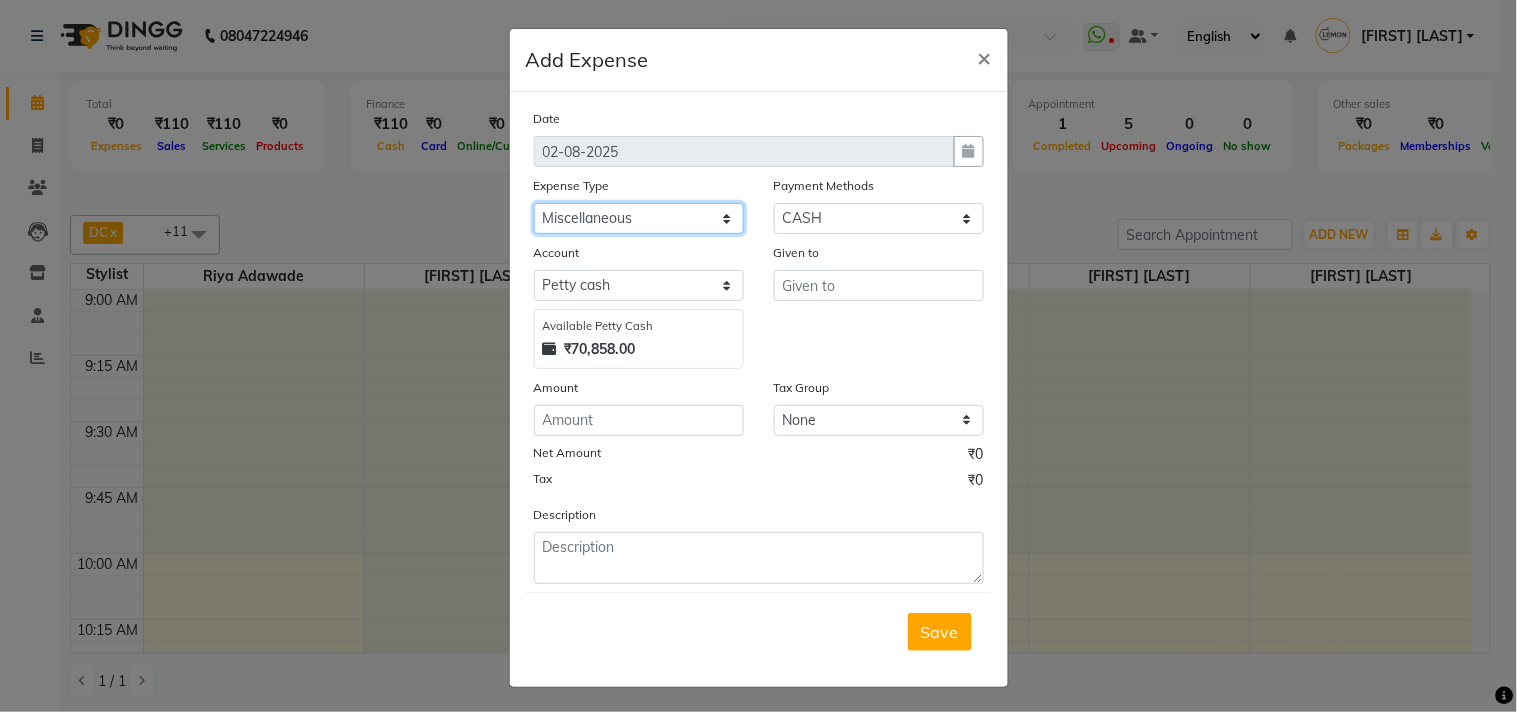 click on "Select Advance Cash transfer to hub Laundry Loan Membership Milk Miscellaneous MONTHLY GROCERY Prepaid Product Tip" 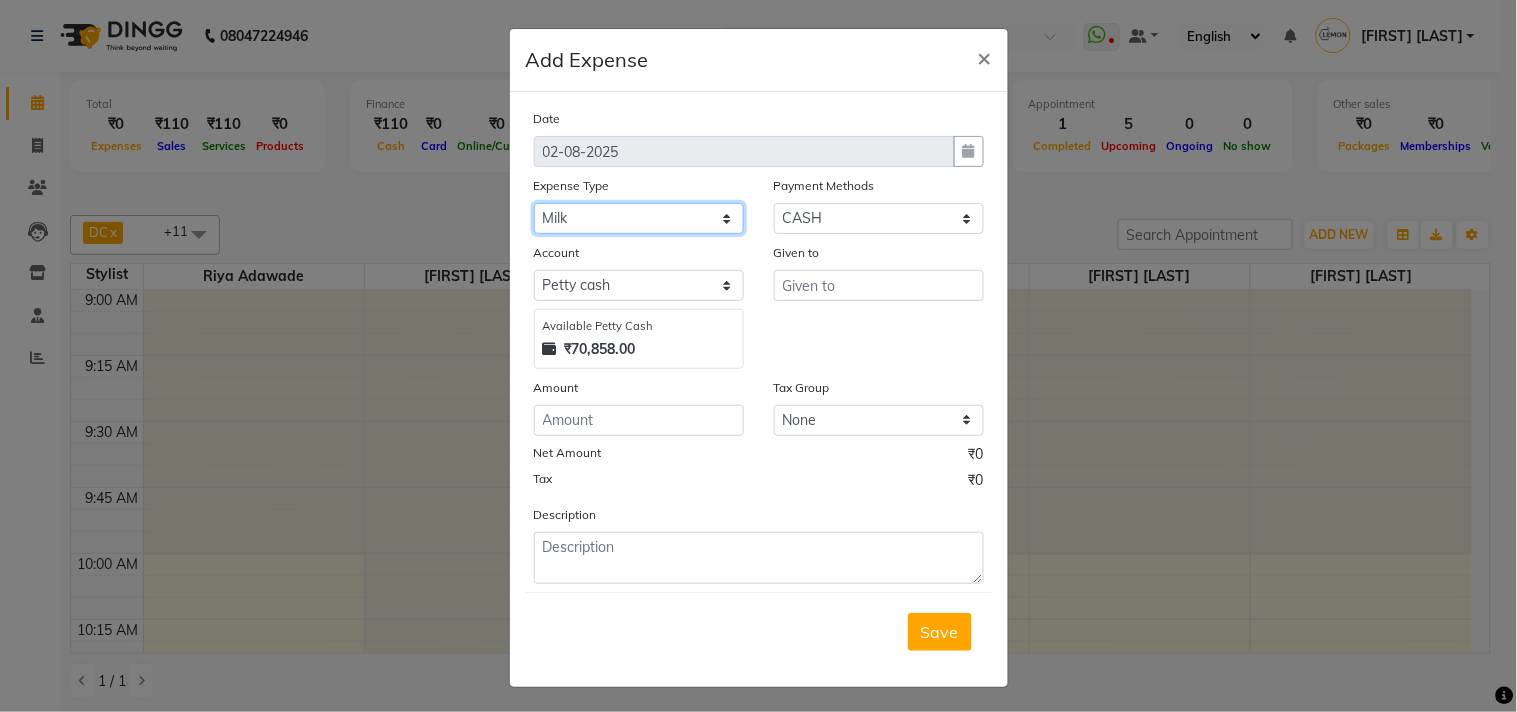 click on "Select Advance Cash transfer to hub Laundry Loan Membership Milk Miscellaneous MONTHLY GROCERY Prepaid Product Tip" 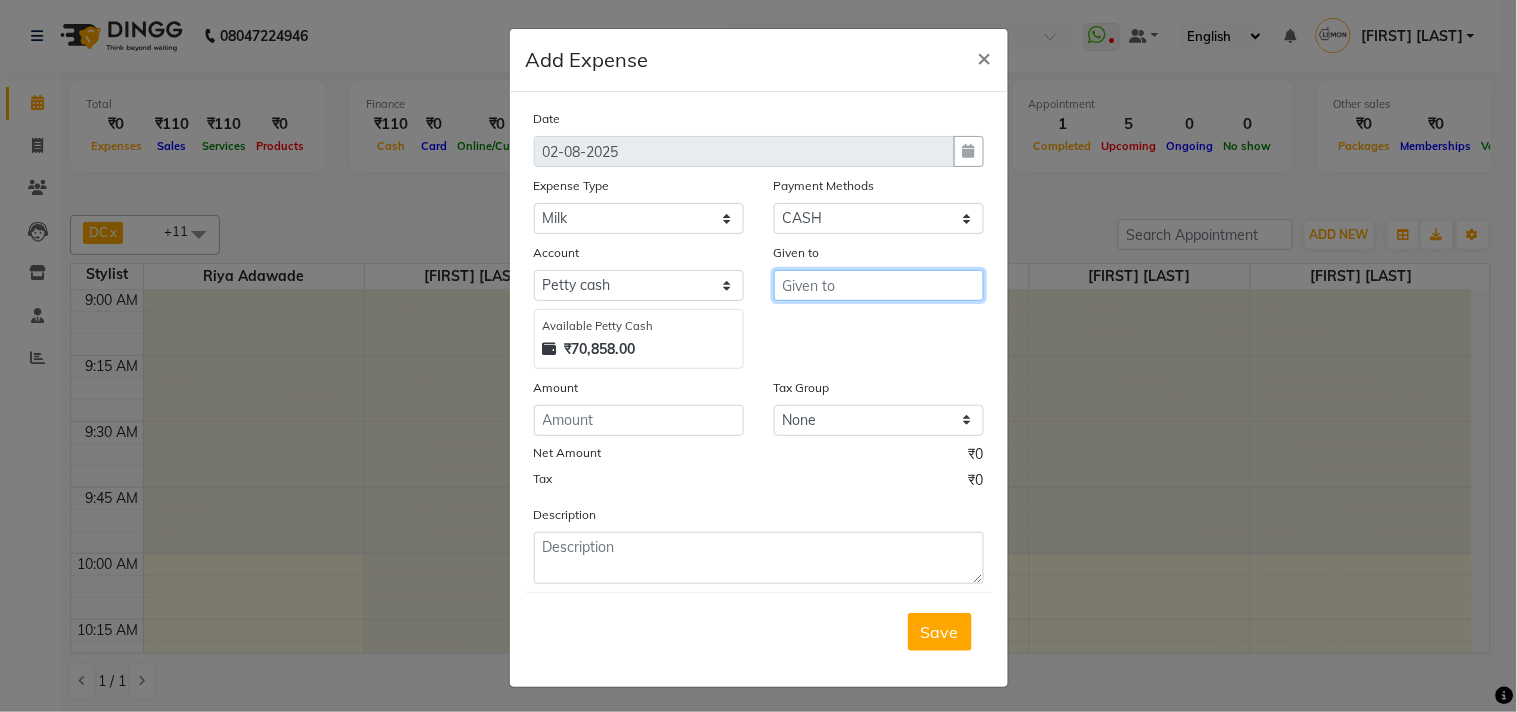 click at bounding box center (879, 285) 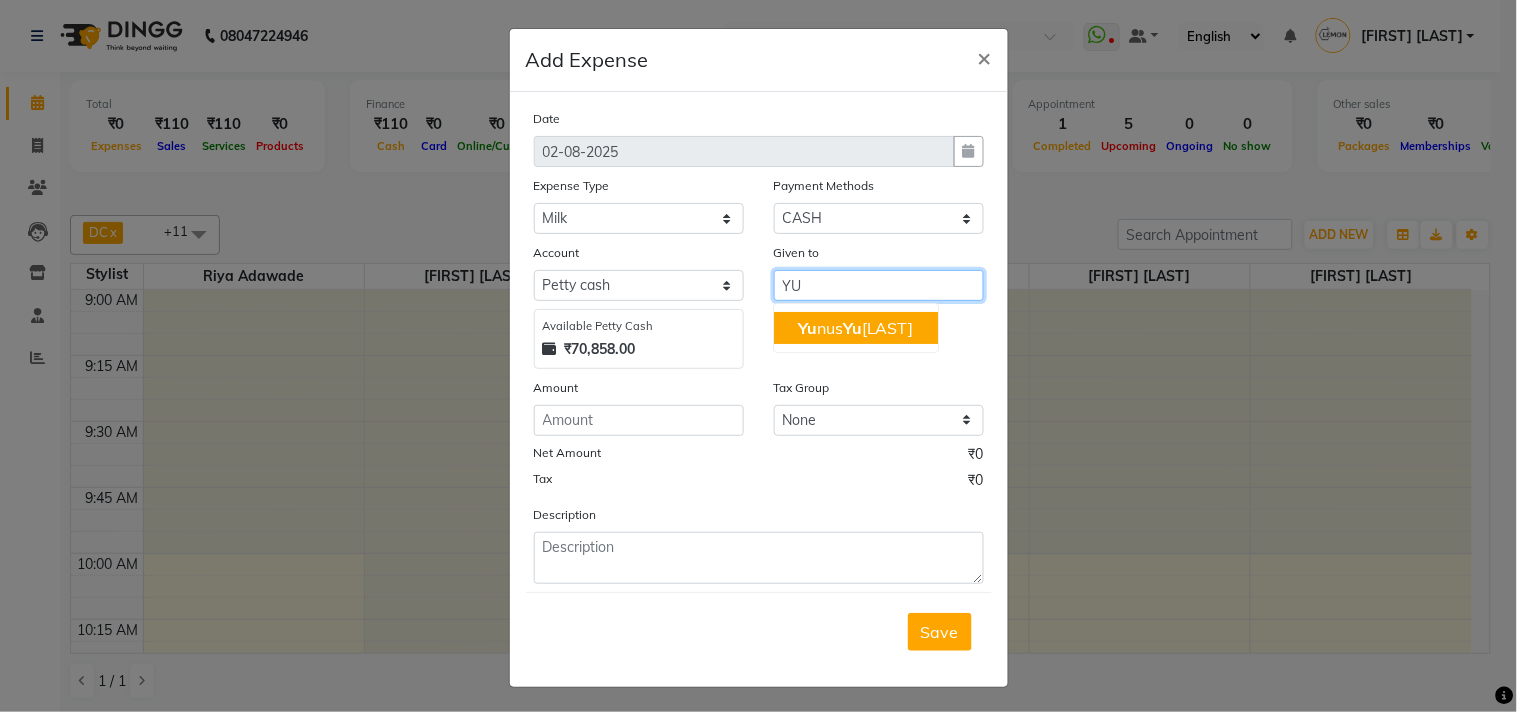 click on "Yu nus  Yu suf Shaikh" at bounding box center (856, 328) 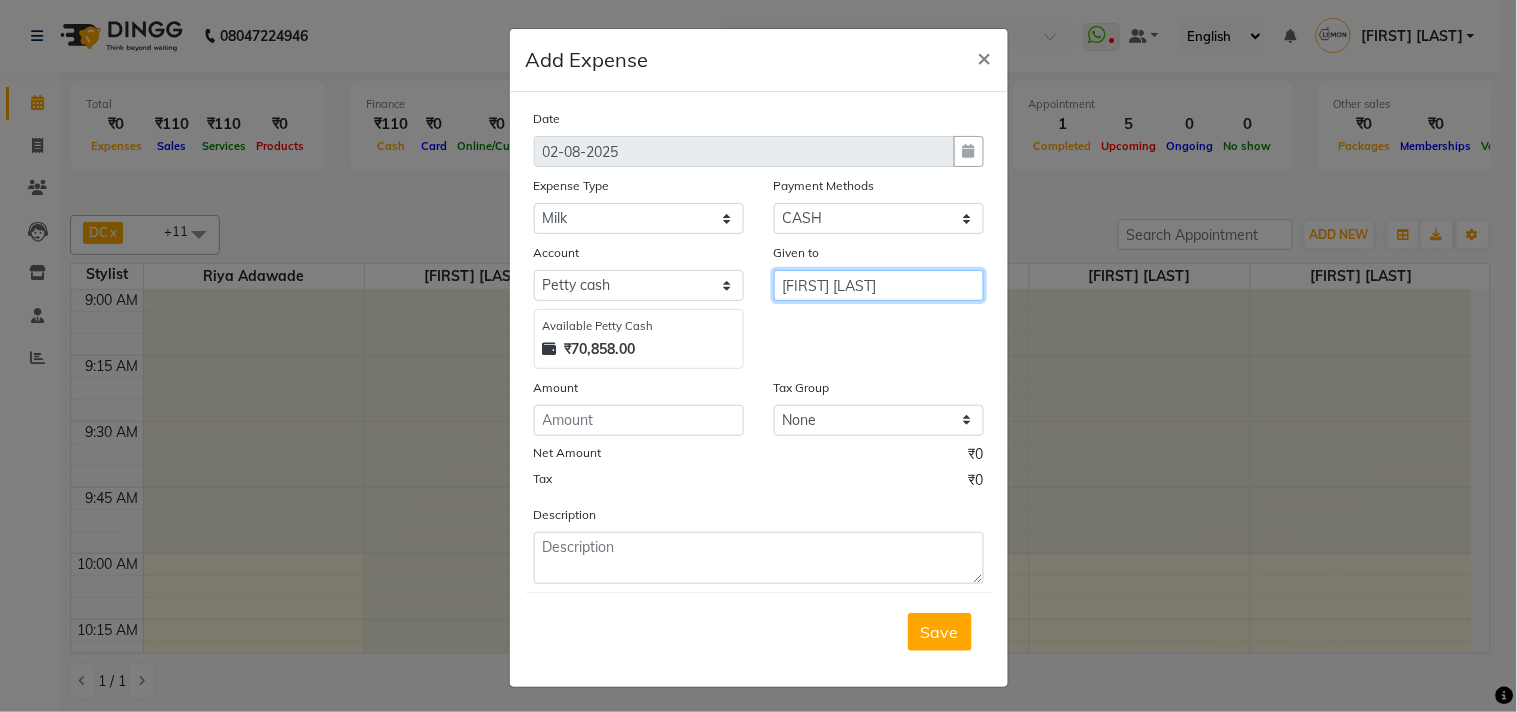 type on "[FIRST] [LAST]" 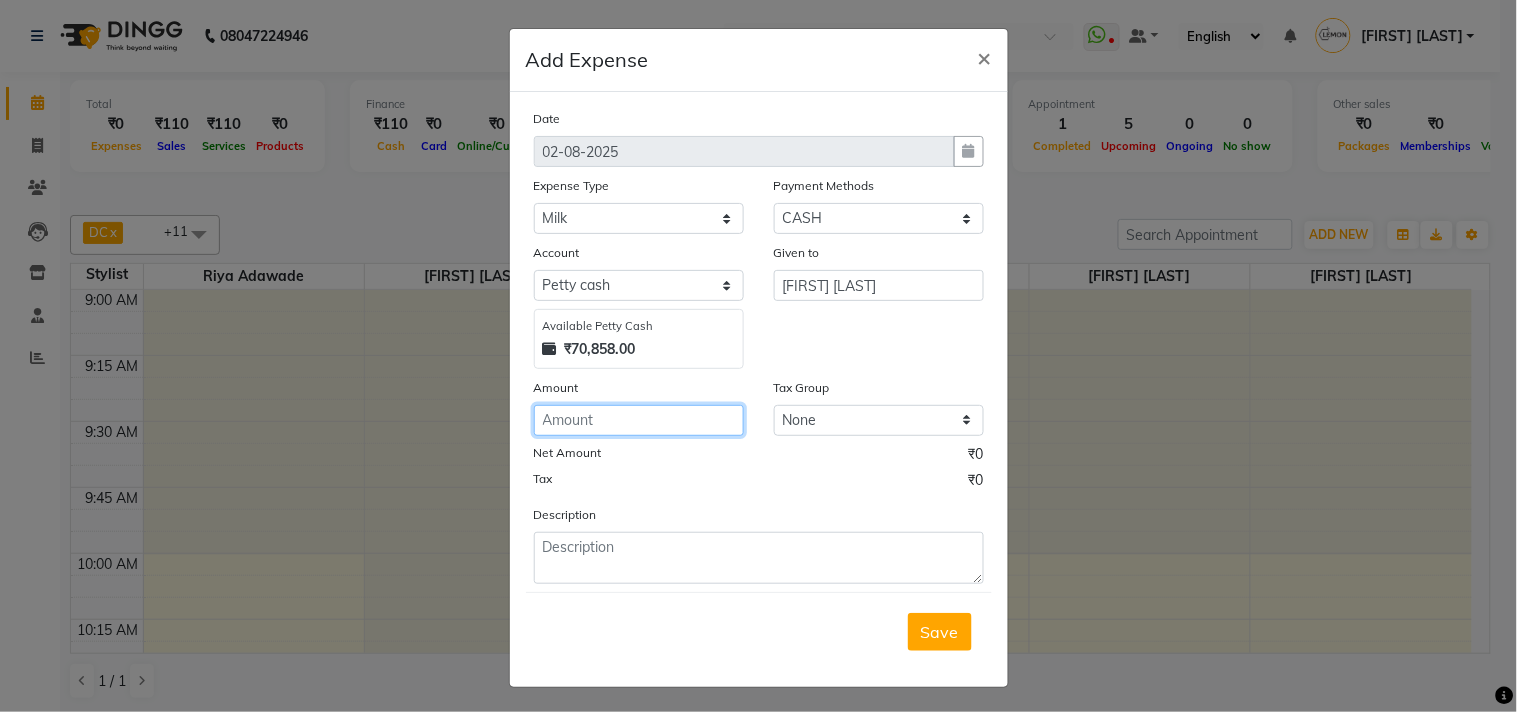 click 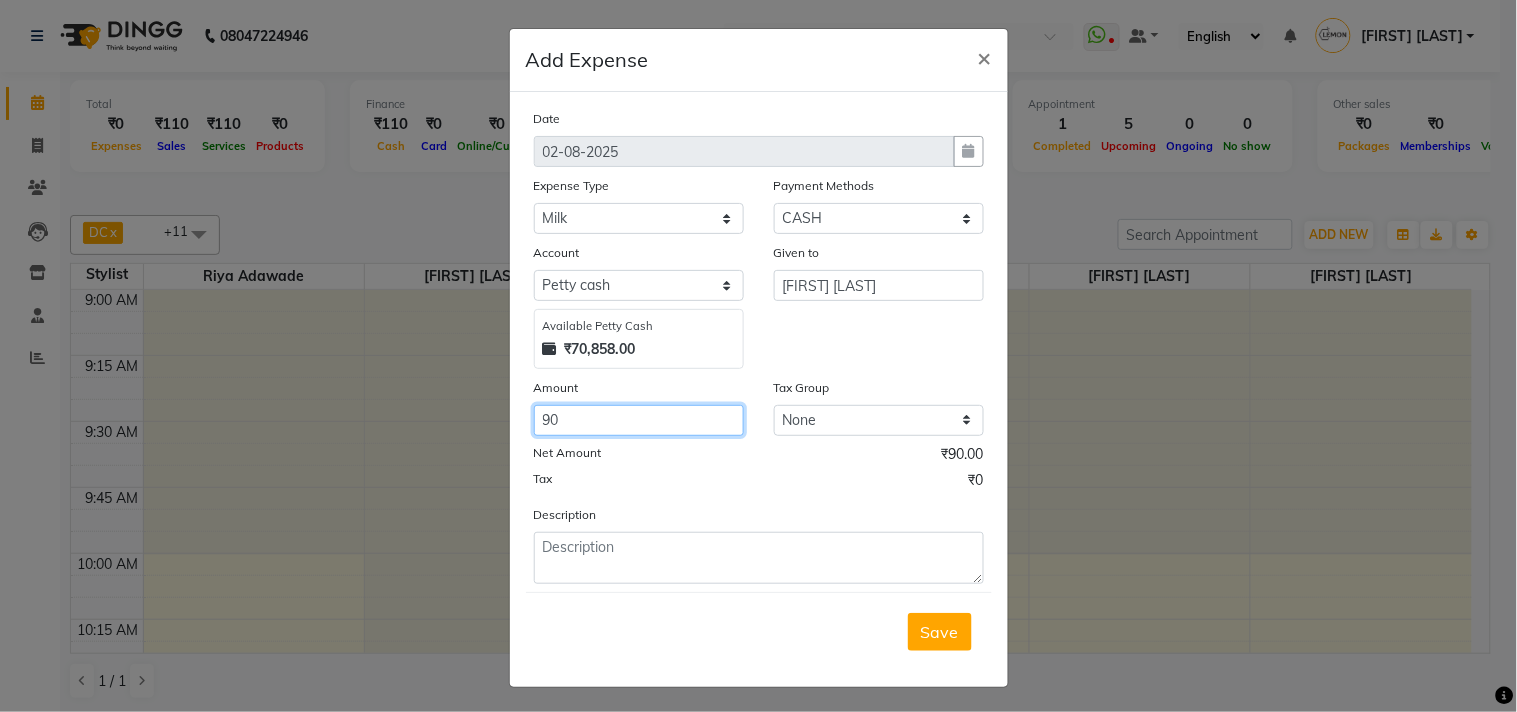 type on "90" 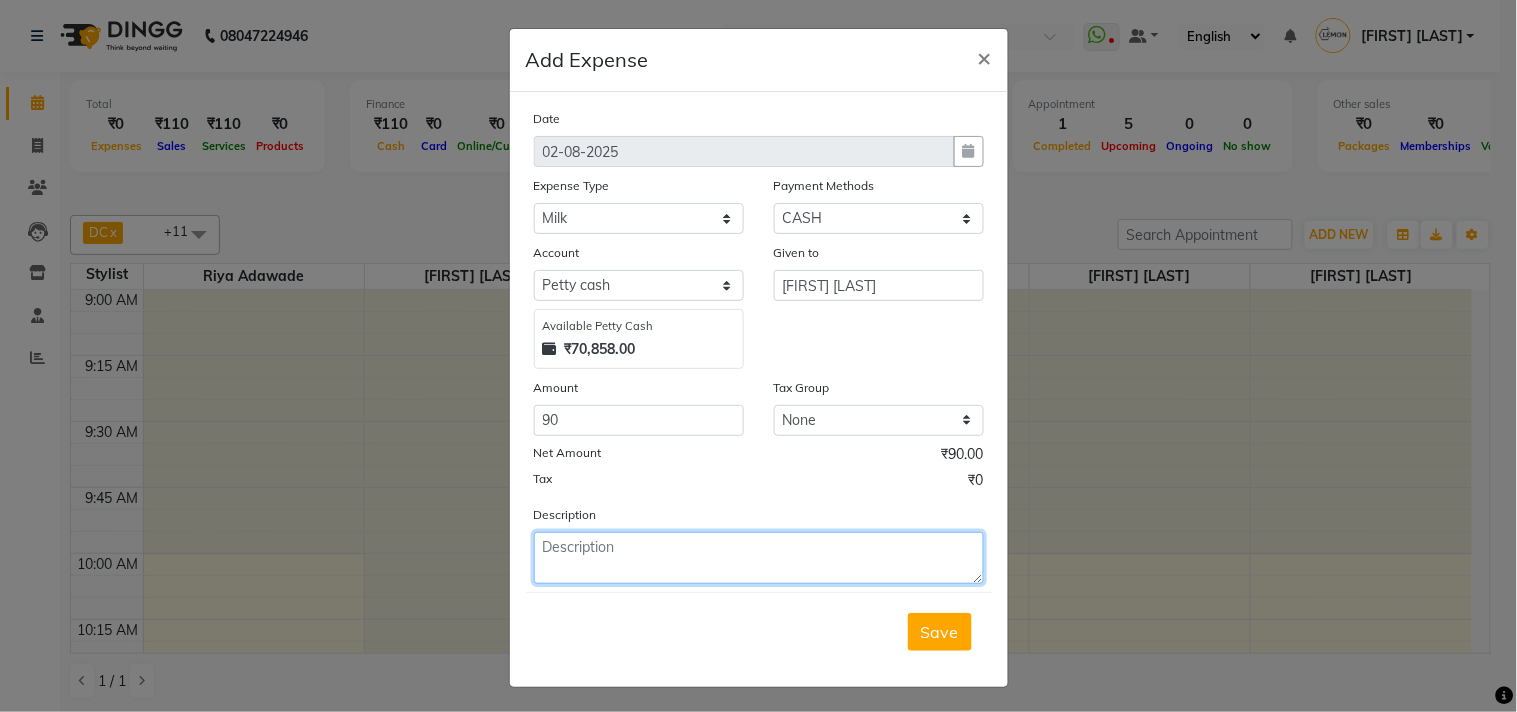 click 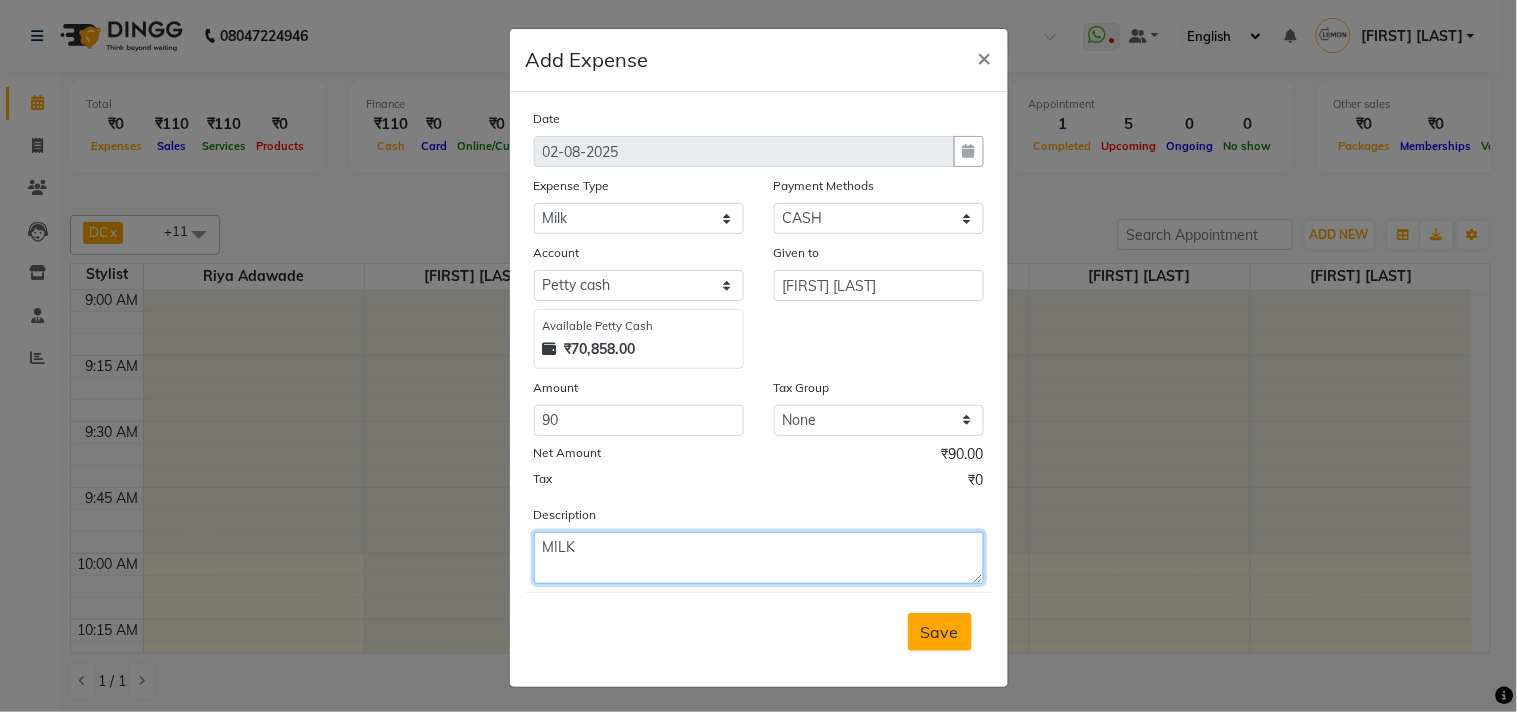 type on "MILK" 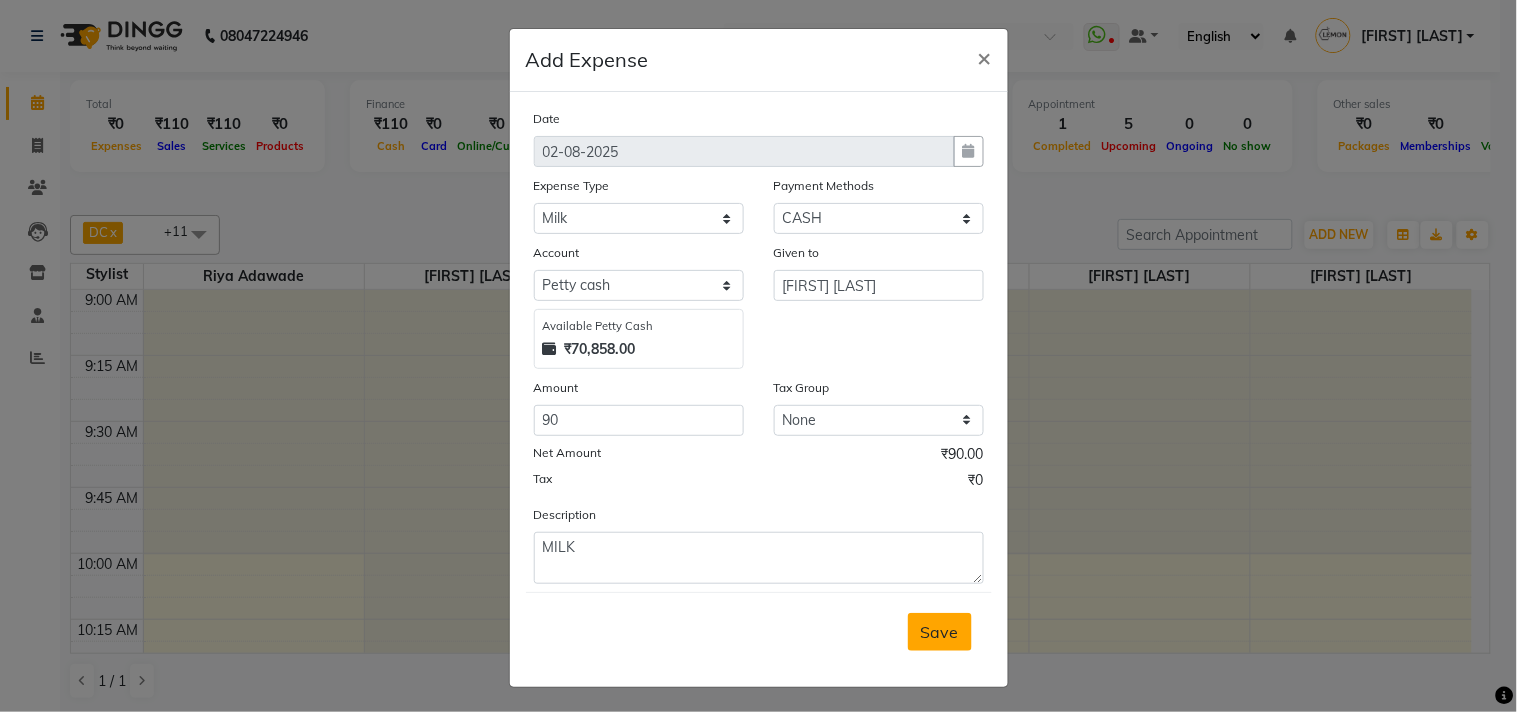 click on "Save" at bounding box center [940, 632] 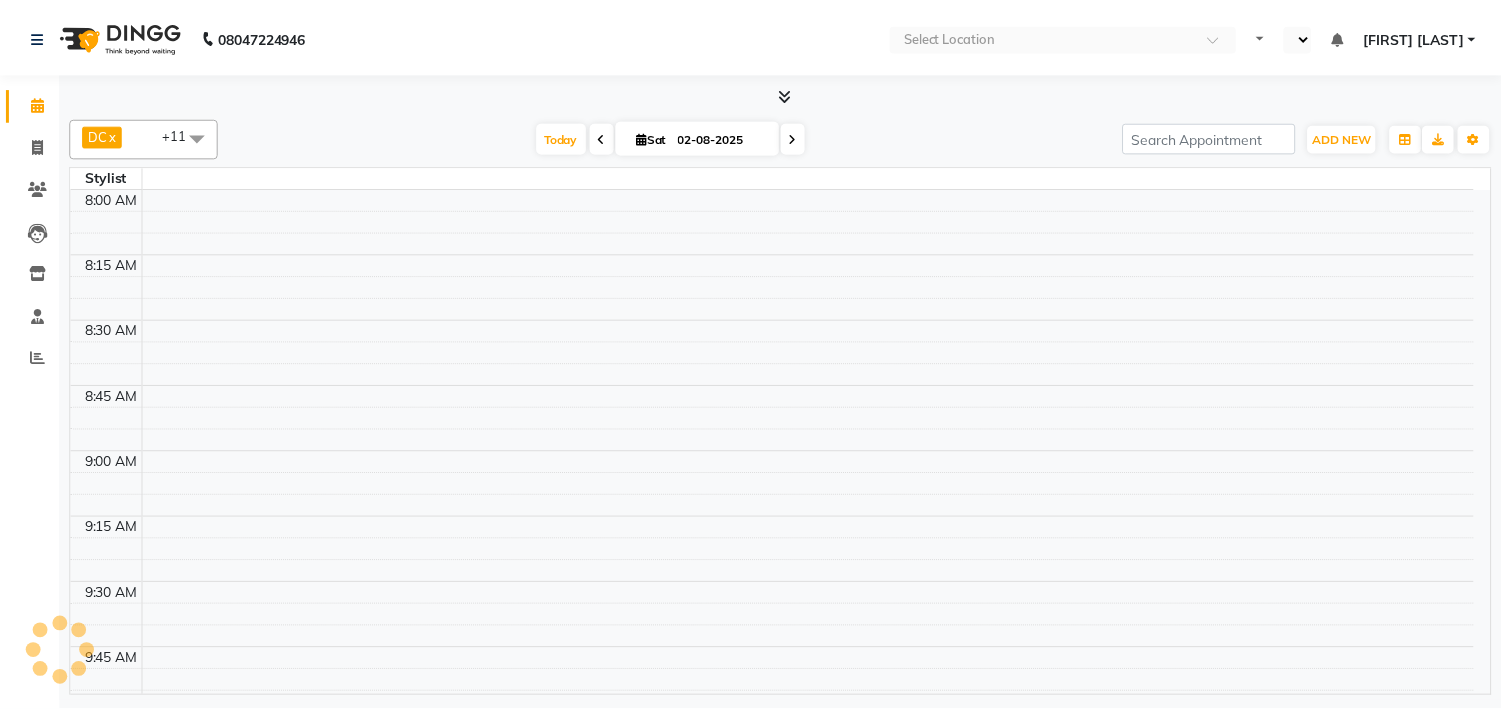 scroll, scrollTop: 0, scrollLeft: 0, axis: both 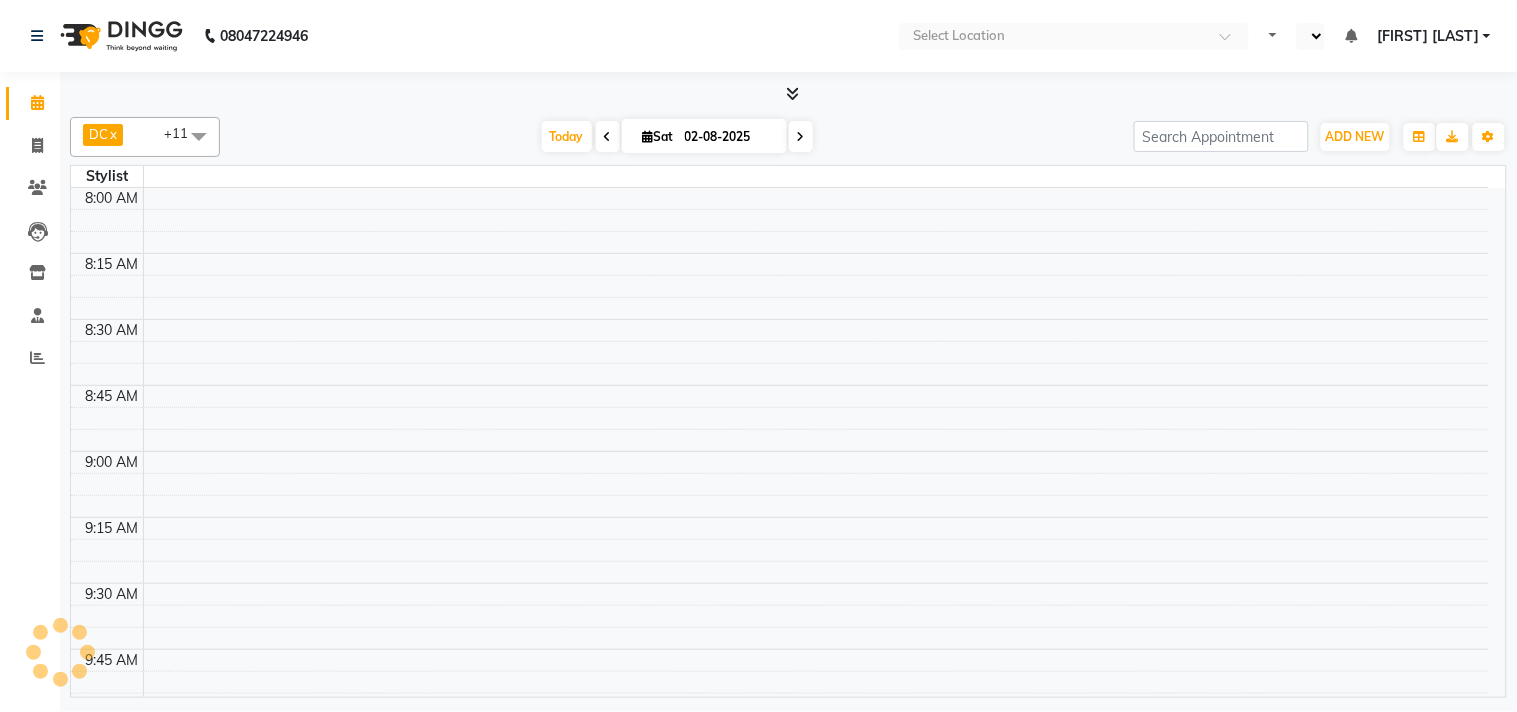 select on "en" 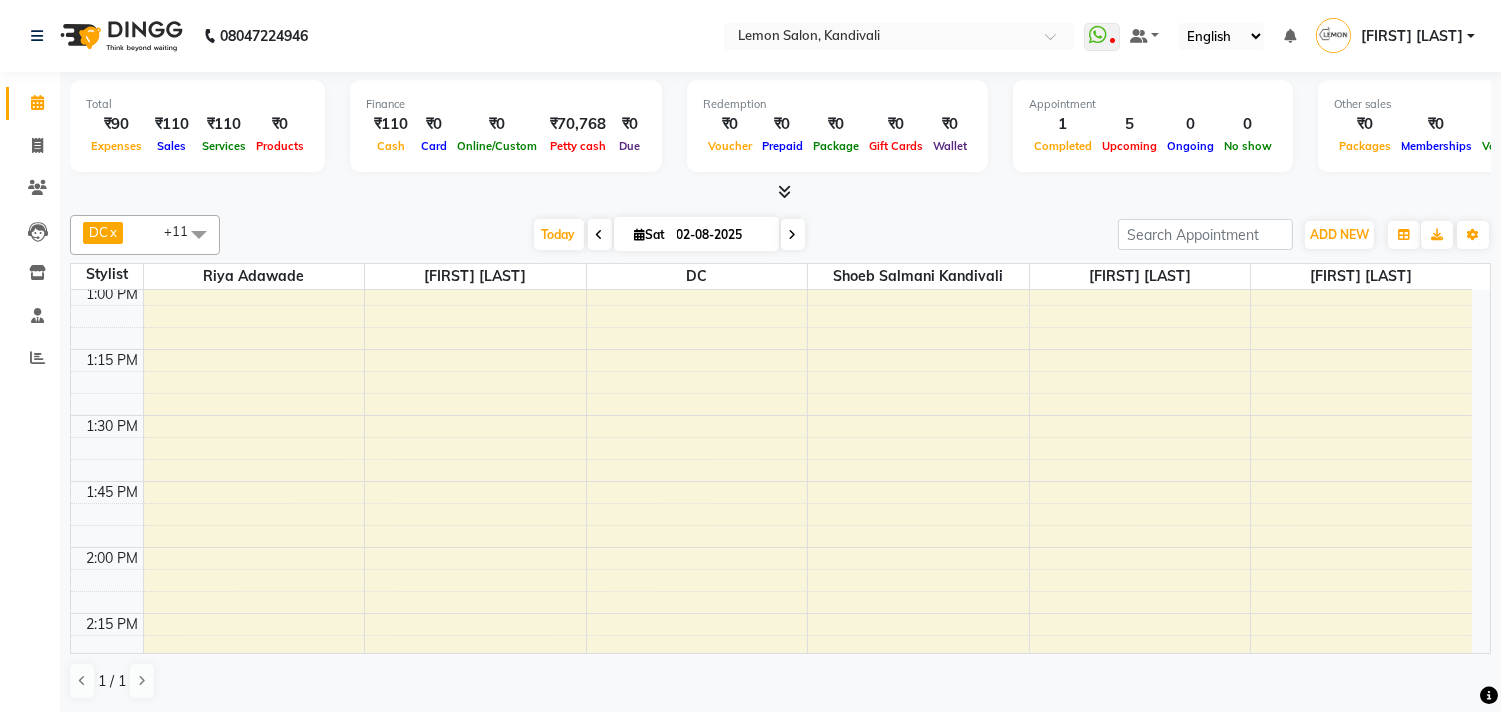 scroll, scrollTop: 0, scrollLeft: 0, axis: both 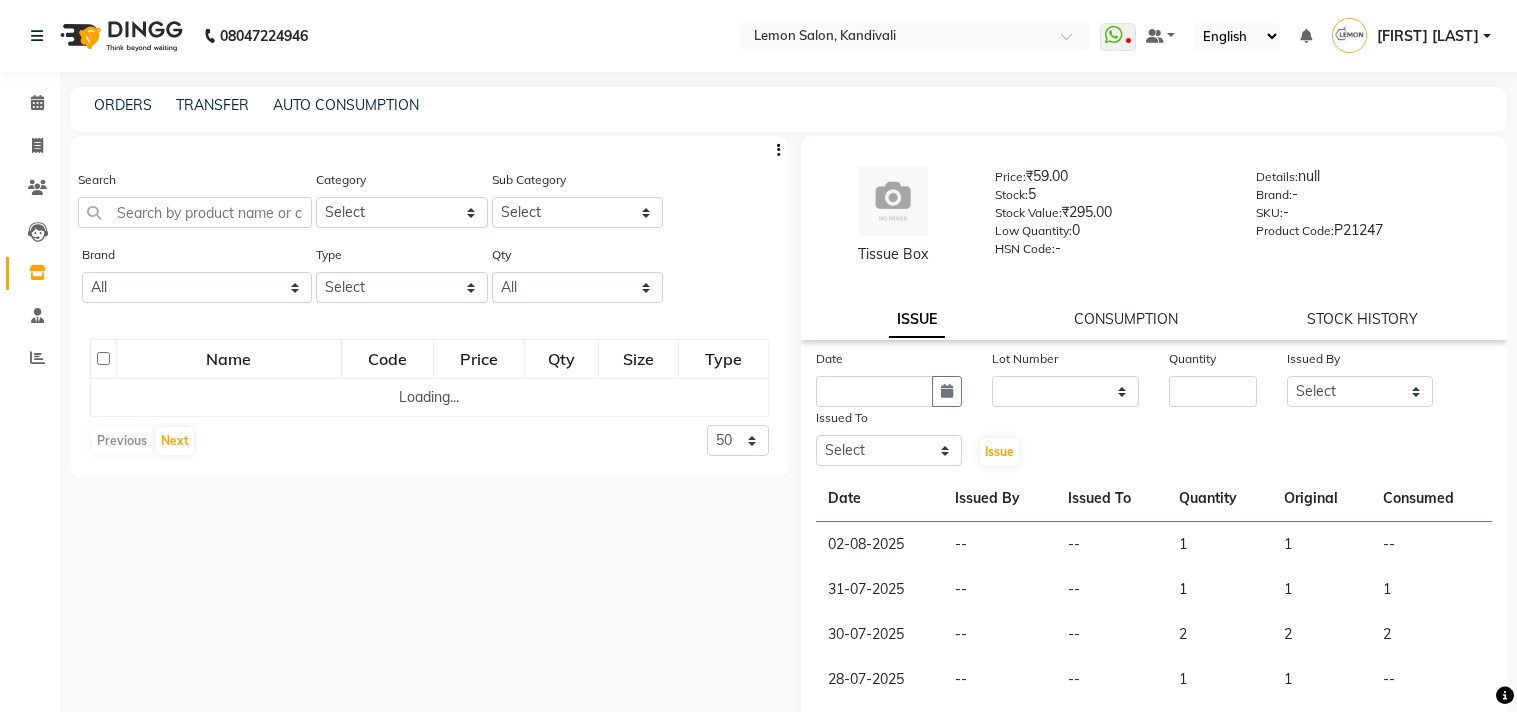 select 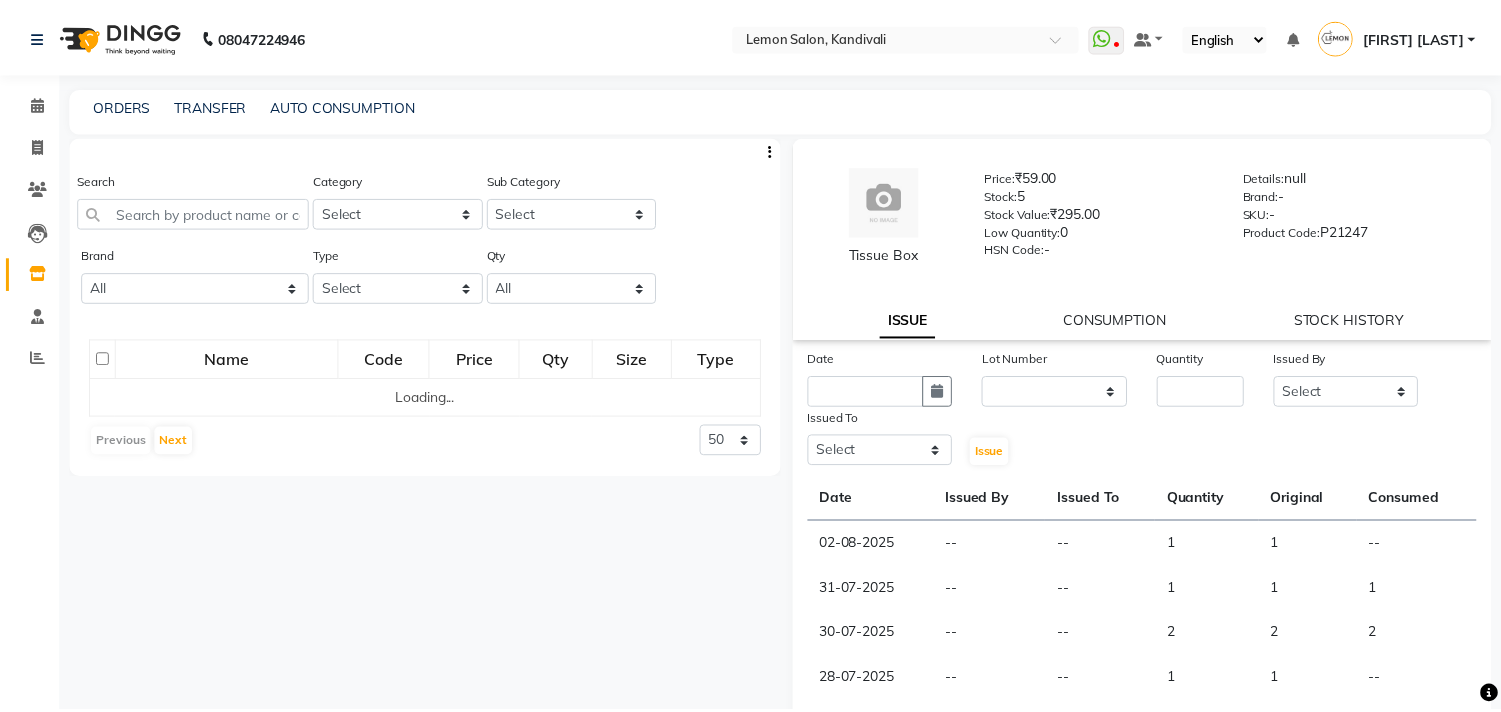 scroll, scrollTop: 0, scrollLeft: 0, axis: both 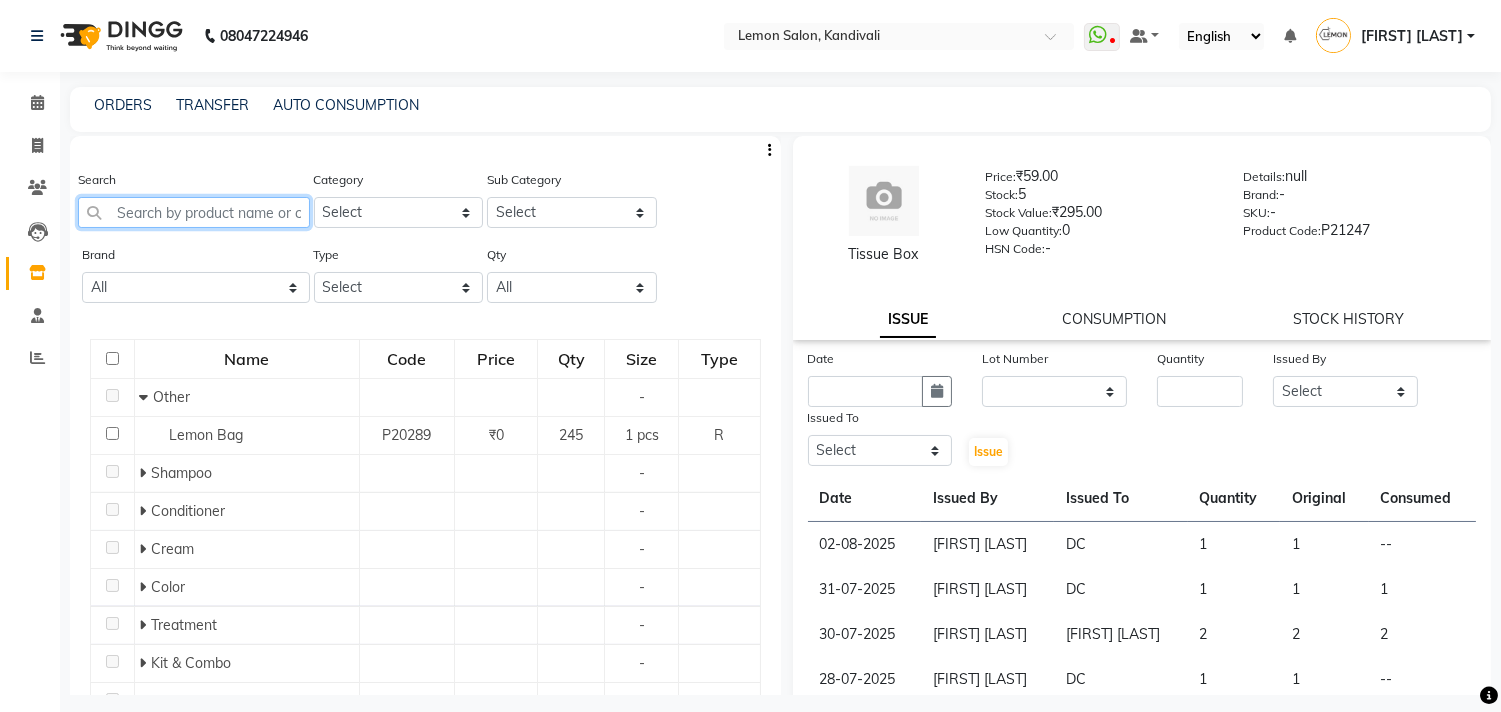 click 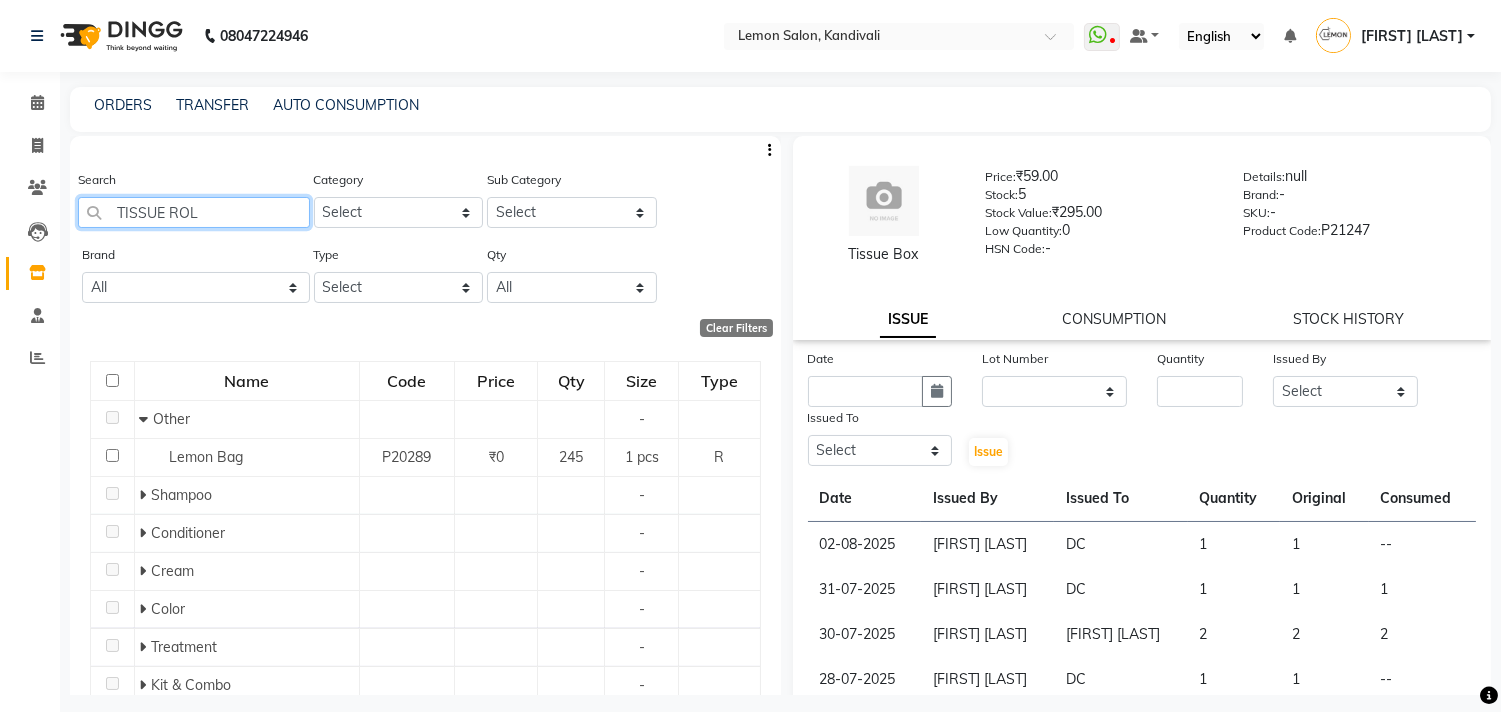 type on "TISSUE ROLL" 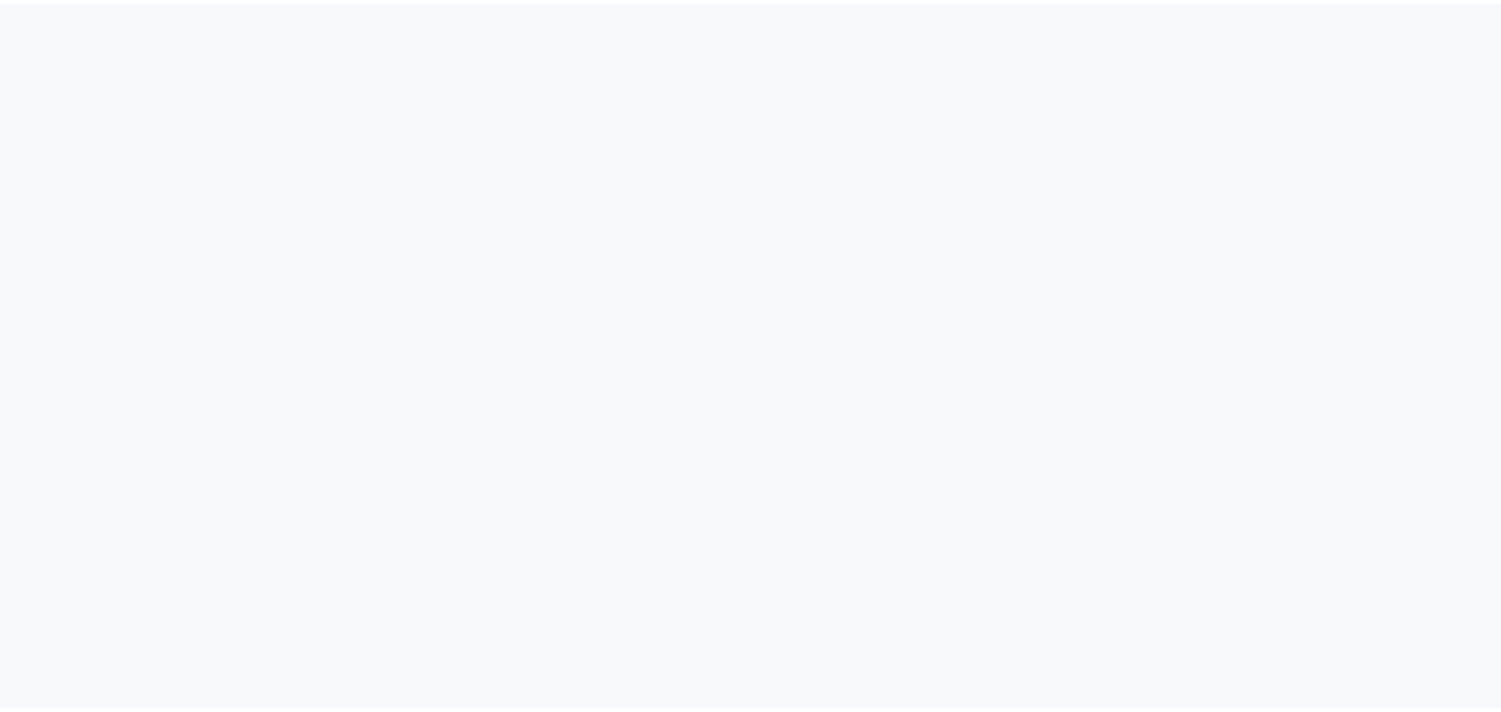 scroll, scrollTop: 0, scrollLeft: 0, axis: both 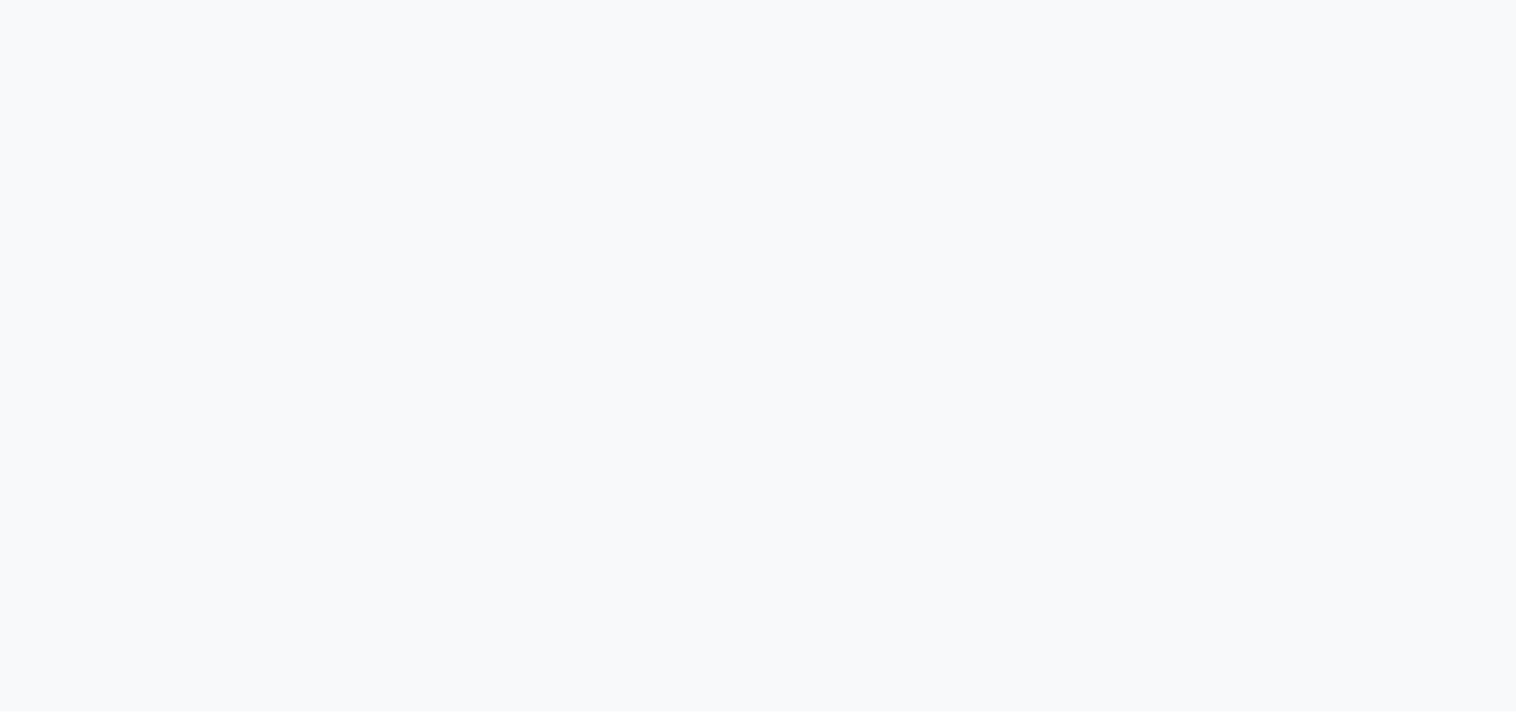 select 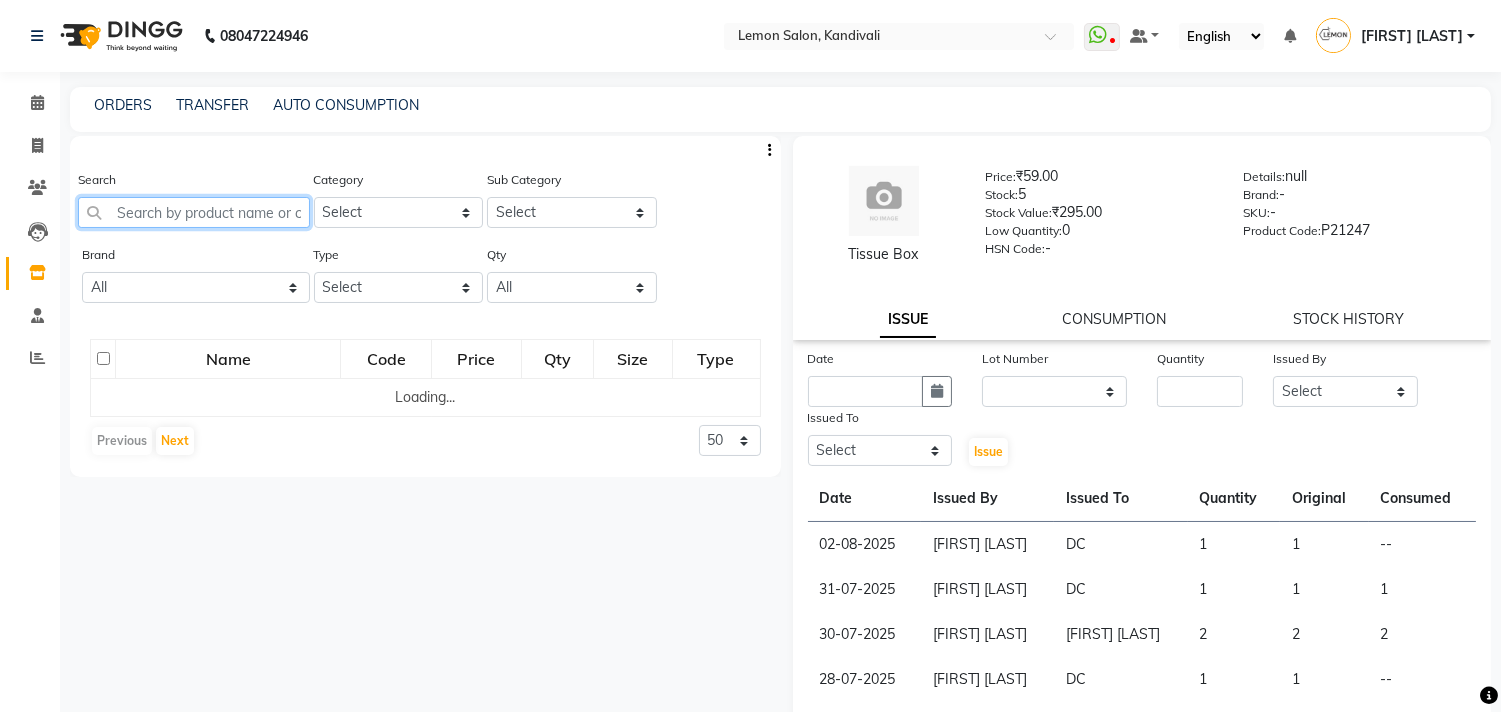 click 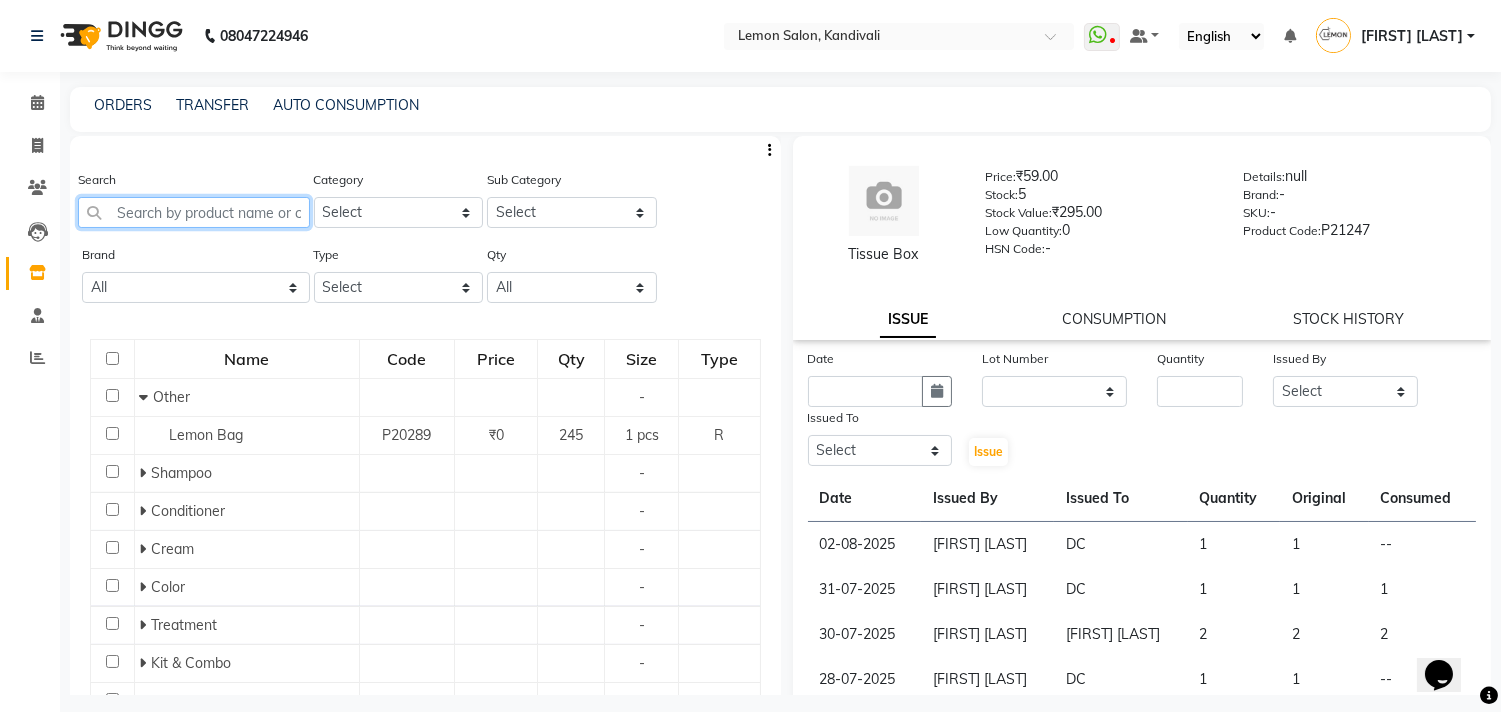 scroll, scrollTop: 0, scrollLeft: 0, axis: both 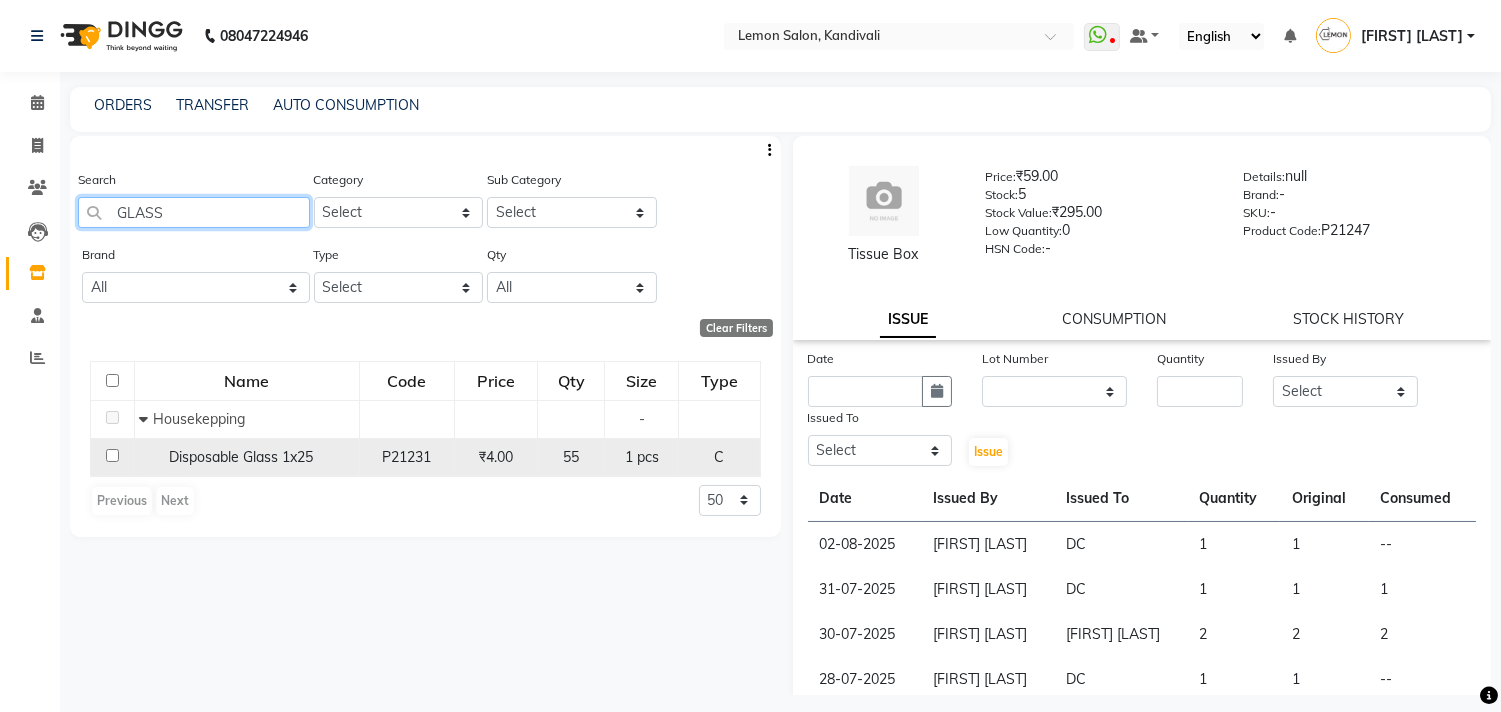 type on "GLASS" 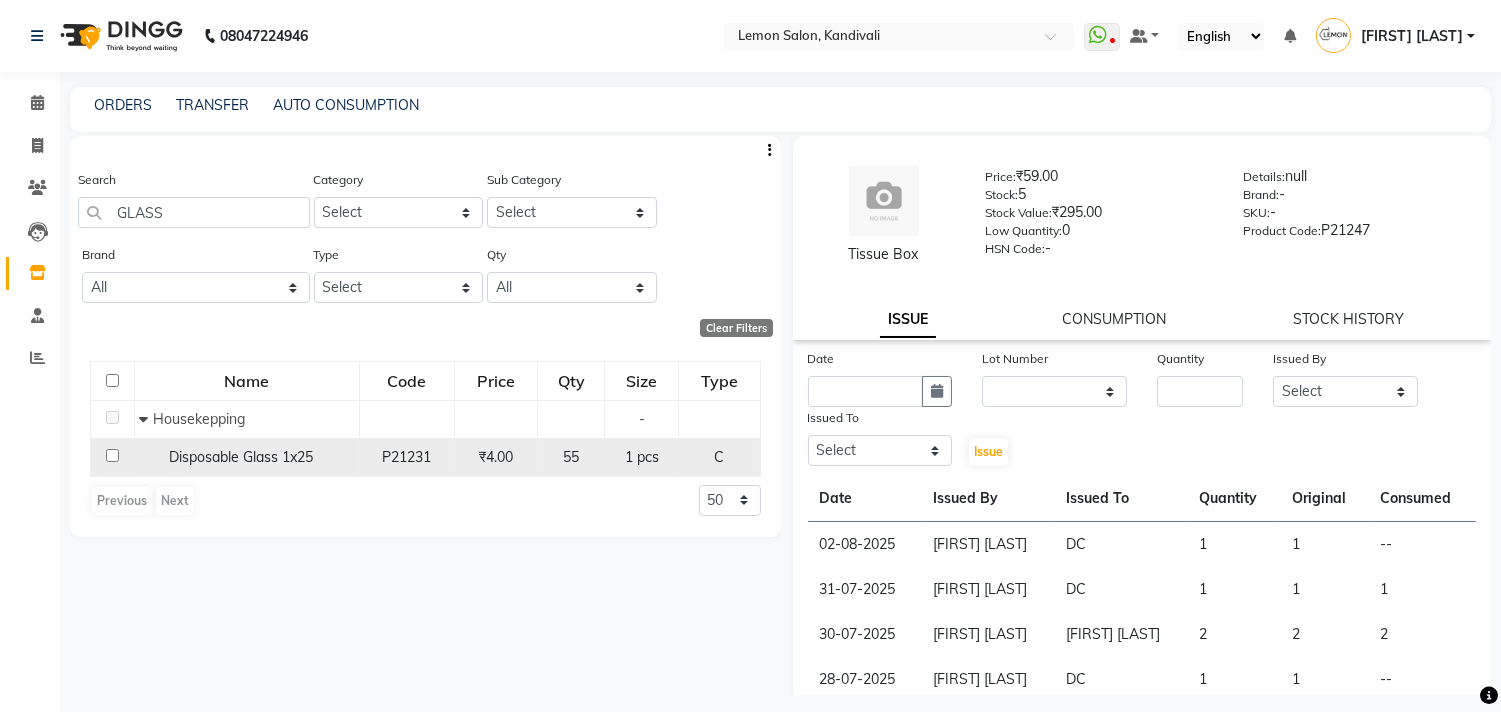 click 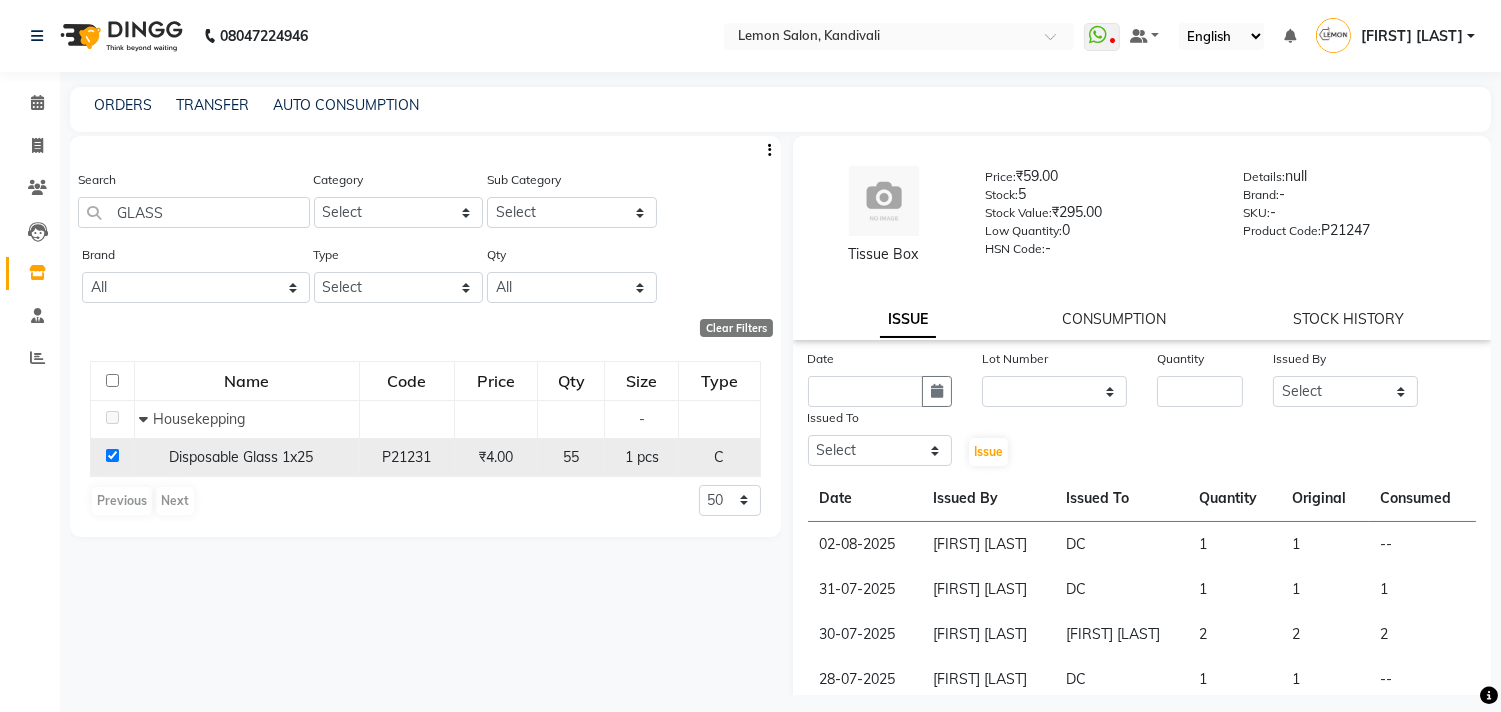 checkbox on "true" 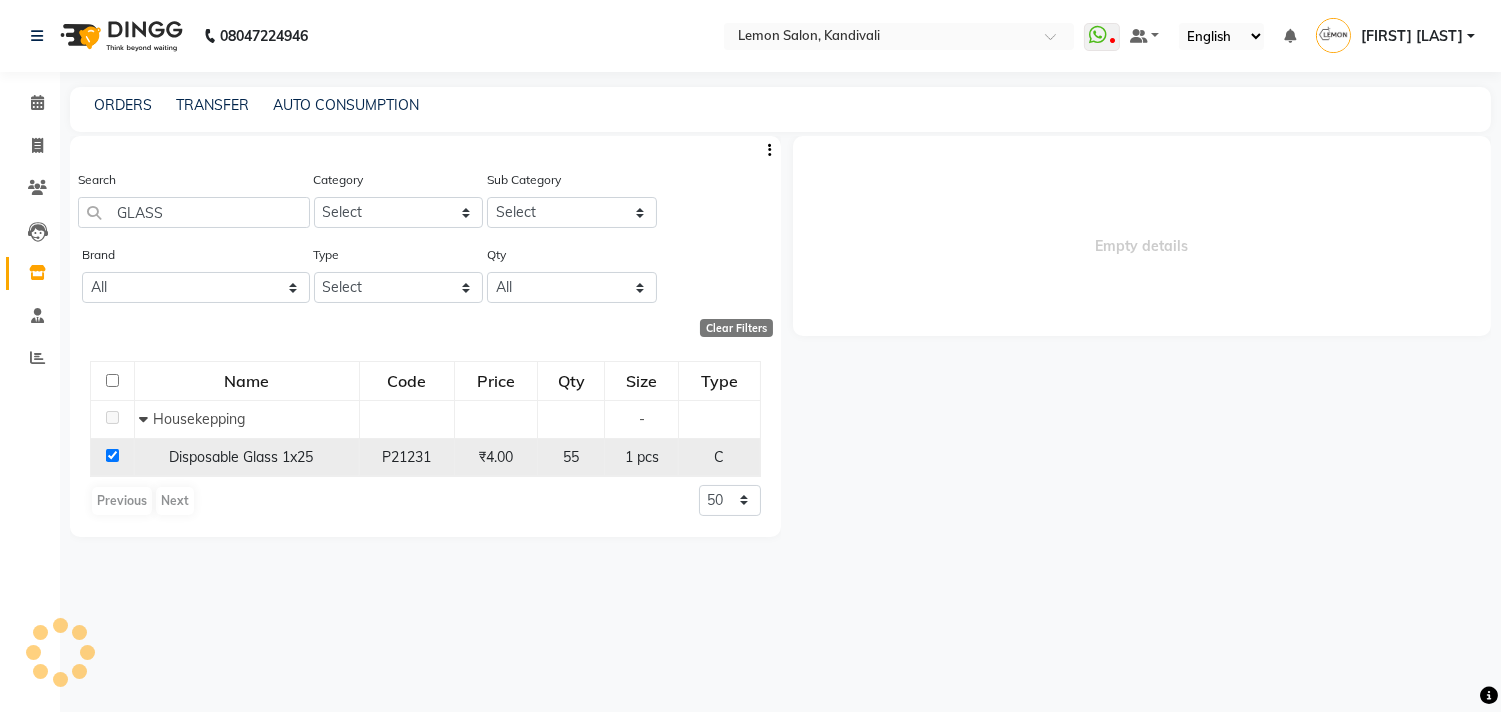 select 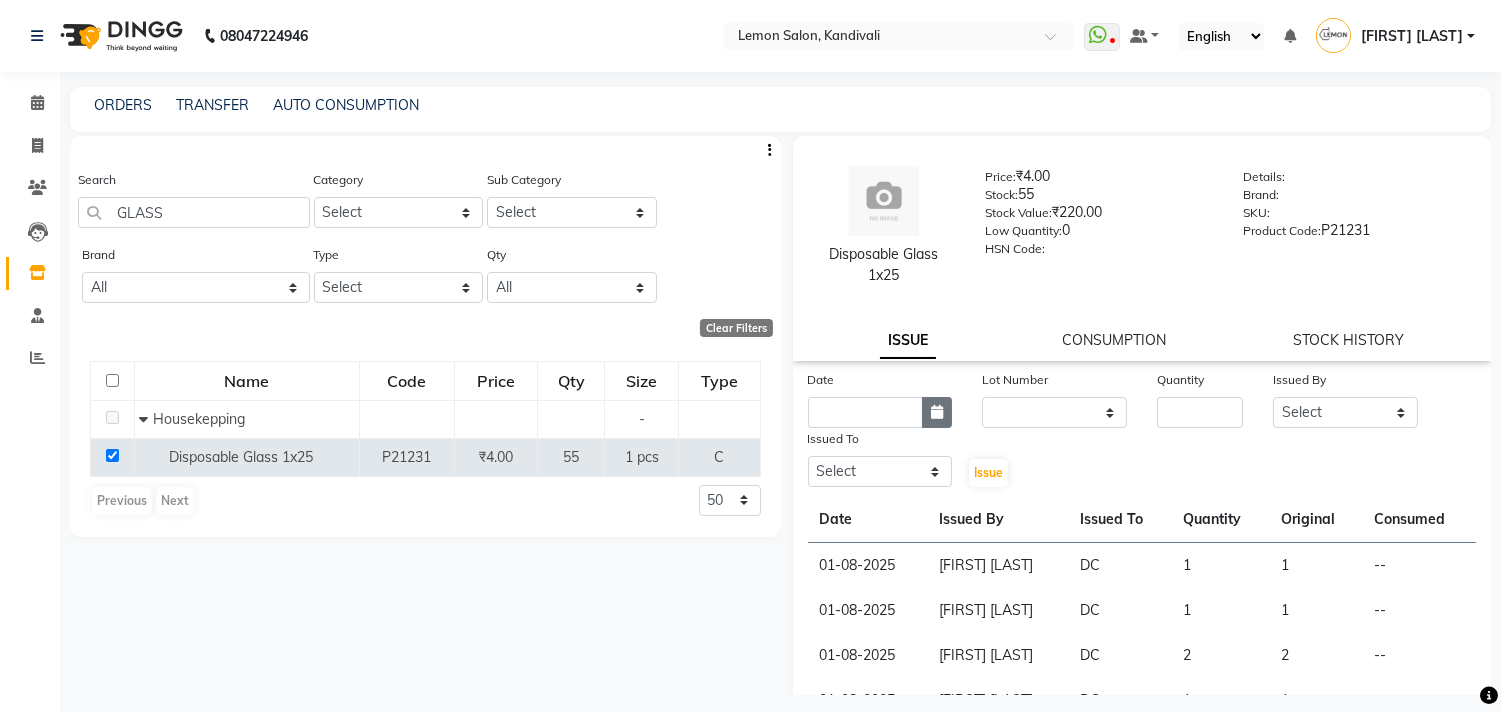 click 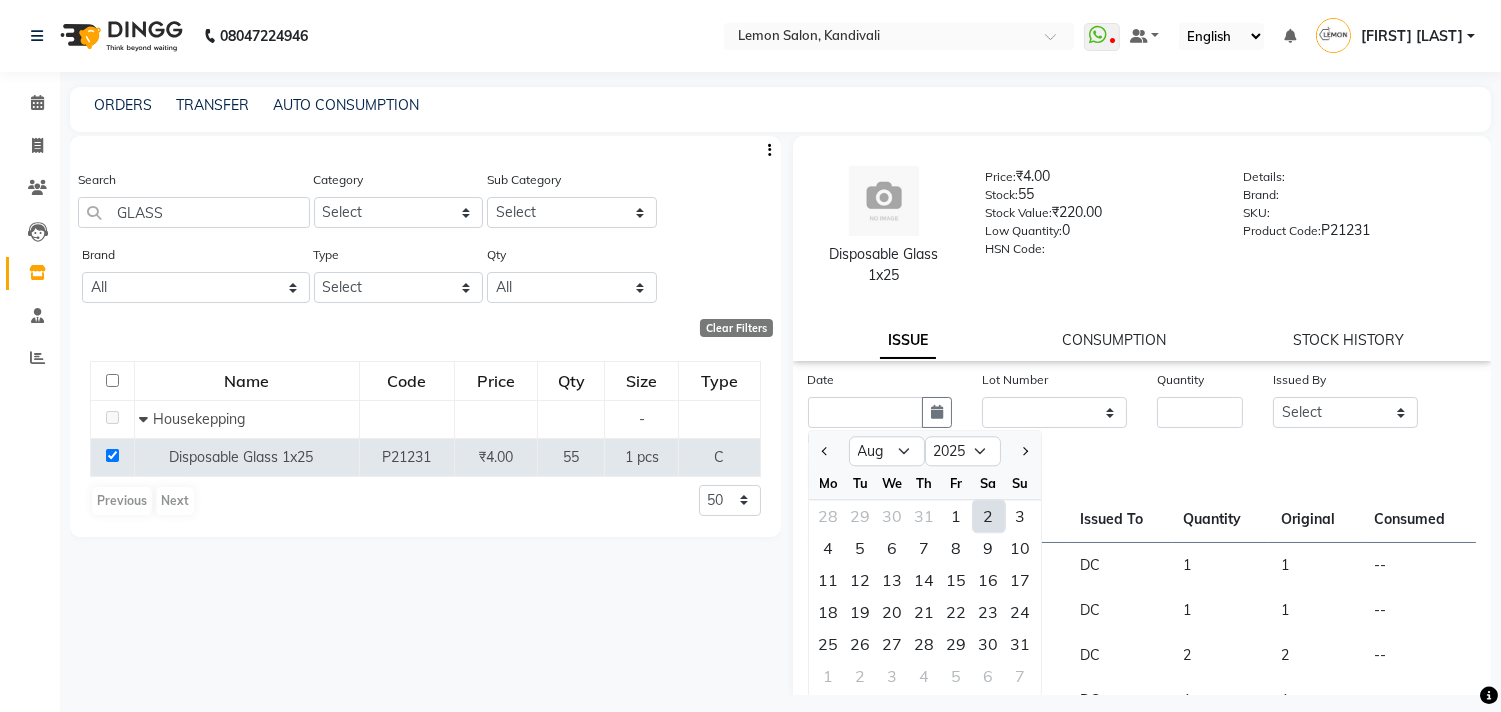 click on "2" 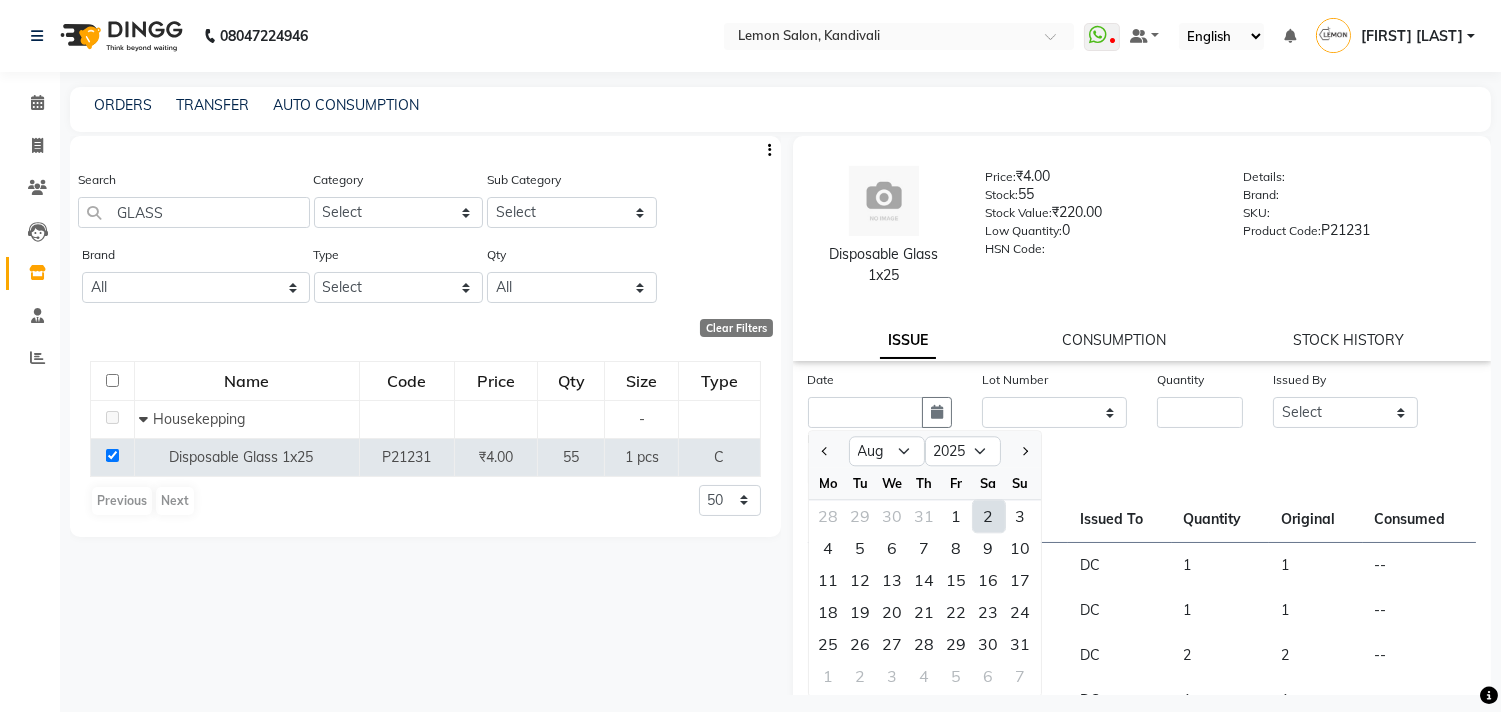 type on "02-08-2025" 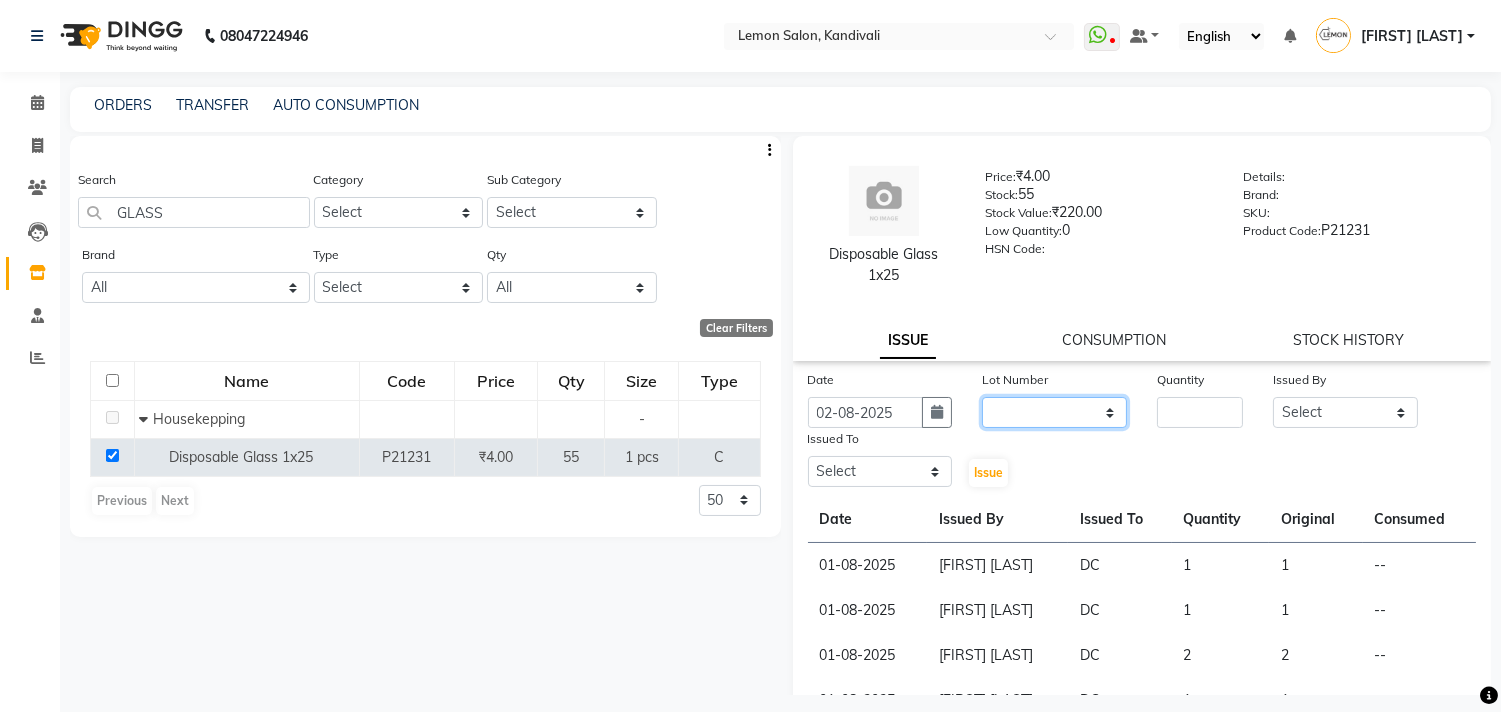click on "None" 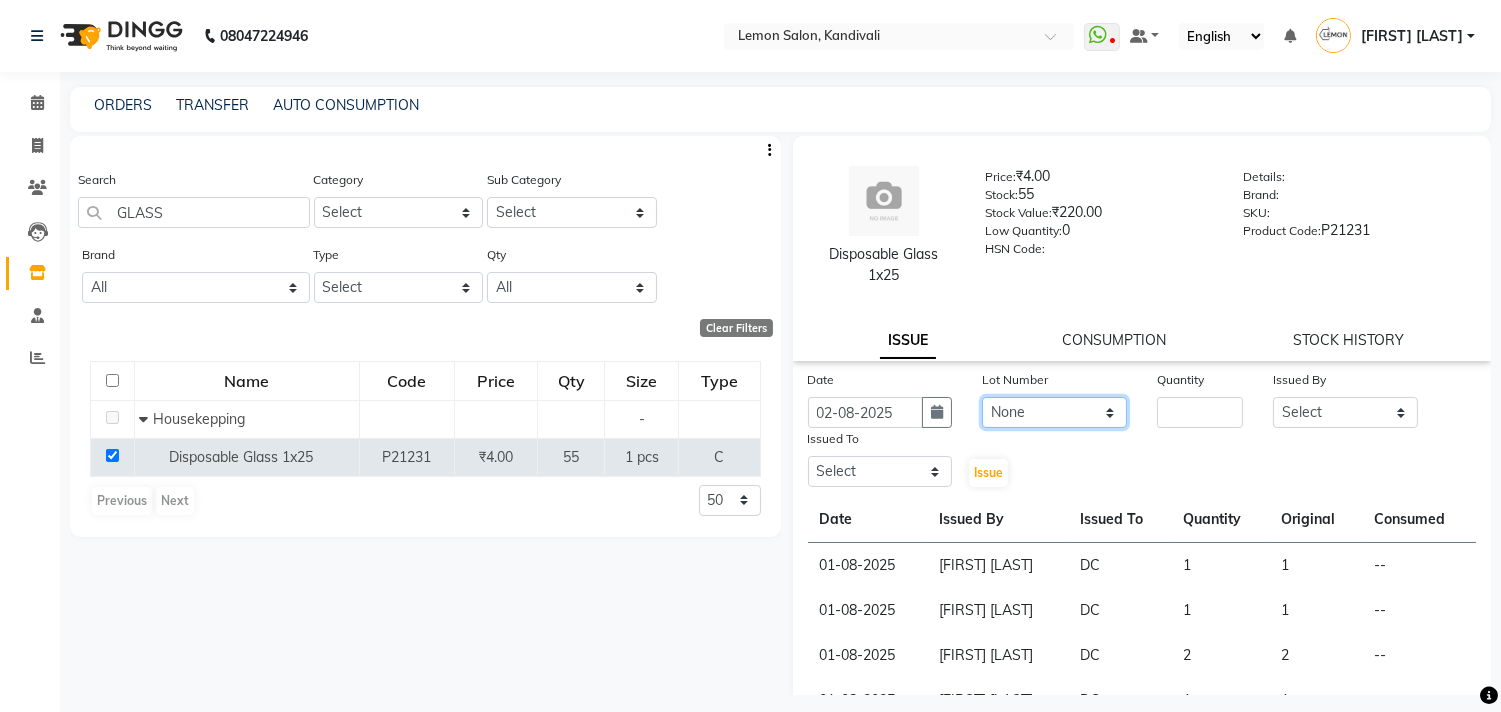 click on "None" 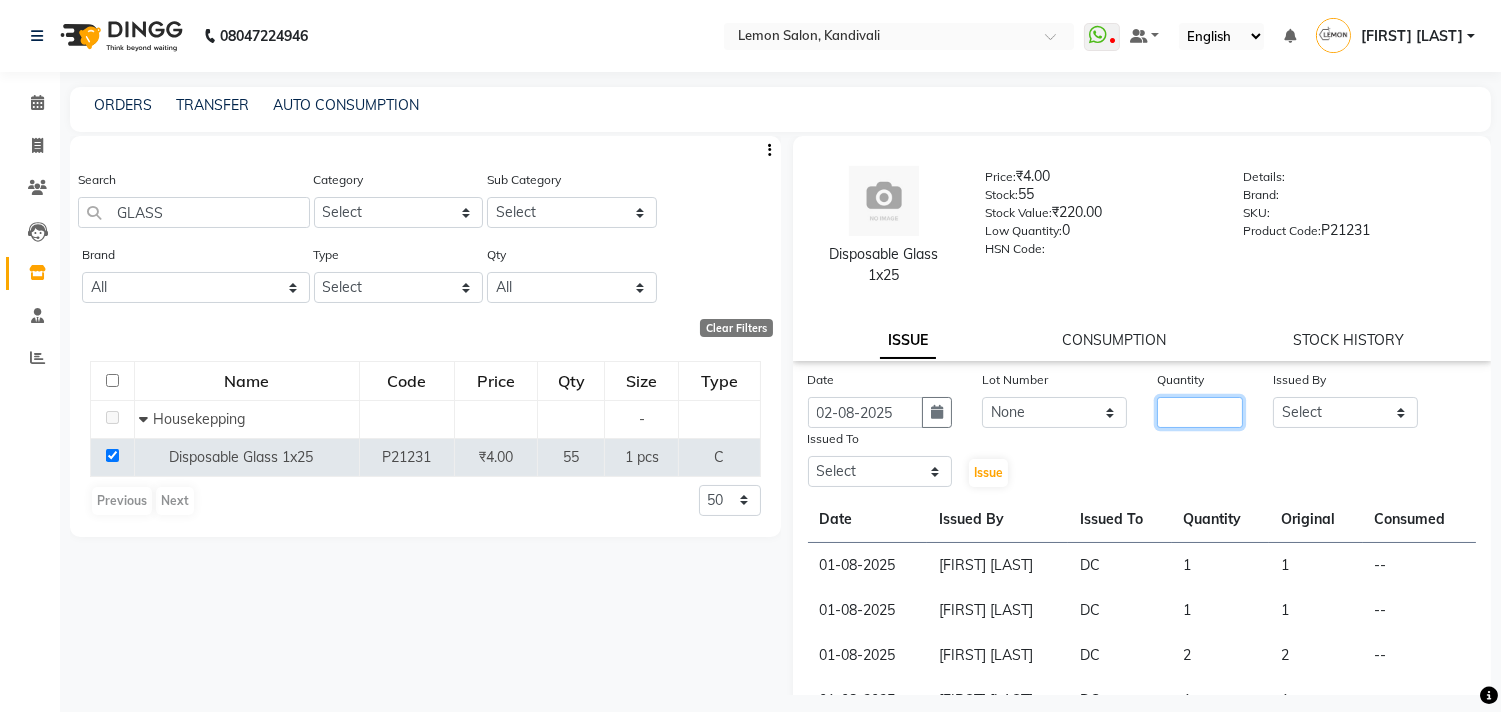 click 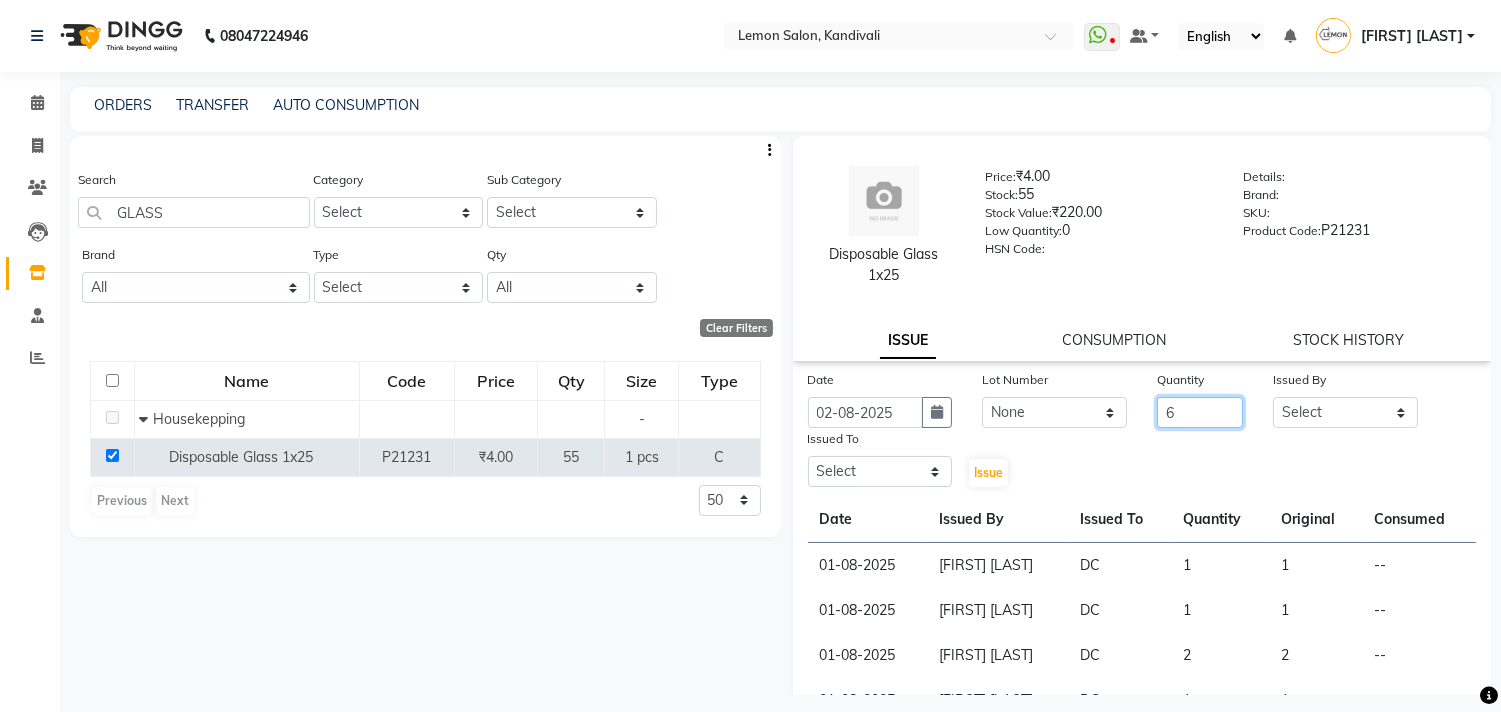 type on "6" 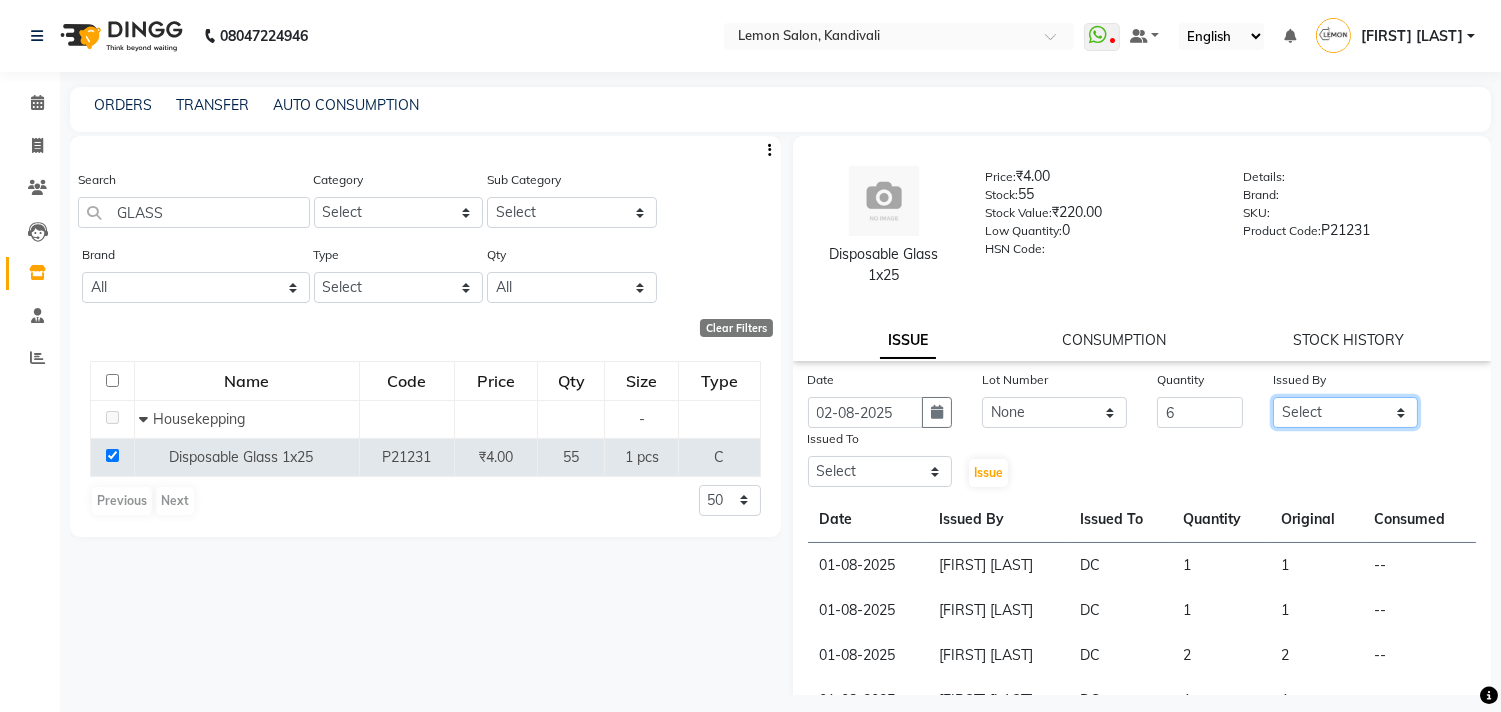 click on "Select Alam Arun Arndive DC Faheem Malik Gufran Salmani Payal Maurya Riya Adawade Shoeb Salmani Kandivali Swati Sharma Yunus Yusuf Shaikh" 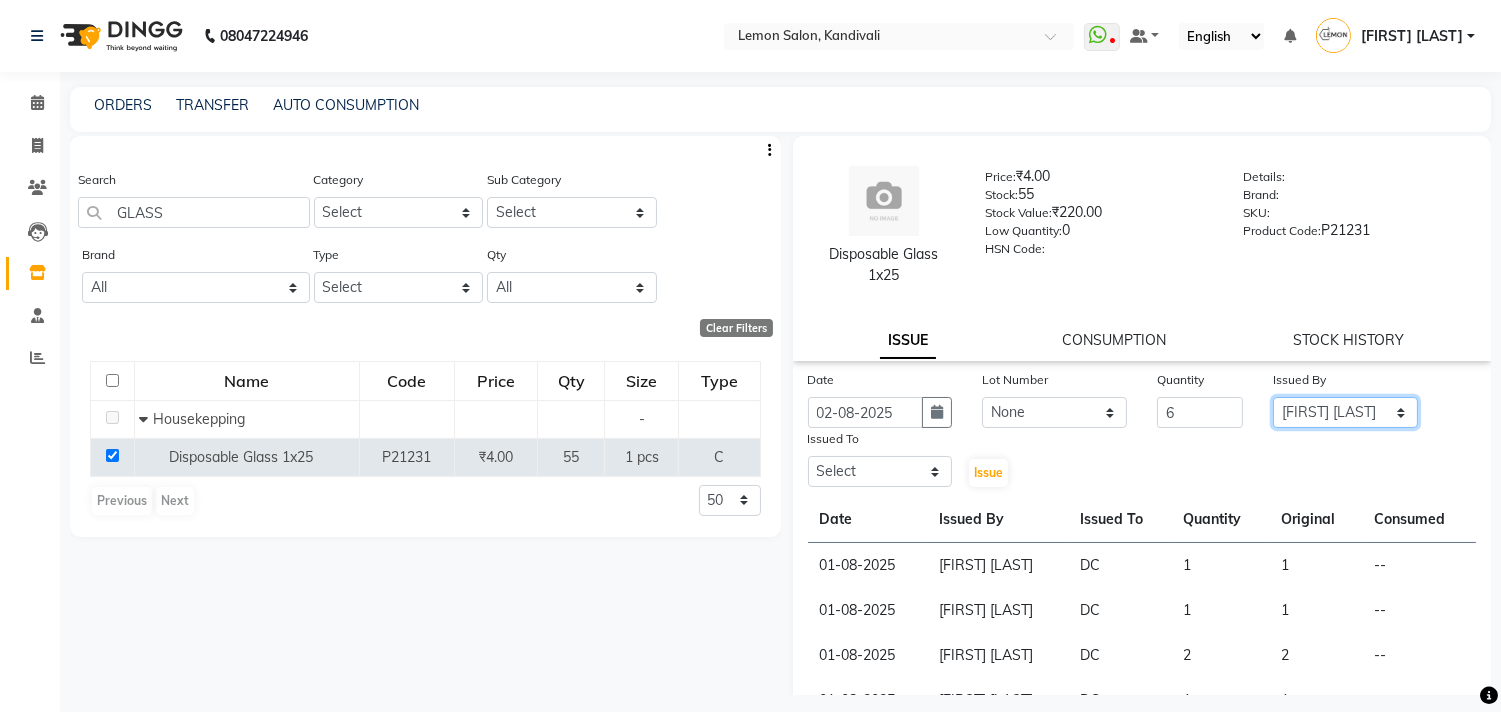 click on "Select Alam Arun Arndive DC Faheem Malik Gufran Salmani Payal Maurya Riya Adawade Shoeb Salmani Kandivali Swati Sharma Yunus Yusuf Shaikh" 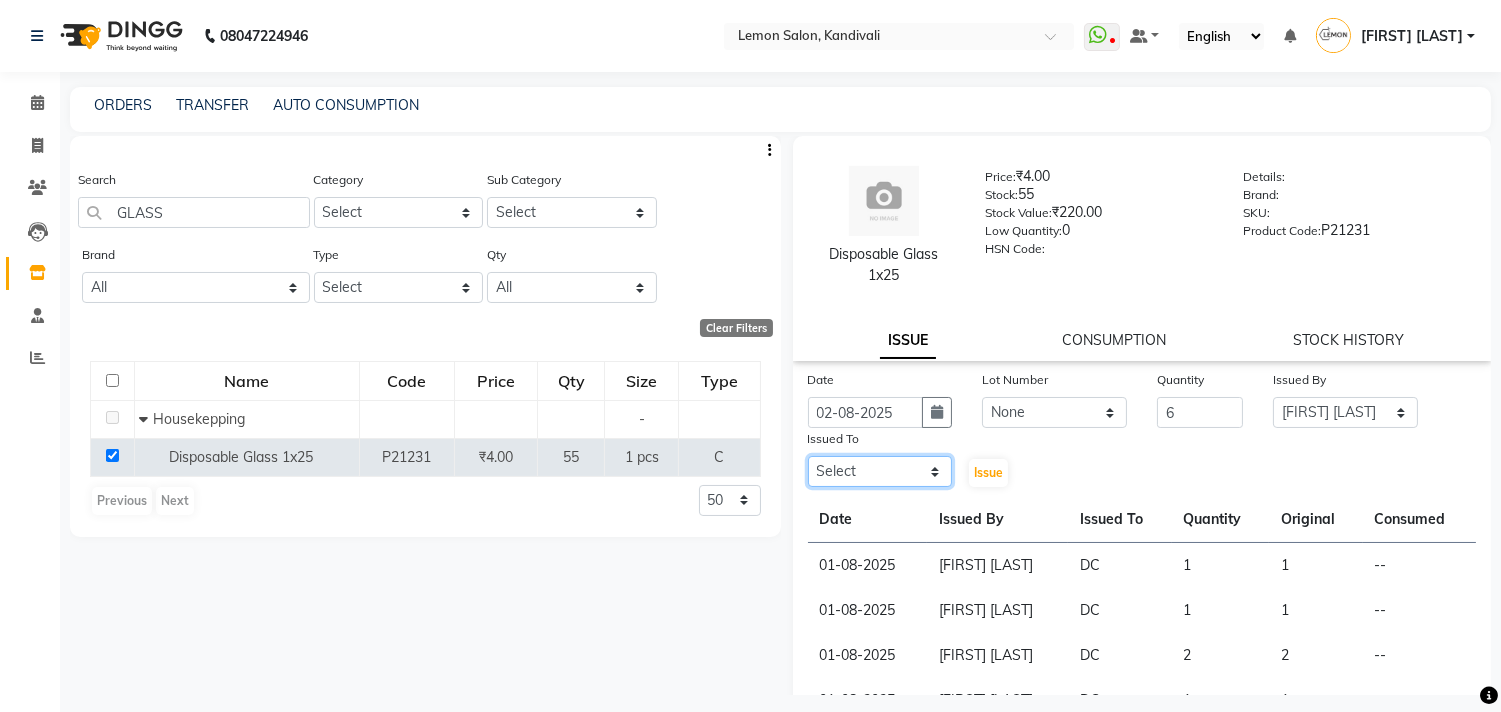click on "Select Alam Arun Arndive DC Faheem Malik Gufran Salmani Payal Maurya Riya Adawade Shoeb Salmani Kandivali Swati Sharma Yunus Yusuf Shaikh" 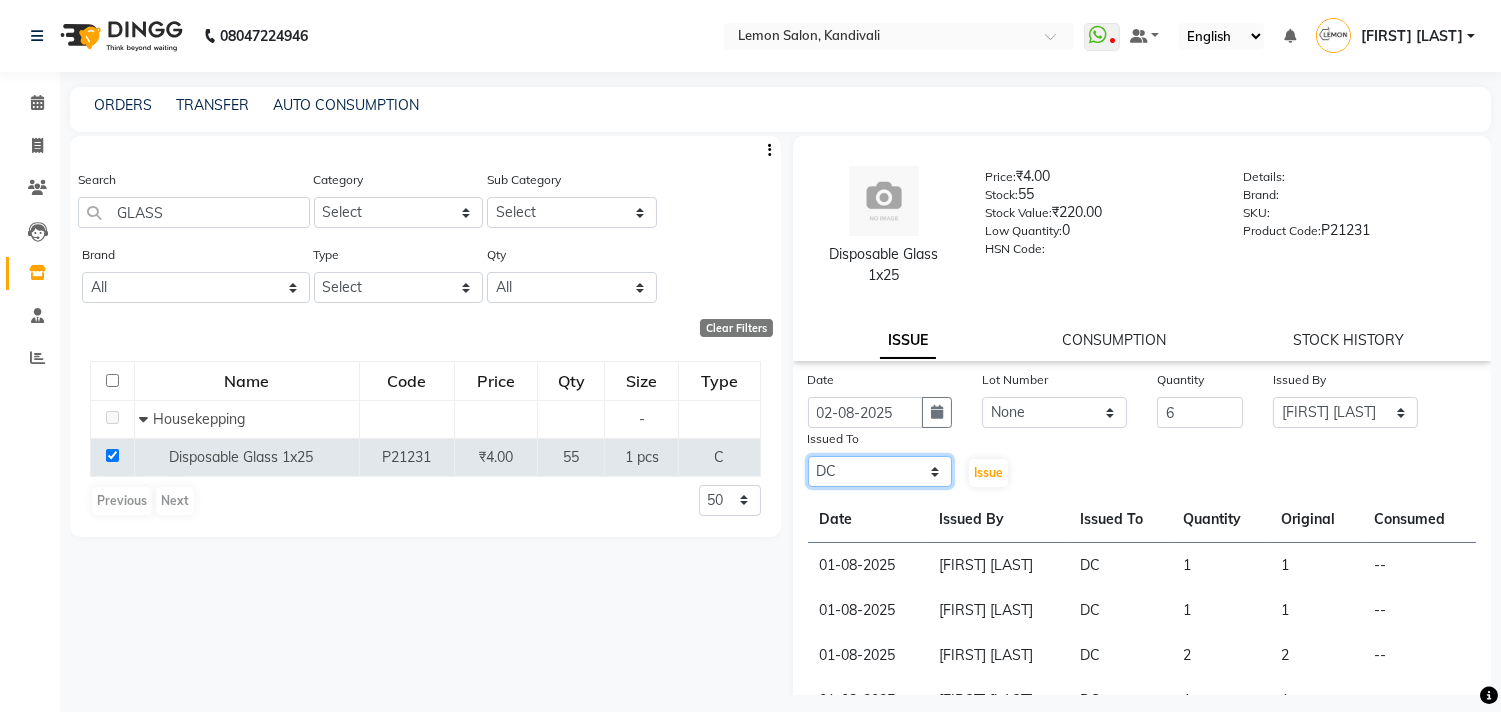 click on "Select Alam Arun Arndive DC Faheem Malik Gufran Salmani Payal Maurya Riya Adawade Shoeb Salmani Kandivali Swati Sharma Yunus Yusuf Shaikh" 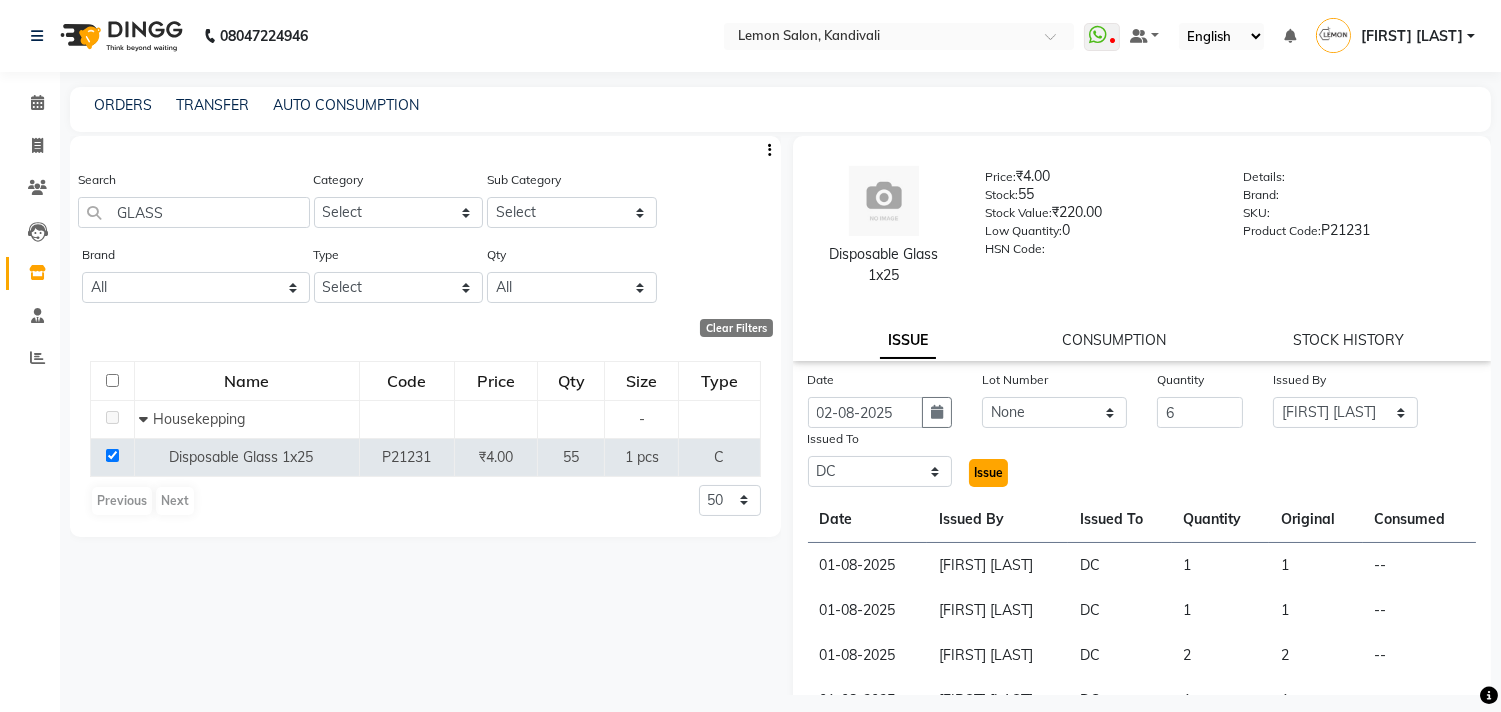 click on "Issue" 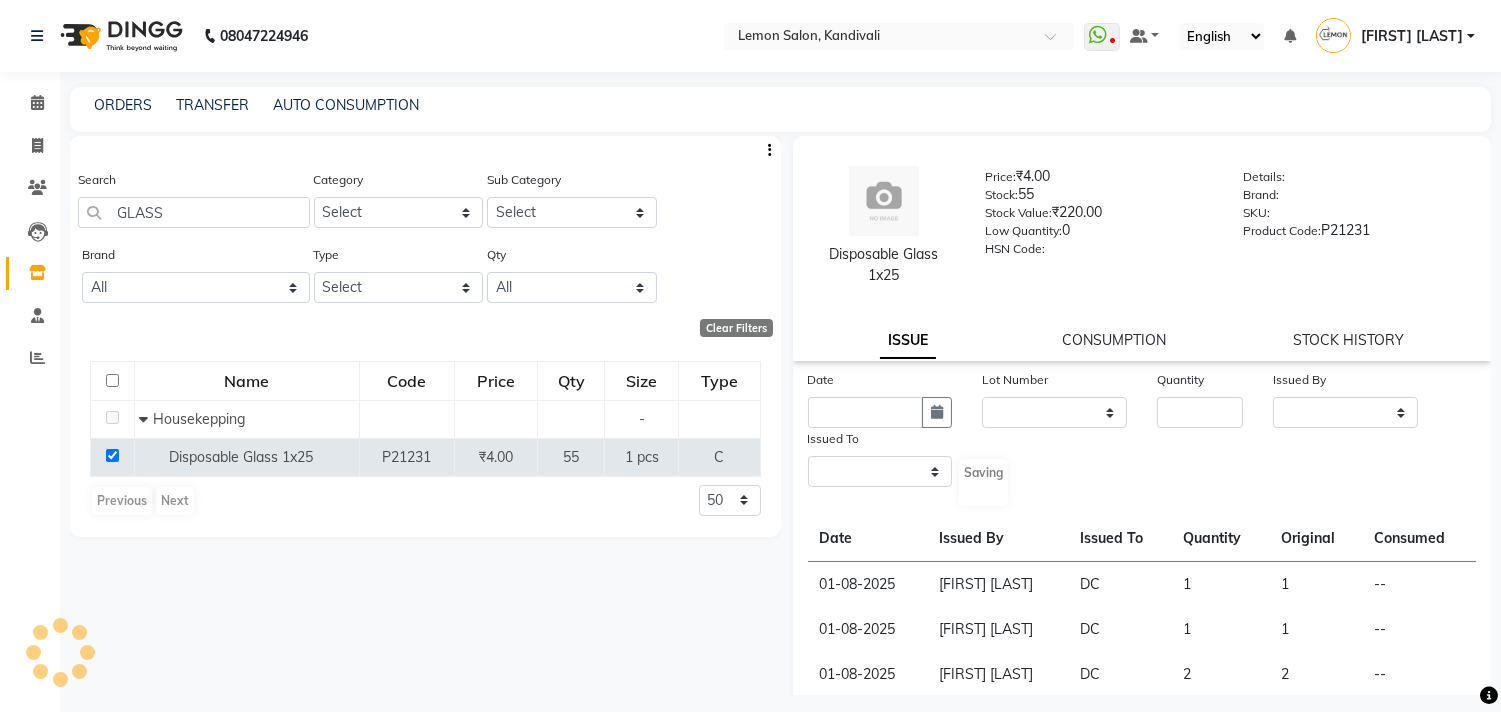 select 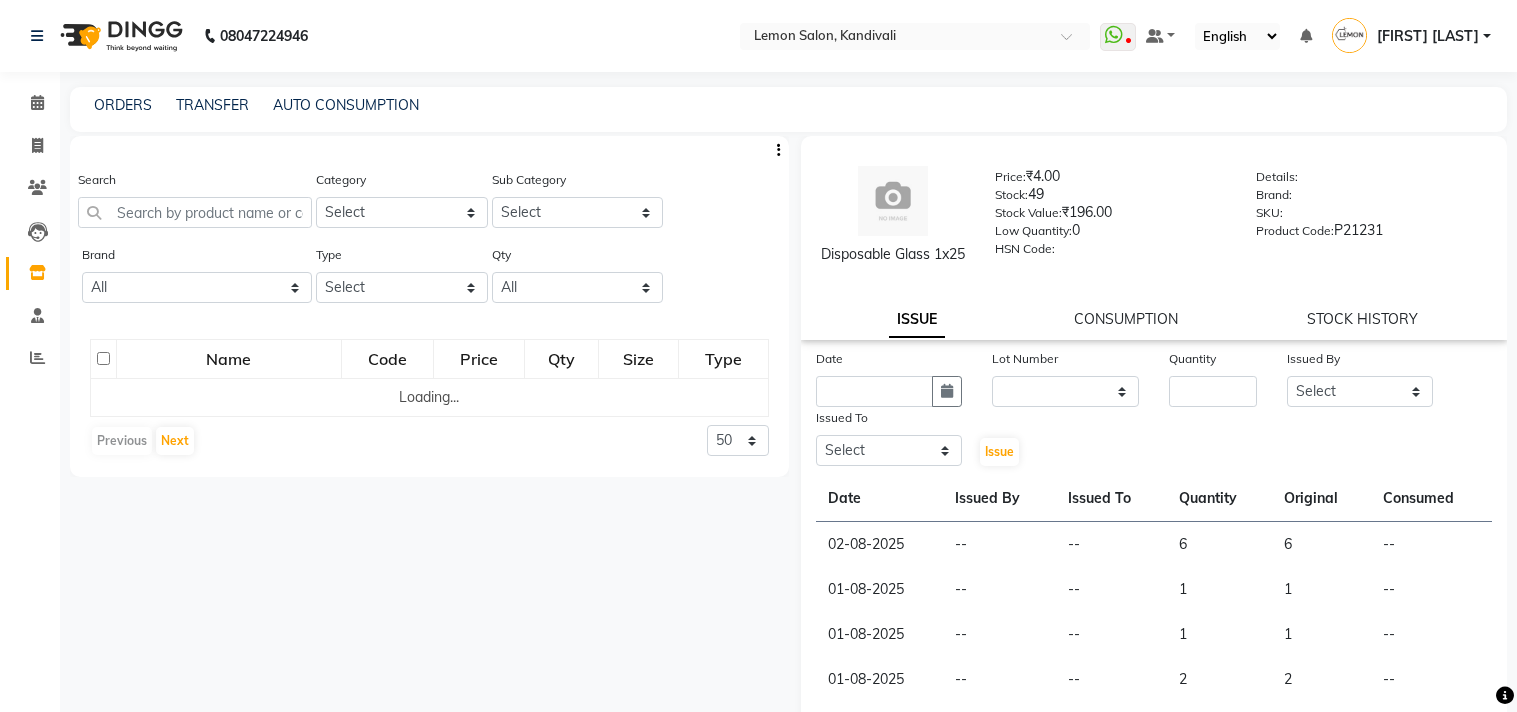 select 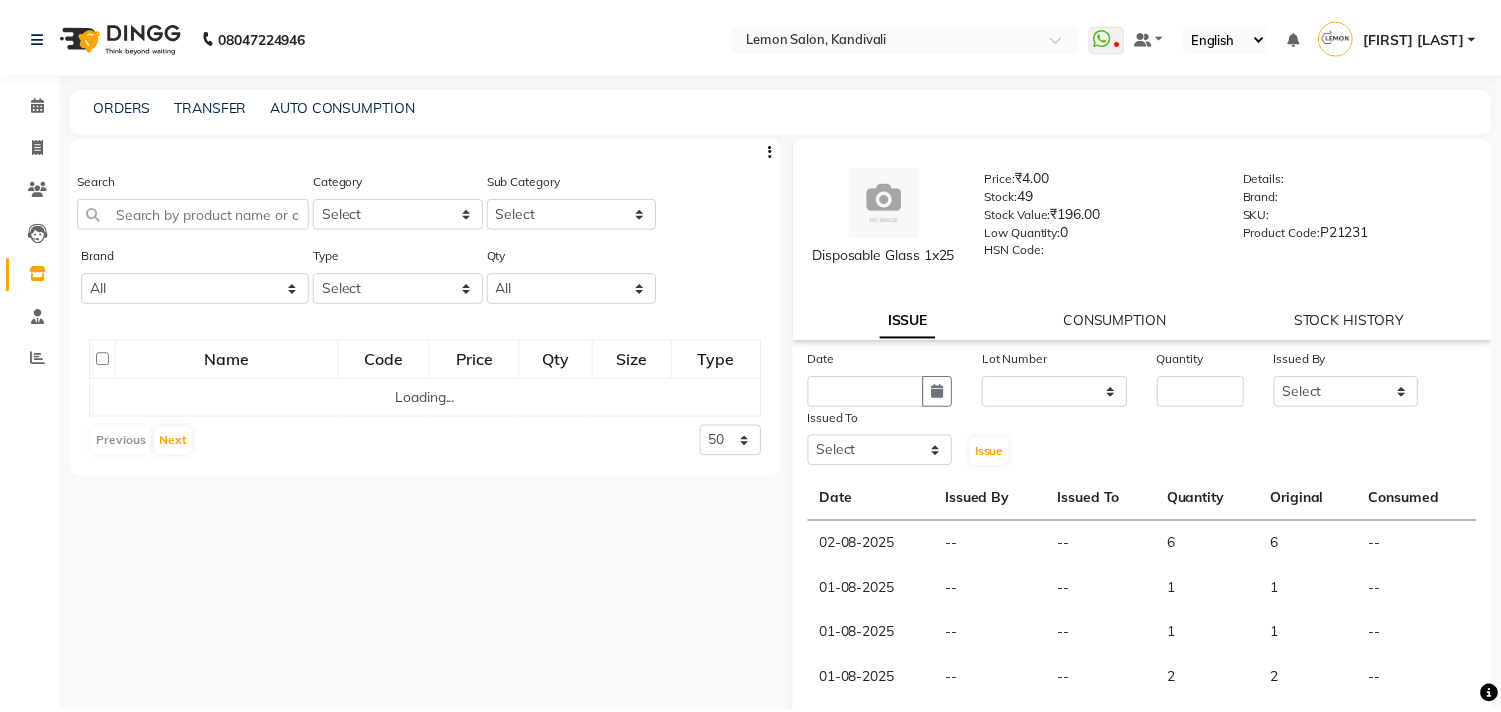 scroll, scrollTop: 0, scrollLeft: 0, axis: both 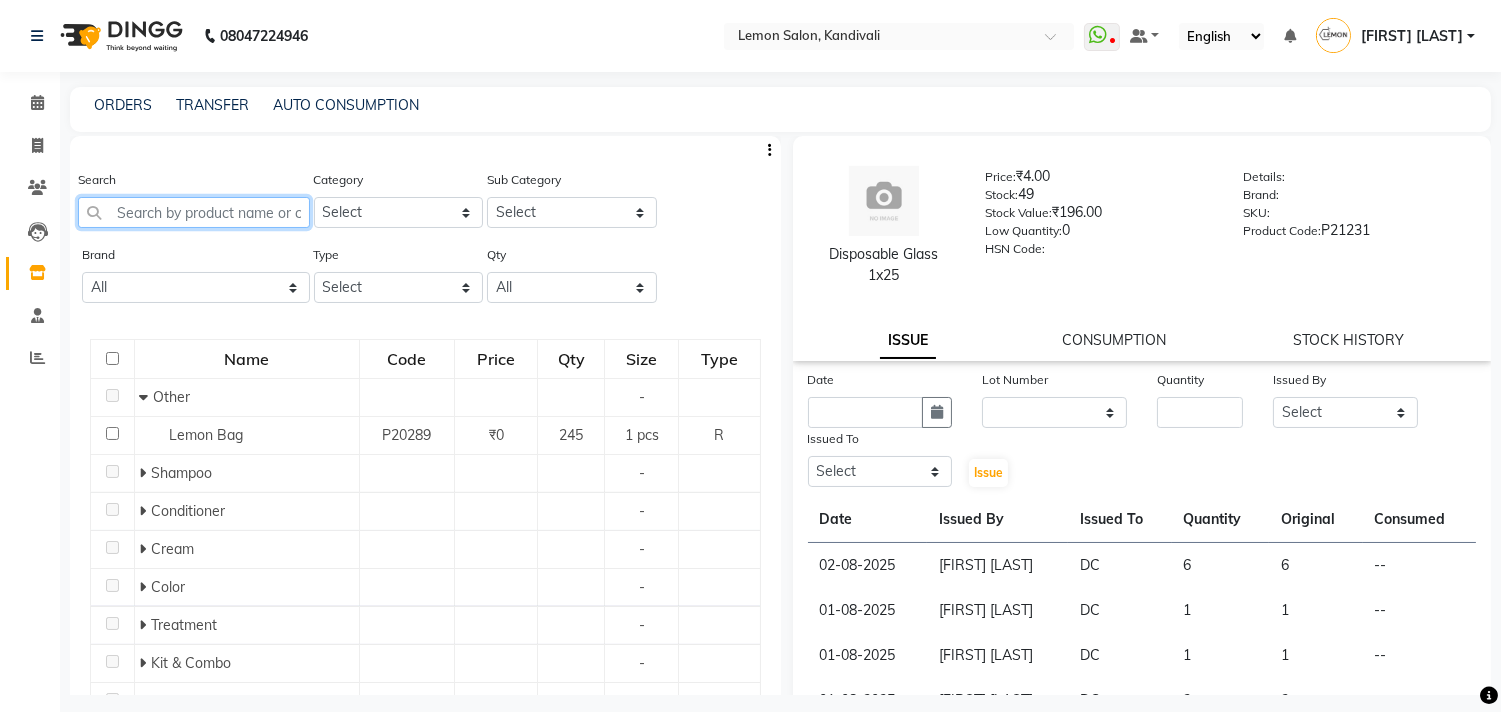 click 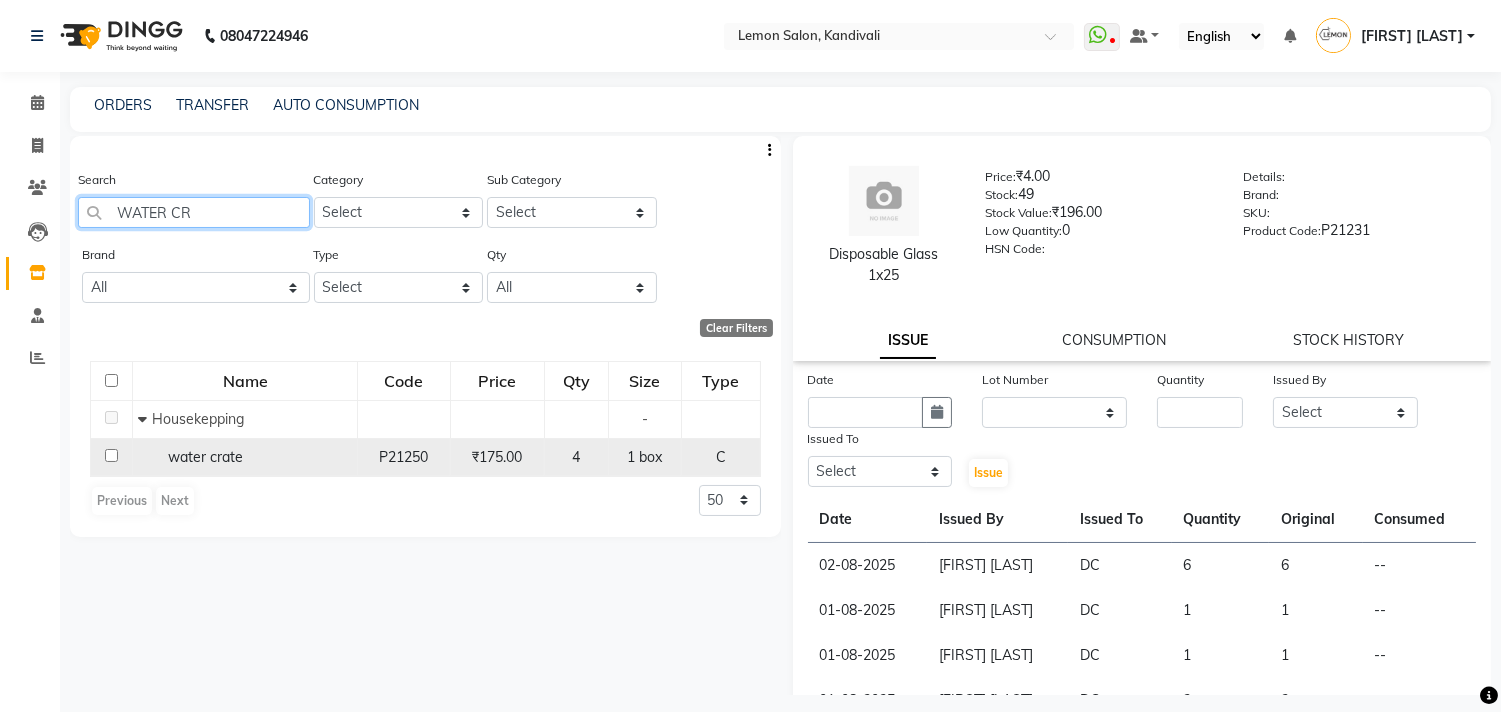 type on "WATER CR" 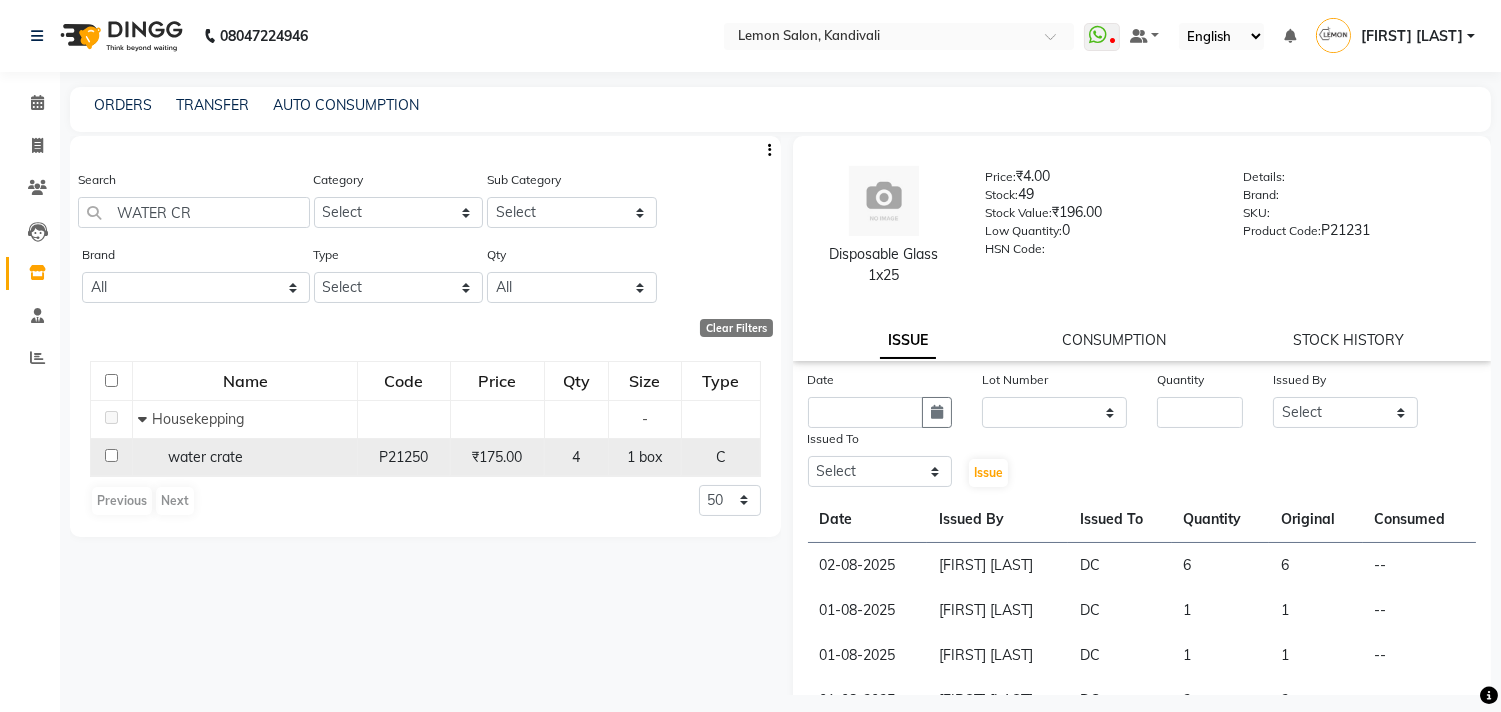 click 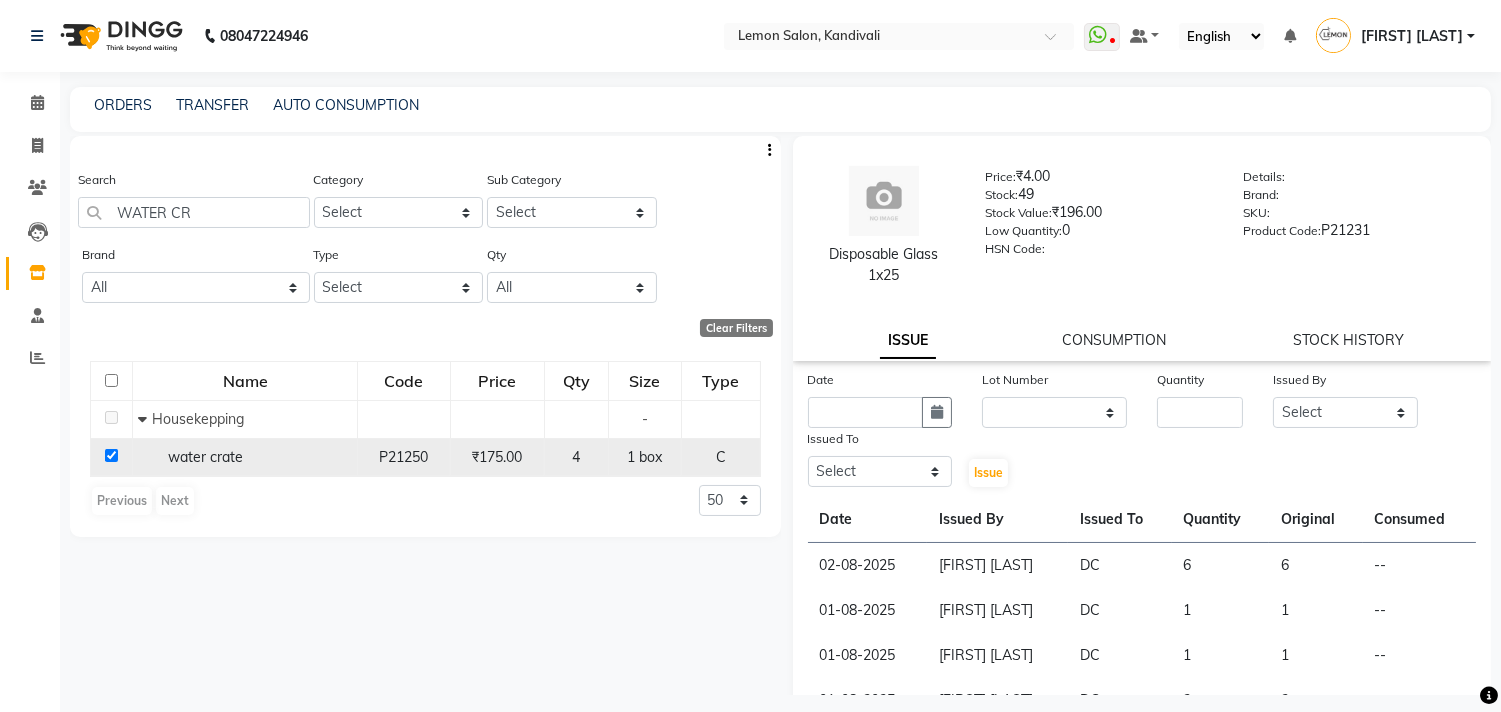 checkbox on "true" 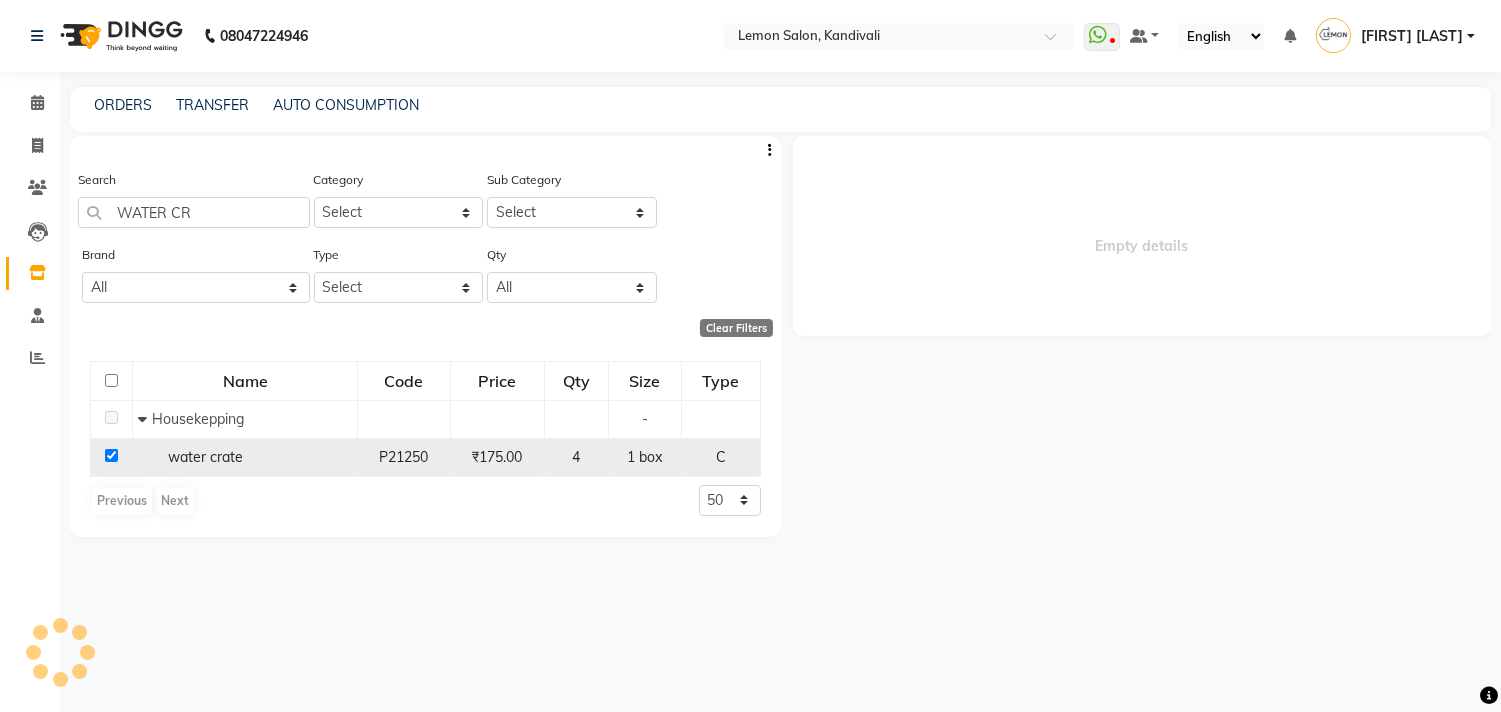 select 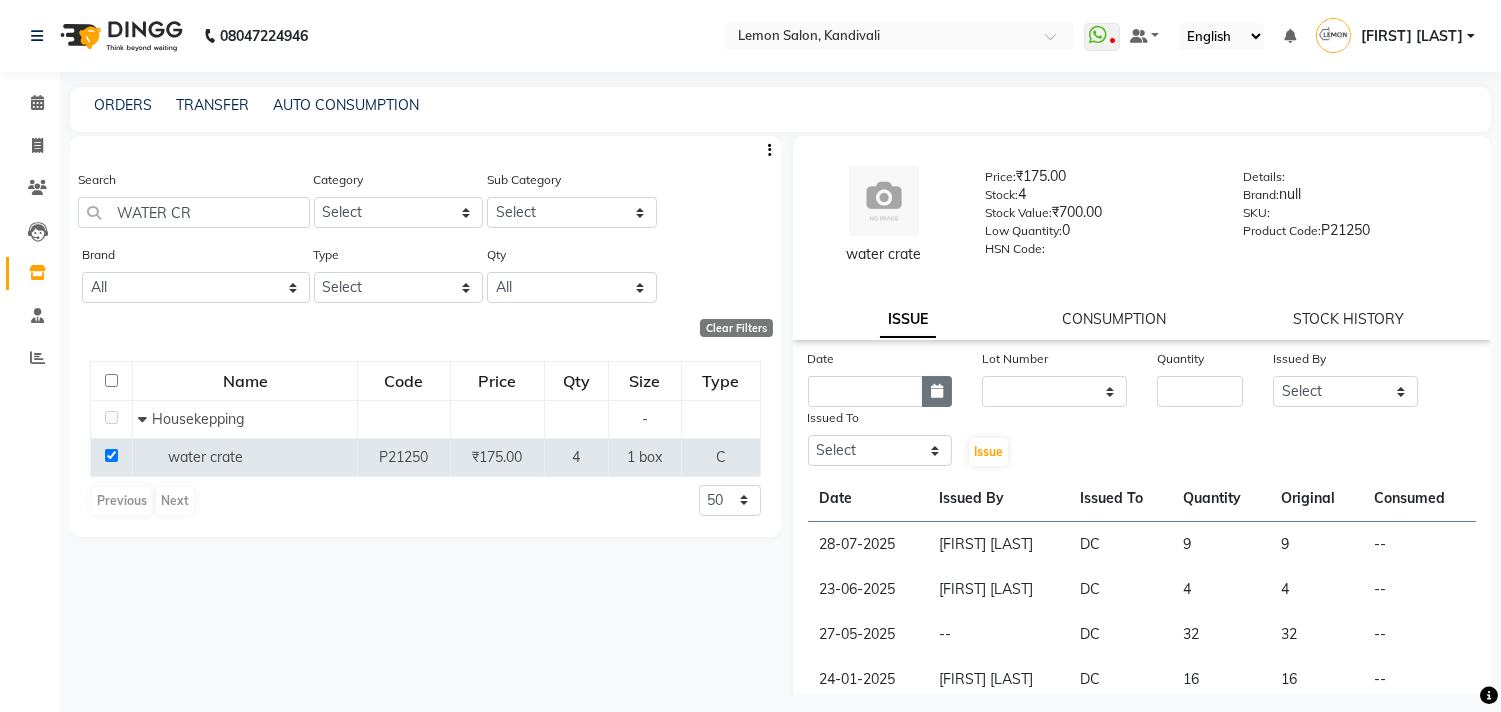click 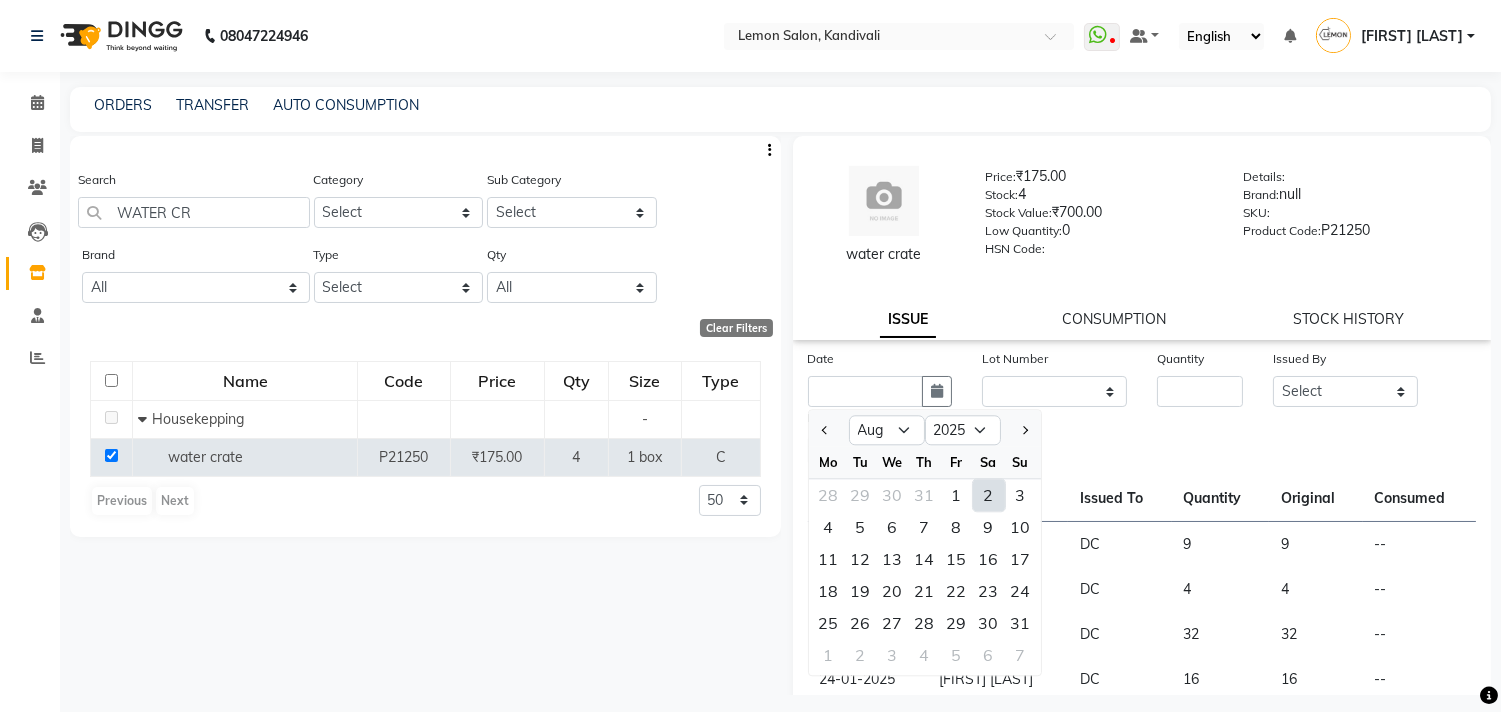 drag, startPoint x: 984, startPoint y: 493, endPoint x: 1023, endPoint y: 413, distance: 89 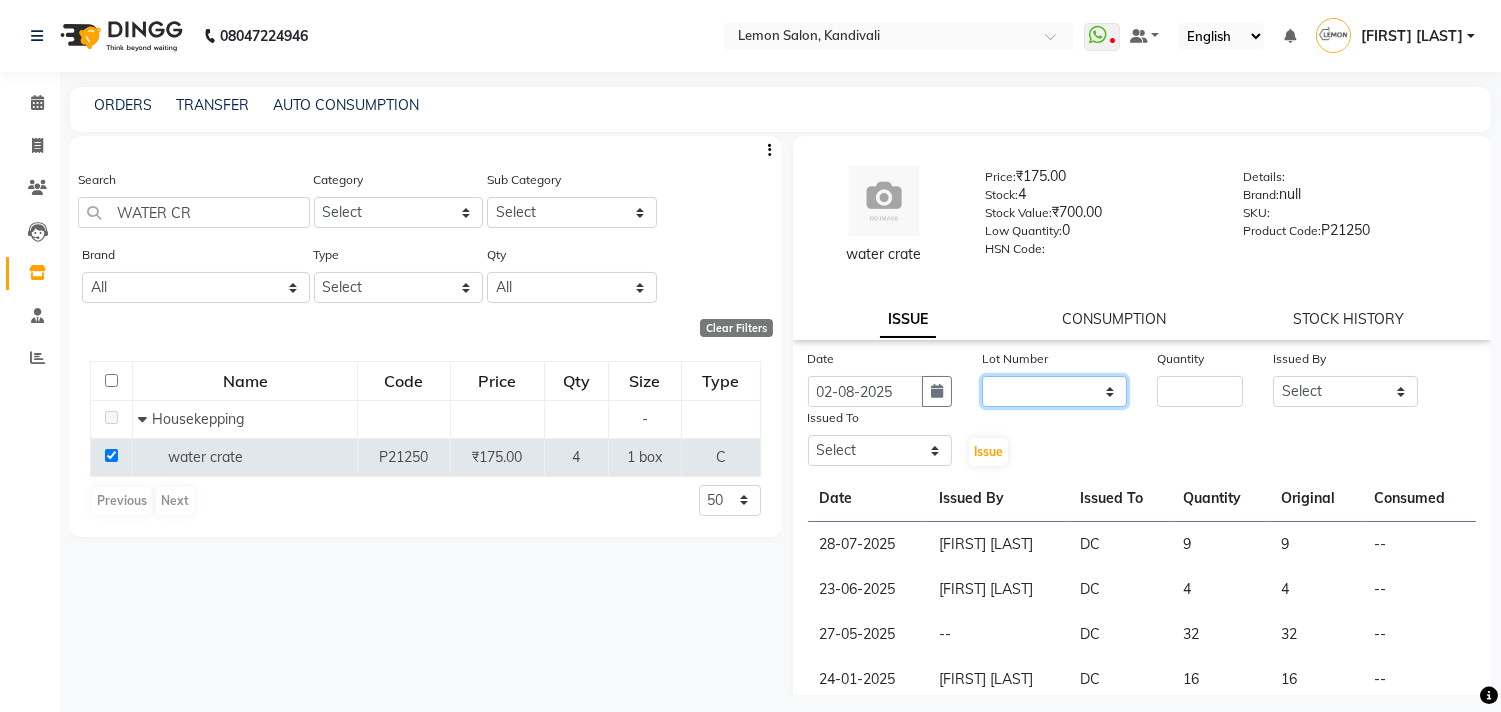 click on "None" 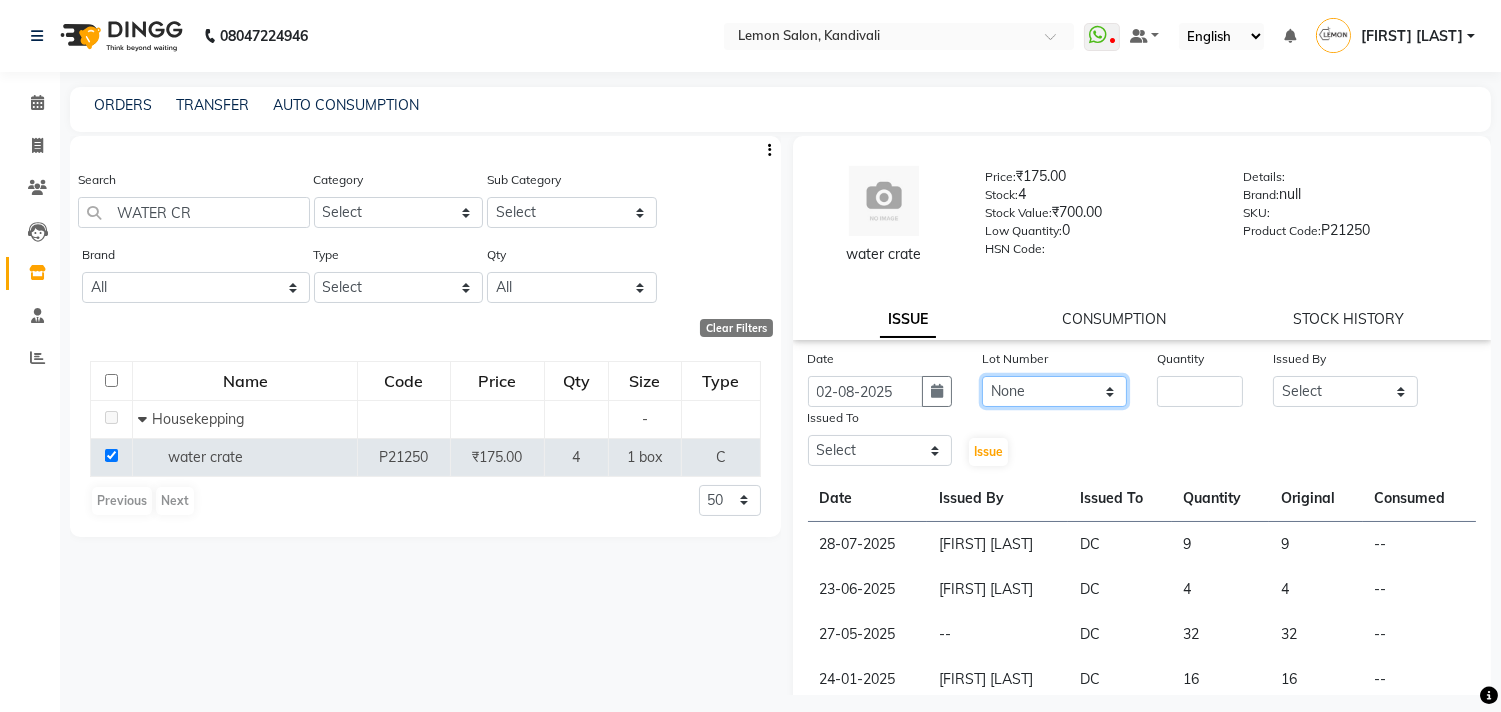 click on "None" 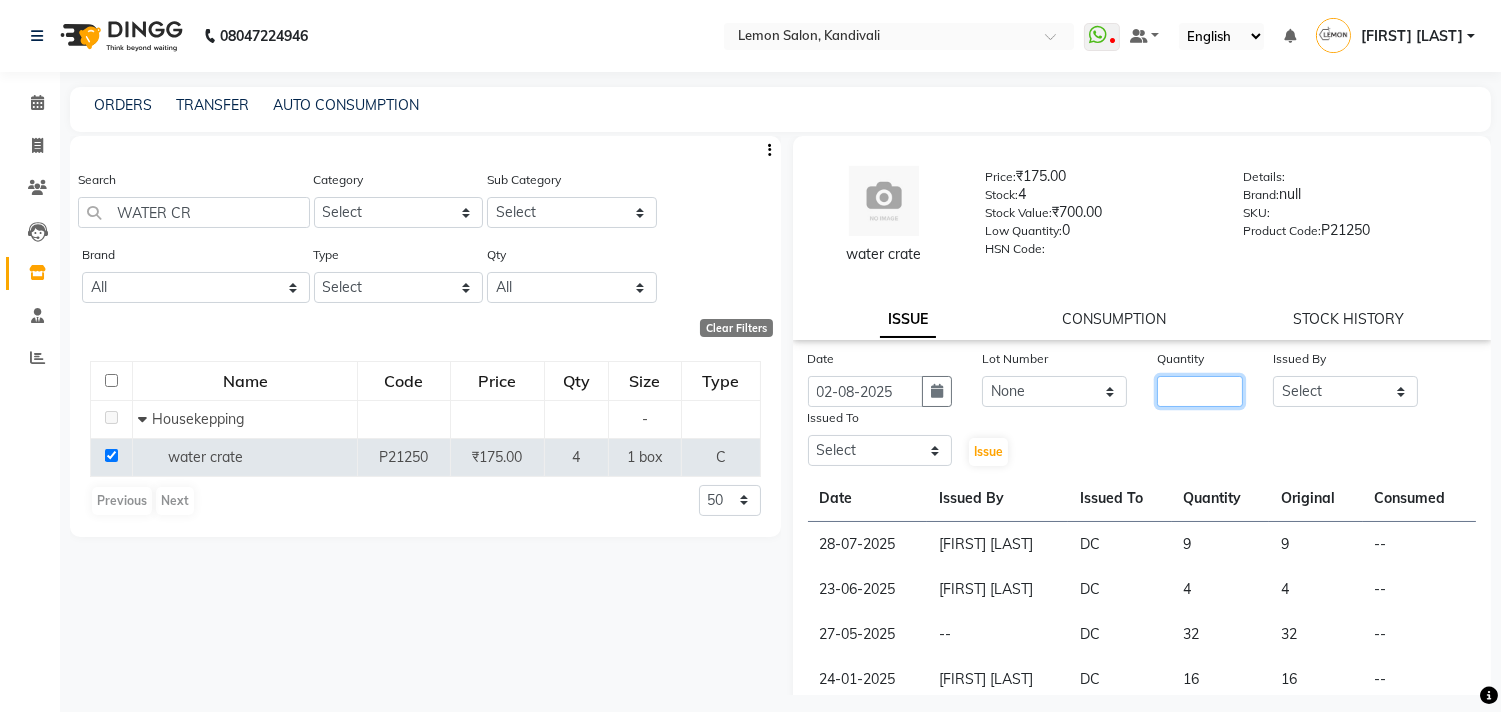 click 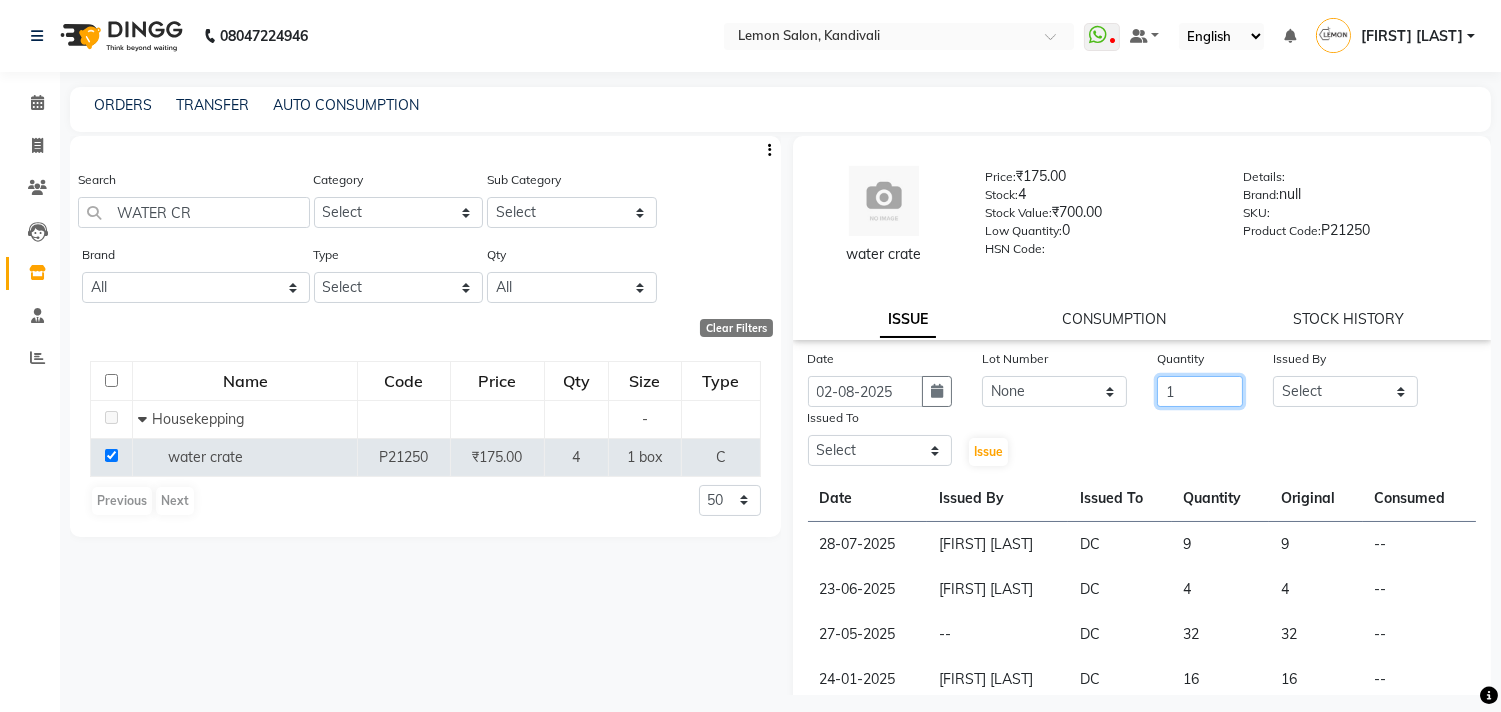 type on "1" 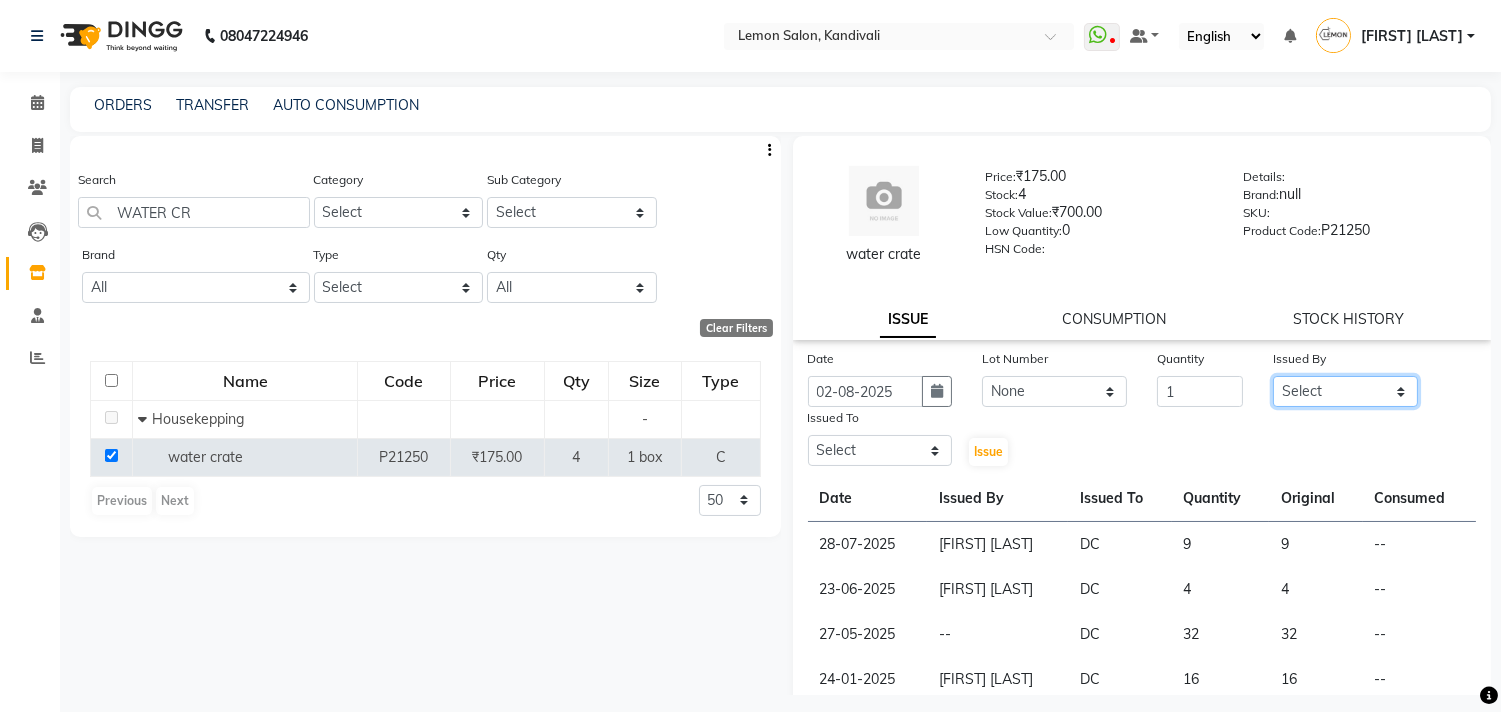 click on "Select Alam Arun Arndive DC Faheem Malik Gufran Salmani Payal Maurya Riya Adawade Shoeb Salmani Kandivali Swati Sharma Yunus Yusuf Shaikh" 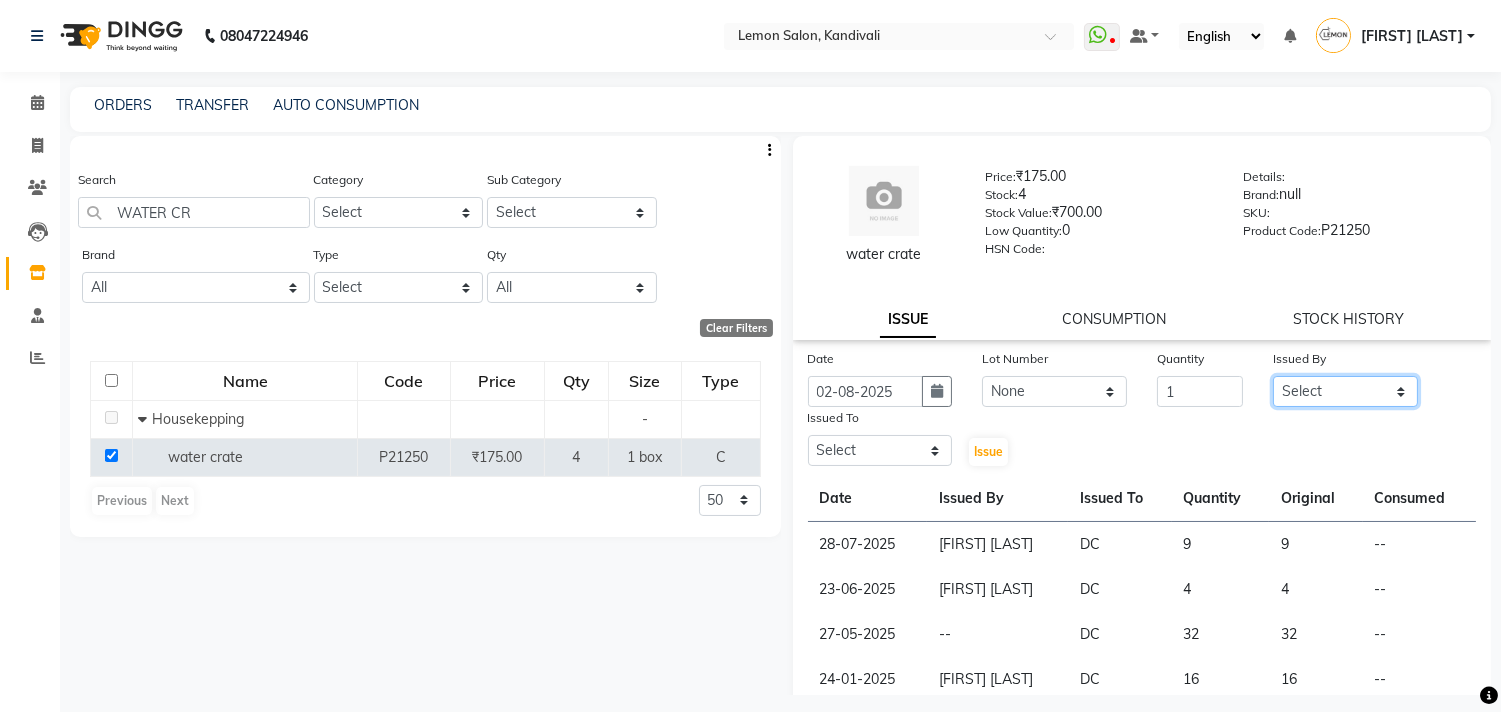 select on "8819" 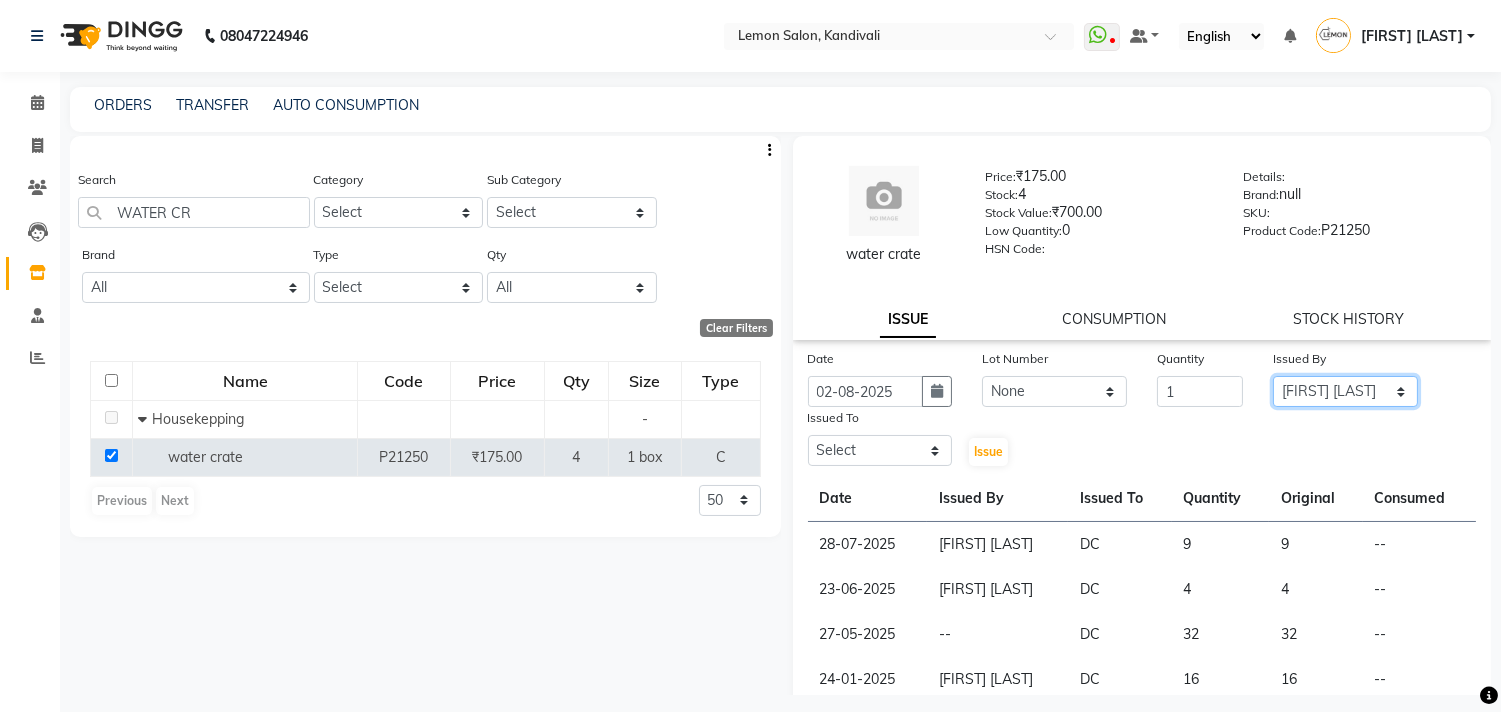 click on "Select Alam Arun Arndive DC Faheem Malik Gufran Salmani Payal Maurya Riya Adawade Shoeb Salmani Kandivali Swati Sharma Yunus Yusuf Shaikh" 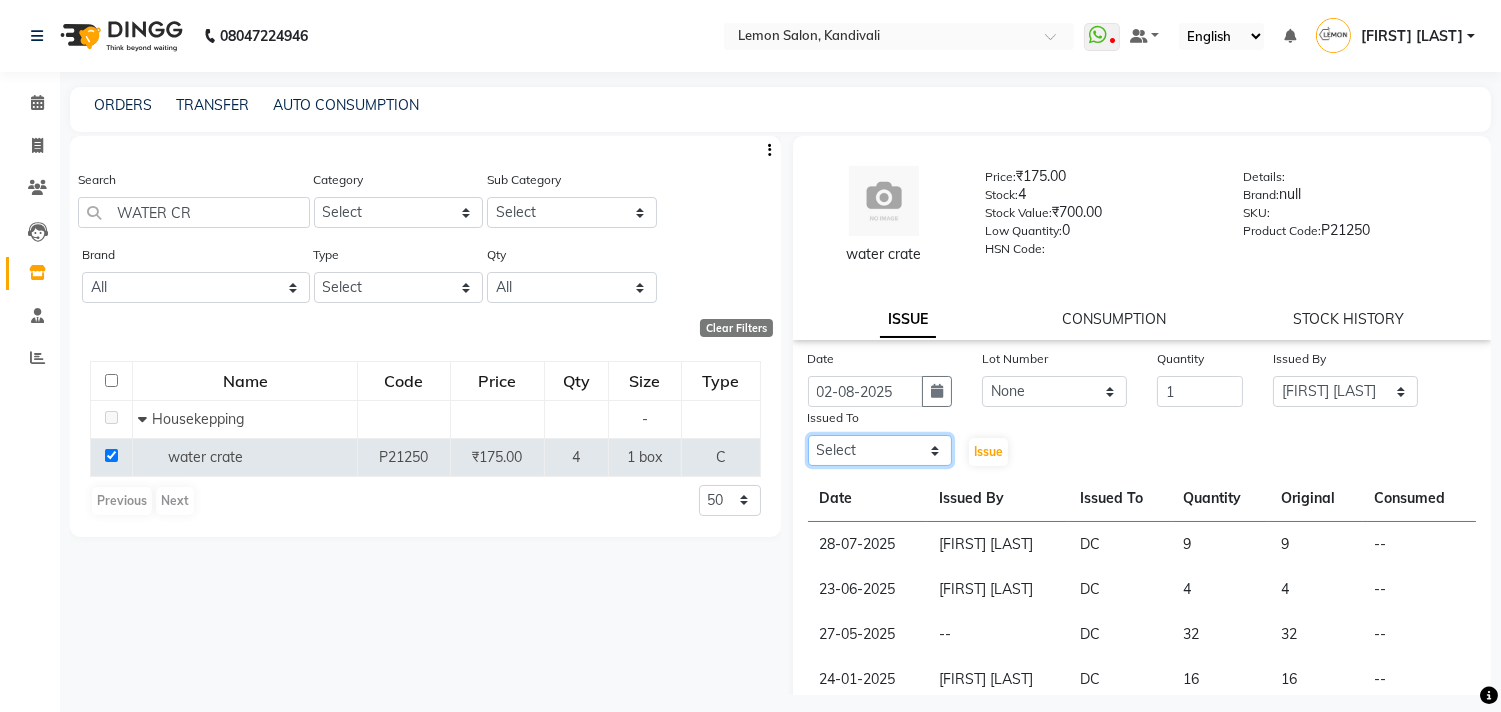 drag, startPoint x: 922, startPoint y: 463, endPoint x: 915, endPoint y: 448, distance: 16.552946 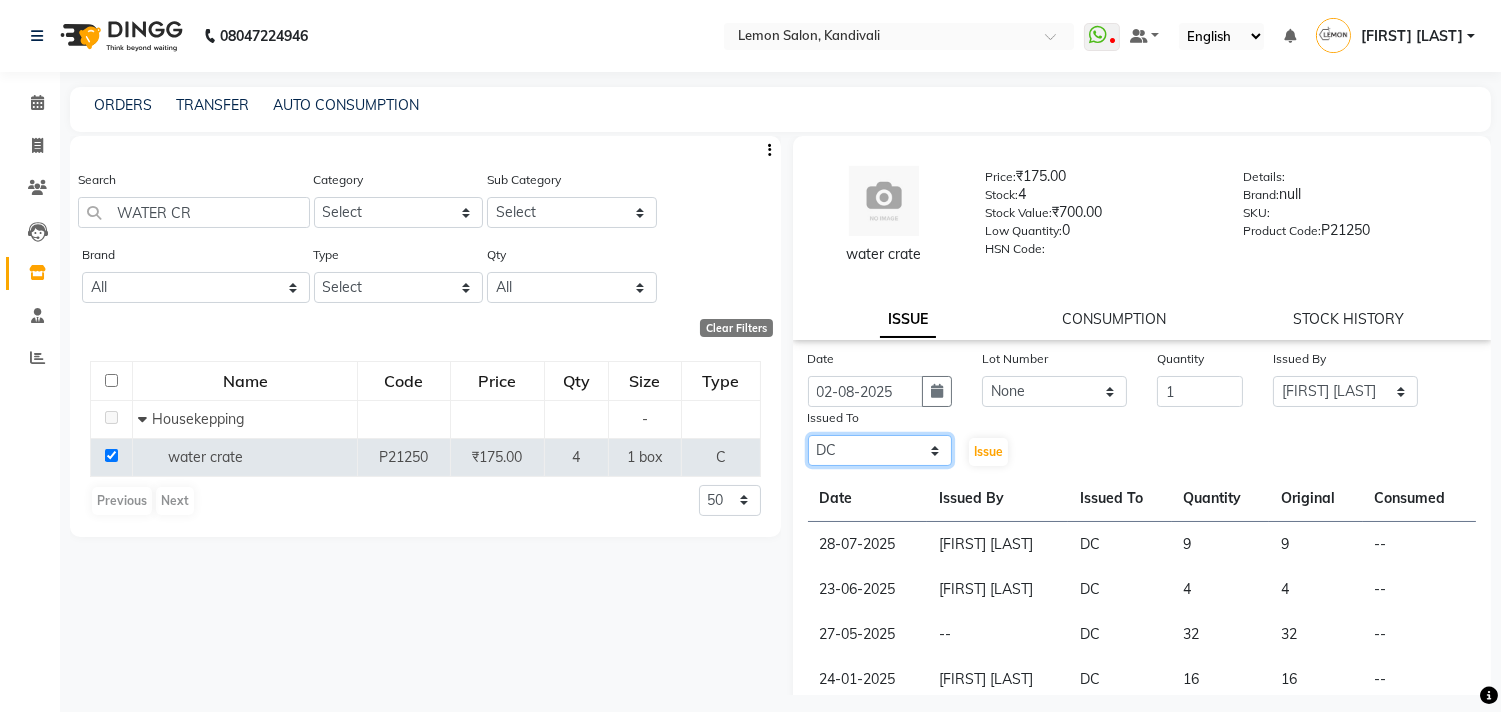 click on "Select [FIRST] [LAST] [FIRST] [LAST] [FIRST] [LAST] [FIRST] [LAST] [FIRST] [LAST] [FIRST] [LAST] [FIRST] [LAST] [FIRST] [LAST] [FIRST] [LAST] [FIRST] [LAST] [FIRST] [LAST]" 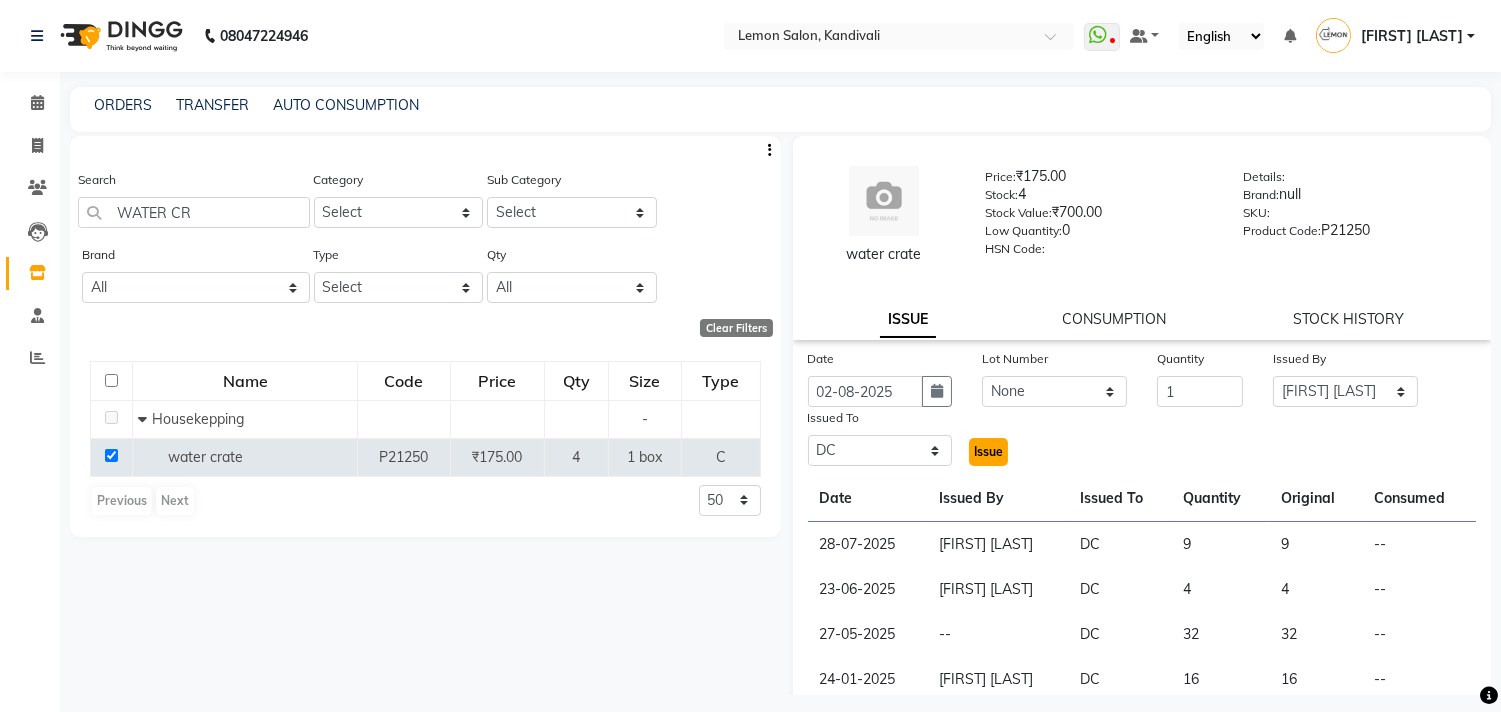 click on "Issue" 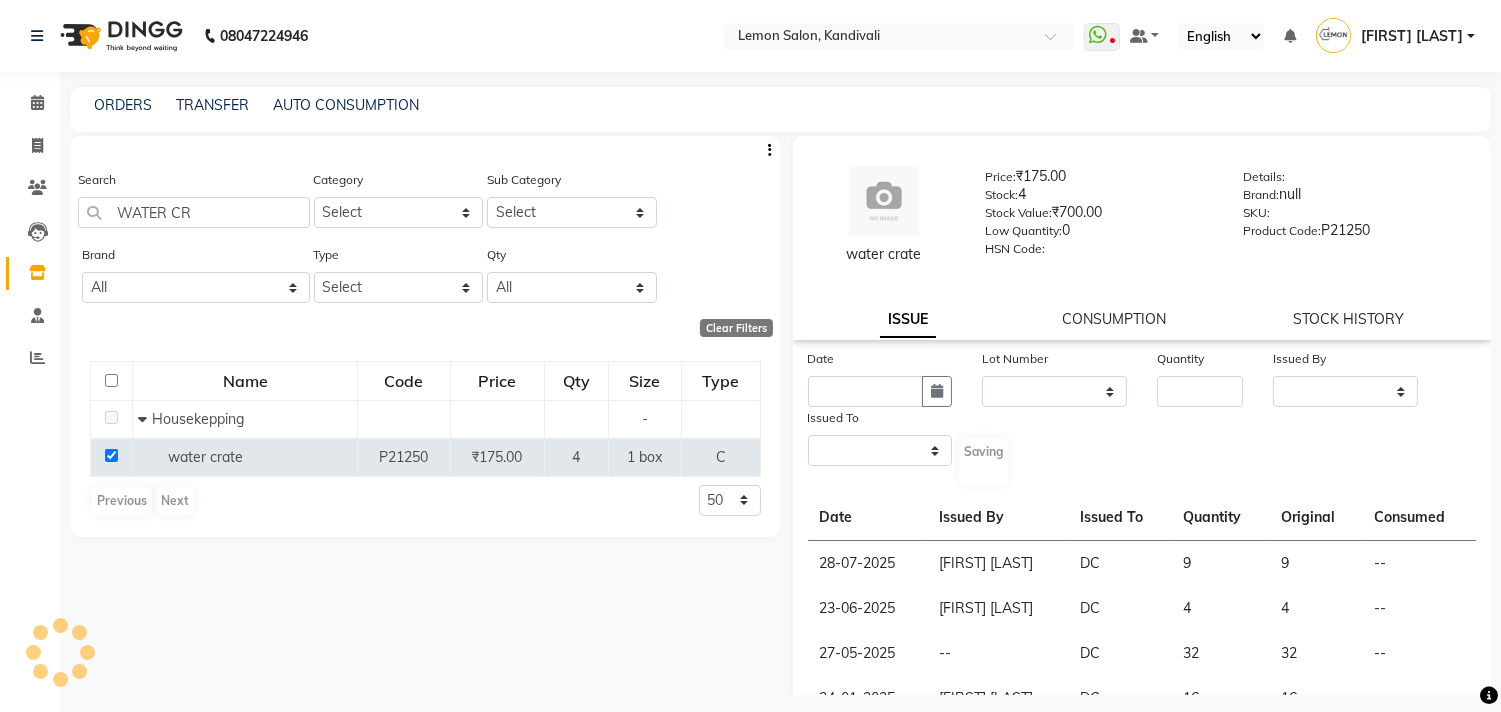 select 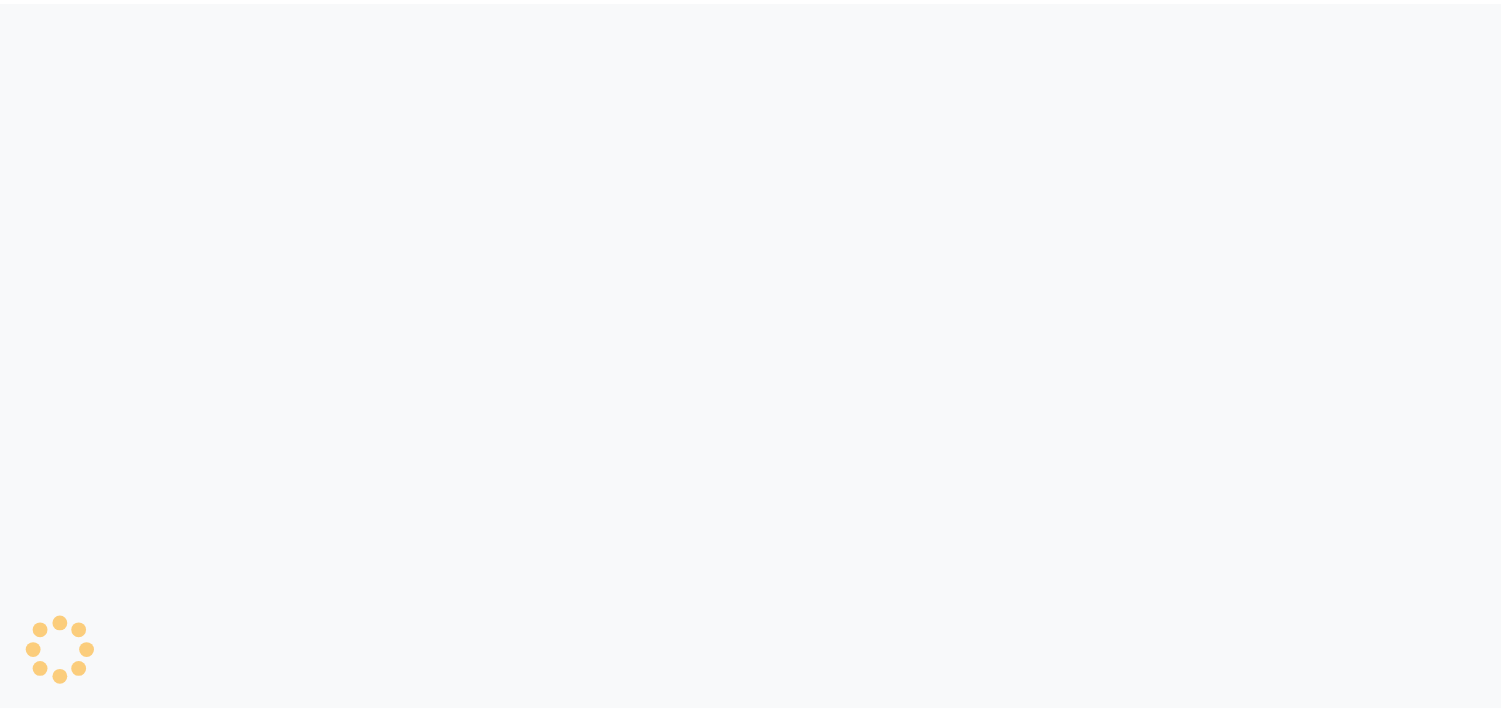 scroll, scrollTop: 0, scrollLeft: 0, axis: both 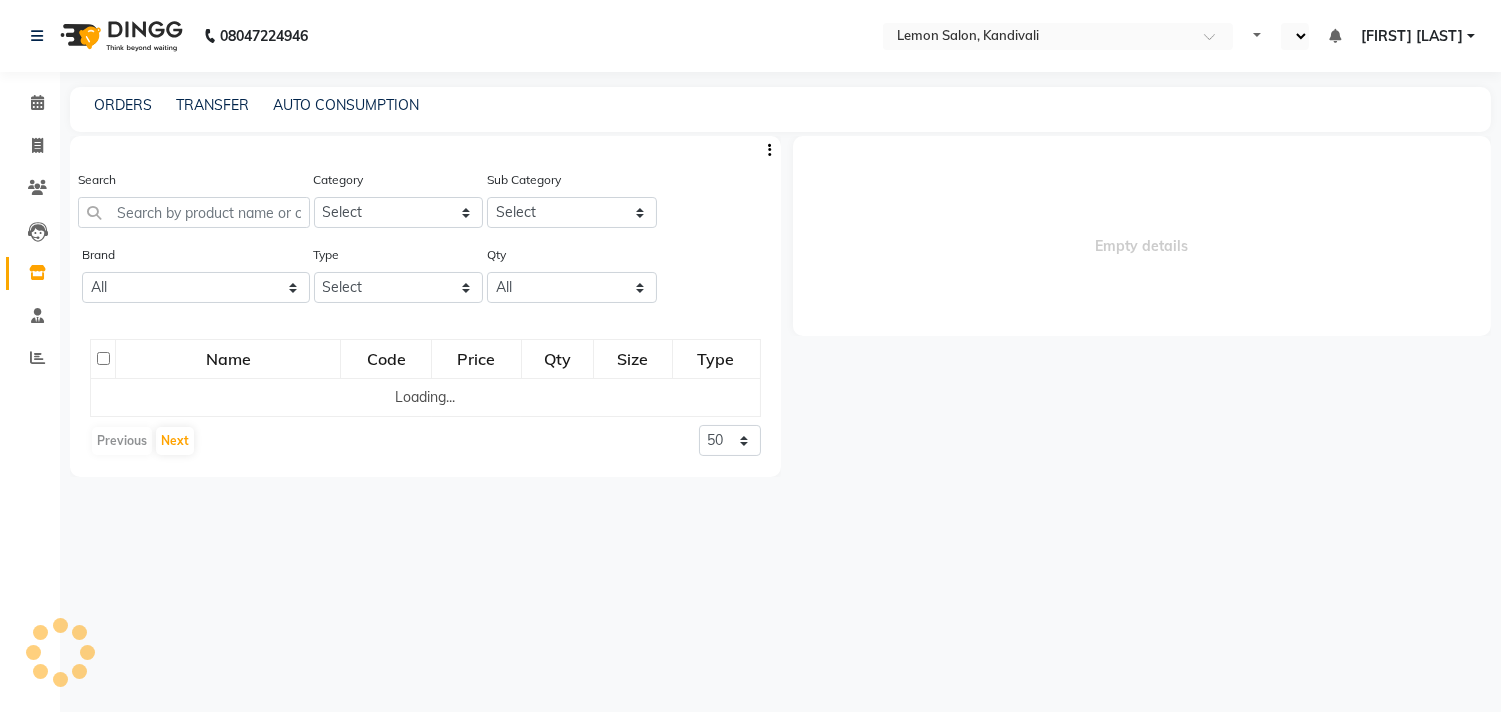 select on "en" 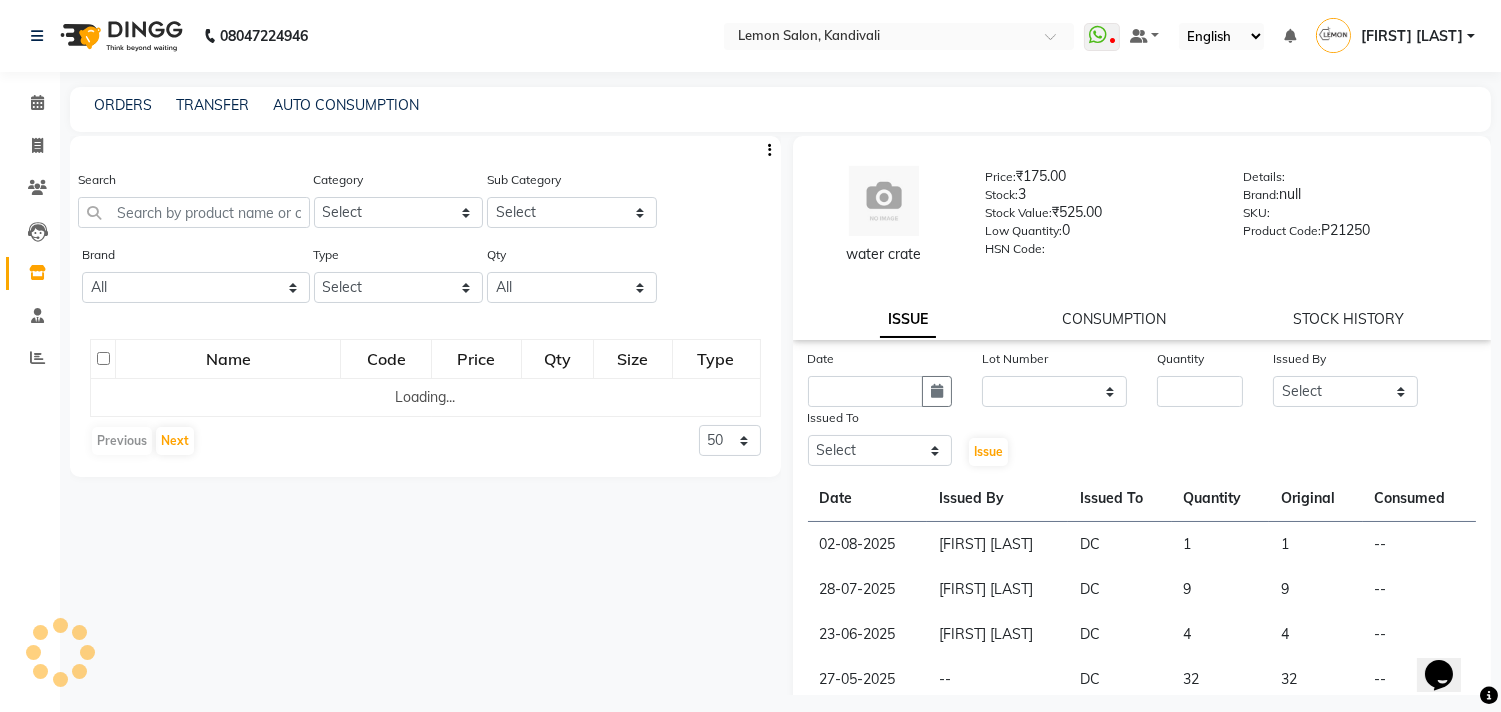 scroll, scrollTop: 0, scrollLeft: 0, axis: both 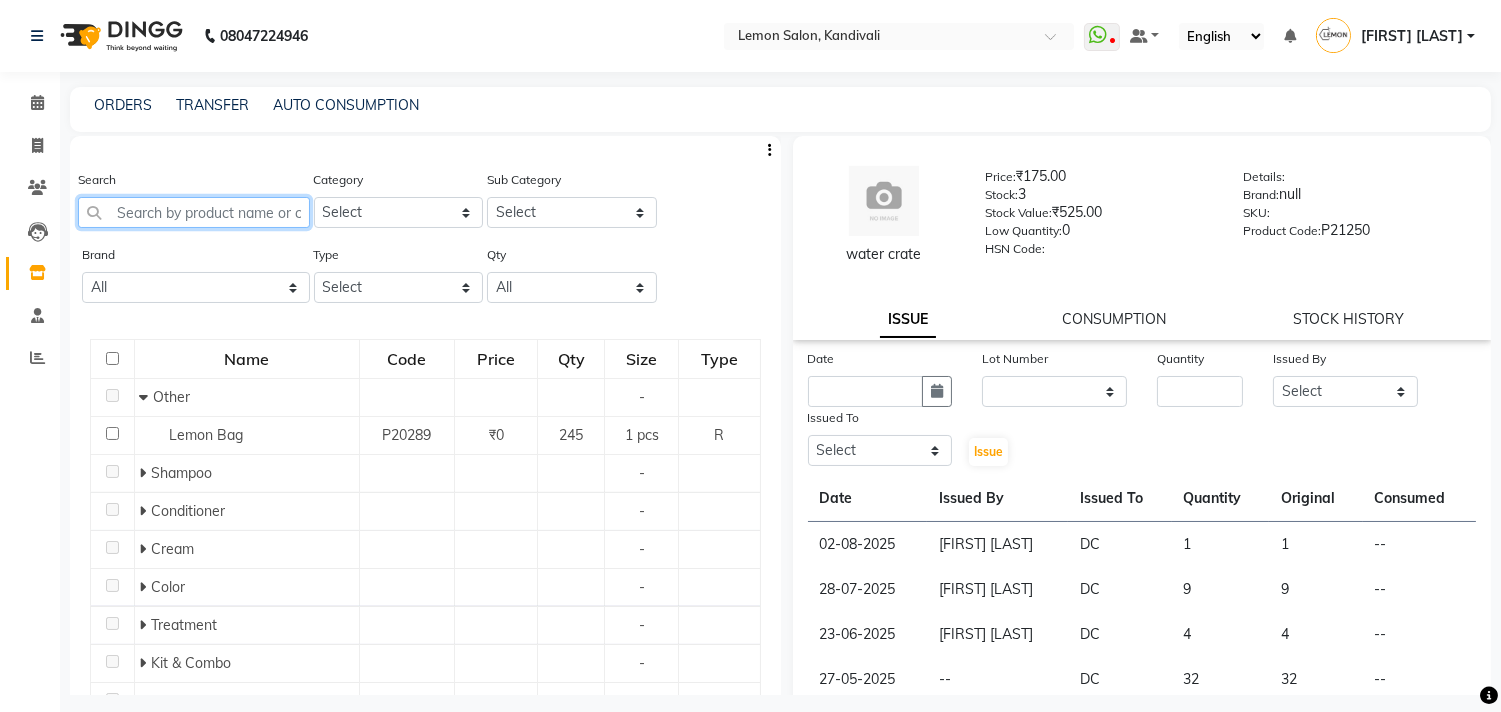 click 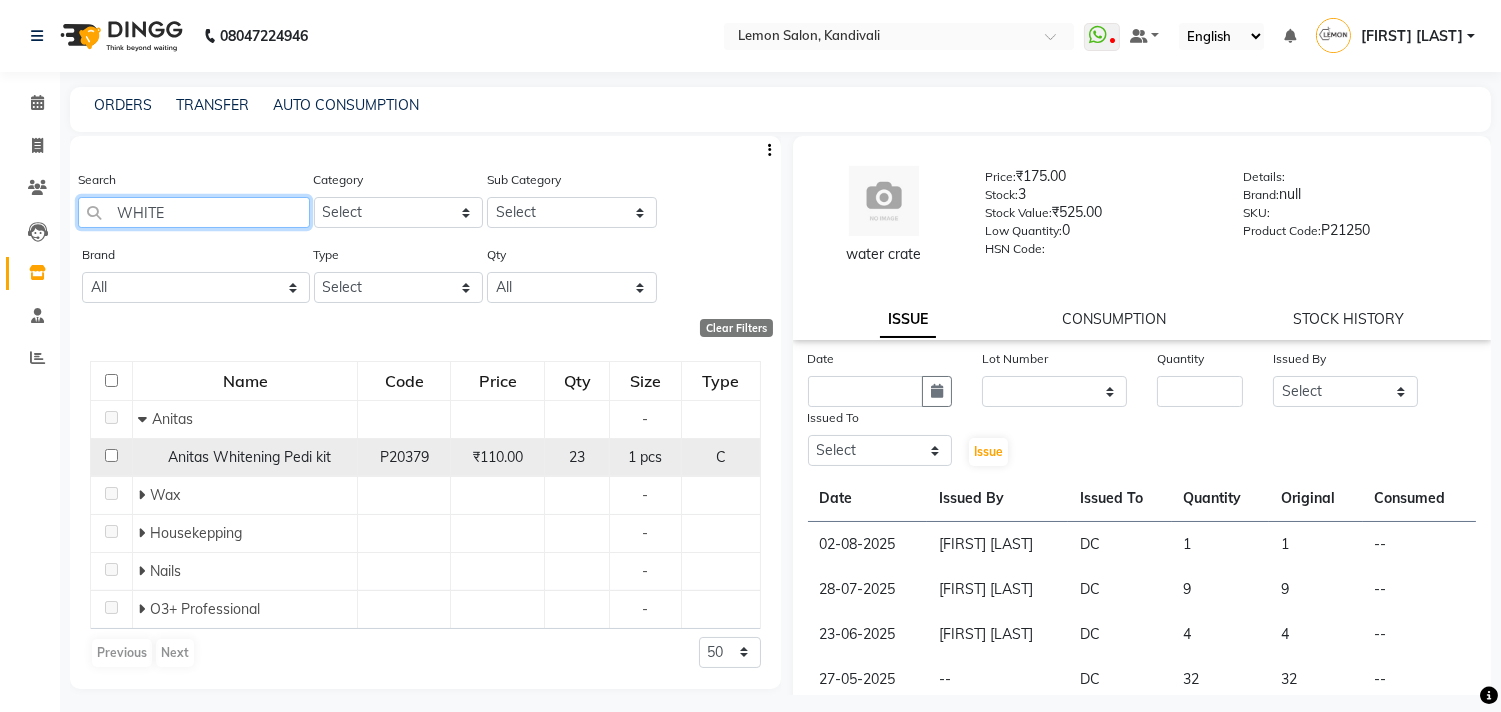 type on "WHITE" 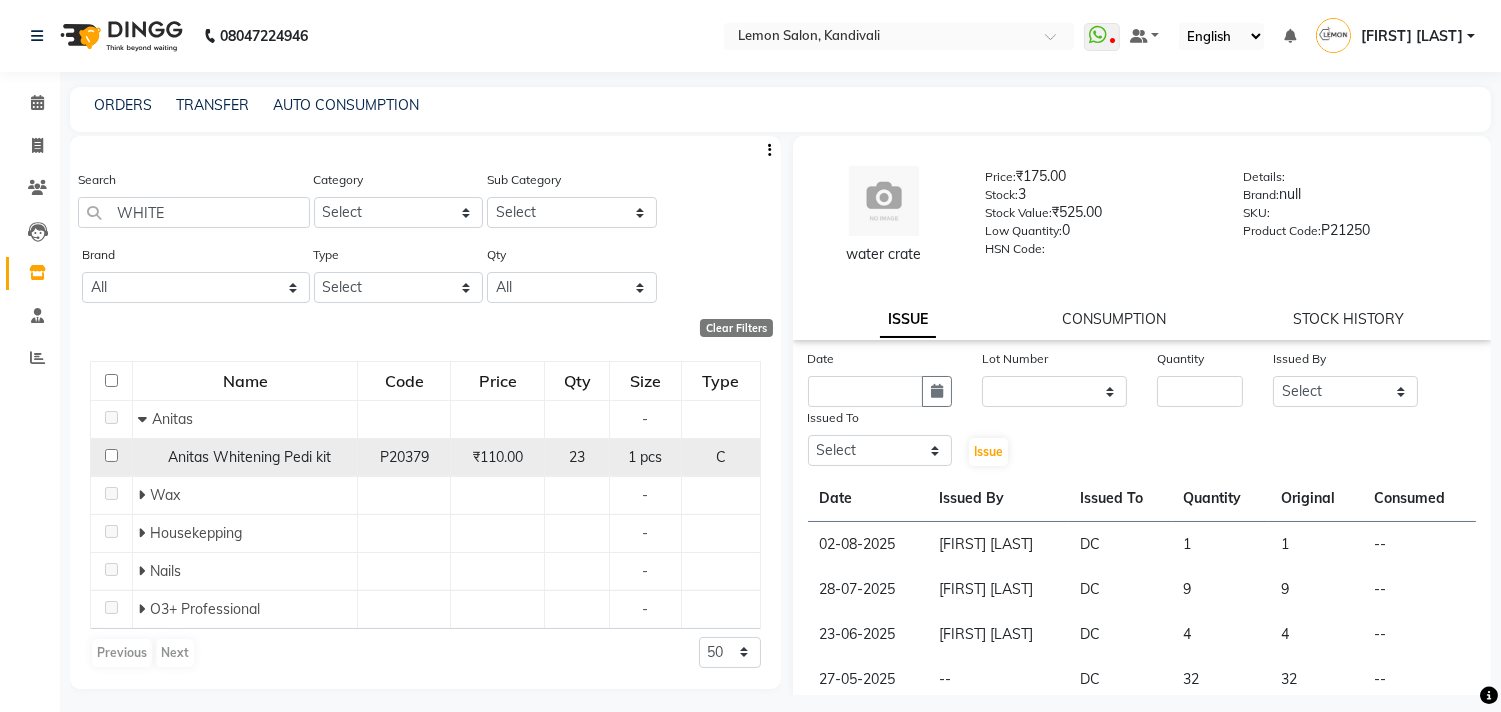 click 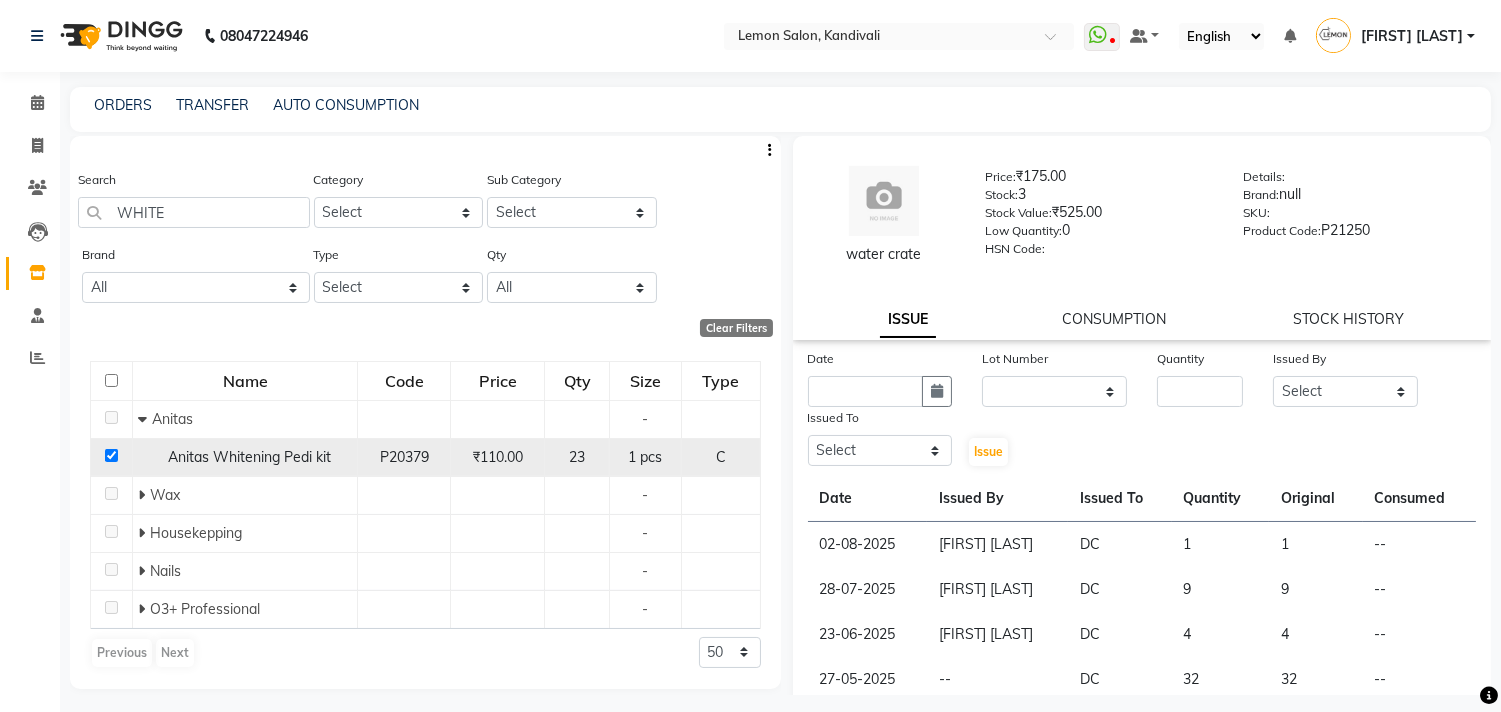 checkbox on "true" 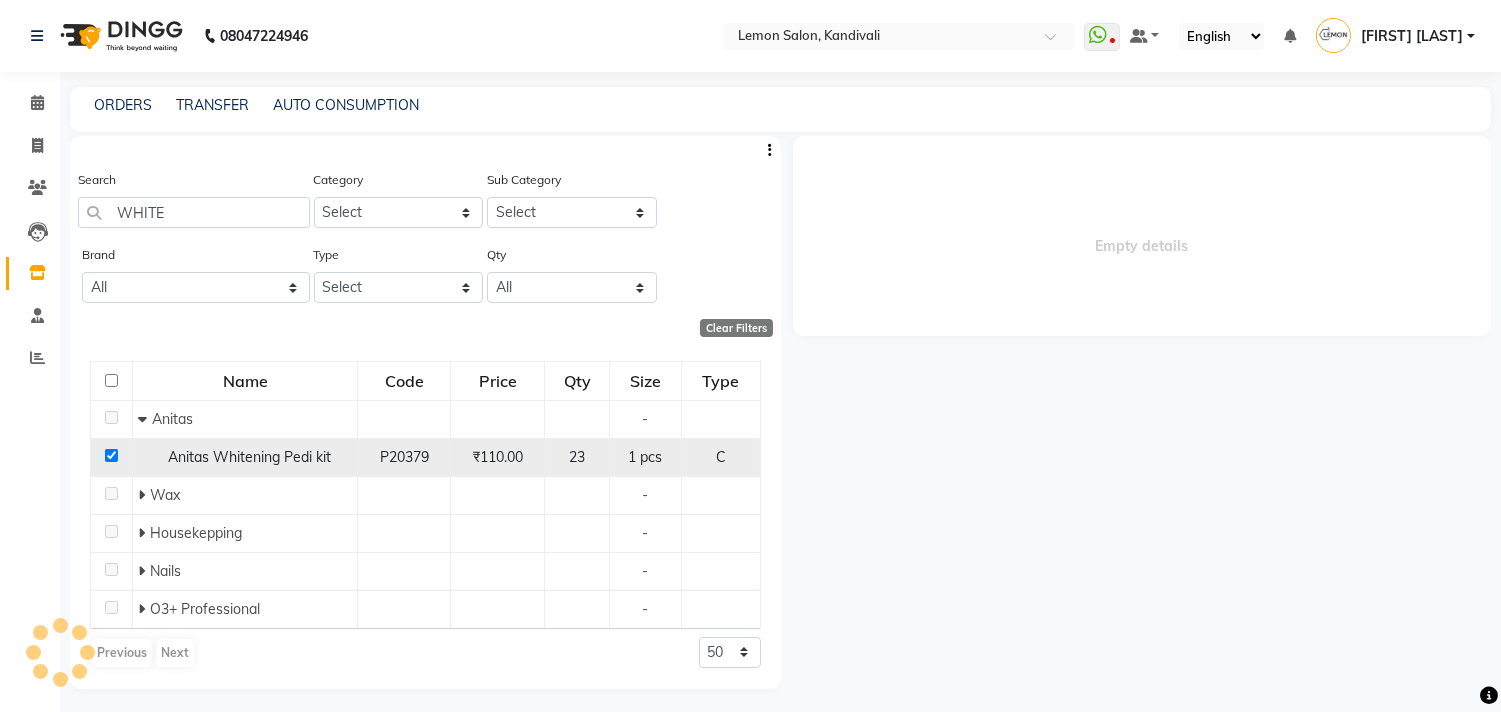 select 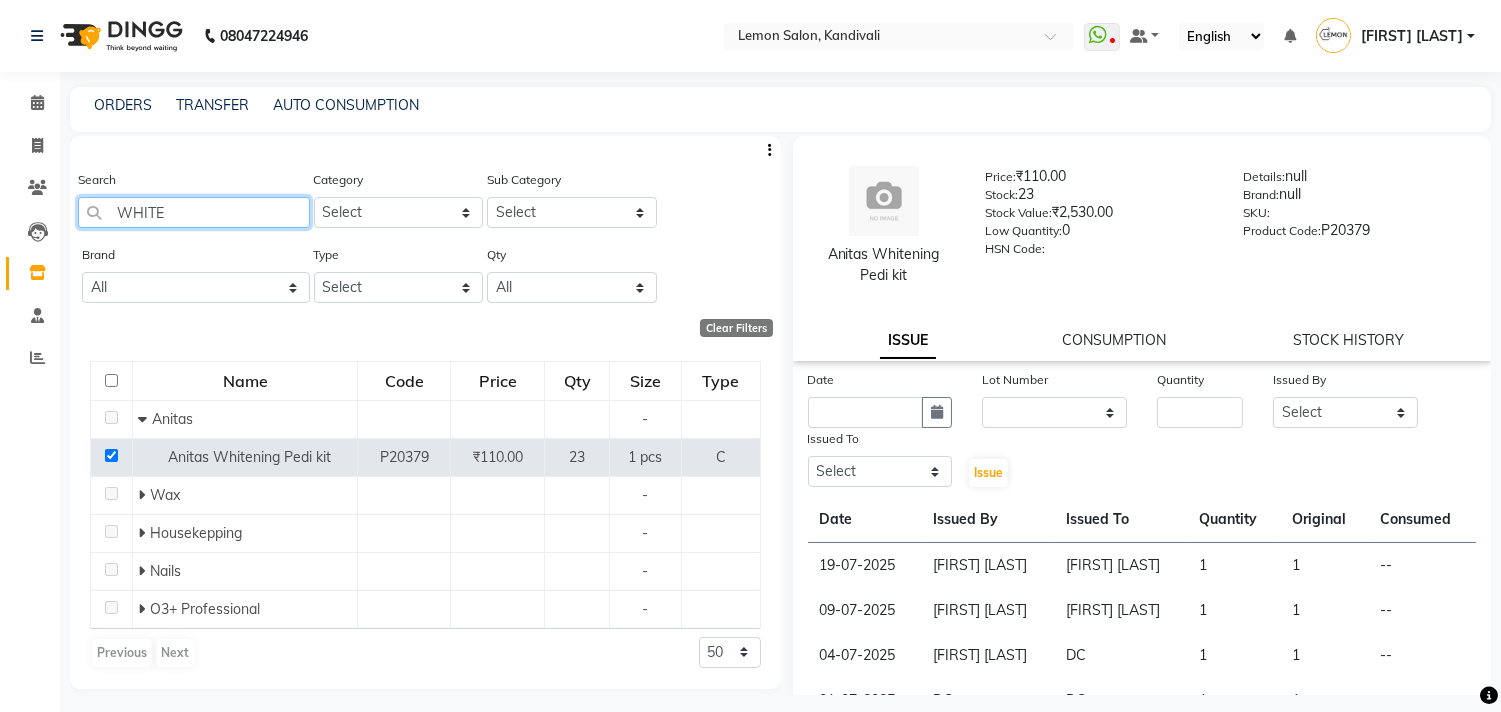 drag, startPoint x: 206, startPoint y: 214, endPoint x: 0, endPoint y: 227, distance: 206.40979 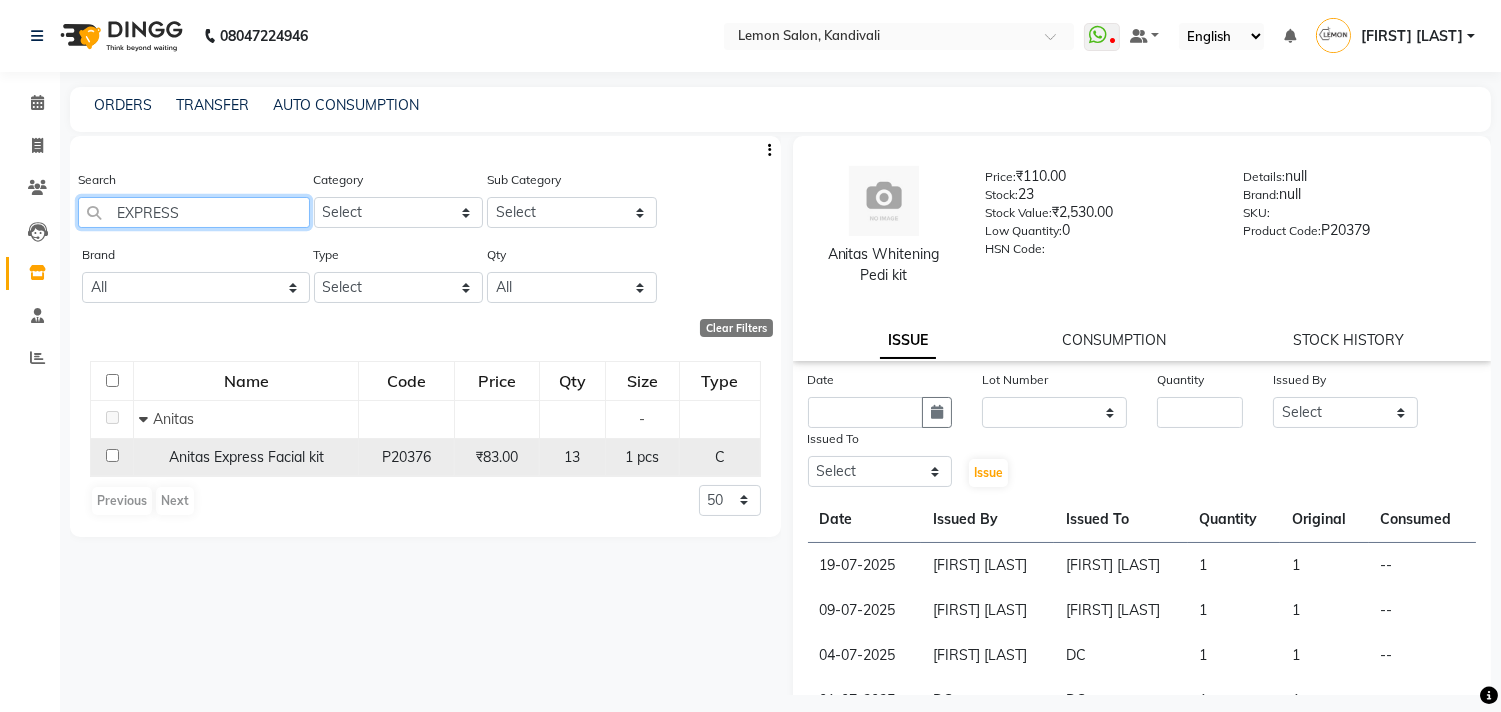 type on "EXPRESS" 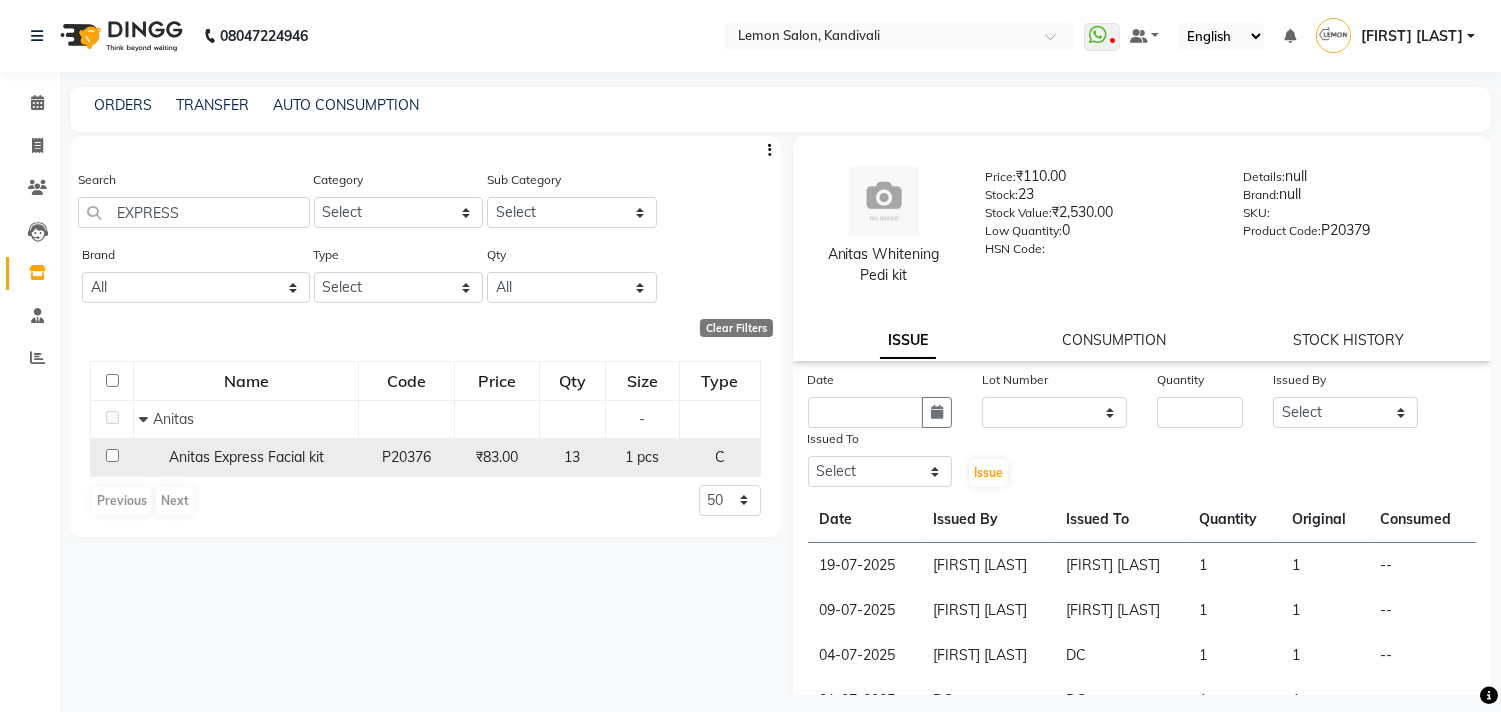 click 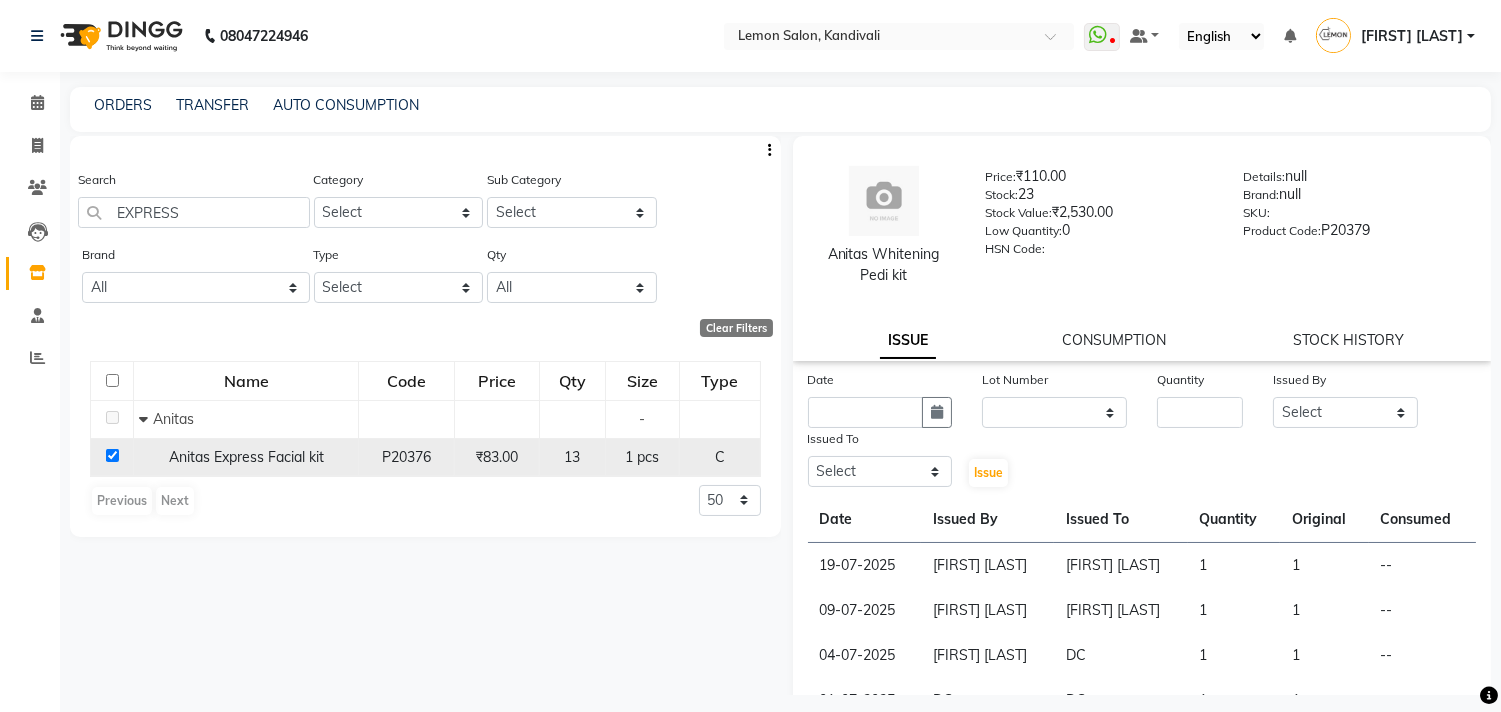checkbox on "true" 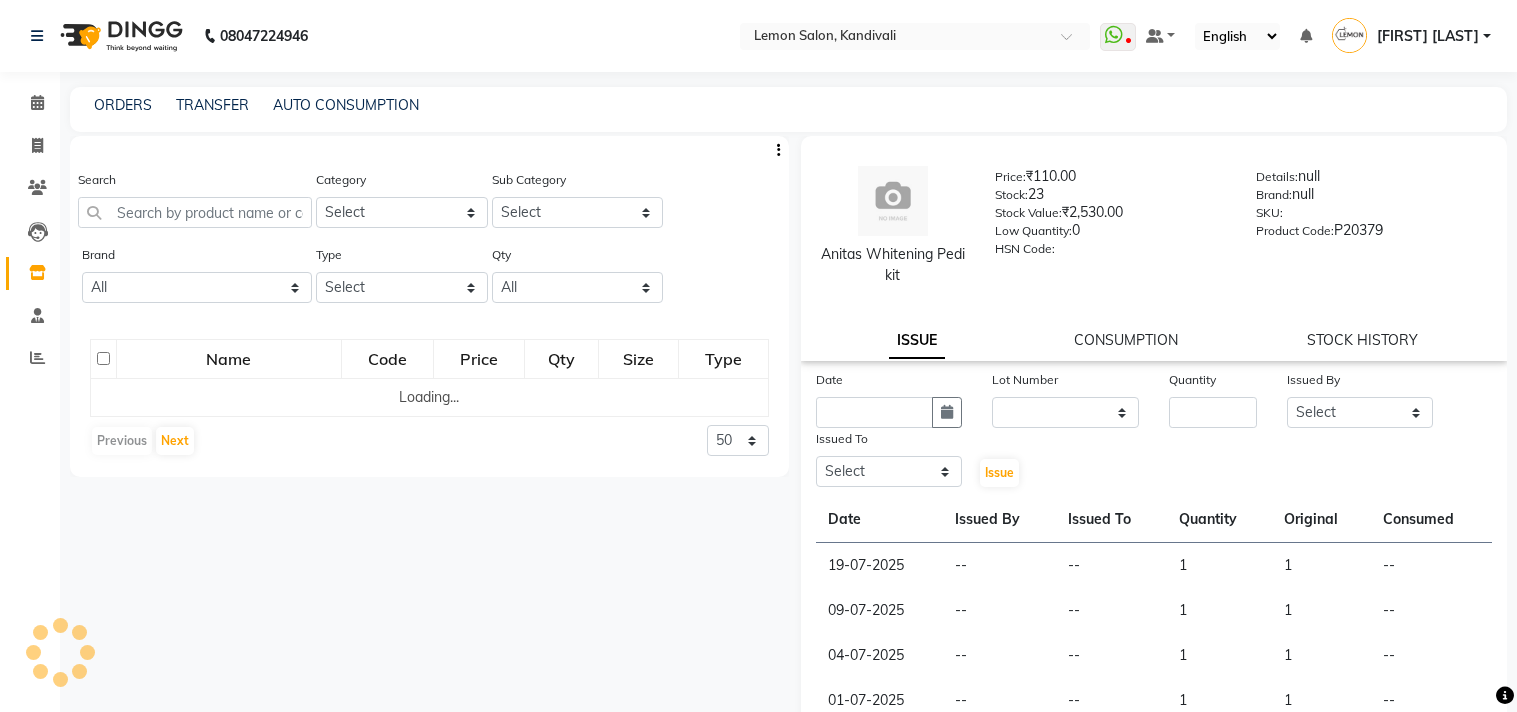 select 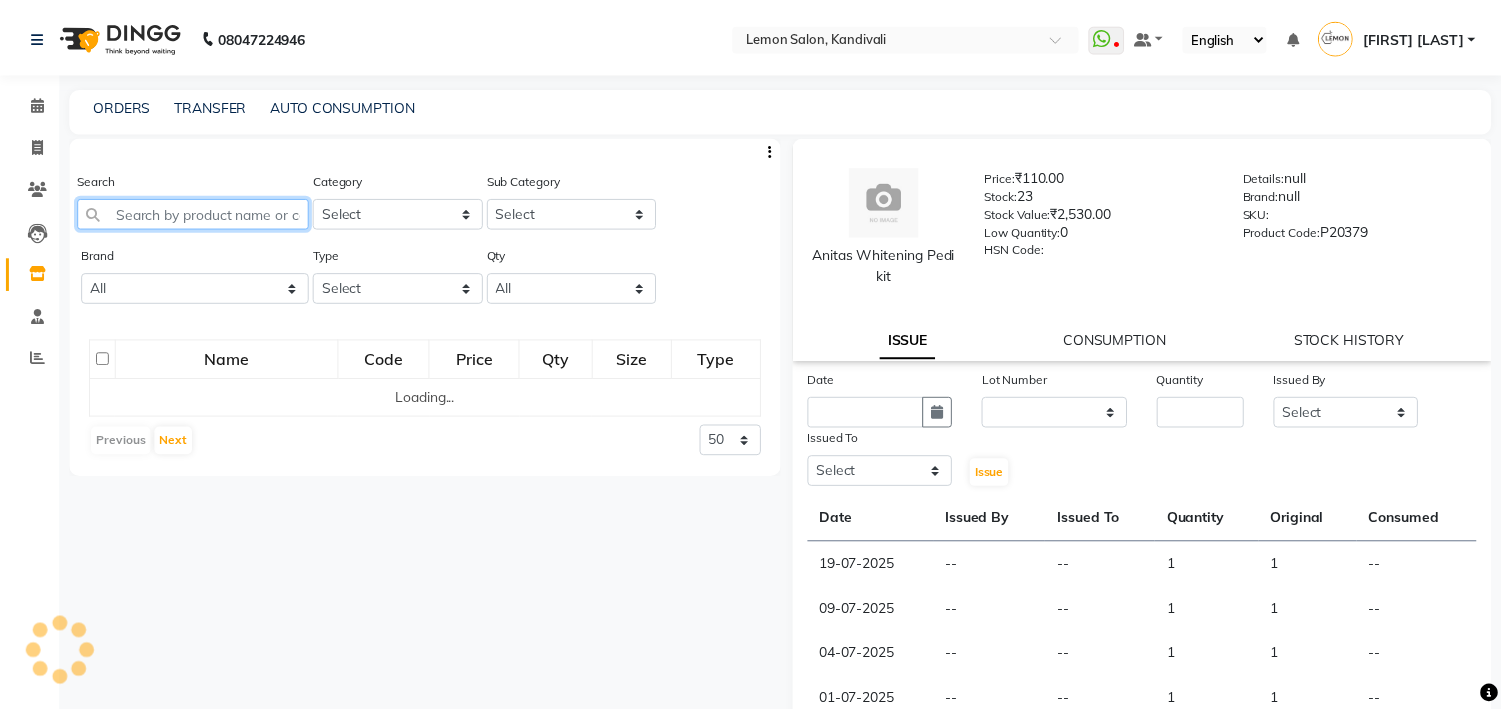 scroll, scrollTop: 0, scrollLeft: 0, axis: both 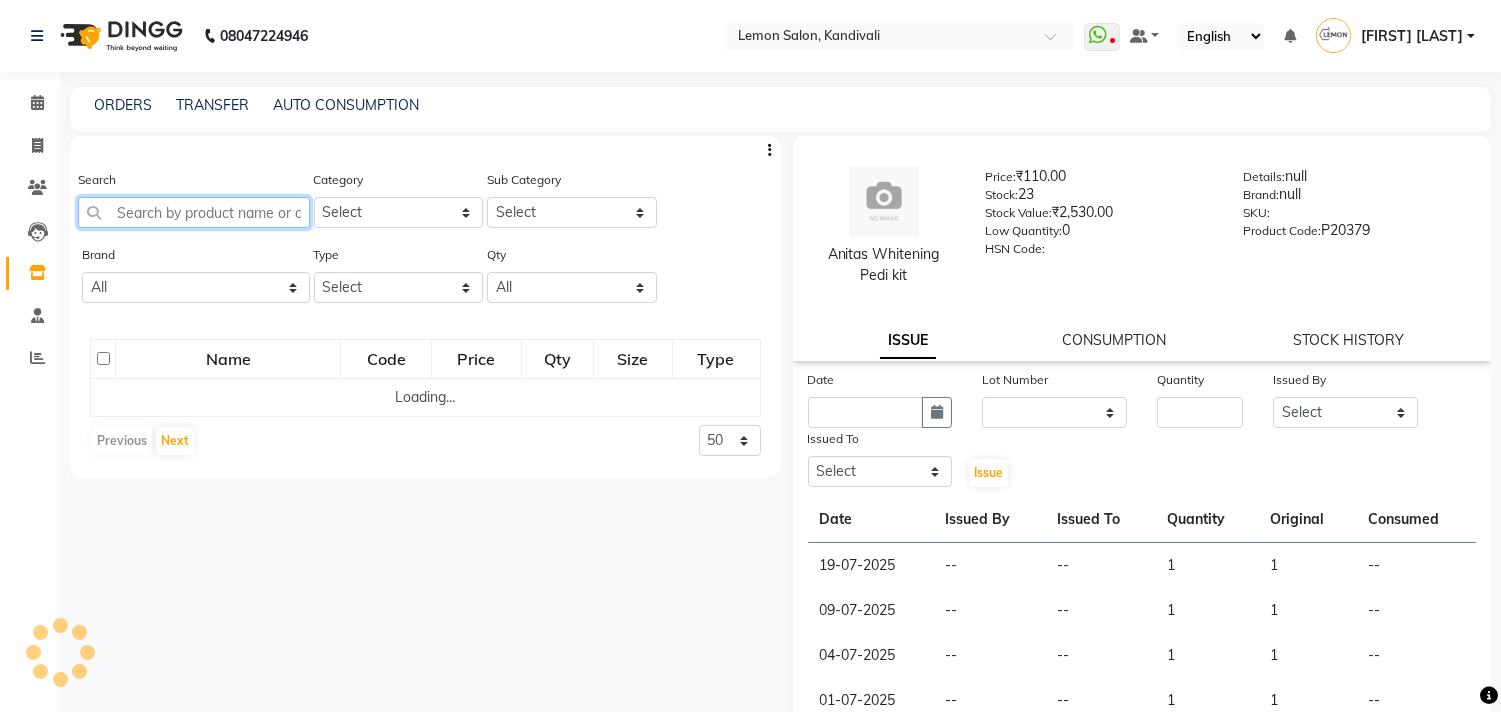 click 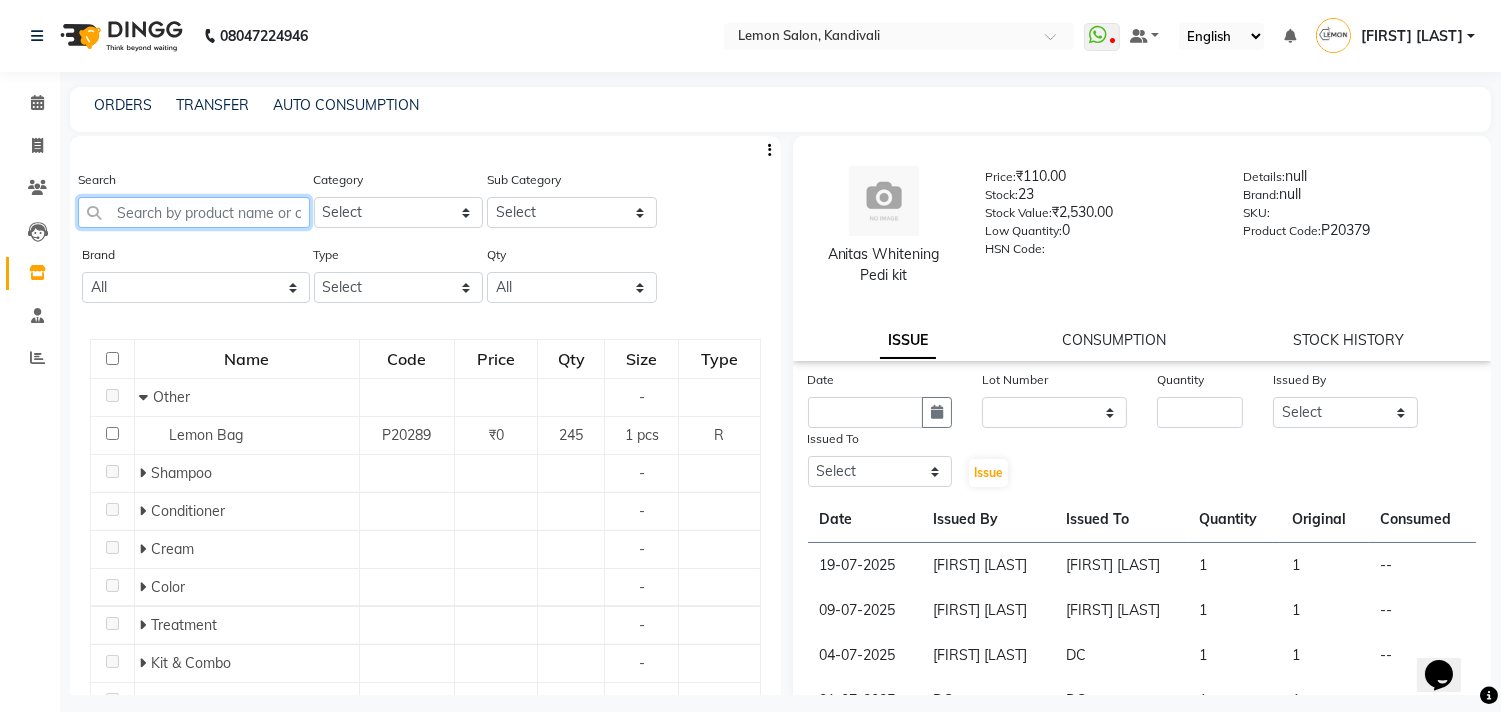 scroll, scrollTop: 0, scrollLeft: 0, axis: both 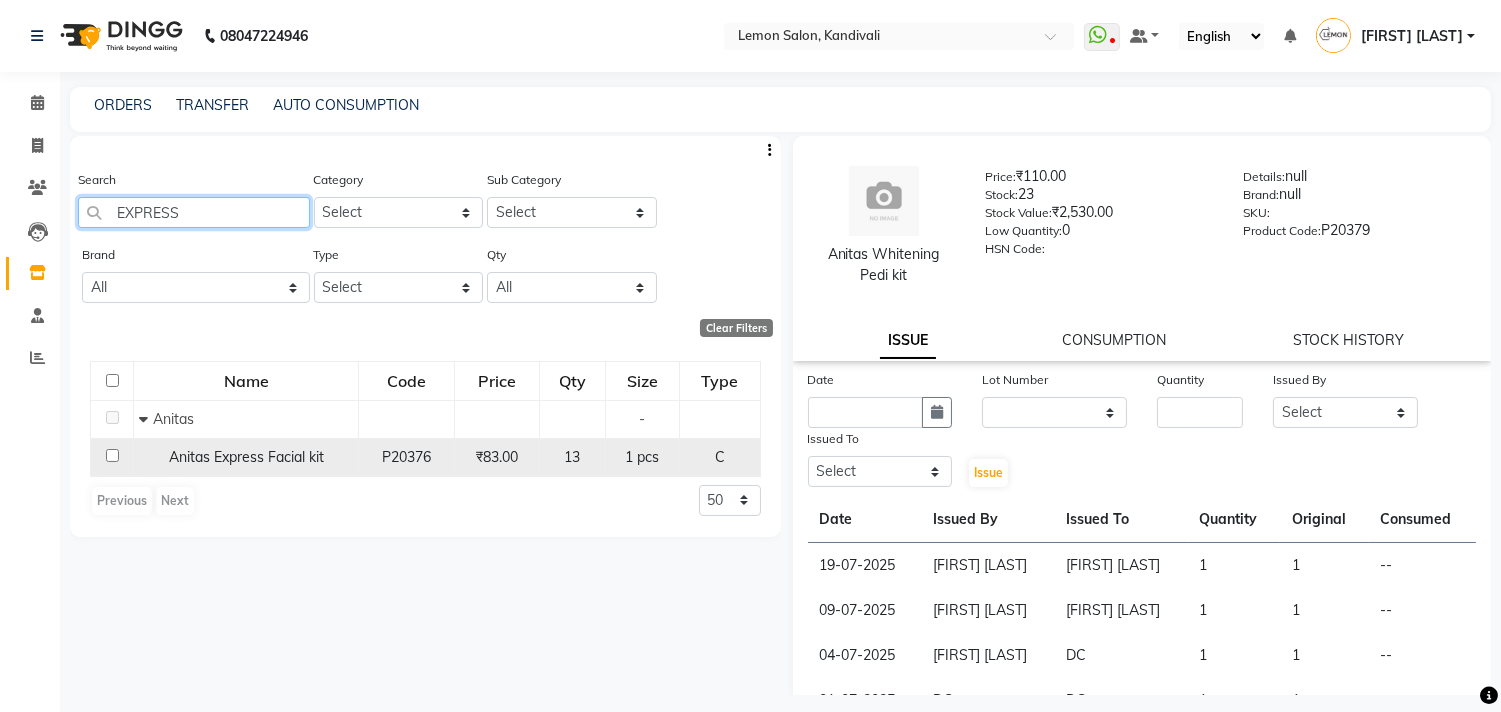type on "EXPRESS" 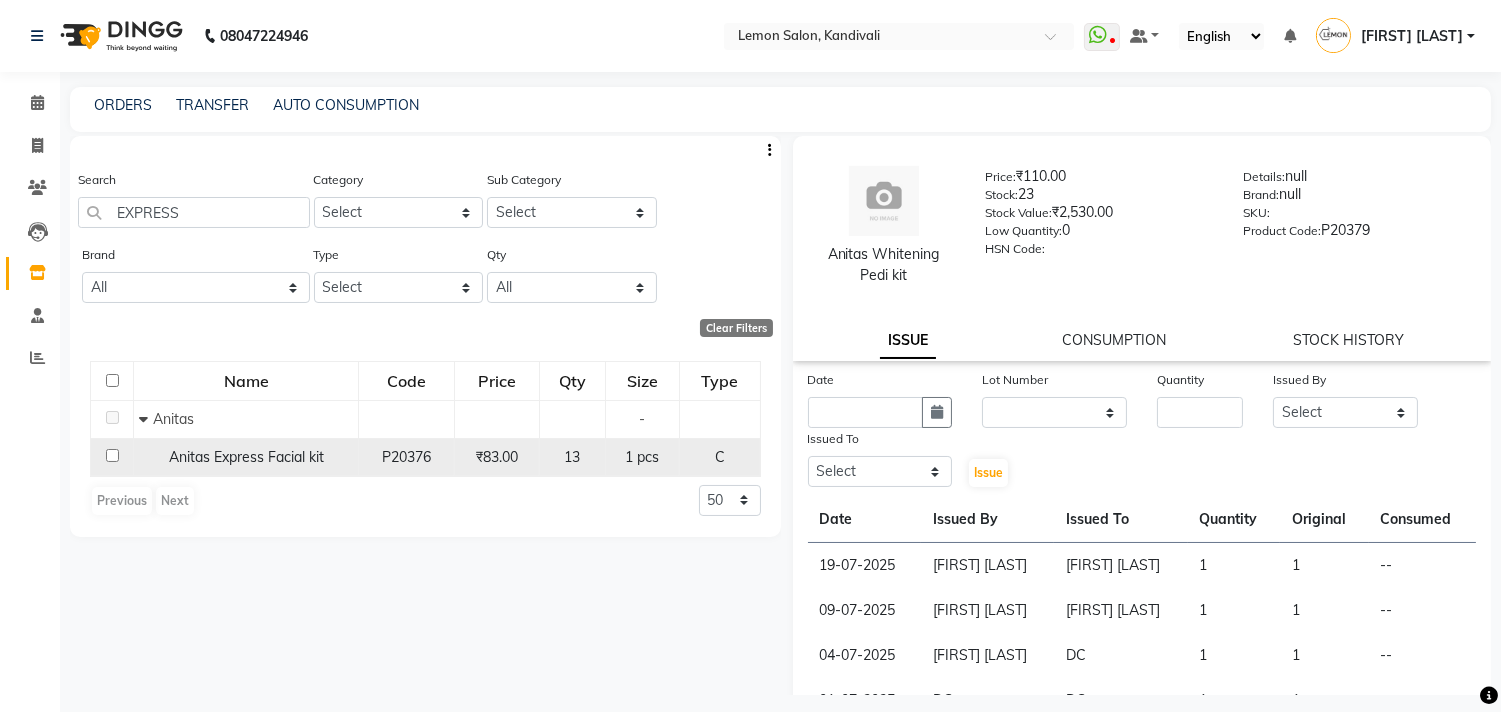 click 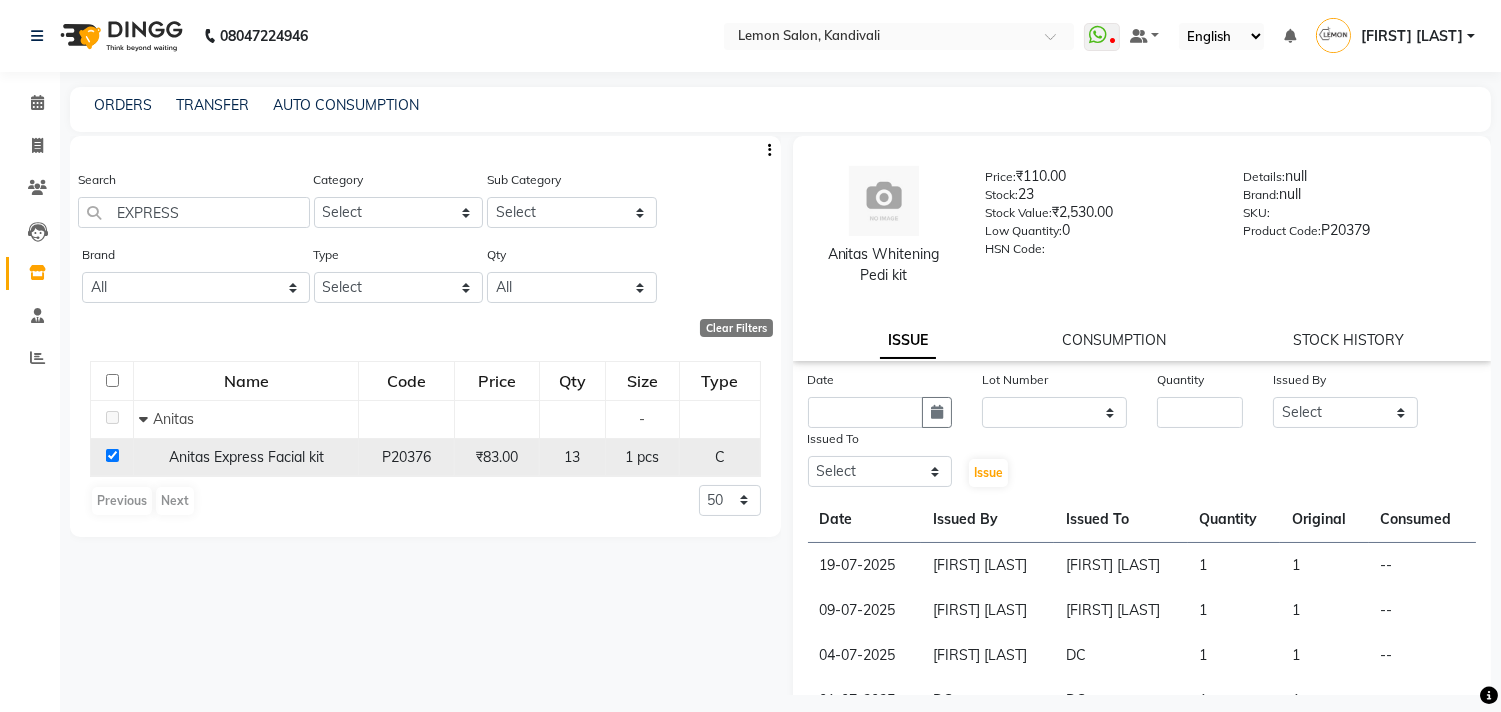 checkbox on "true" 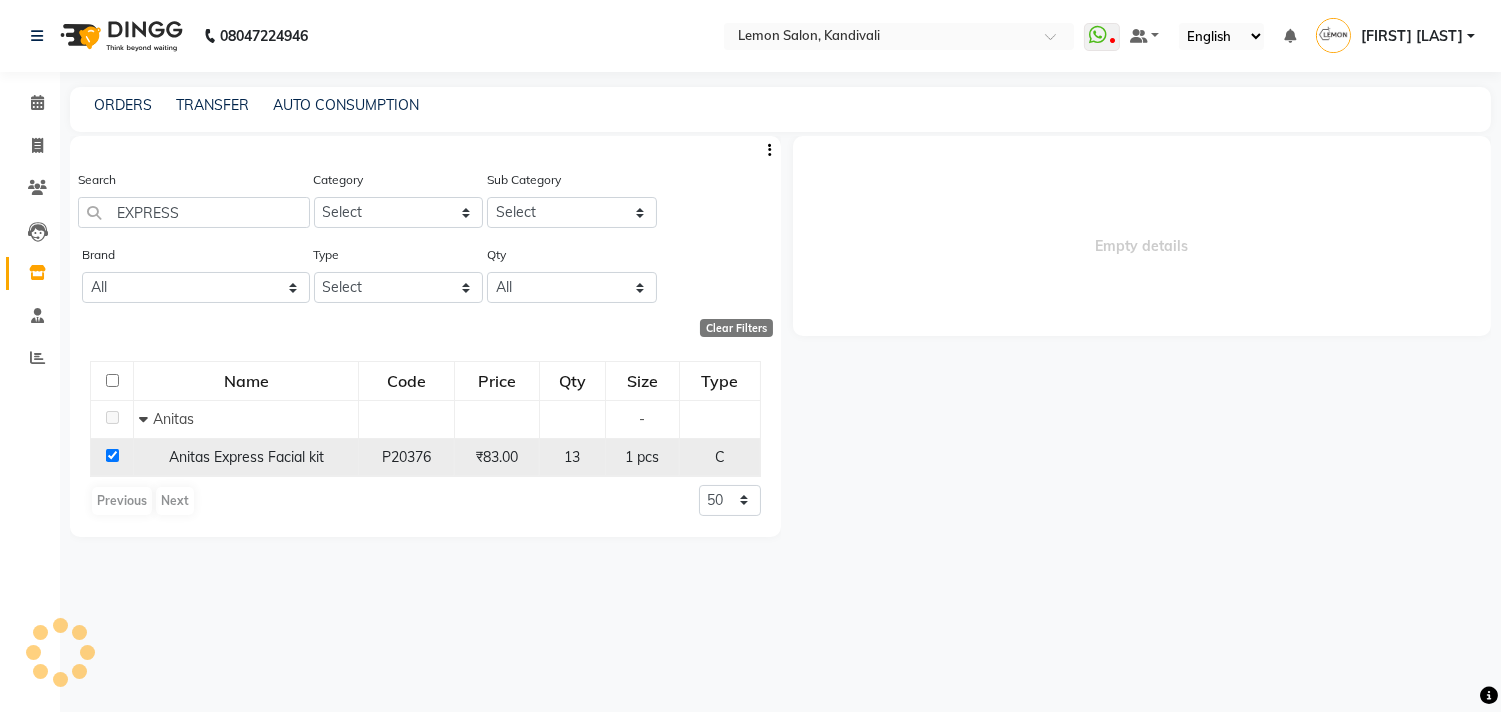select 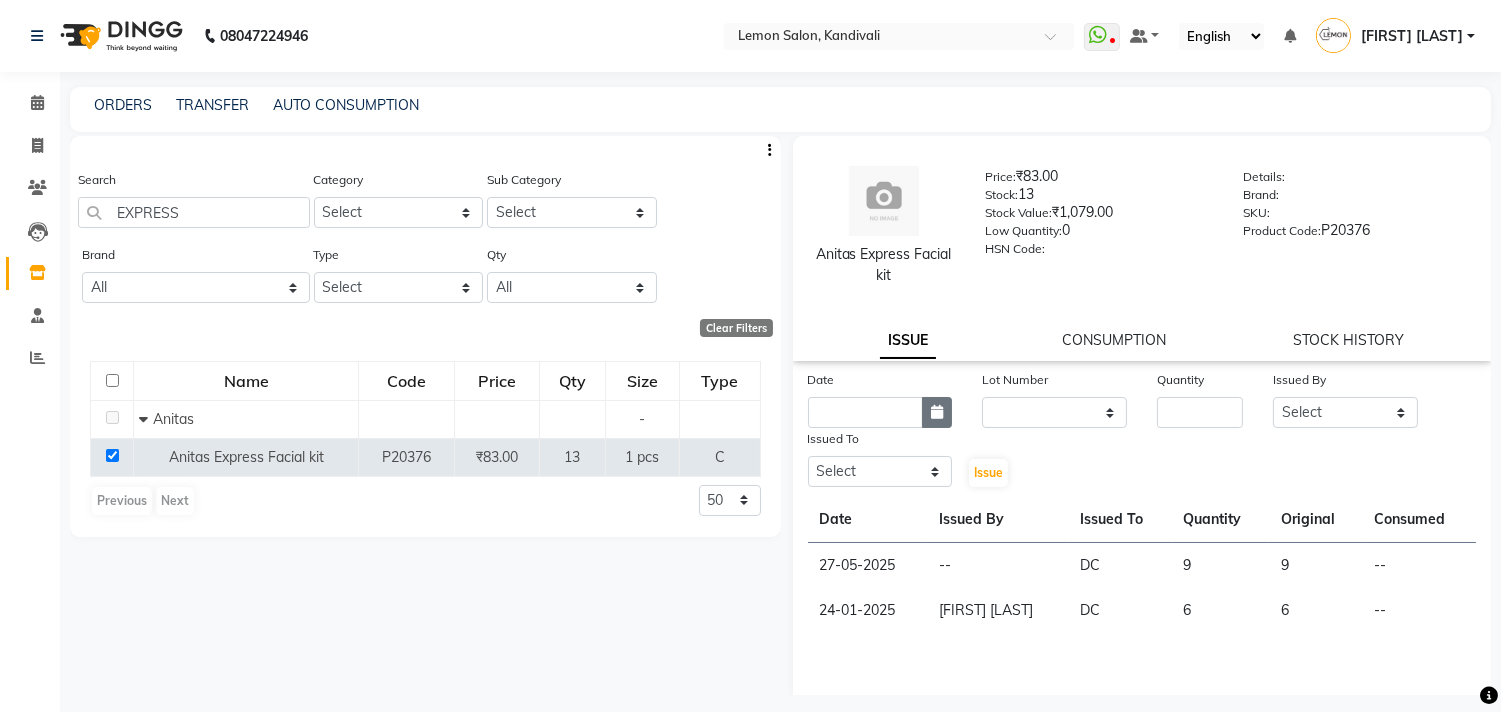 click 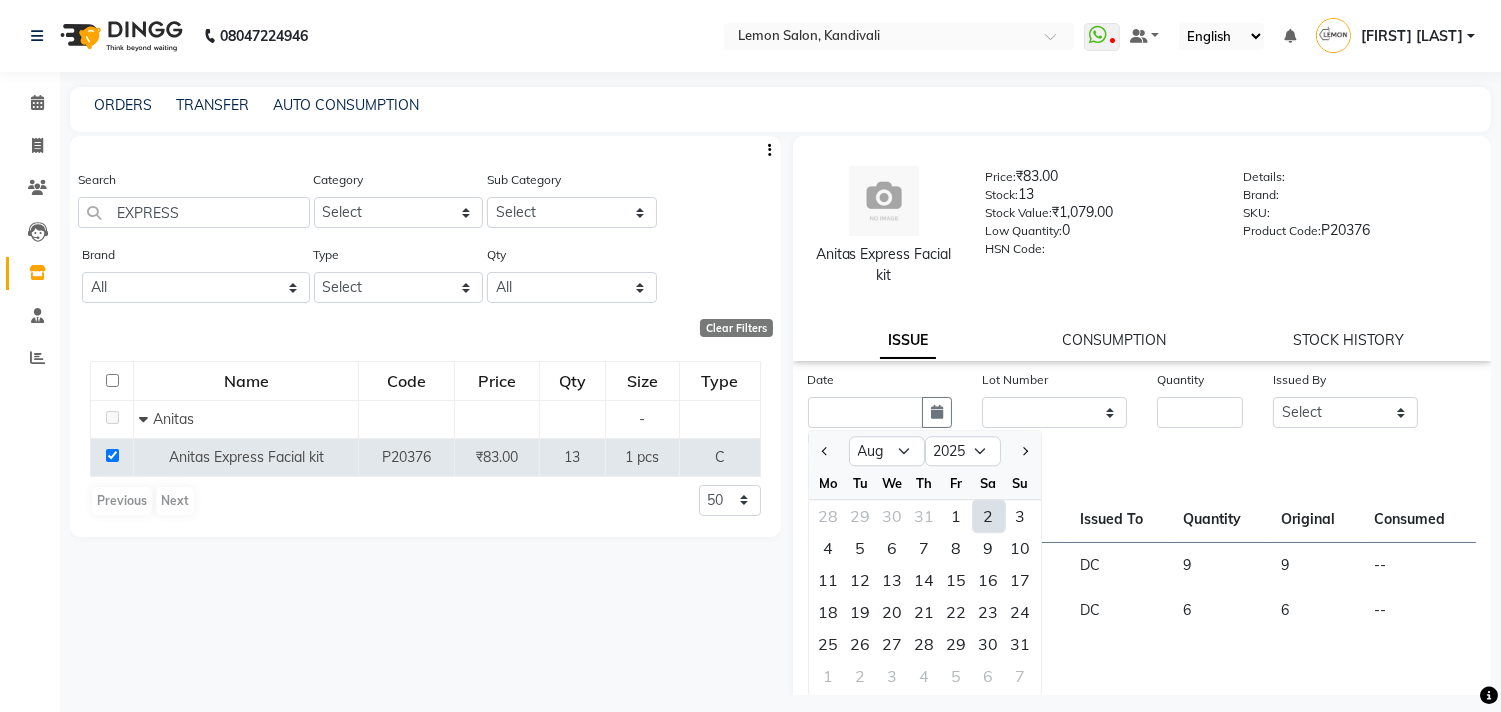 click on "2" 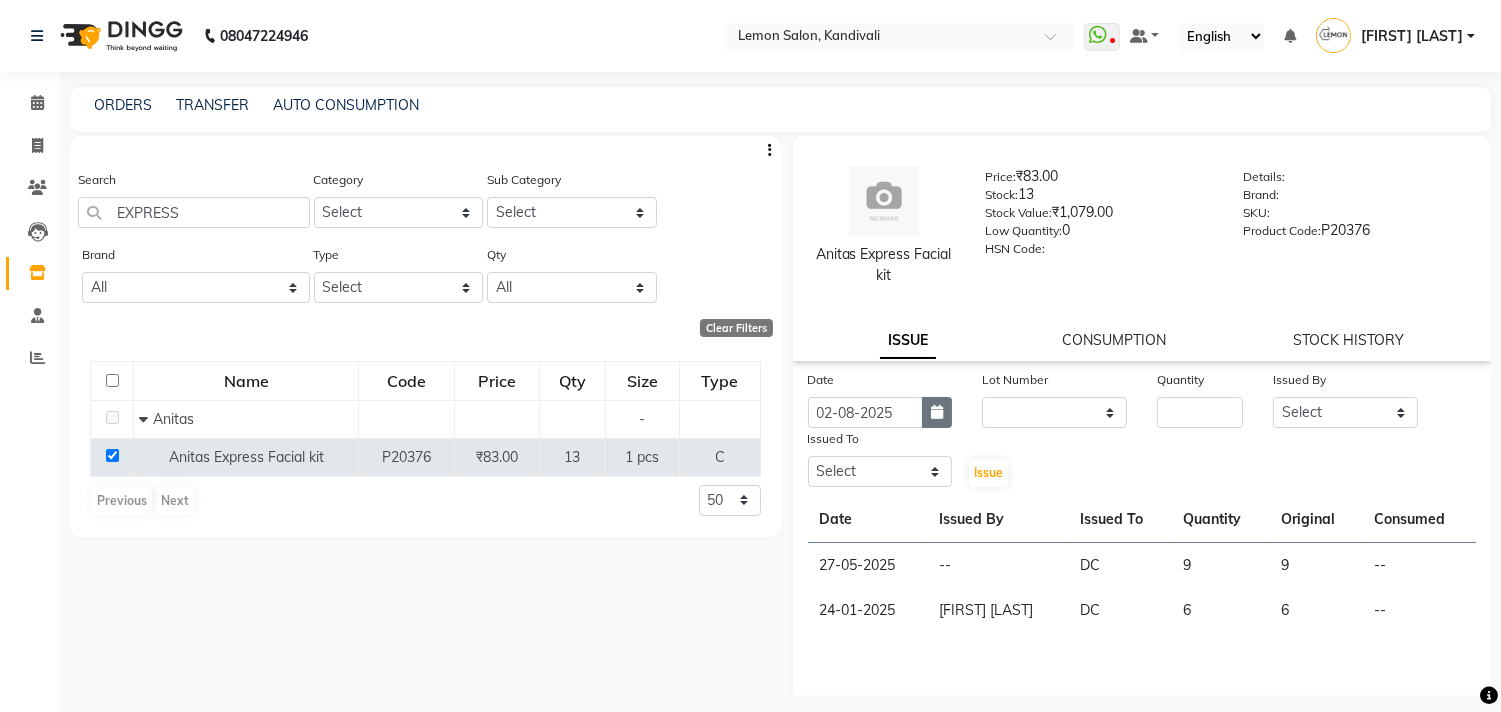 click 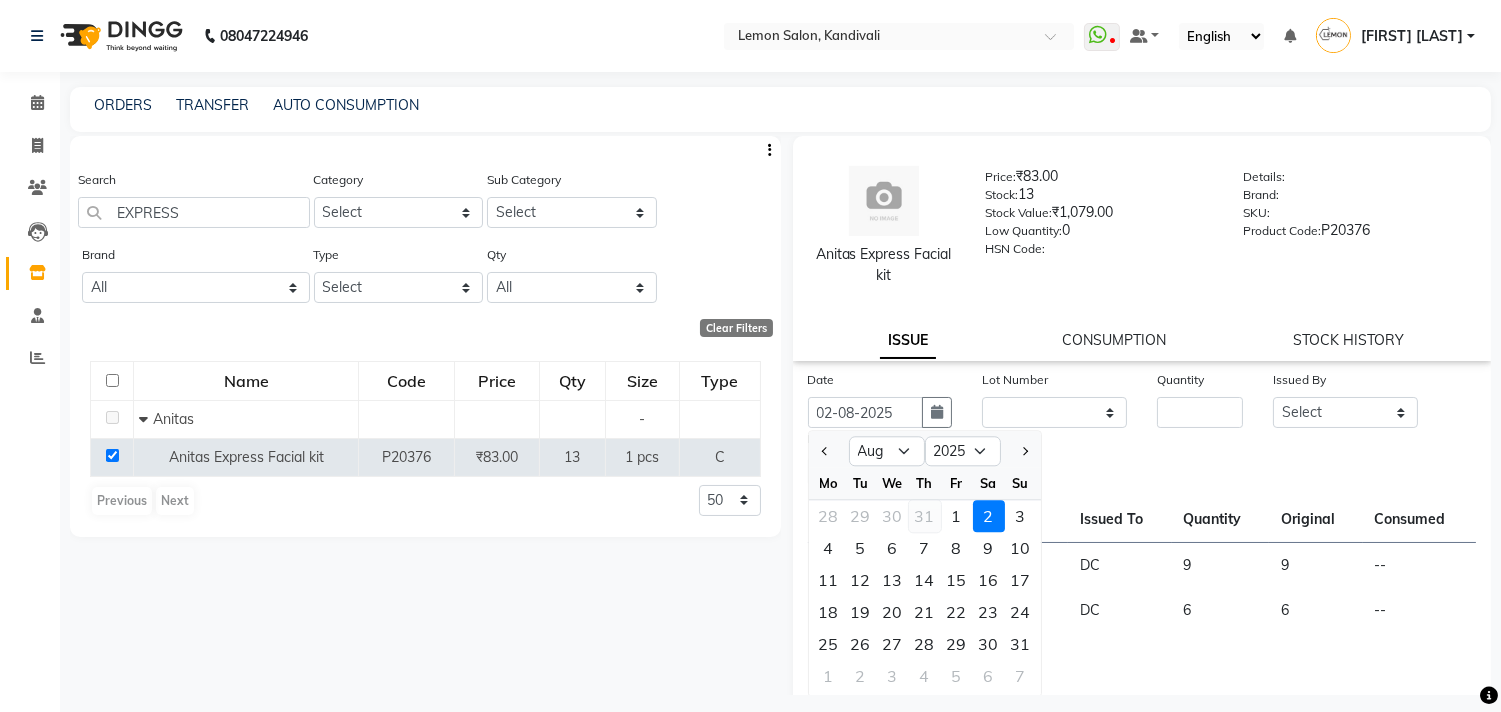 click on "31" 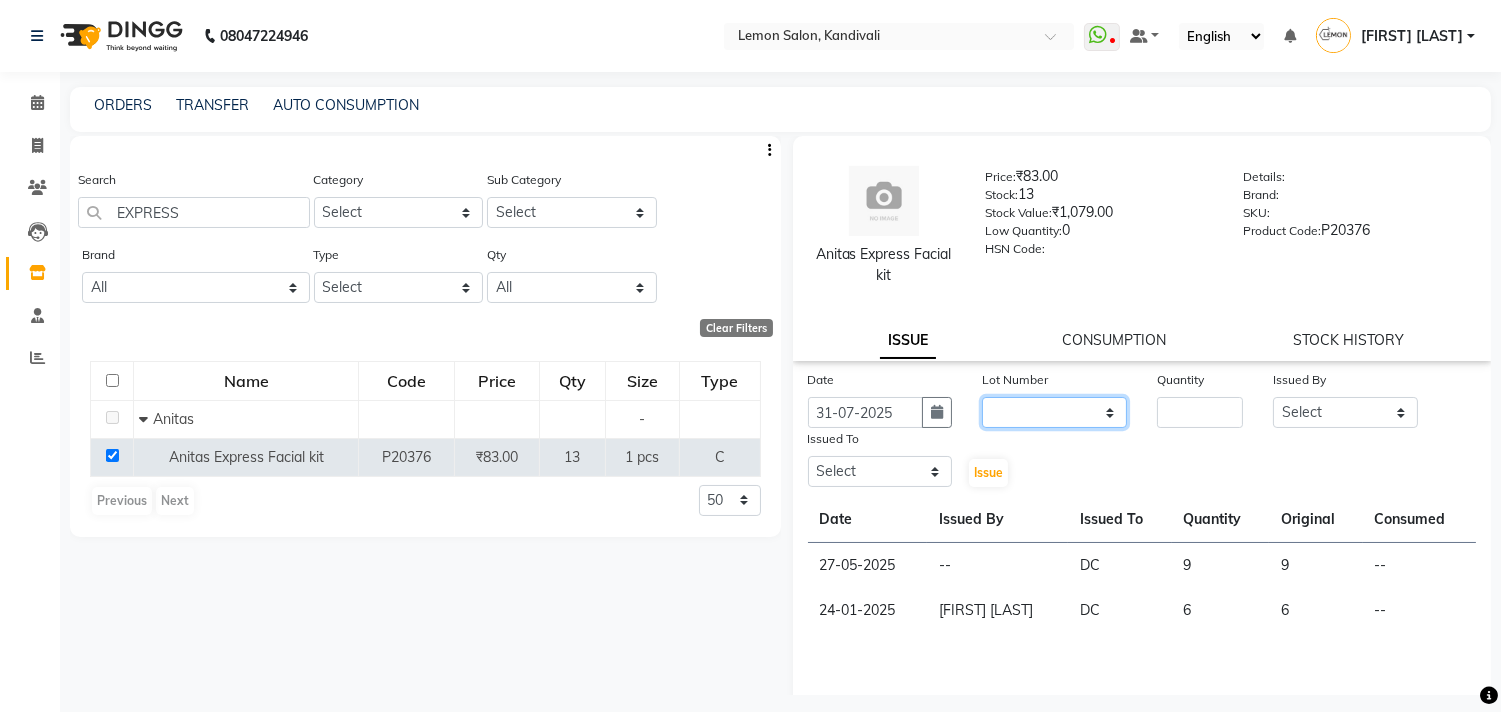 click on "None" 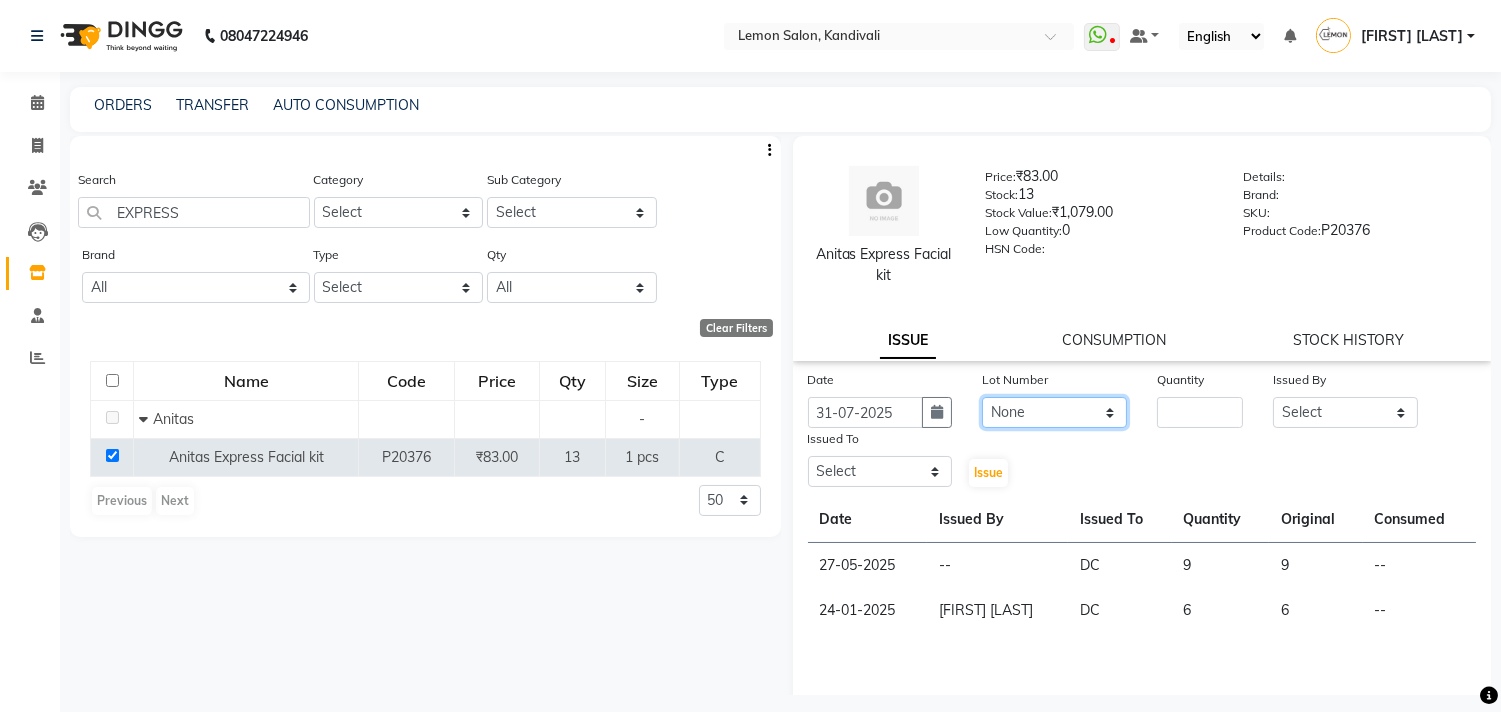click on "None" 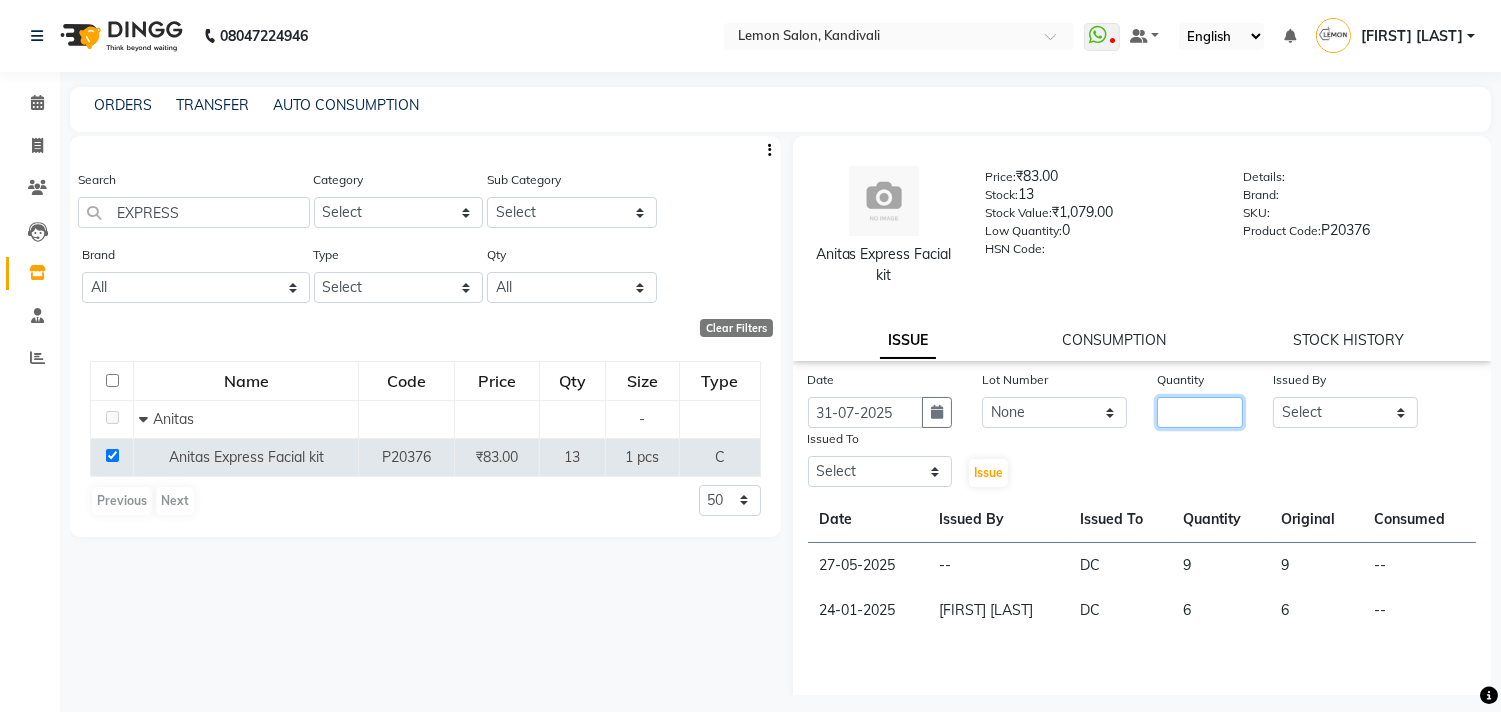 click 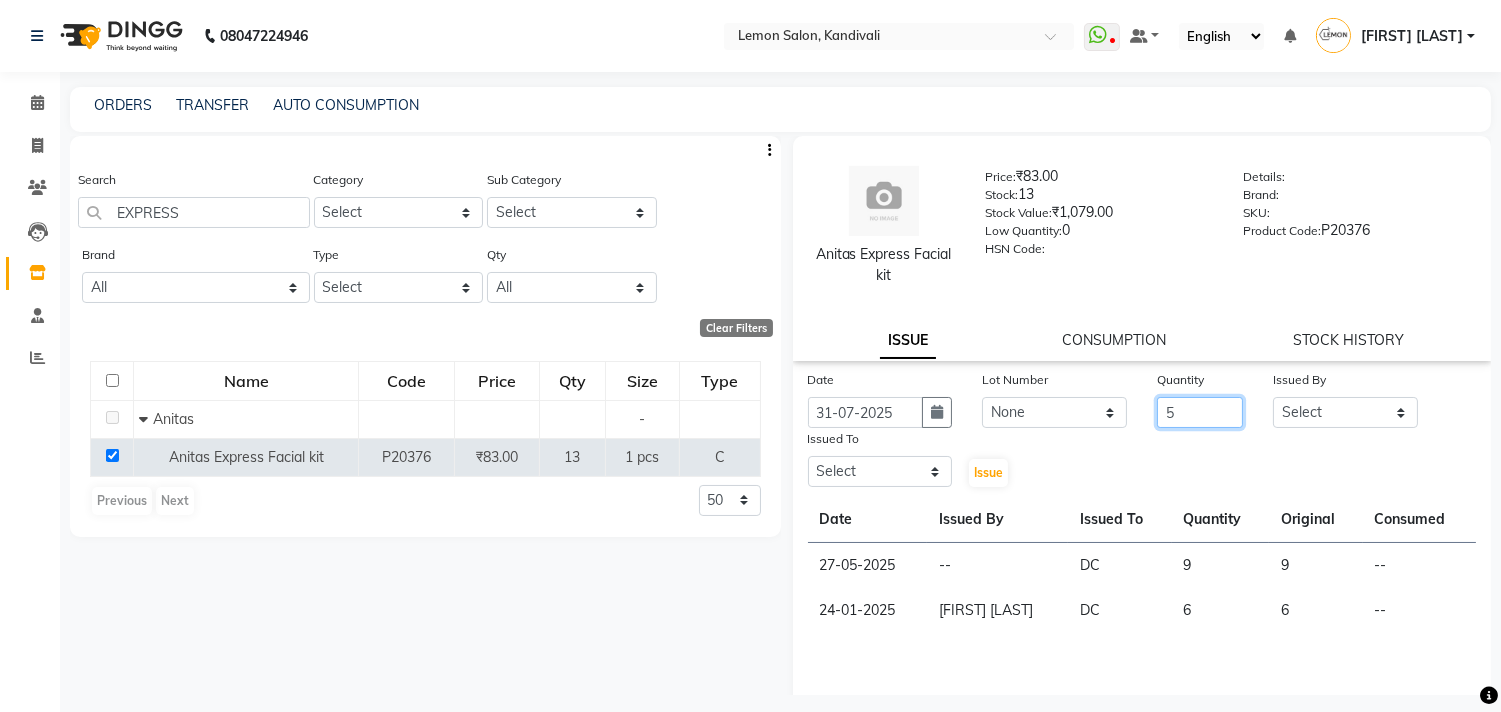 type on "5" 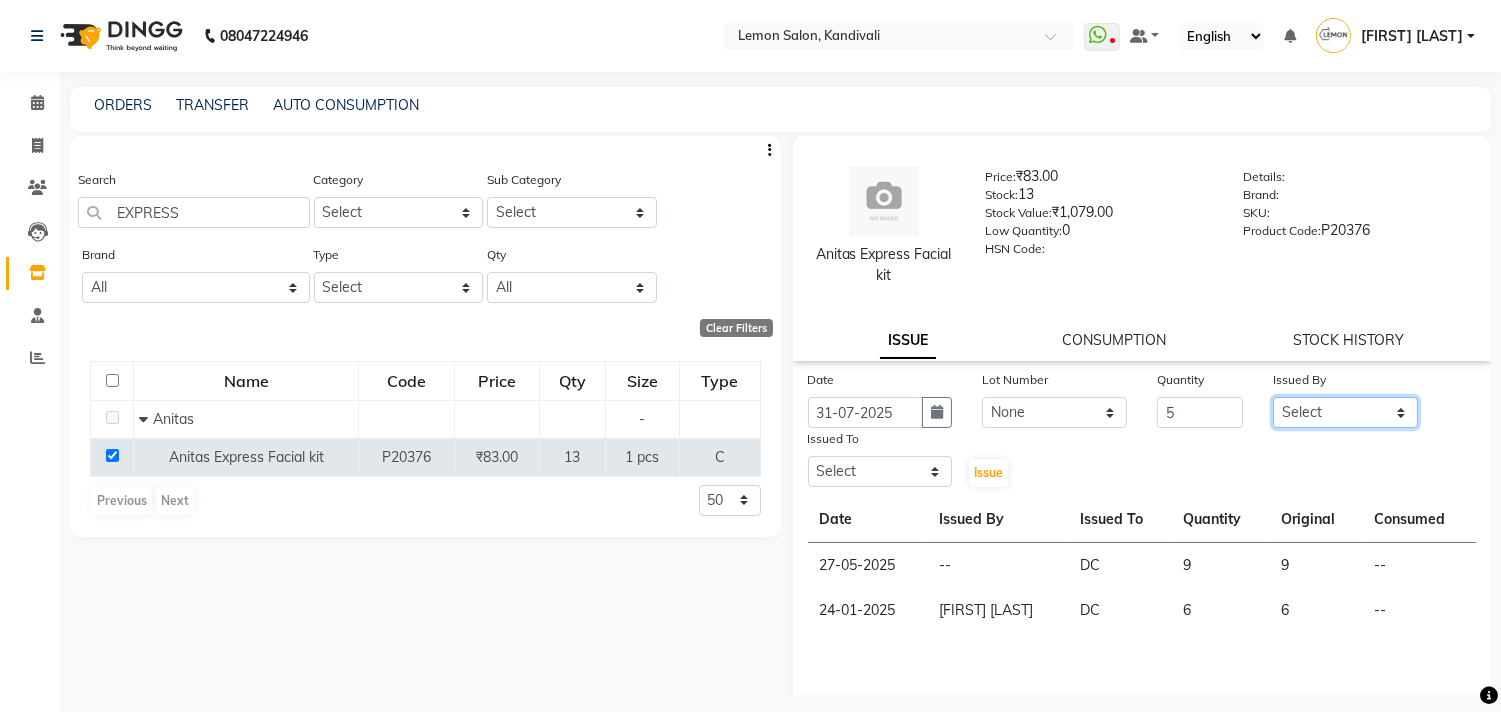 click on "Select Alam [FIRST] [LAST] DC [FIRST] [LAST] [FIRST] [LAST] [FIRST] [LAST] [FIRST] [LAST] Riya Adawade Shoeb Salmani Kandivali [FIRST] [LAST] [FIRST] [LAST]" 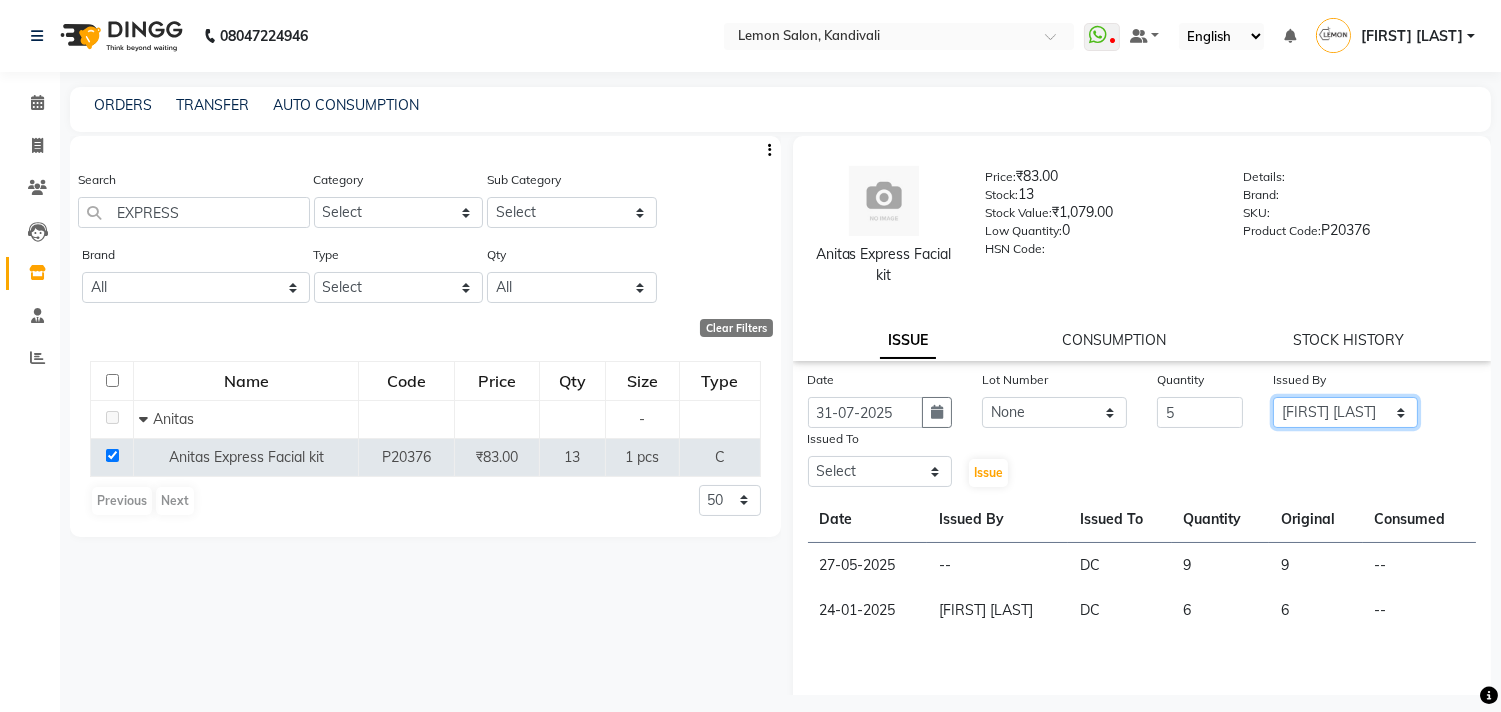 click on "Select Alam [FIRST] [LAST] DC [FIRST] [LAST] [FIRST] [LAST] [FIRST] [LAST] [FIRST] [LAST] Riya Adawade Shoeb Salmani Kandivali [FIRST] [LAST] [FIRST] [LAST]" 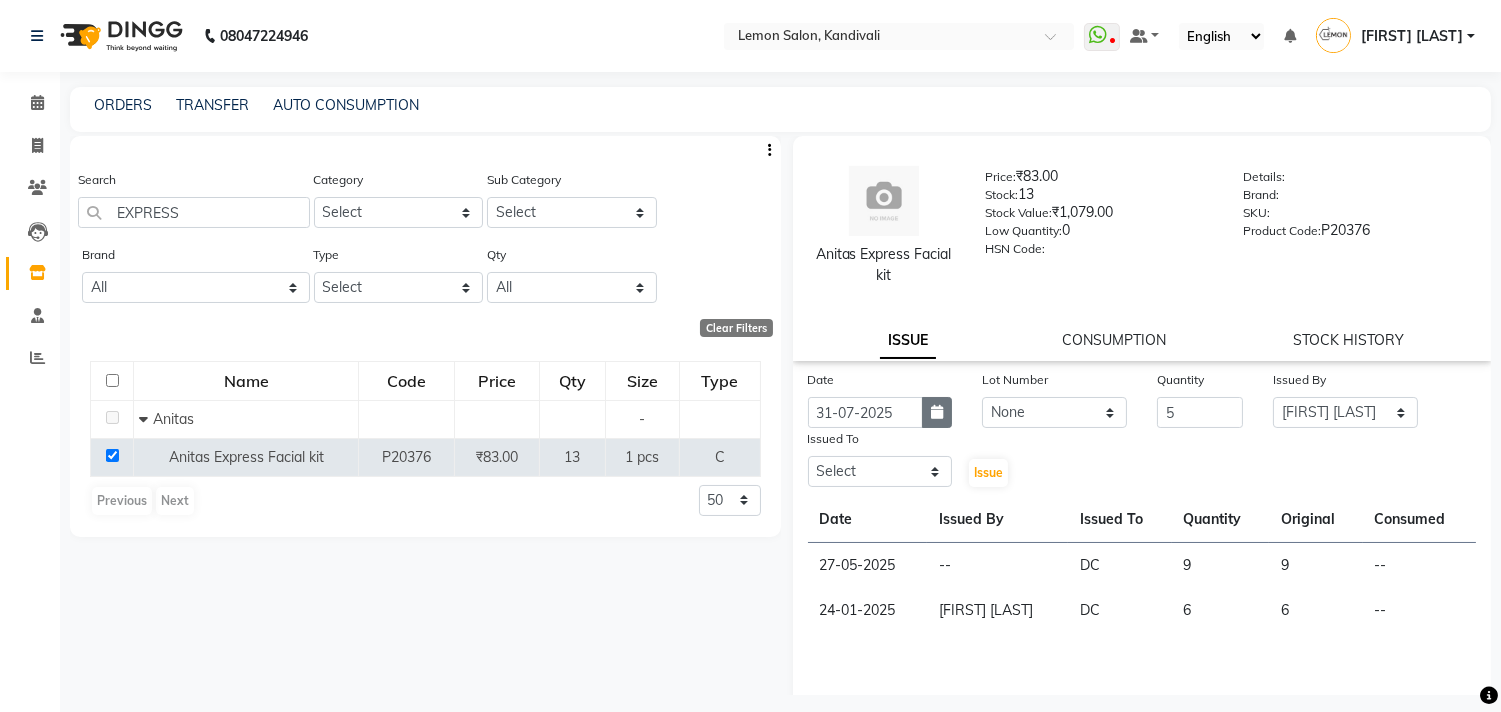 click 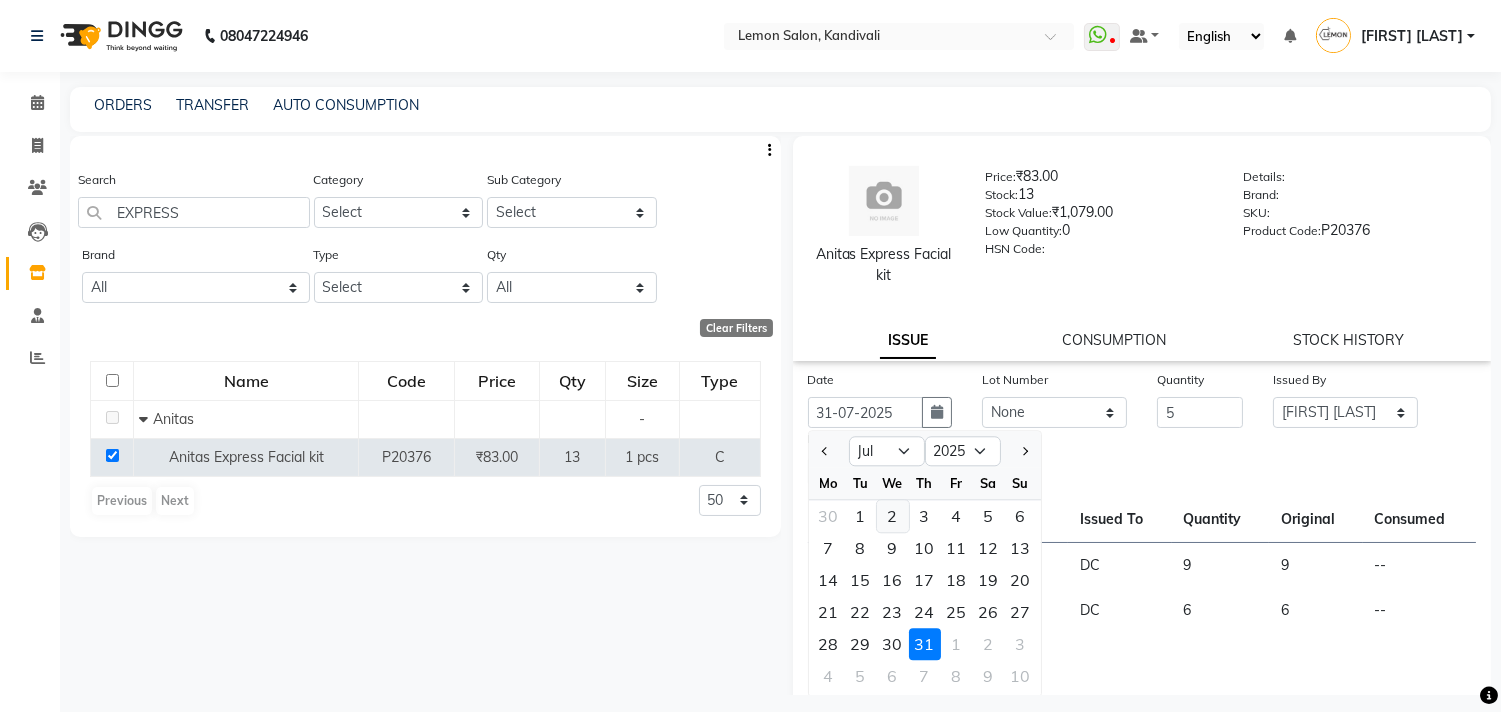 click on "2" 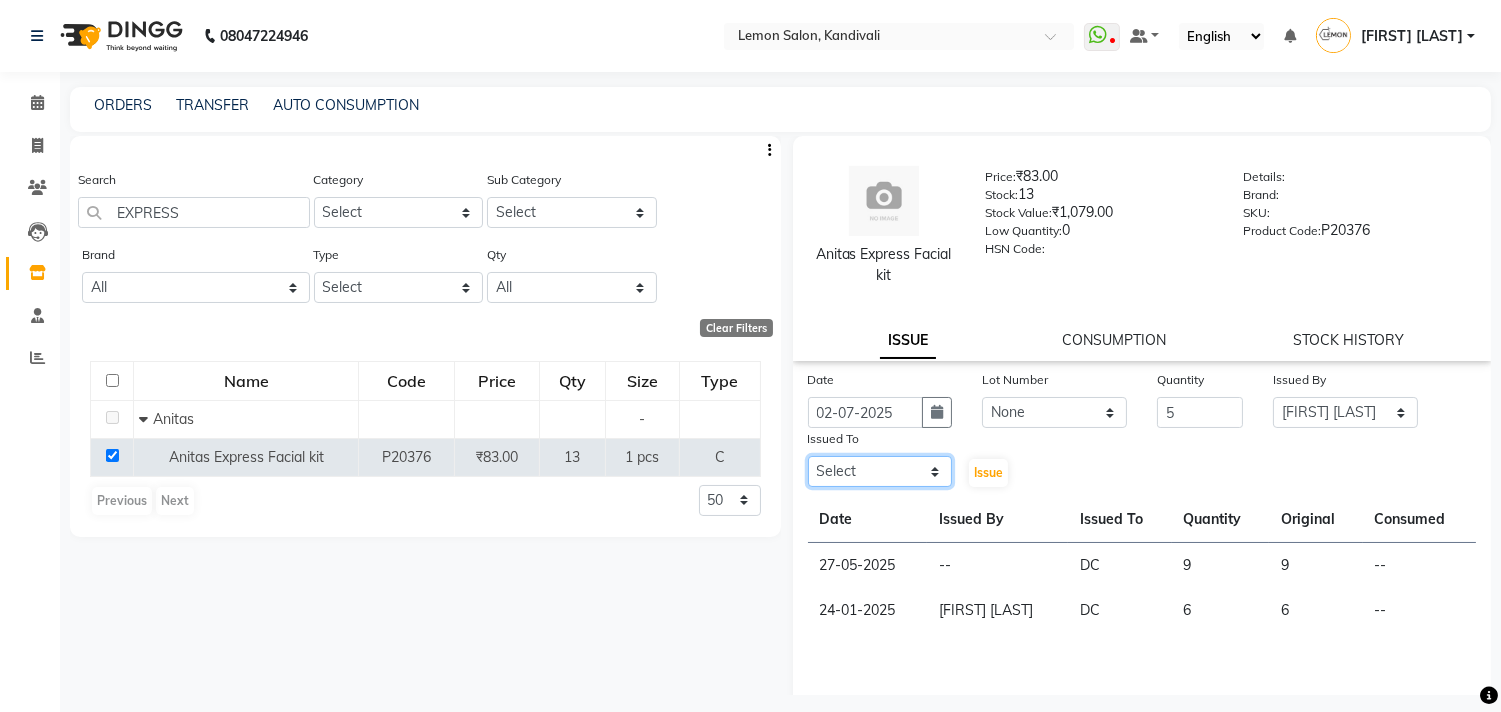 click on "Select Alam Arun Arndive DC Faheem Malik Gufran Salmani Payal Maurya Riya Adawade Shoeb Salmani Kandivali Swati Sharma Yunus Yusuf Shaikh" 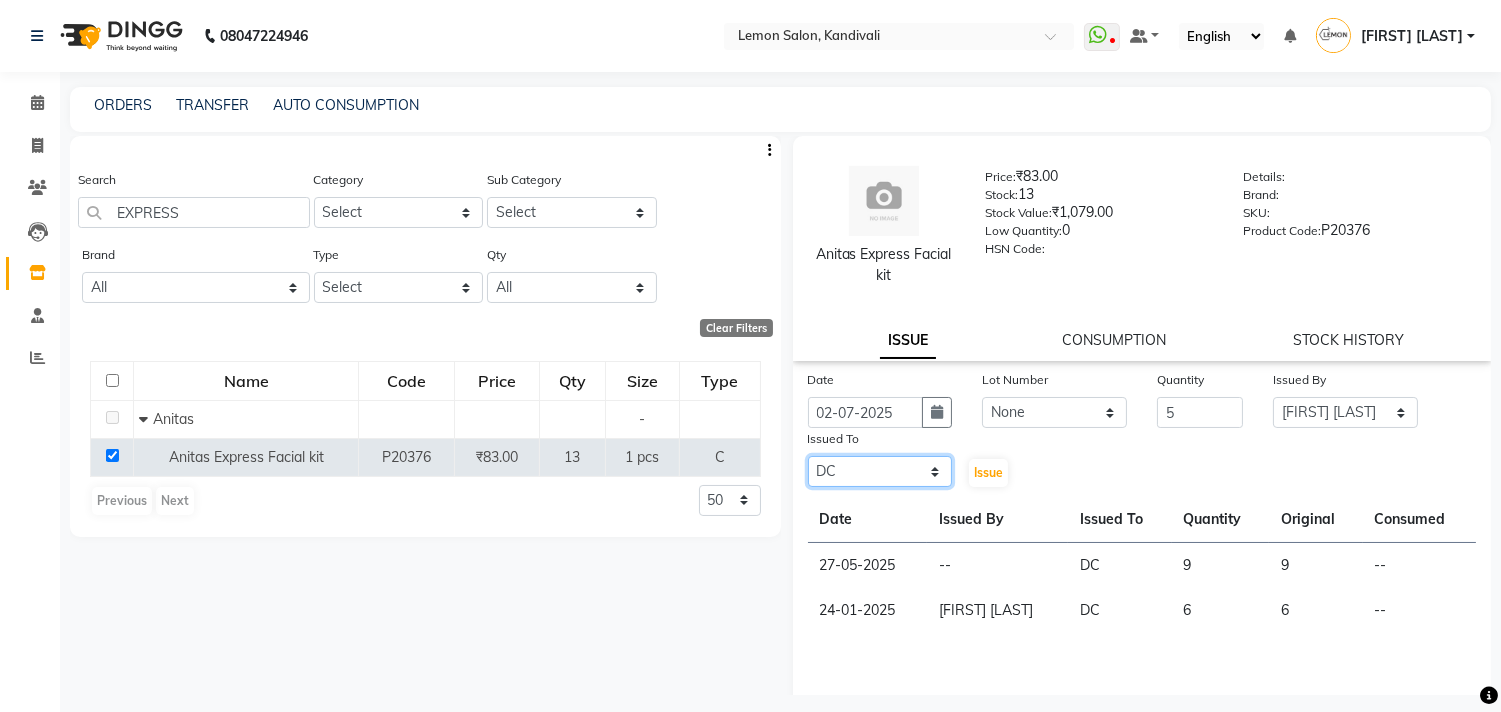 click on "Select Alam Arun Arndive DC Faheem Malik Gufran Salmani Payal Maurya Riya Adawade Shoeb Salmani Kandivali Swati Sharma Yunus Yusuf Shaikh" 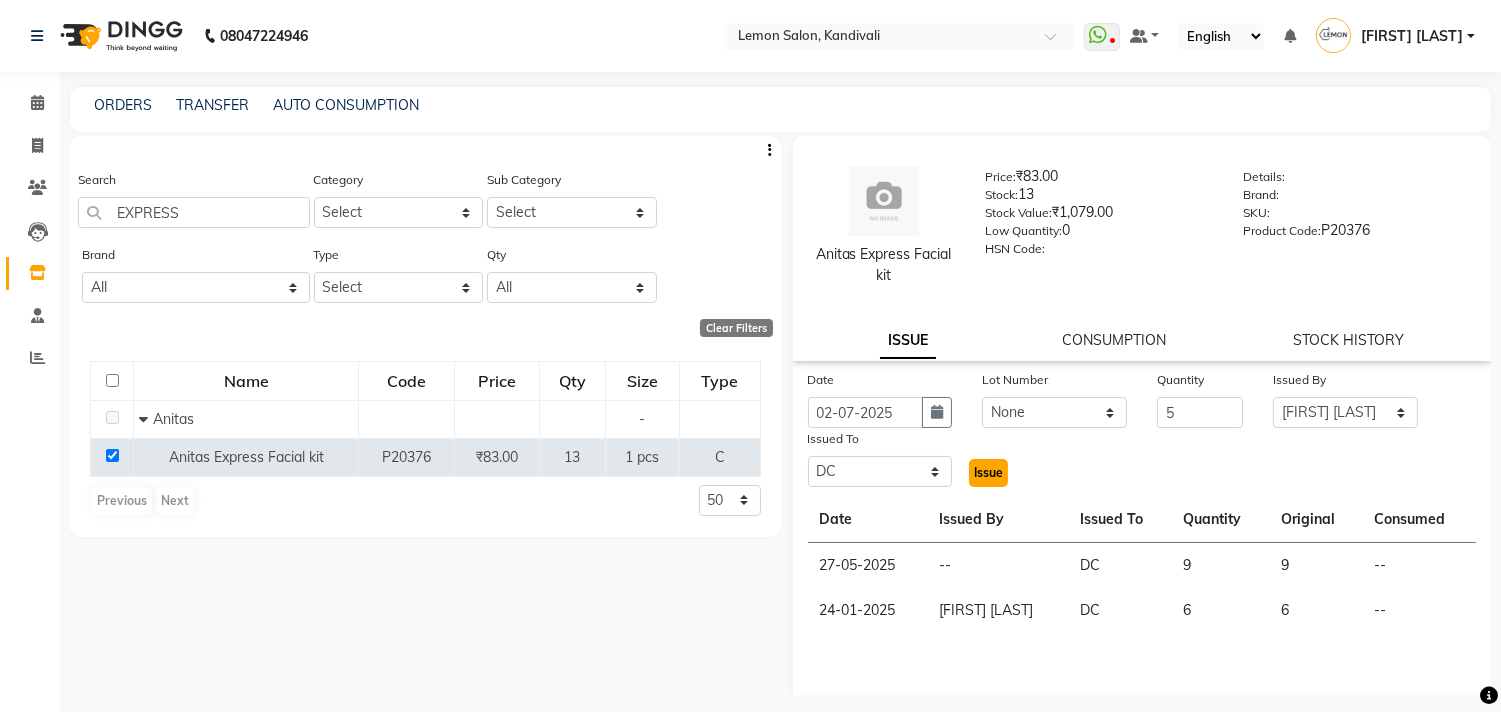click on "Issue" 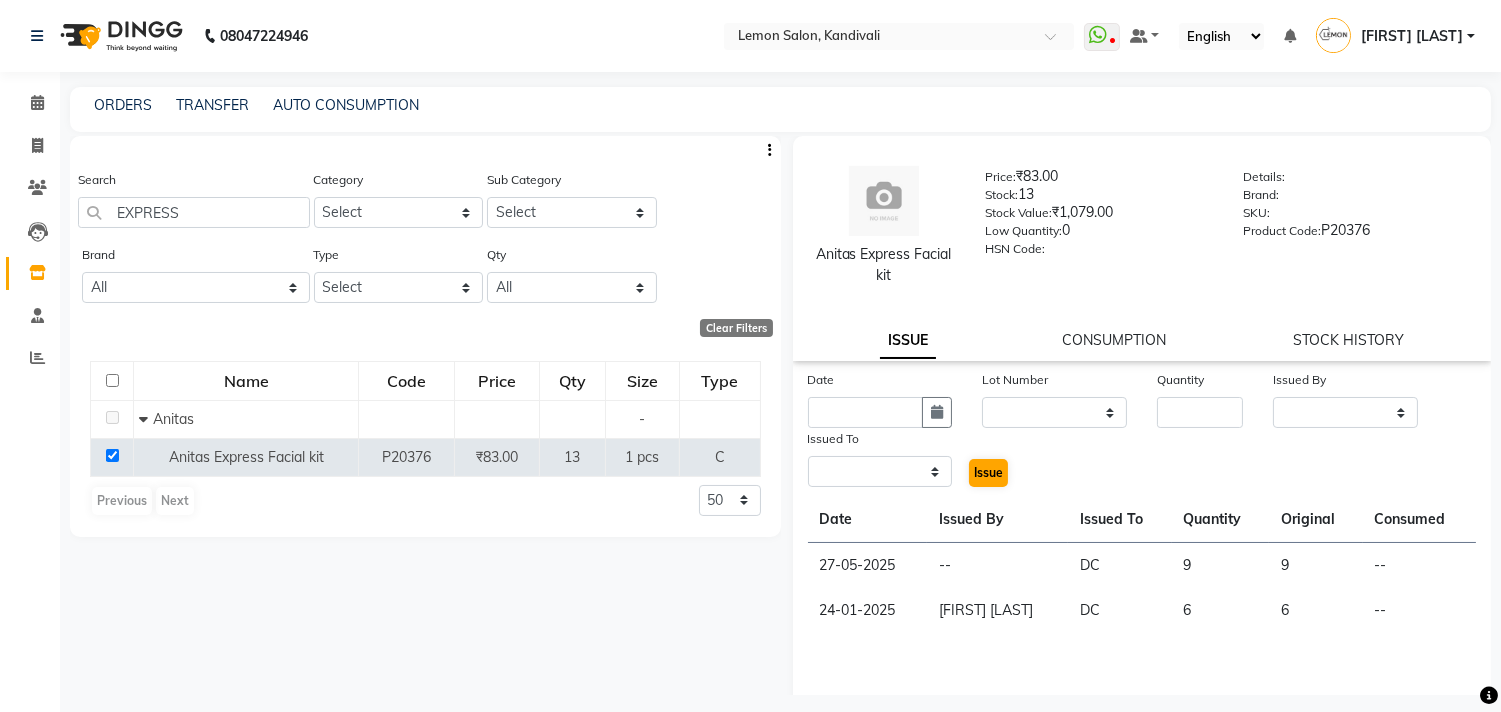 select 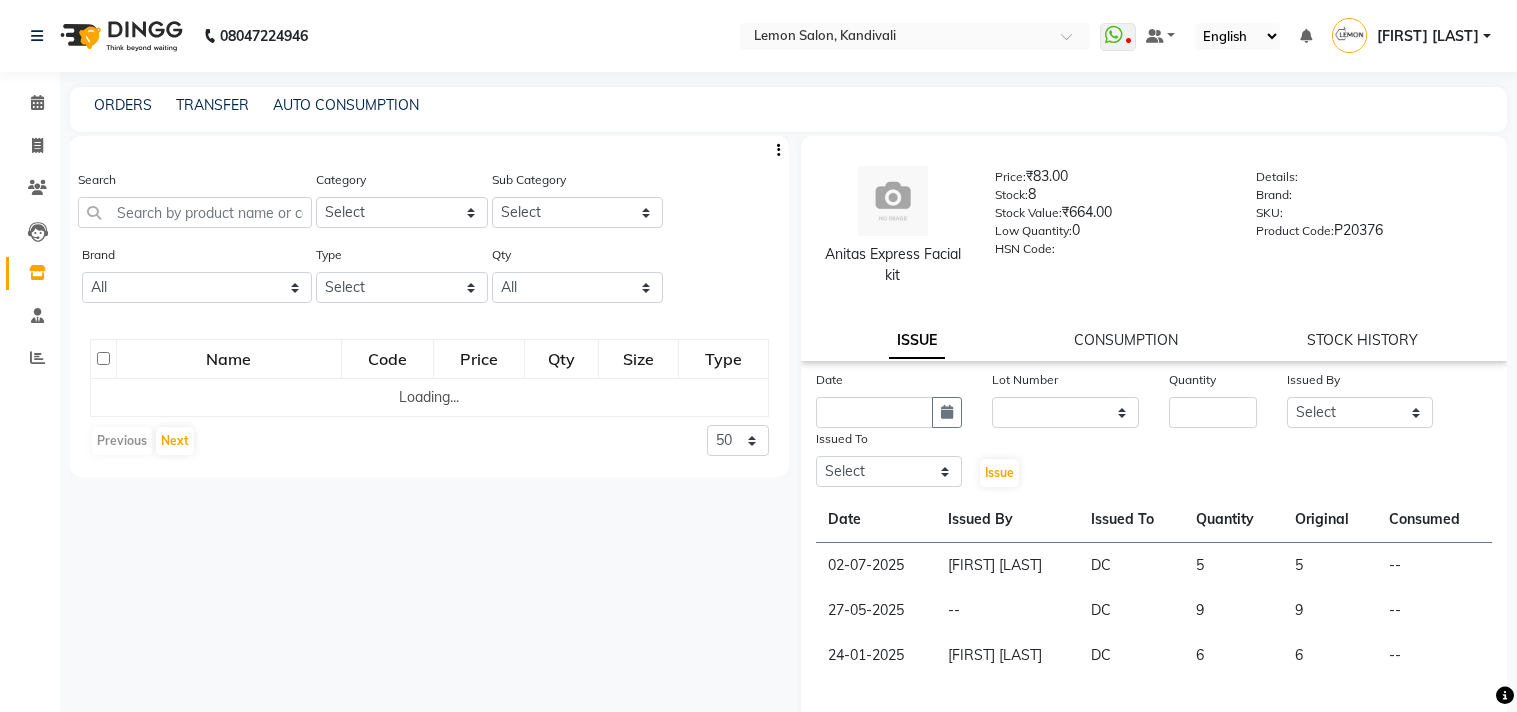 select 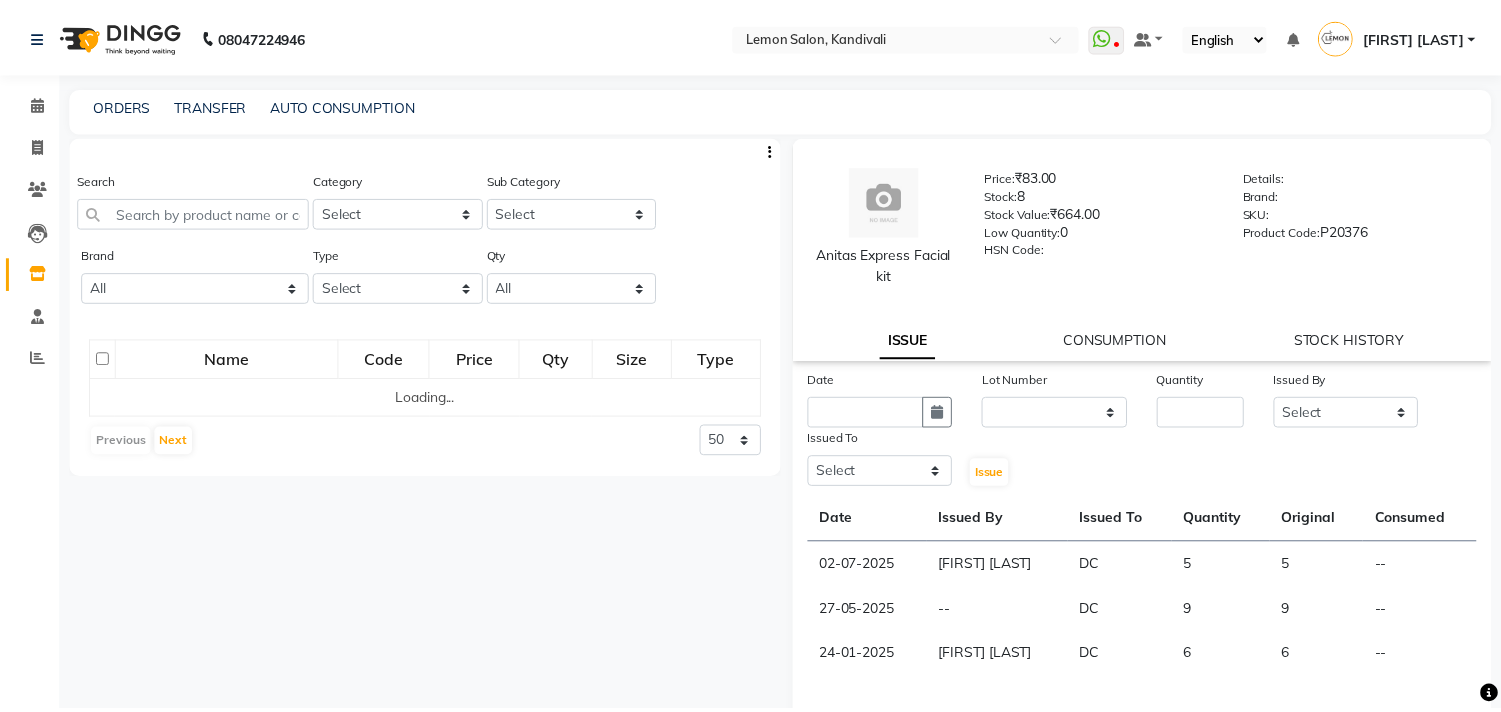scroll, scrollTop: 0, scrollLeft: 0, axis: both 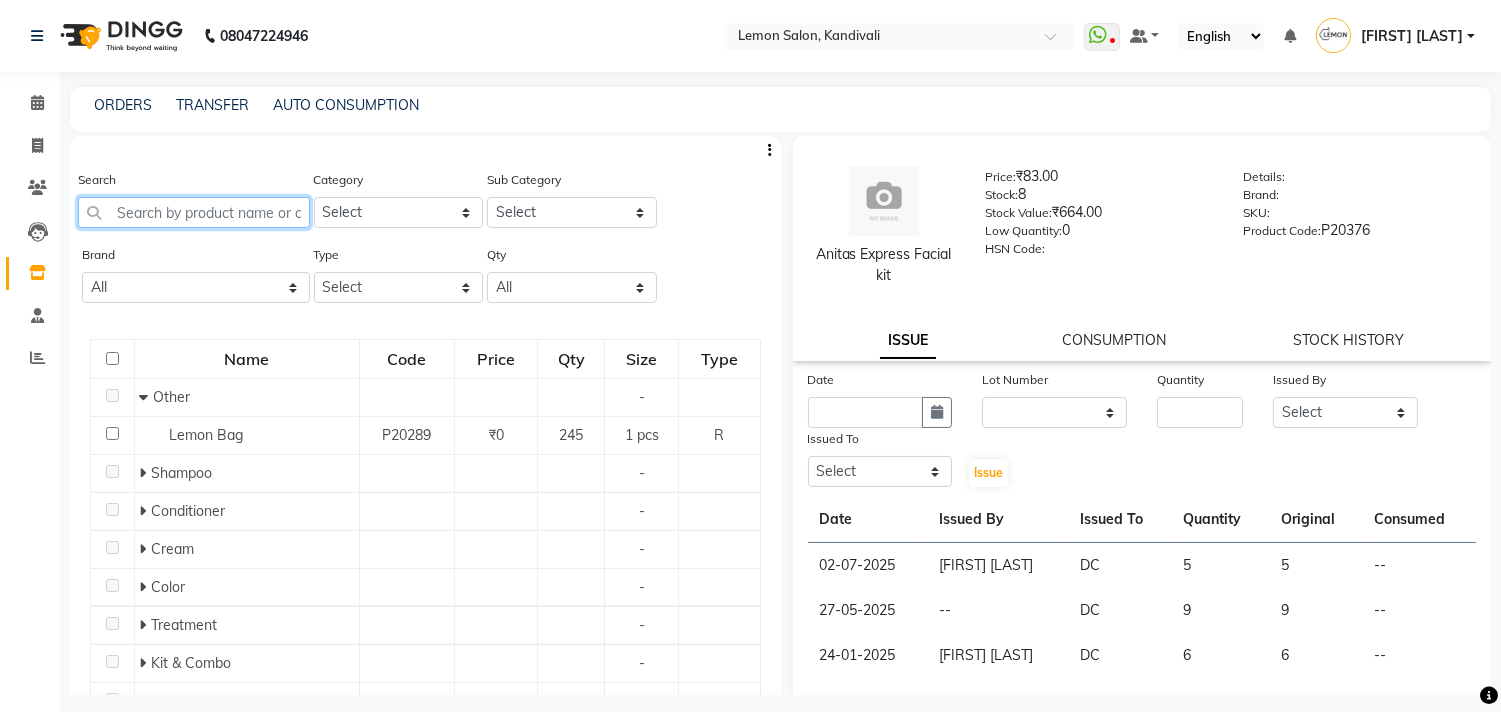 click 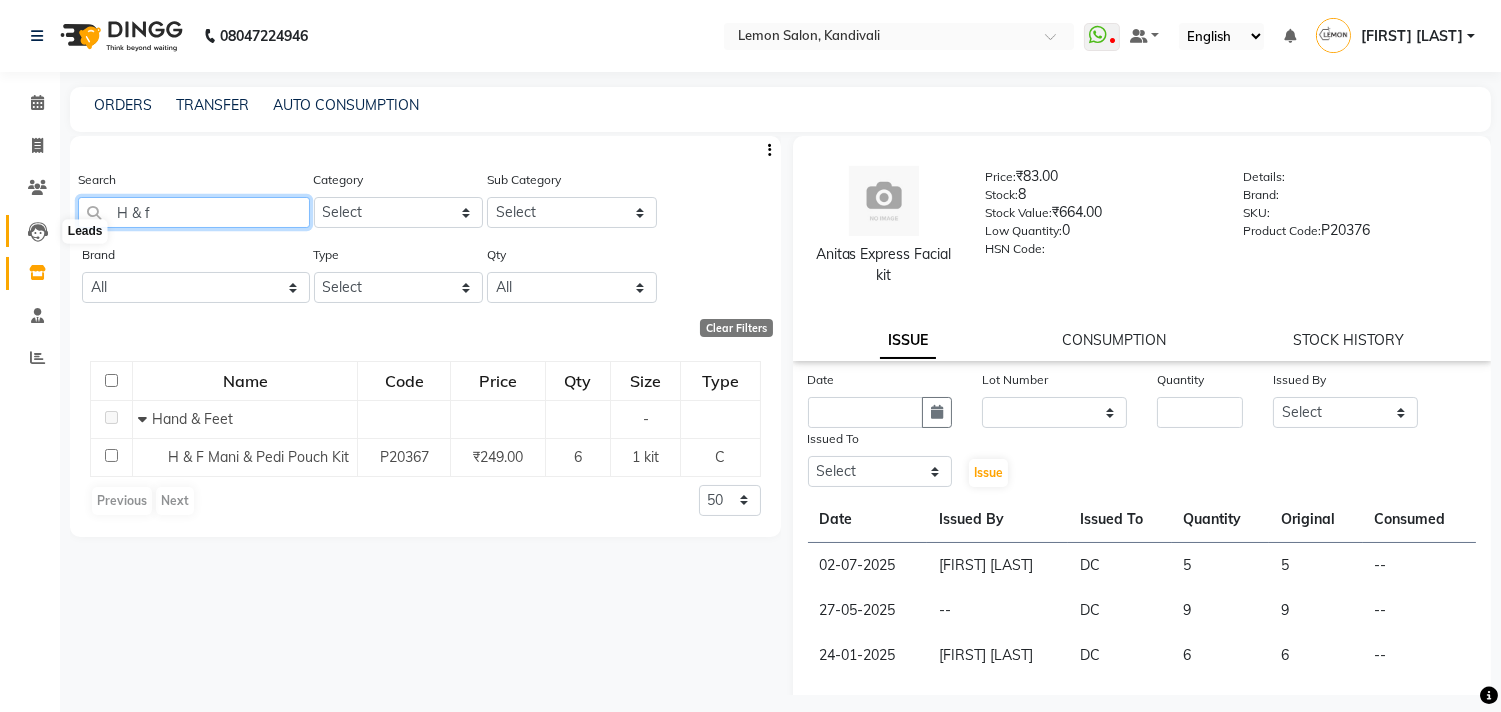 drag, startPoint x: 177, startPoint y: 207, endPoint x: 44, endPoint y: 225, distance: 134.21252 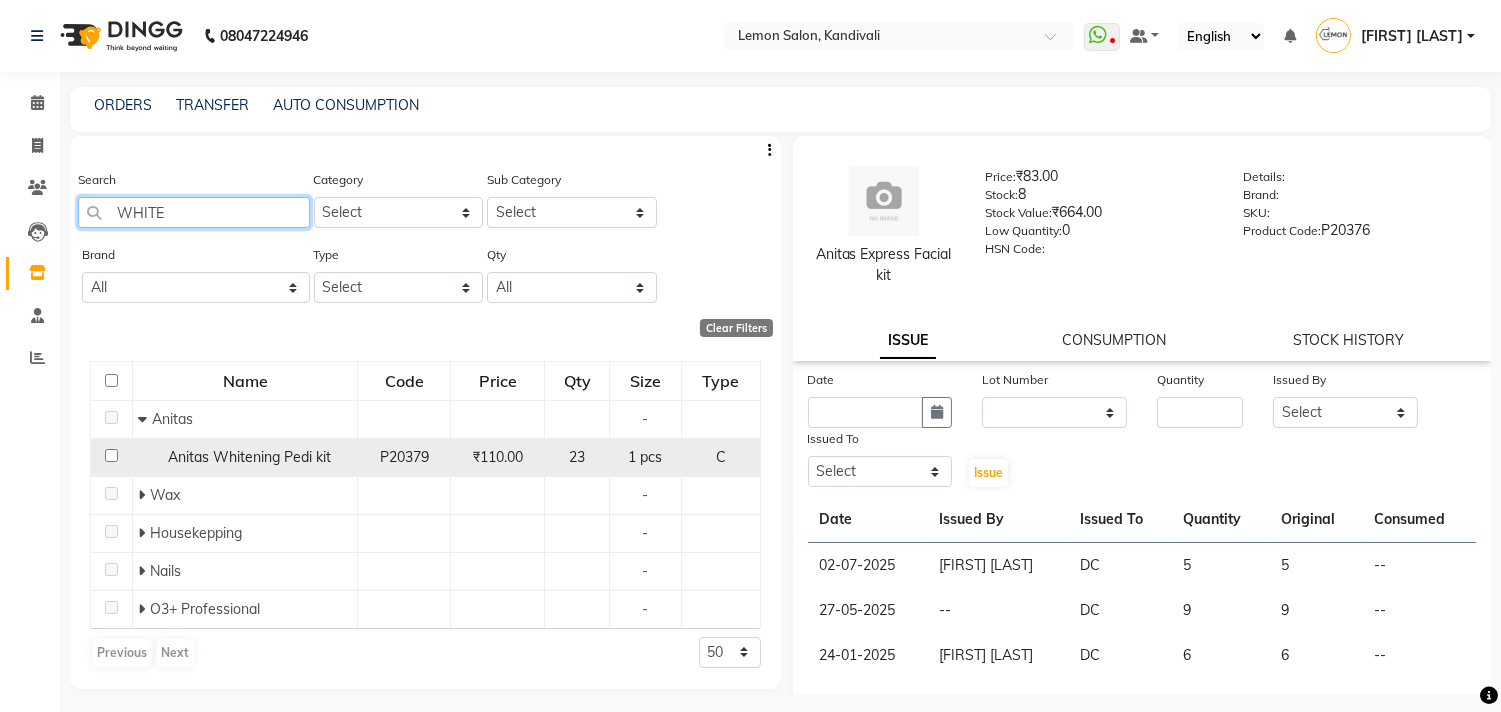 type on "WHITE" 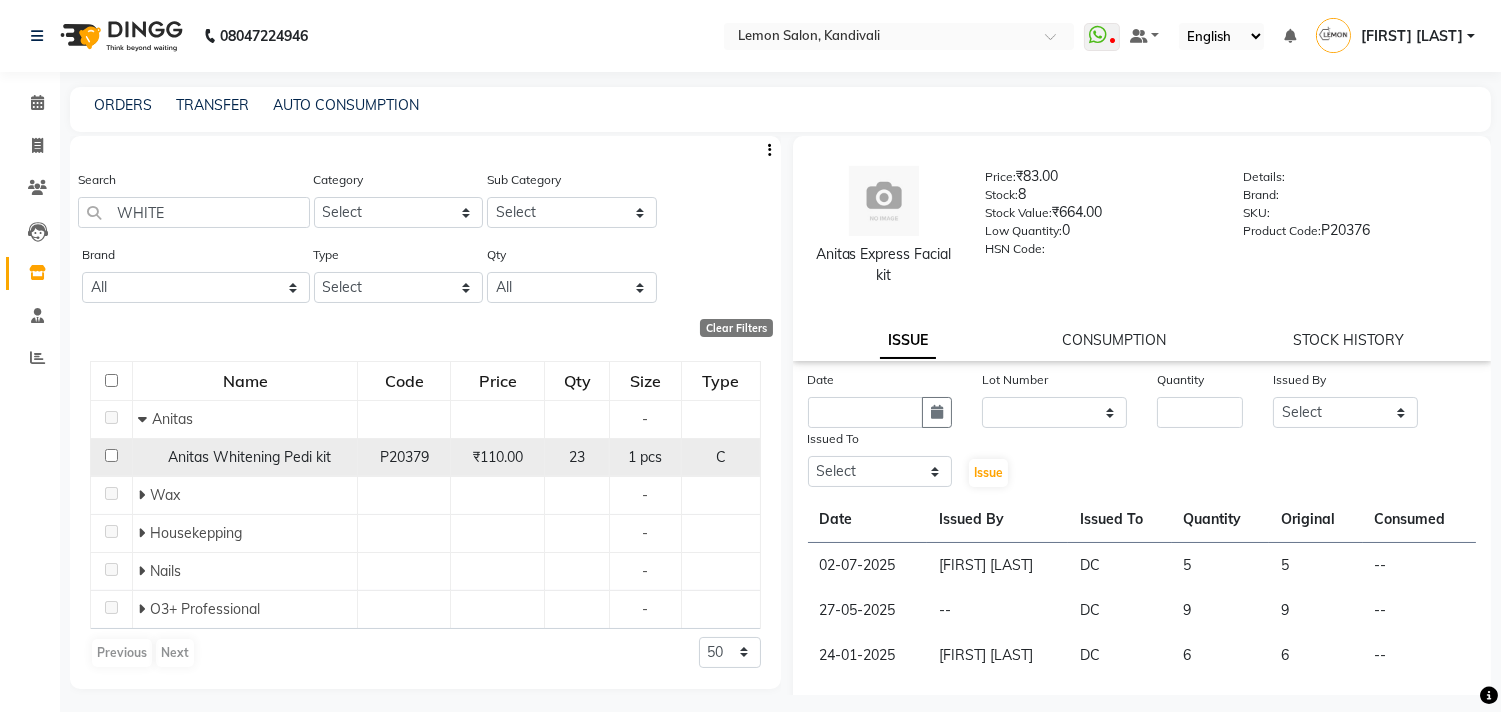 click 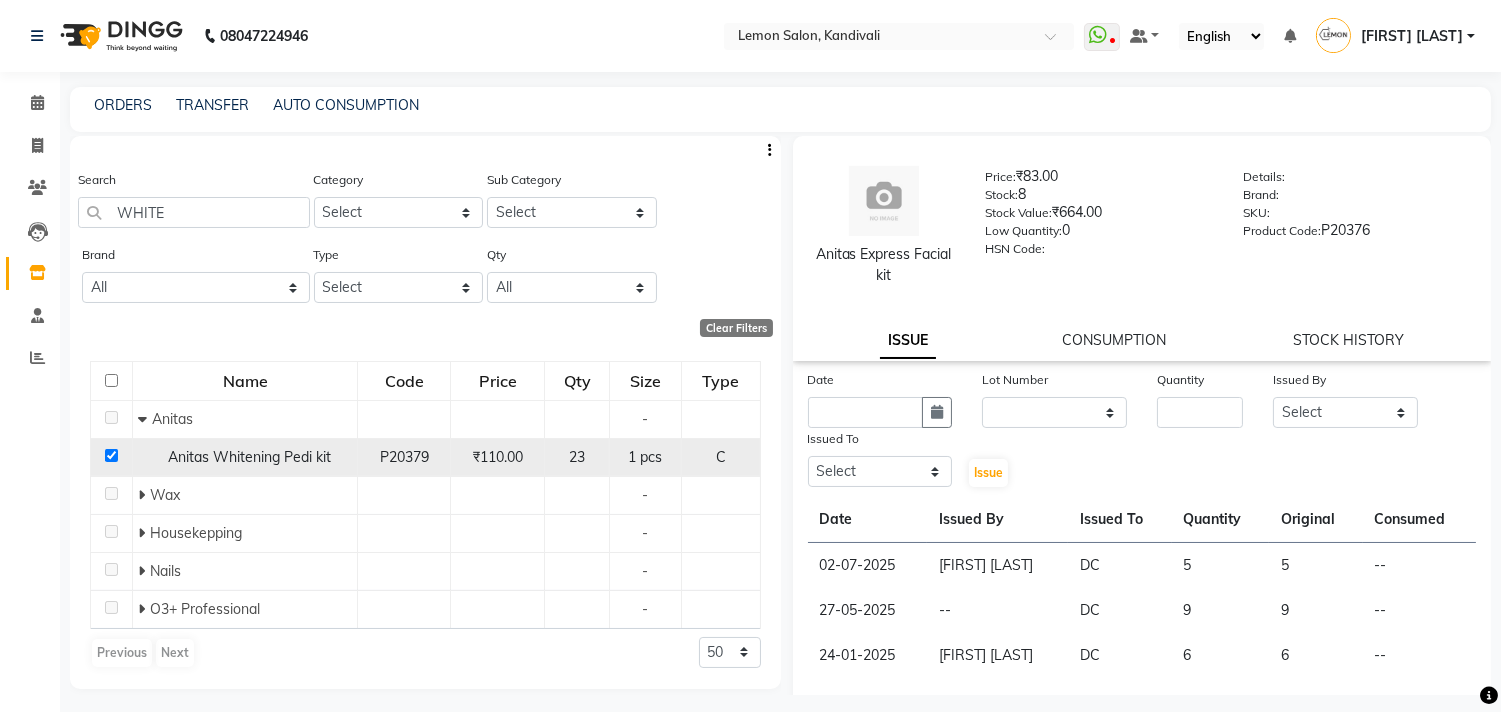 checkbox on "true" 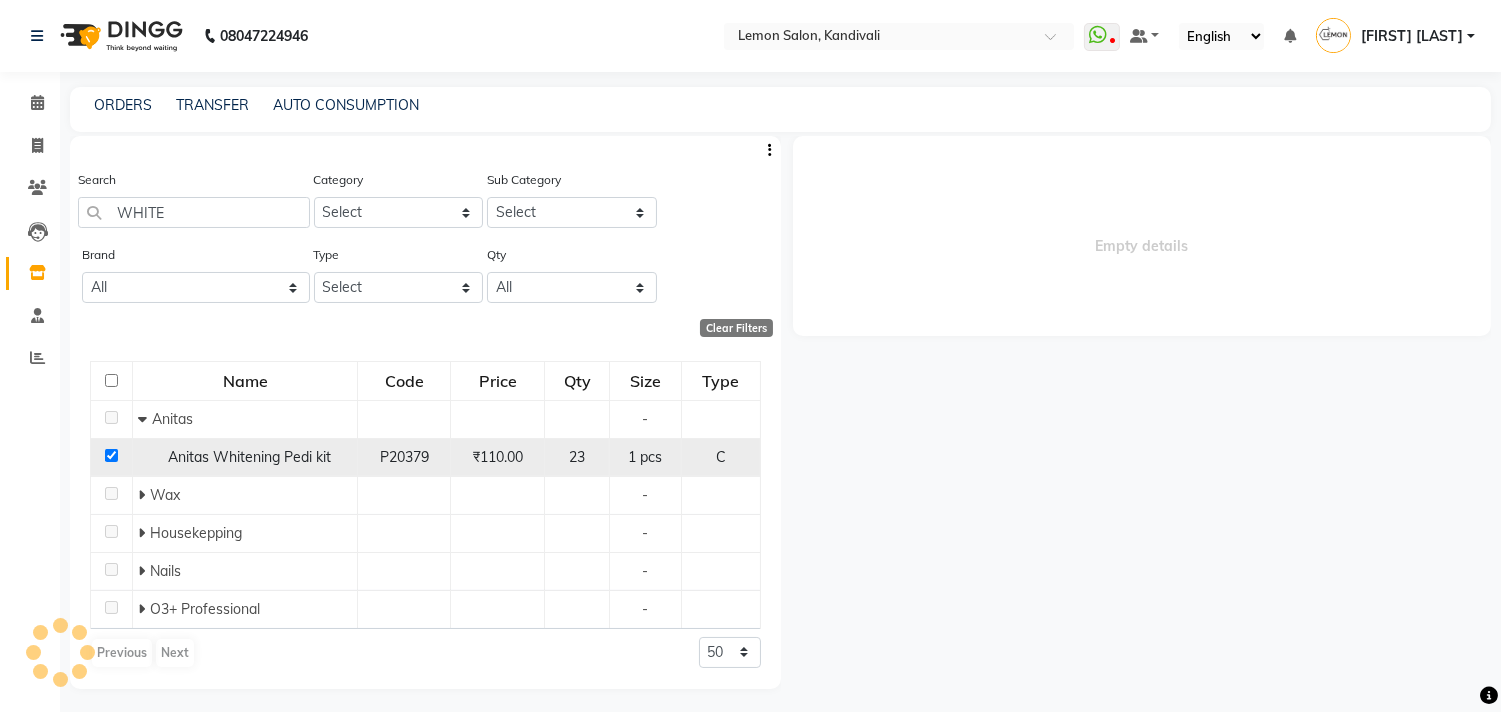 select 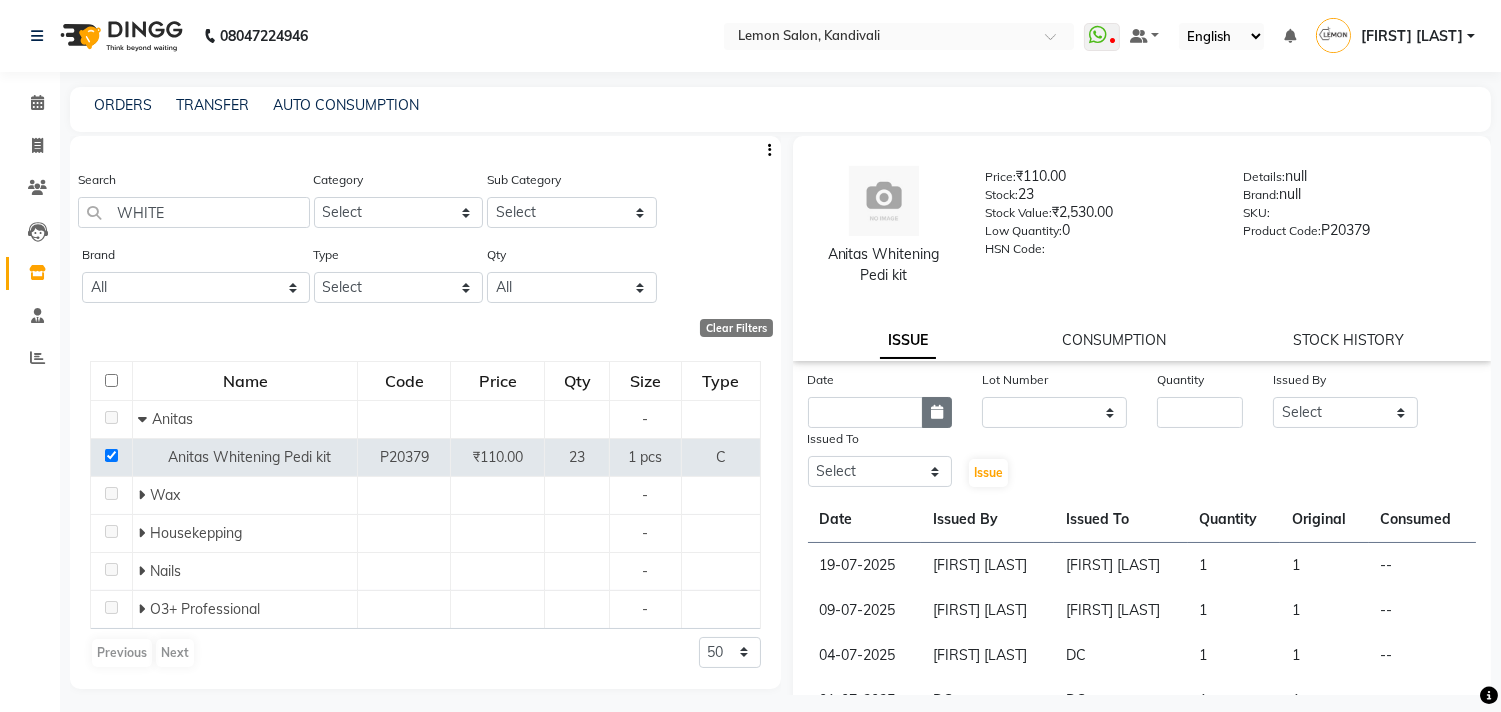 click 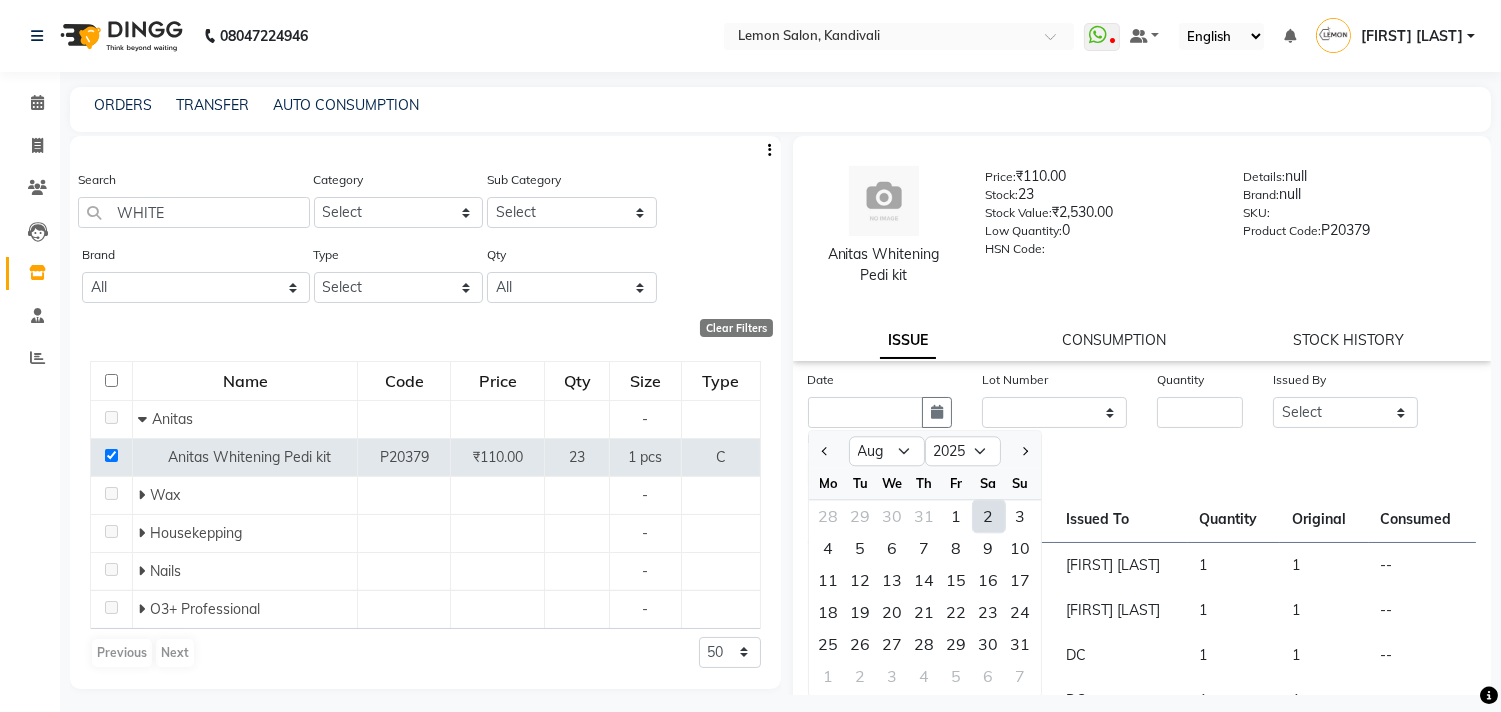 click on "2" 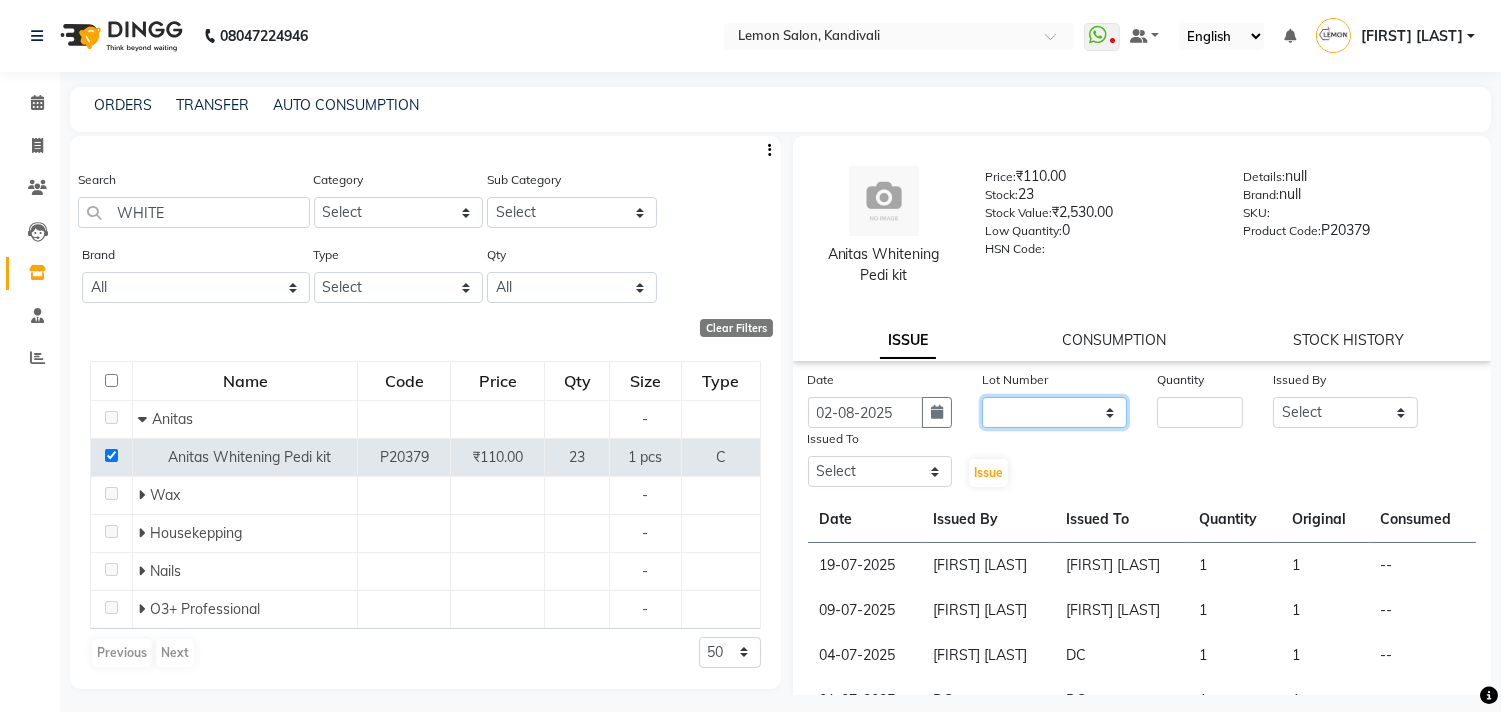 click on "None" 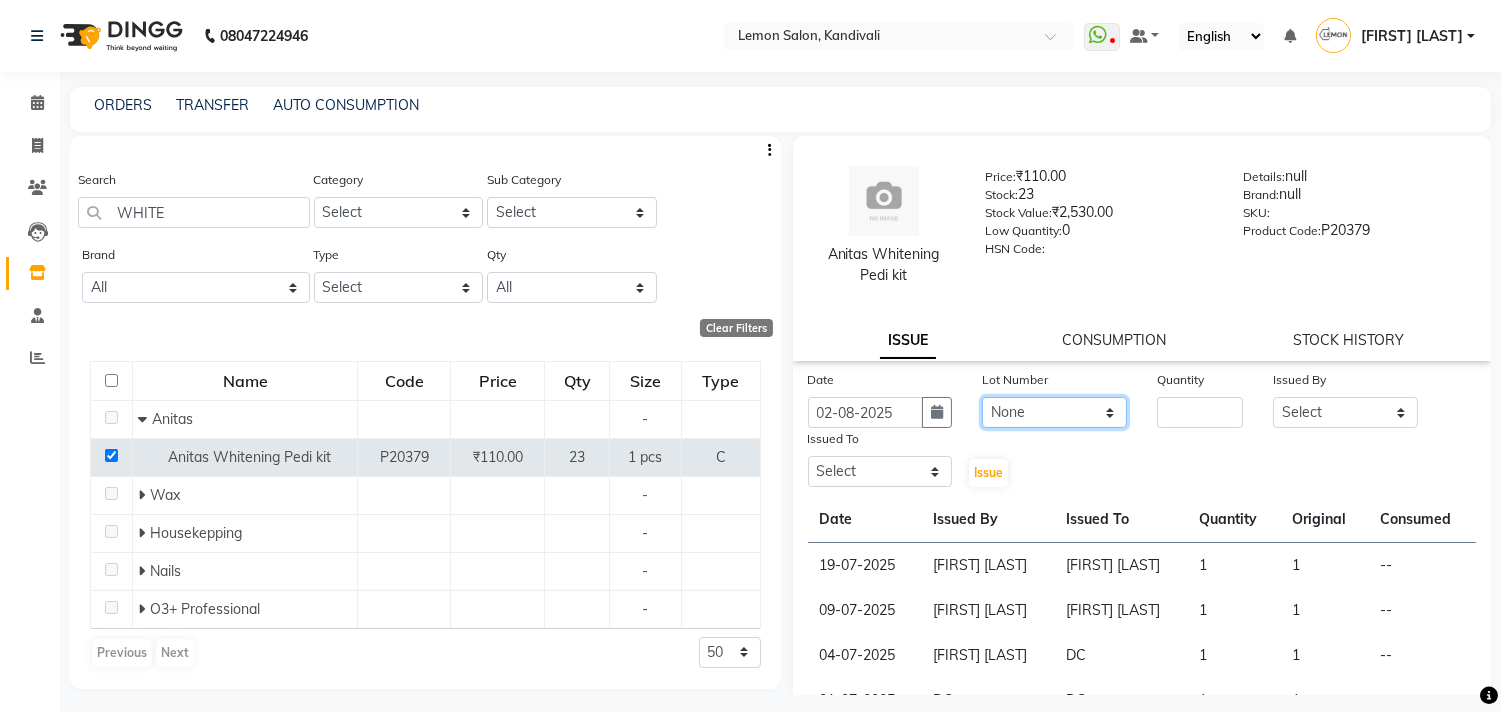 click on "None" 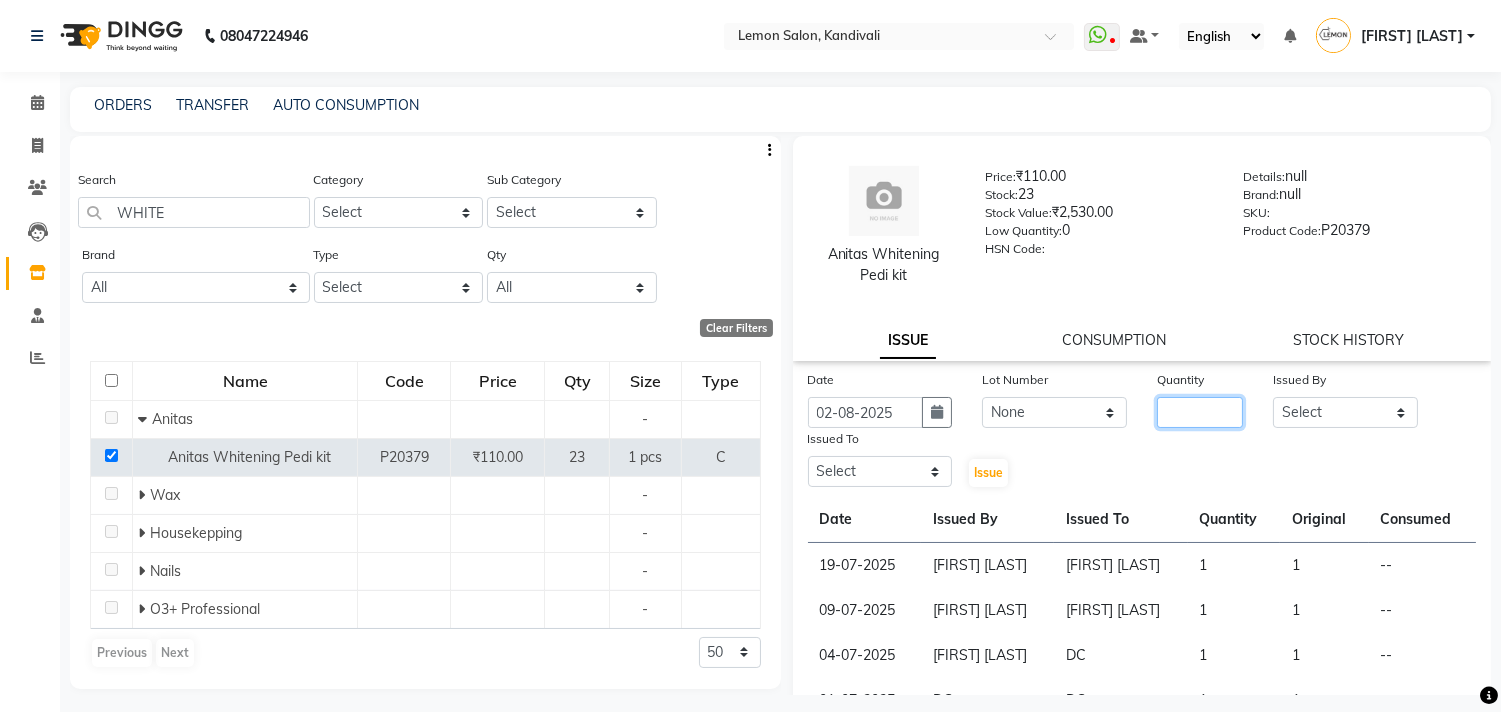 click 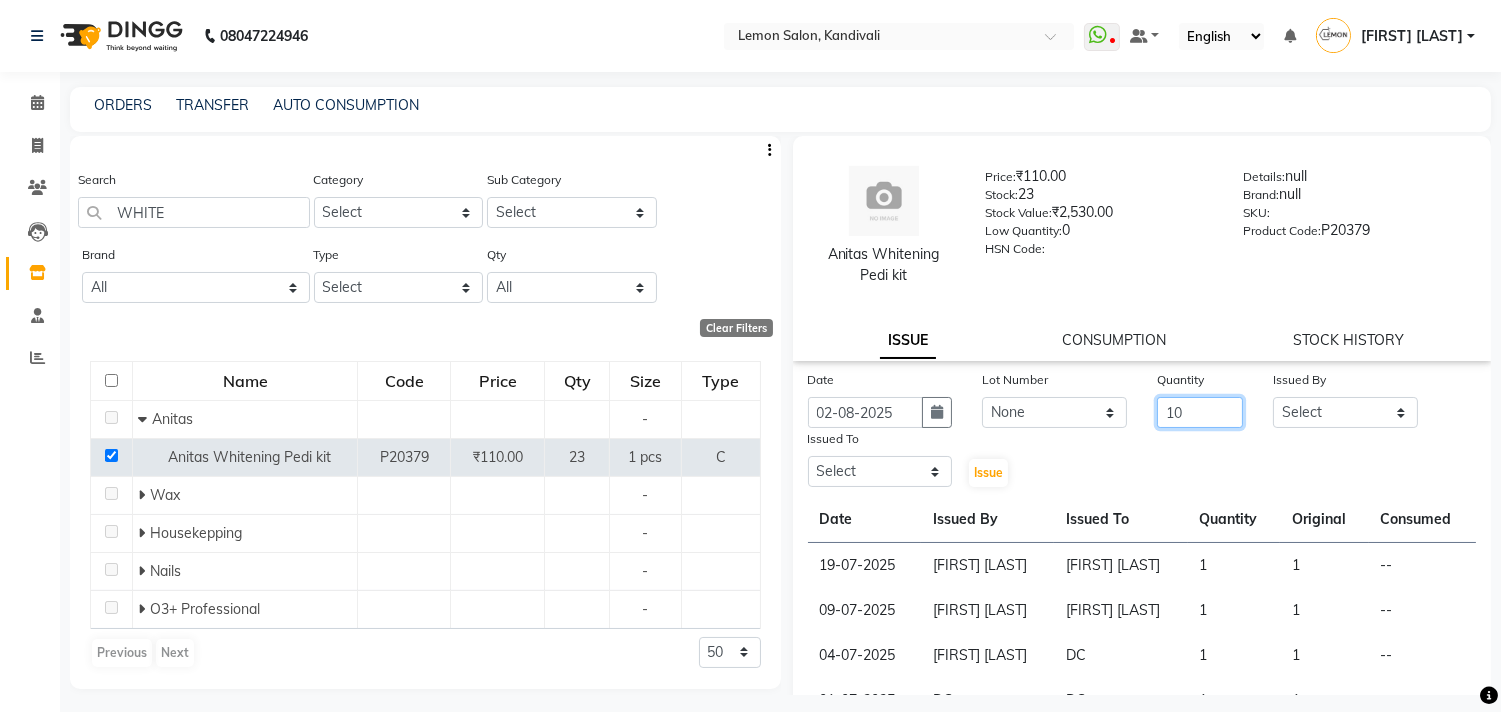 type on "10" 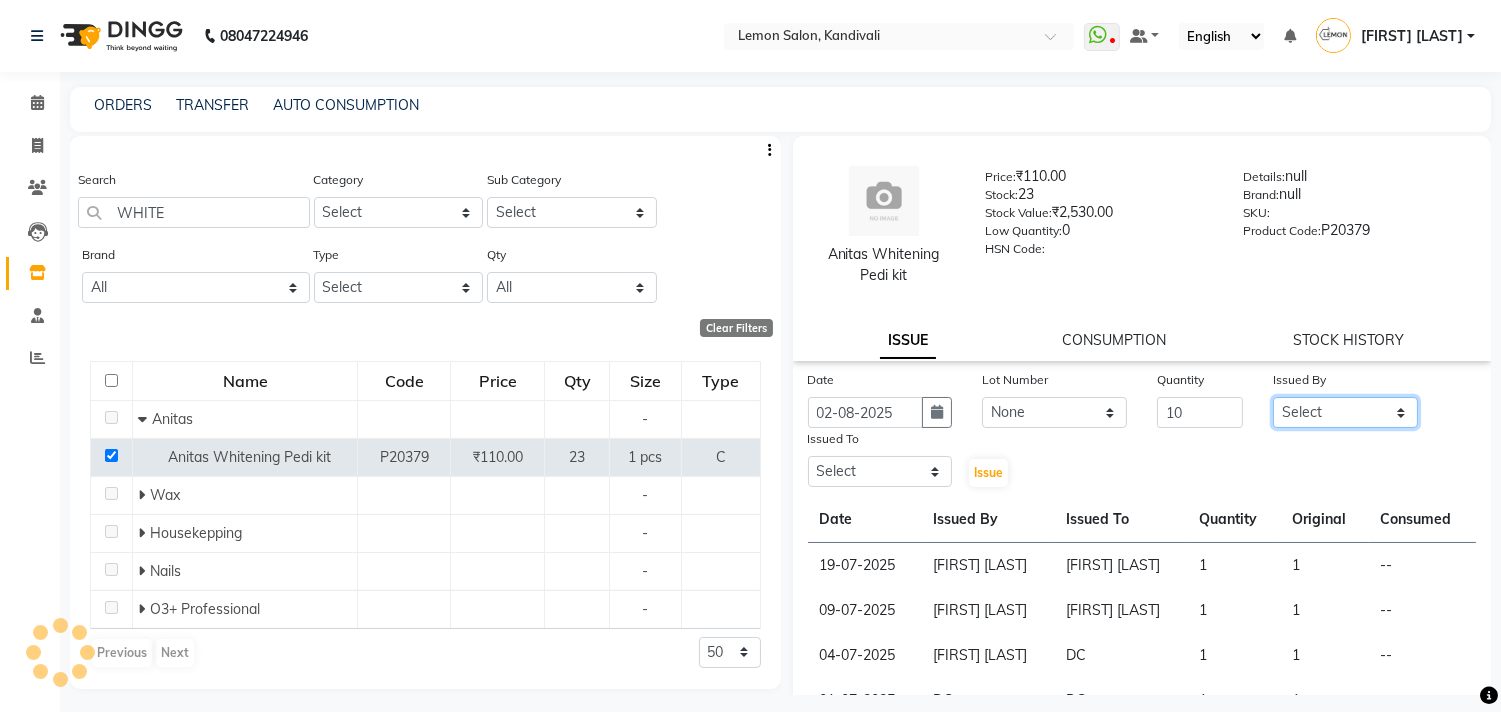 click on "Select [FIRST] [LAST] [CITY] [FIRST] [LAST] [FIRST] [LAST] [FIRST] [LAST] [FIRST] [LAST] [FIRST] [LAST] [FIRST] [LAST] [FIRST] [LAST] [FIRST] [LAST]" 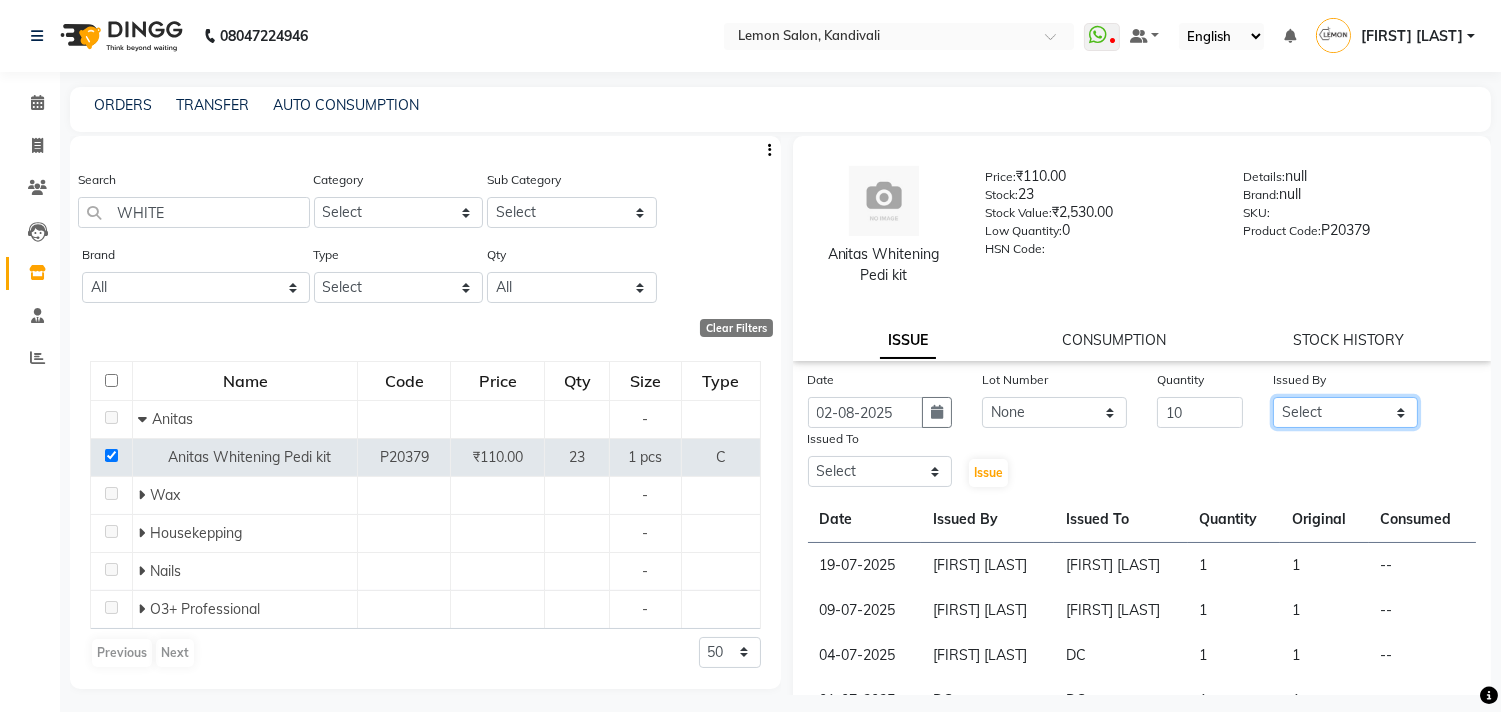 select on "8819" 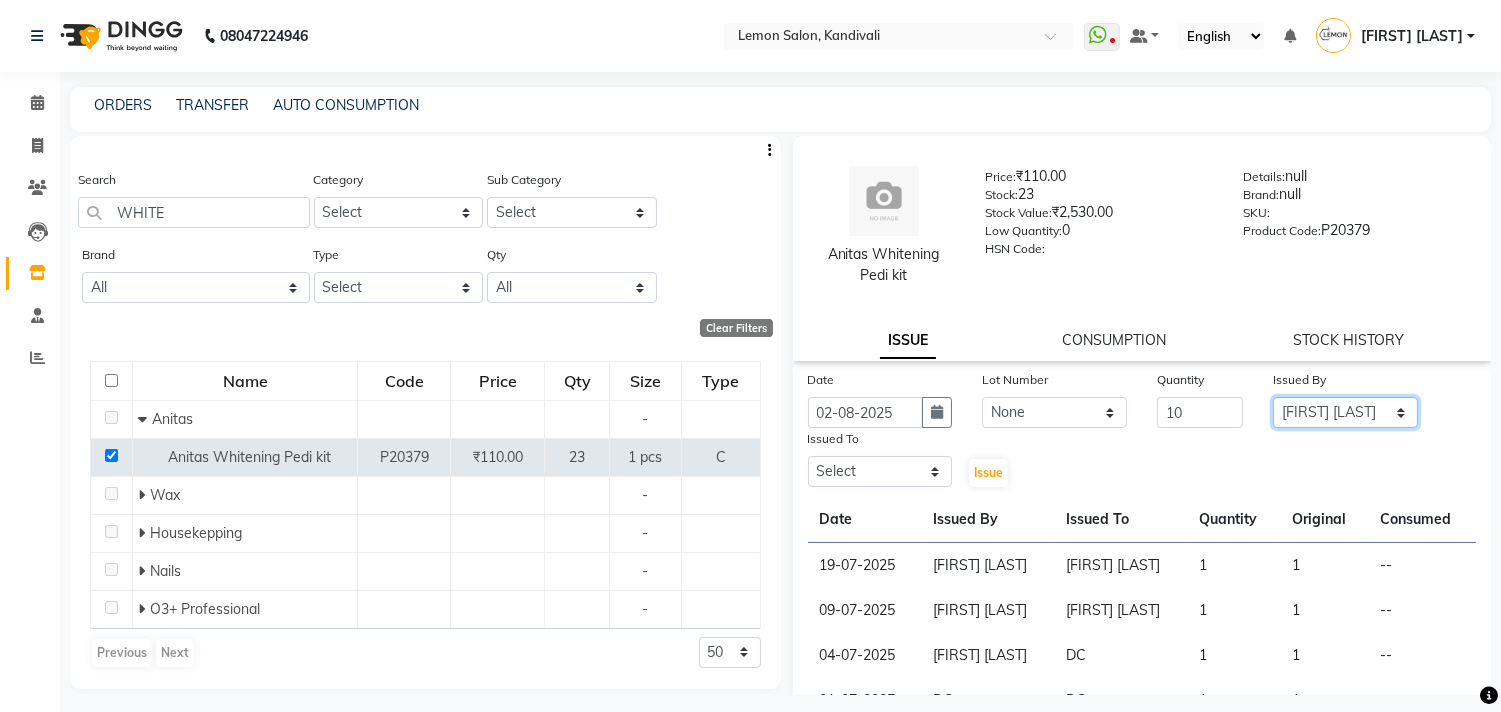 click on "Select [FIRST] [LAST] [CITY] [FIRST] [LAST] [FIRST] [LAST] [FIRST] [LAST] [FIRST] [LAST] [FIRST] [LAST] [FIRST] [LAST] [FIRST] [LAST] [FIRST] [LAST]" 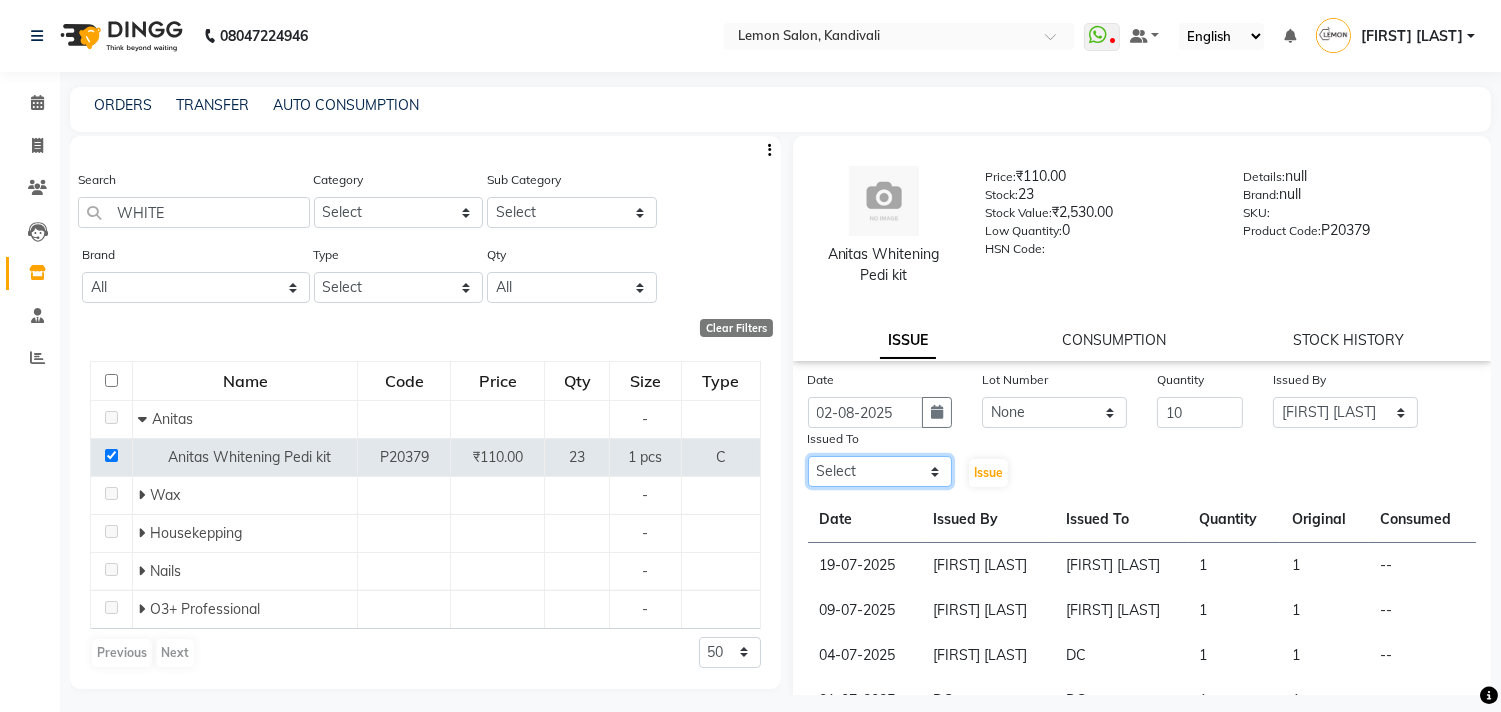 drag, startPoint x: 863, startPoint y: 467, endPoint x: 864, endPoint y: 457, distance: 10.049875 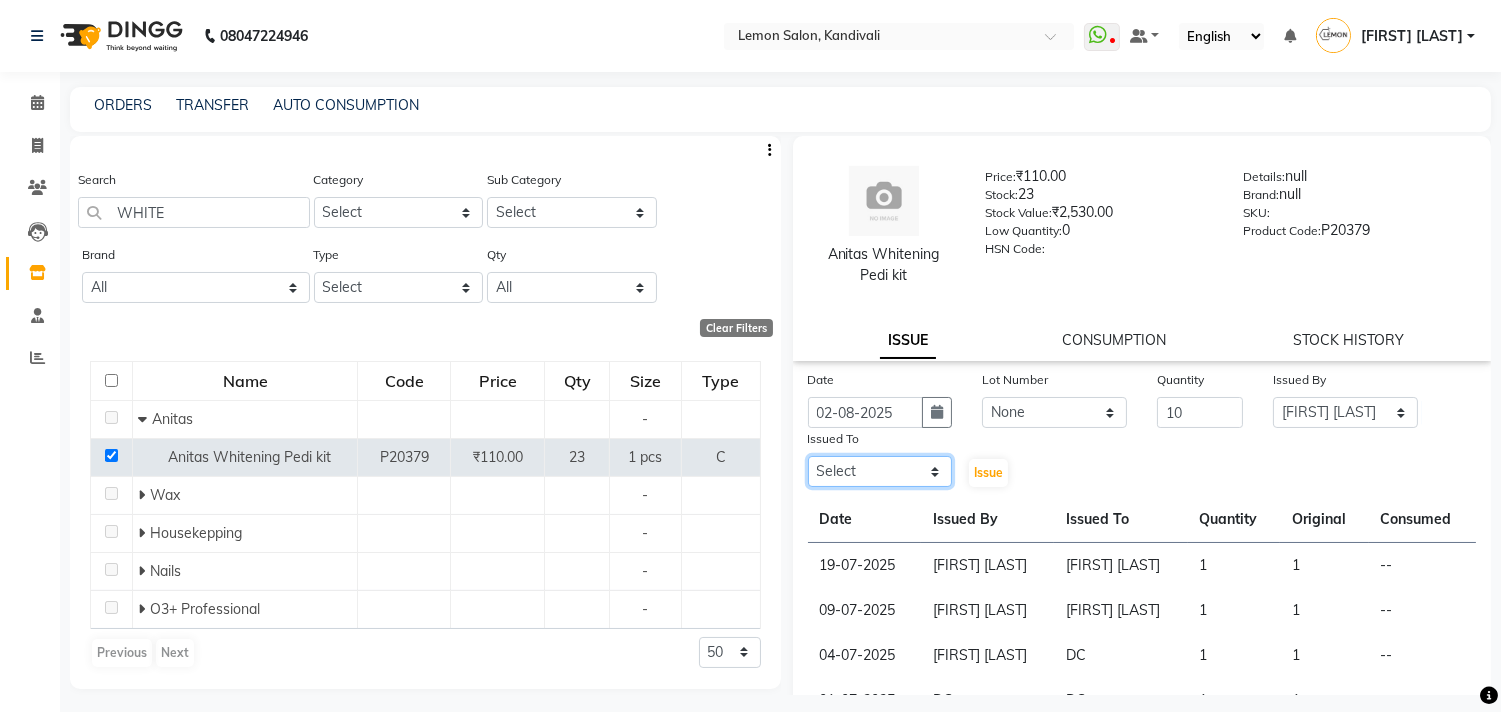 select on "7880" 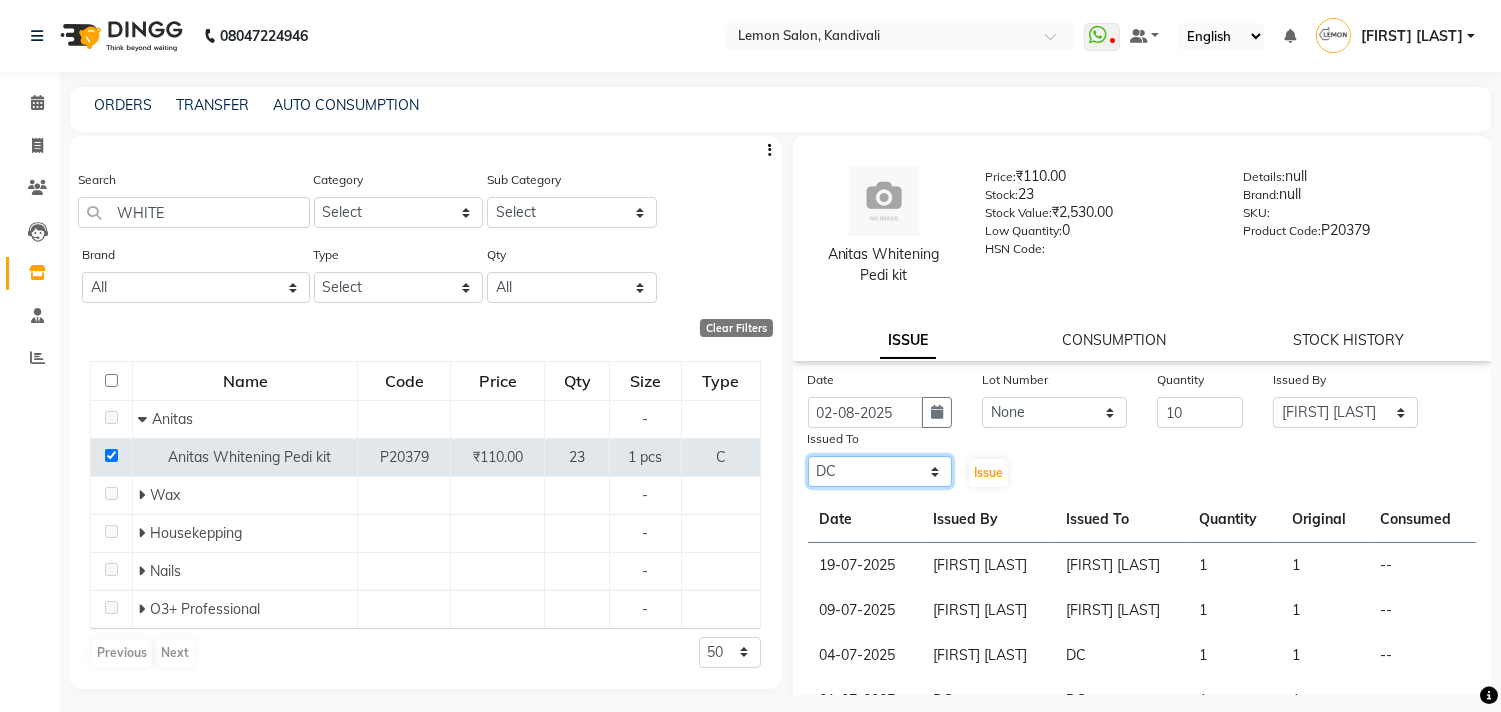 click on "Select [FIRST] [LAST] [CITY] [FIRST] [LAST] [FIRST] [LAST] [FIRST] [LAST] [FIRST] [LAST] [FIRST] [LAST] [FIRST] [LAST] [FIRST] [LAST] [FIRST] [LAST]" 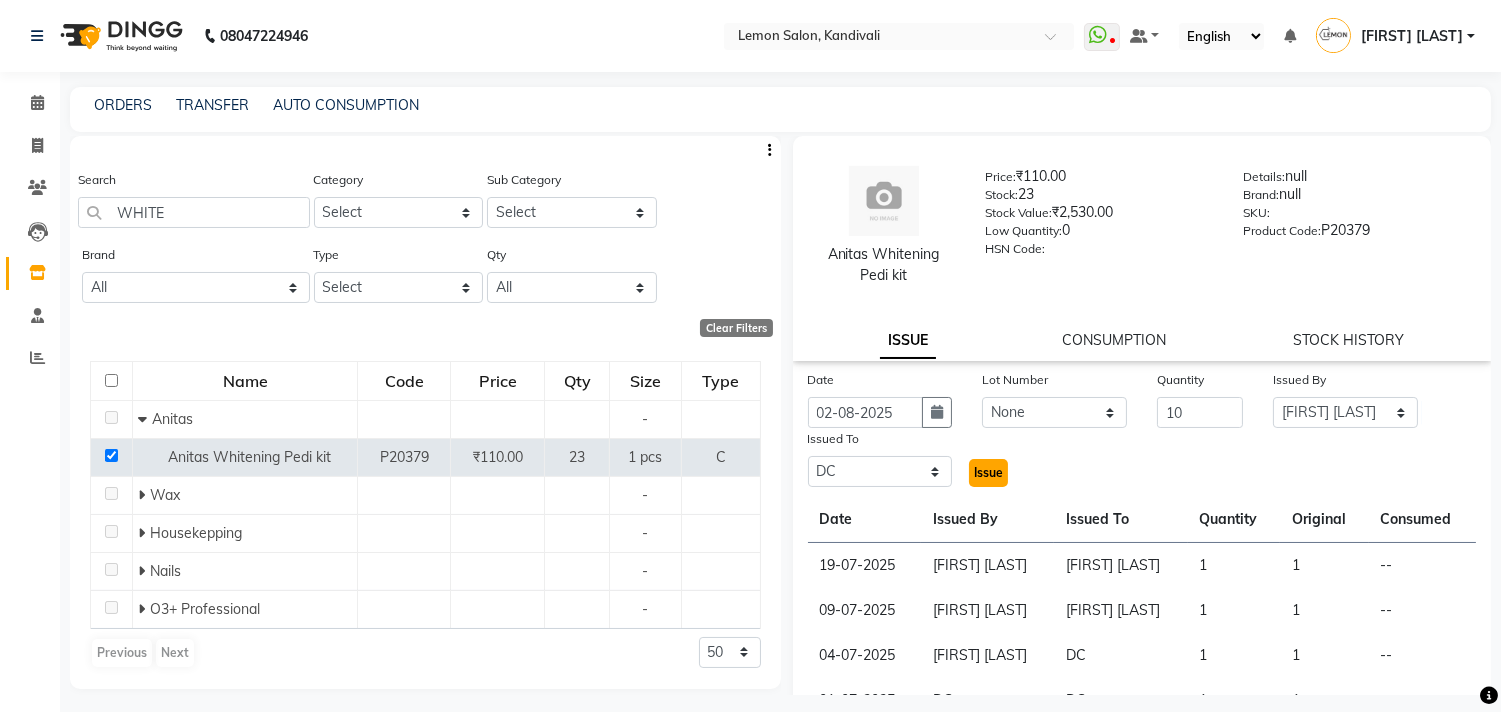 click on "Issue" 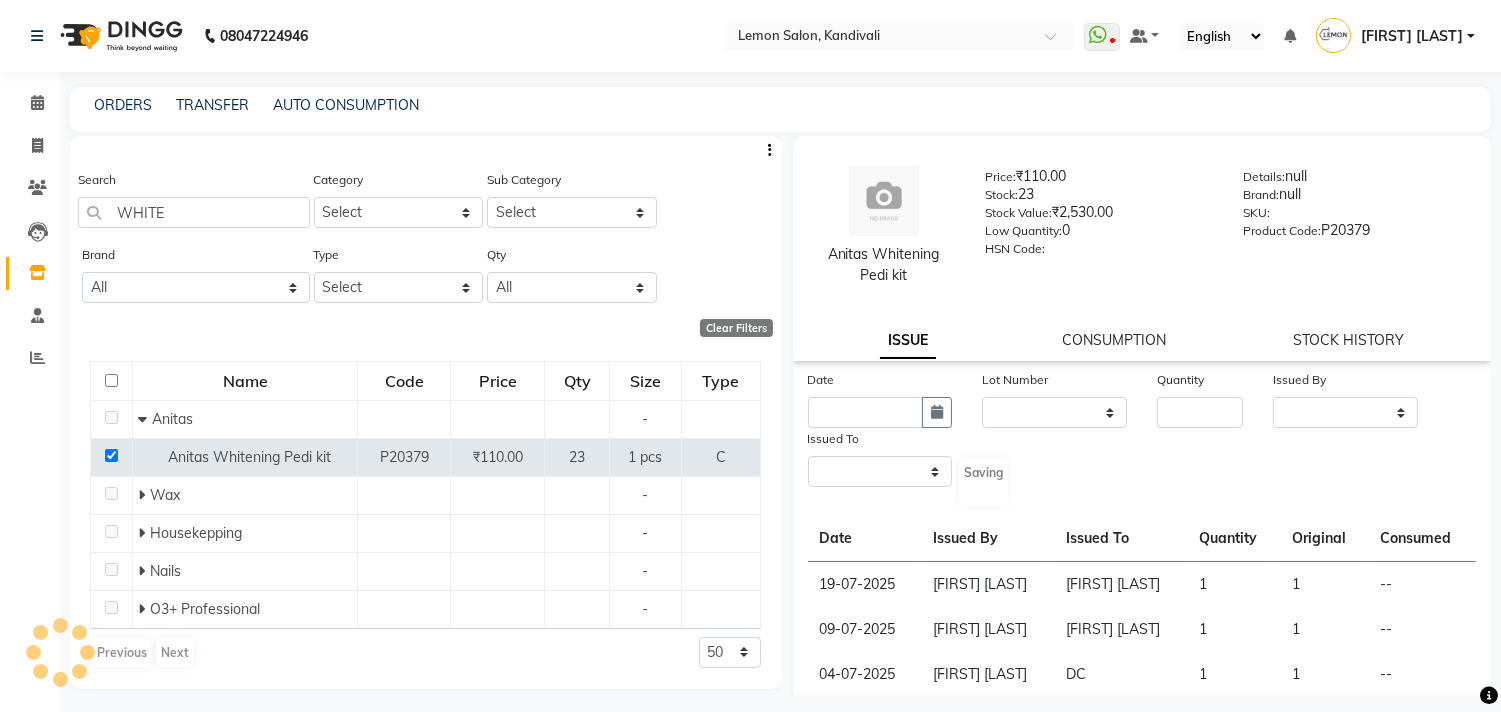 select 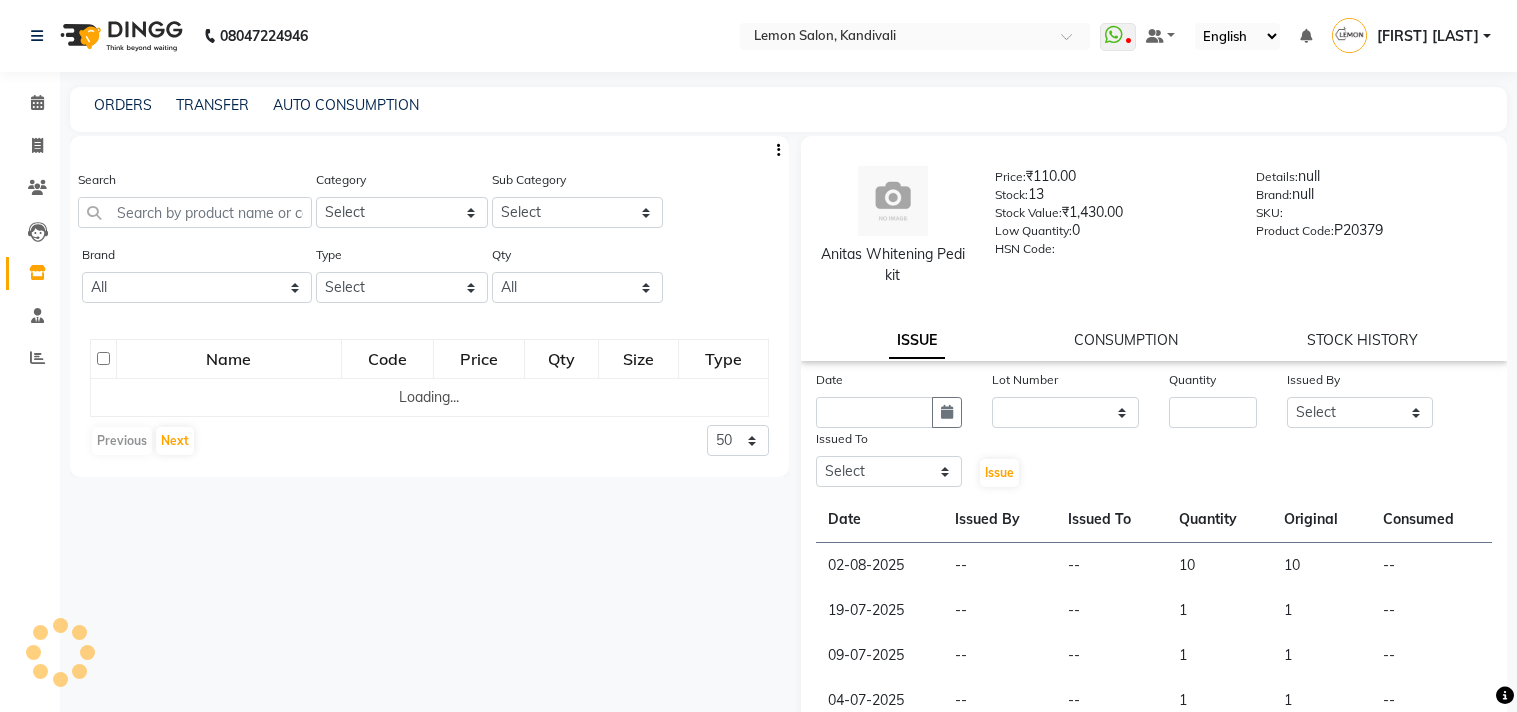 select 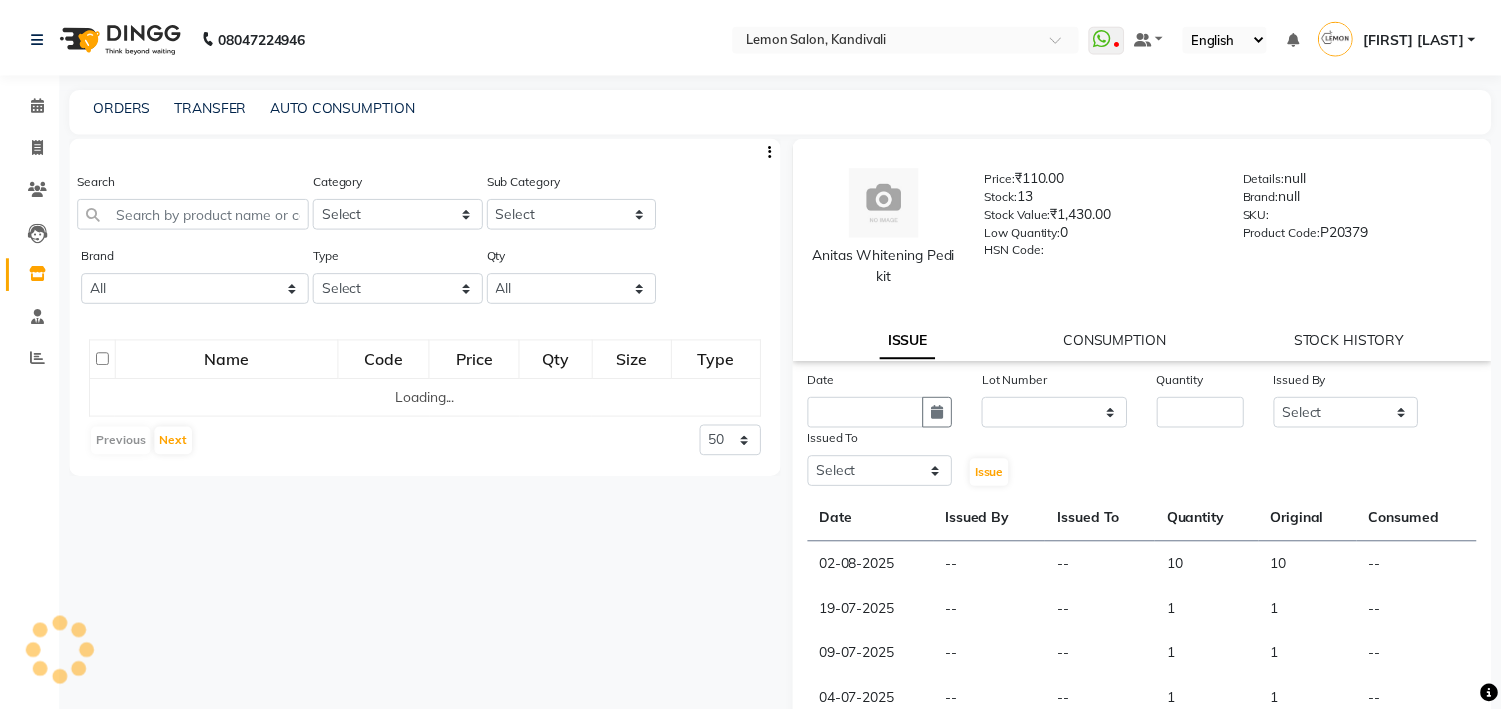 scroll, scrollTop: 0, scrollLeft: 0, axis: both 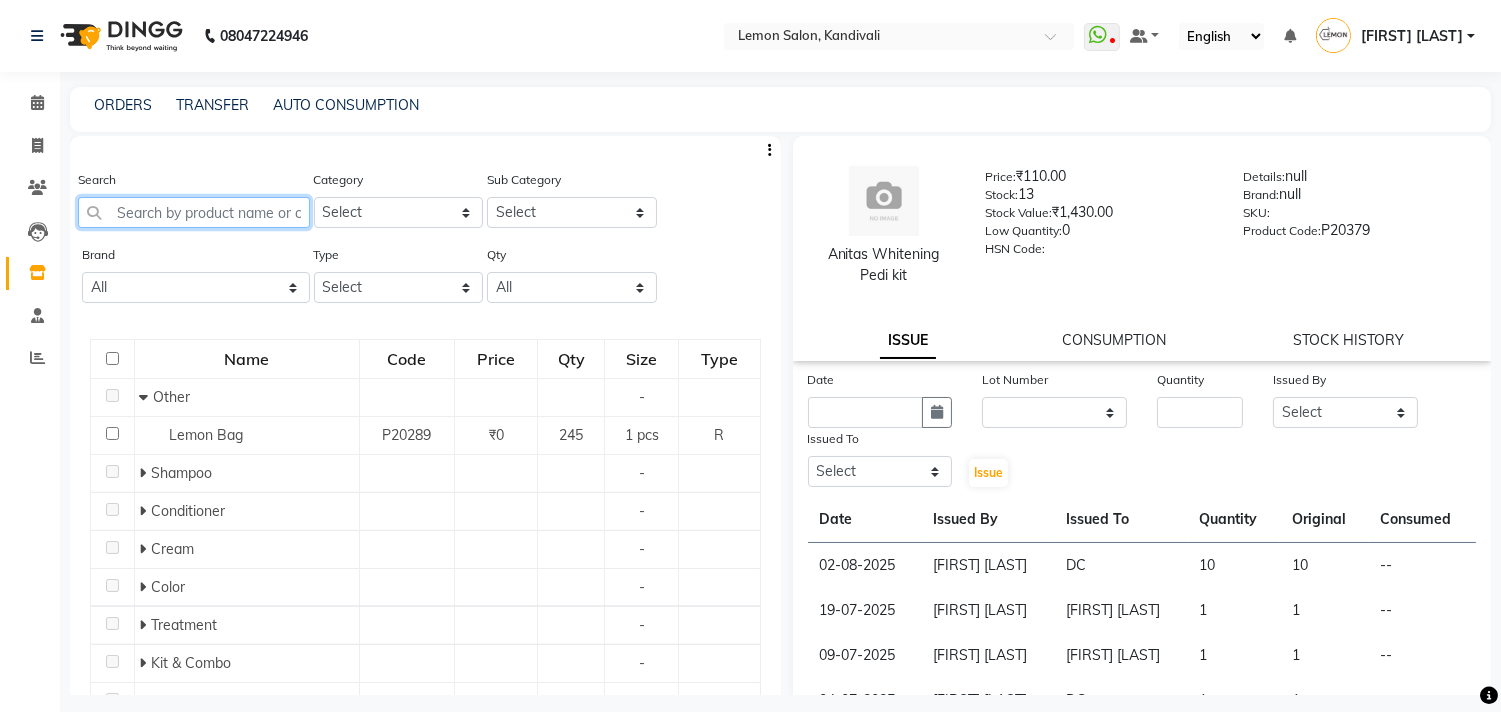 click 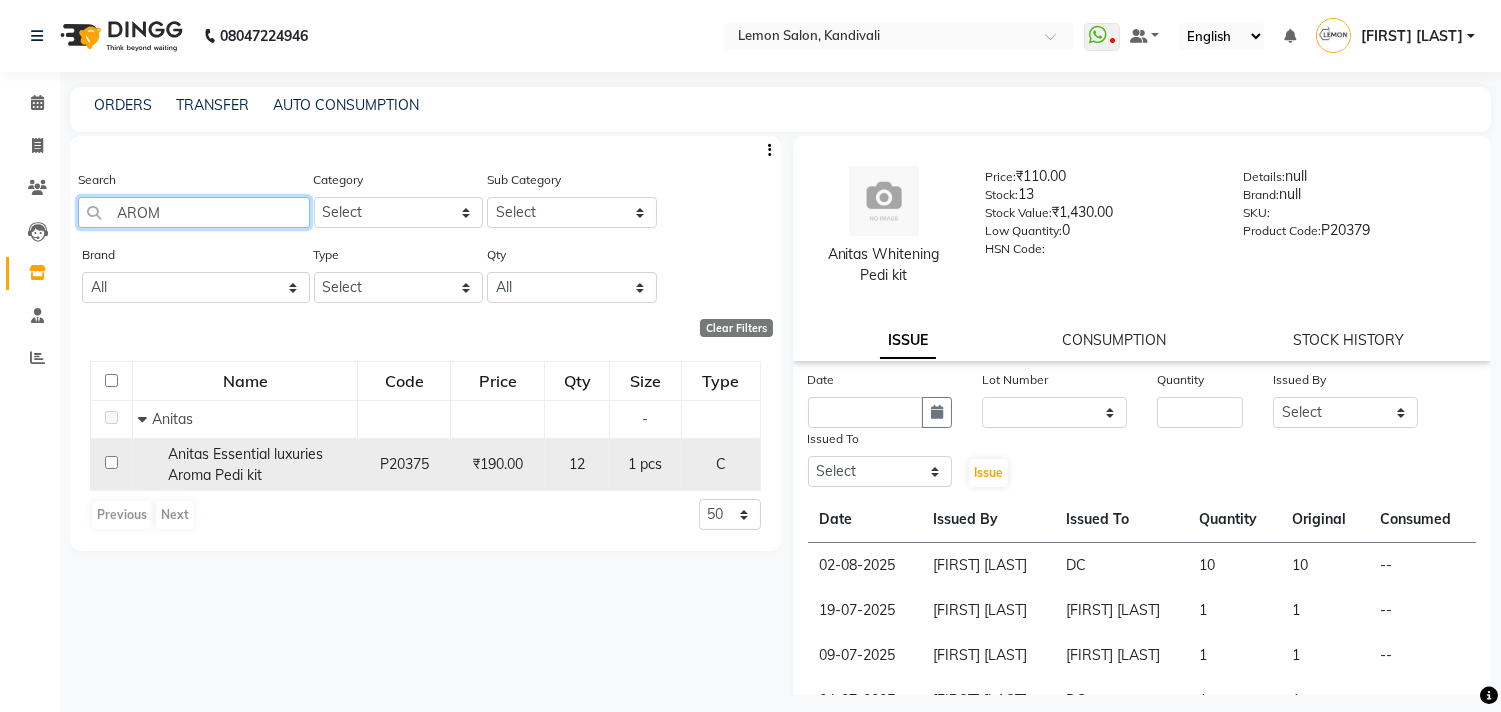 type on "AROM" 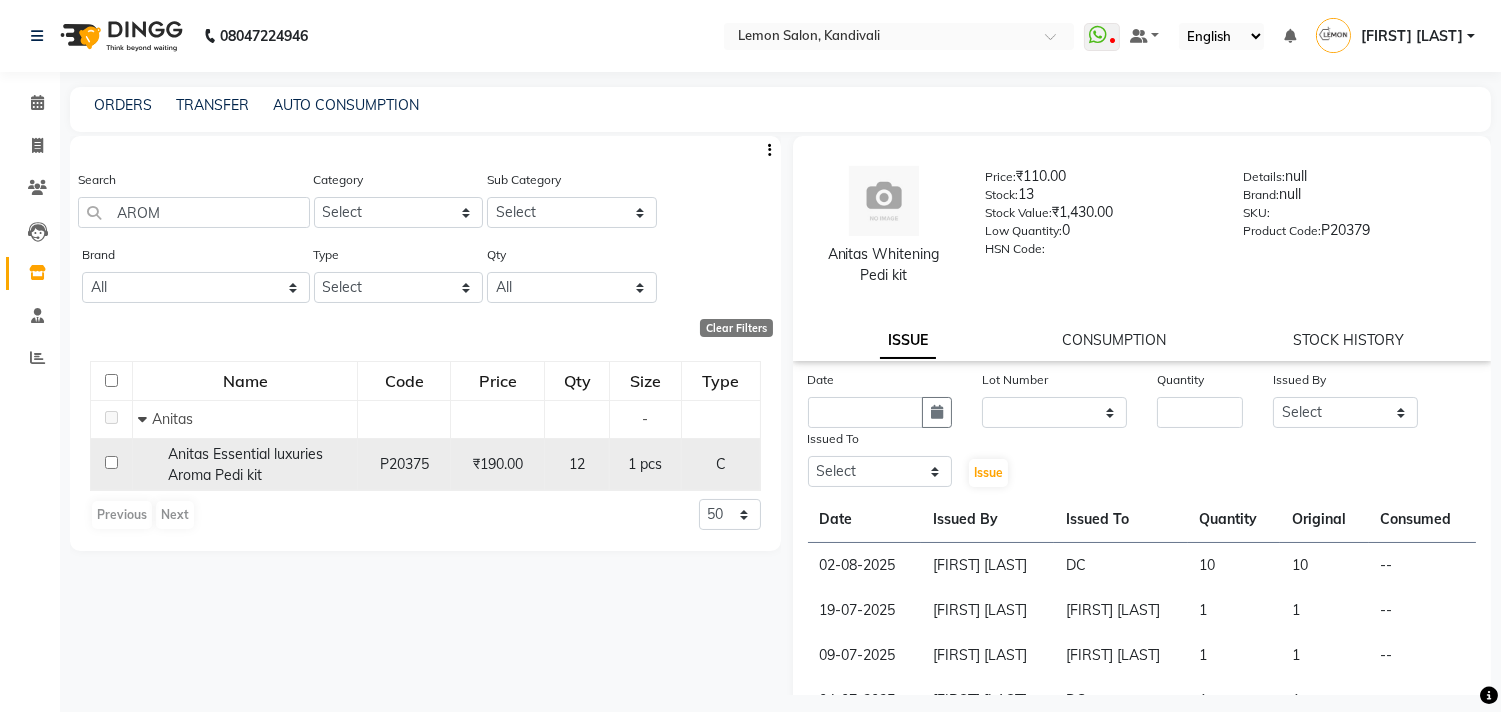 click 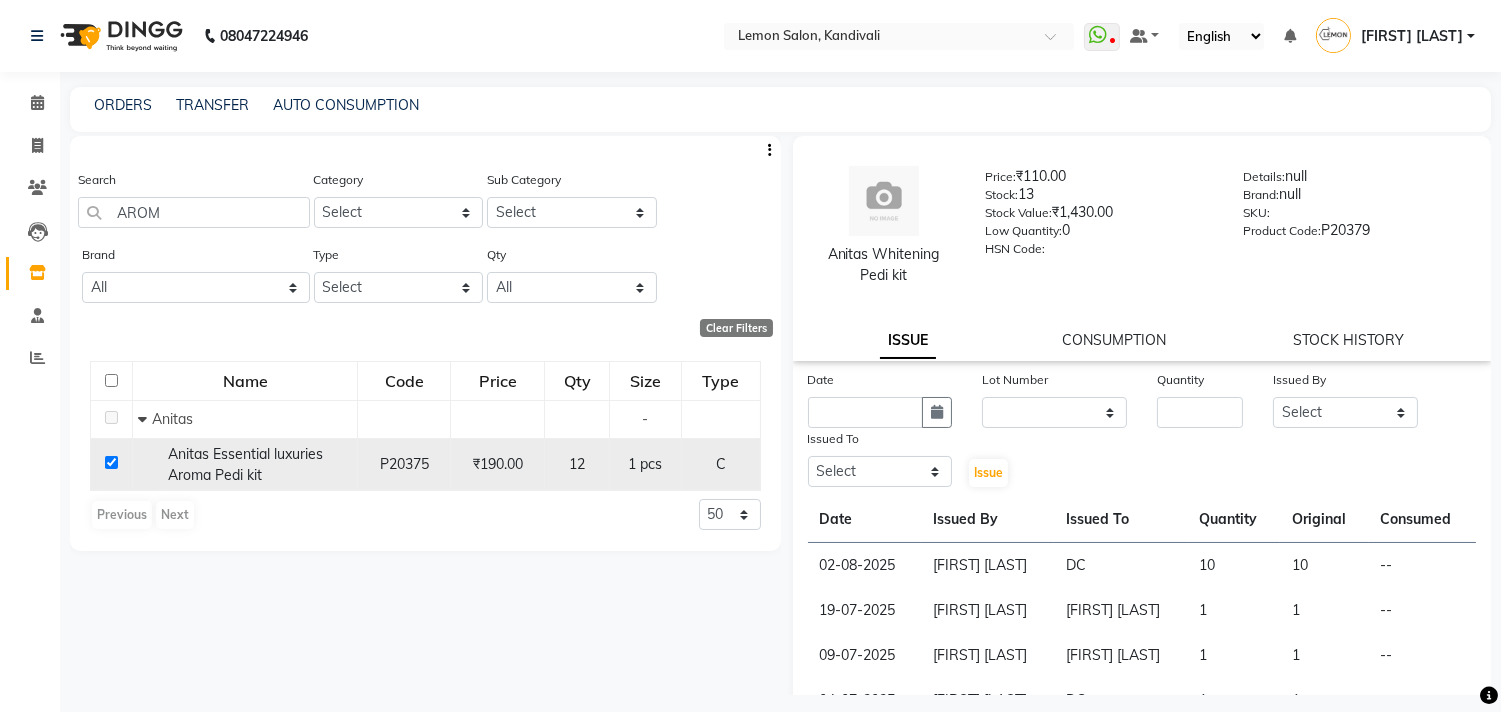checkbox on "true" 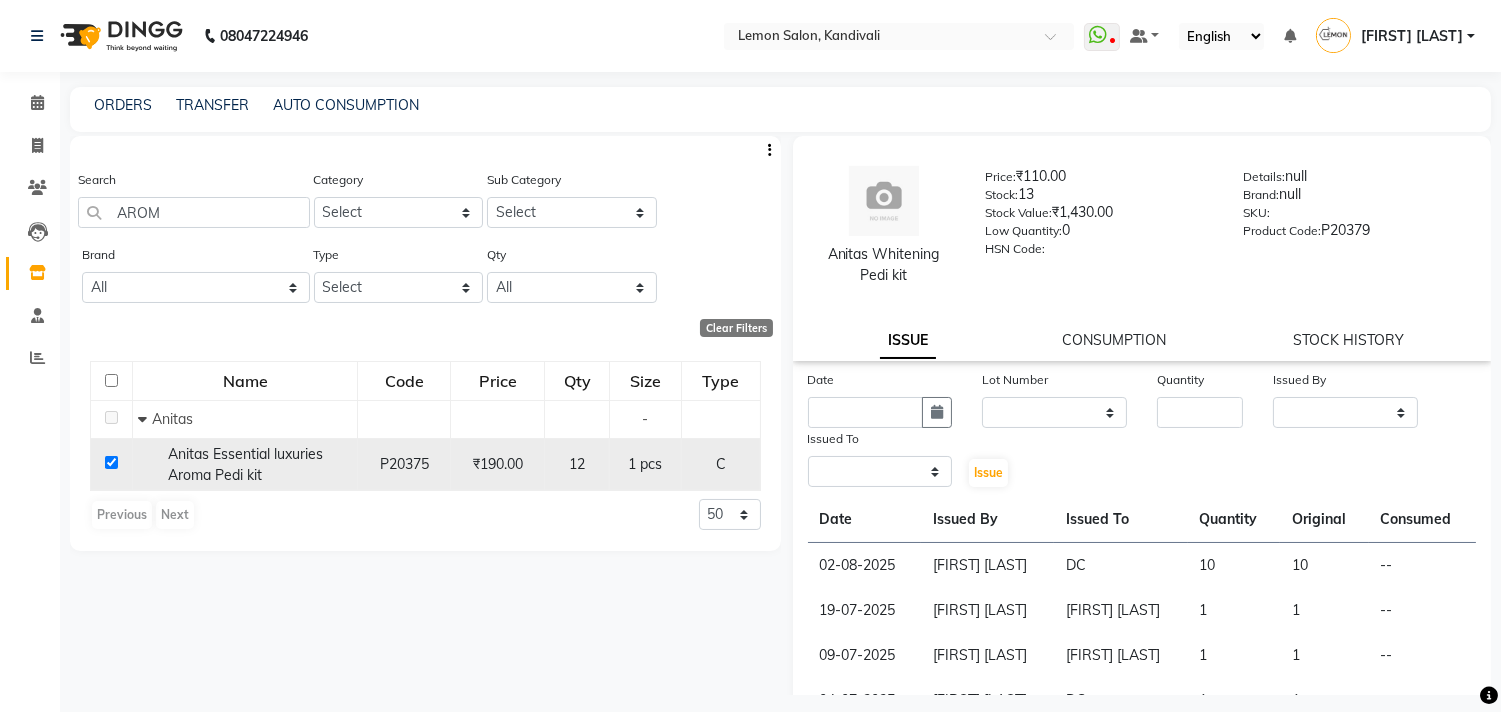 select 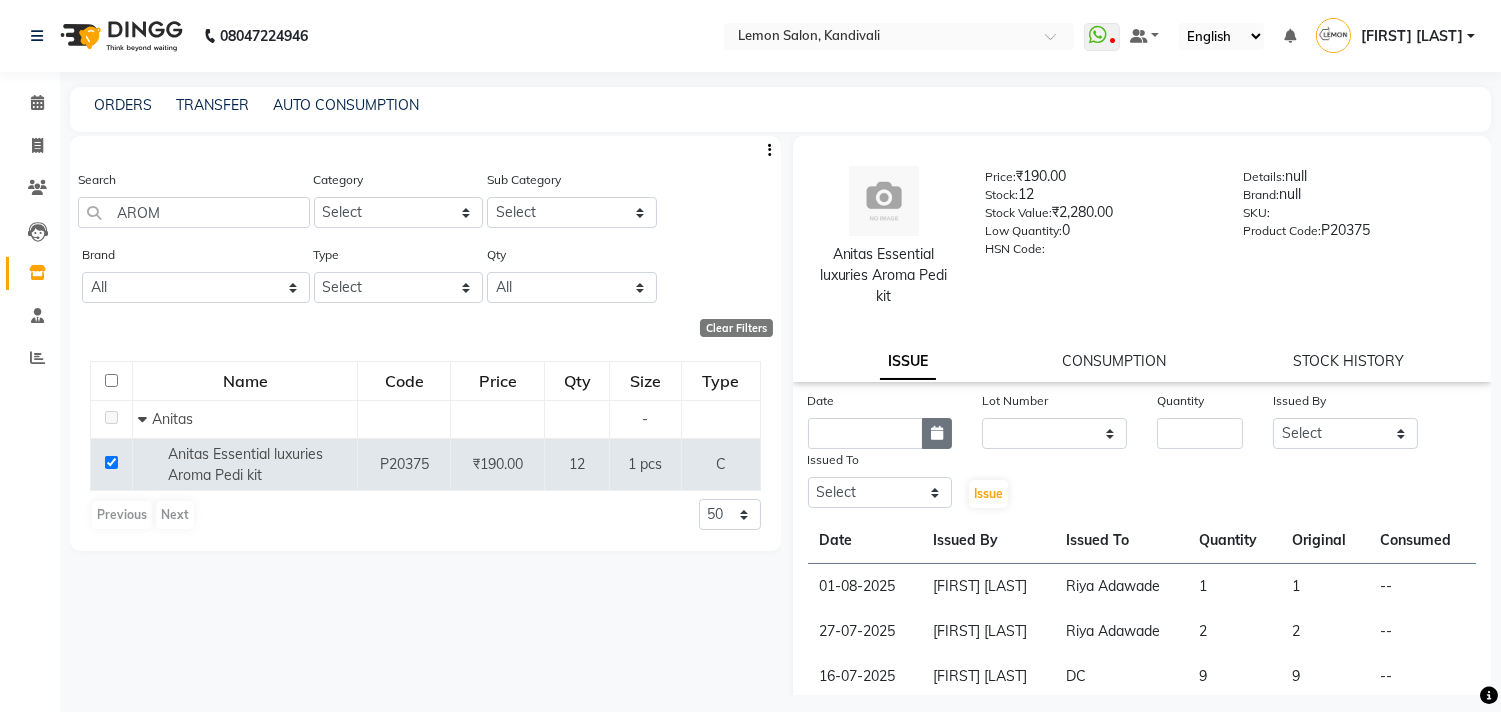 click 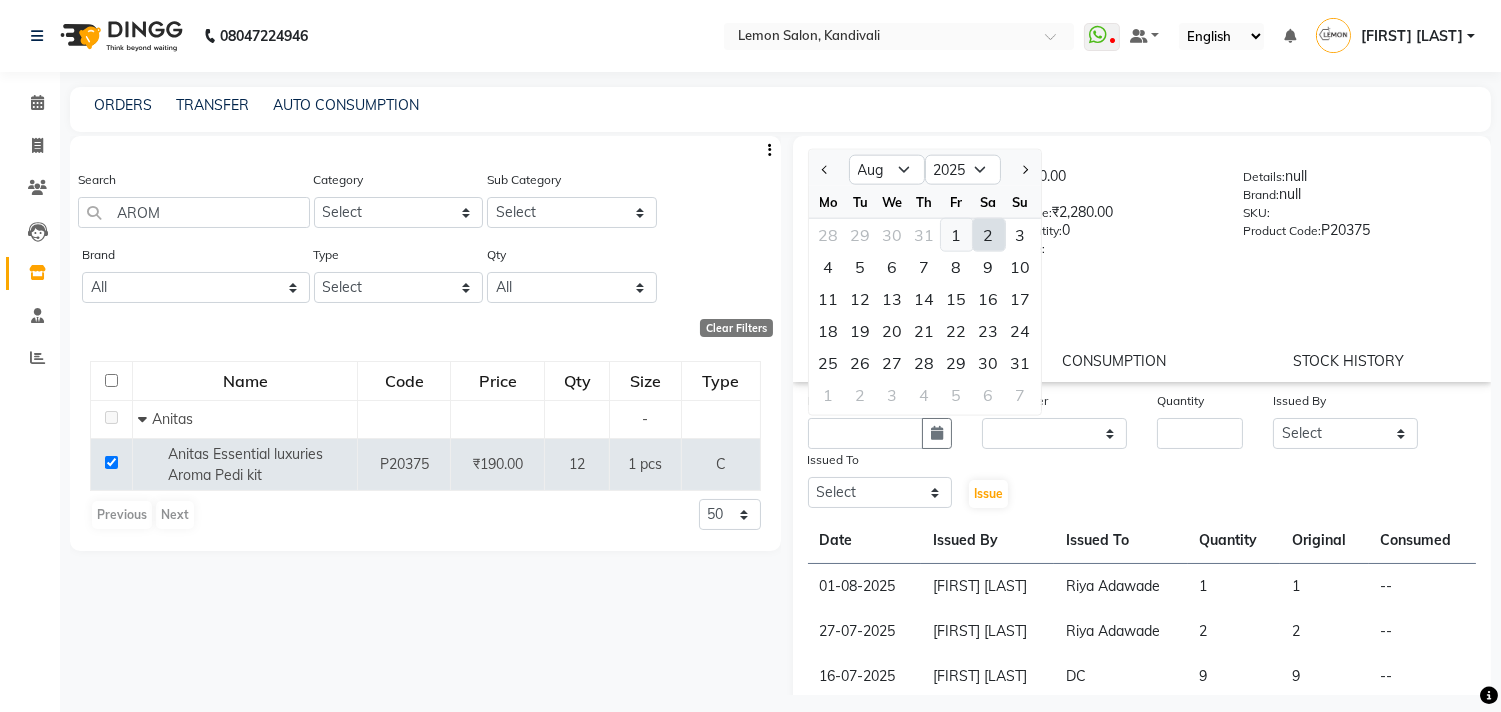 click on "1" 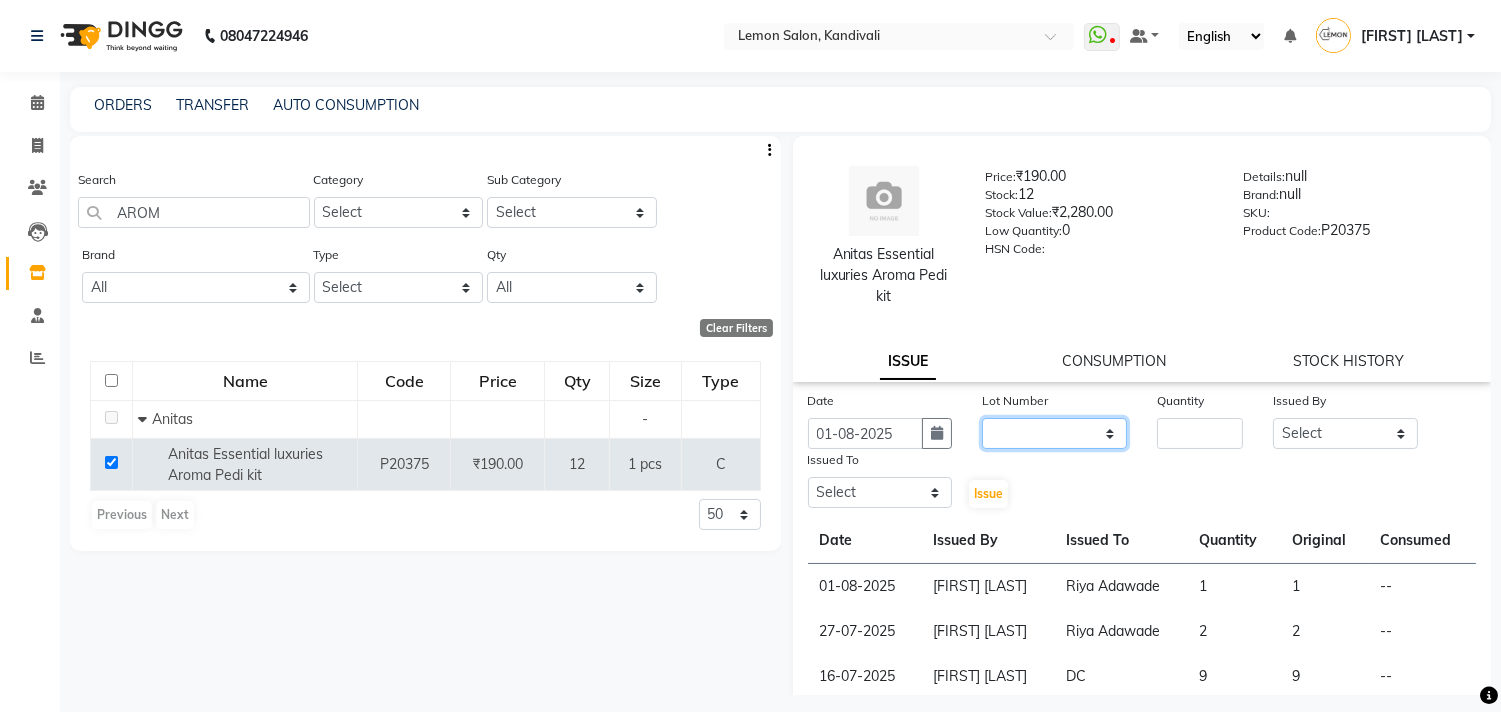 click on "None" 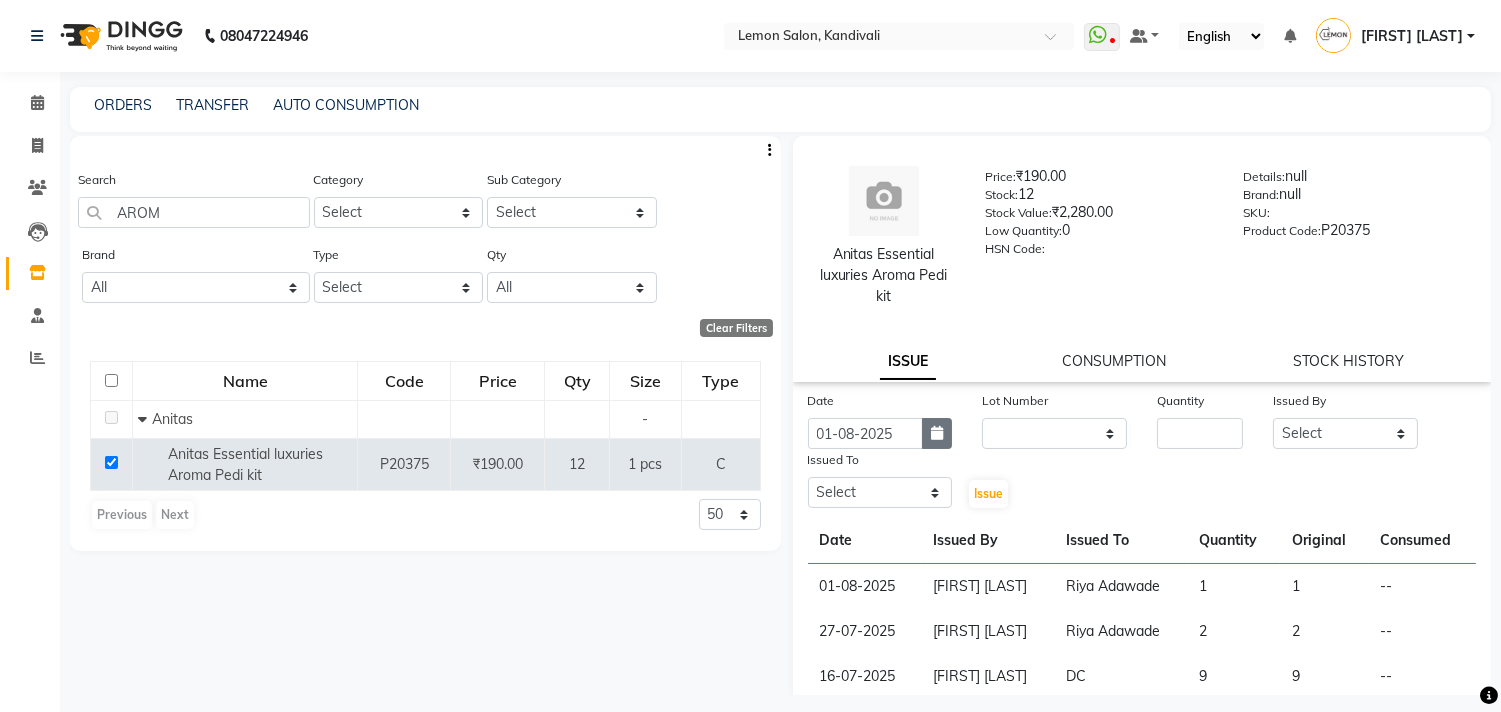 click 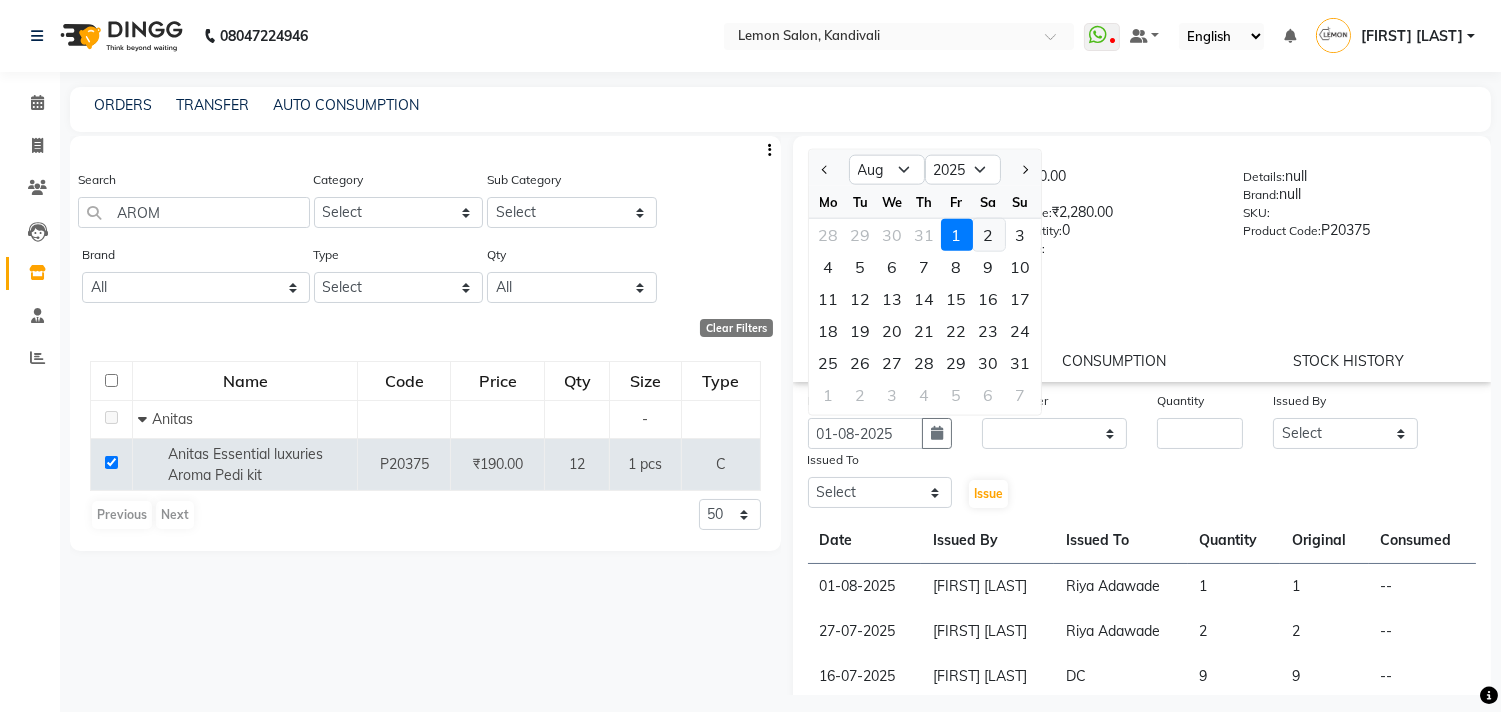 click on "2" 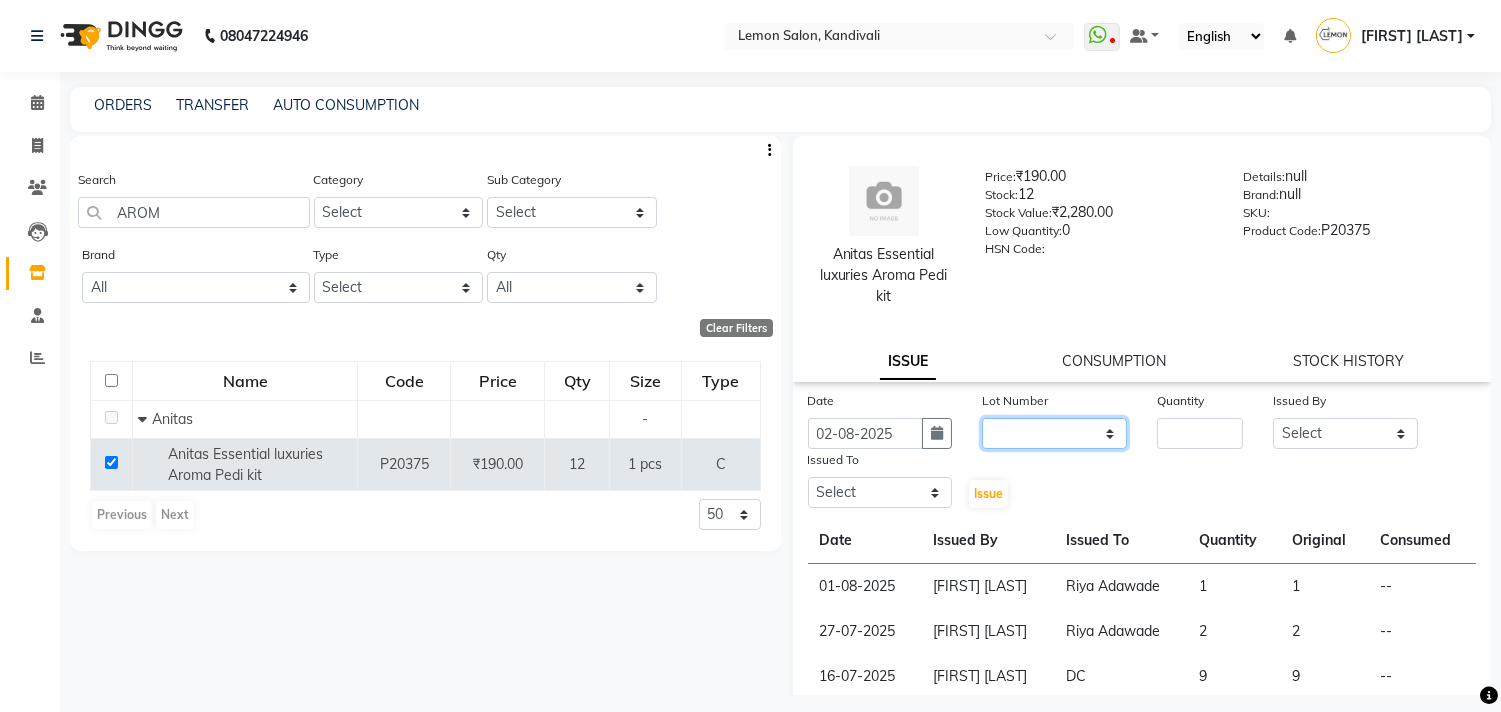 click on "None" 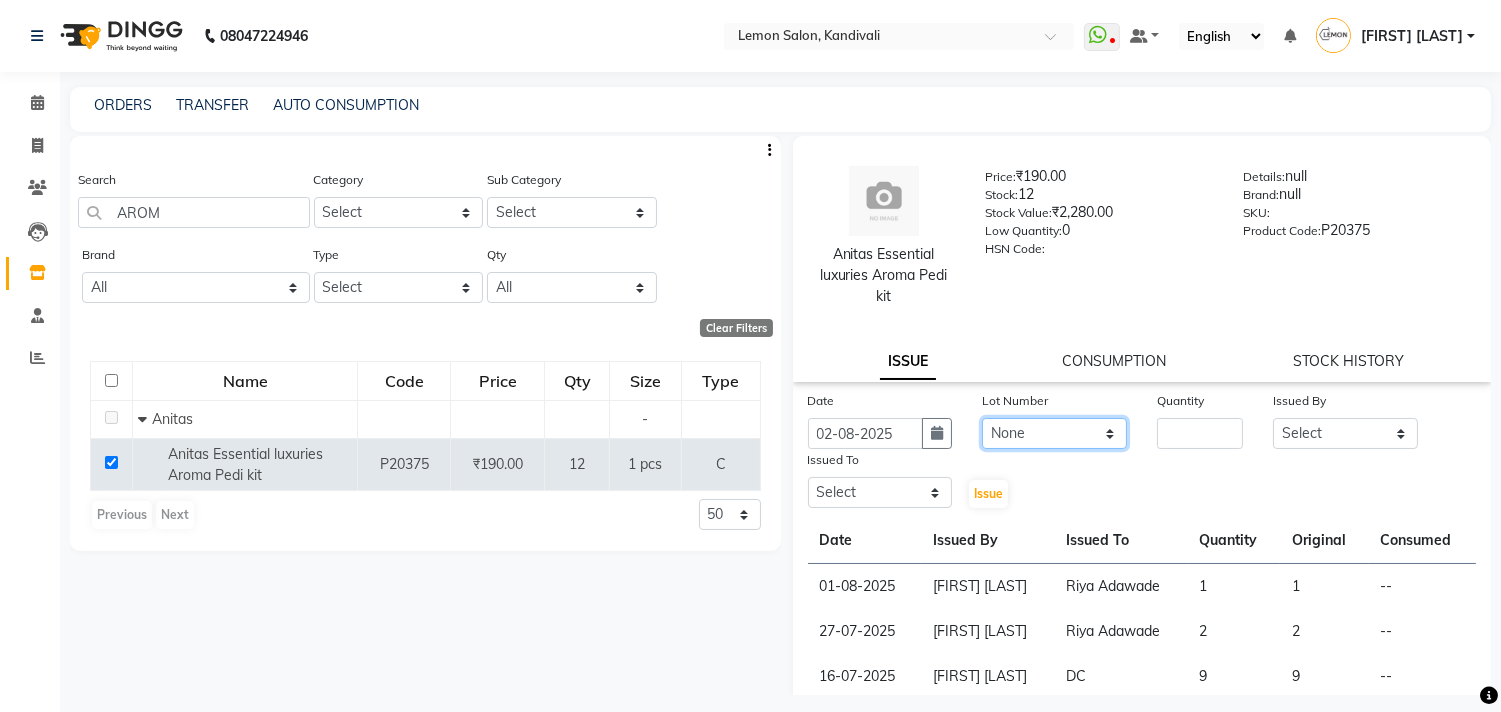 click on "None" 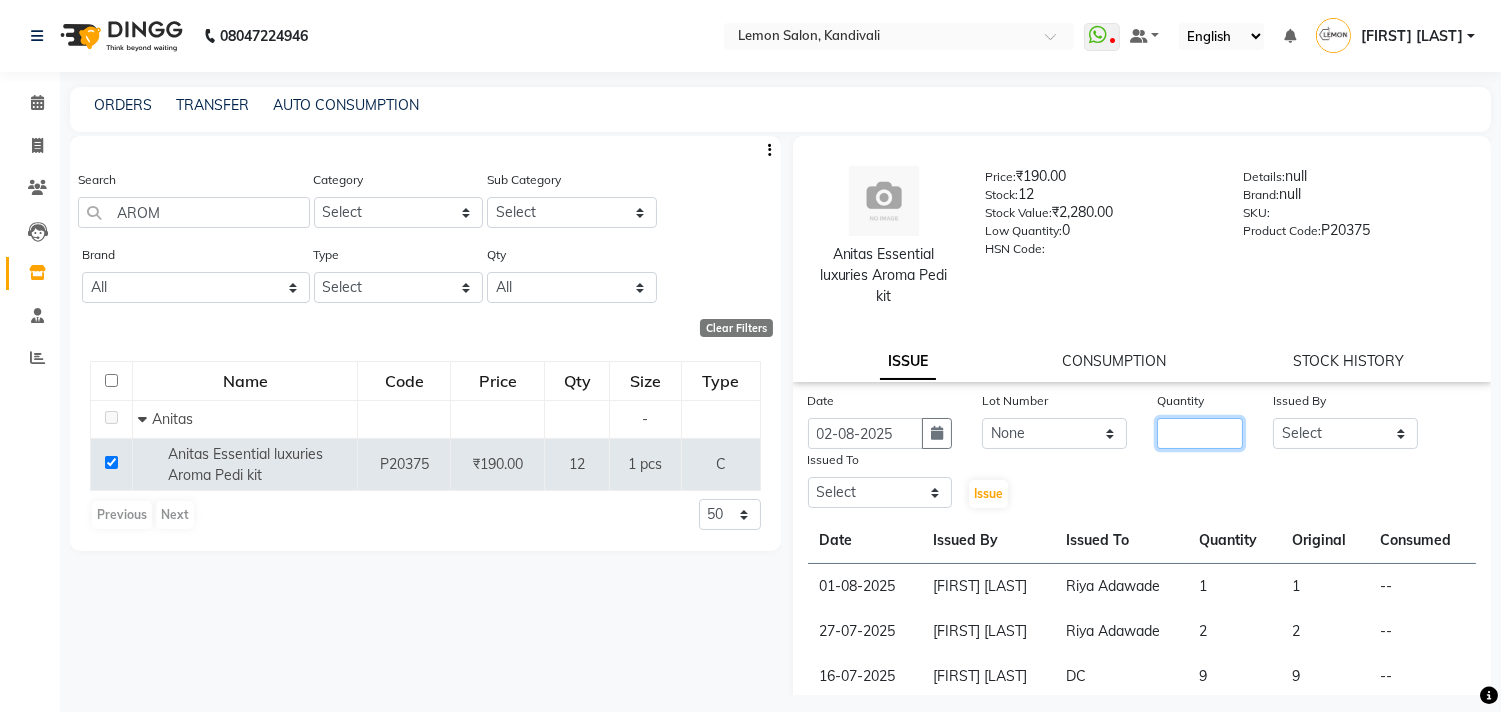 click 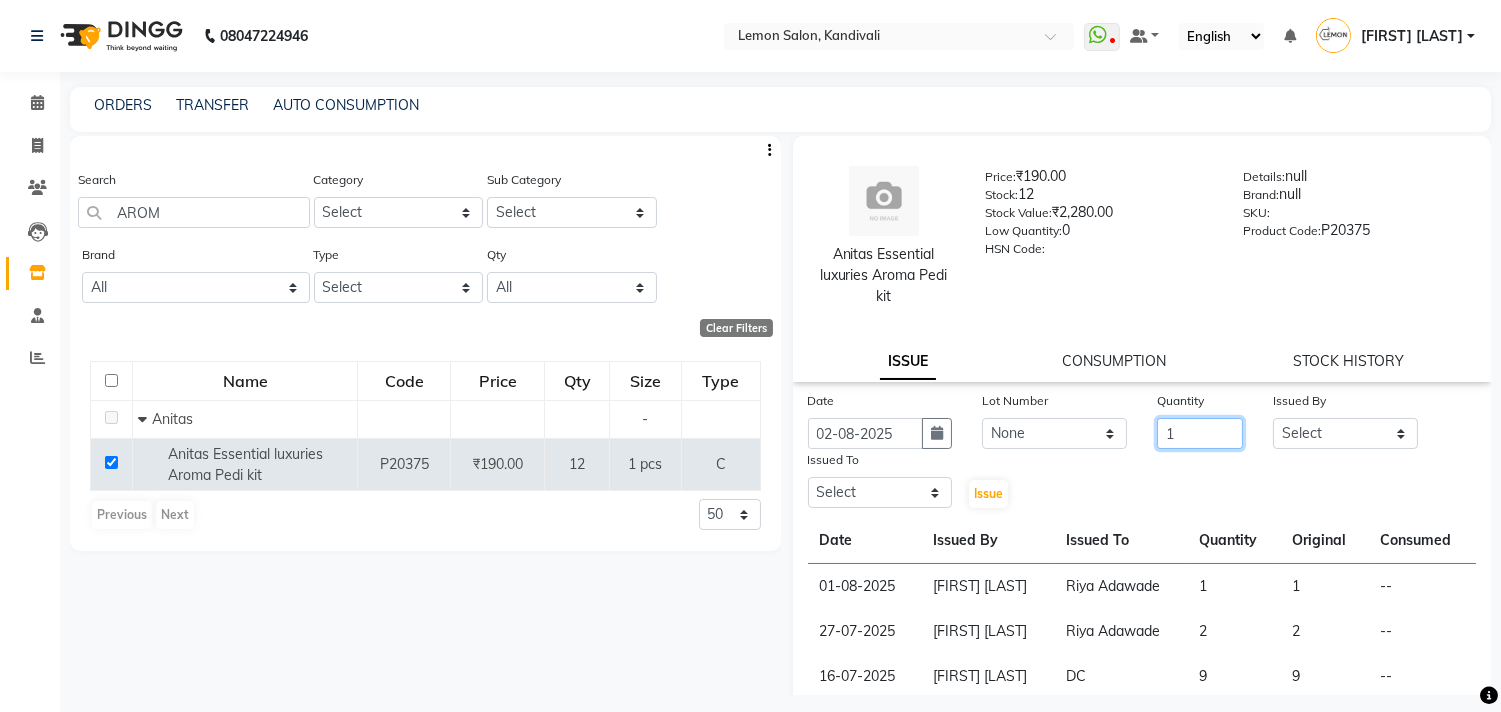 type on "1" 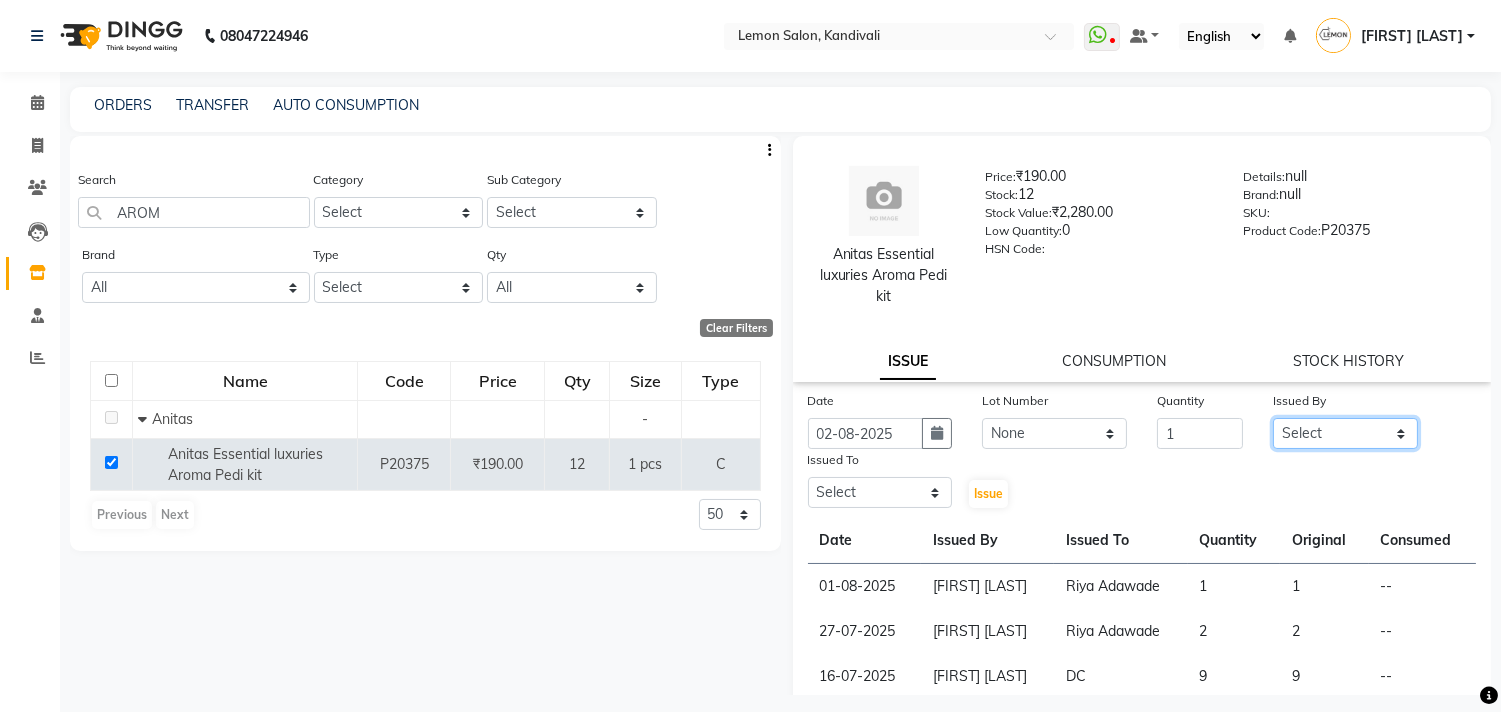 click on "Select Alam [FIRST] [LAST] DC [FIRST] [LAST] [FIRST] [LAST] [FIRST] [LAST] [FIRST] [LAST] Riya Adawade Shoeb Salmani Kandivali [FIRST] [LAST] [FIRST] [LAST]" 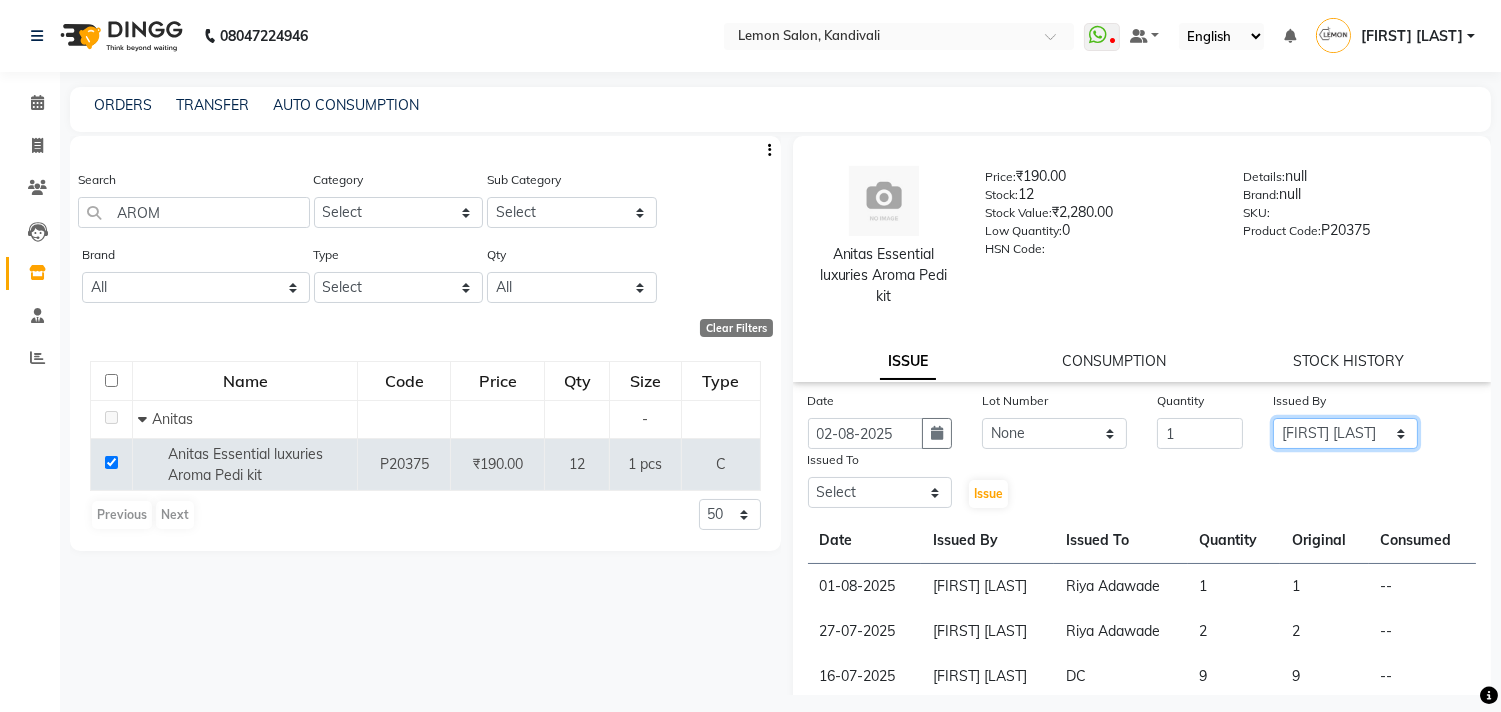 click on "Select Alam [FIRST] [LAST] DC [FIRST] [LAST] [FIRST] [LAST] [FIRST] [LAST] [FIRST] [LAST] Riya Adawade Shoeb Salmani Kandivali [FIRST] [LAST] [FIRST] [LAST]" 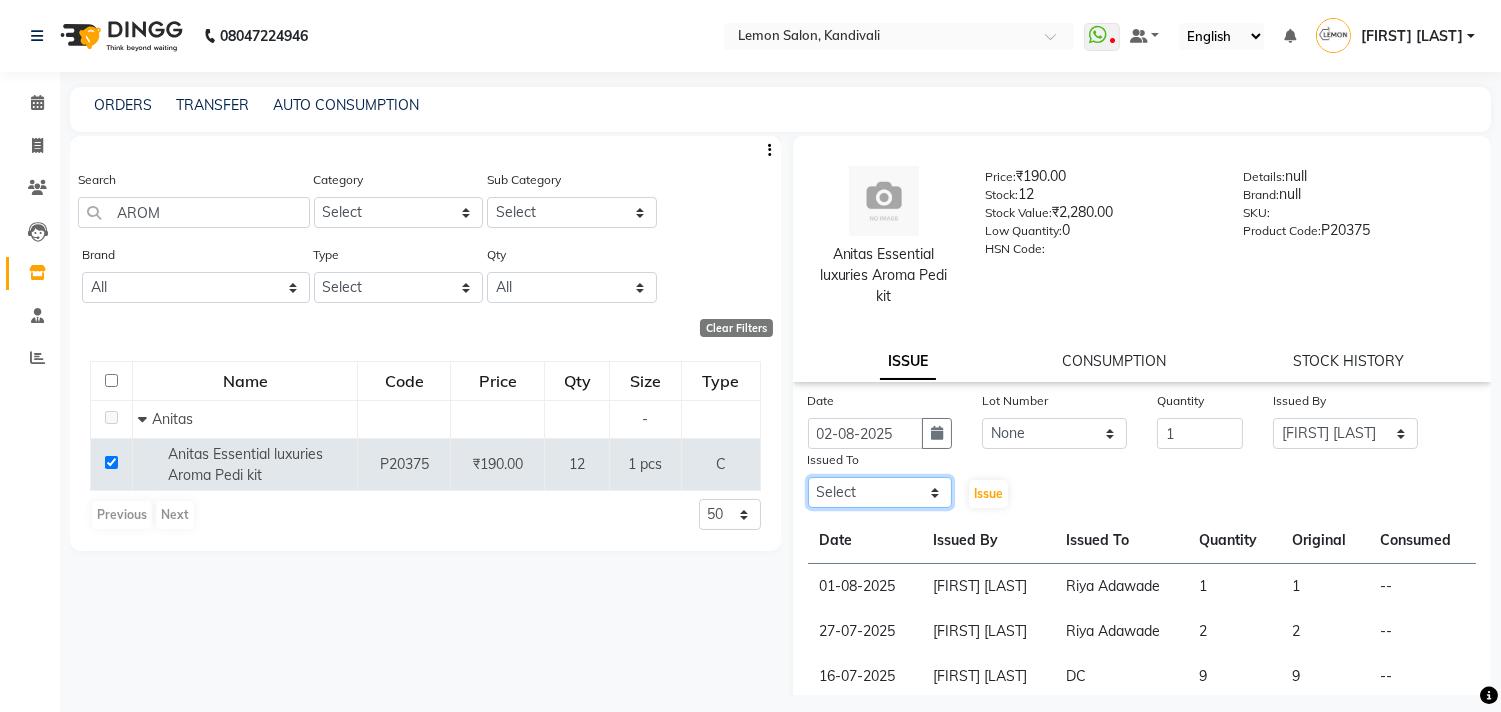click on "Select Alam [FIRST] [LAST] DC [FIRST] [LAST] [FIRST] [LAST] [FIRST] [LAST] [FIRST] [LAST] Riya Adawade Shoeb Salmani Kandivali [FIRST] [LAST] [FIRST] [LAST]" 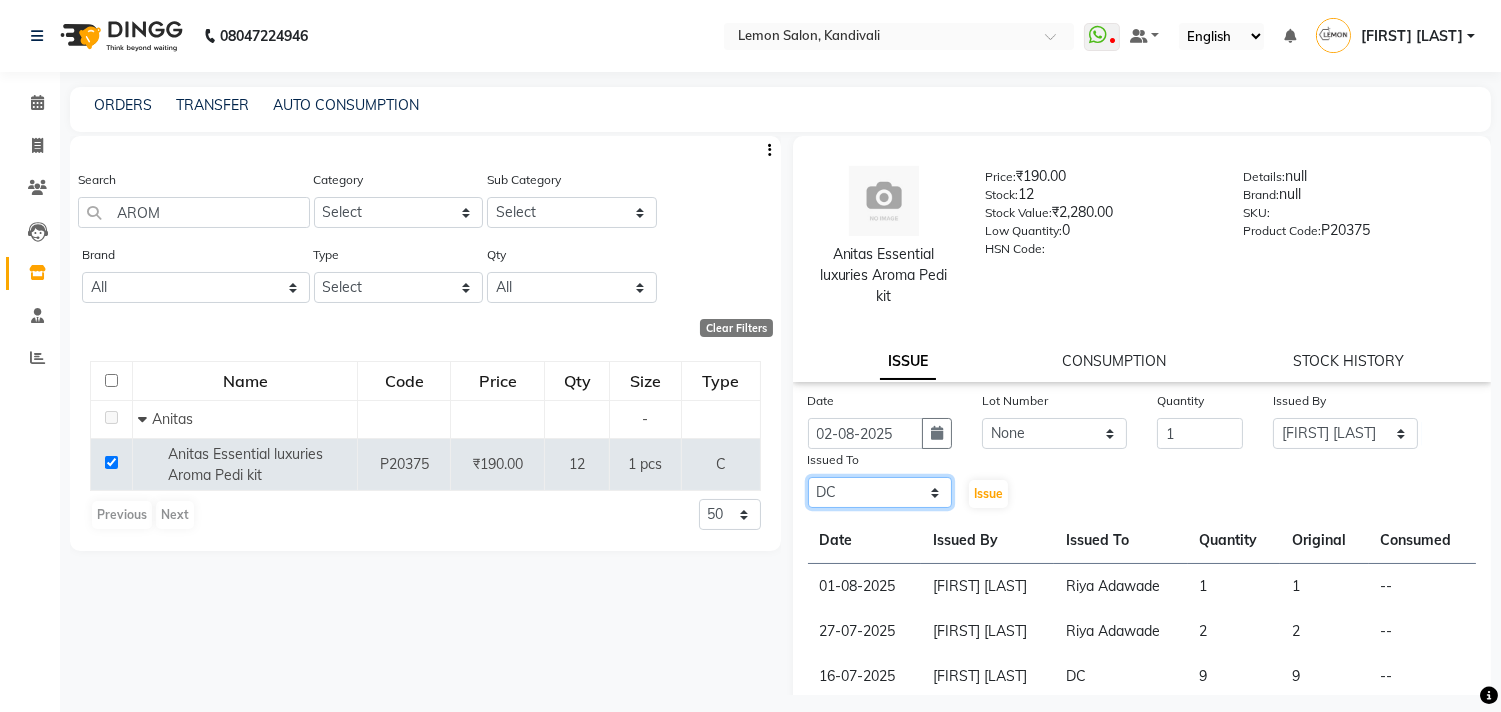 click on "Select Alam Arun Arndive DC Faheem Malik Gufran Salmani Payal Maurya Riya Adawade Shoeb Salmani Kandivali Swati Sharma Yunus Yusuf Shaikh" 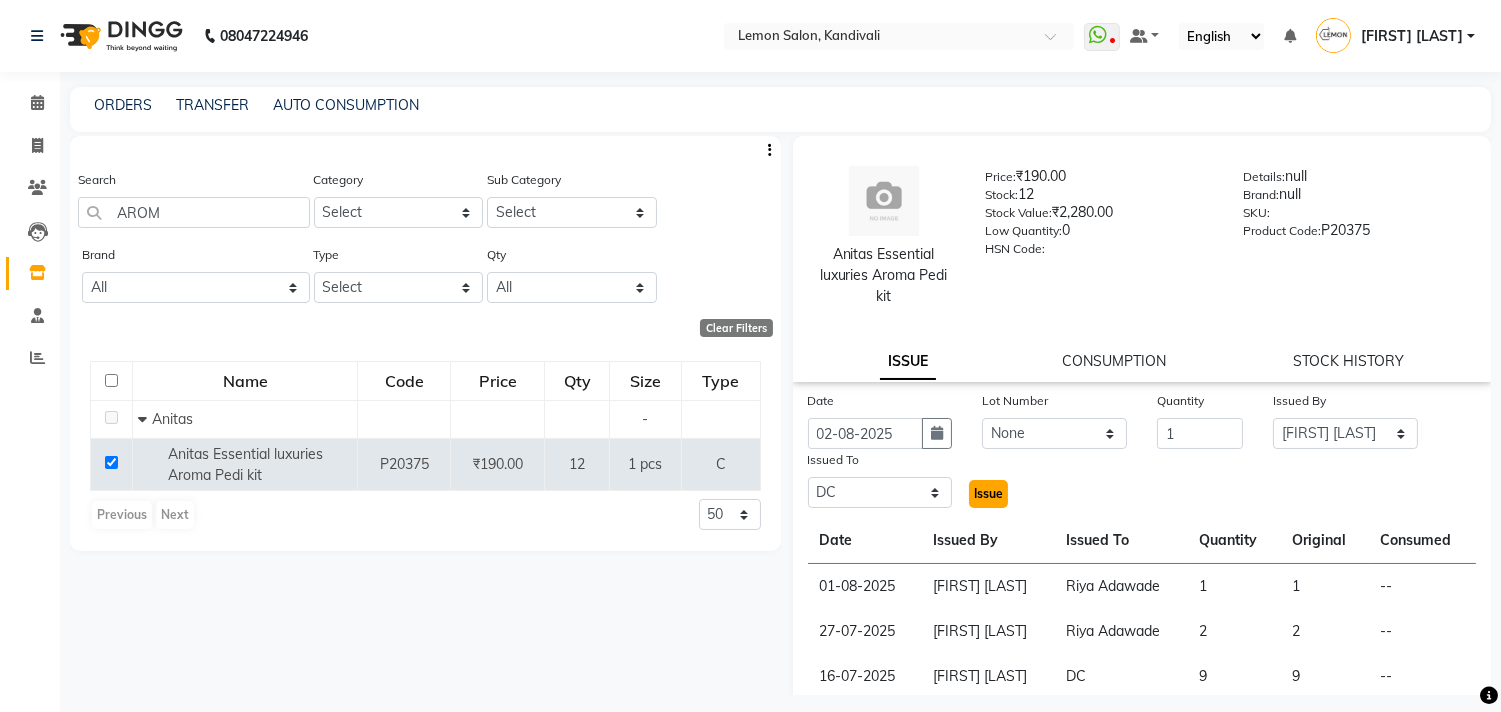 click on "Issue" 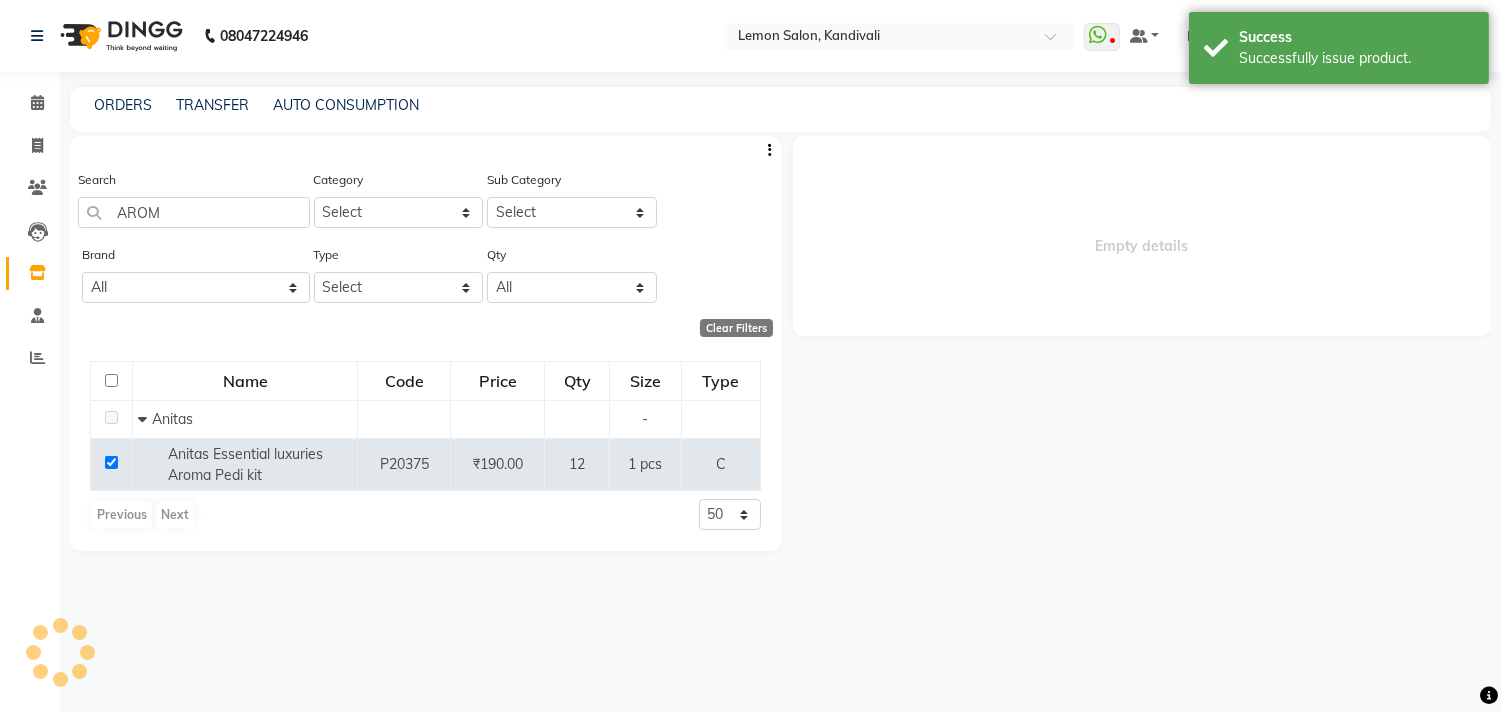 select 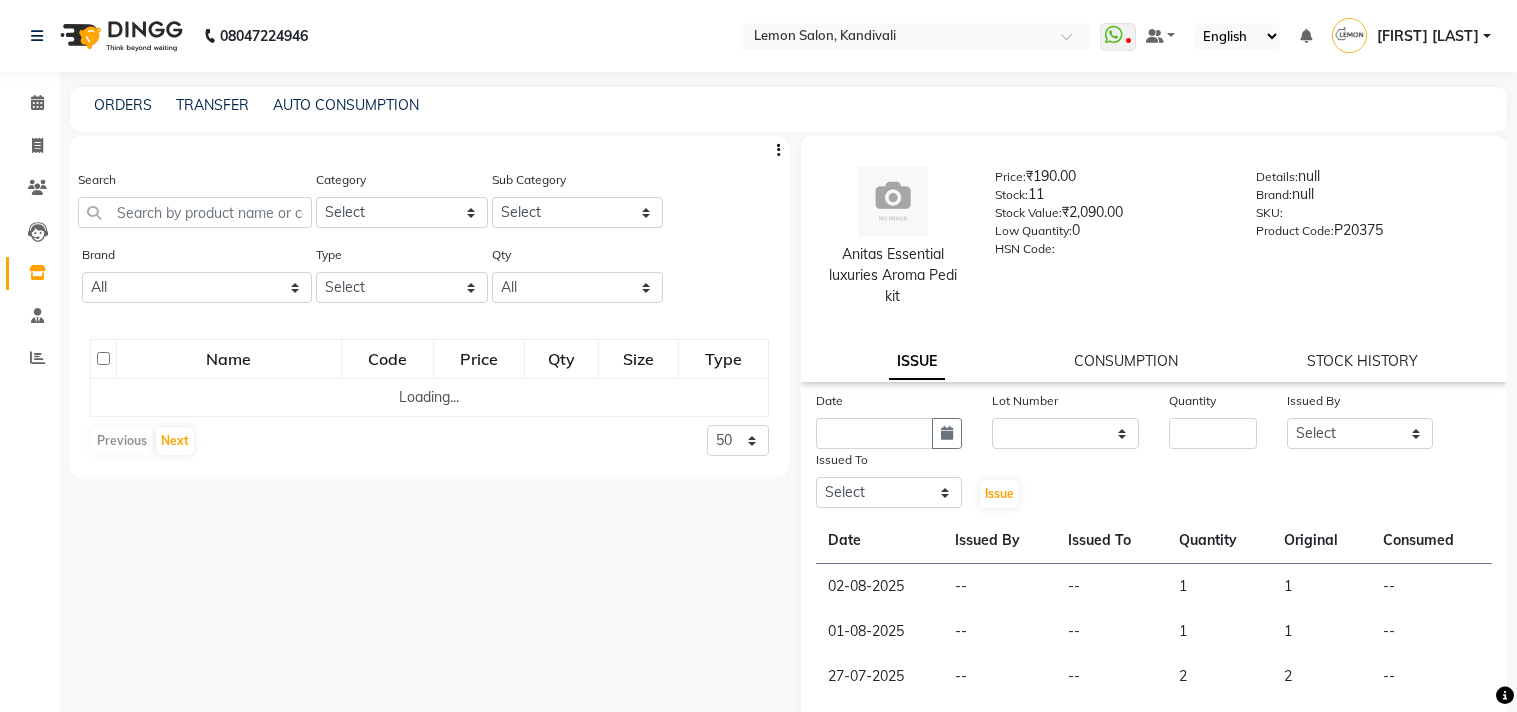 select 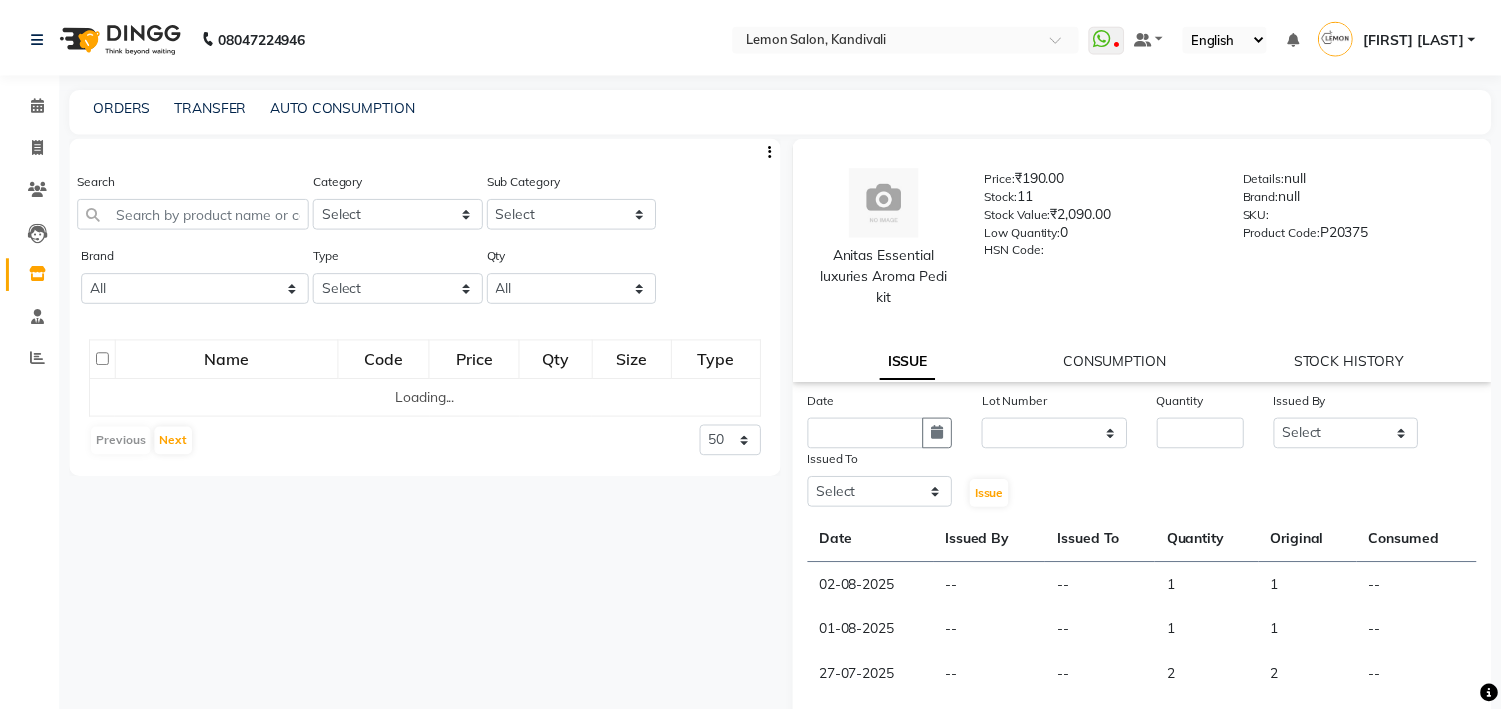 scroll, scrollTop: 0, scrollLeft: 0, axis: both 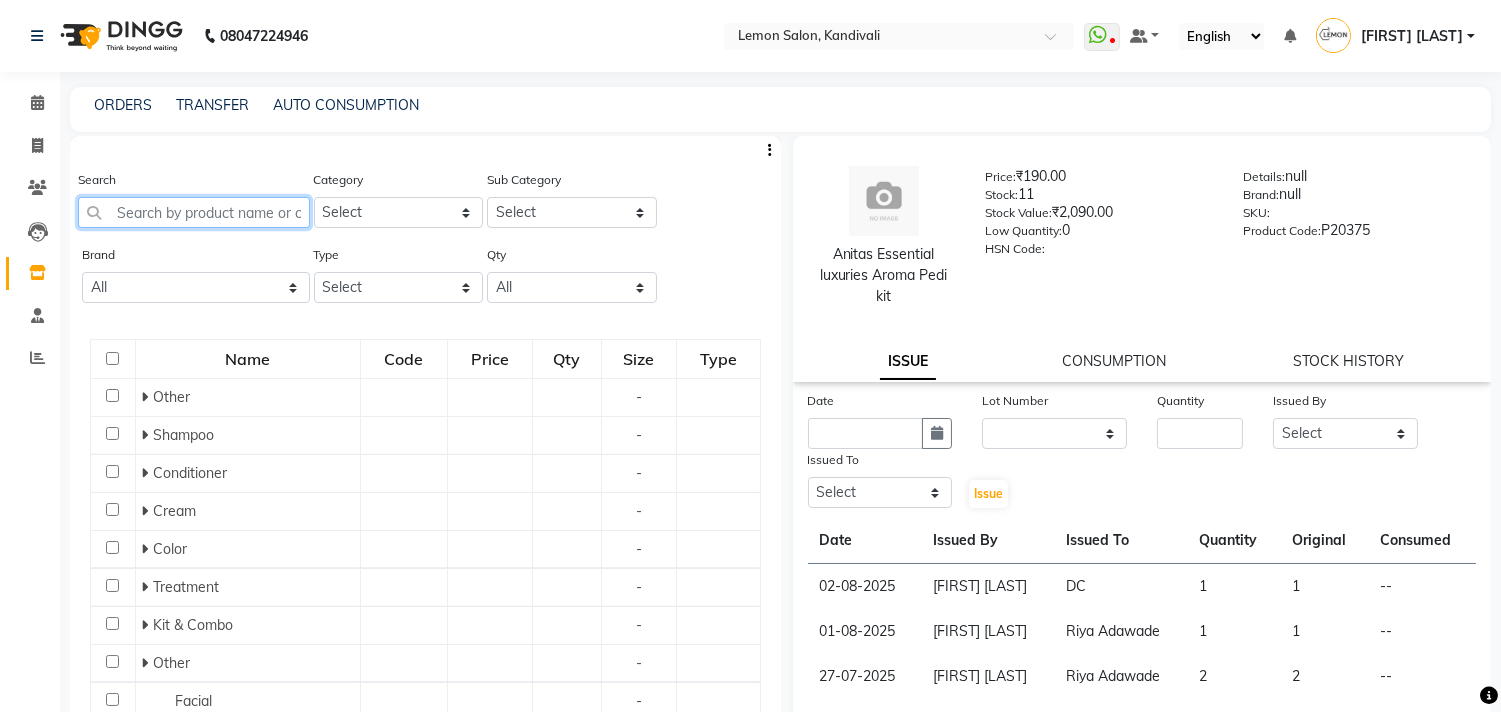 click 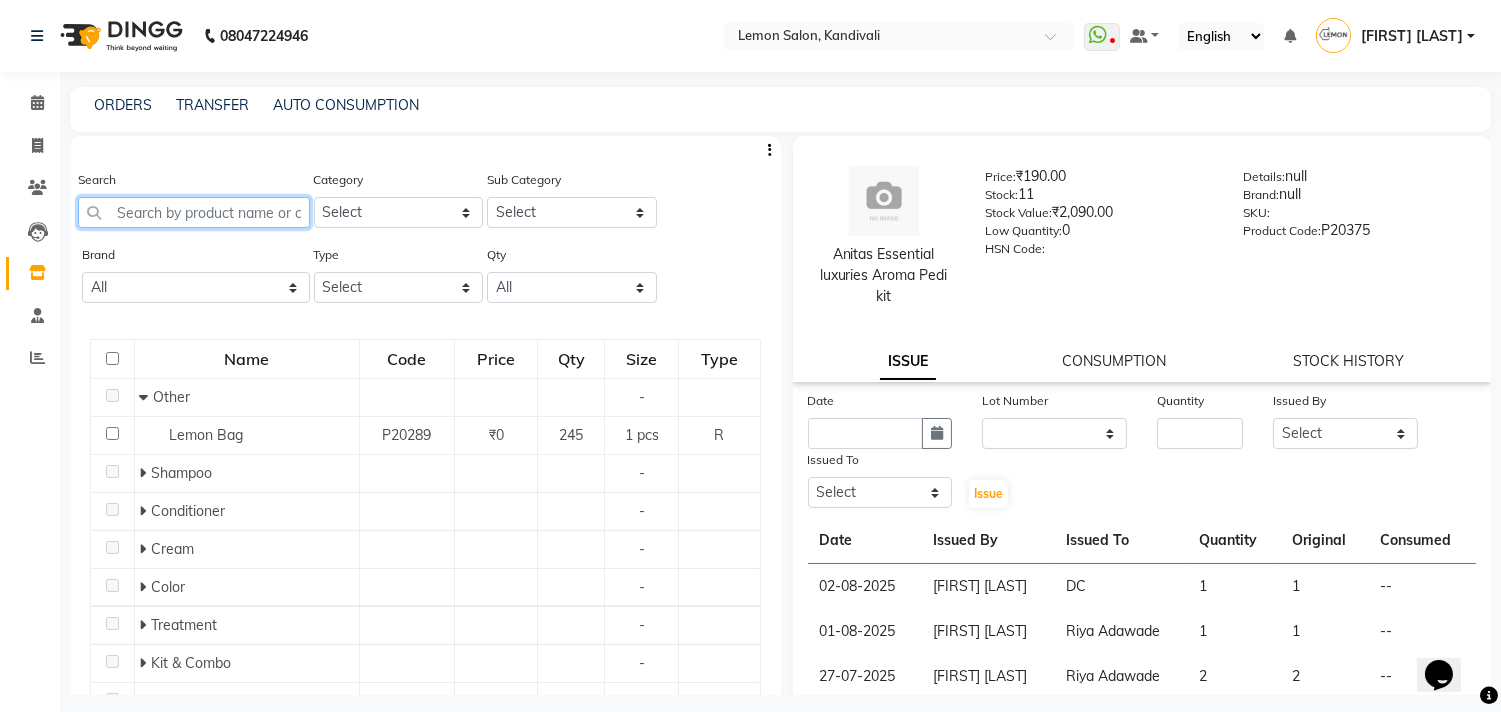 scroll, scrollTop: 0, scrollLeft: 0, axis: both 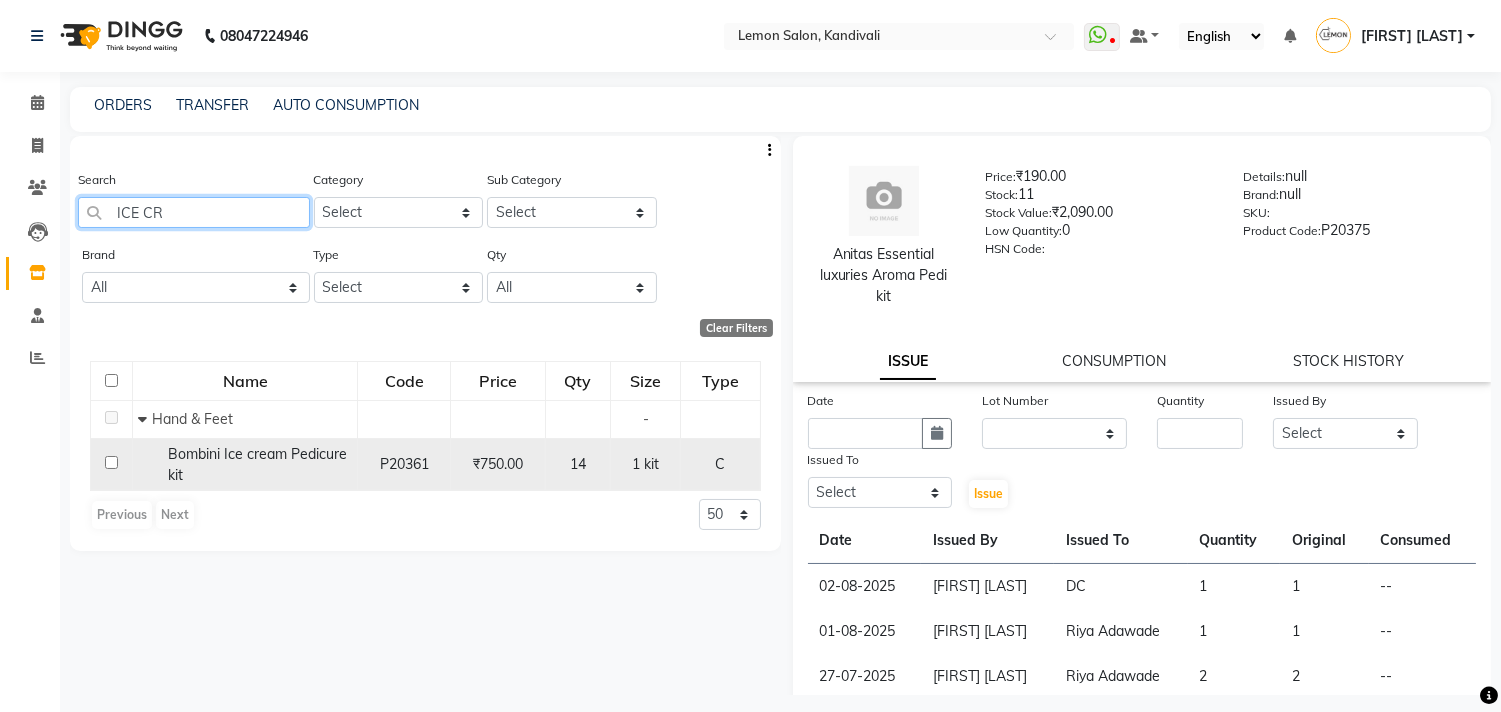 type on "ICE CR" 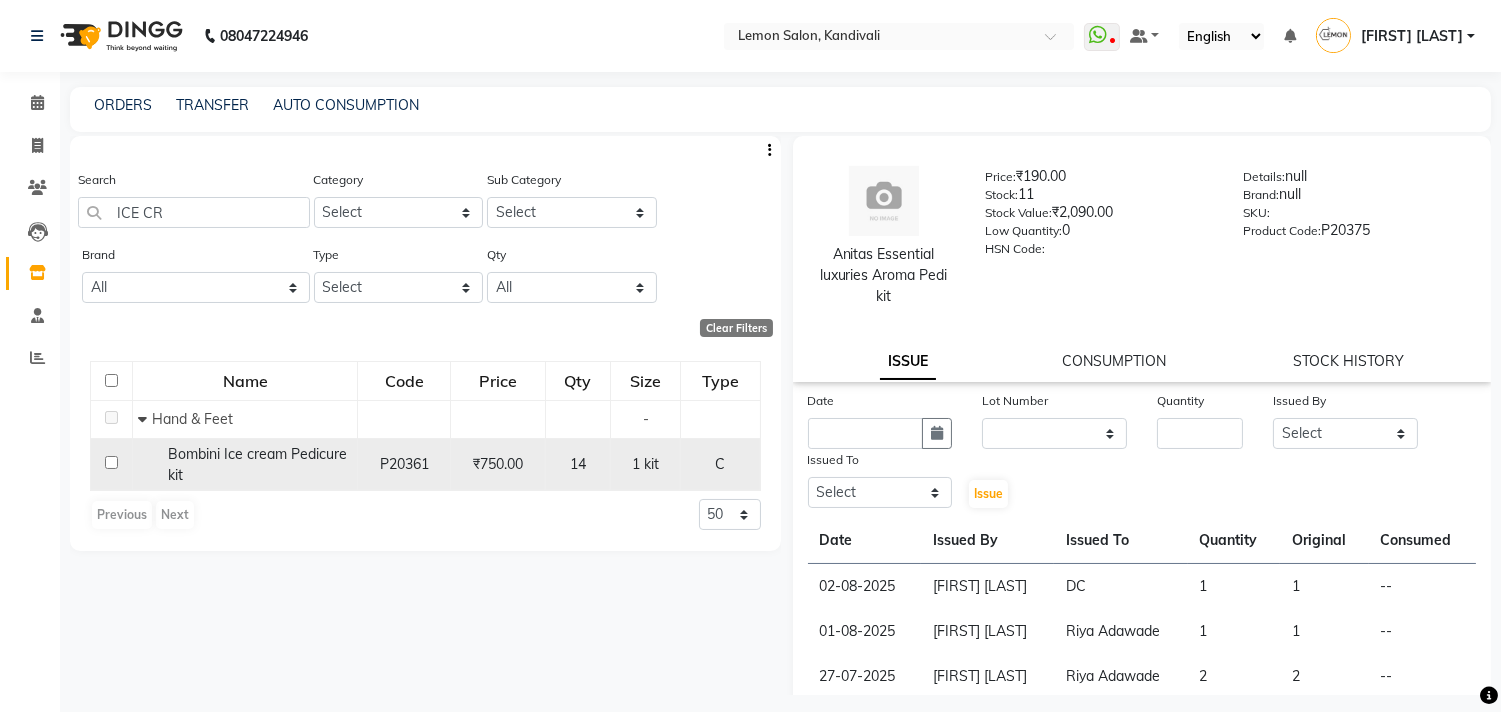 click 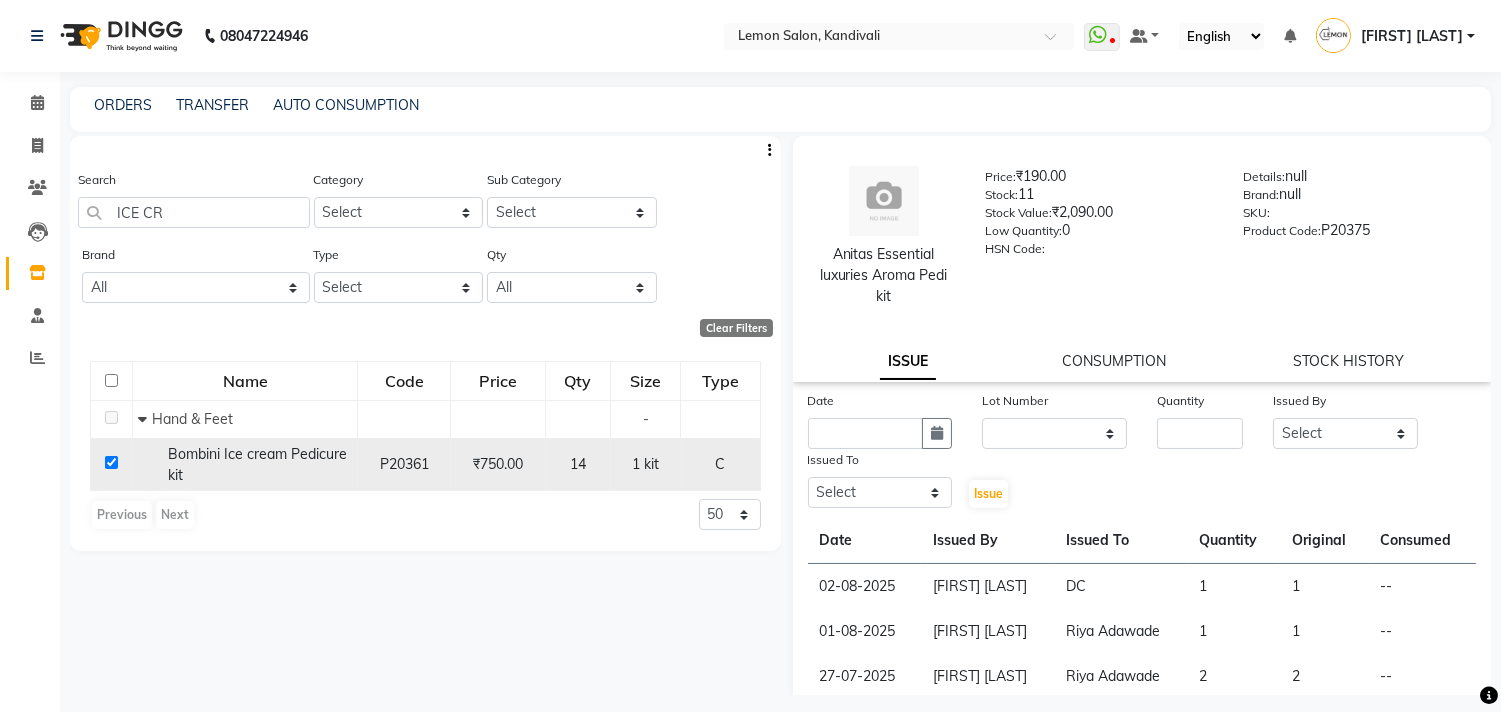 checkbox on "true" 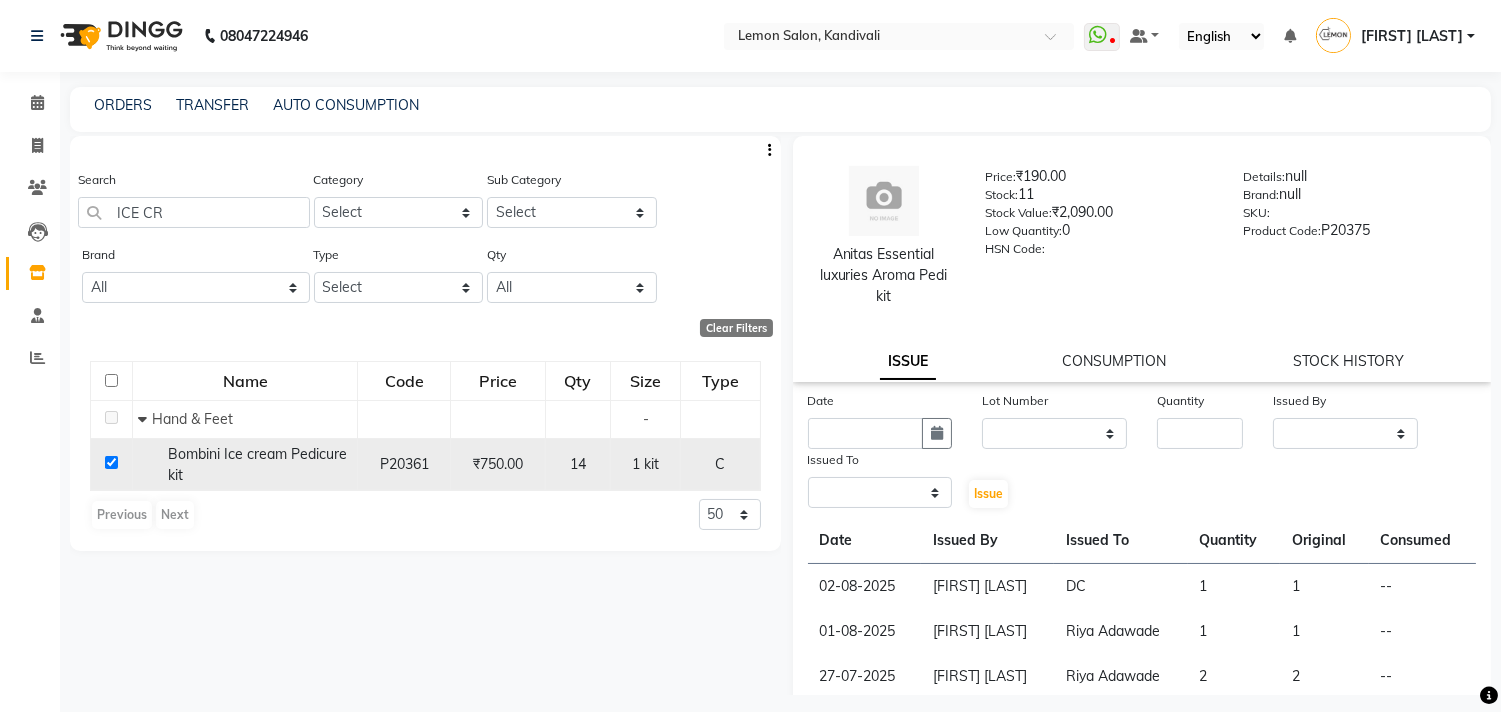 select 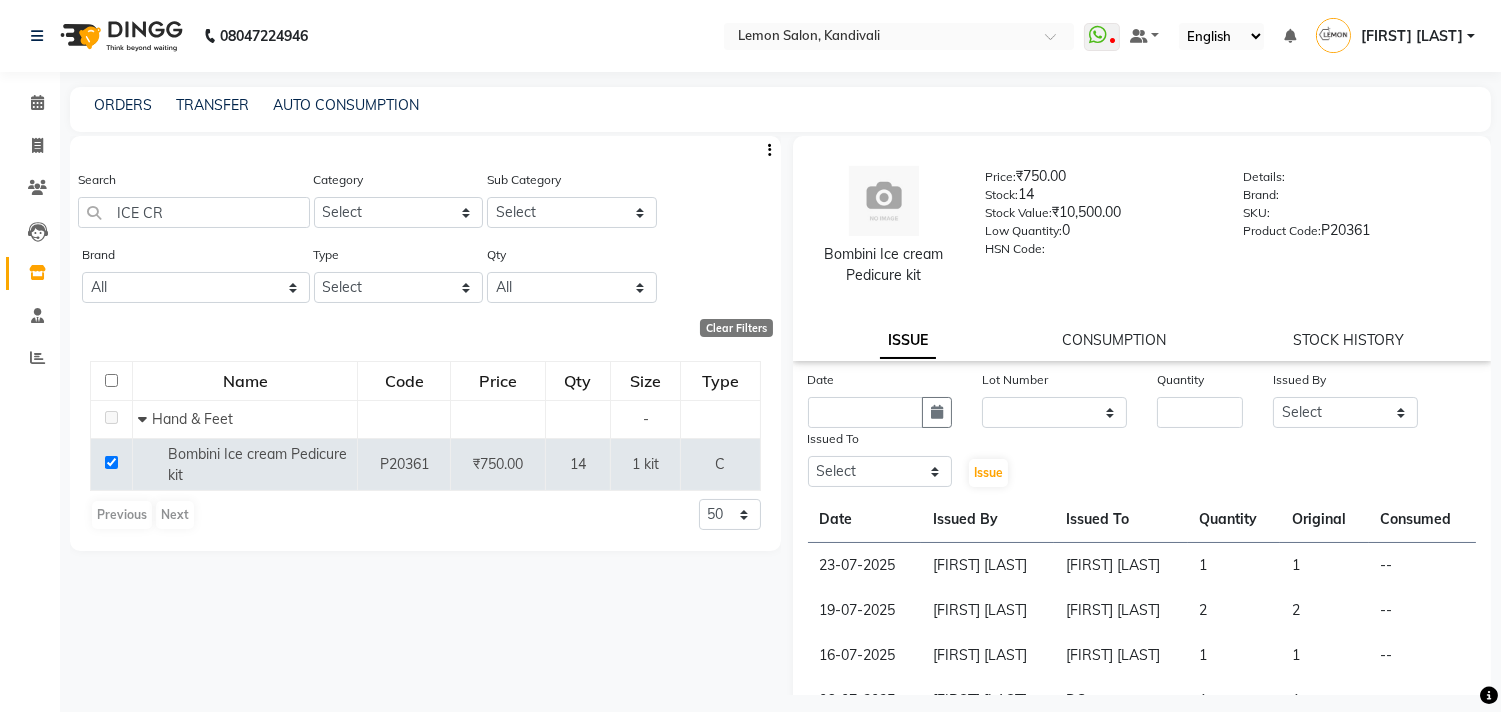 click on "Date" 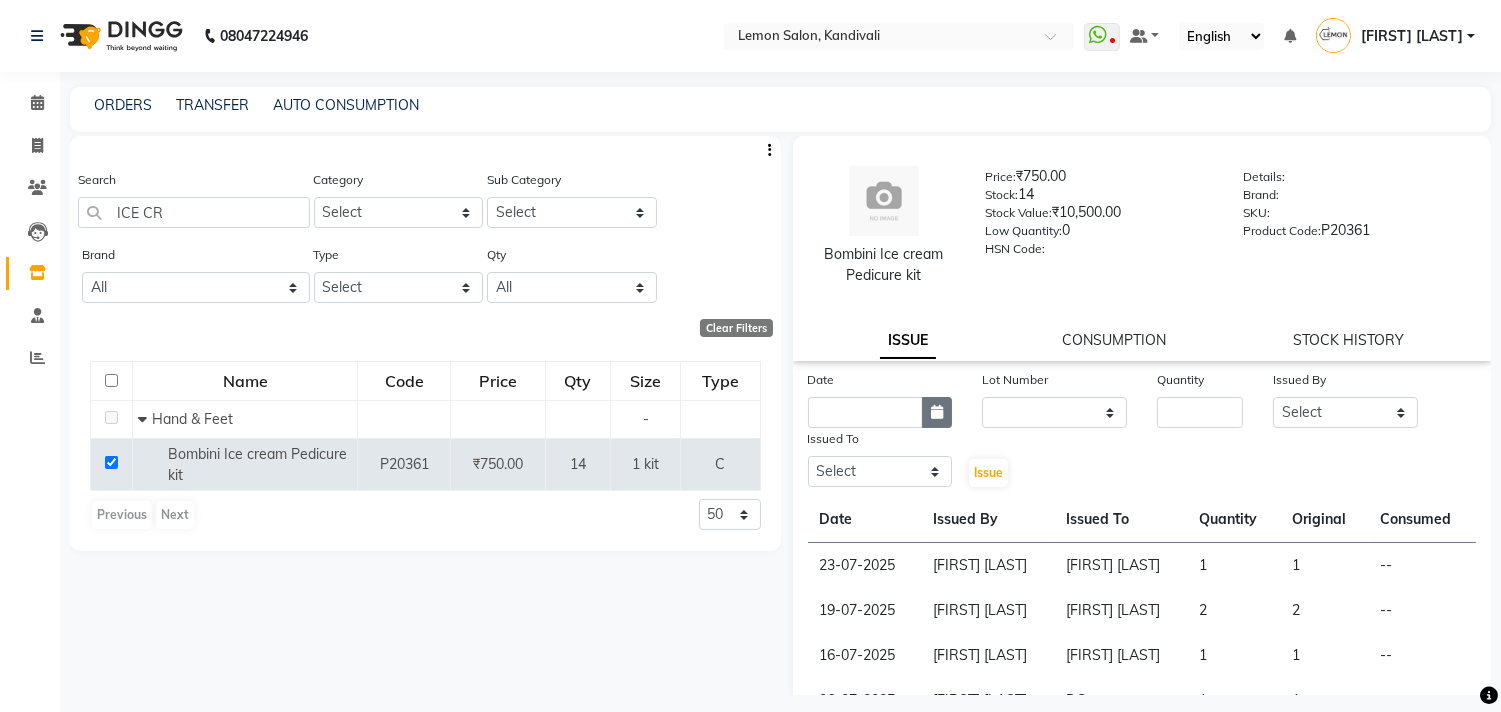 click 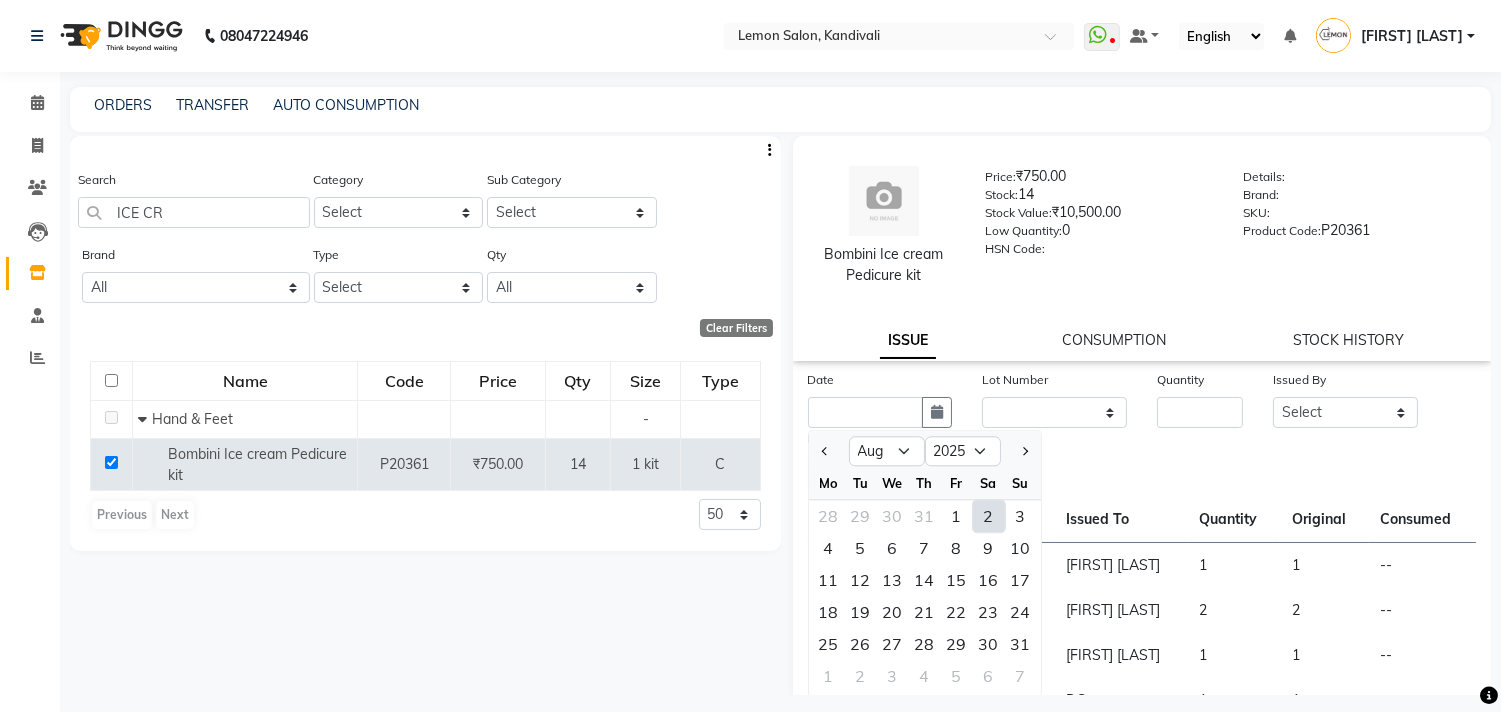 click on "2" 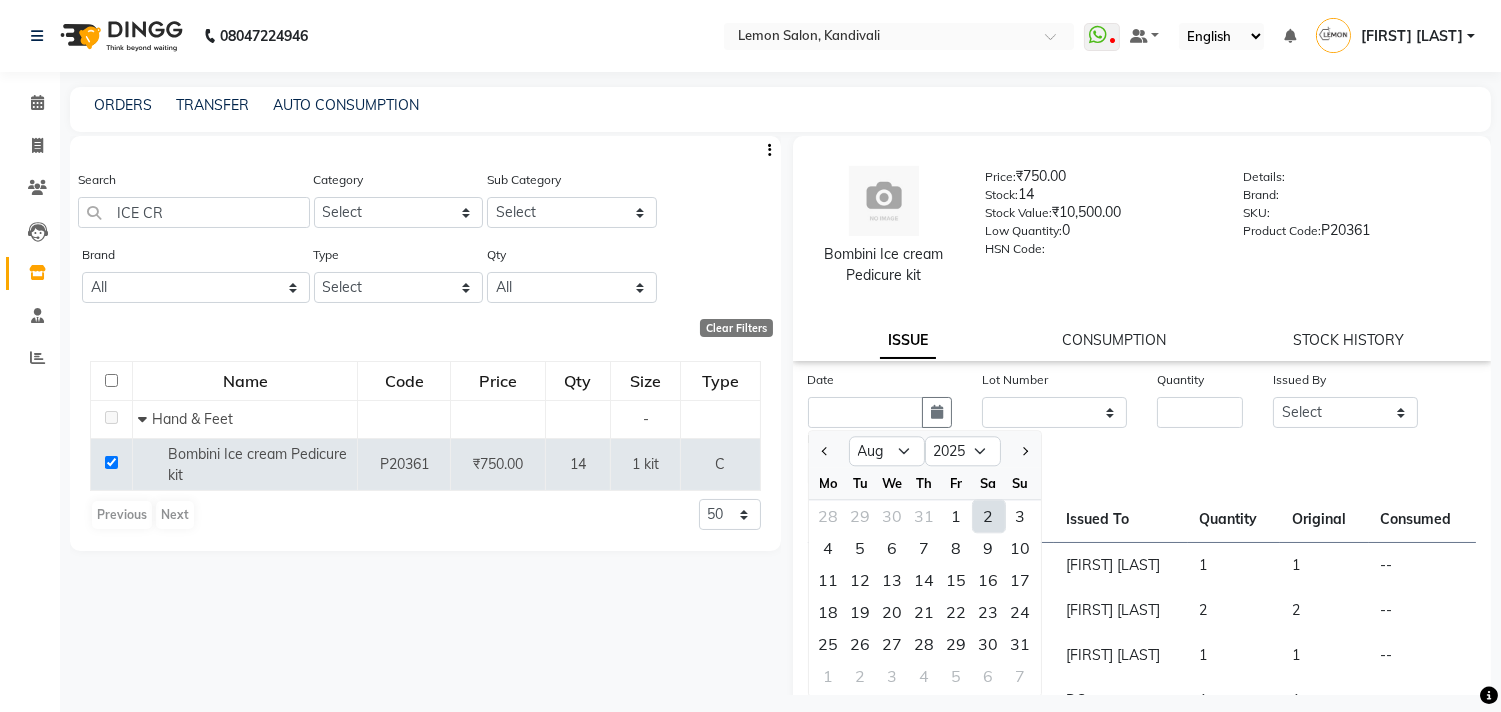 type on "02-08-2025" 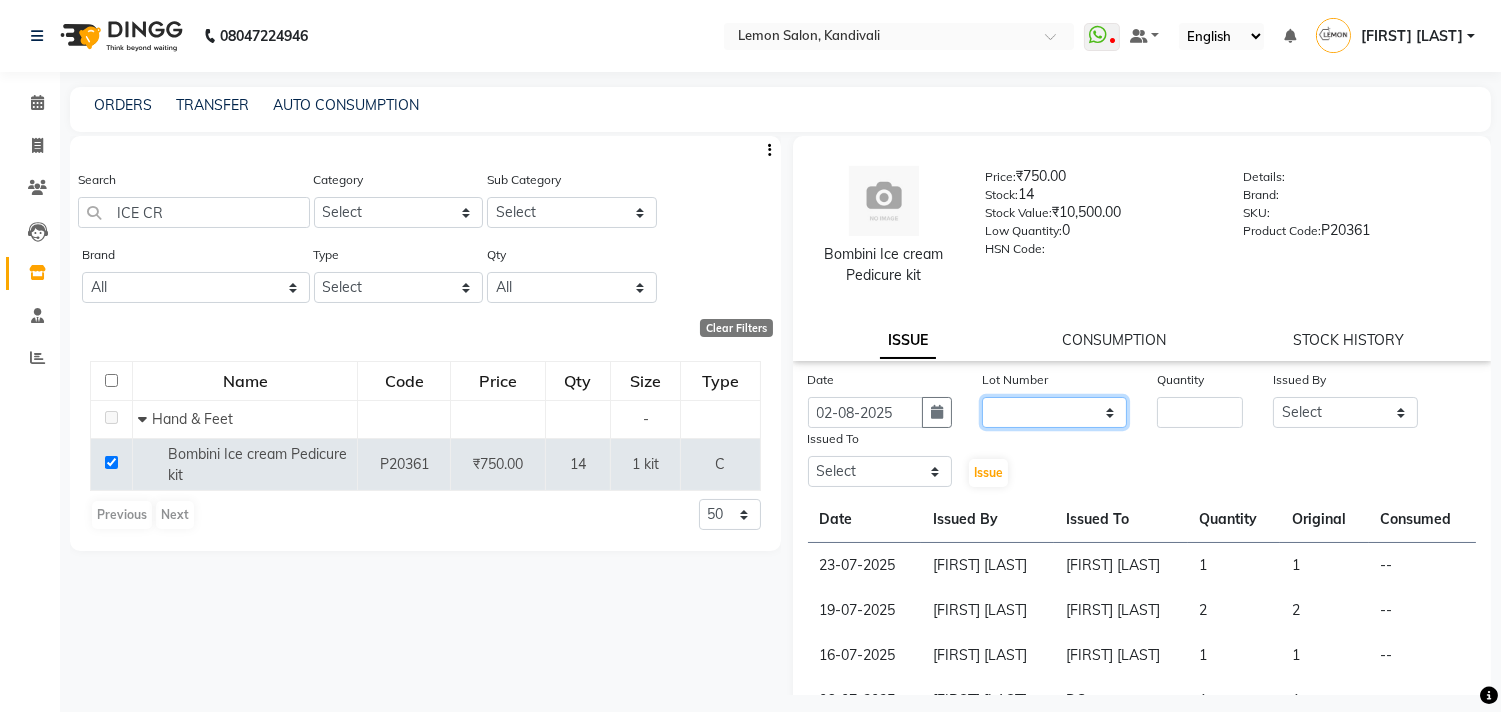 click on "None" 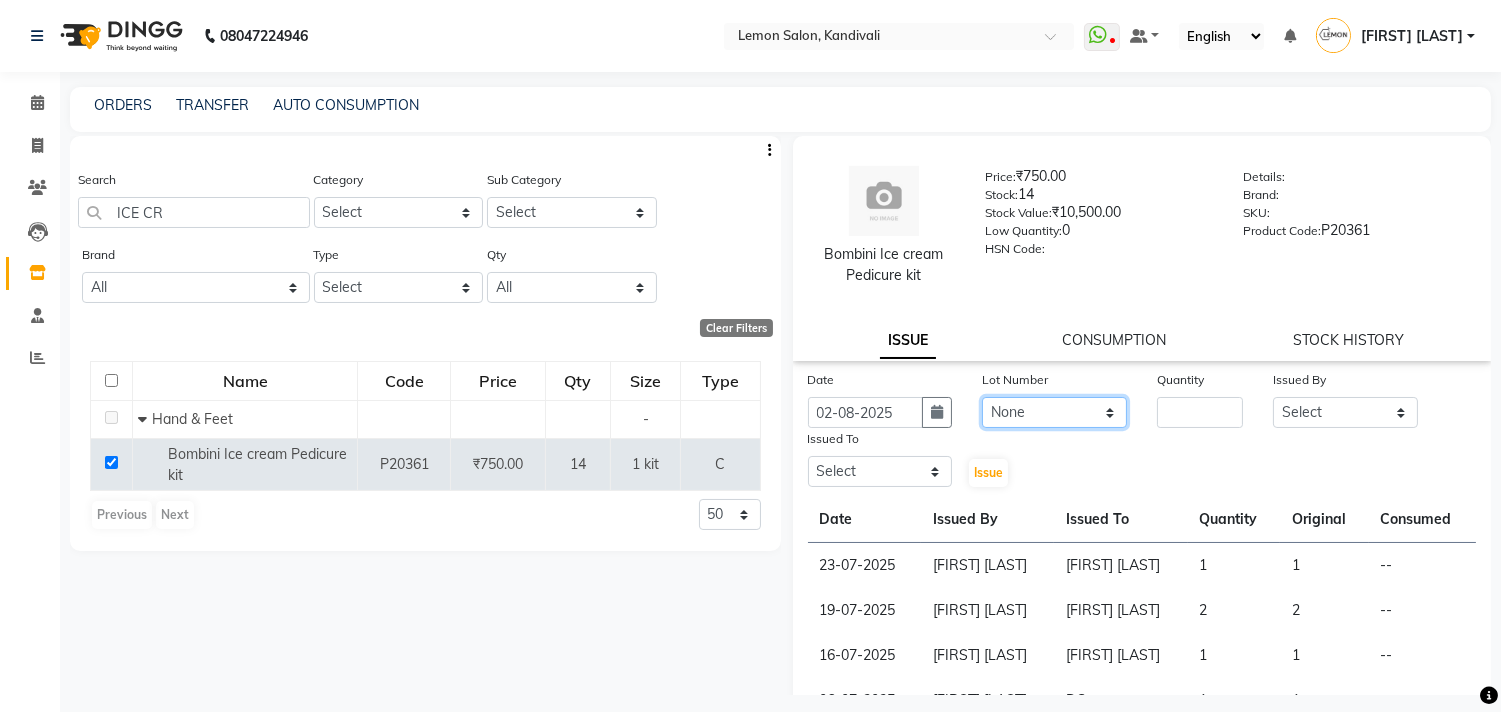 click on "None" 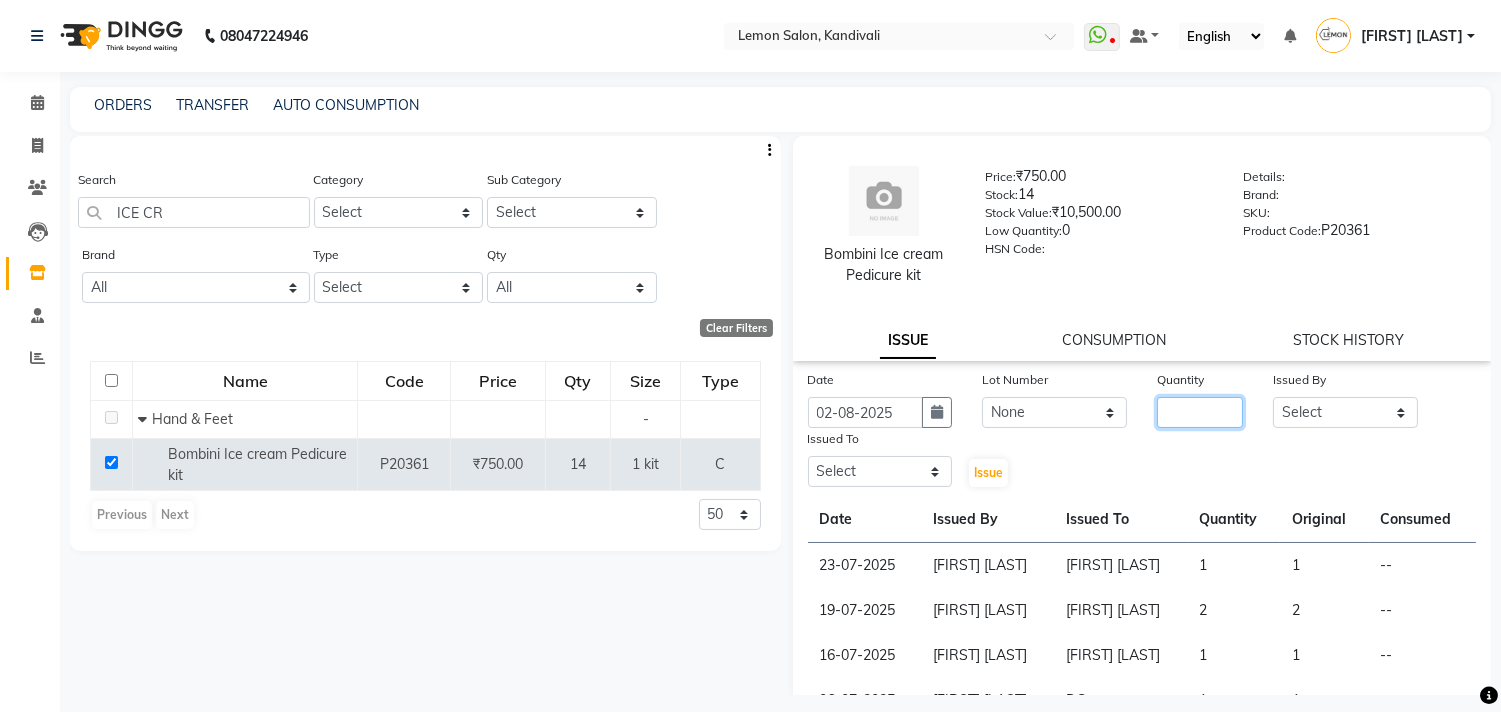 click 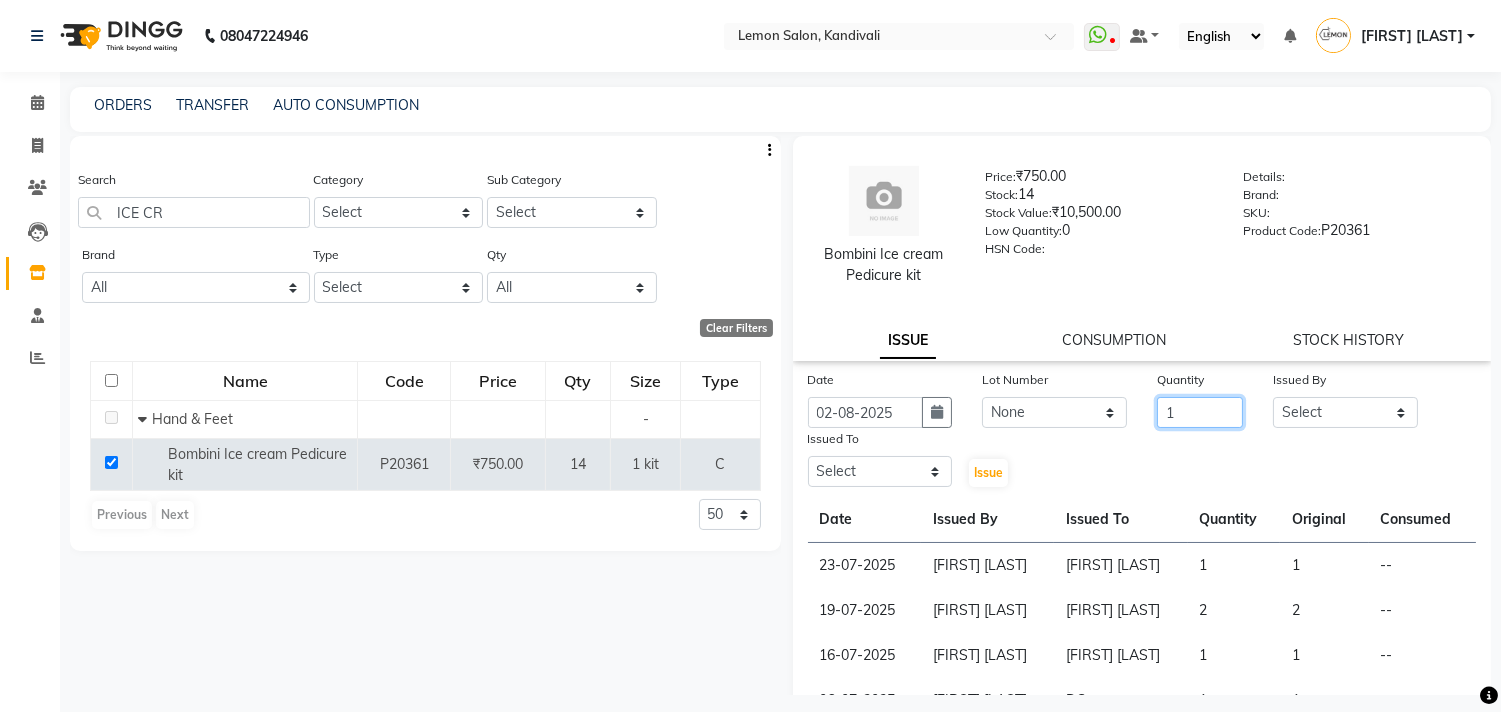 type on "1" 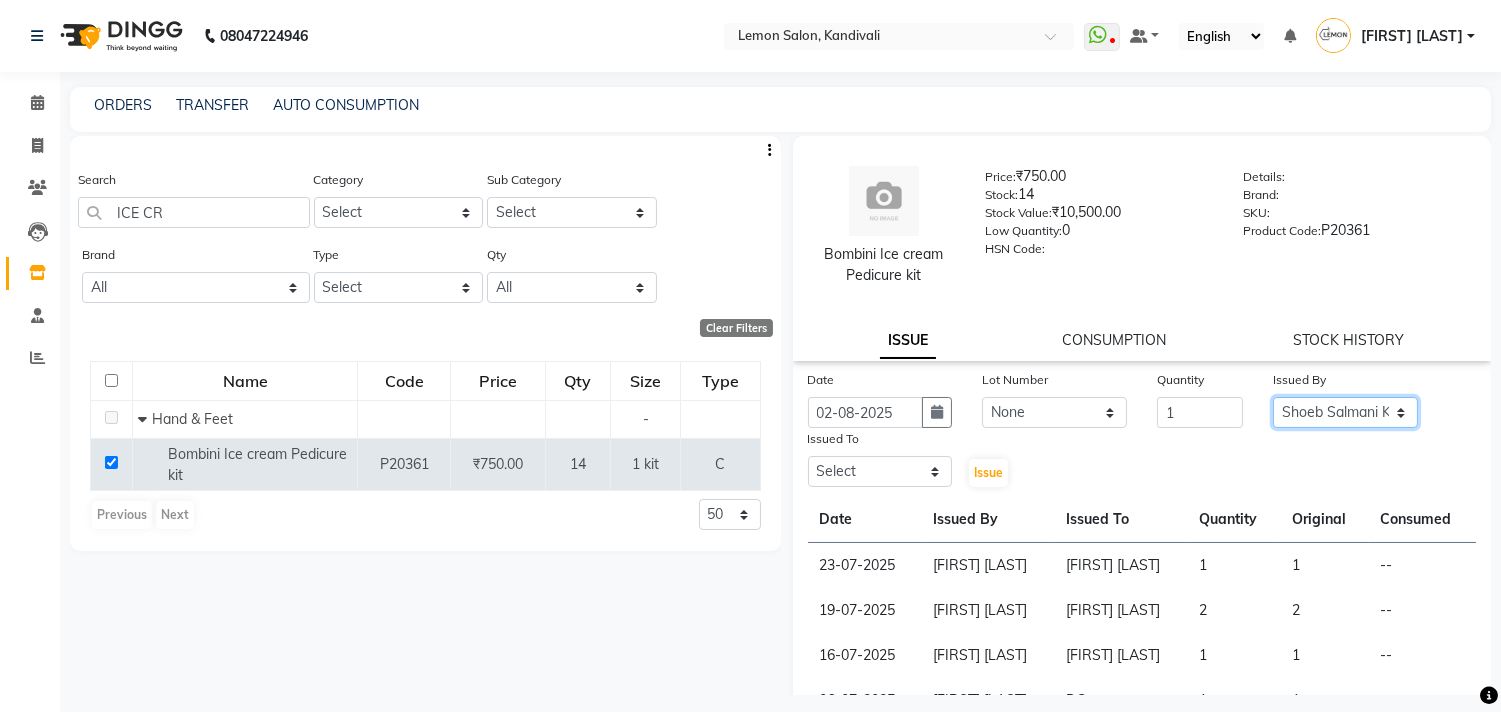 select on "8819" 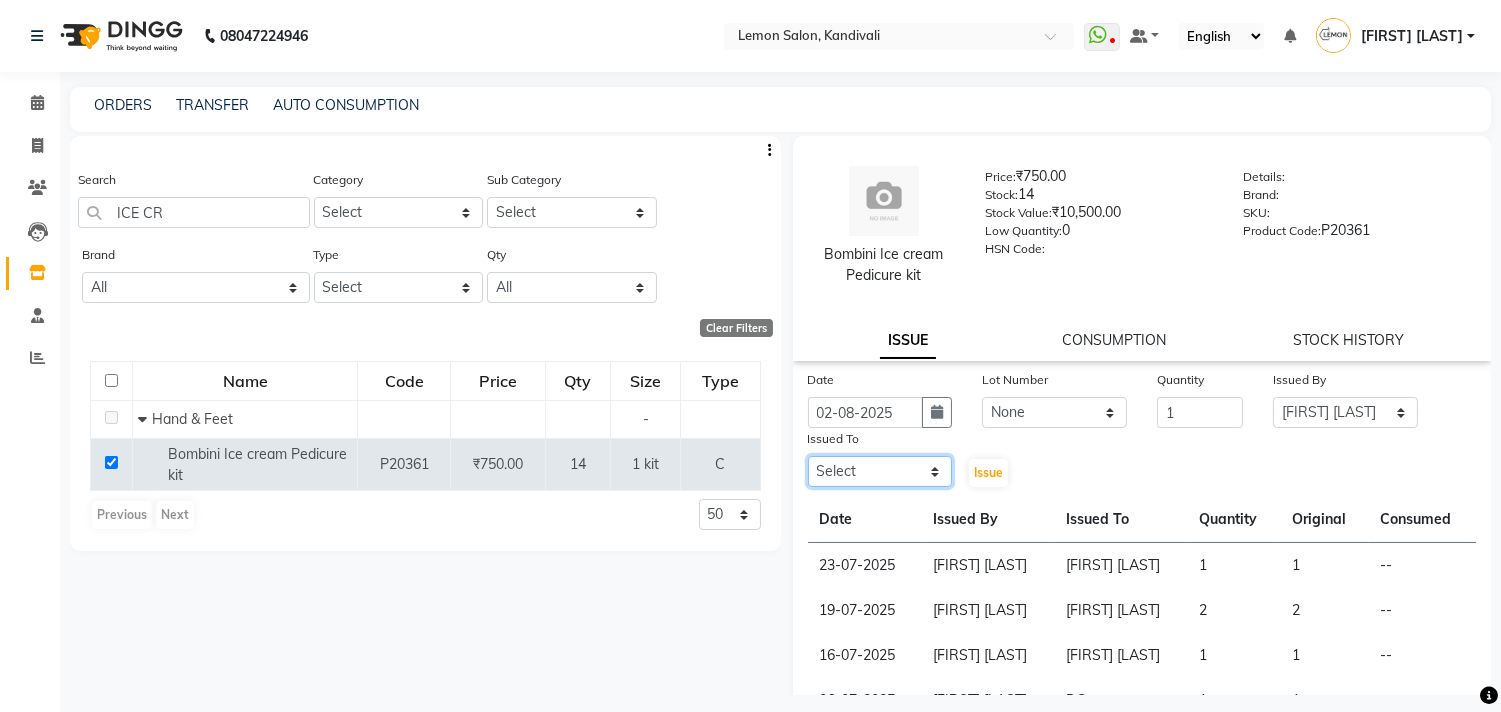 click on "Select Alam [FIRST] [LAST] [CITY] [FIRST] [LAST] [FIRST] [LAST] [FIRST] [LAST] [FIRST] [LAST] [FIRST] [LAST] [FIRST] [LAST] [FIRST] [LAST] [FIRST] [LAST]" 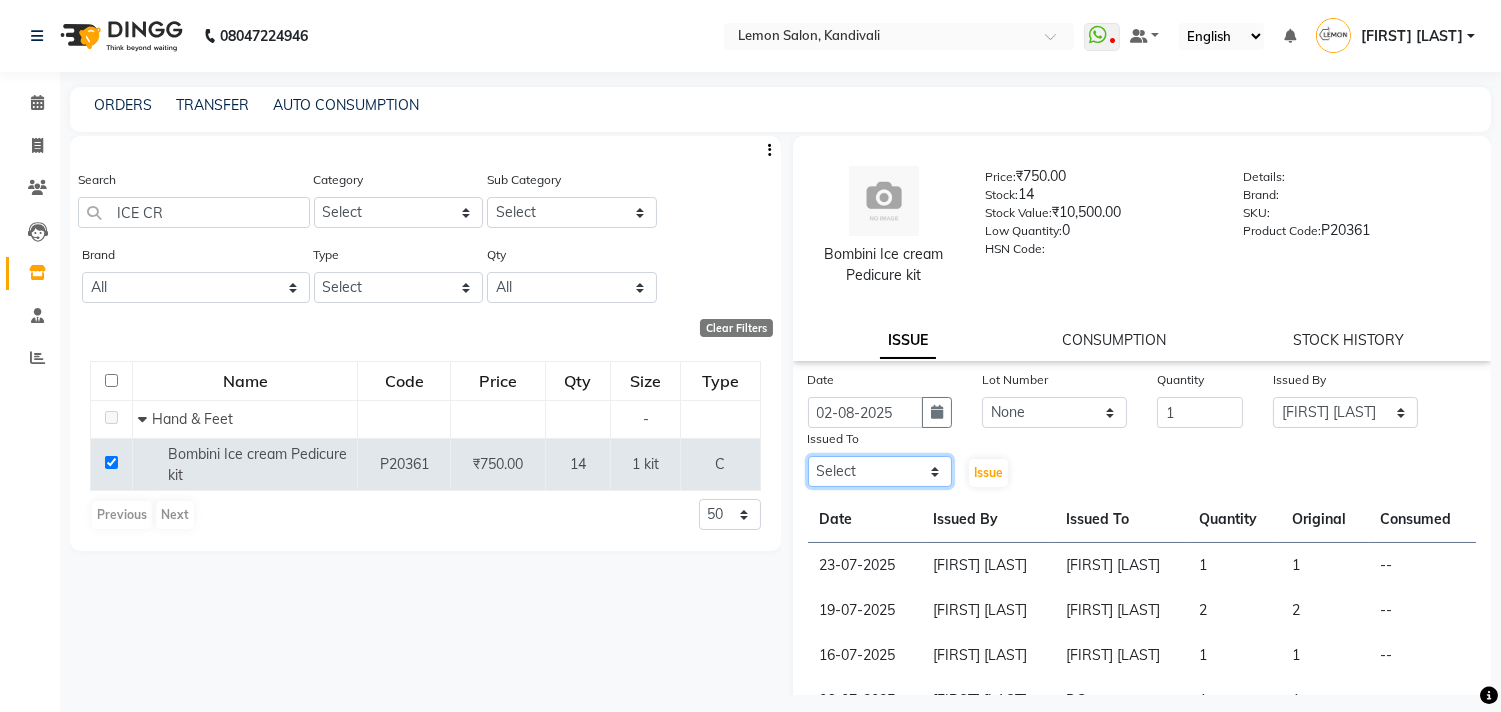 select on "7880" 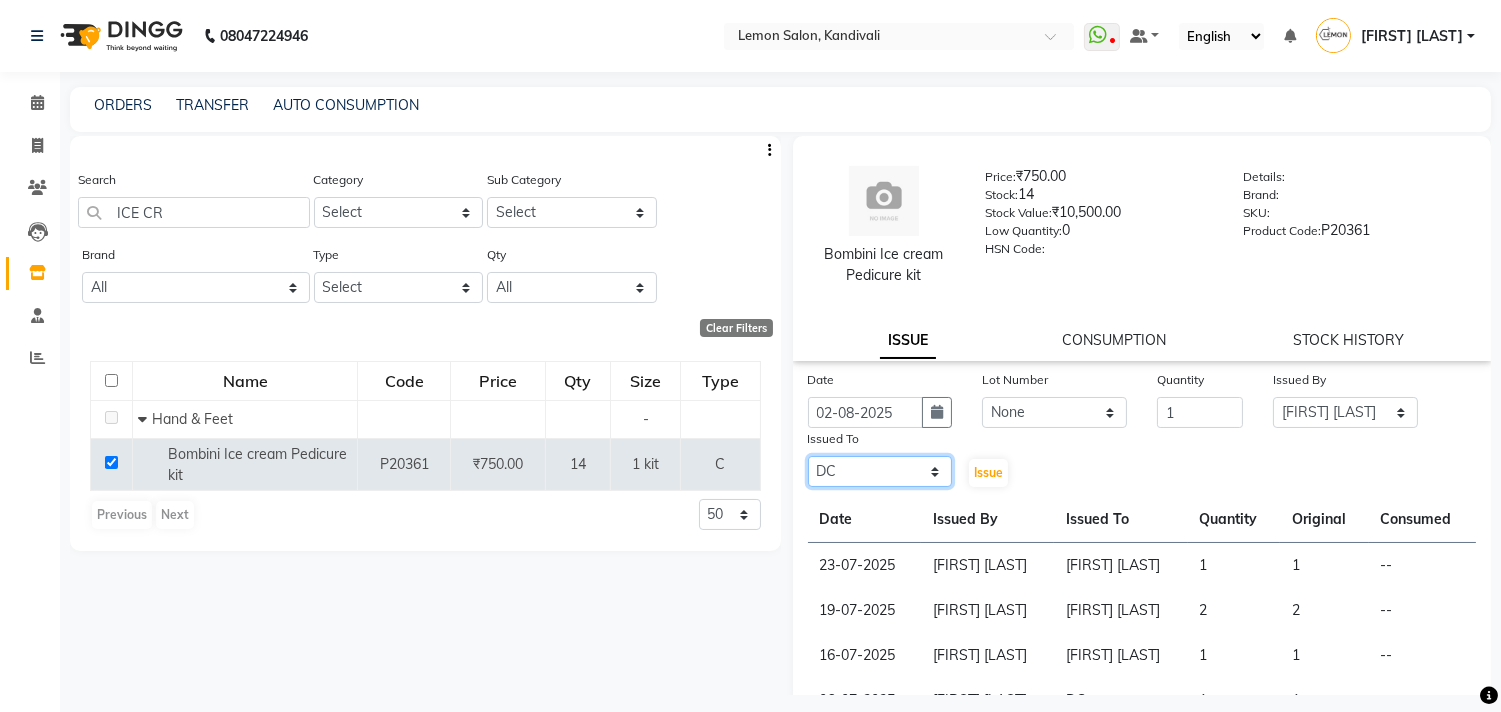 click on "Select Alam [FIRST] [LAST] [CITY] [FIRST] [LAST] [FIRST] [LAST] [FIRST] [LAST] [FIRST] [LAST] [FIRST] [LAST] [FIRST] [LAST] [FIRST] [LAST] [FIRST] [LAST]" 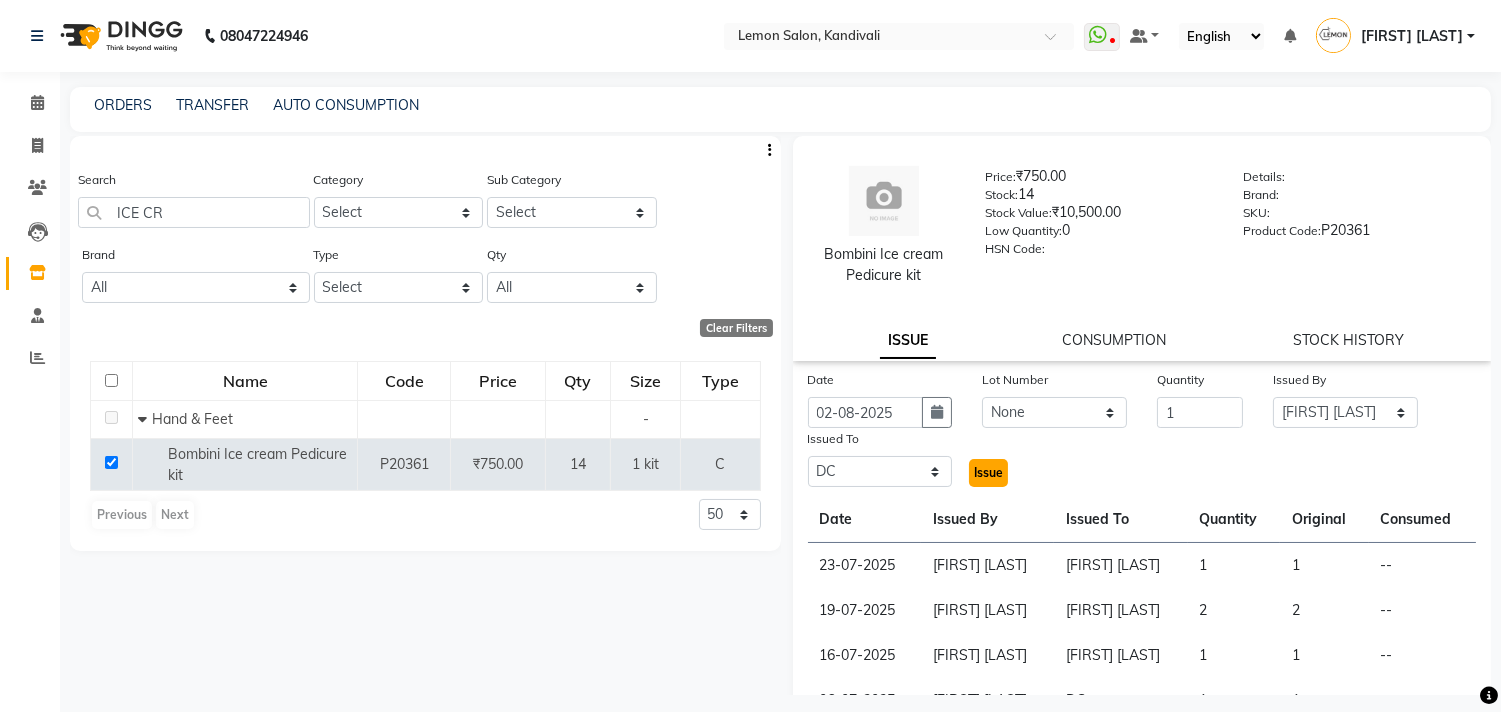 click on "Issue" 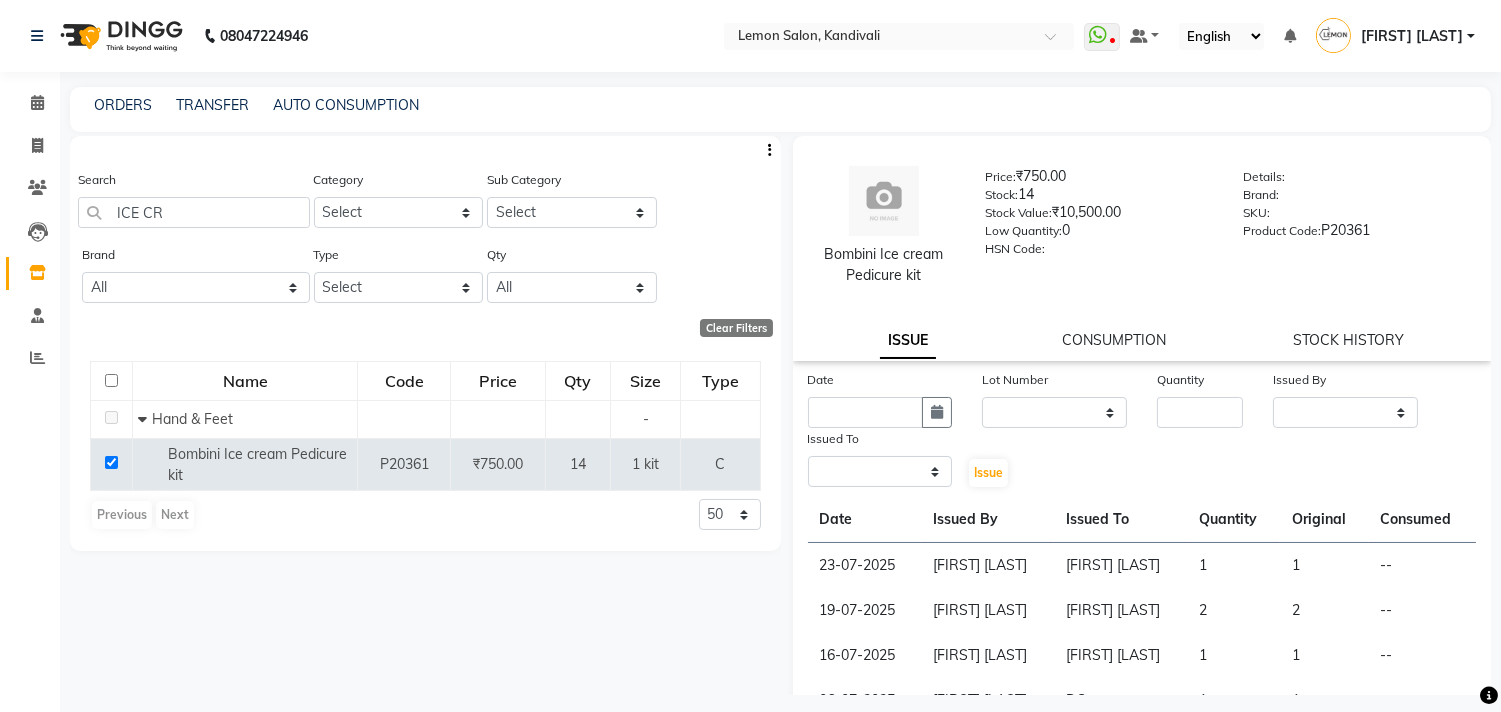 select 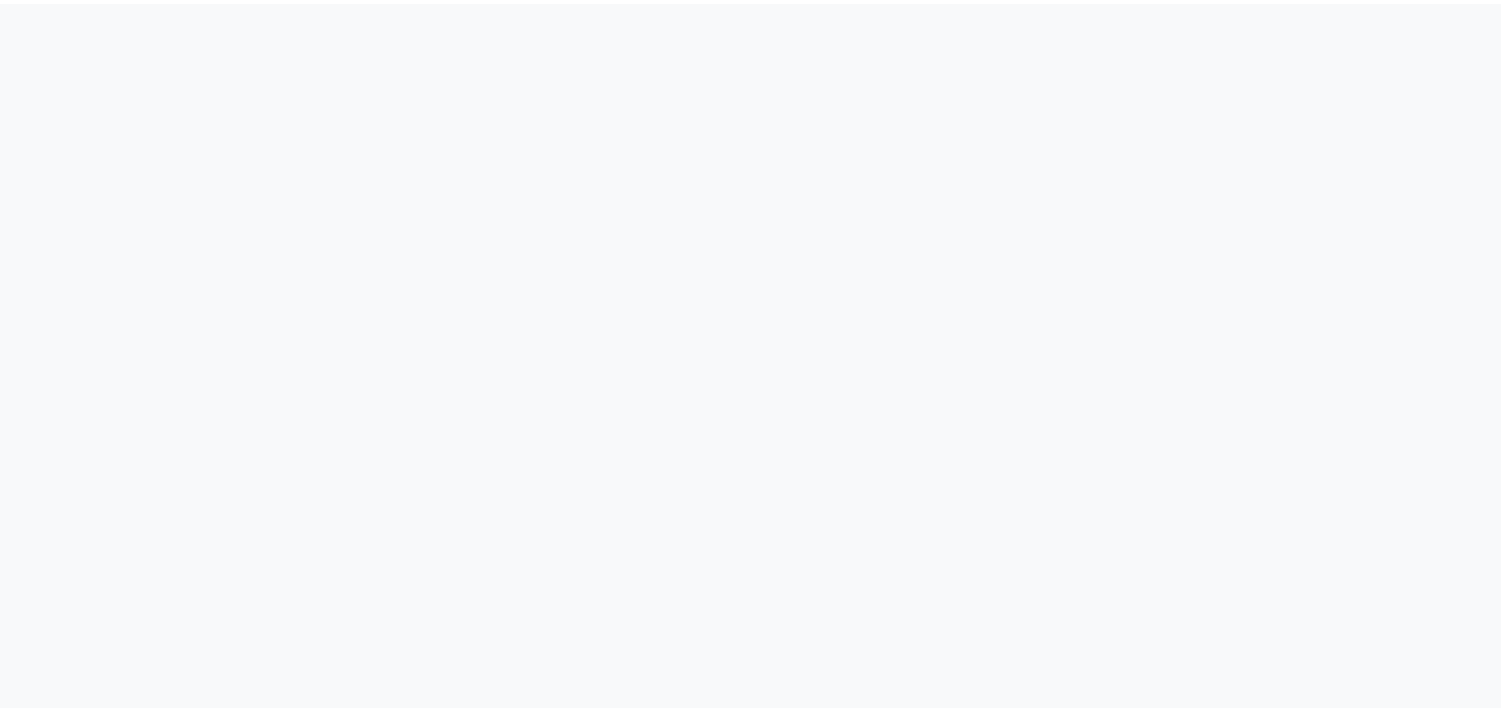 scroll, scrollTop: 0, scrollLeft: 0, axis: both 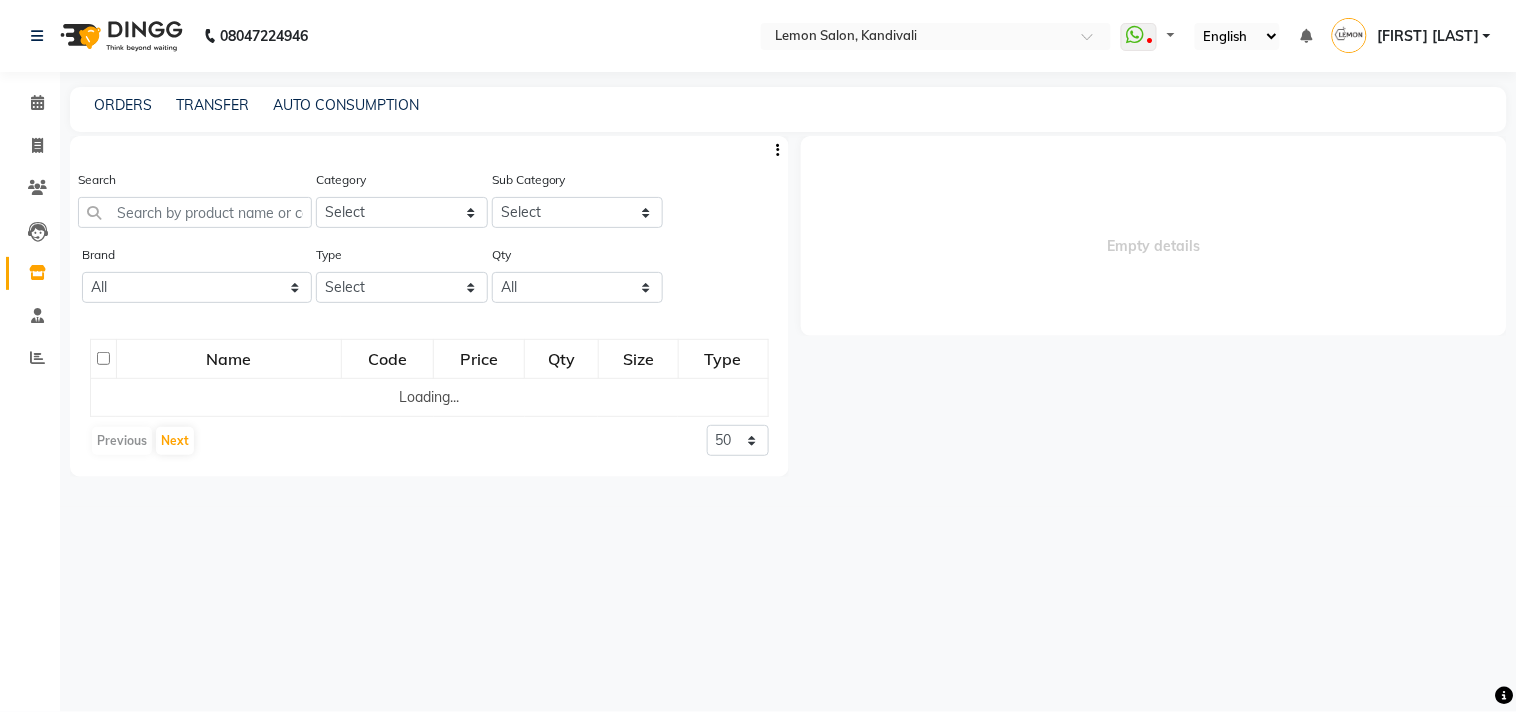 select 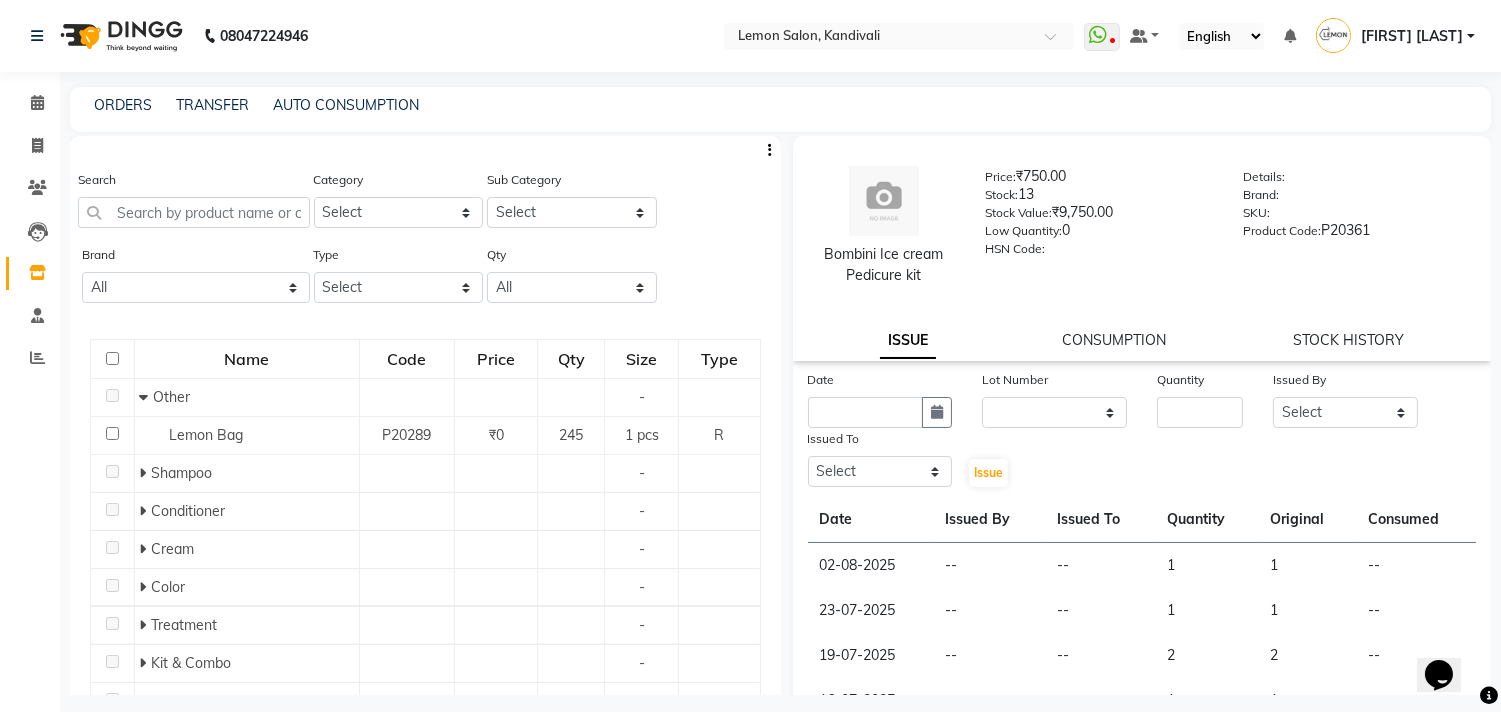 scroll, scrollTop: 0, scrollLeft: 0, axis: both 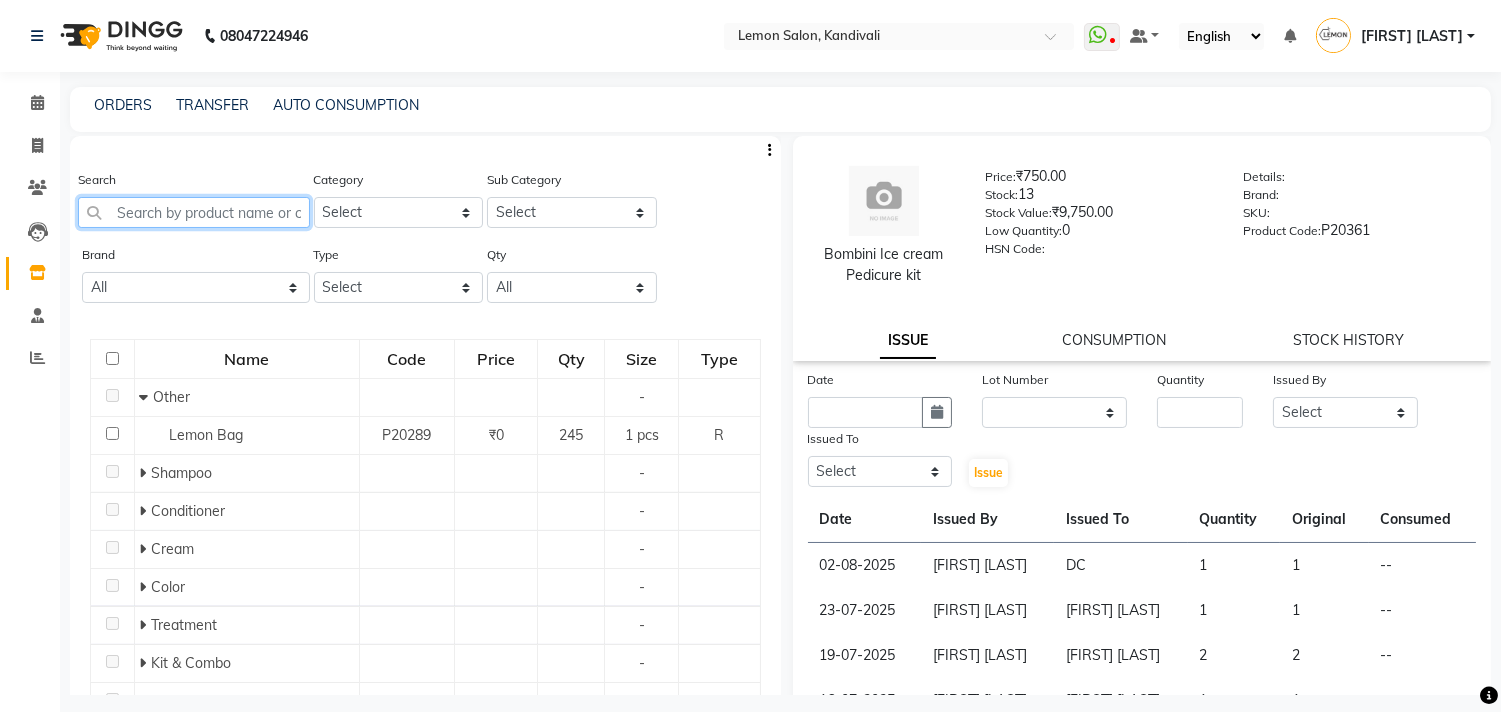 click 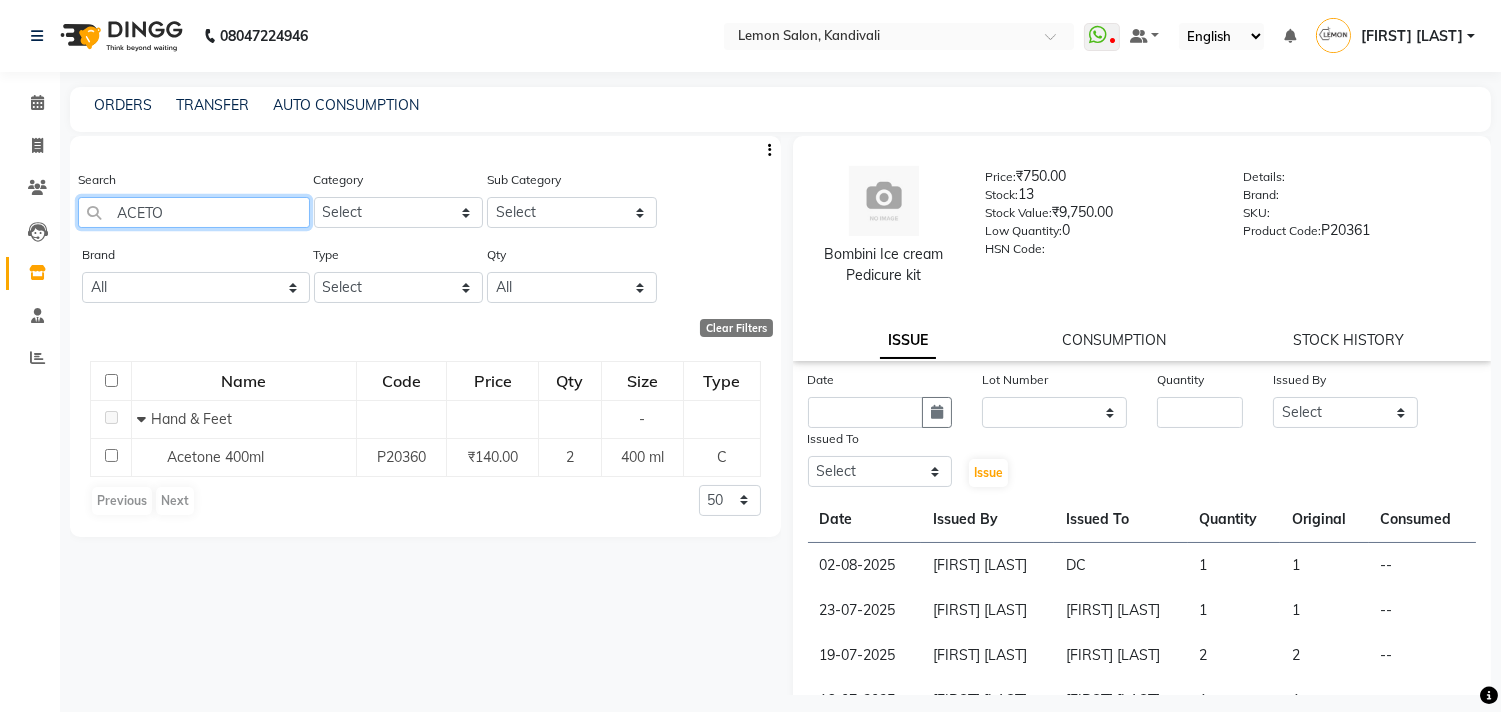 drag, startPoint x: 172, startPoint y: 217, endPoint x: 84, endPoint y: 226, distance: 88.45903 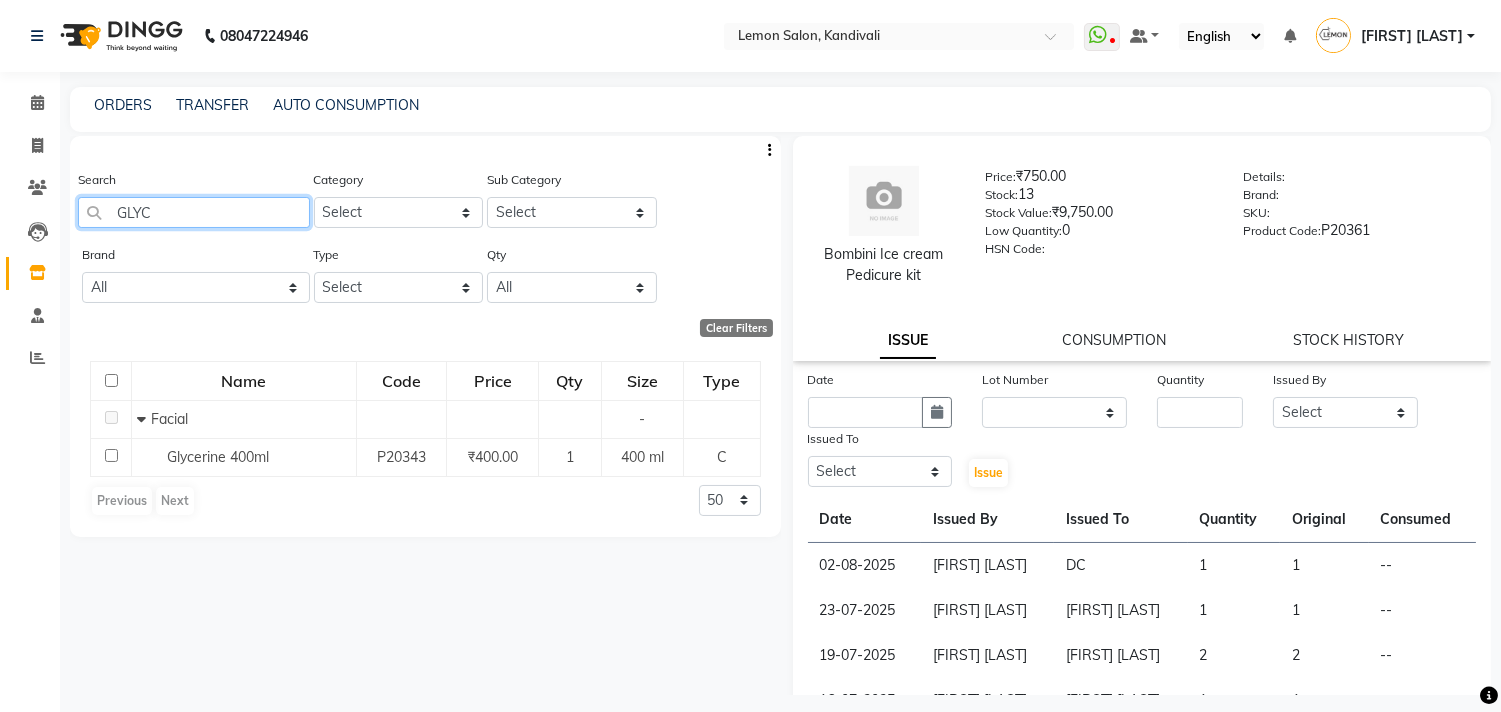 drag, startPoint x: 155, startPoint y: 220, endPoint x: 103, endPoint y: 225, distance: 52.23983 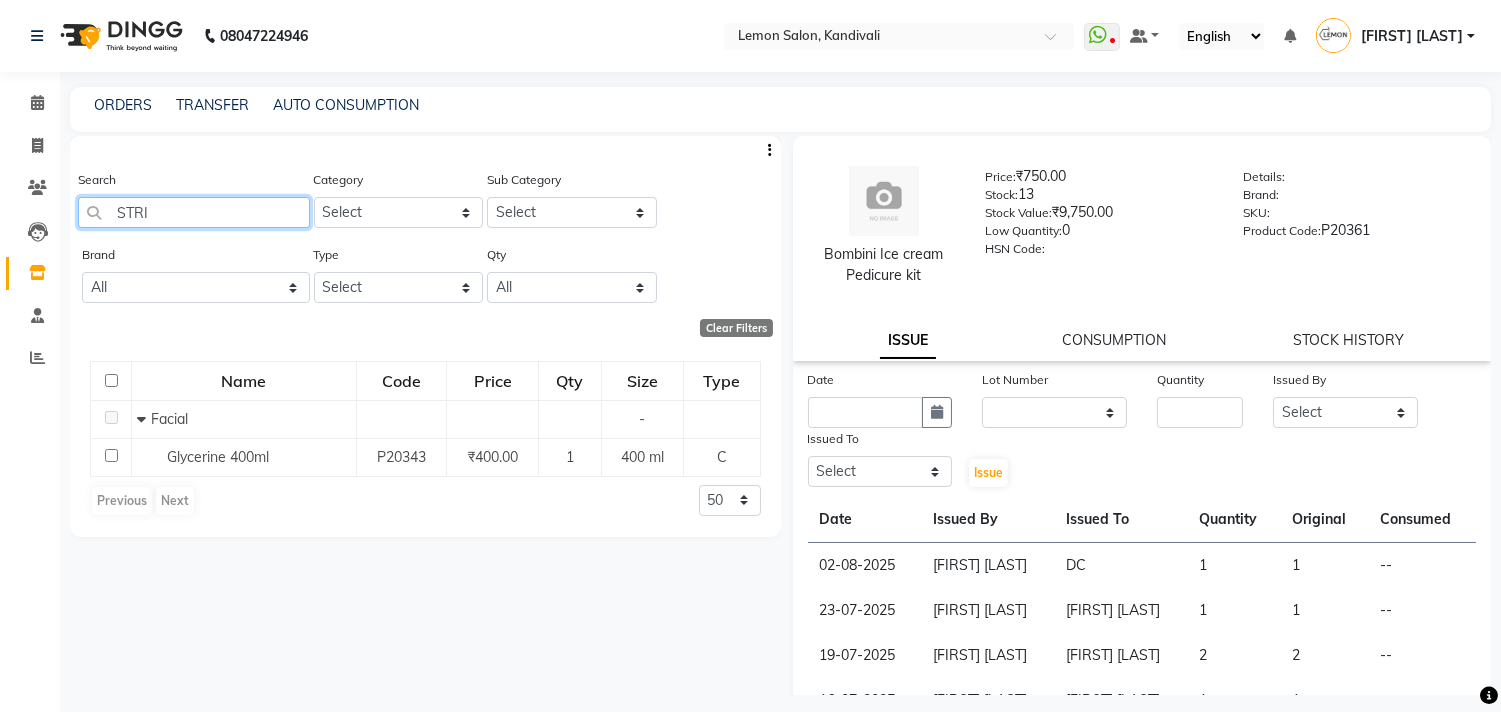 type on "STRIP" 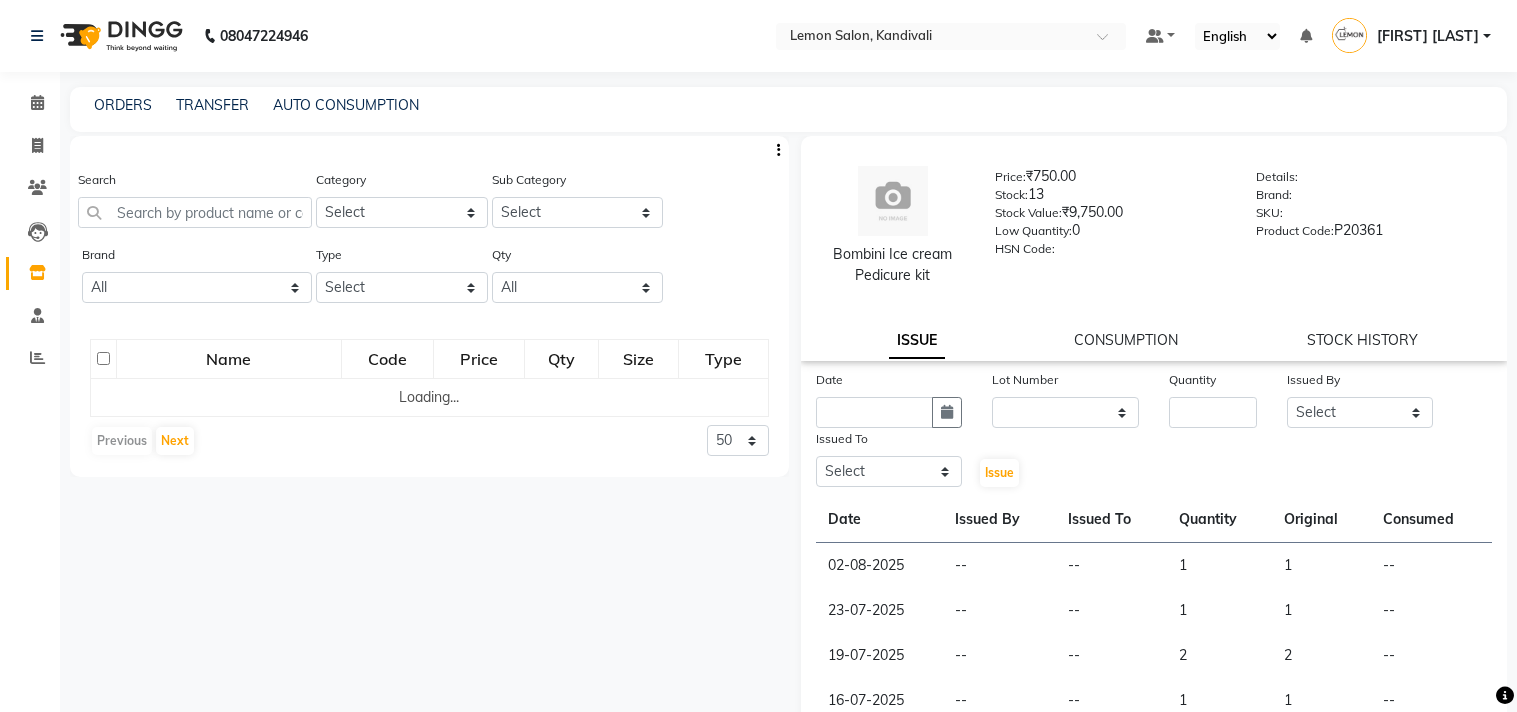 select 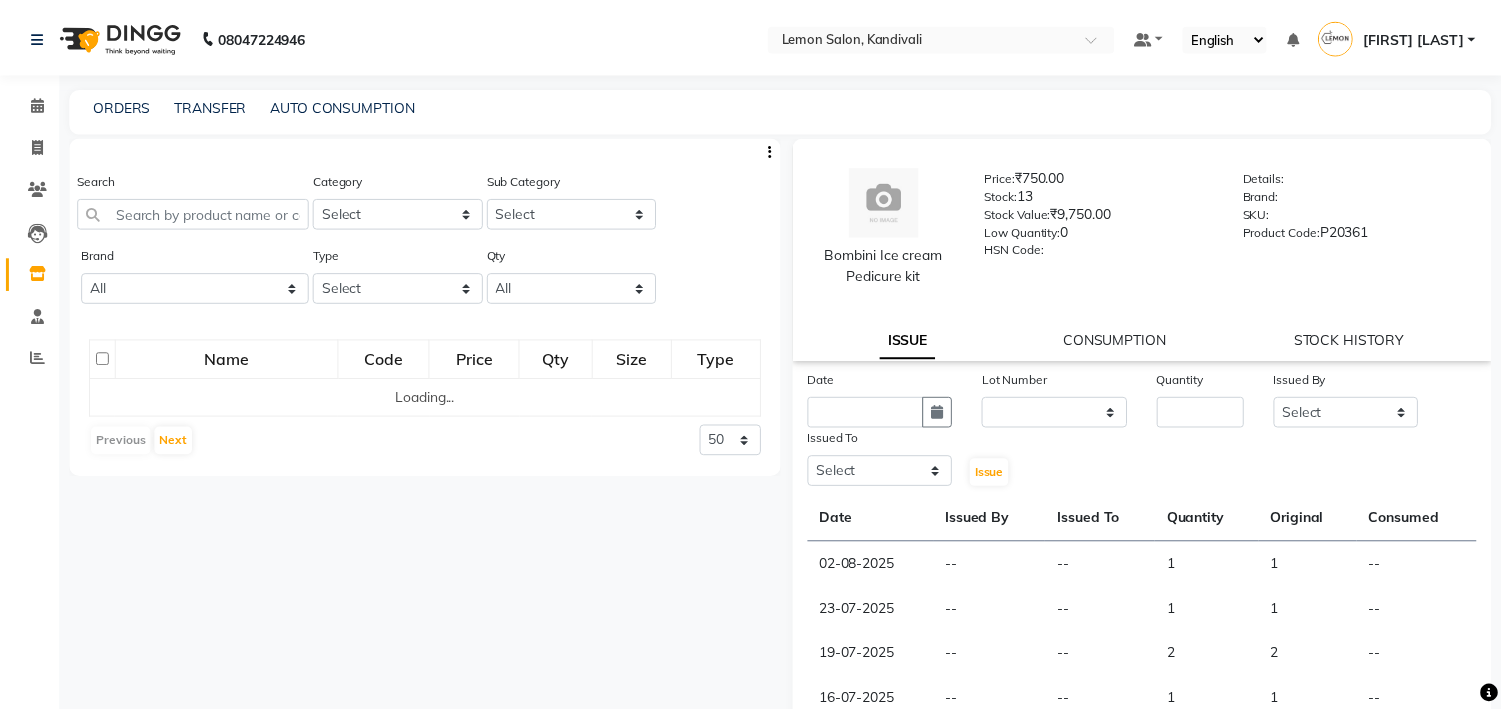 scroll, scrollTop: 0, scrollLeft: 0, axis: both 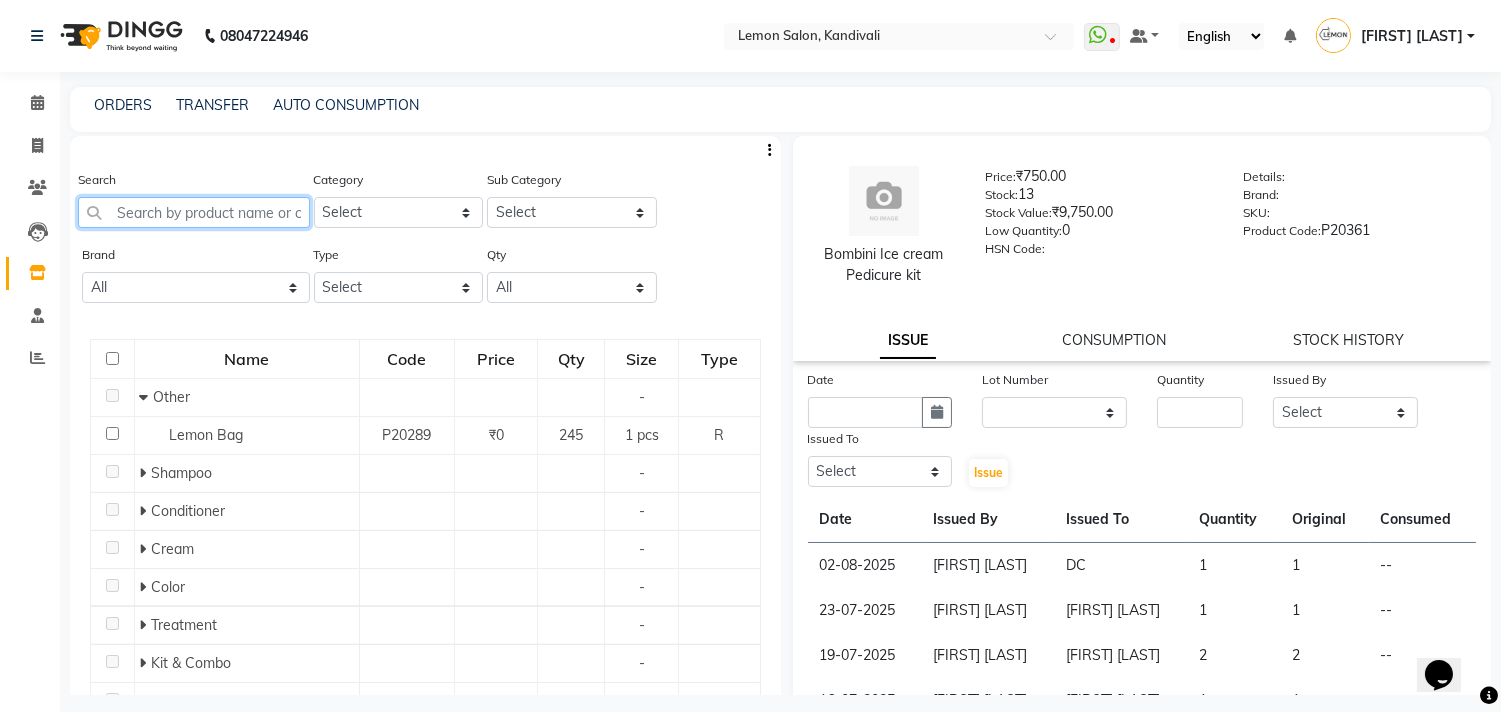 click 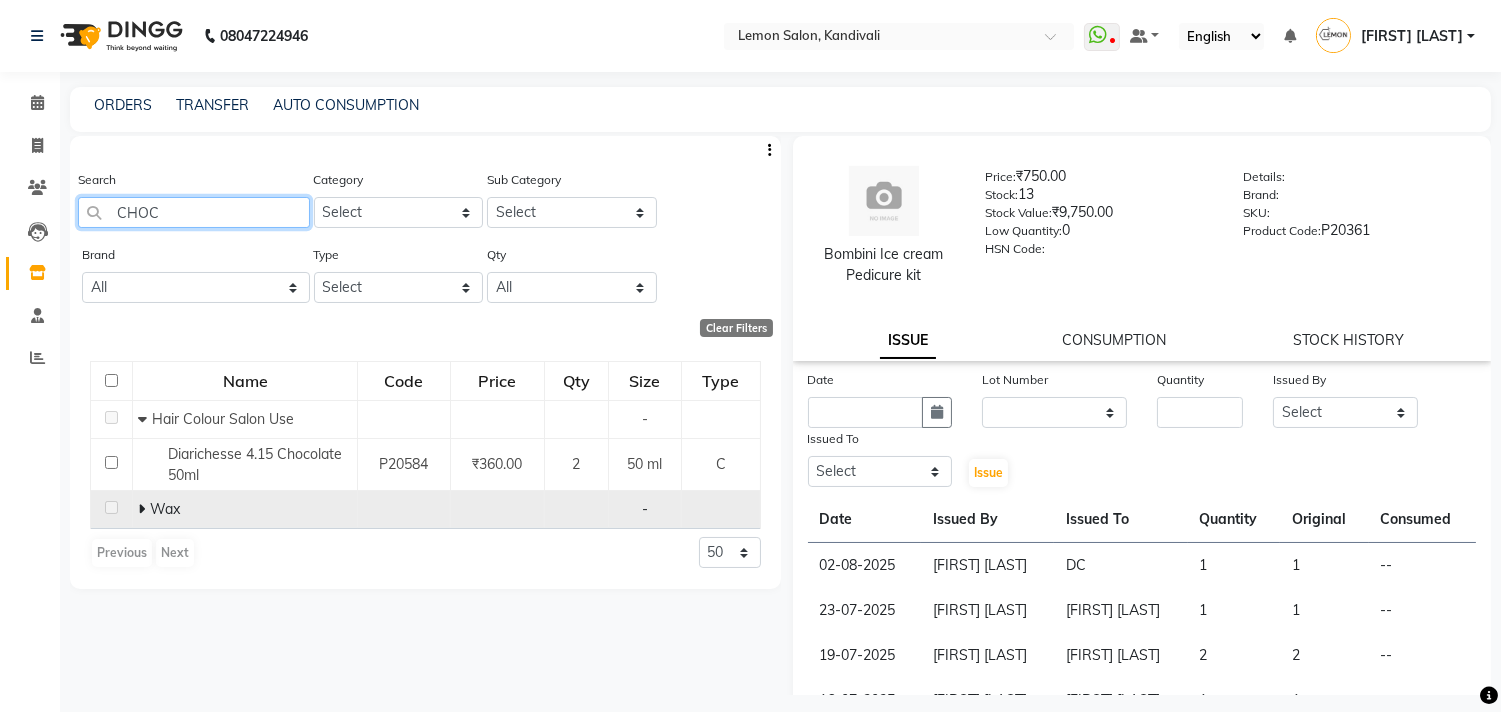 type on "CHOC" 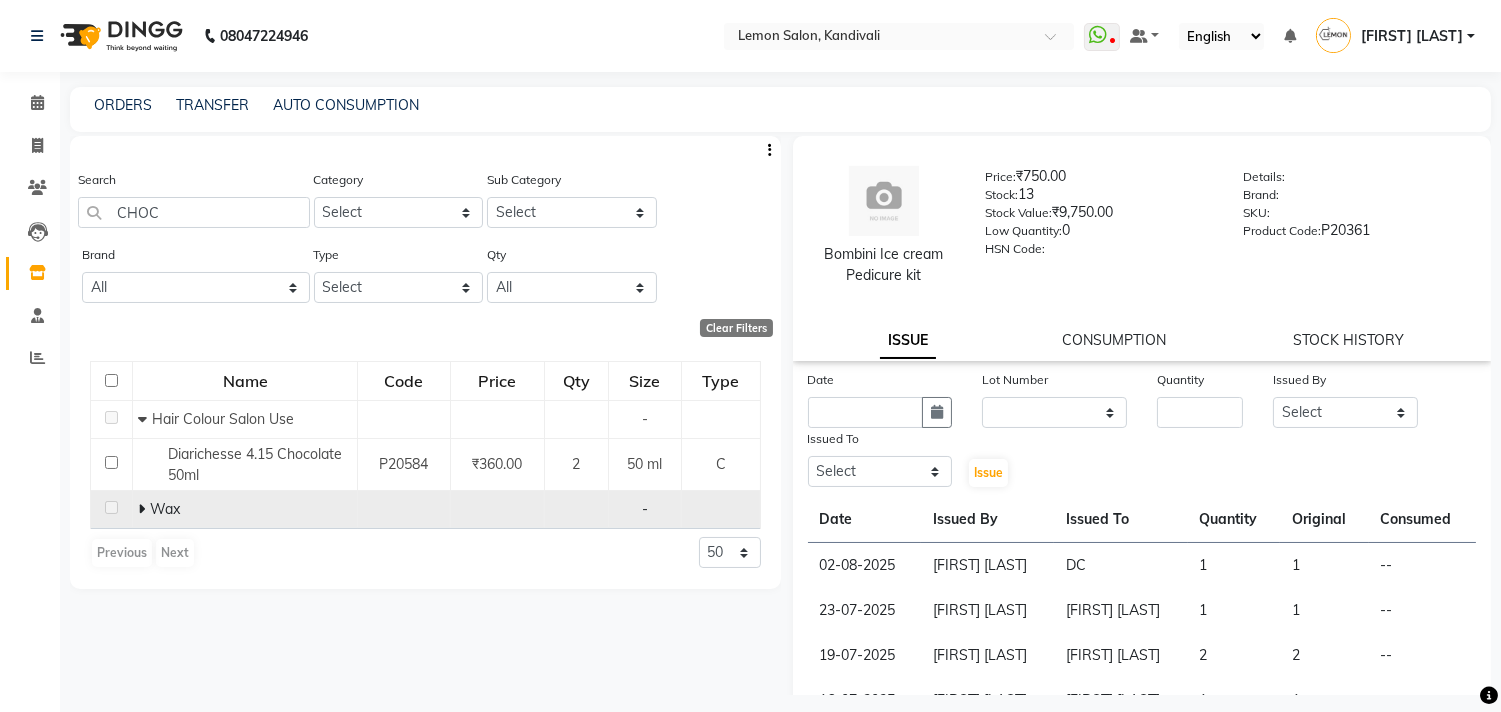 click 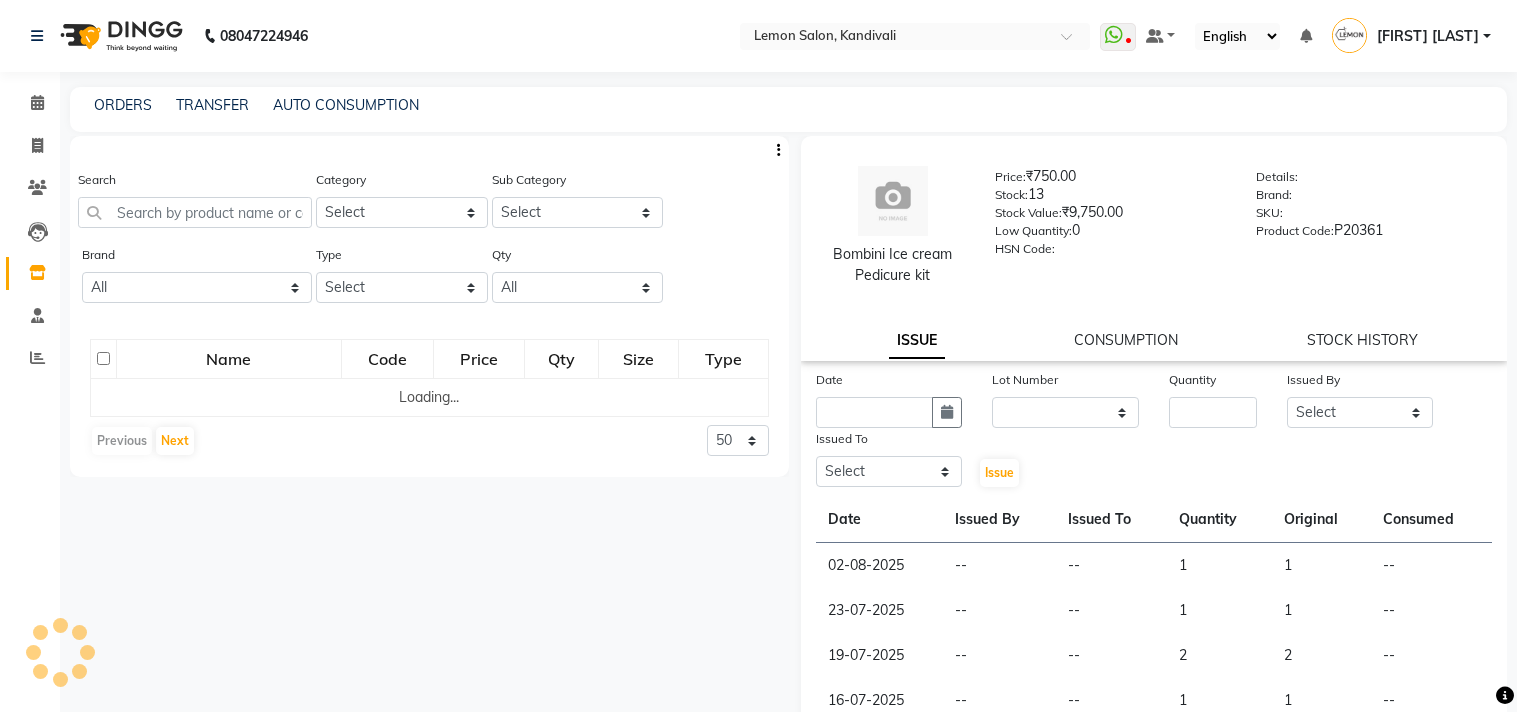 select 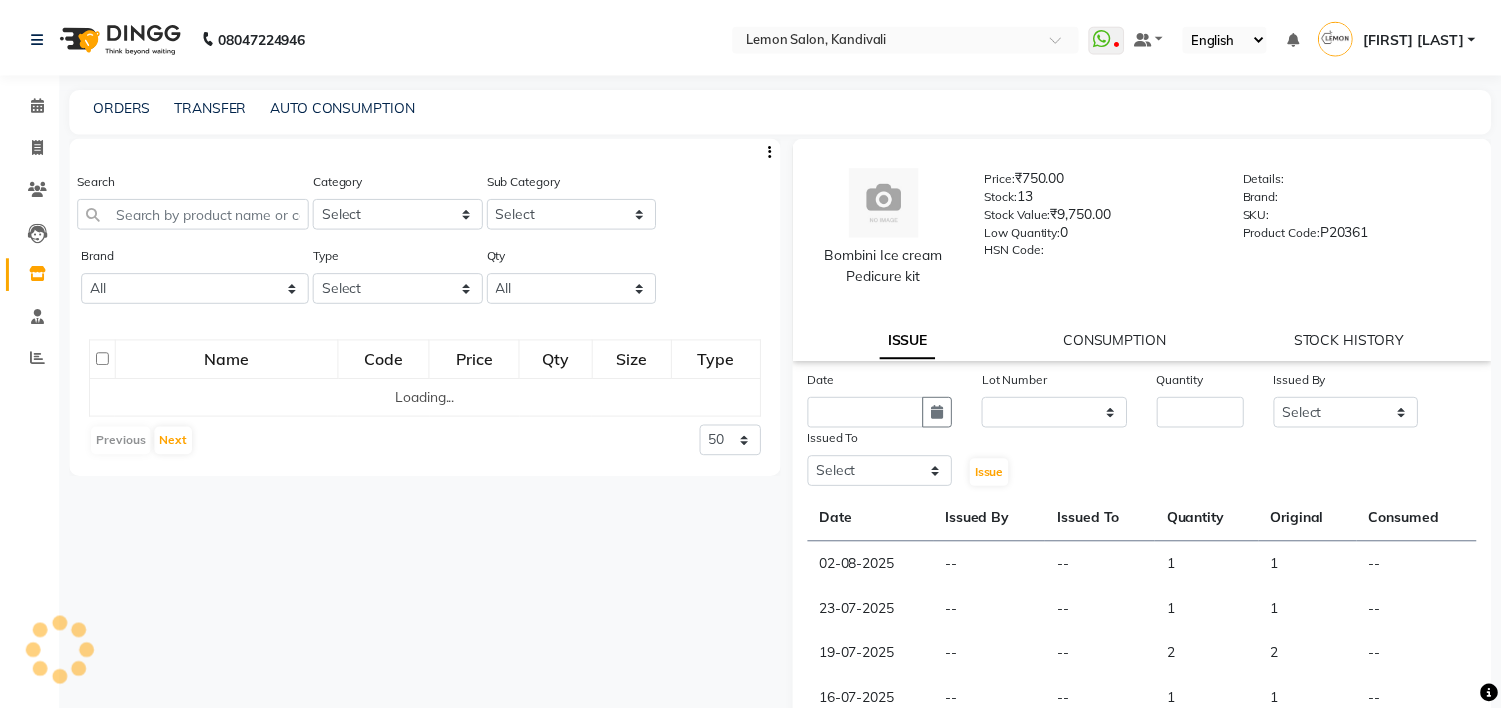scroll, scrollTop: 0, scrollLeft: 0, axis: both 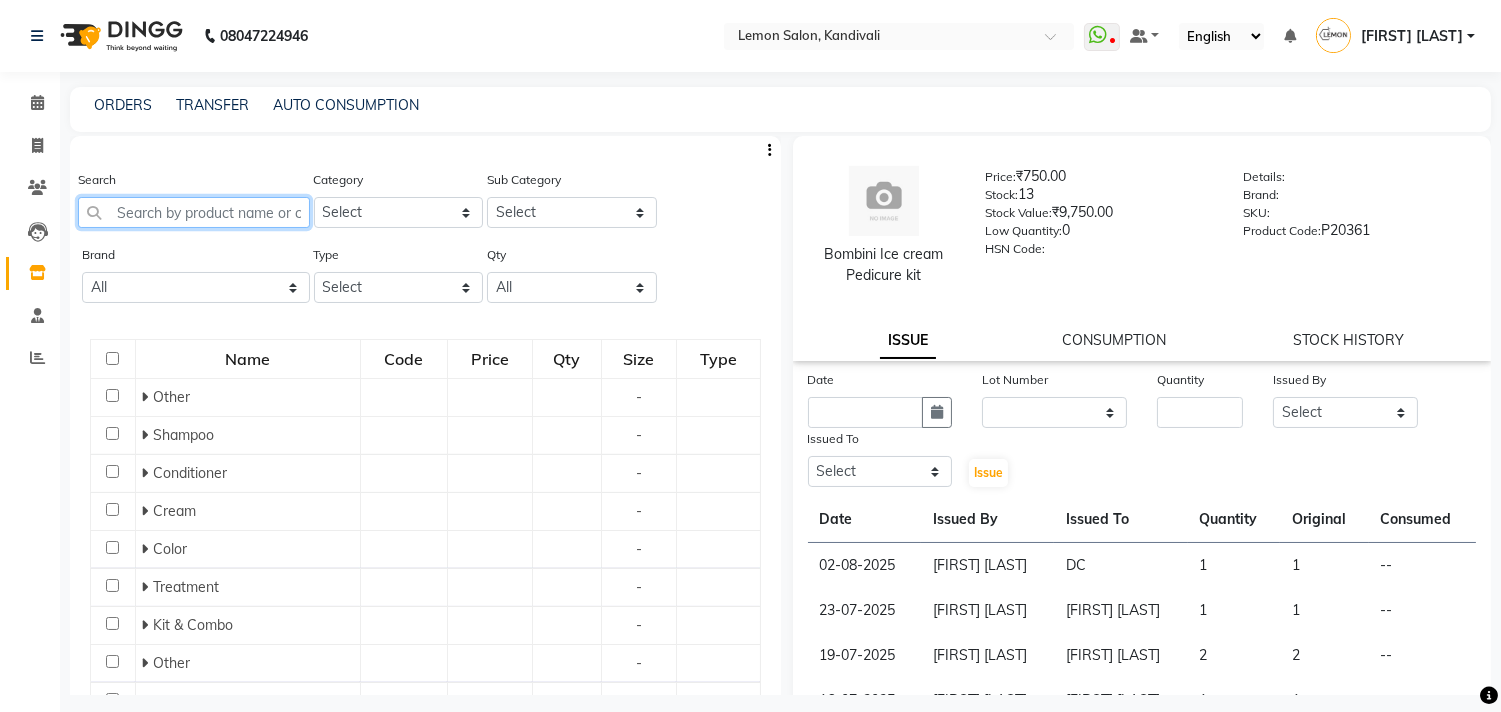 click 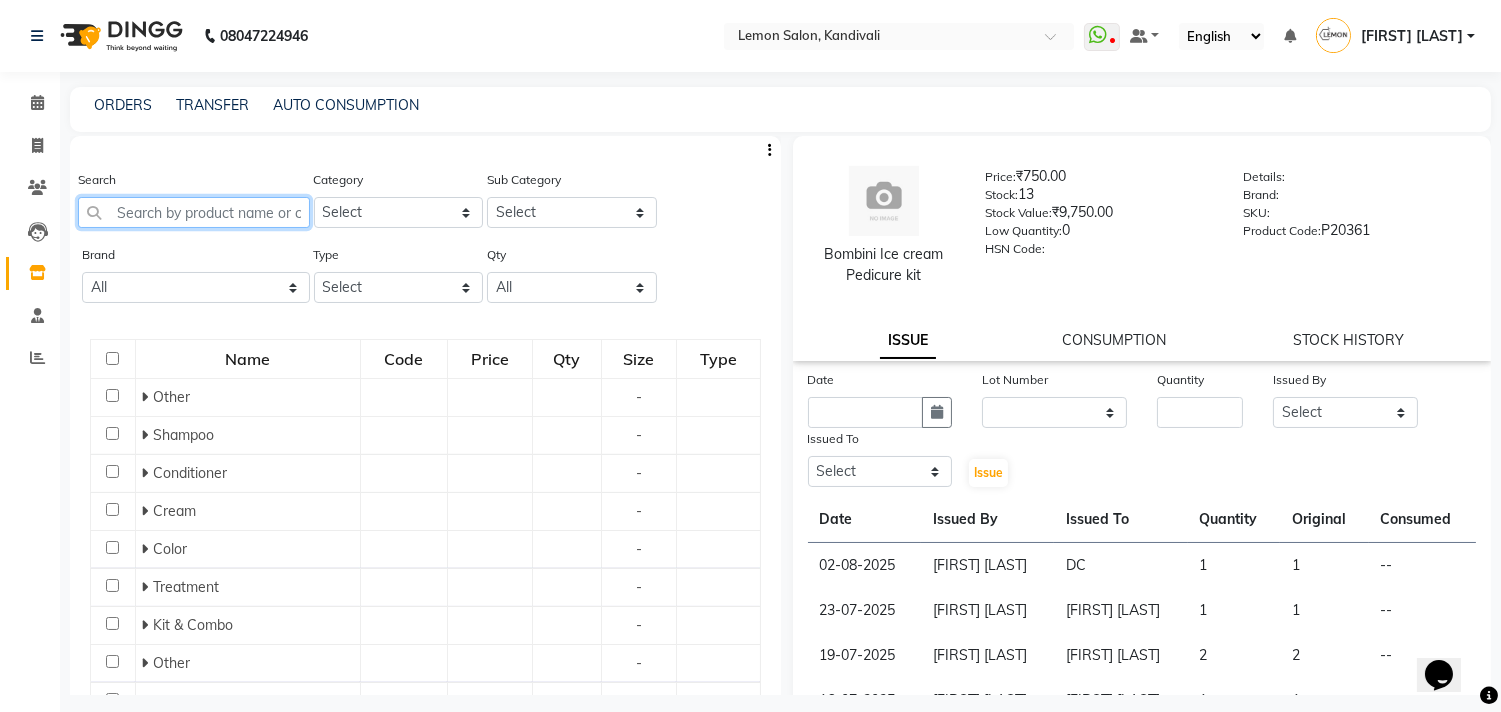 scroll, scrollTop: 0, scrollLeft: 0, axis: both 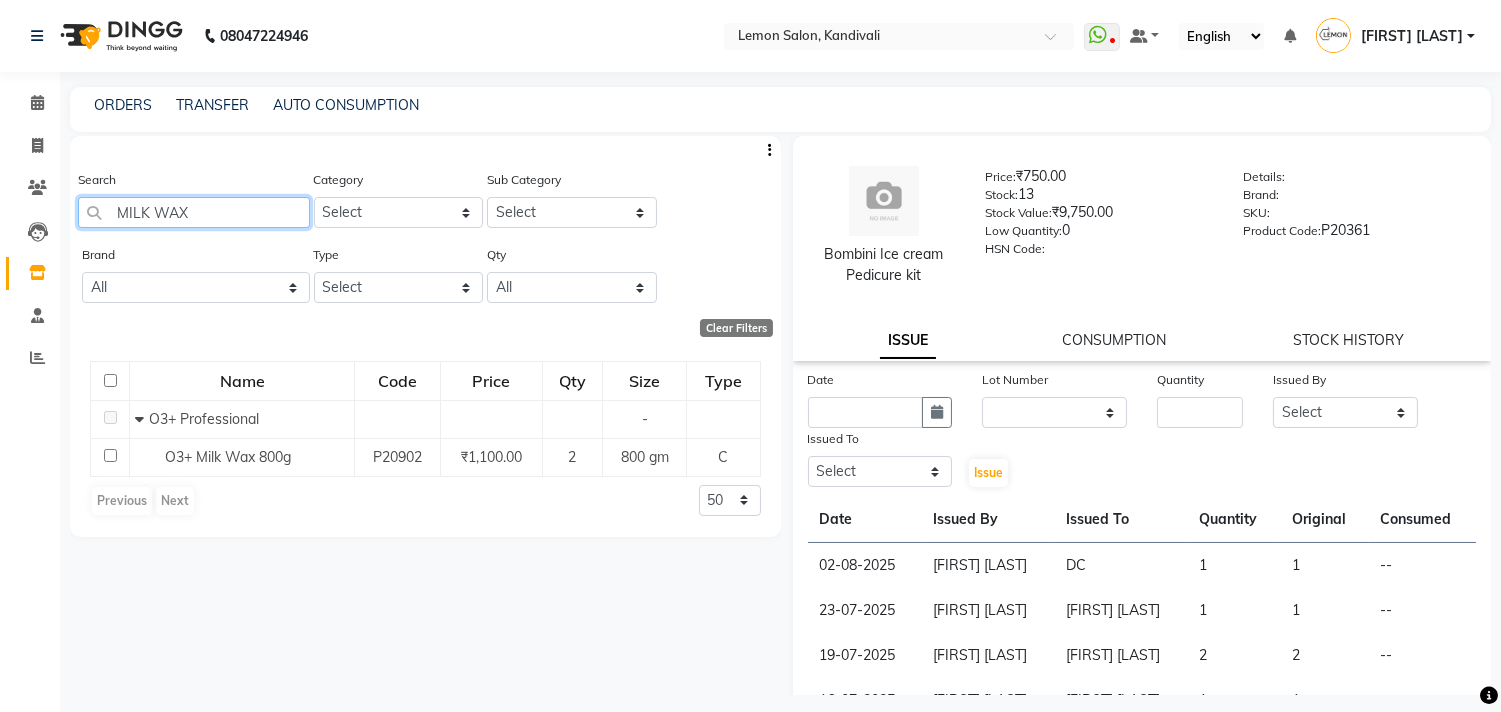 drag, startPoint x: 202, startPoint y: 226, endPoint x: 73, endPoint y: 228, distance: 129.0155 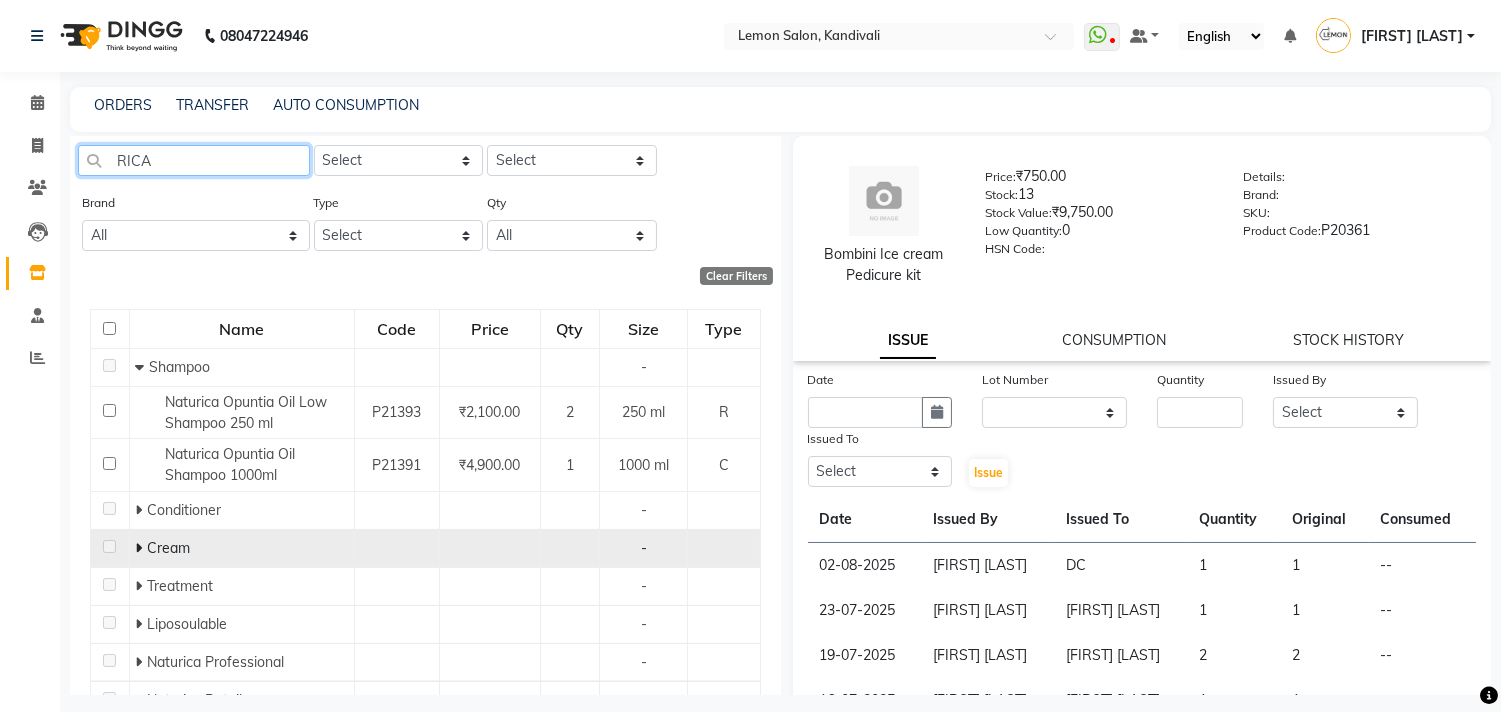 scroll, scrollTop: 138, scrollLeft: 0, axis: vertical 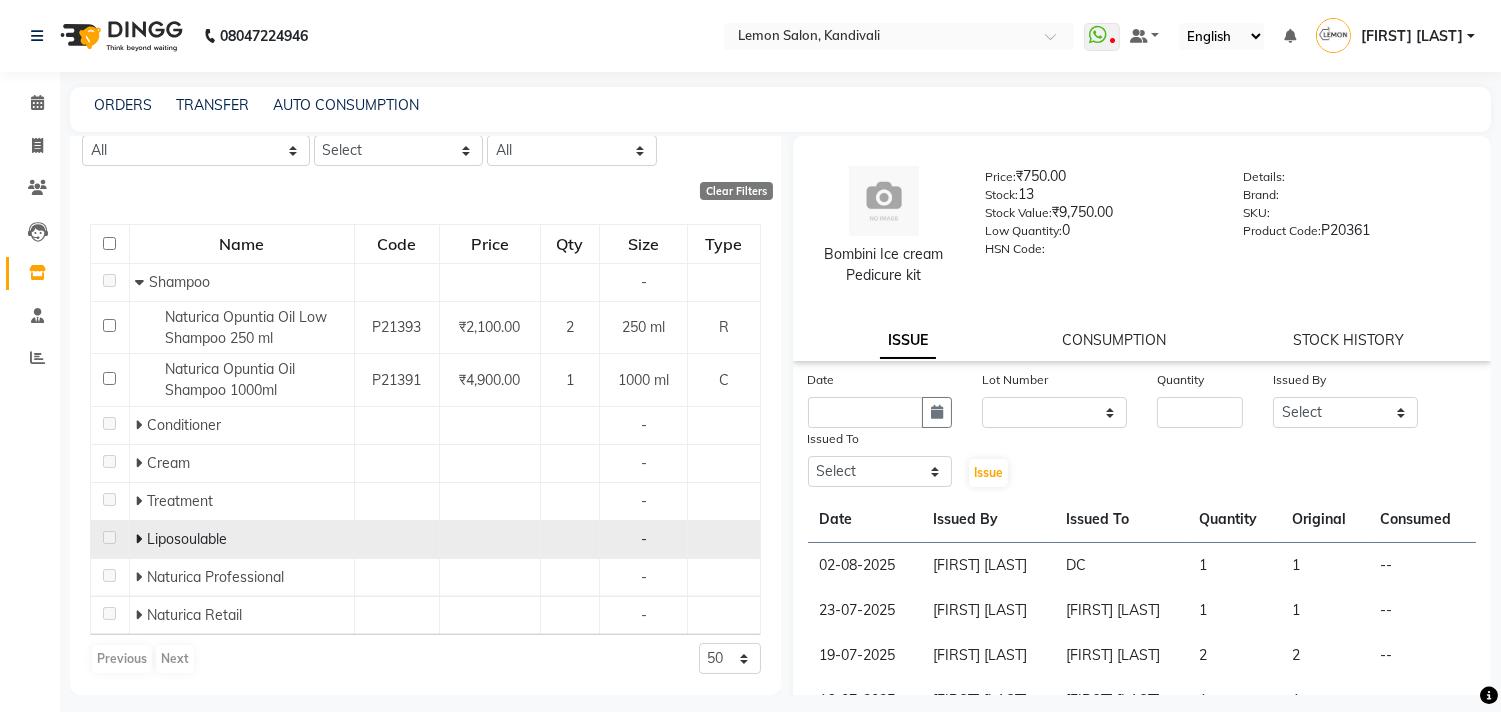 type on "RICA" 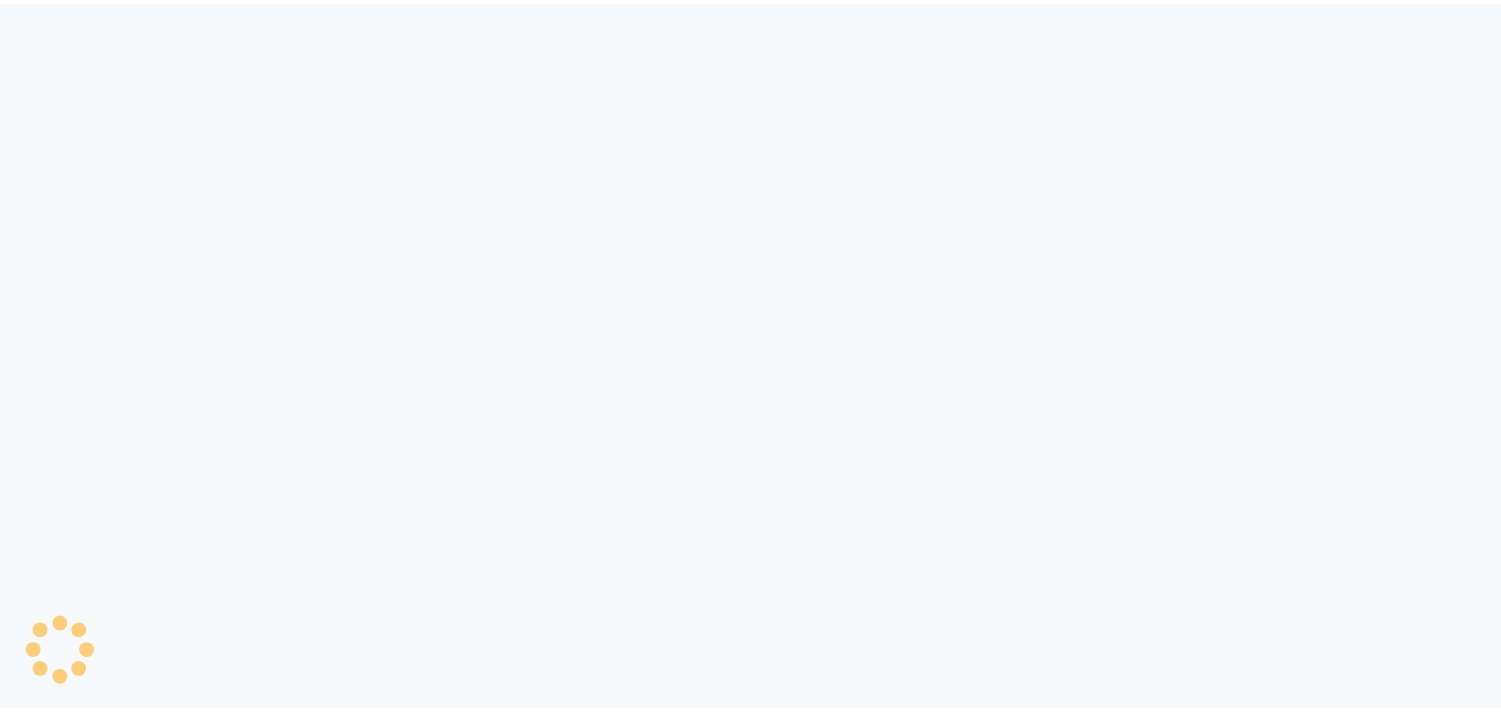 scroll, scrollTop: 0, scrollLeft: 0, axis: both 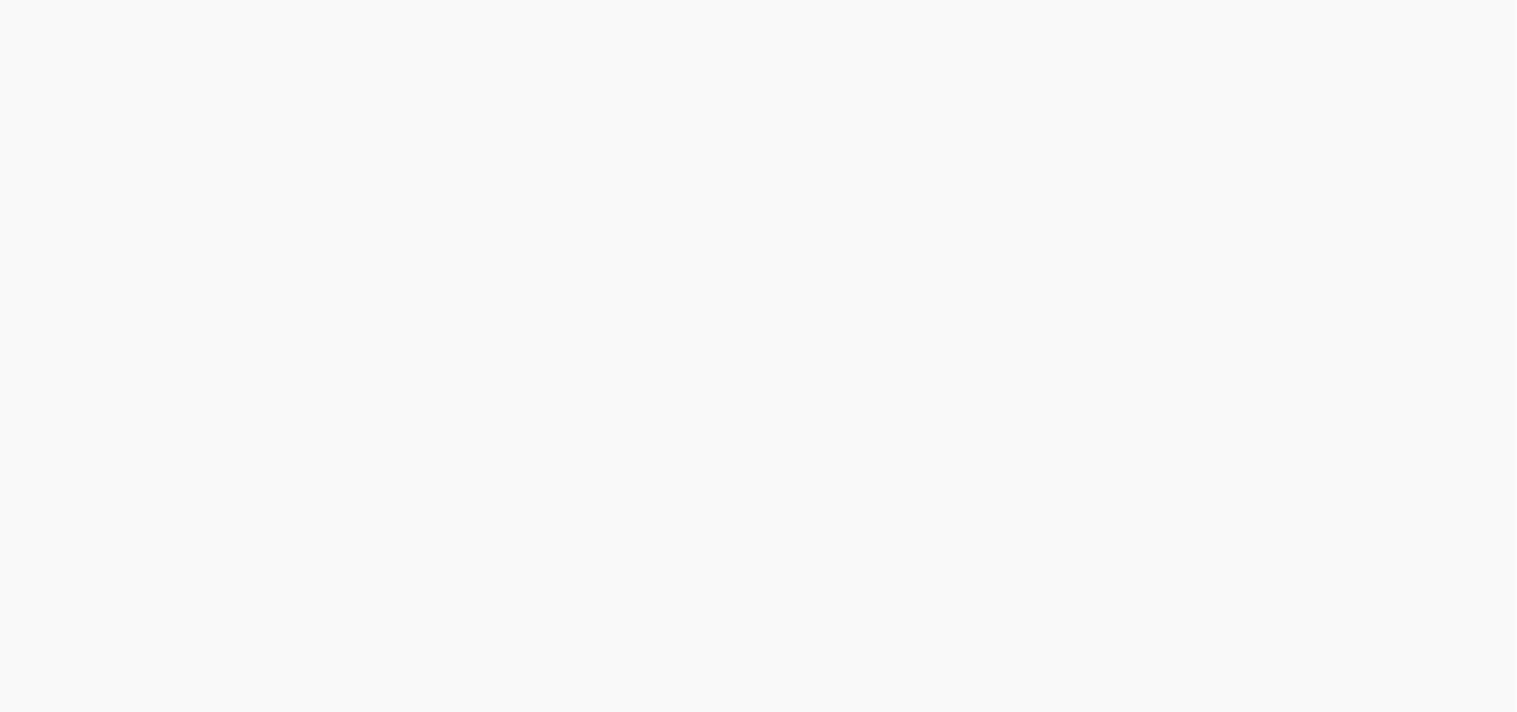 select 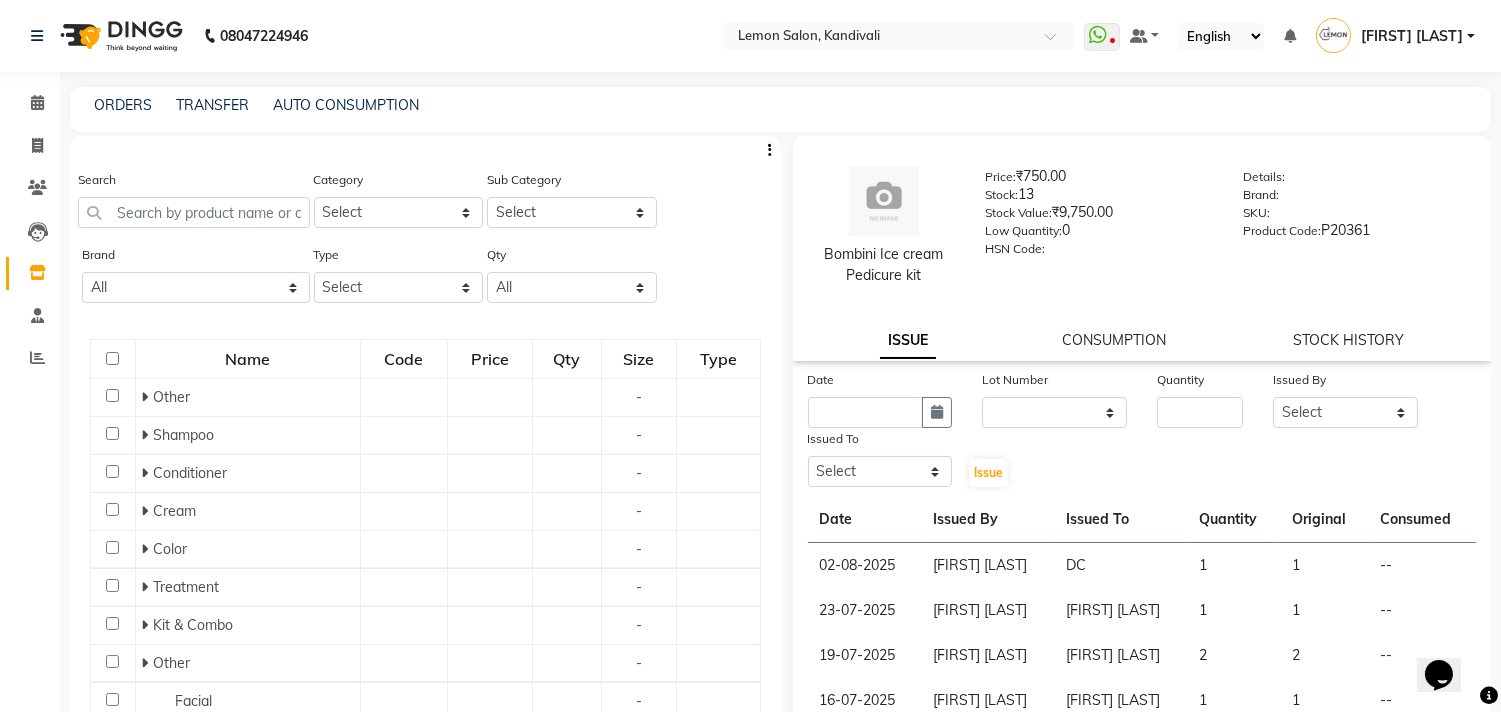 scroll, scrollTop: 0, scrollLeft: 0, axis: both 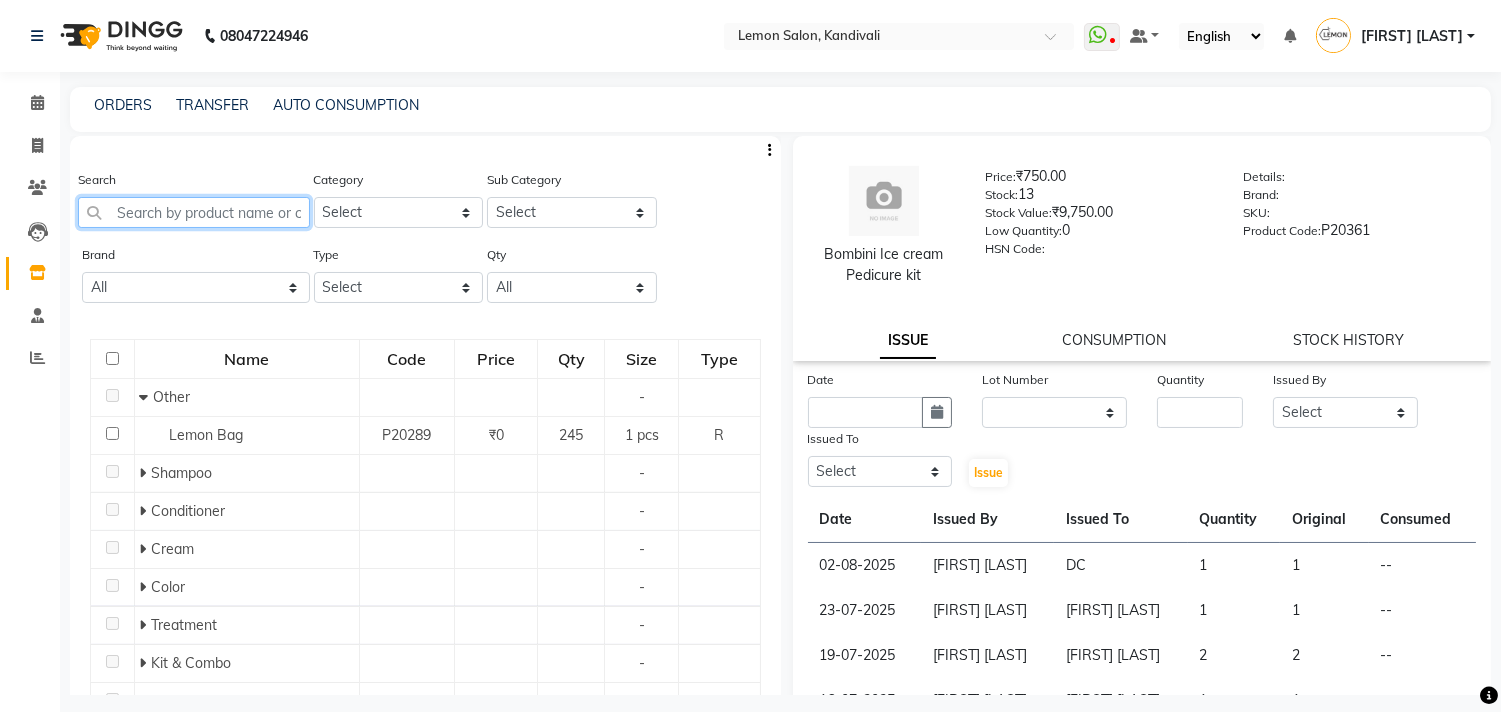 click 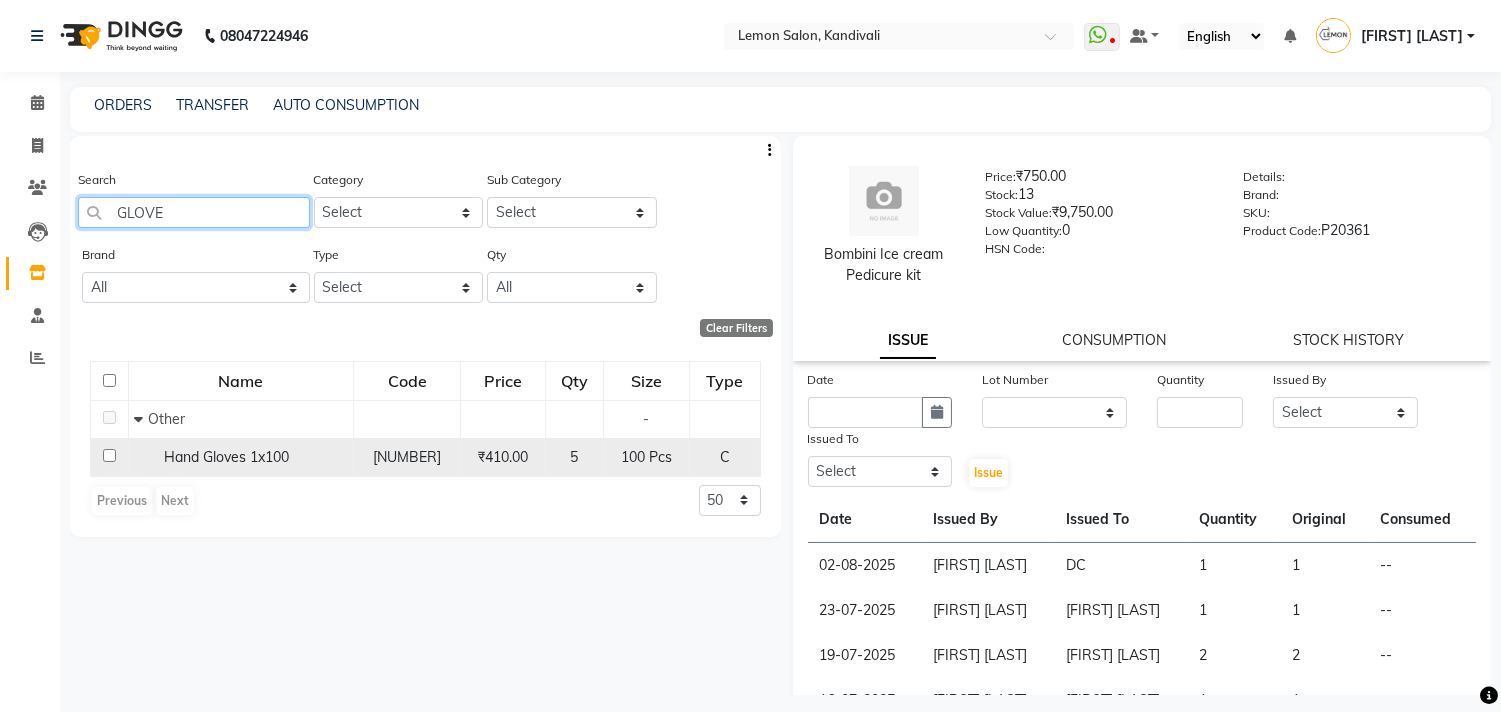 type on "GLOVE" 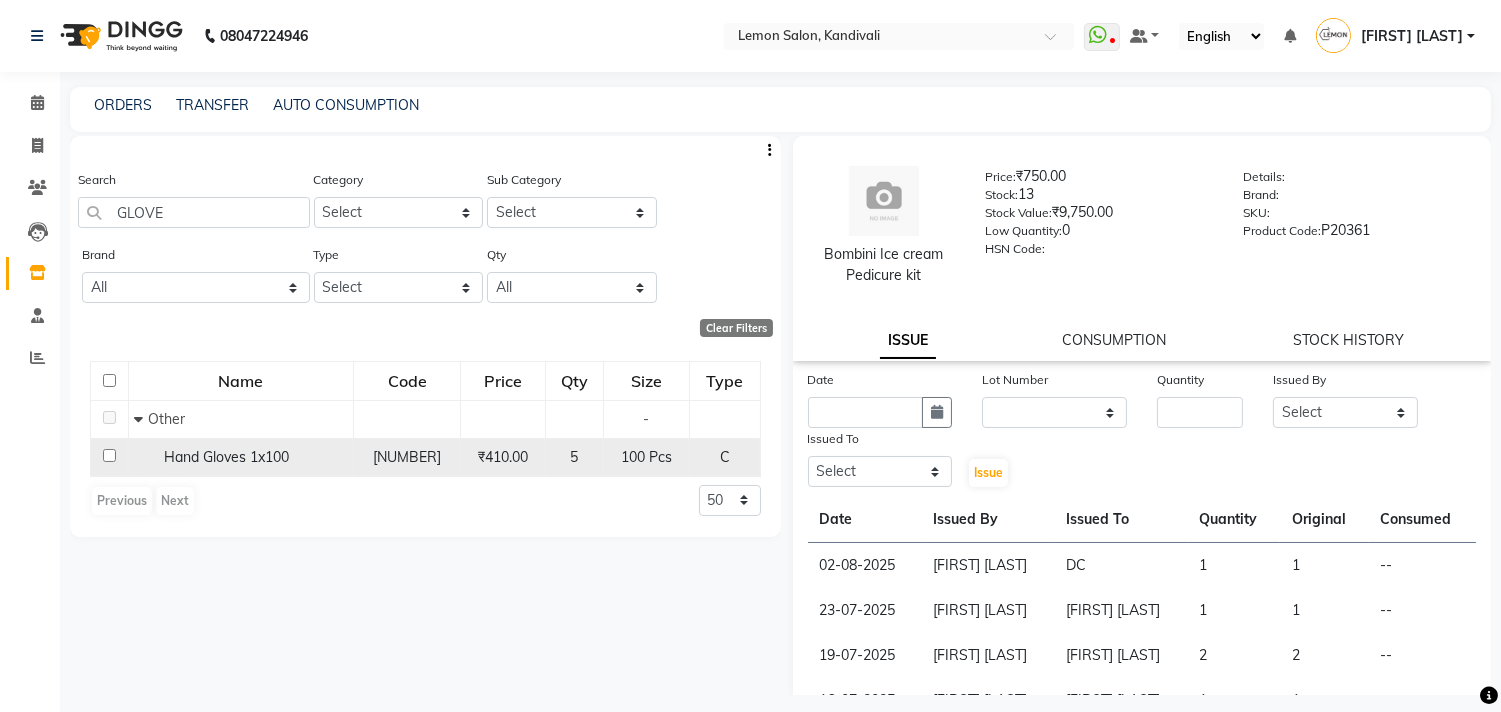click 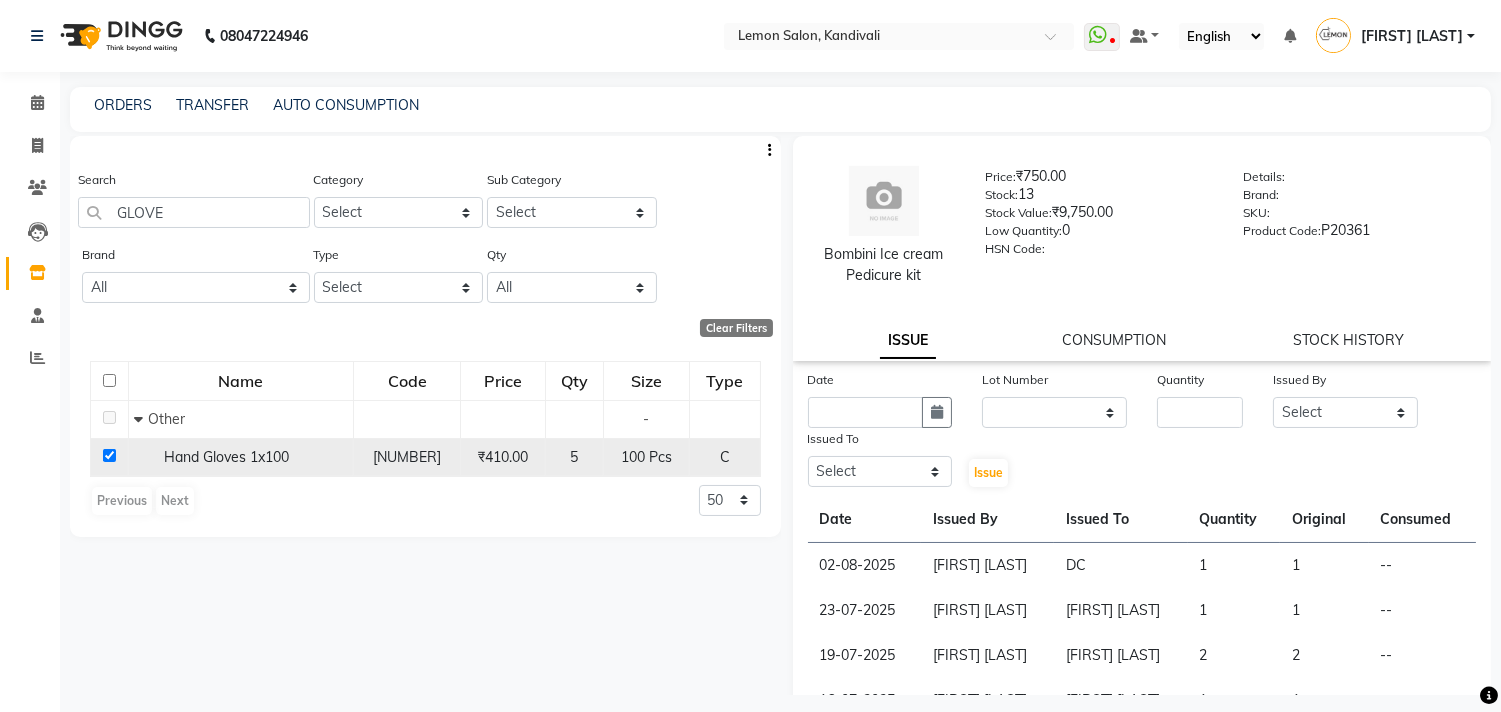 checkbox on "true" 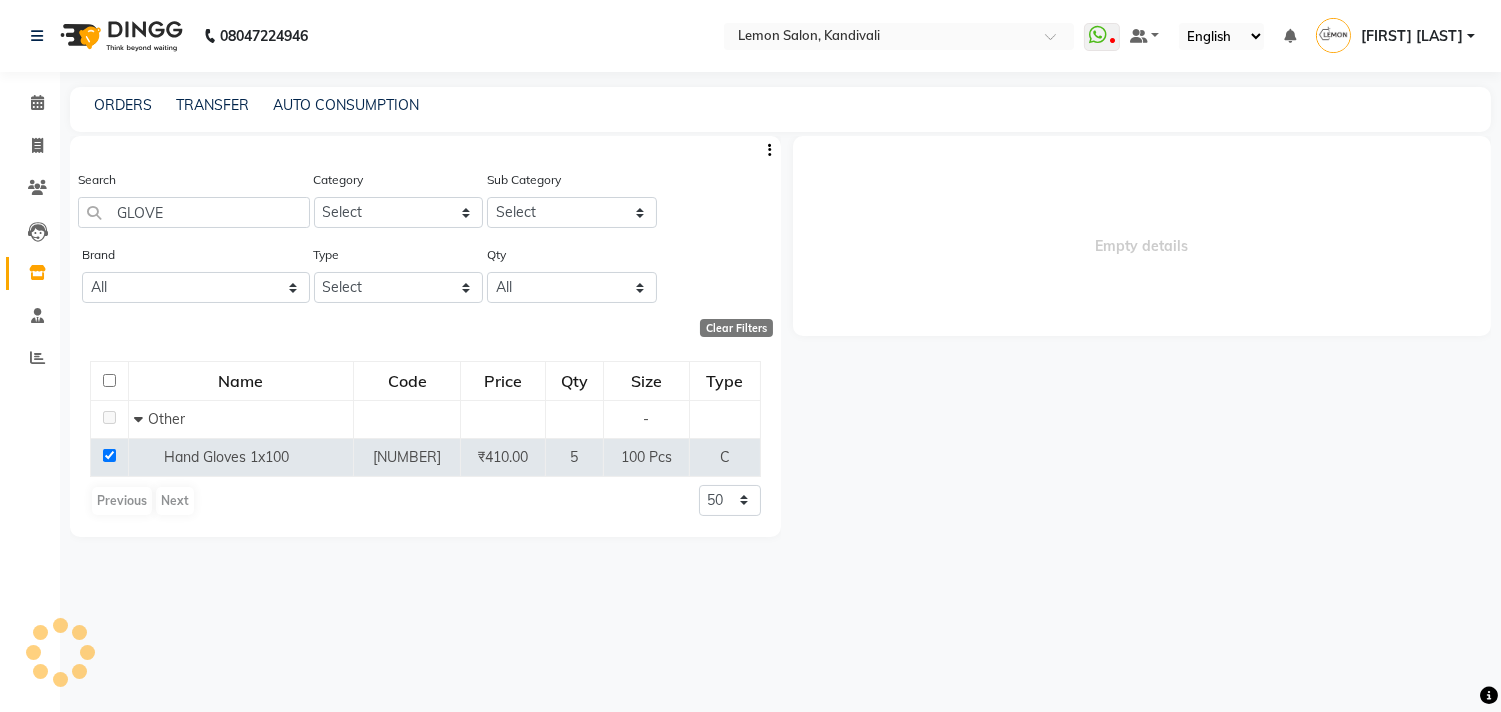 select 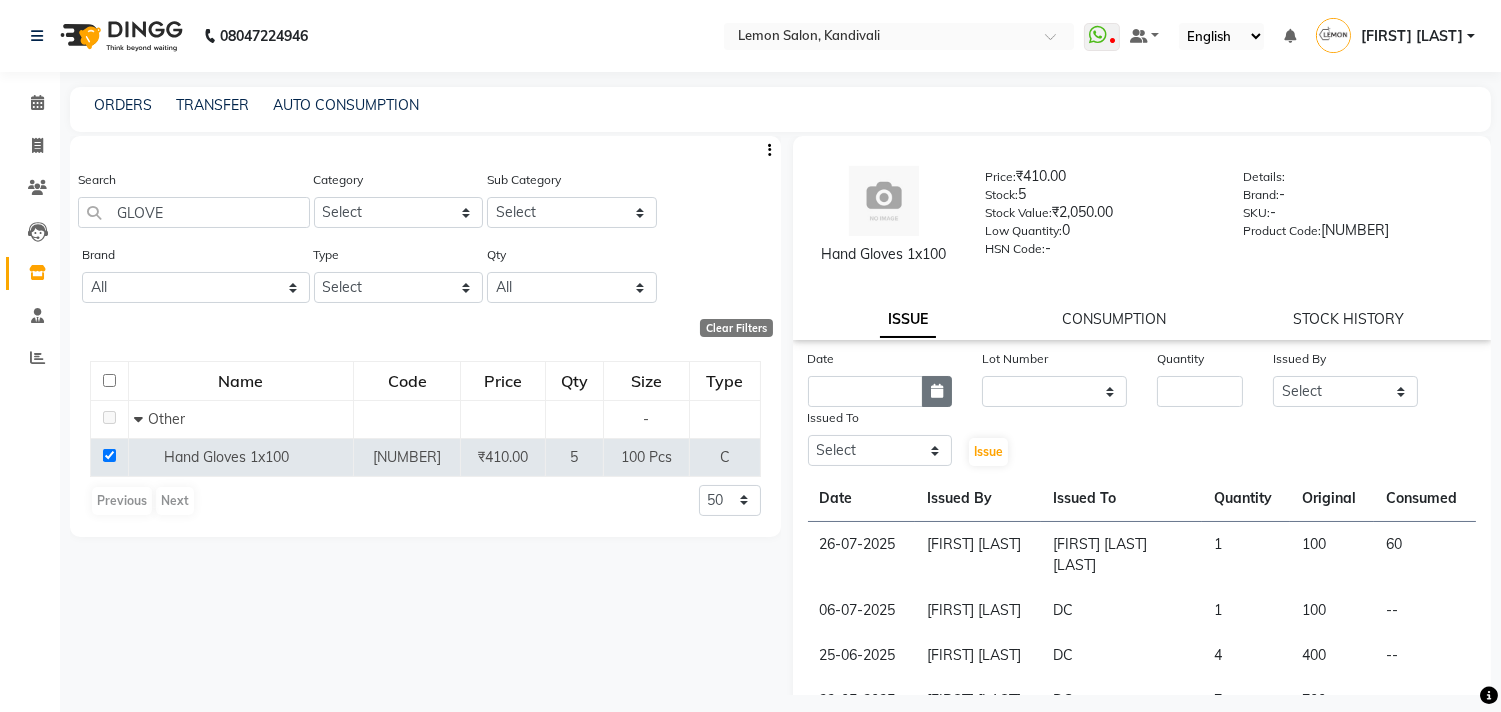 click 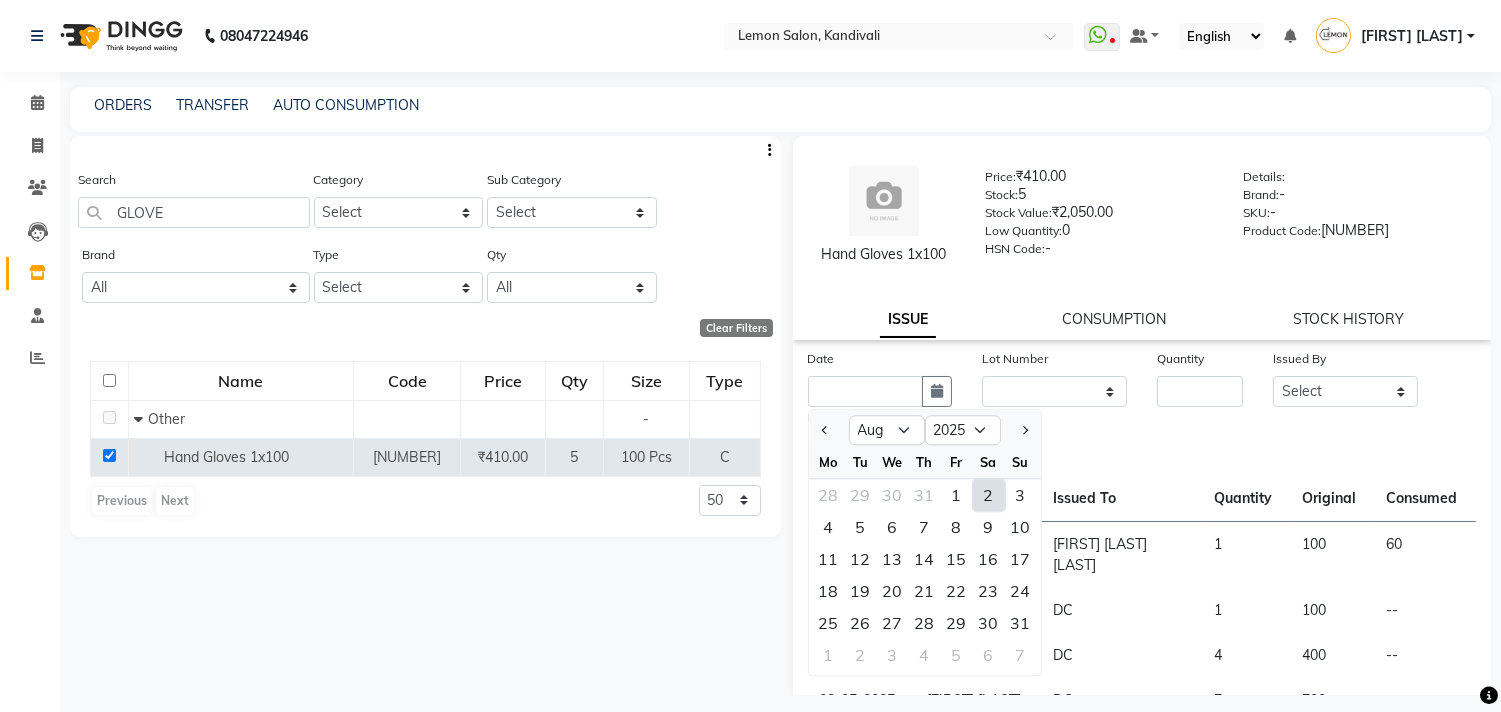 drag, startPoint x: 991, startPoint y: 501, endPoint x: 1033, endPoint y: 426, distance: 85.95929 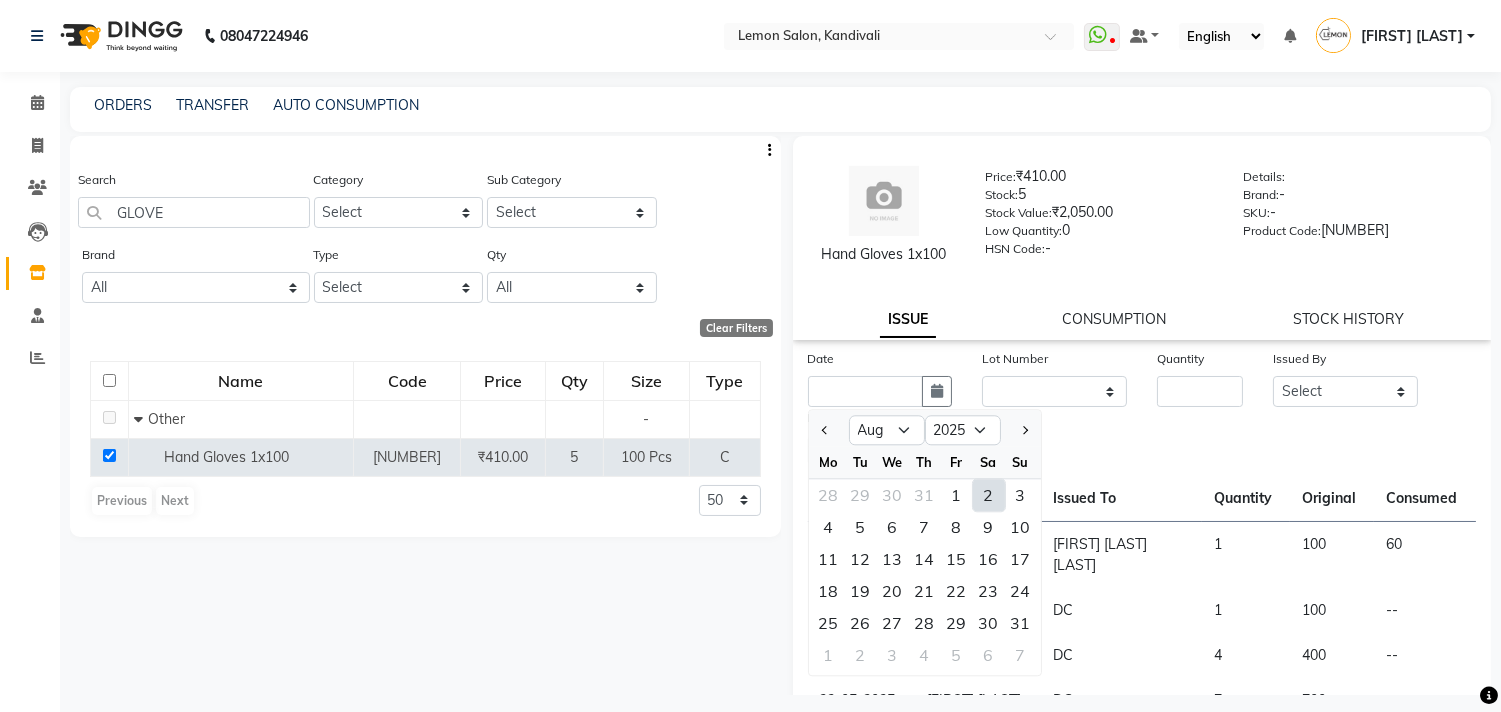 type on "02-08-2025" 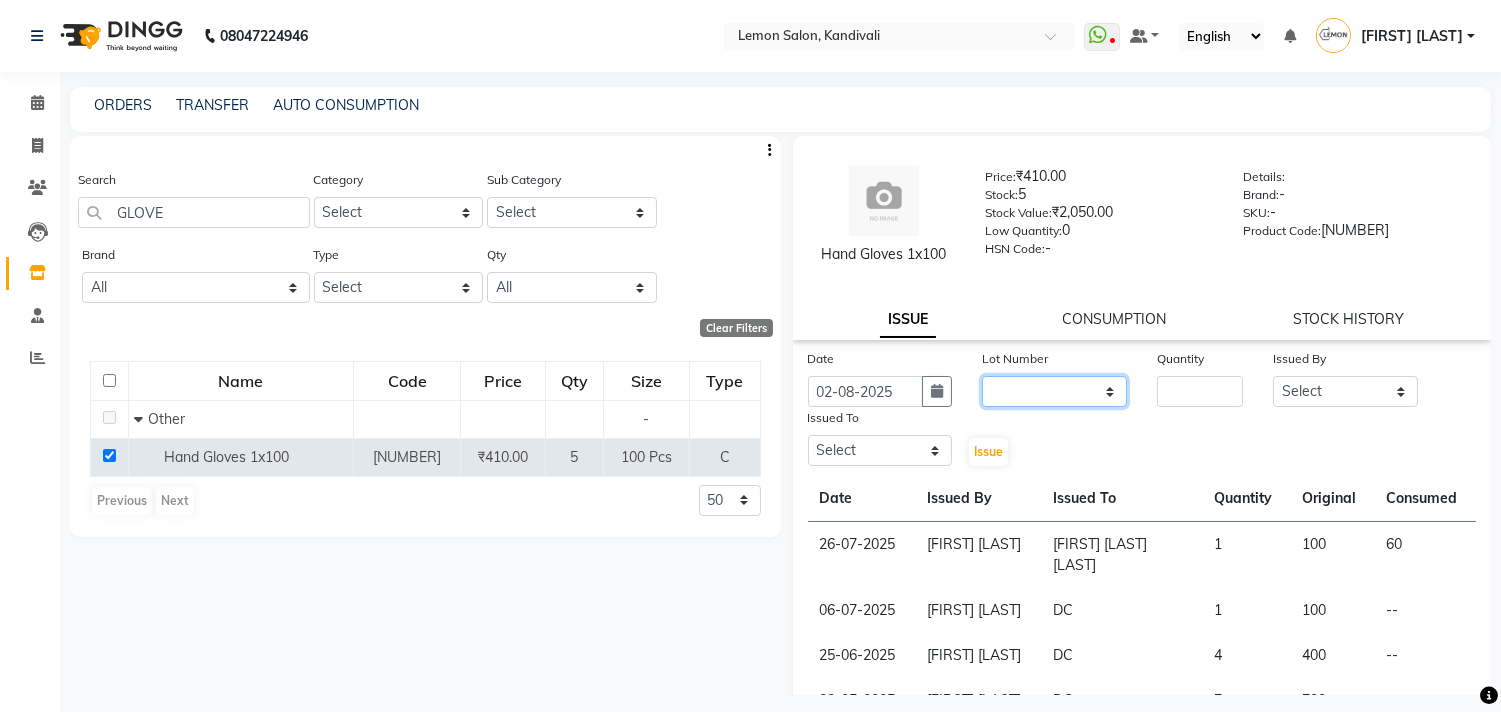 click on "None" 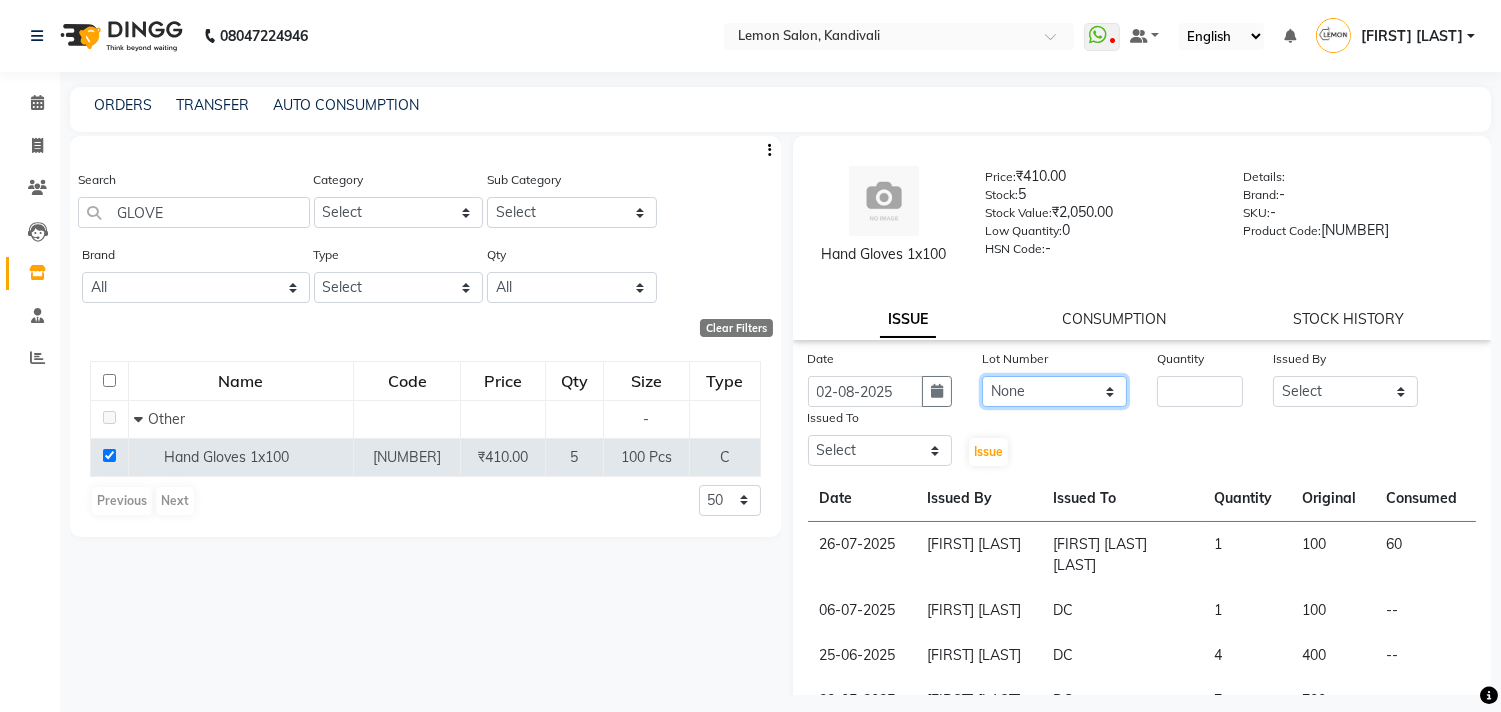 click on "None" 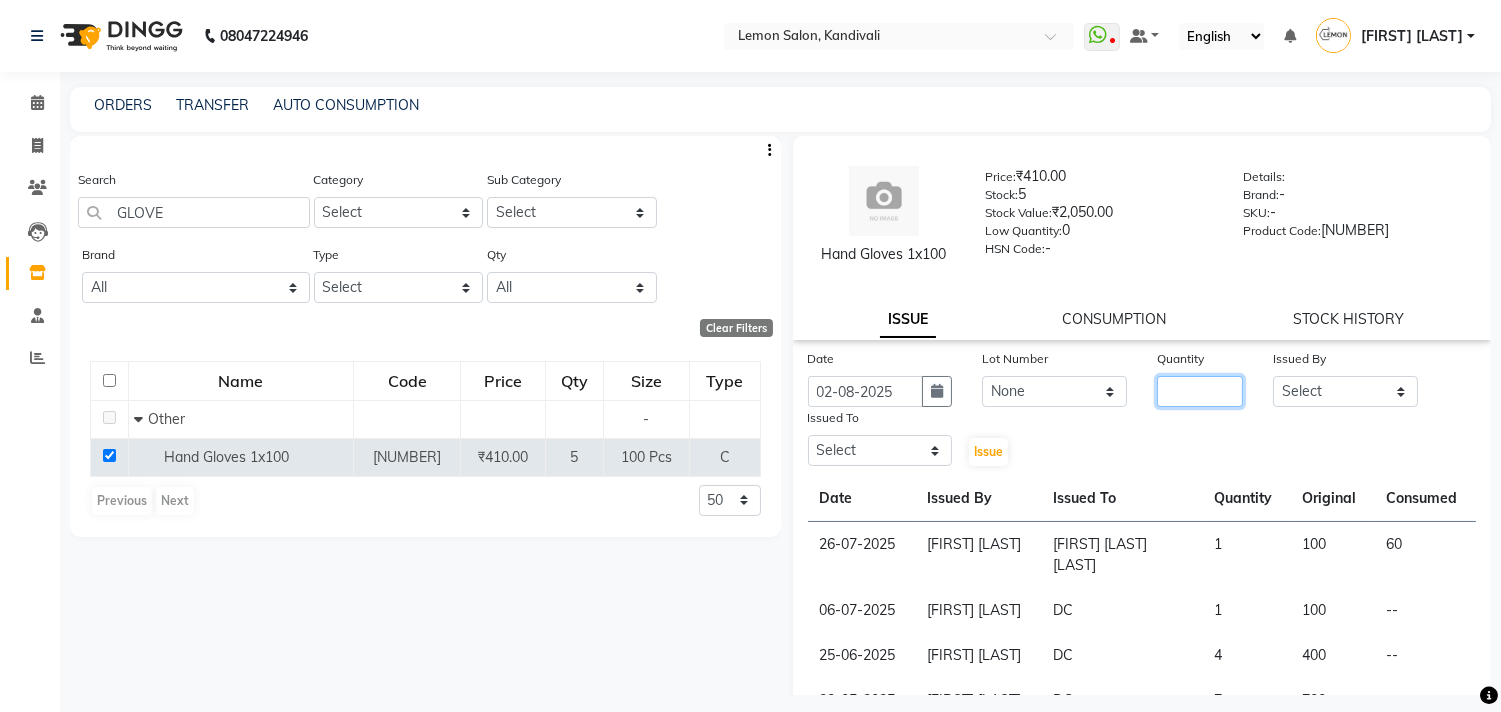 click 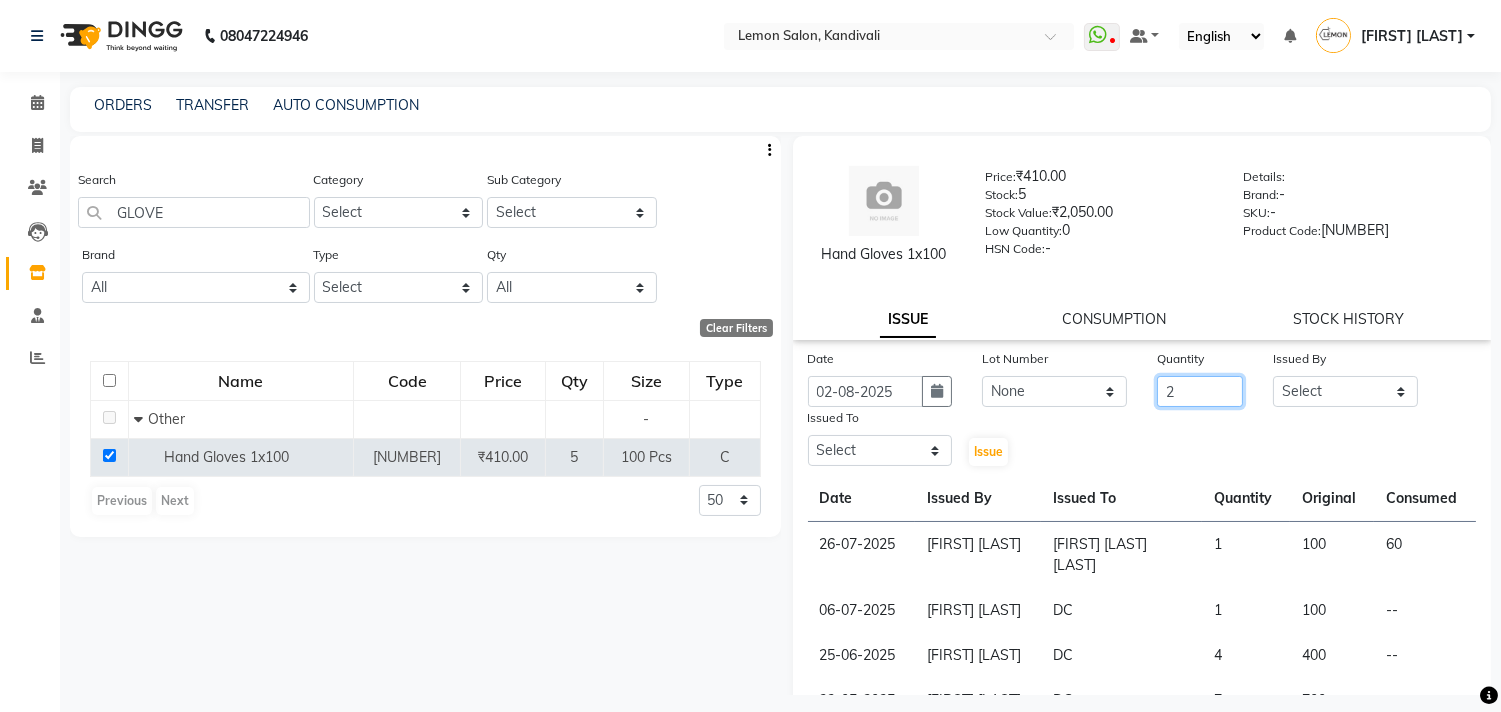 drag, startPoint x: 1156, startPoint y: 394, endPoint x: 1115, endPoint y: 404, distance: 42.201897 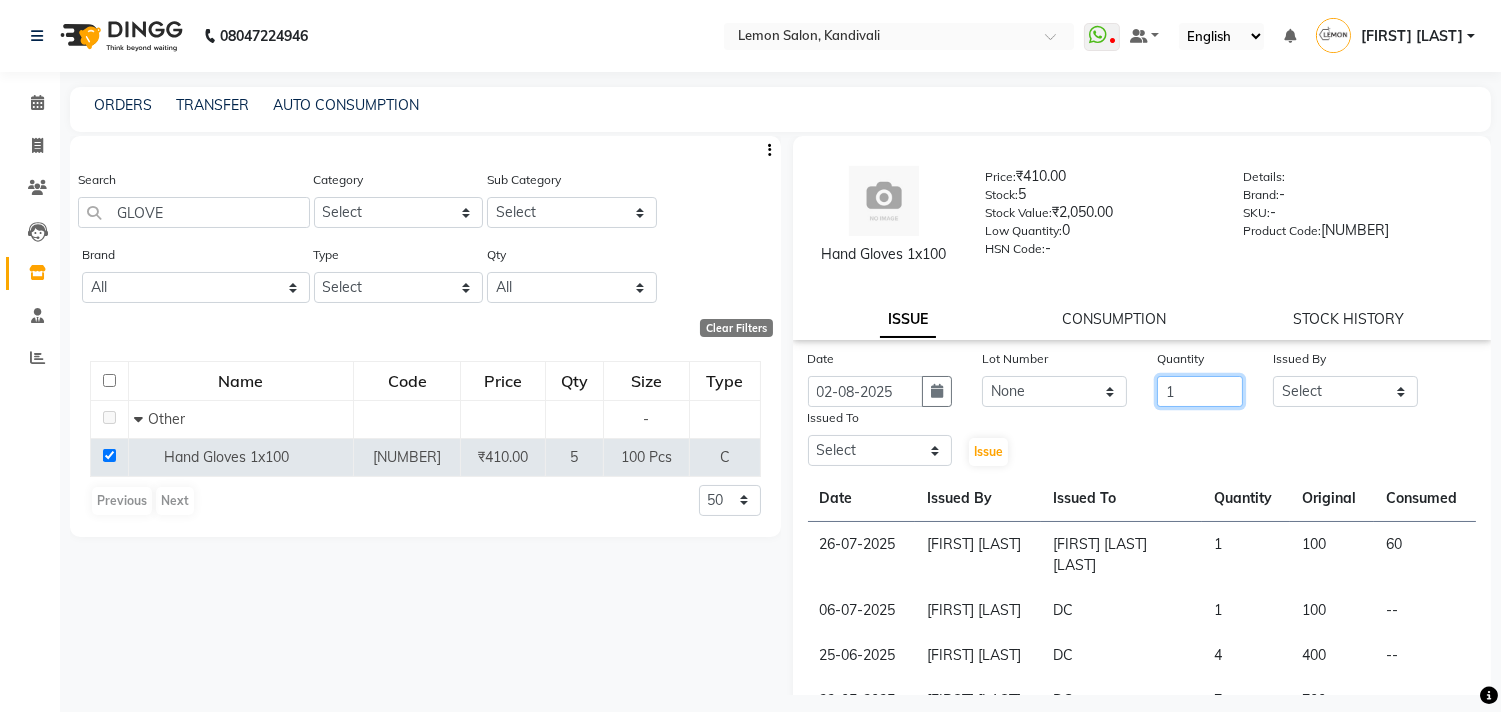 type on "1" 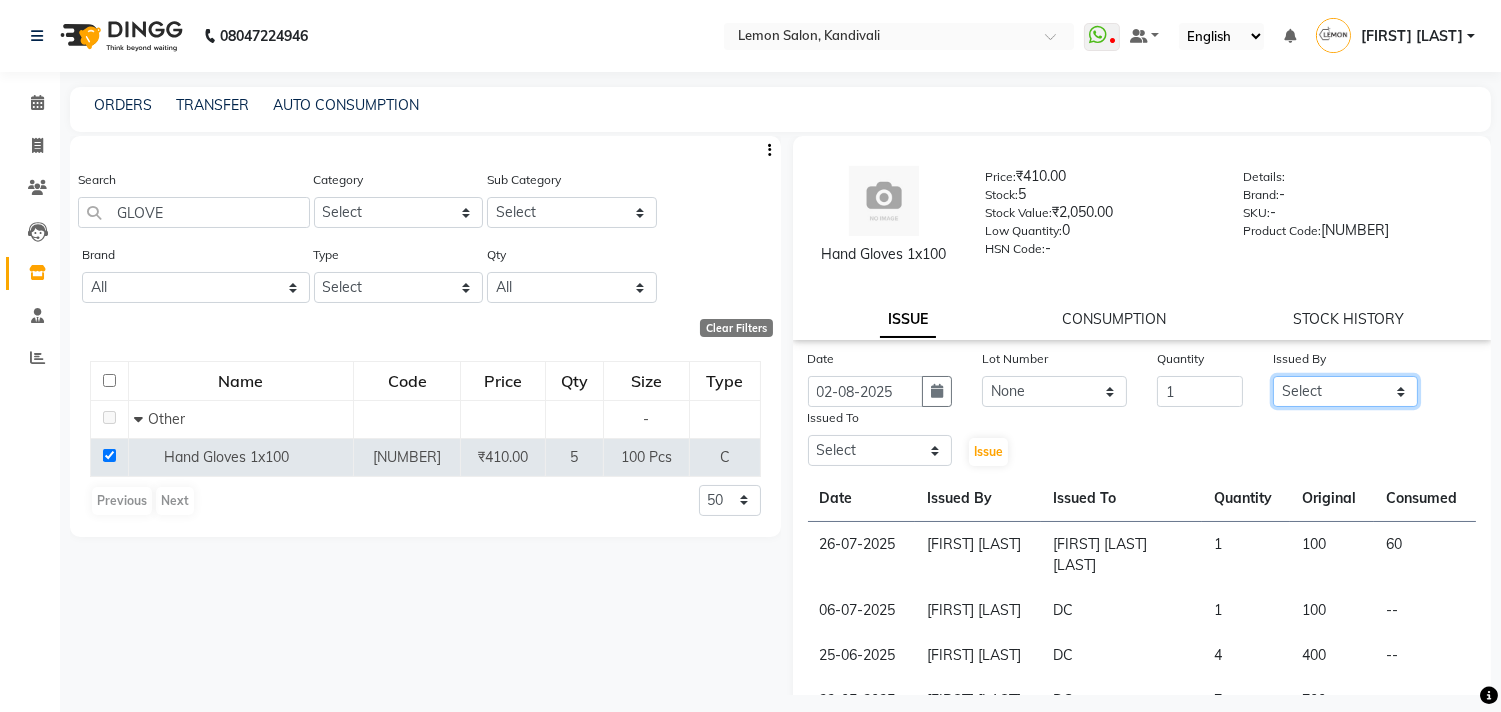 click on "Select Alam [FIRST] [LAST] DC [FIRST] [LAST] [FIRST] [LAST] [FIRST] [LAST] [FIRST] [LAST] [CITY] [FIRST] [LAST] [FIRST] [LAST]" 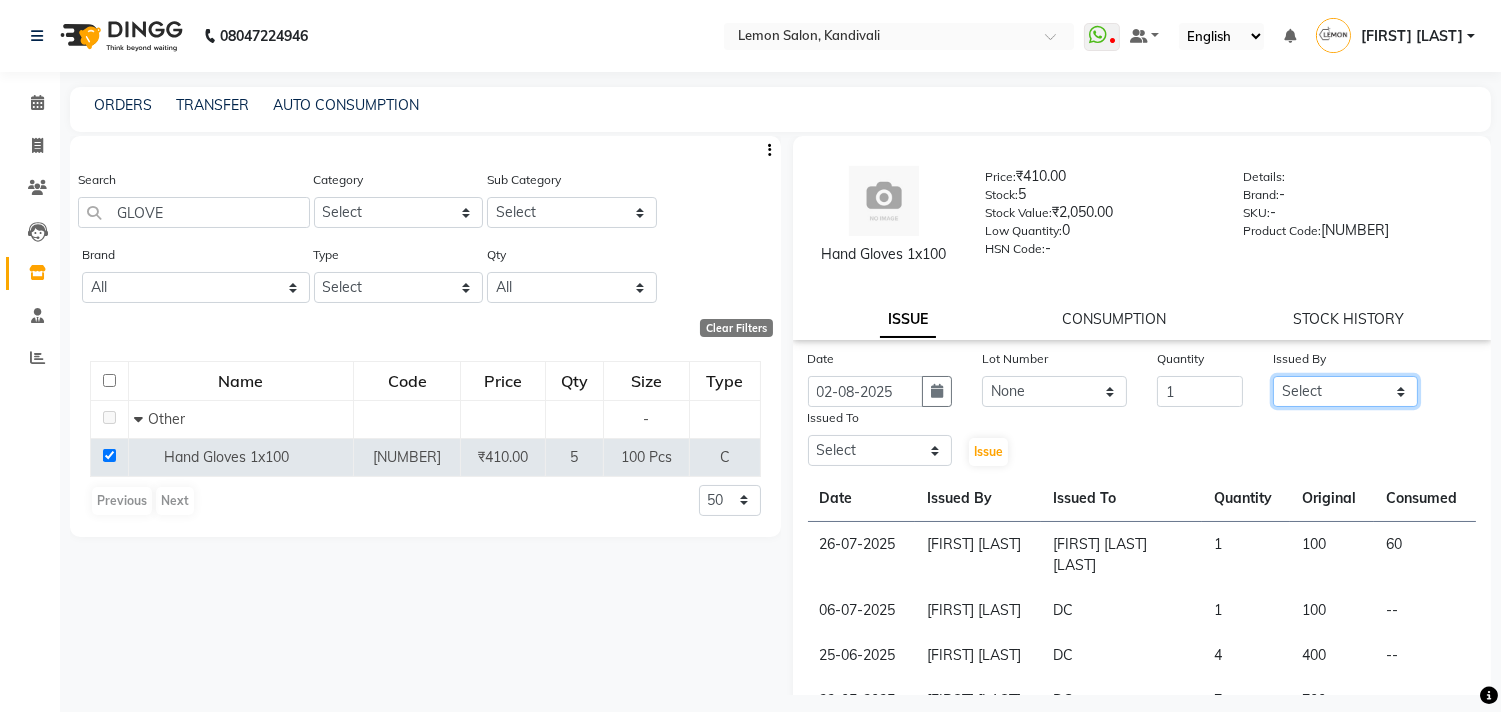 select on "8819" 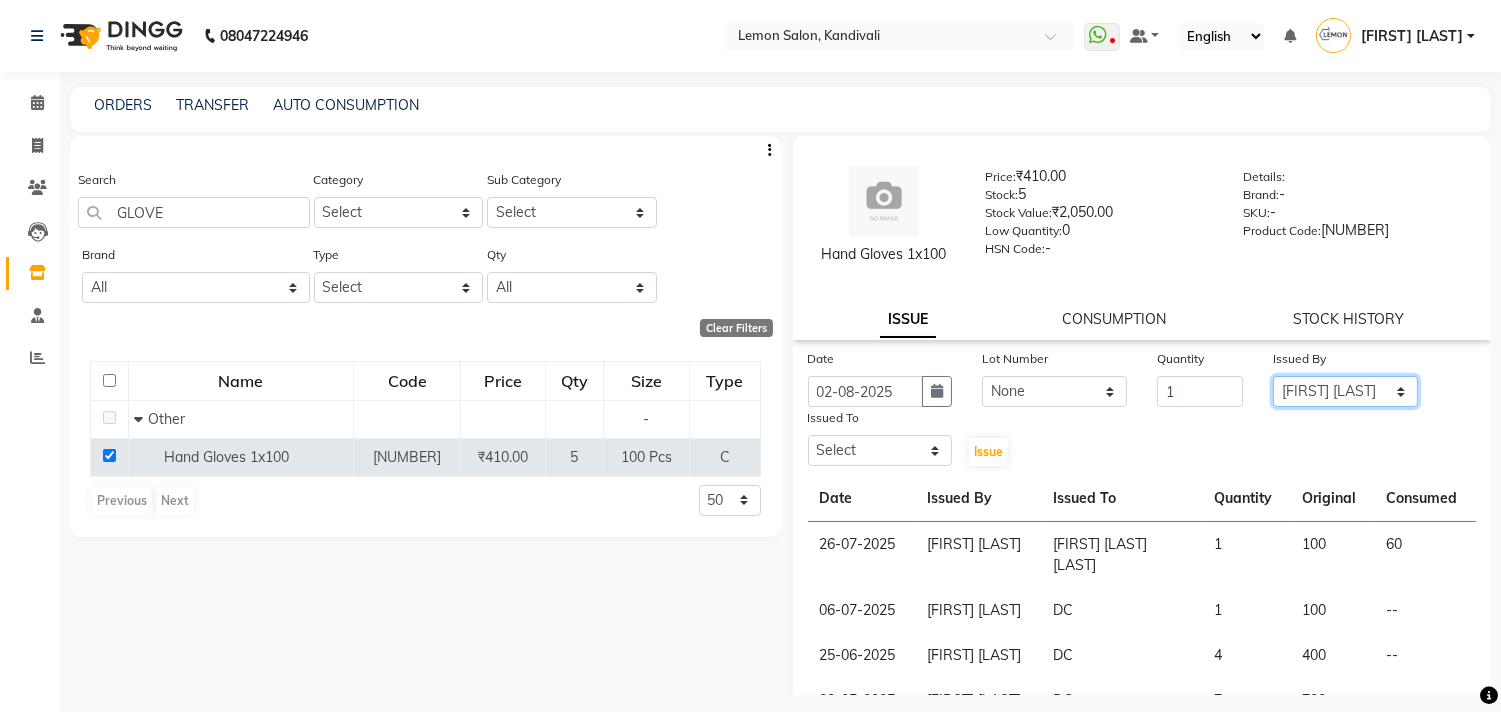 click on "Select Alam [FIRST] [LAST] DC [FIRST] [LAST] [FIRST] [LAST] [FIRST] [LAST] [FIRST] [LAST] [CITY] [FIRST] [LAST] [FIRST] [LAST]" 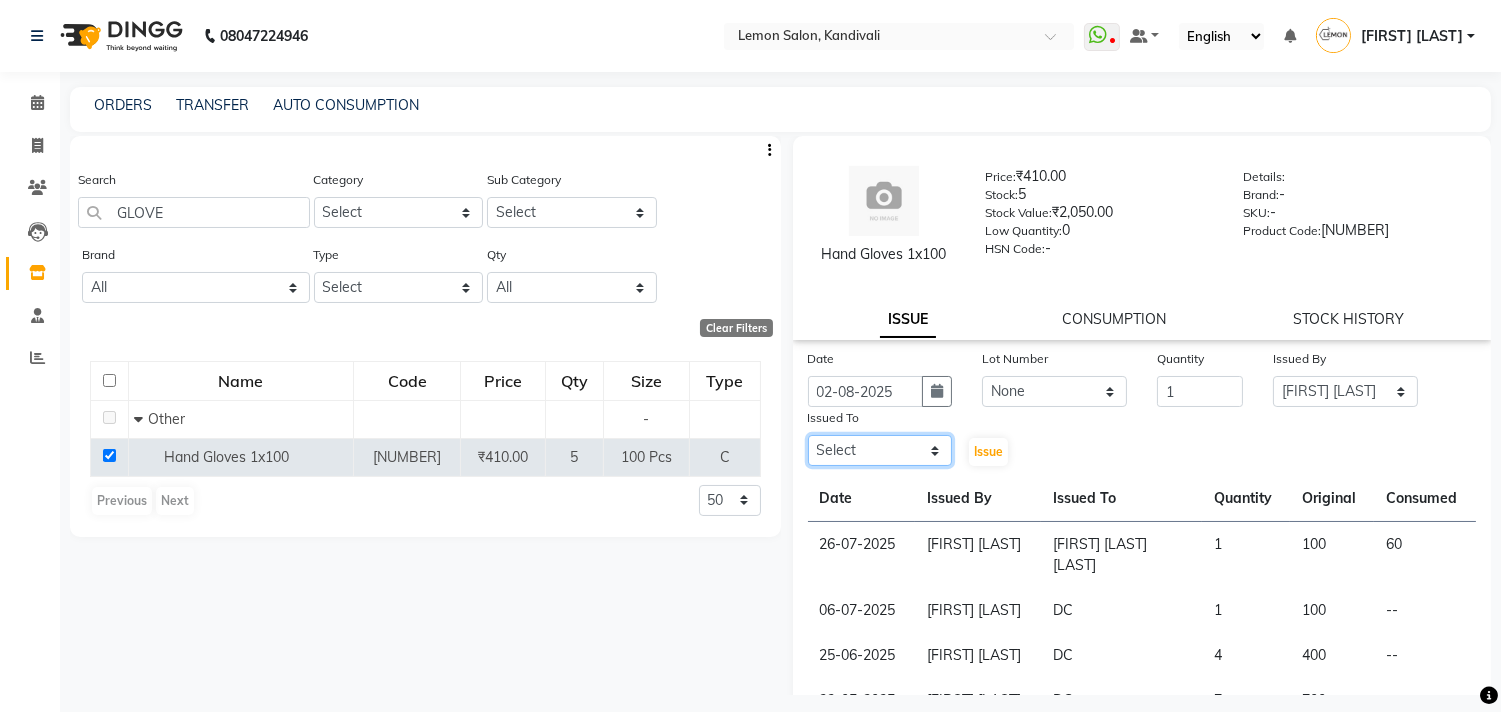 click on "Select Alam [FIRST] [LAST] DC [FIRST] [LAST] [FIRST] [LAST] [FIRST] [LAST] [FIRST] [LAST] [CITY] [FIRST] [LAST] [FIRST] [LAST]" 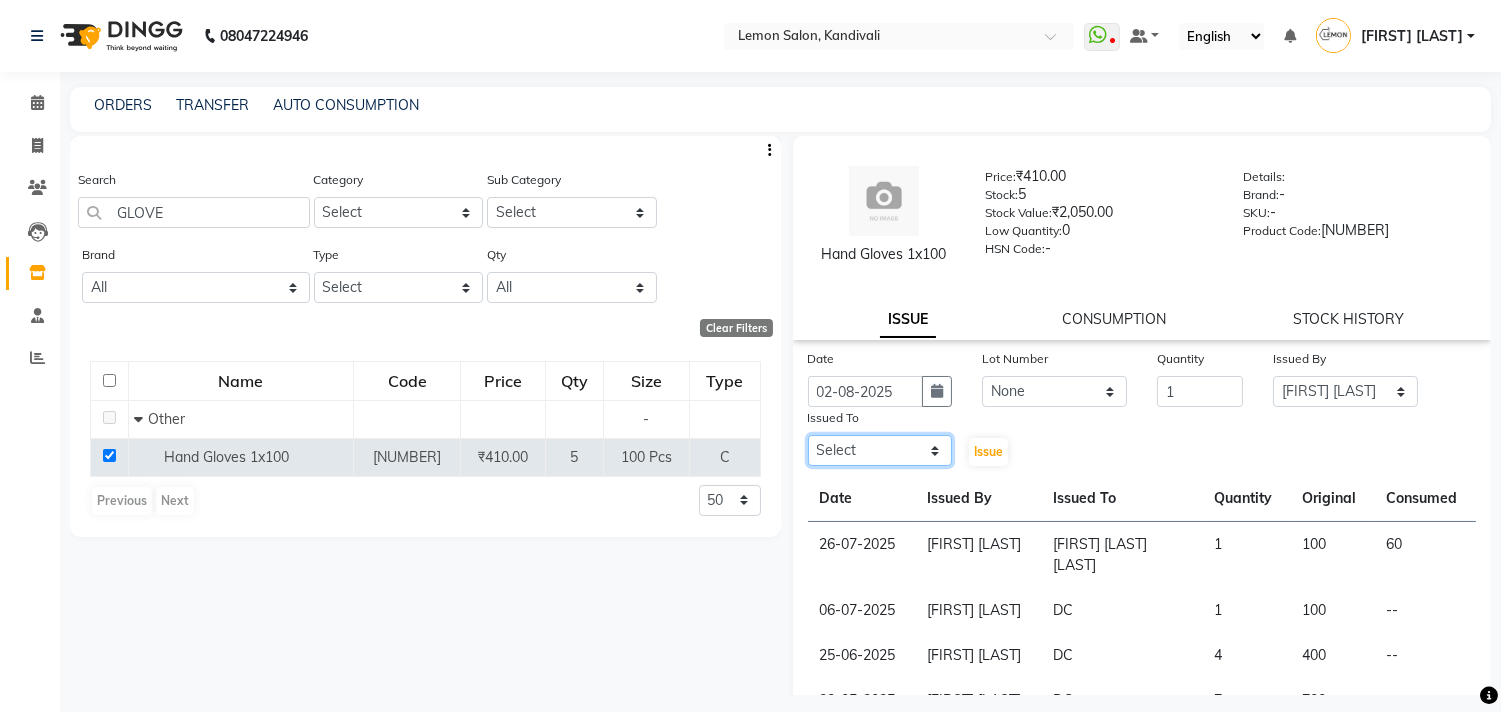 select on "7880" 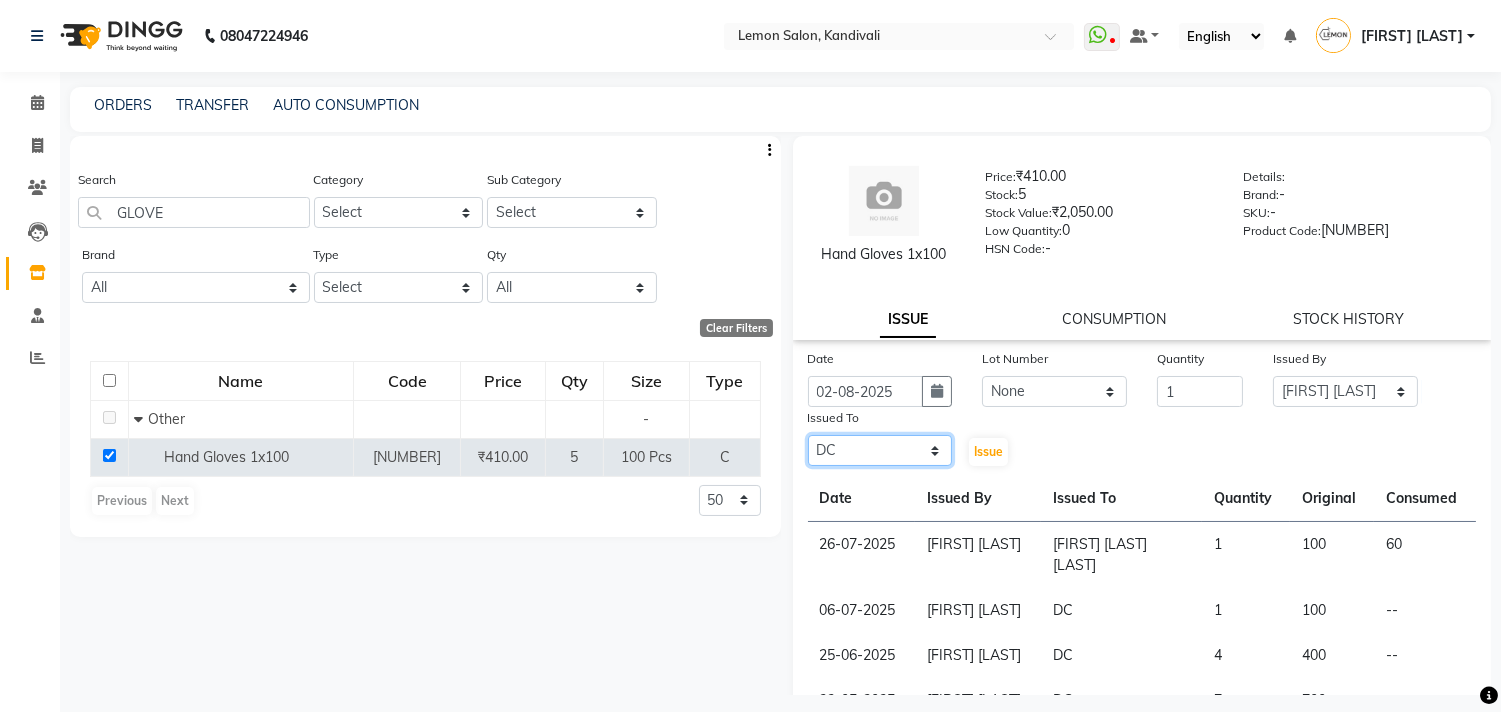 click on "Select [NAME] [NAME] [NAME] [NAME] [NAME] [NAME] [NAME] [NAME] [NAME] [NAME]" 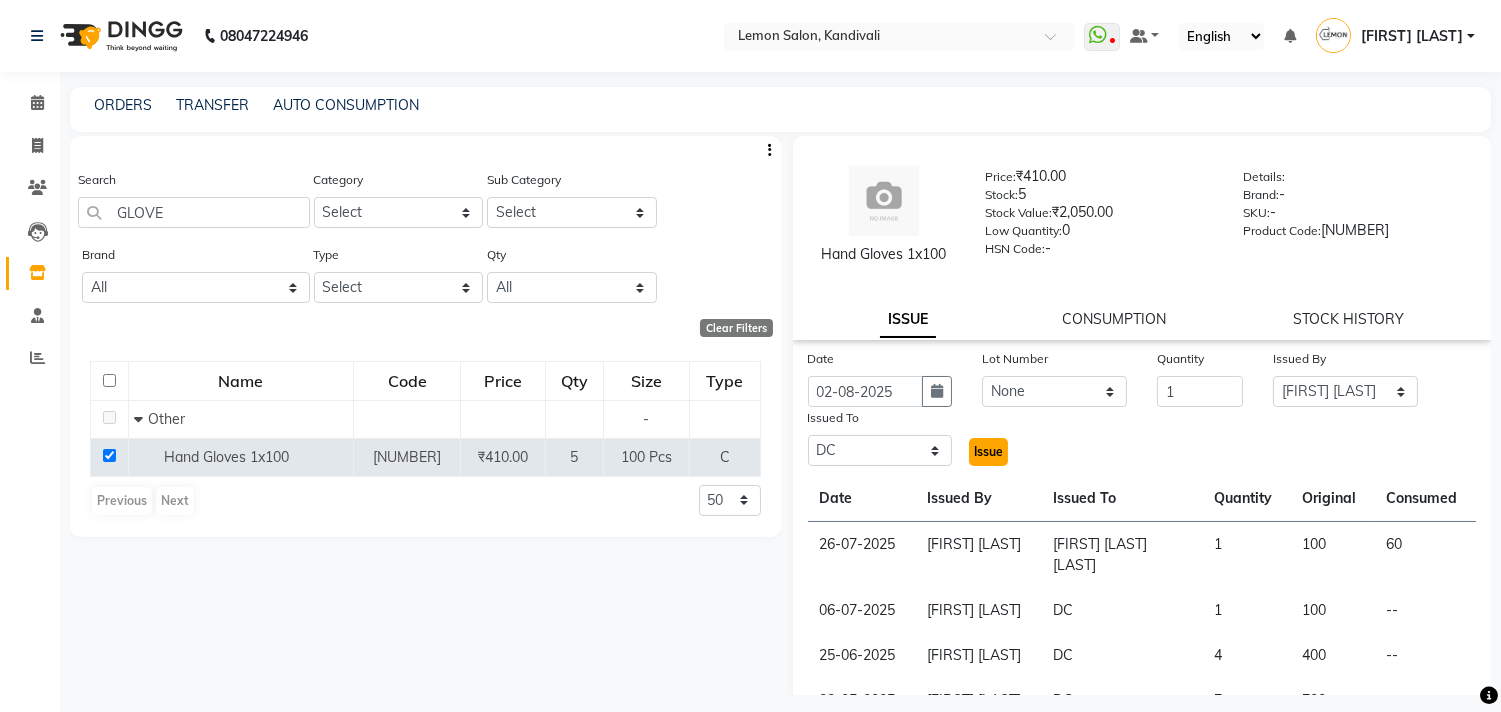 click on "Issue" 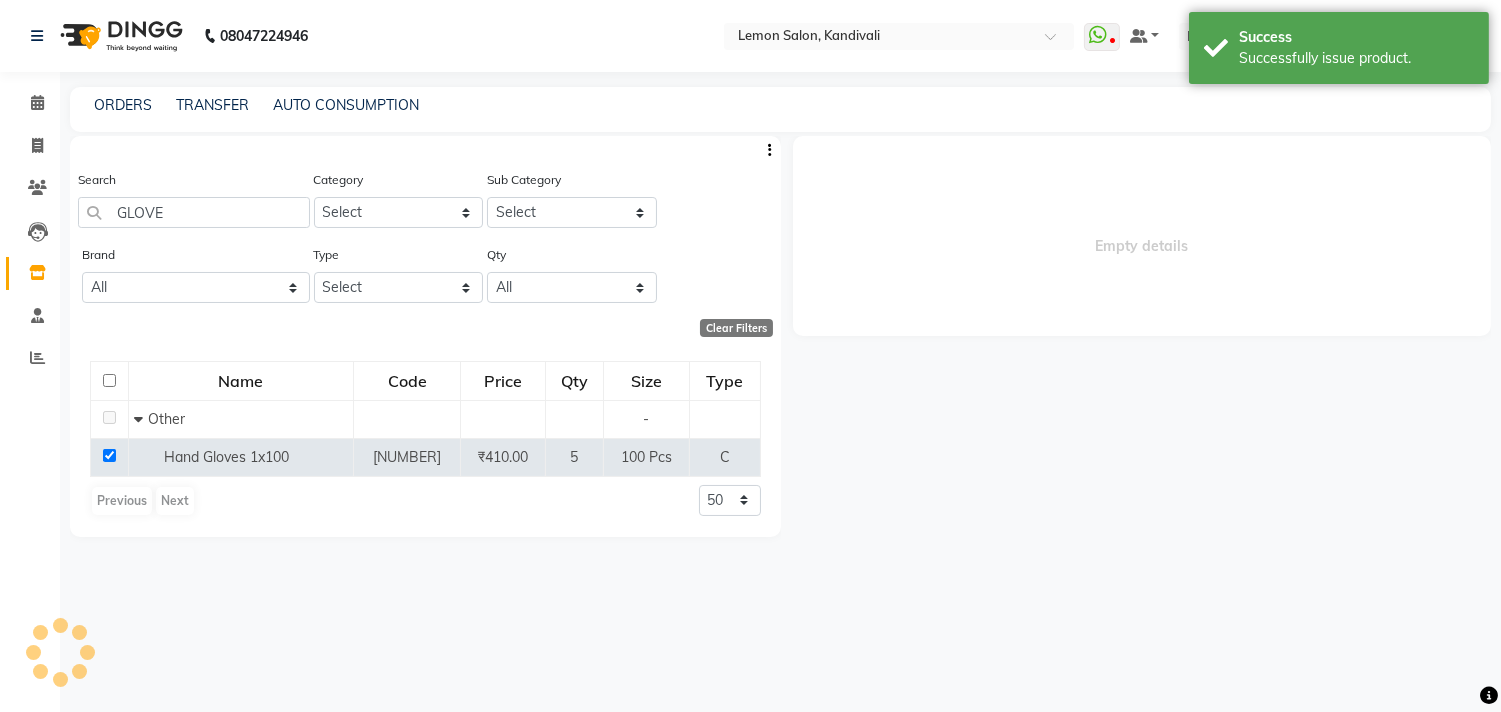 select 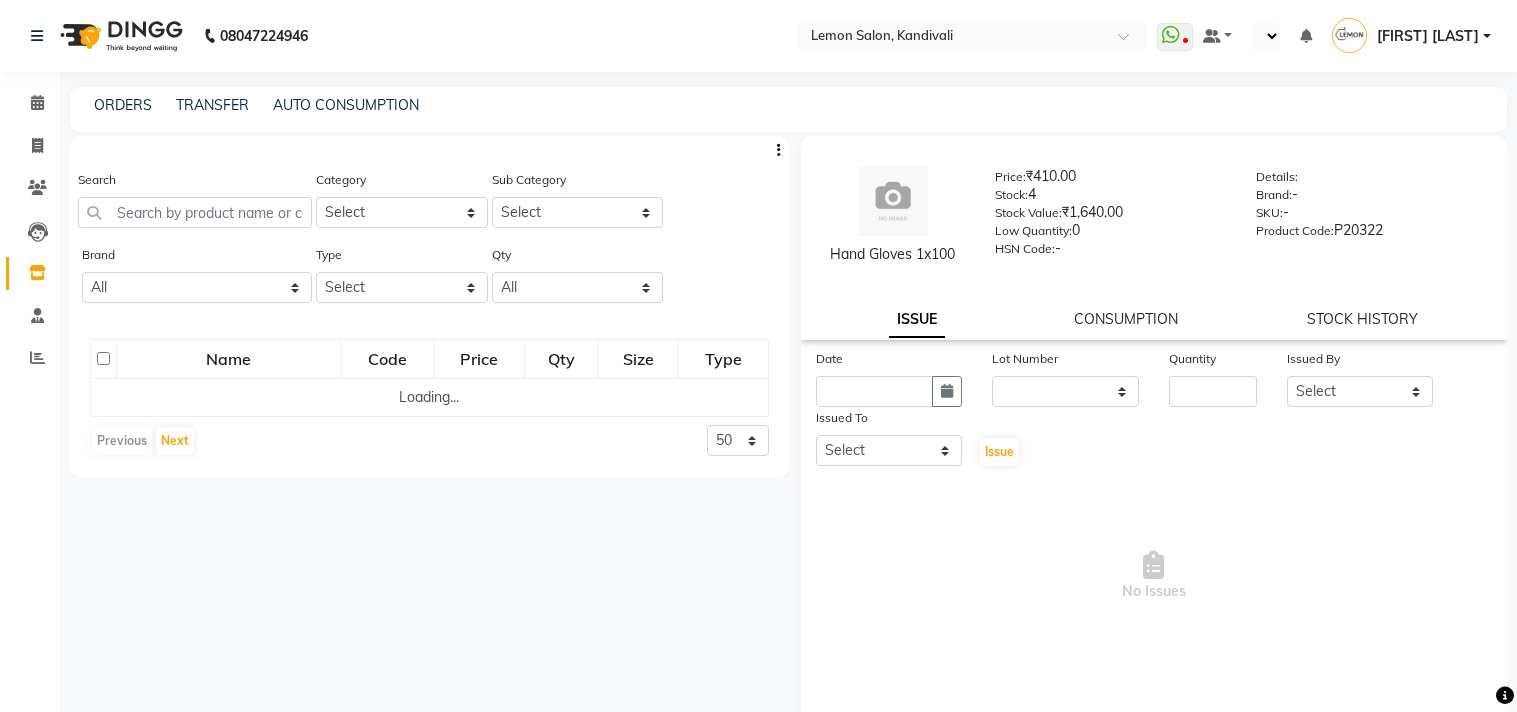 select 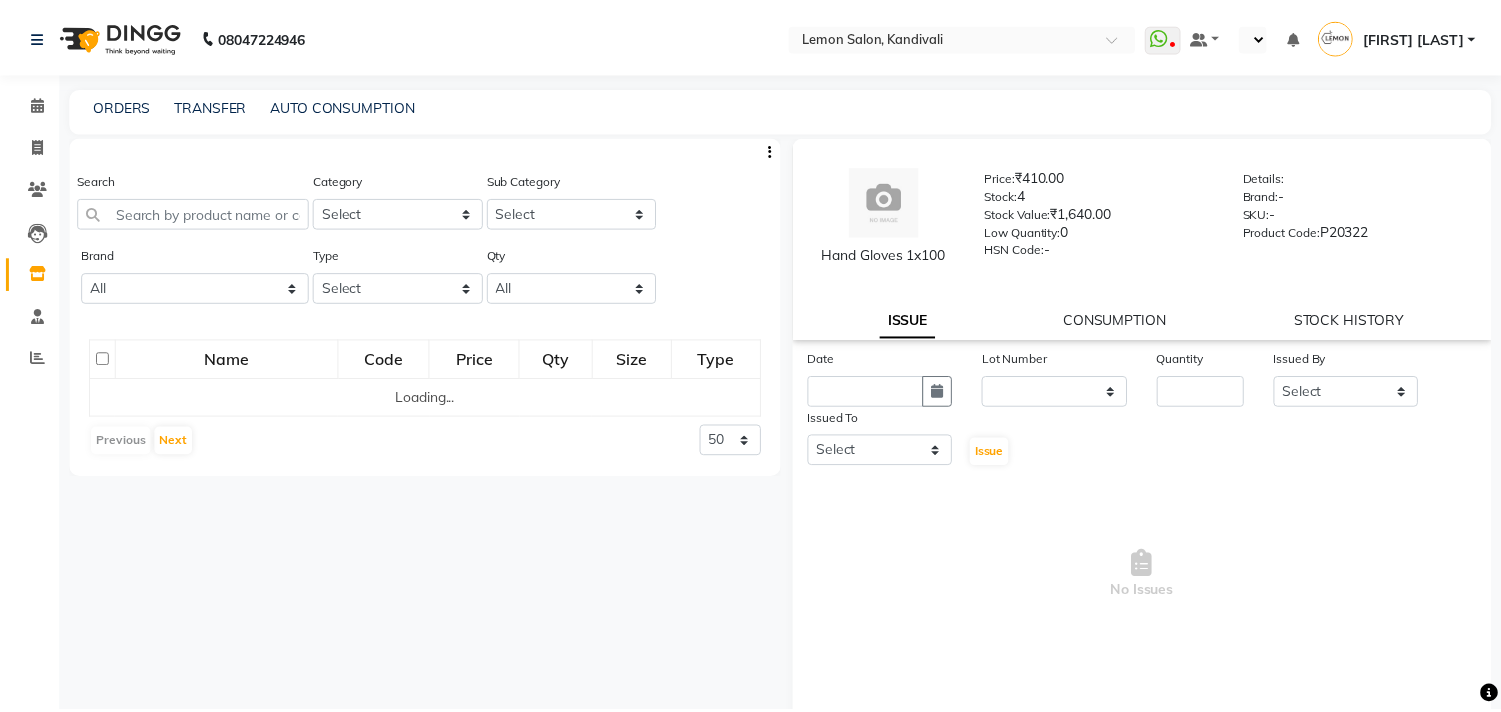 scroll, scrollTop: 0, scrollLeft: 0, axis: both 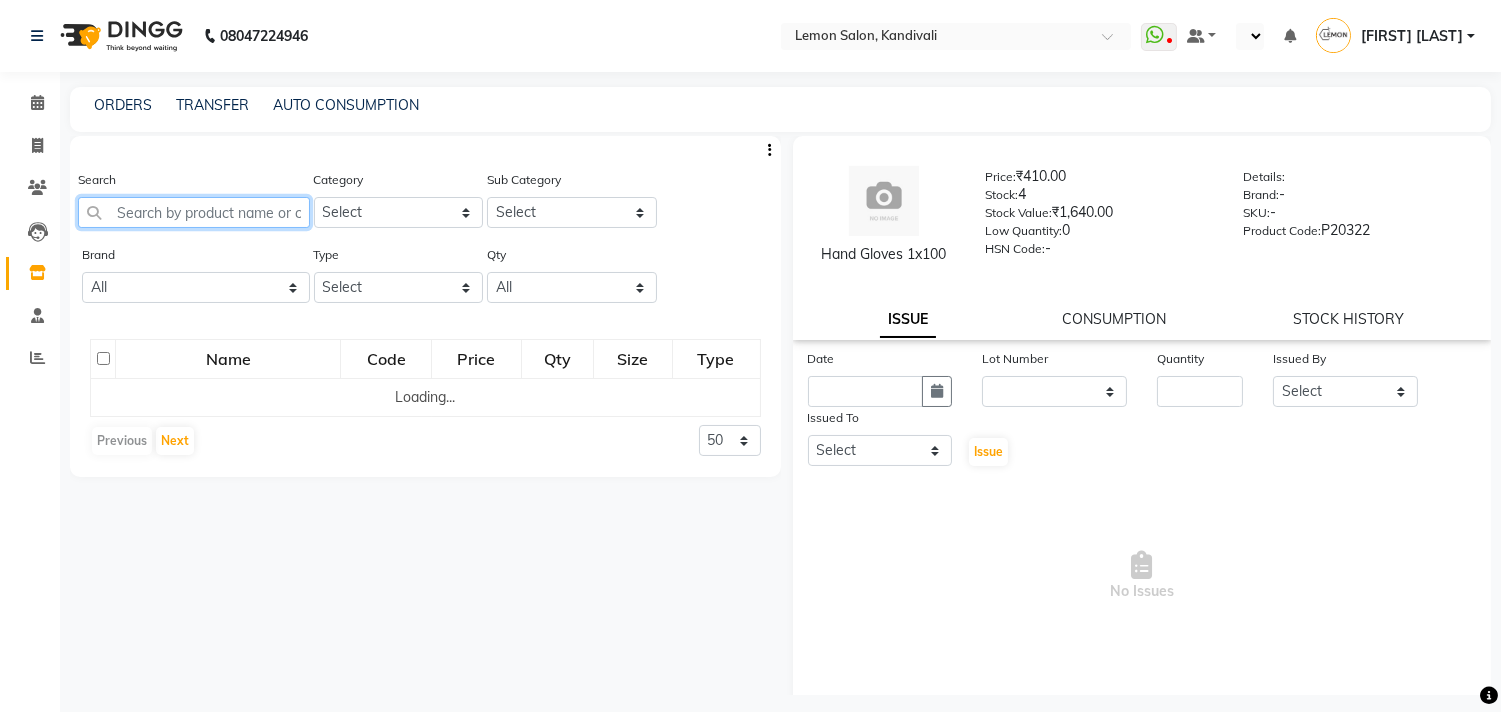 click 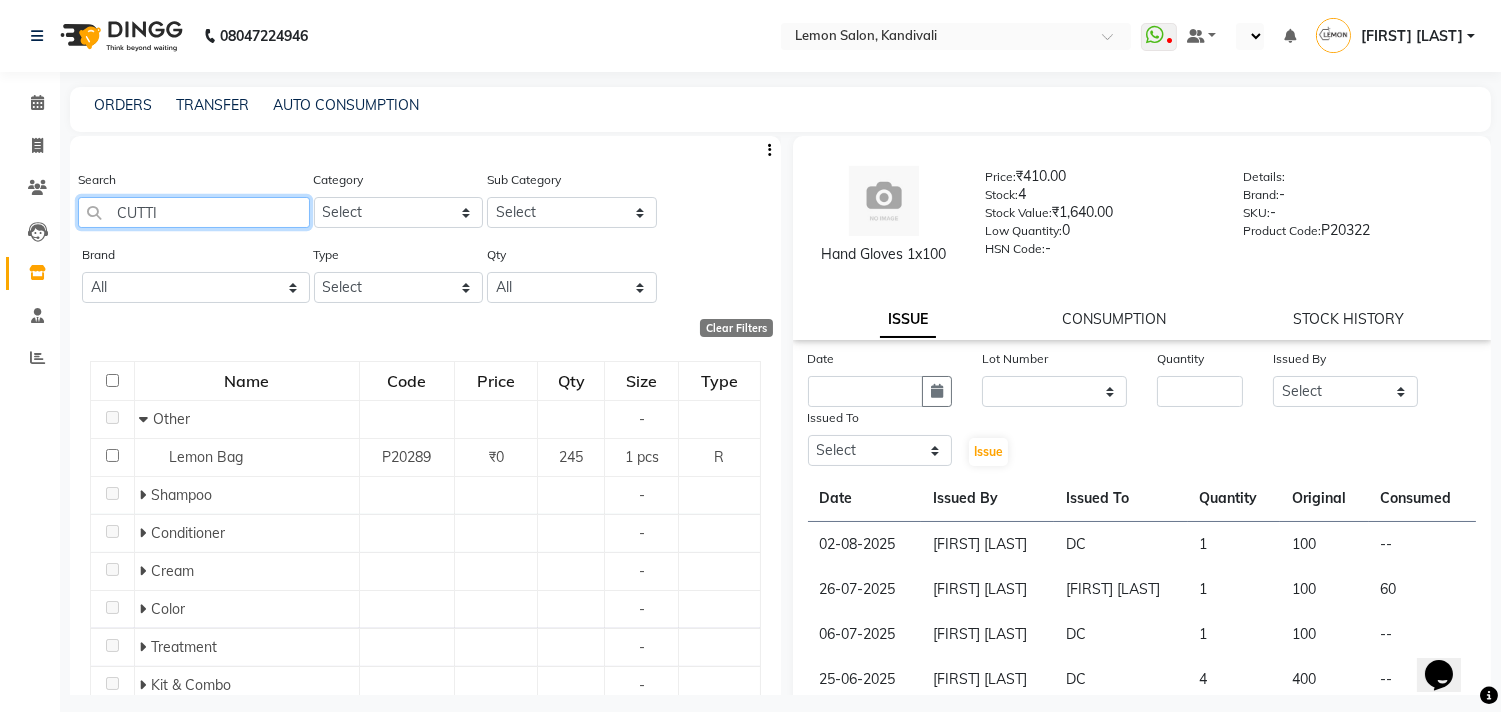 scroll, scrollTop: 0, scrollLeft: 0, axis: both 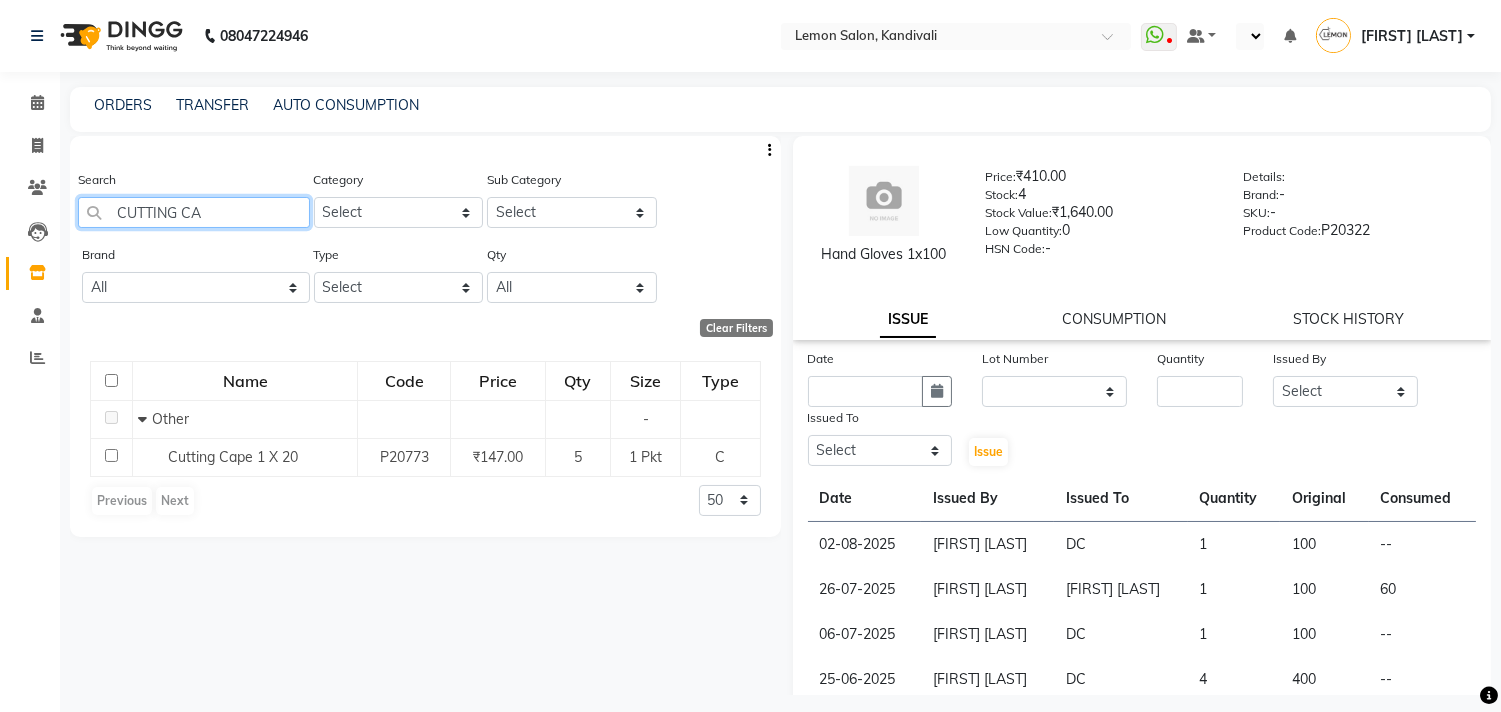 drag, startPoint x: 222, startPoint y: 224, endPoint x: 88, endPoint y: 224, distance: 134 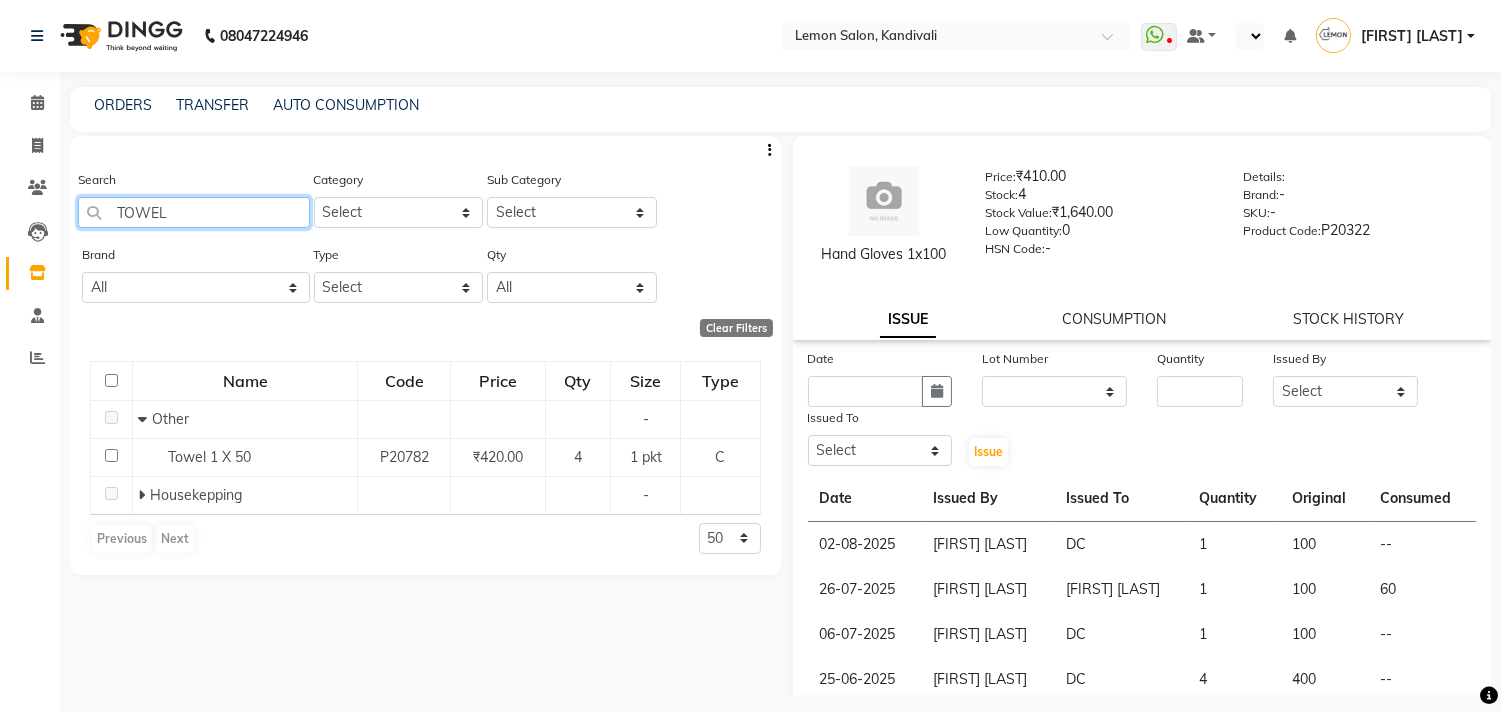 drag, startPoint x: 194, startPoint y: 221, endPoint x: 55, endPoint y: 242, distance: 140.57738 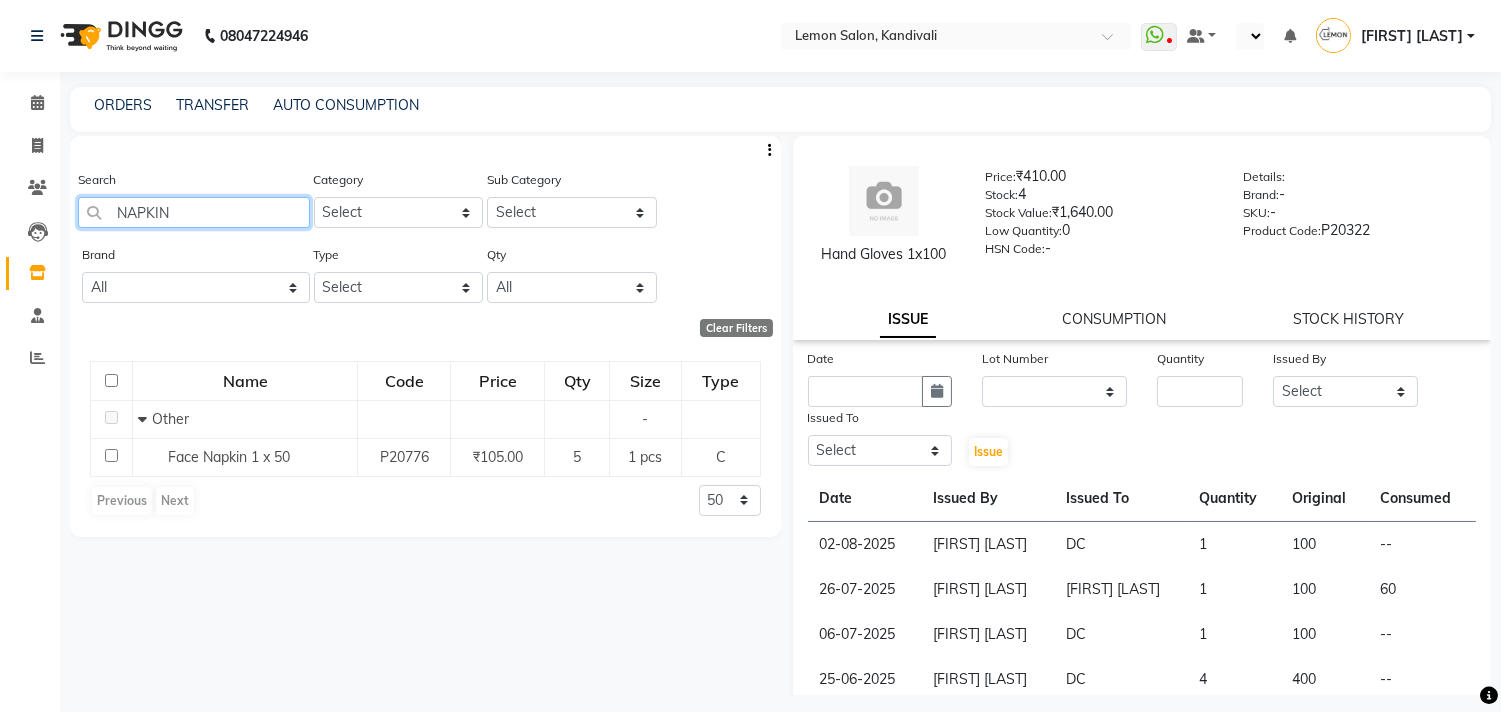 drag, startPoint x: 180, startPoint y: 207, endPoint x: 65, endPoint y: 207, distance: 115 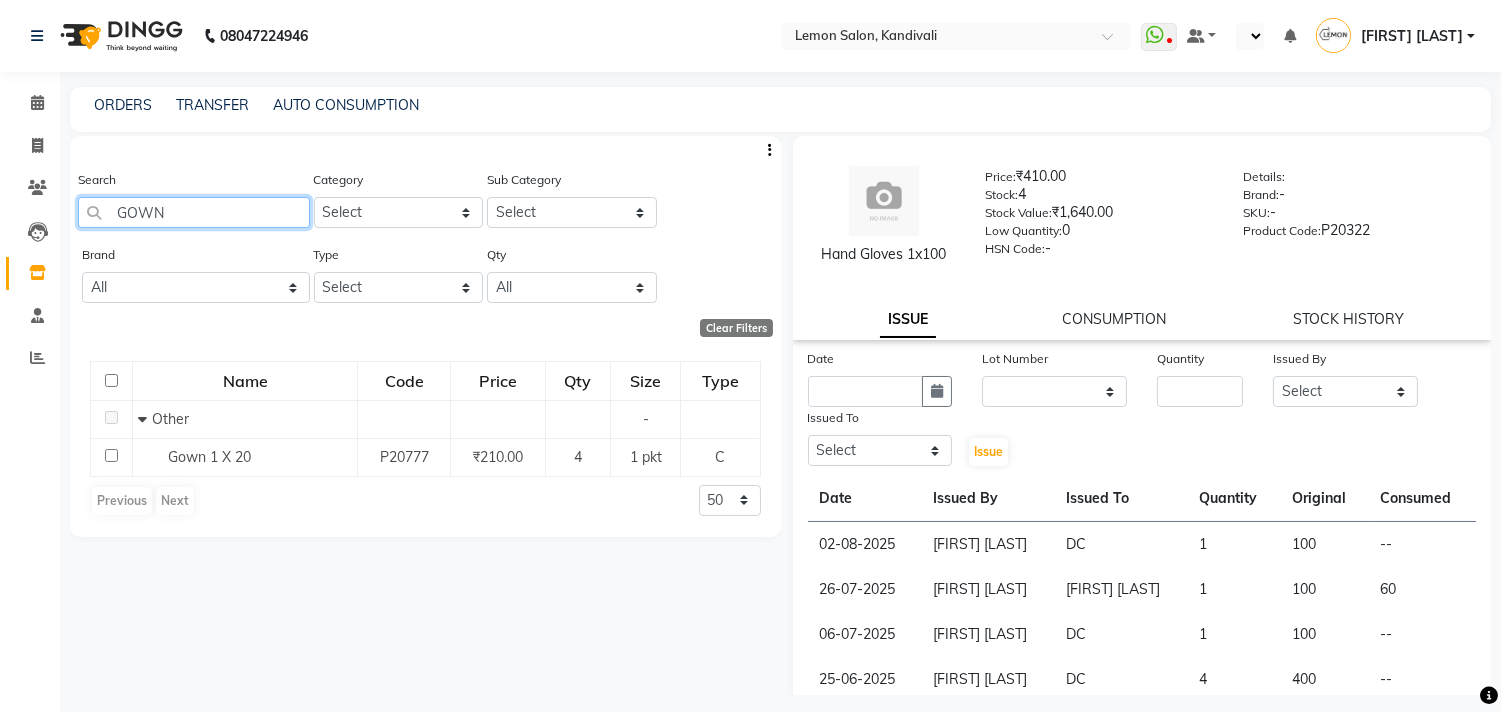 click on "GOWN" 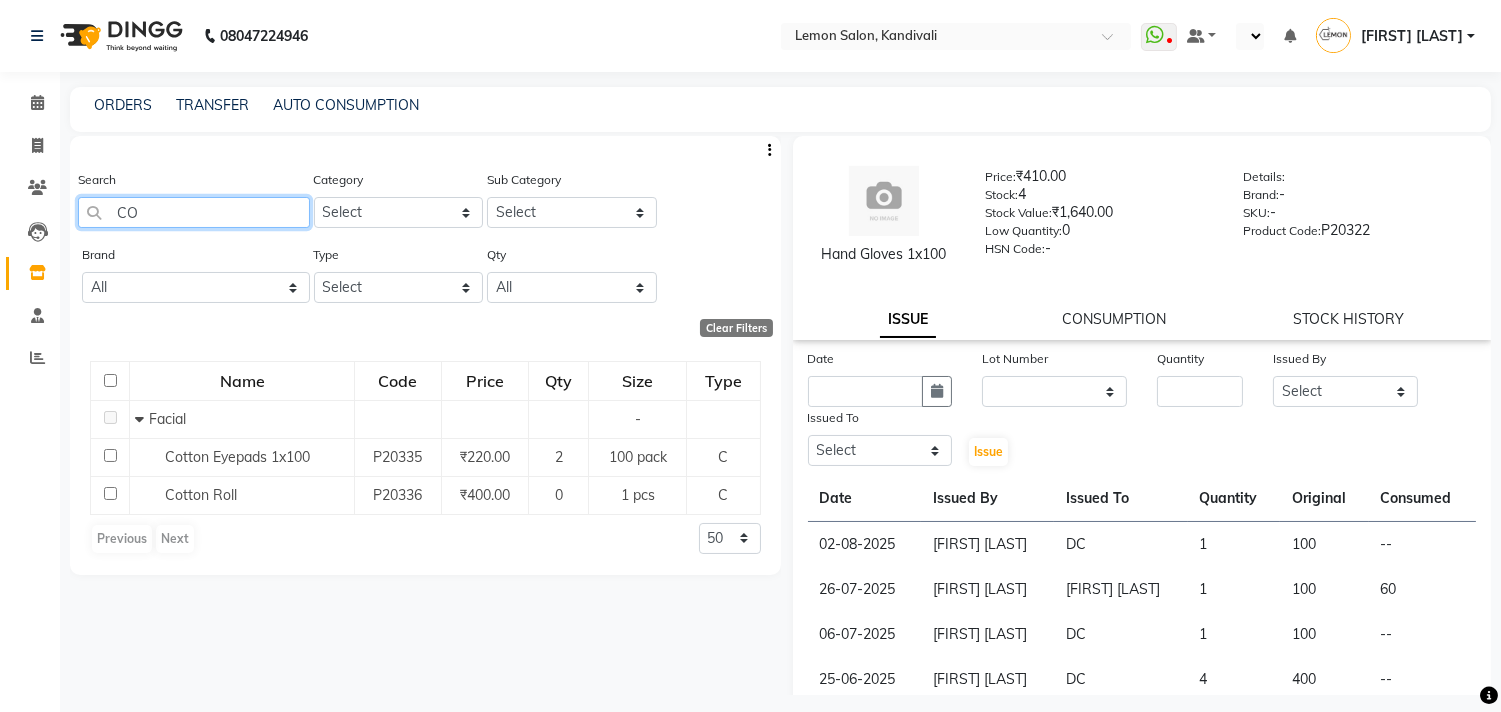 type on "C" 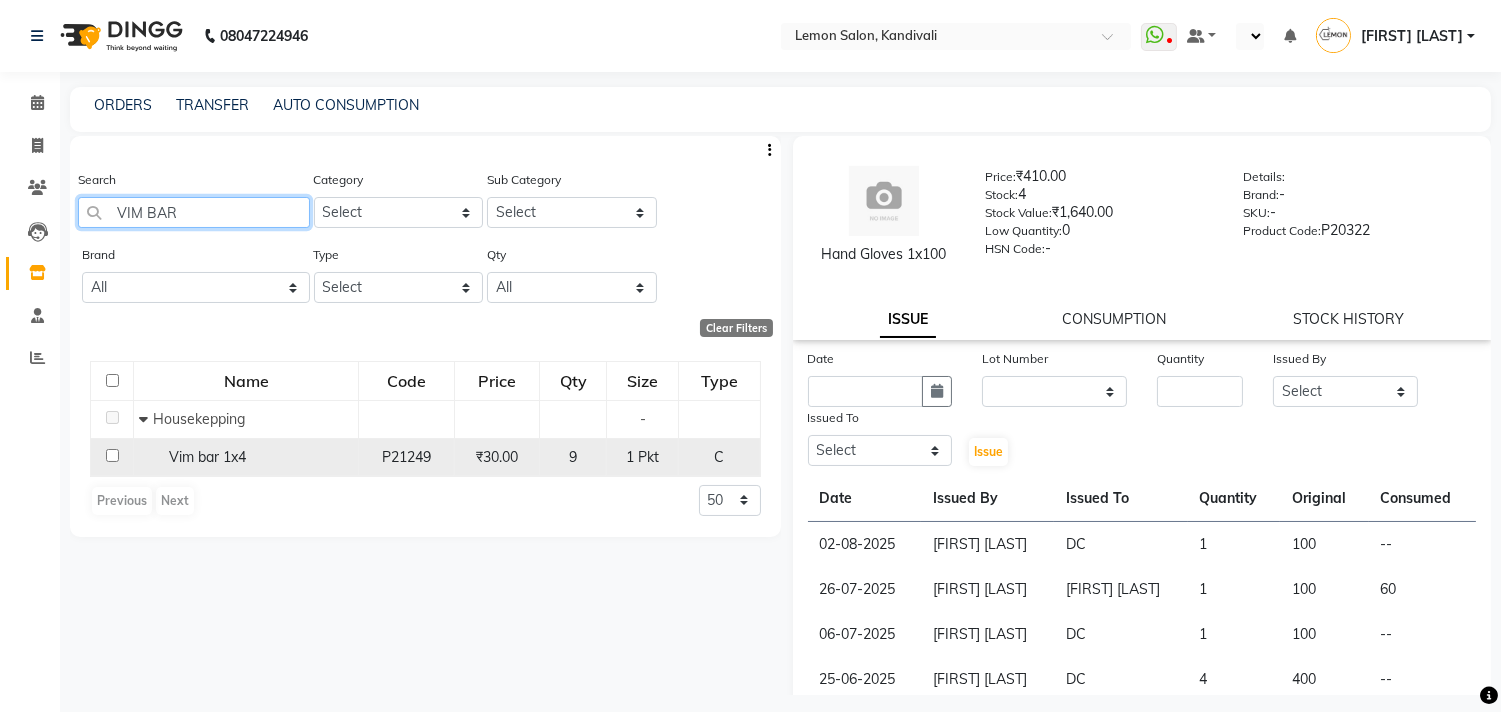 type on "VIM BAR" 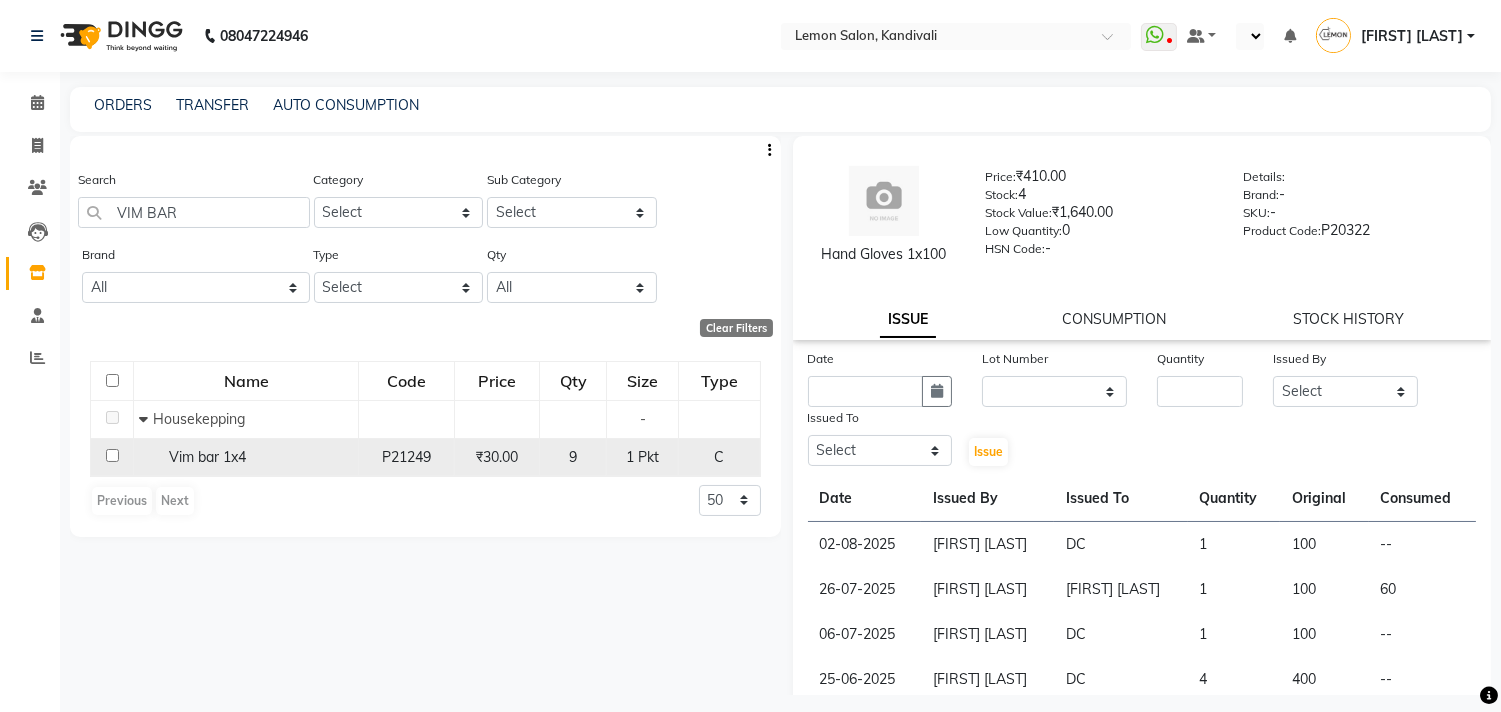 click 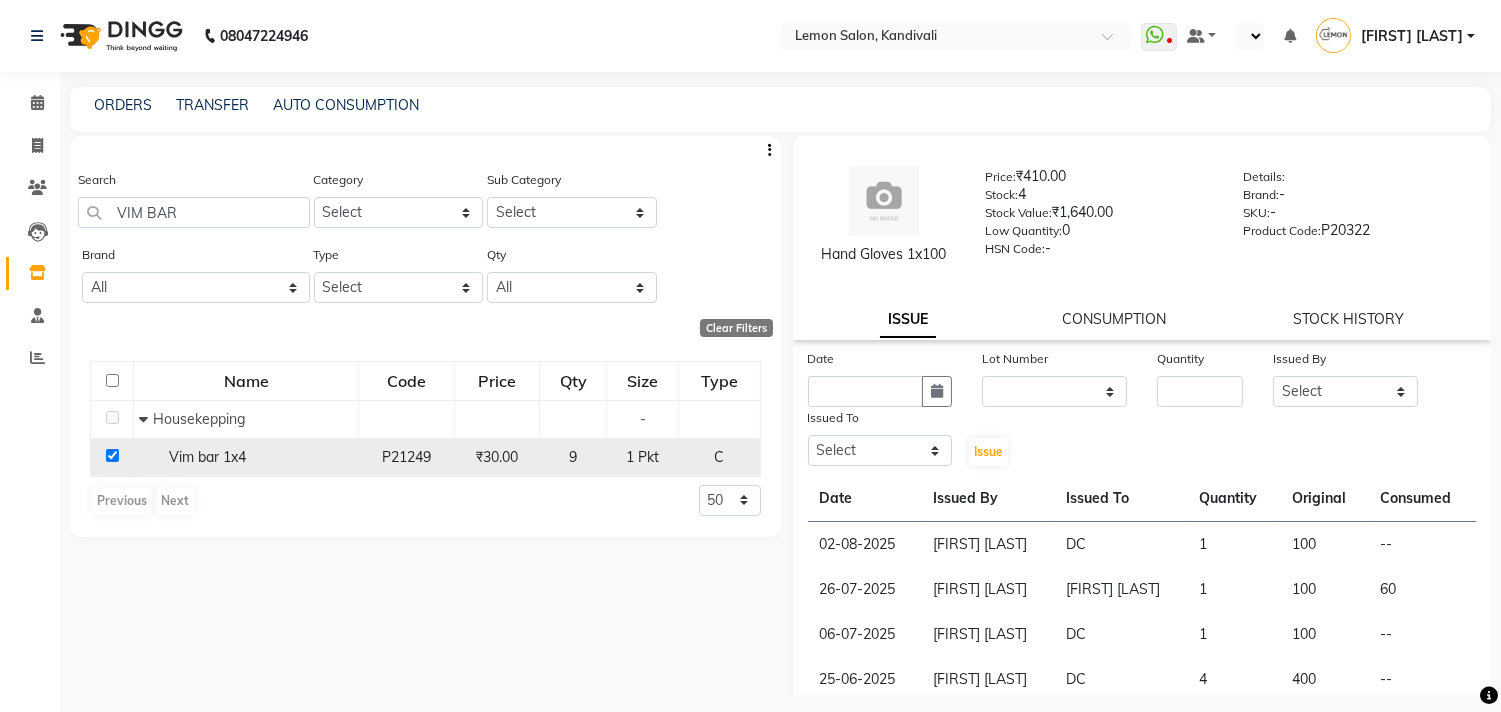 checkbox on "true" 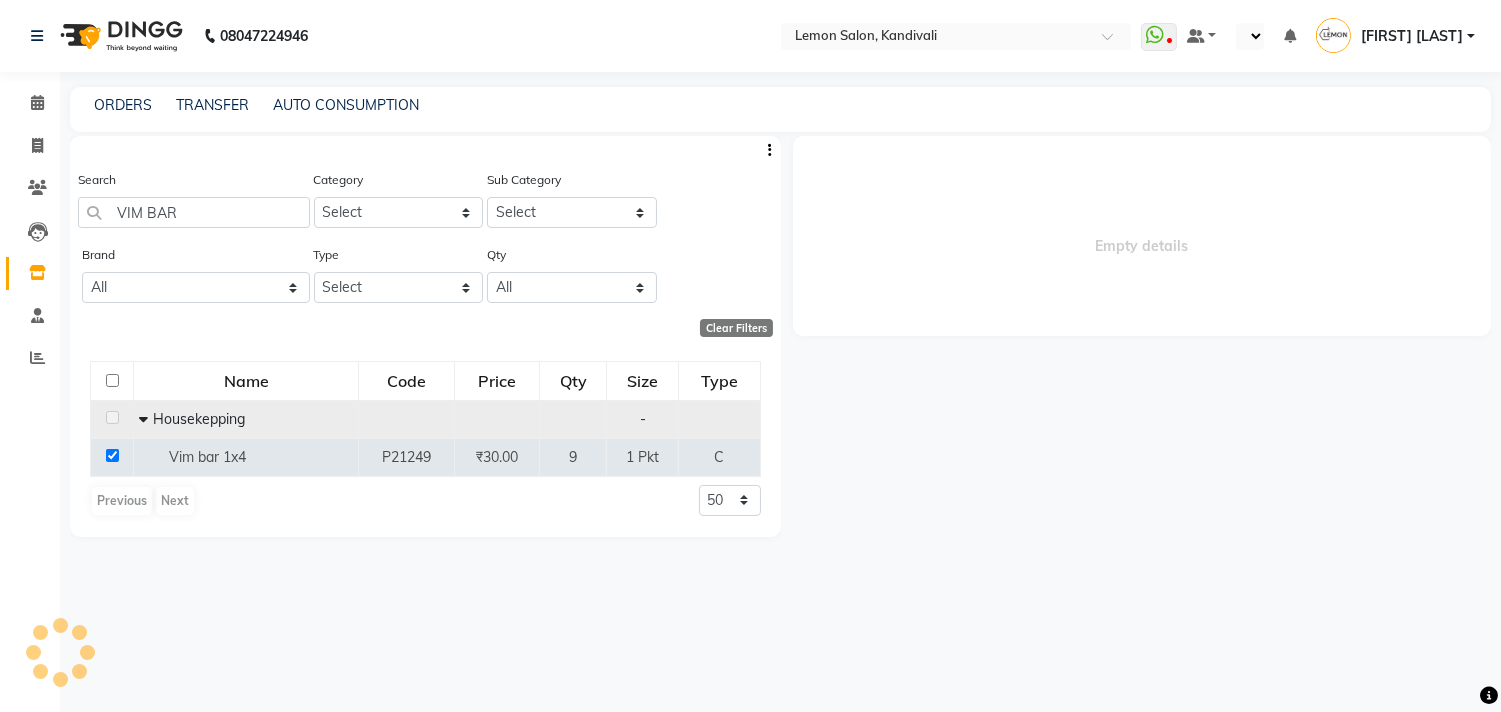 select 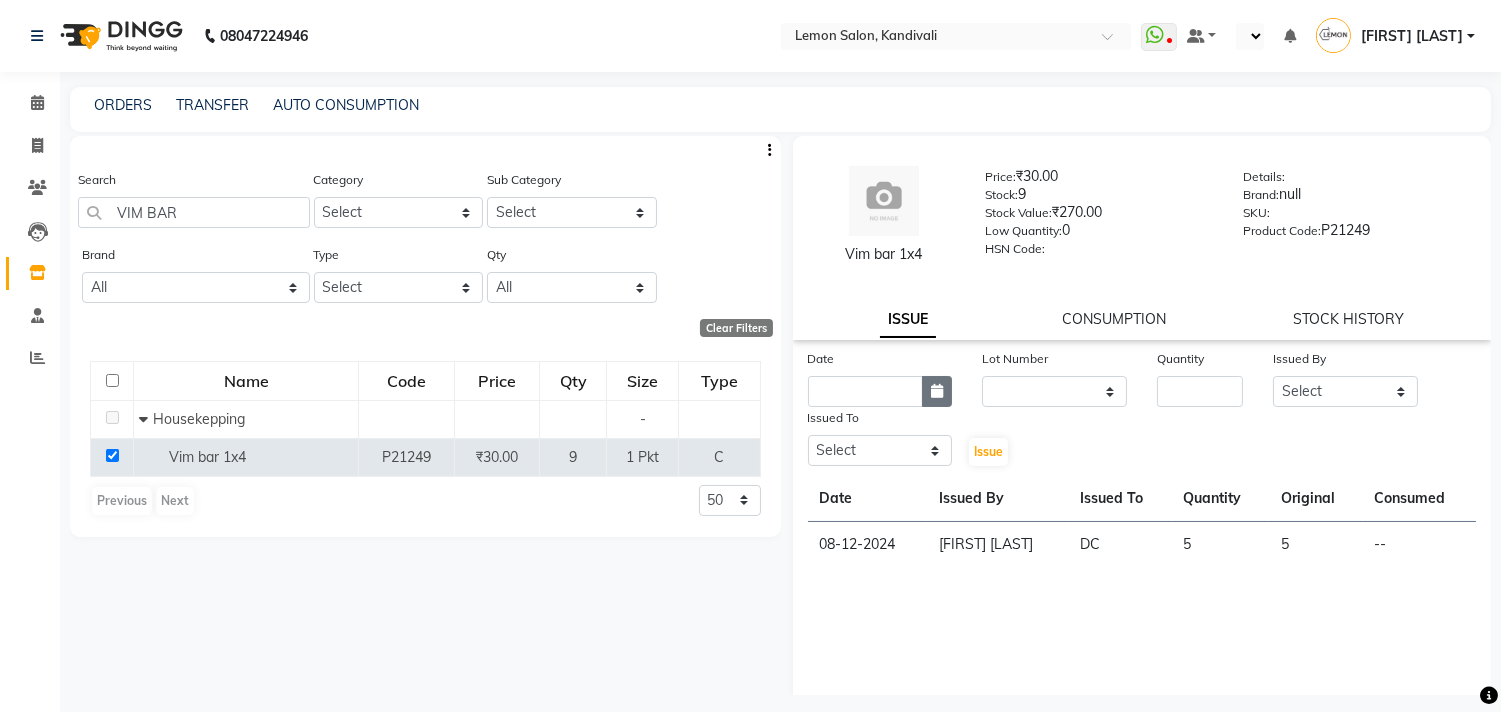 click 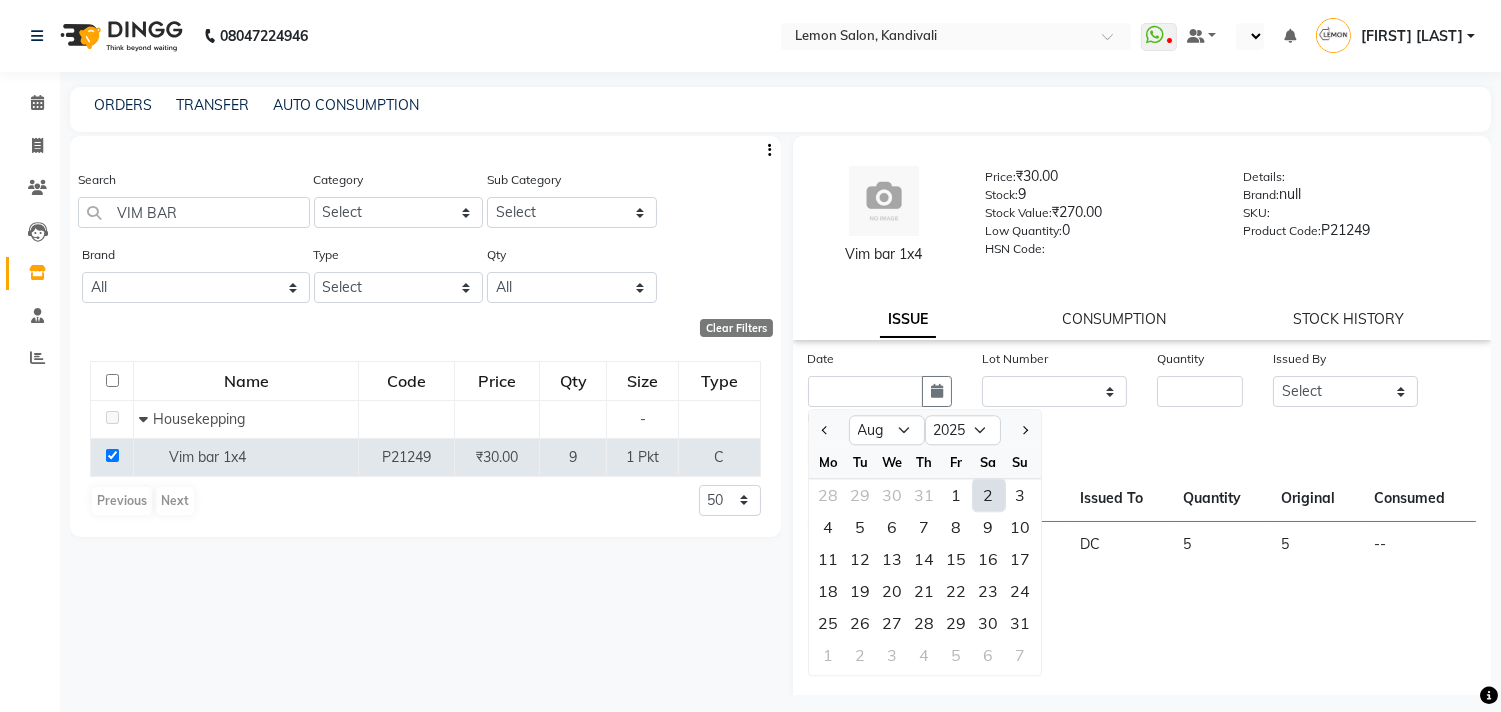 click on "2" 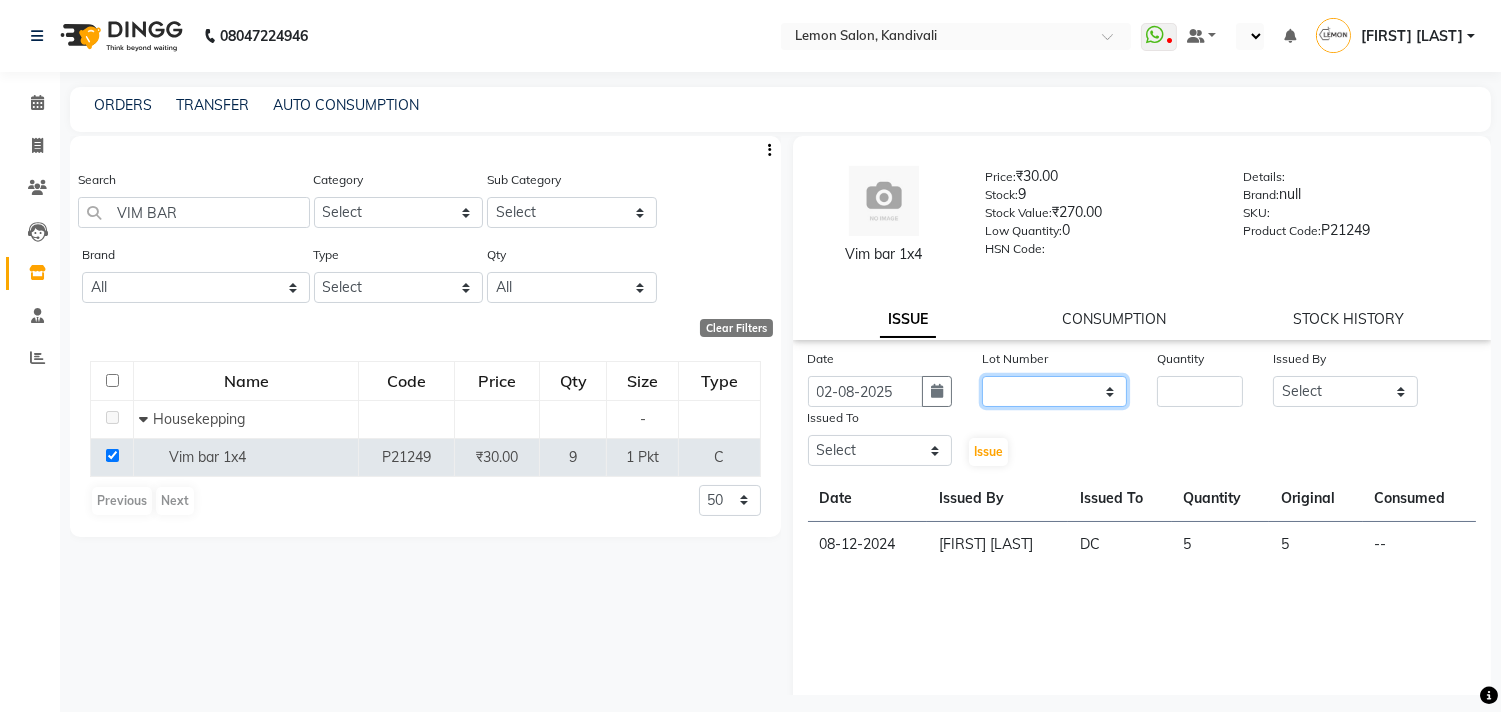 click on "None" 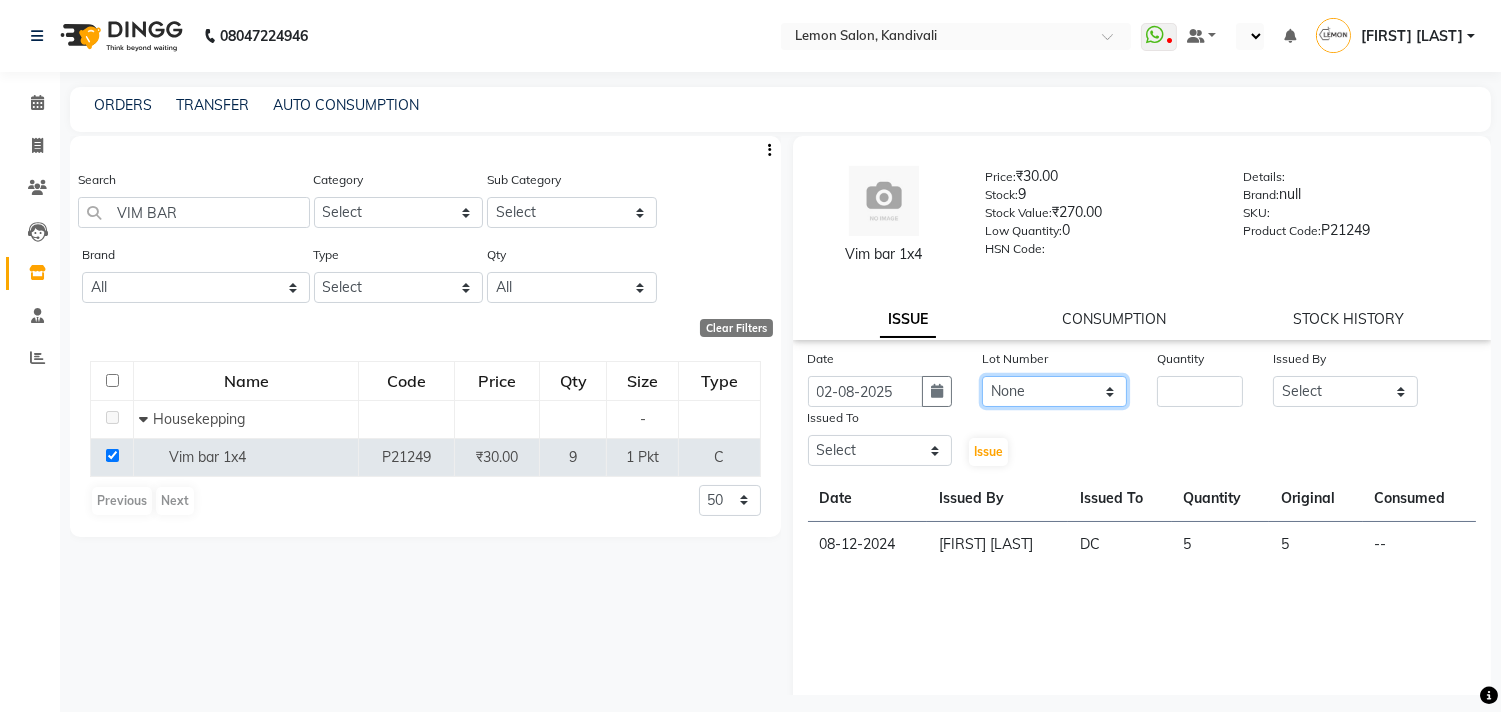 click on "None" 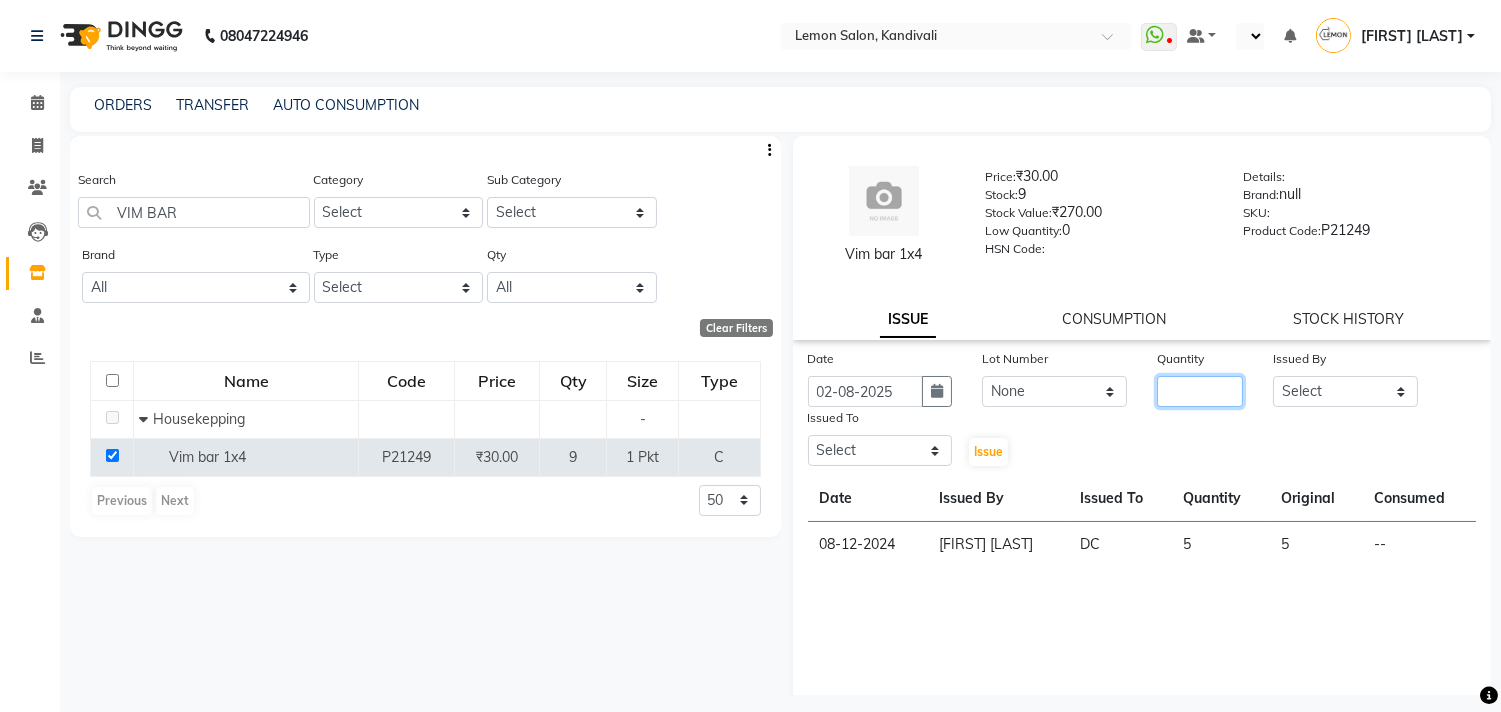 click 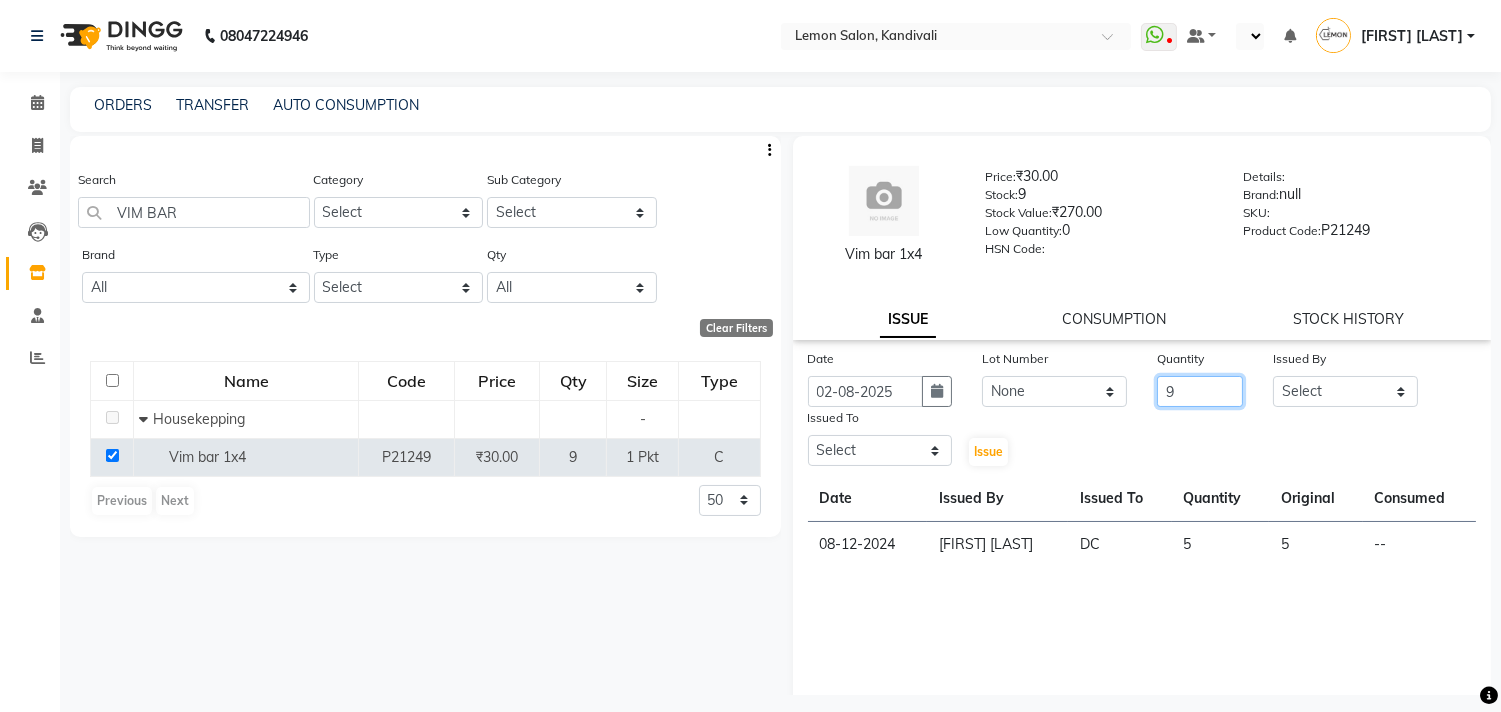type on "9" 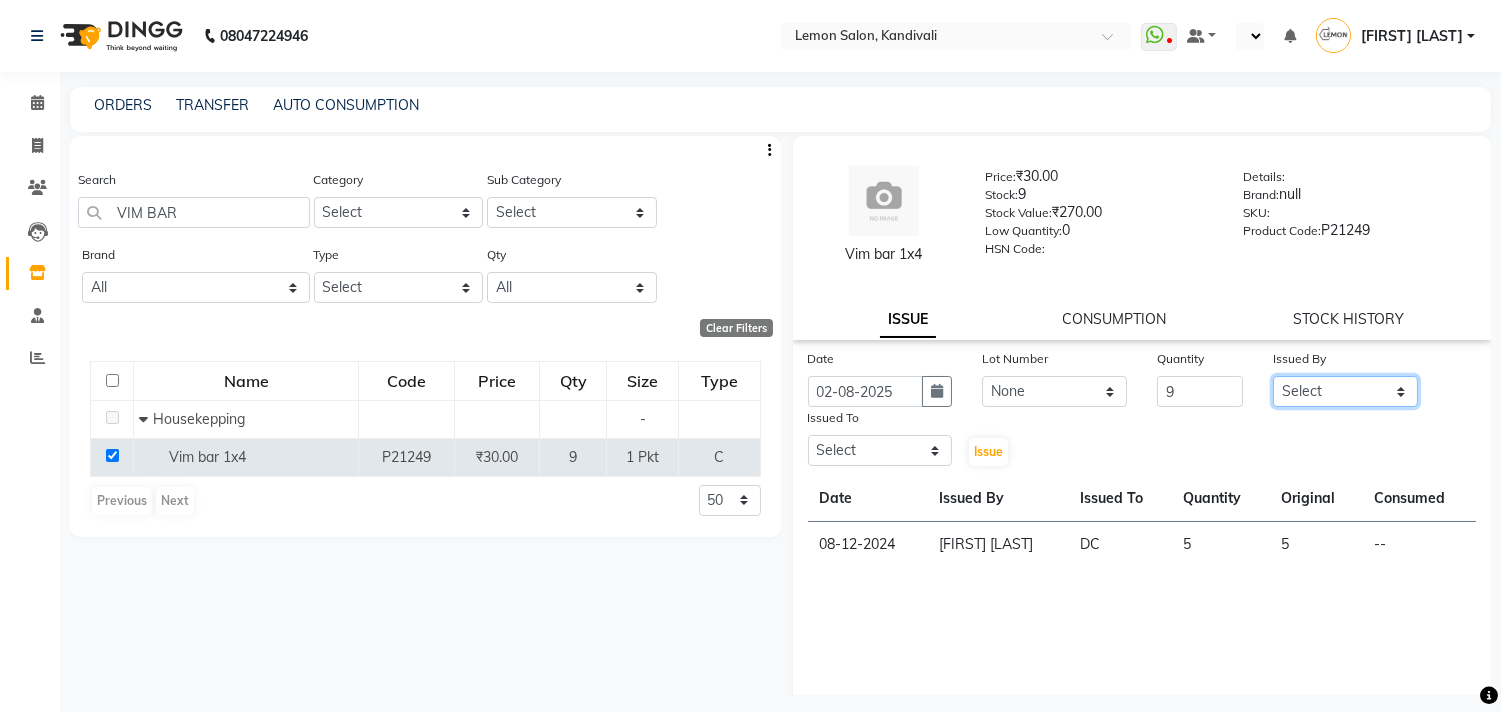 click on "Select [FIRST] [LAST] DC [FIRST] [LAST] [FIRST] [LAST] [FIRST] [LAST] [FIRST] [LAST] [FIRST] [LAST] [FIRST] [LAST] [FIRST] [LAST]" 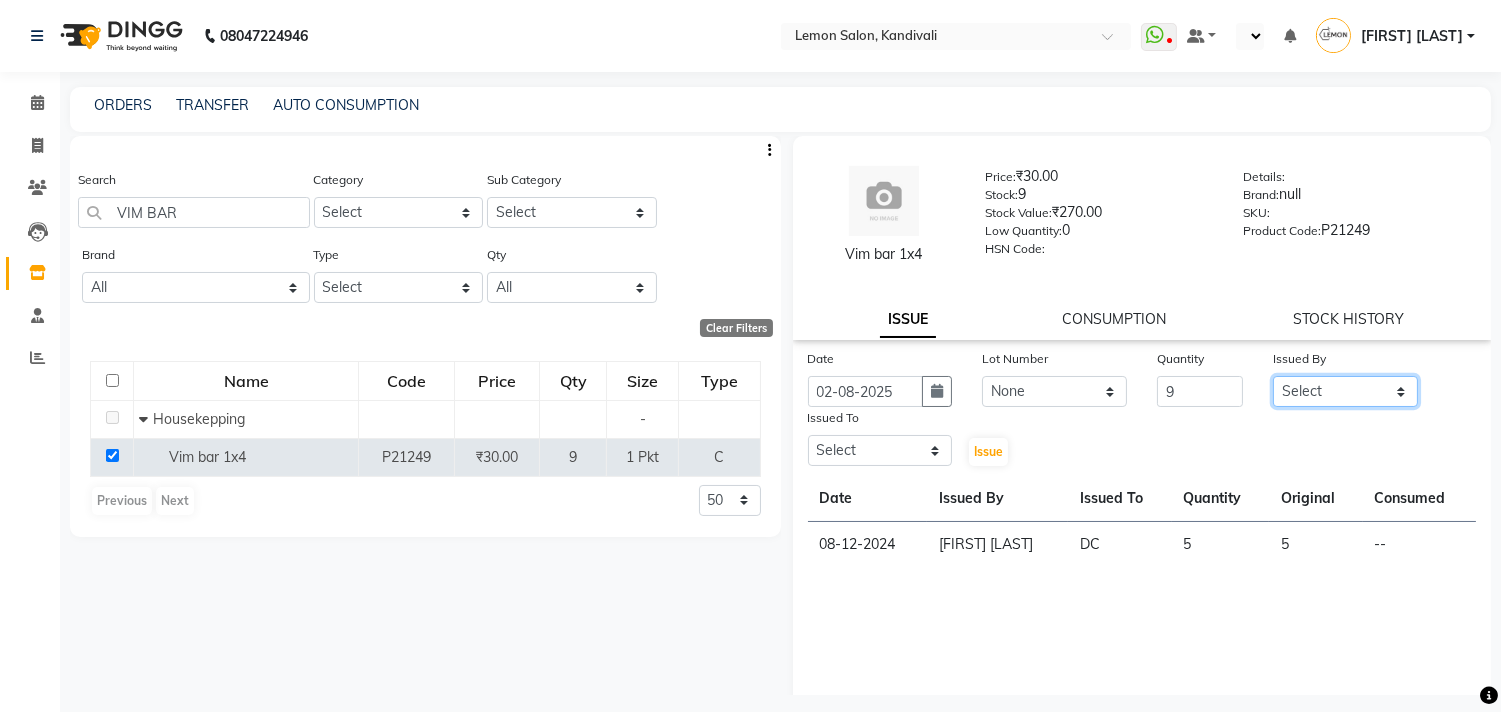 select on "8819" 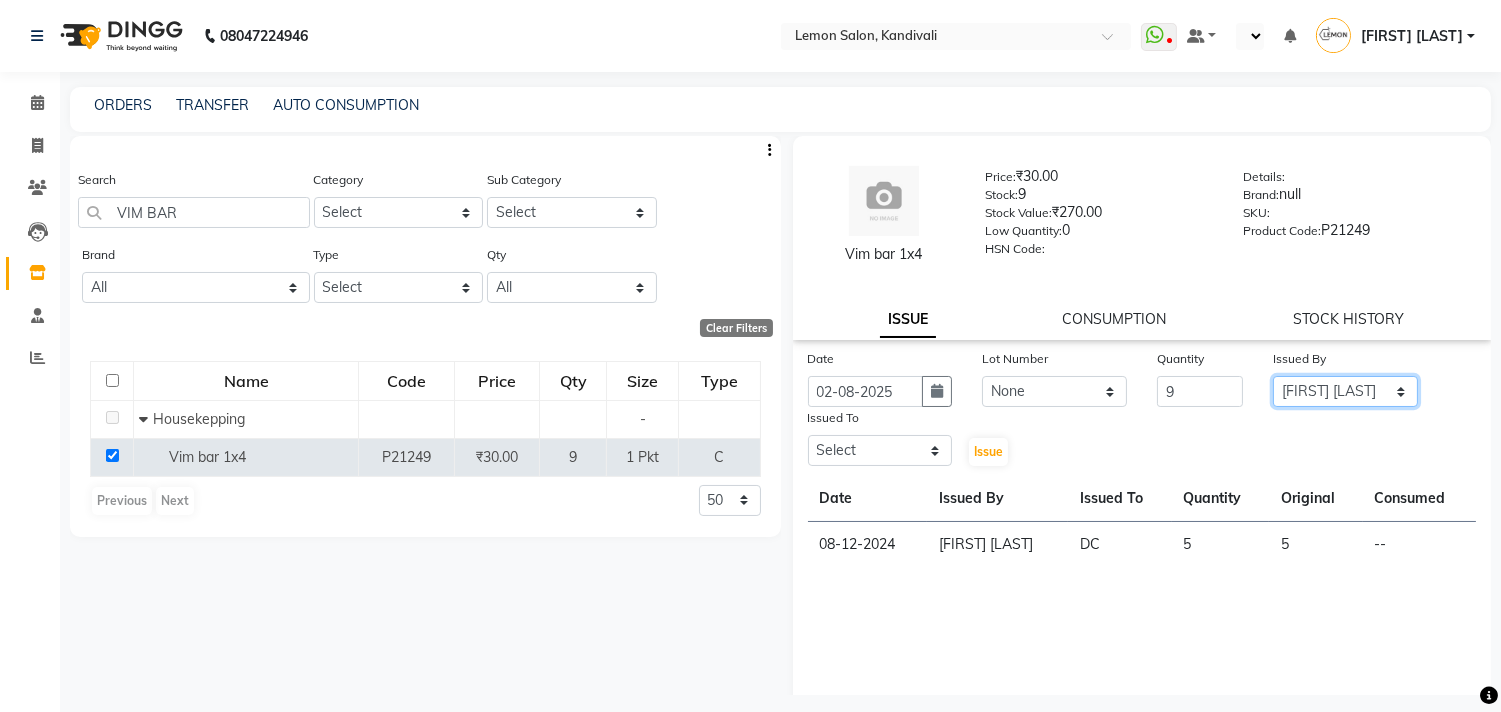 click on "Select [FIRST] [LAST] DC [FIRST] [LAST] [FIRST] [LAST] [FIRST] [LAST] [FIRST] [LAST] [FIRST] [LAST] [FIRST] [LAST] [FIRST] [LAST]" 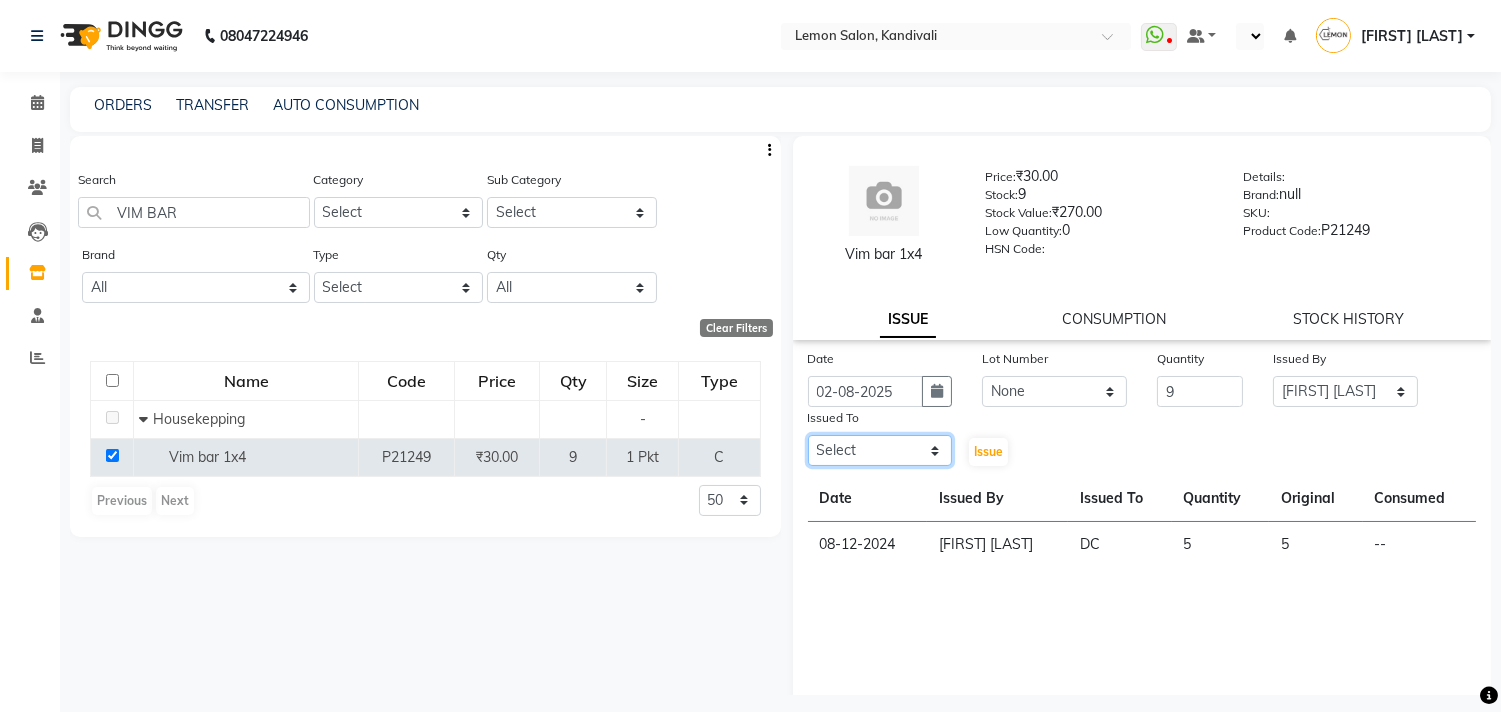 click on "Select [FIRST] [LAST] DC [FIRST] [LAST] [FIRST] [LAST] [FIRST] [LAST] [FIRST] [LAST] [FIRST] [LAST] [FIRST] [LAST] [FIRST] [LAST]" 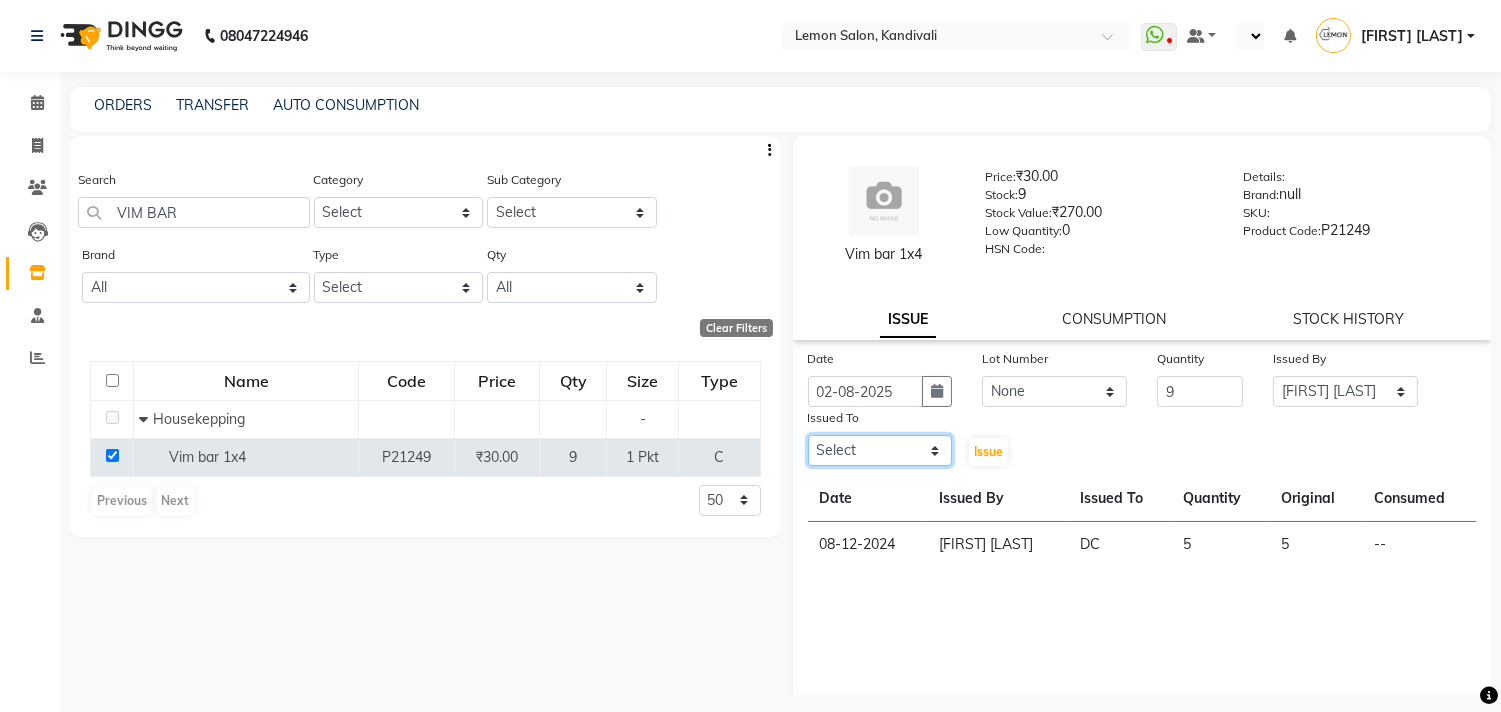select on "7880" 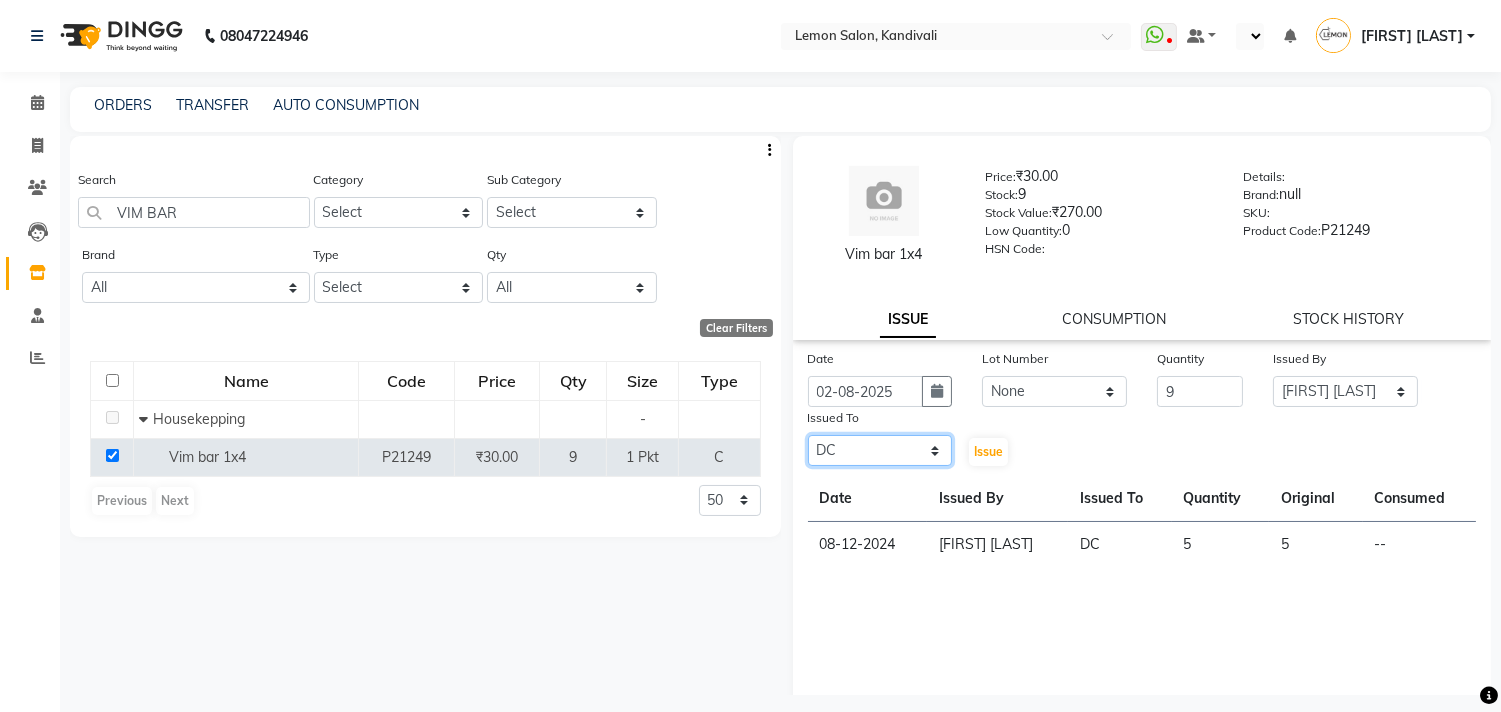 click on "Select [FIRST] [LAST] DC [FIRST] [LAST] [FIRST] [LAST] [FIRST] [LAST] [FIRST] [LAST] [FIRST] [LAST] [FIRST] [LAST] [FIRST] [LAST]" 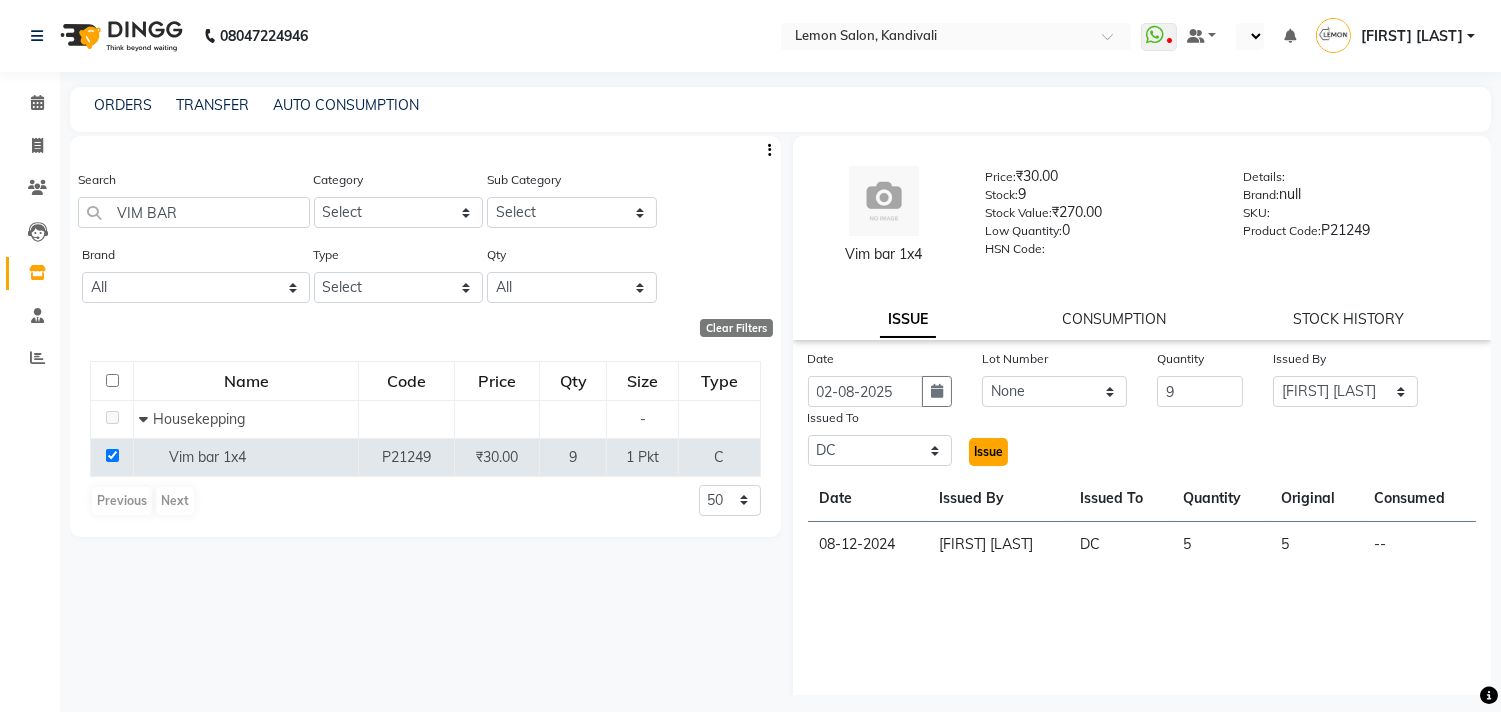 click on "Issue" 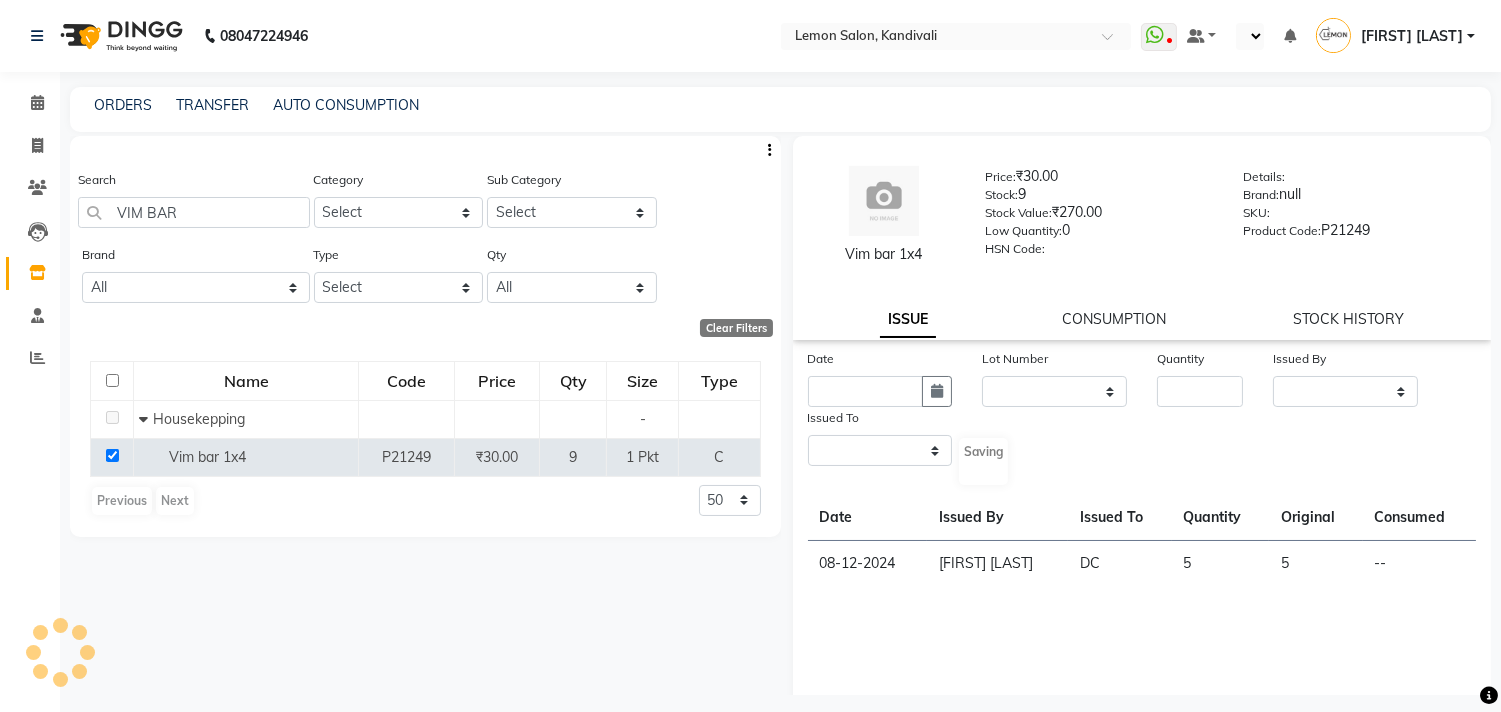 select 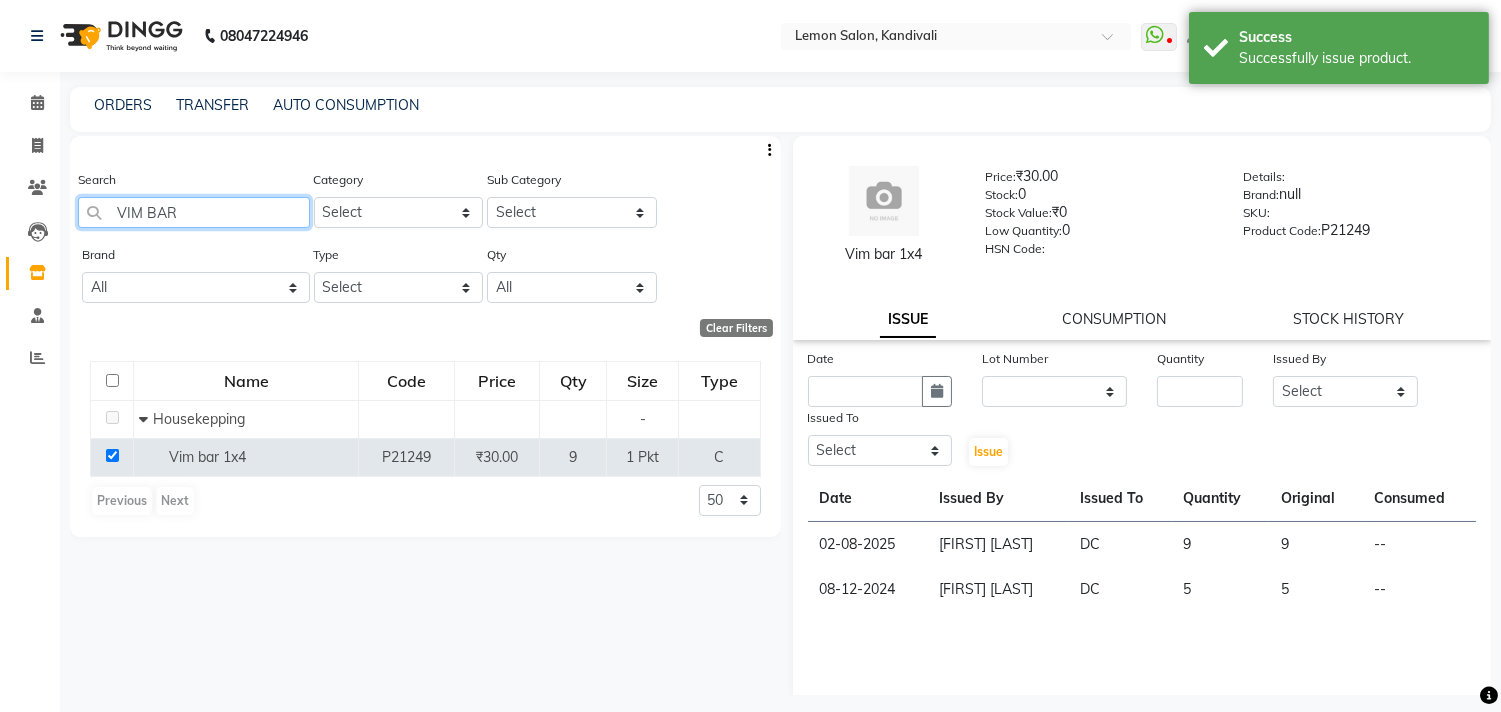drag, startPoint x: 225, startPoint y: 214, endPoint x: 0, endPoint y: 245, distance: 227.12552 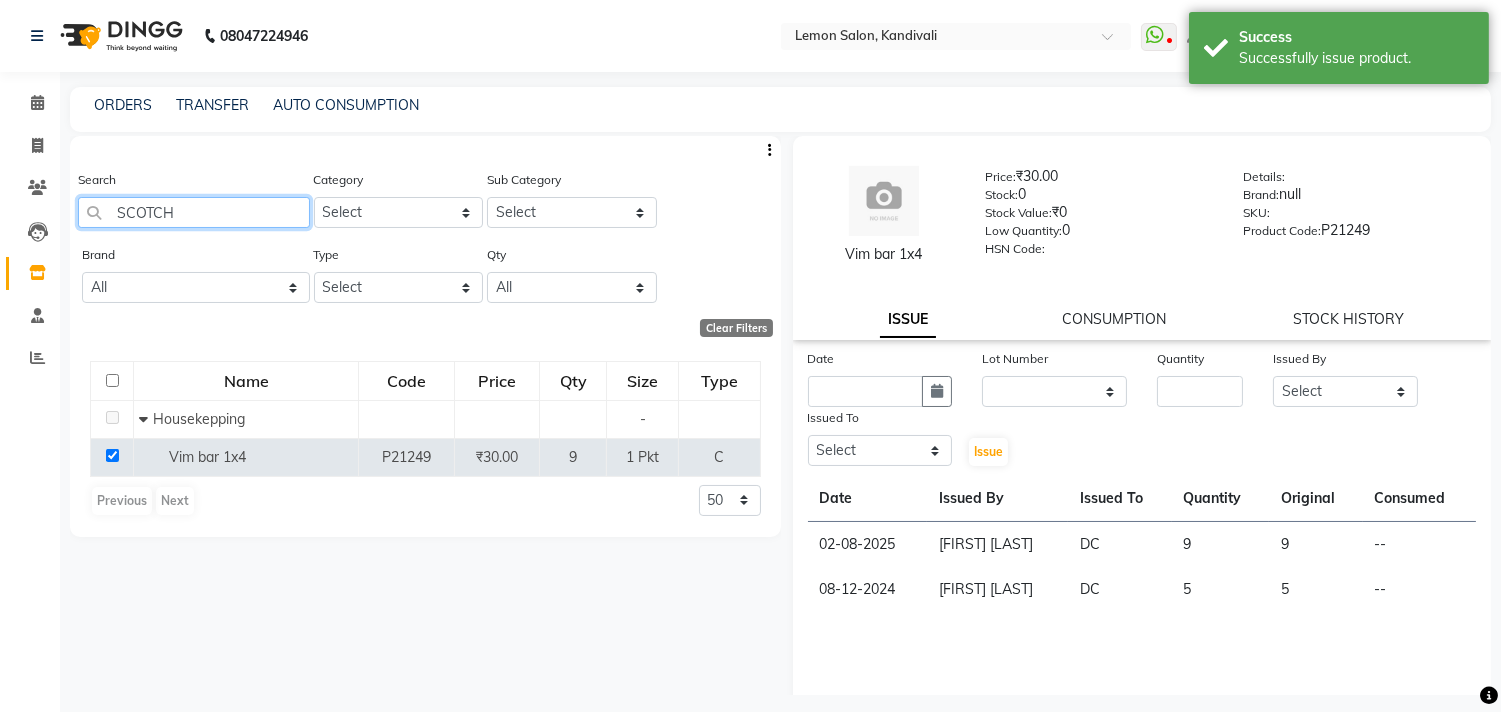type on "SCOTCH" 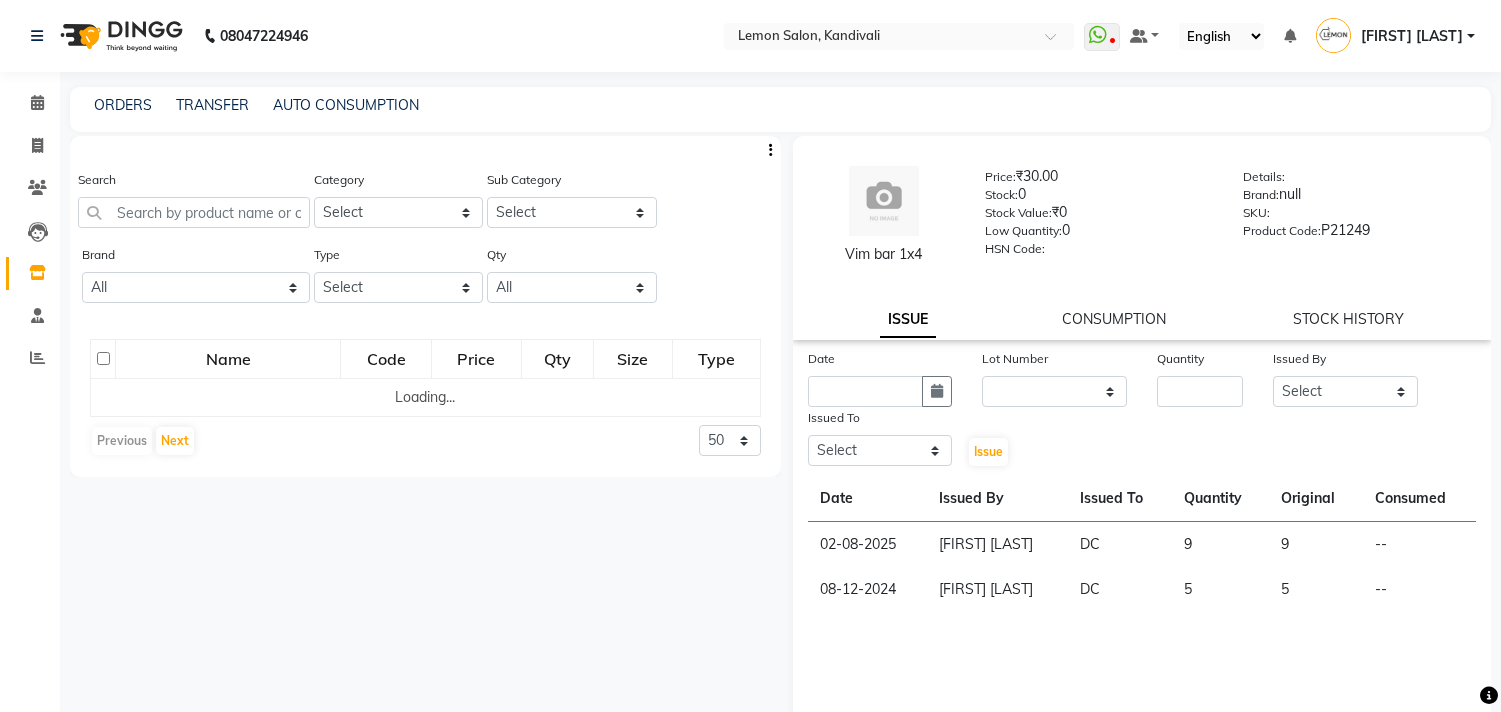 select 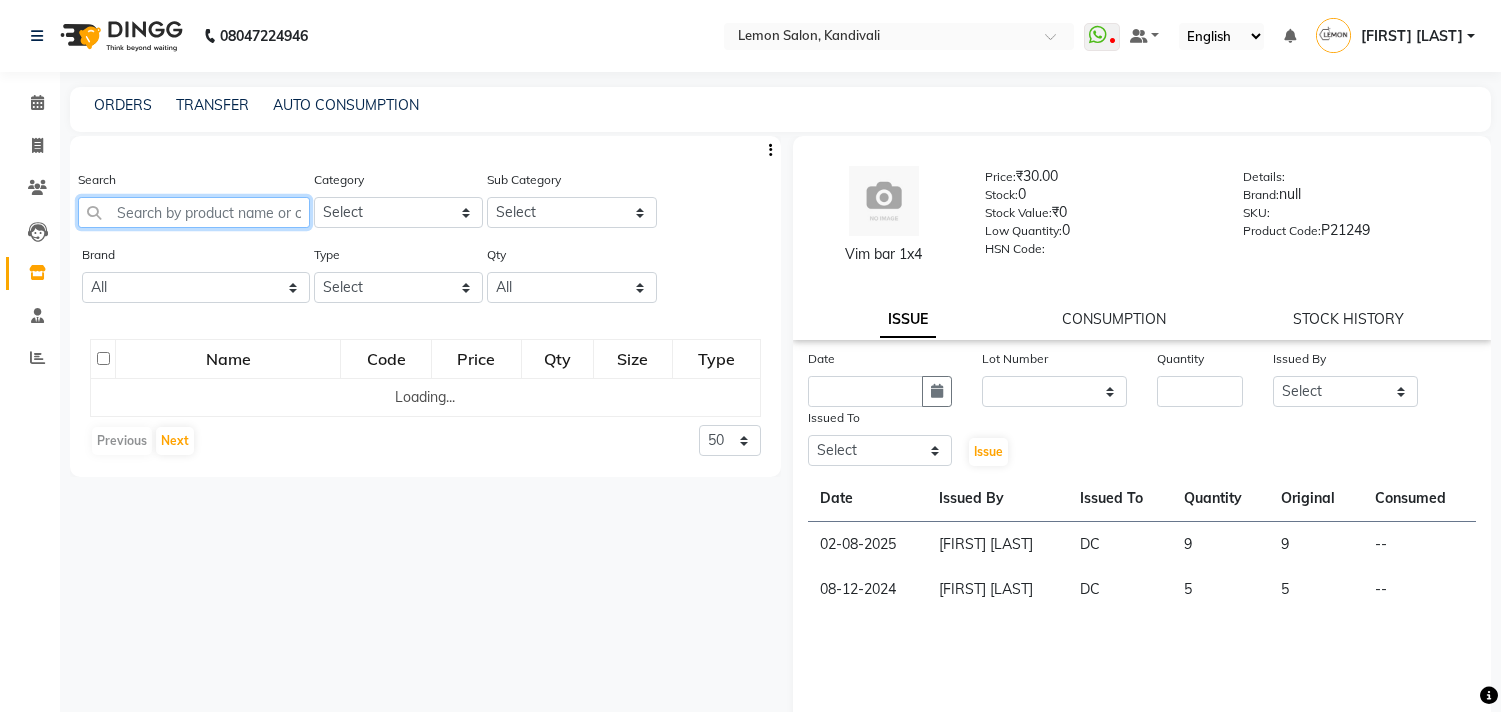 scroll, scrollTop: 0, scrollLeft: 0, axis: both 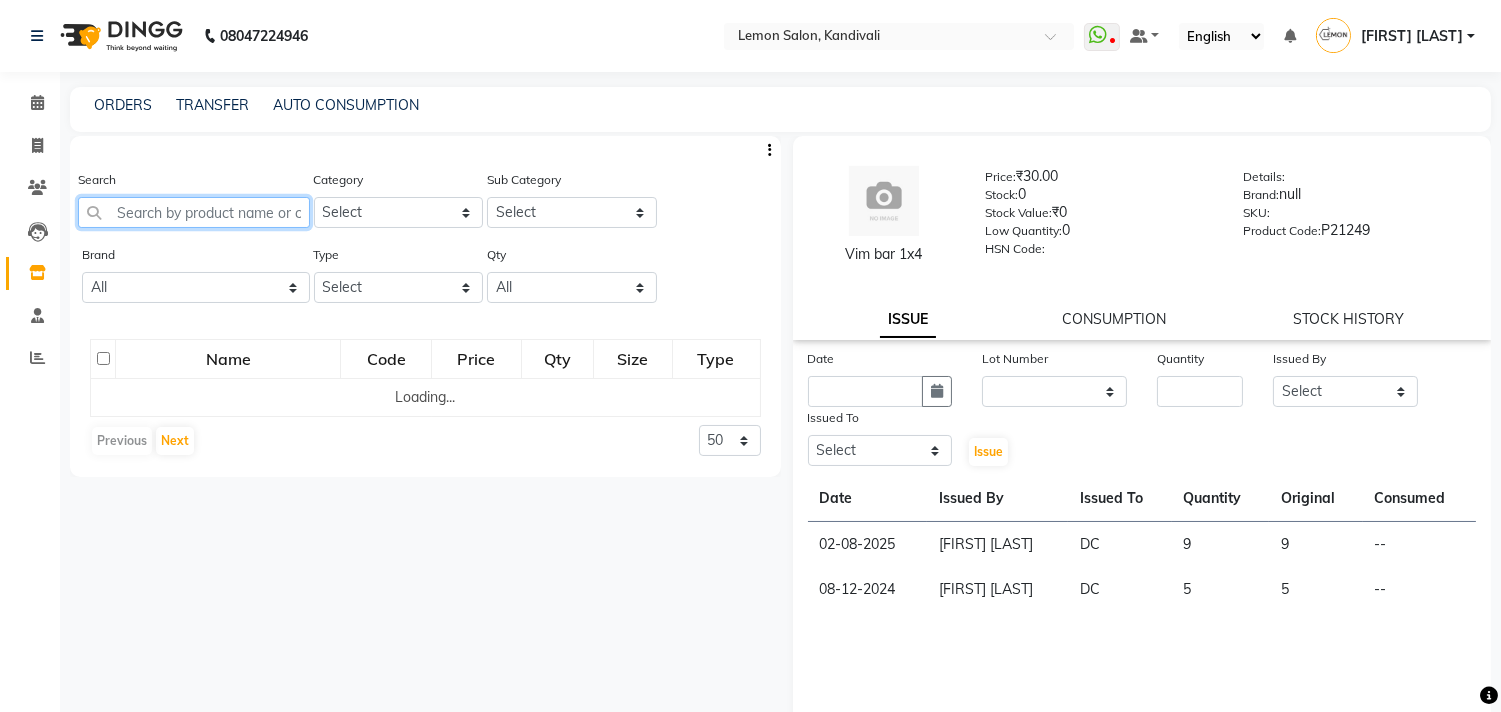 click 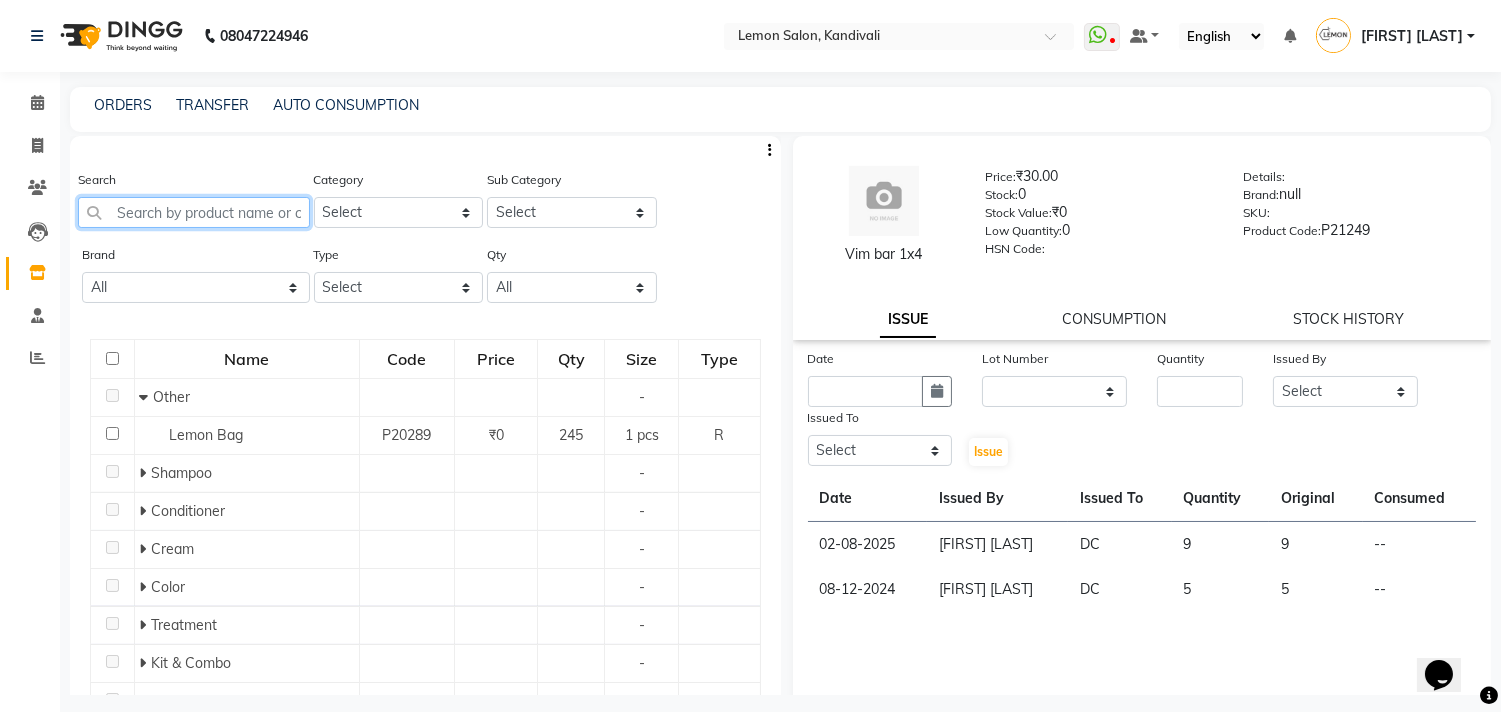 scroll, scrollTop: 0, scrollLeft: 0, axis: both 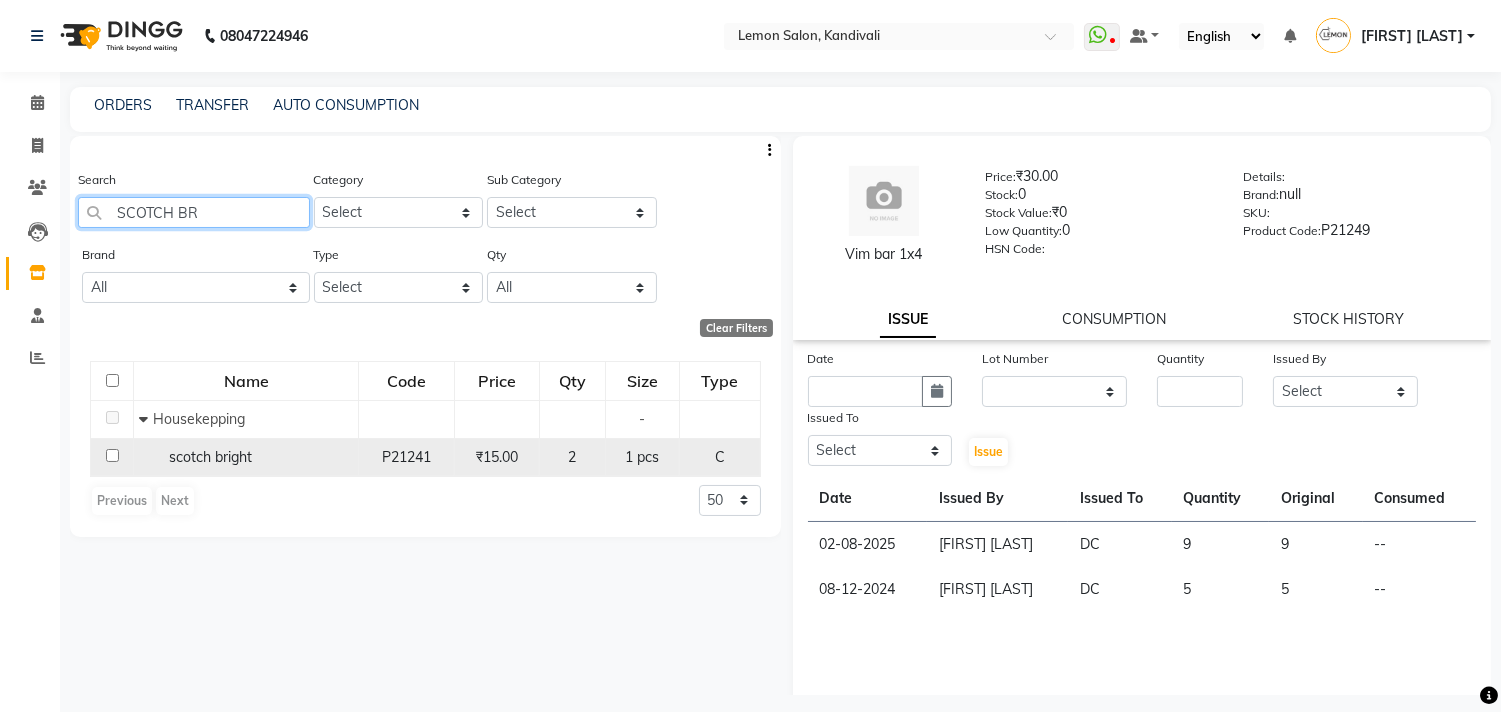 type on "SCOTCH BR" 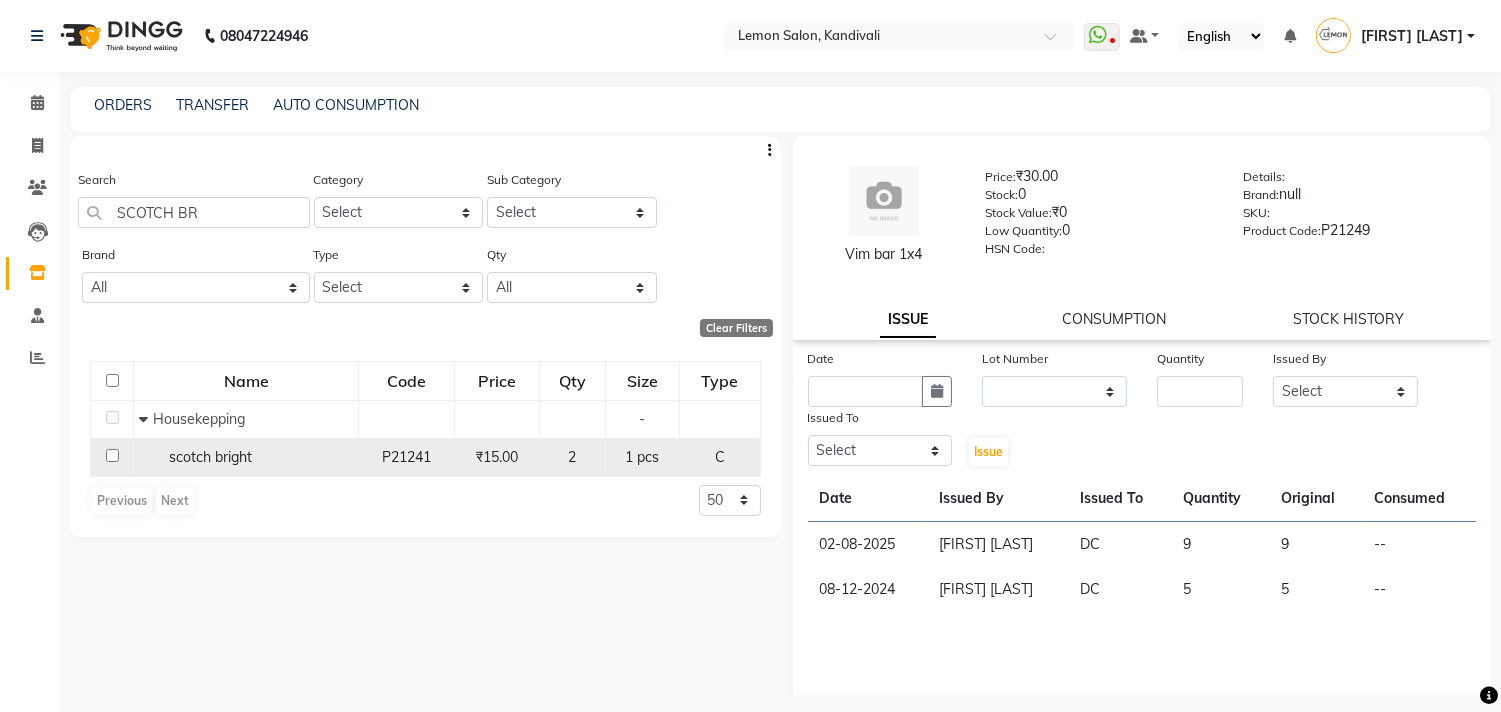 click 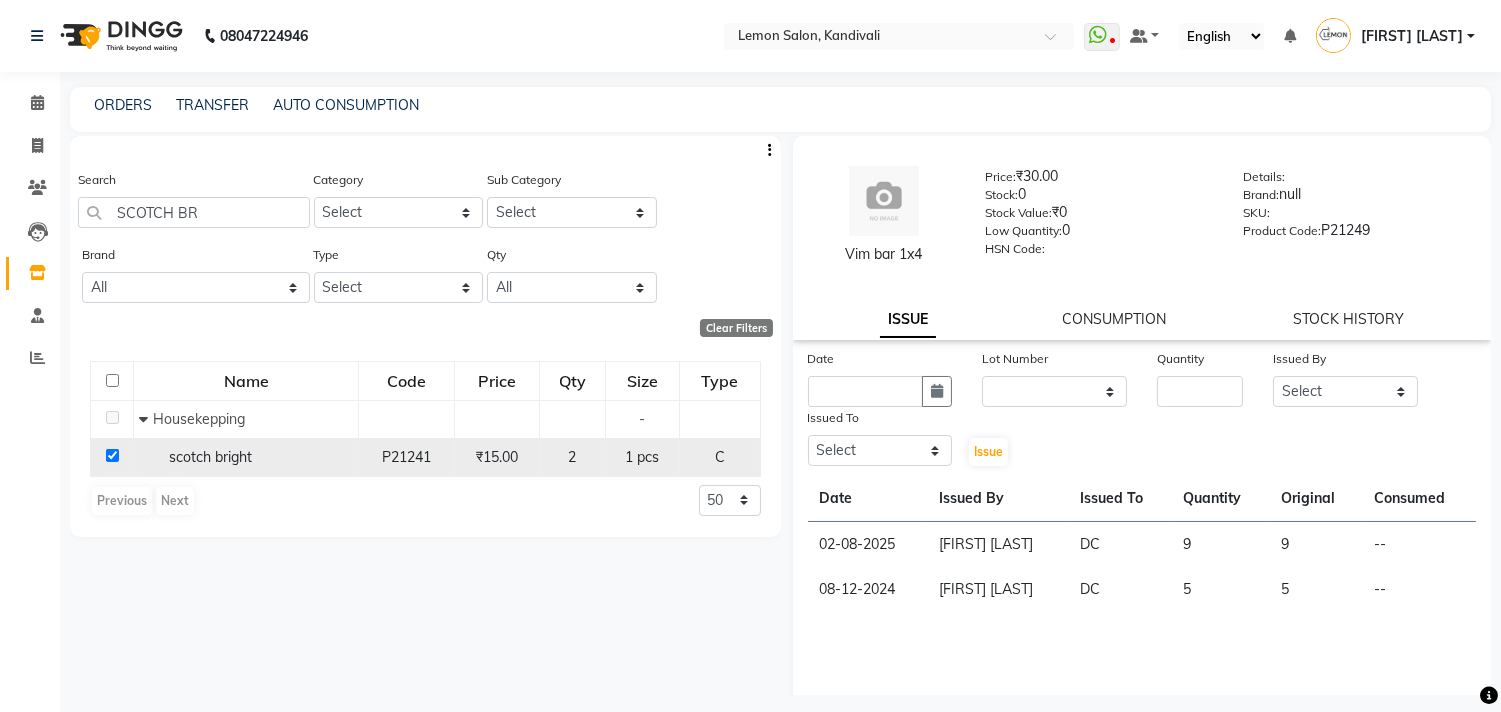 checkbox on "true" 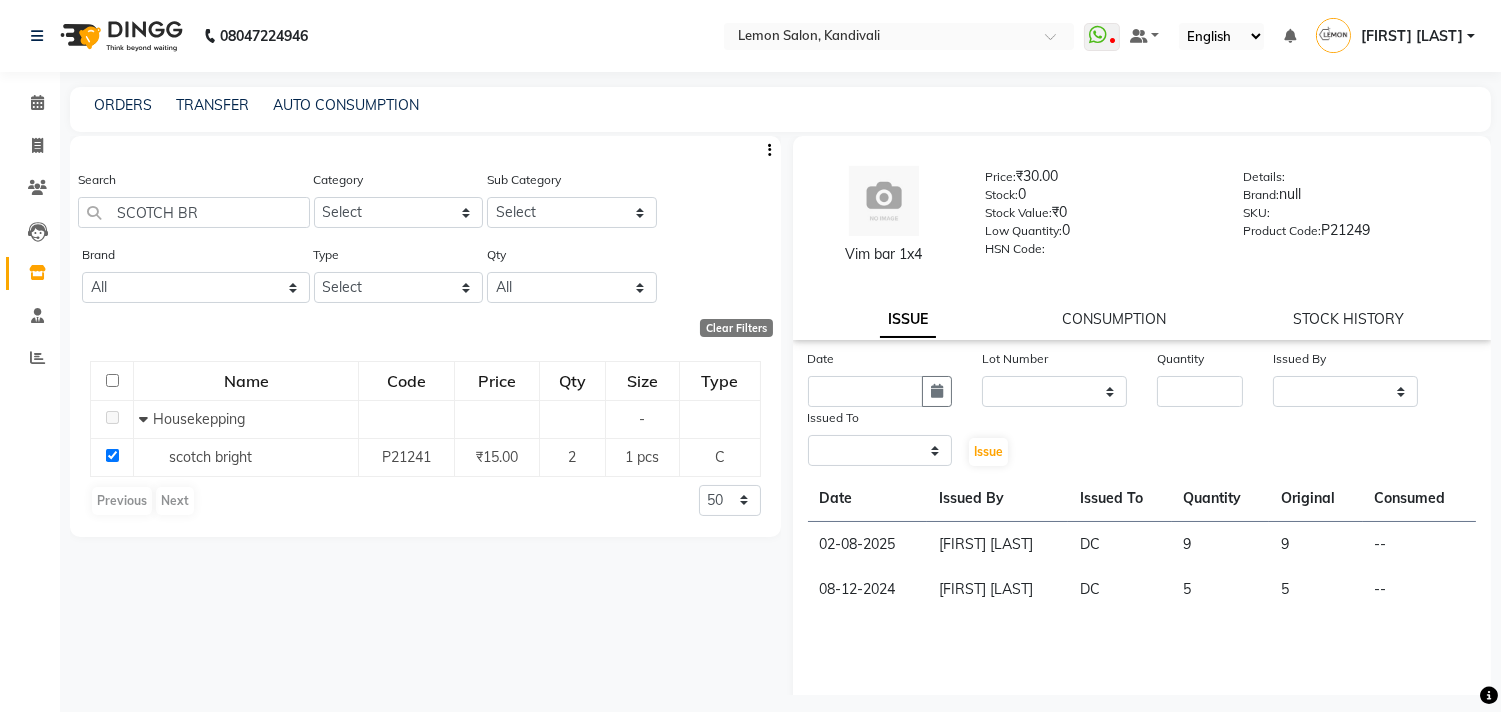 select 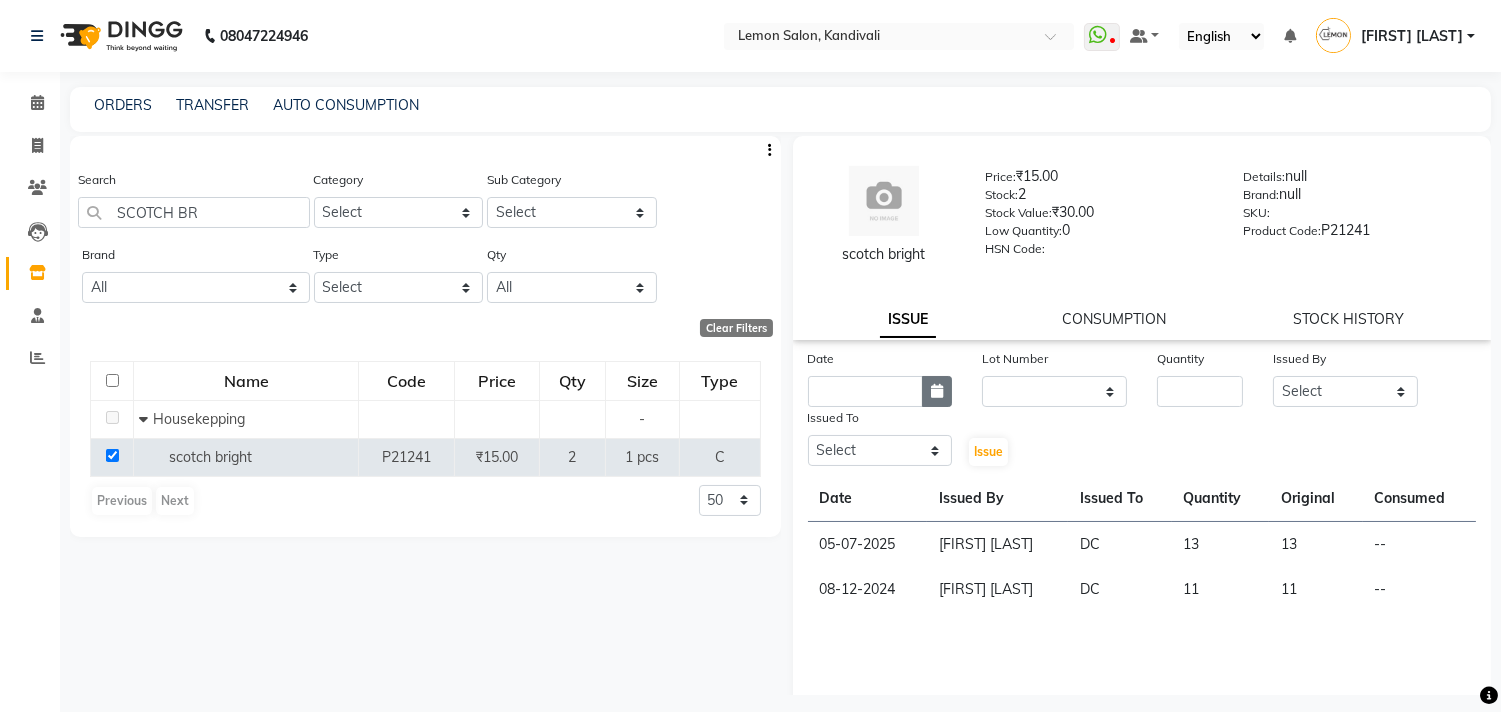 click 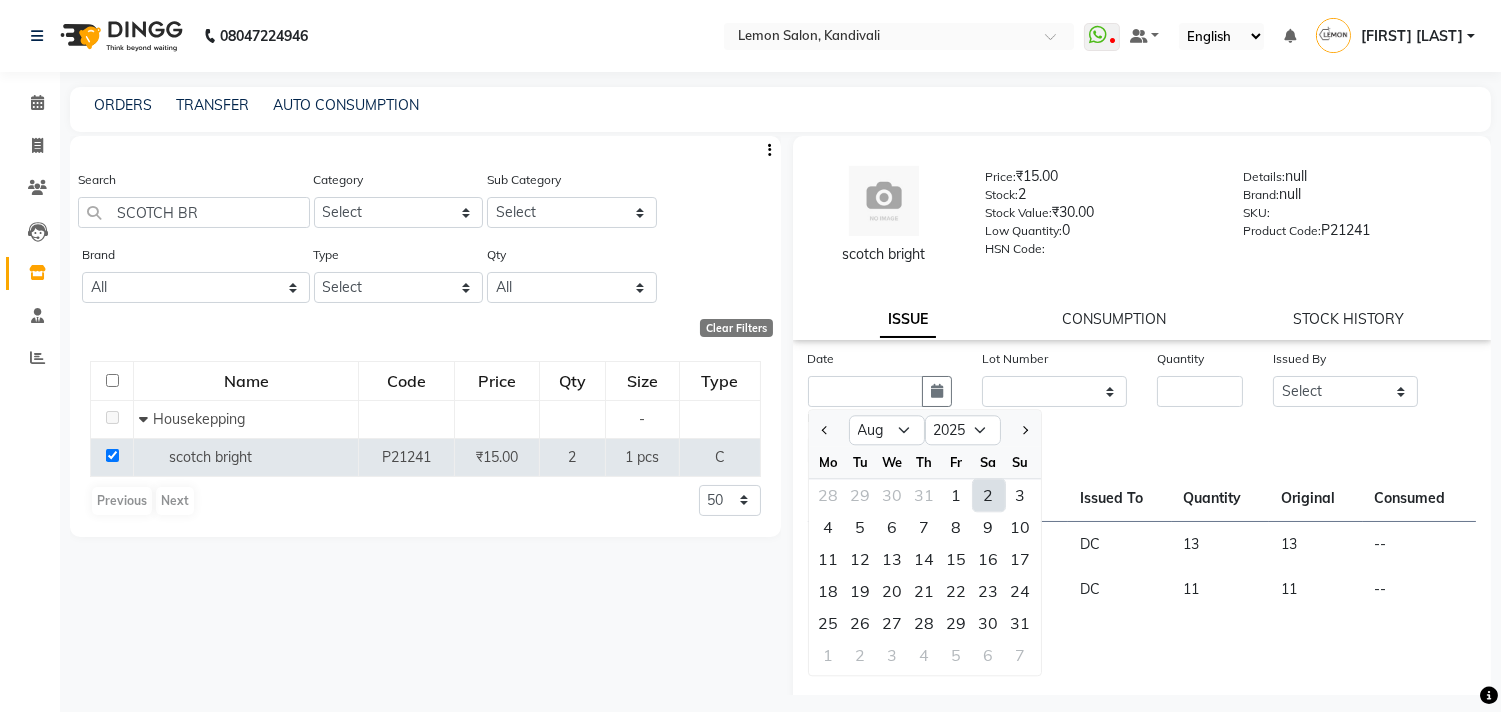 click on "2" 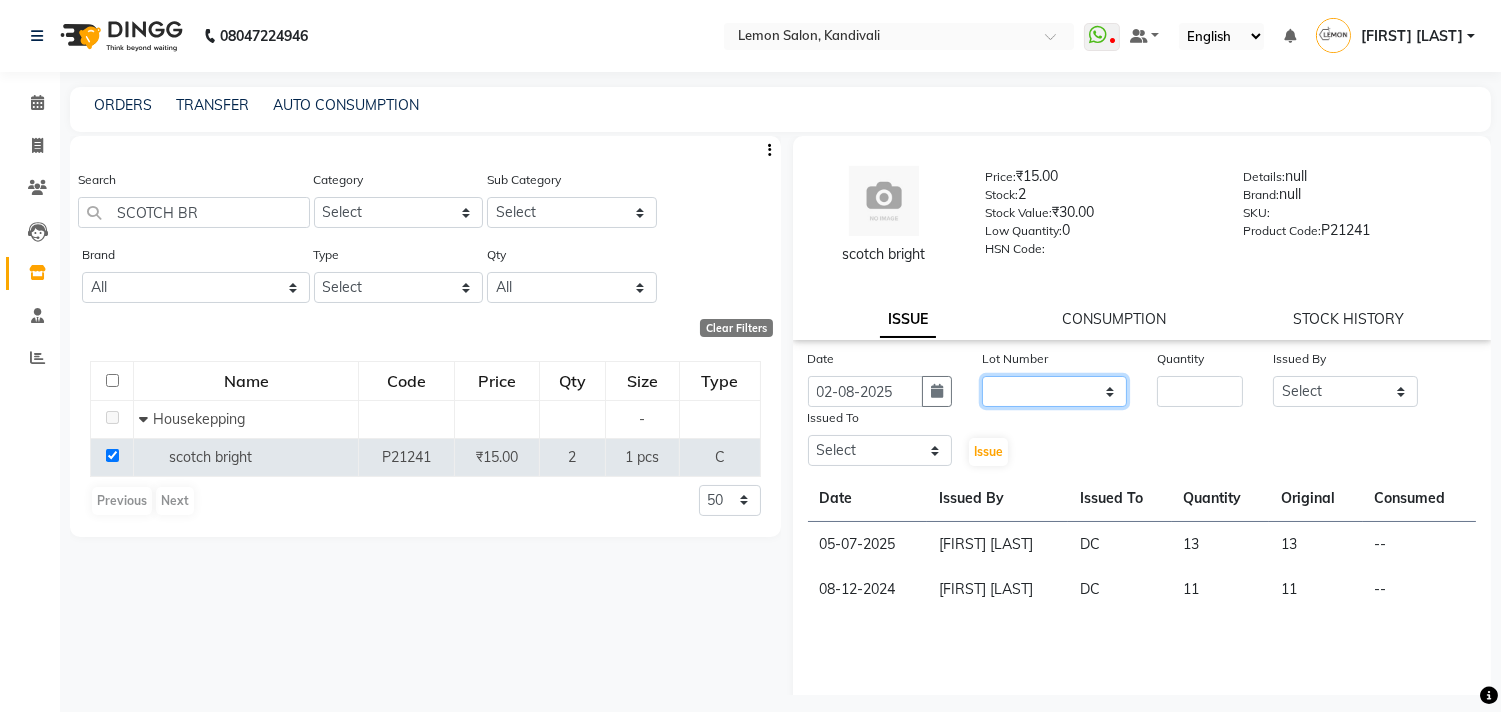 drag, startPoint x: 1014, startPoint y: 377, endPoint x: 1010, endPoint y: 404, distance: 27.294687 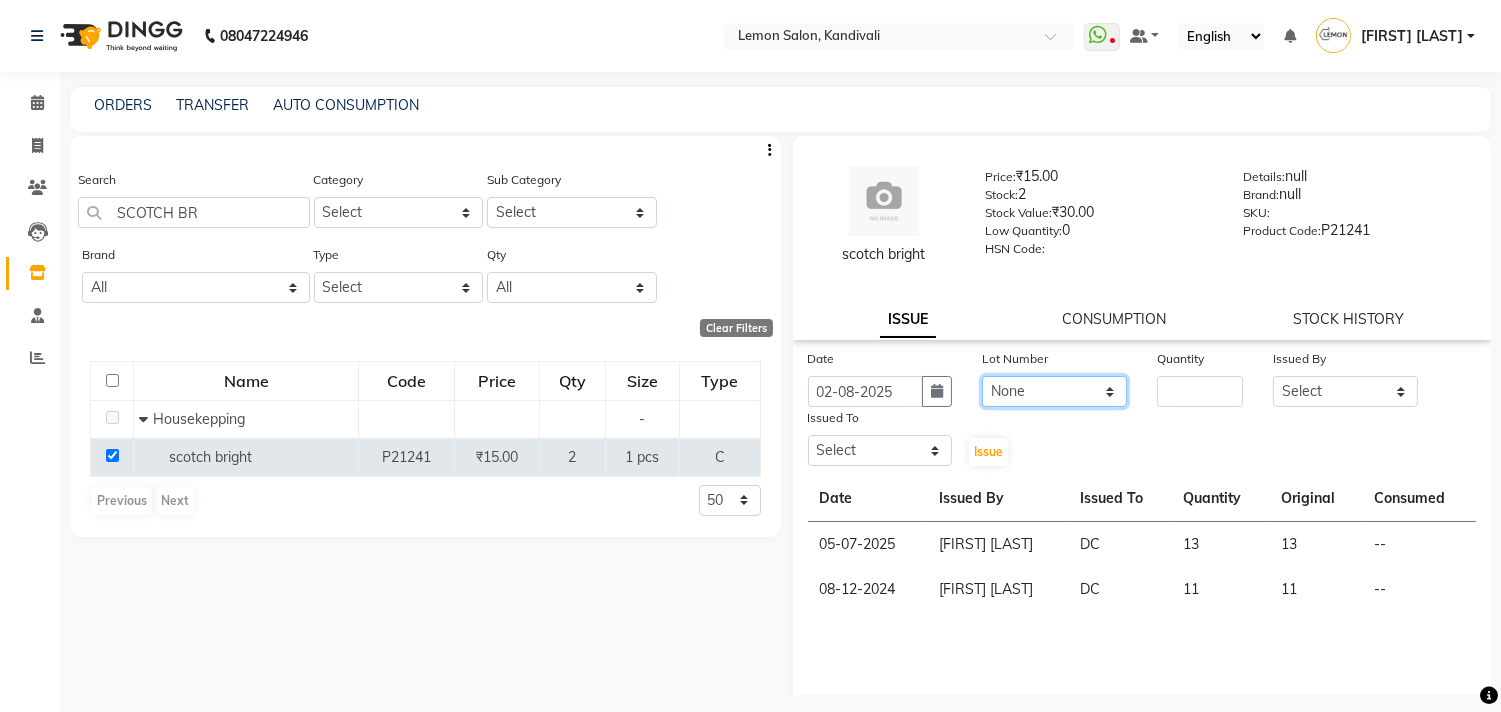 click on "None" 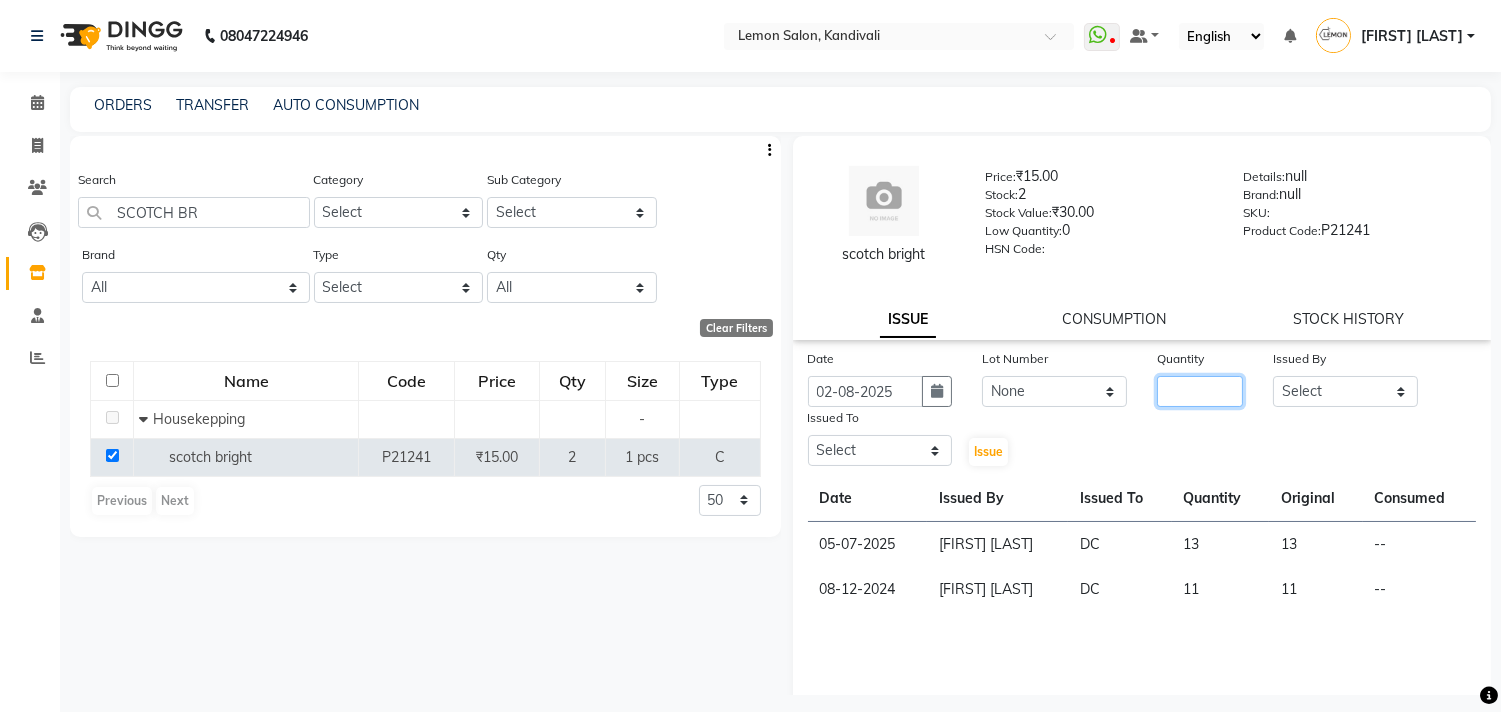 click 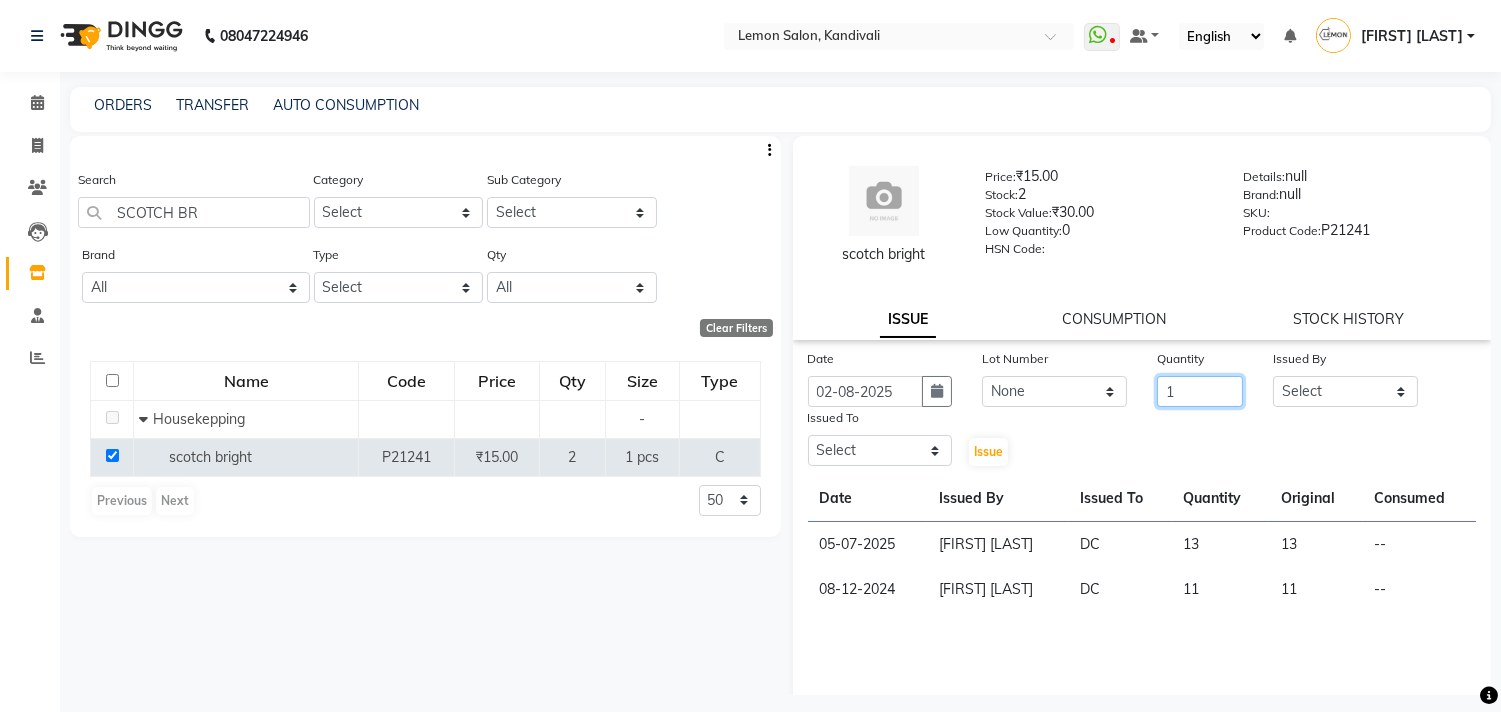 type on "1" 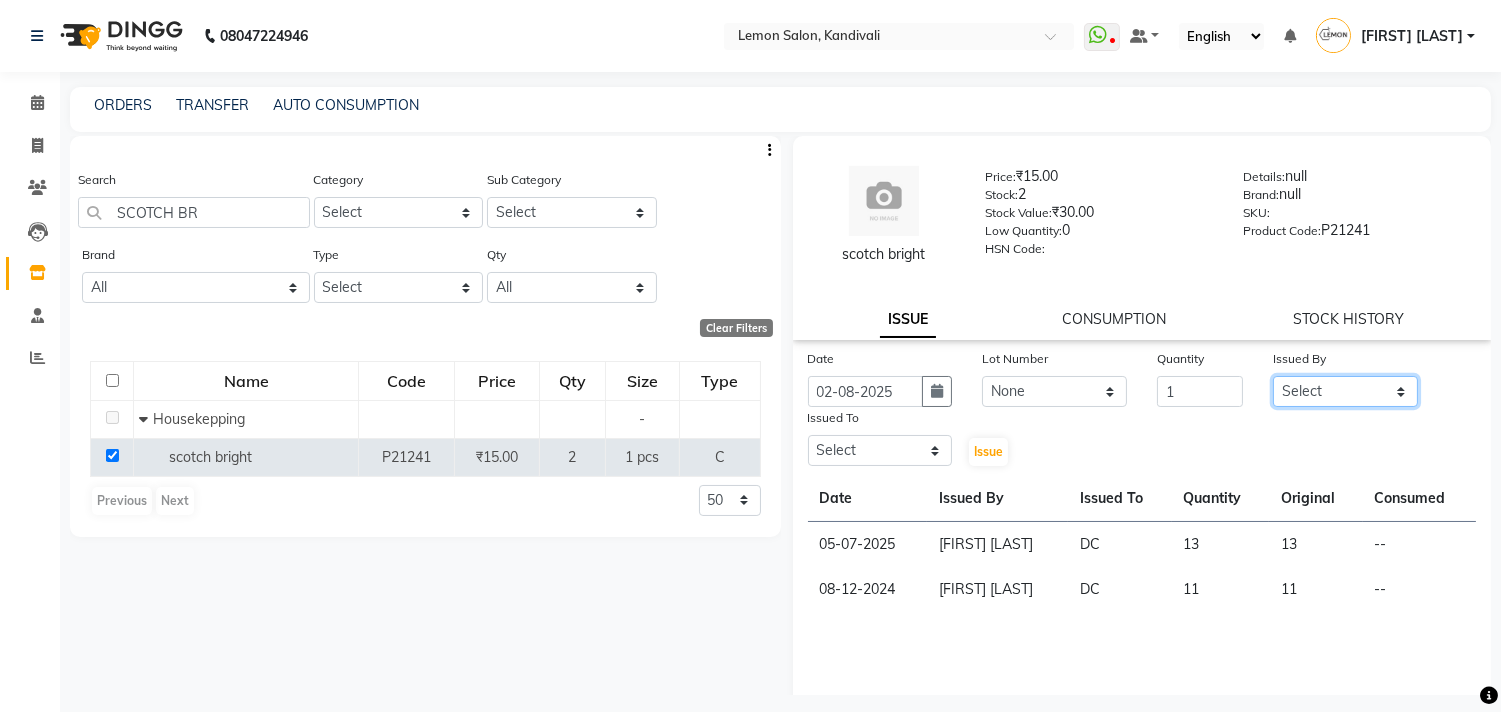click on "Select Alam [FIRST] [LAST] DC [FIRST] [LAST] [FIRST] [LAST] [FIRST] [LAST] [FIRST] [LAST] [FIRST] [LAST] [CITY] [FIRST] [LAST] [FIRST] [LAST]" 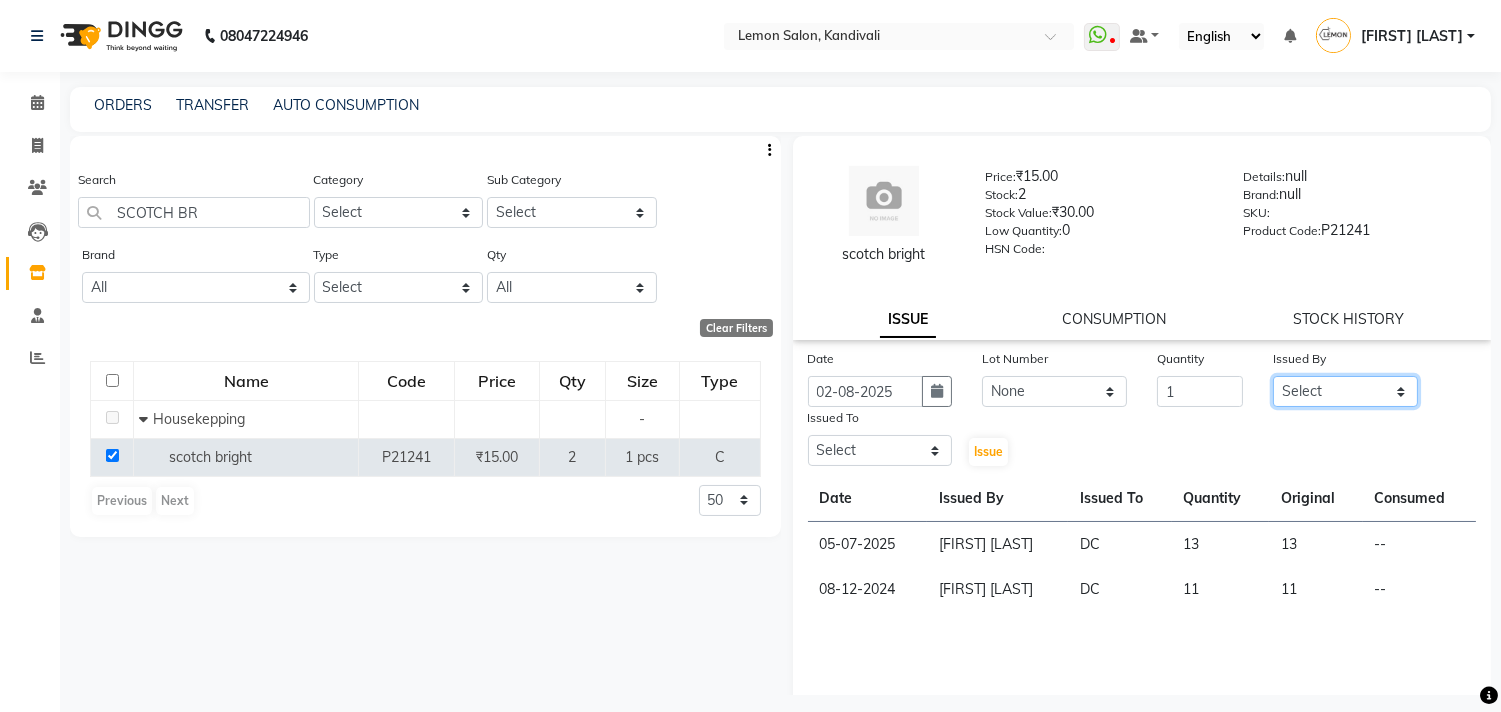 select on "8819" 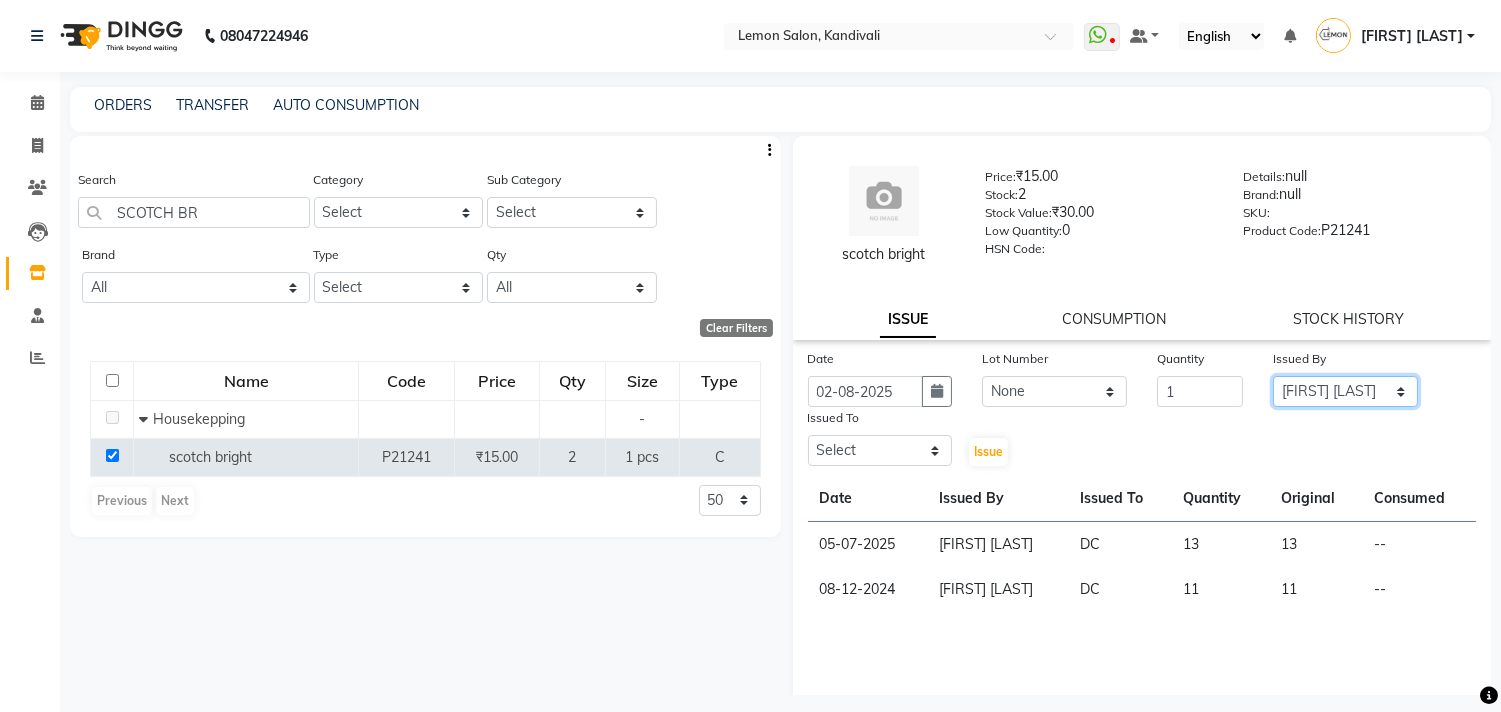 click on "Select Alam [FIRST] [LAST] DC [FIRST] [LAST] [FIRST] [LAST] [FIRST] [LAST] [FIRST] [LAST] [FIRST] [LAST] [CITY] [FIRST] [LAST] [FIRST] [LAST]" 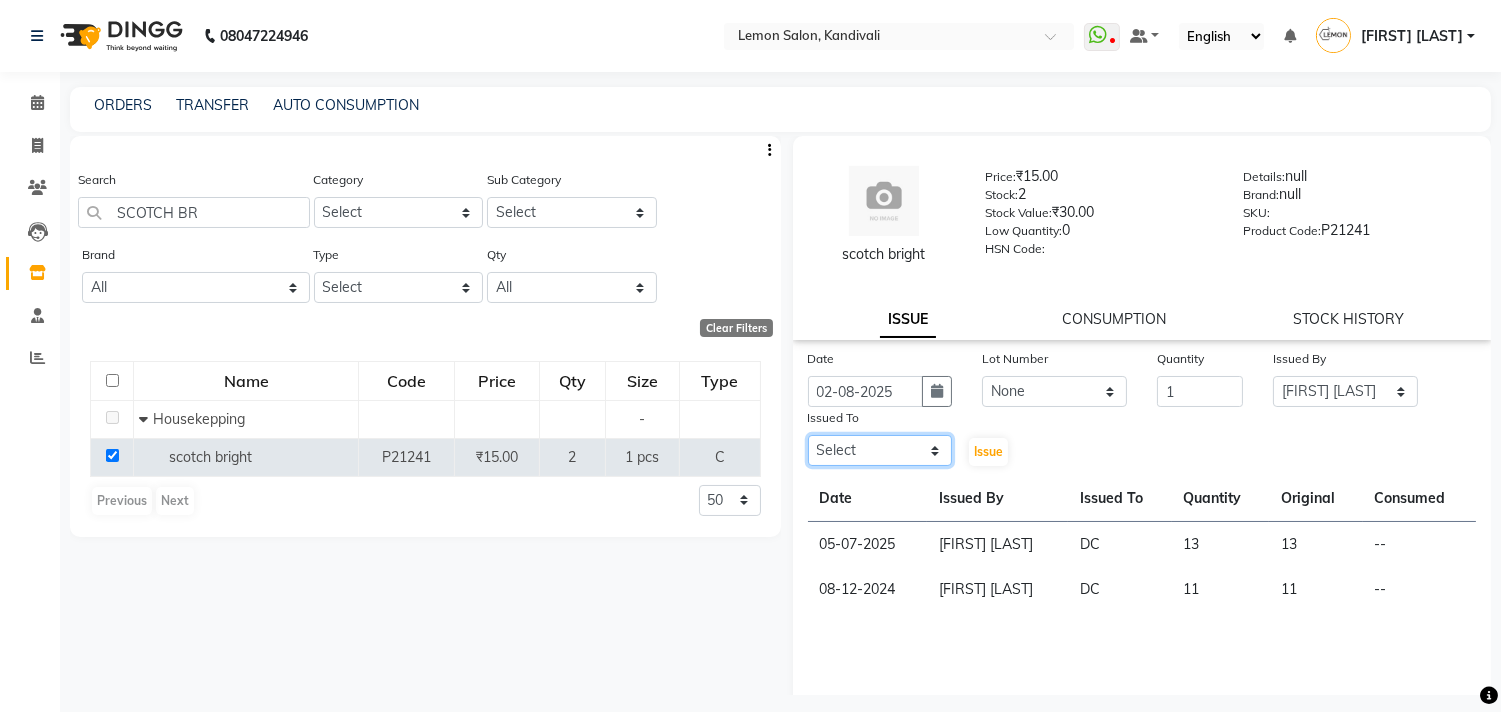 click on "Select Alam [FIRST] [LAST] DC [FIRST] [LAST] [FIRST] [LAST] [FIRST] [LAST] [FIRST] [LAST] [FIRST] [LAST] [CITY] [FIRST] [LAST] [FIRST] [LAST]" 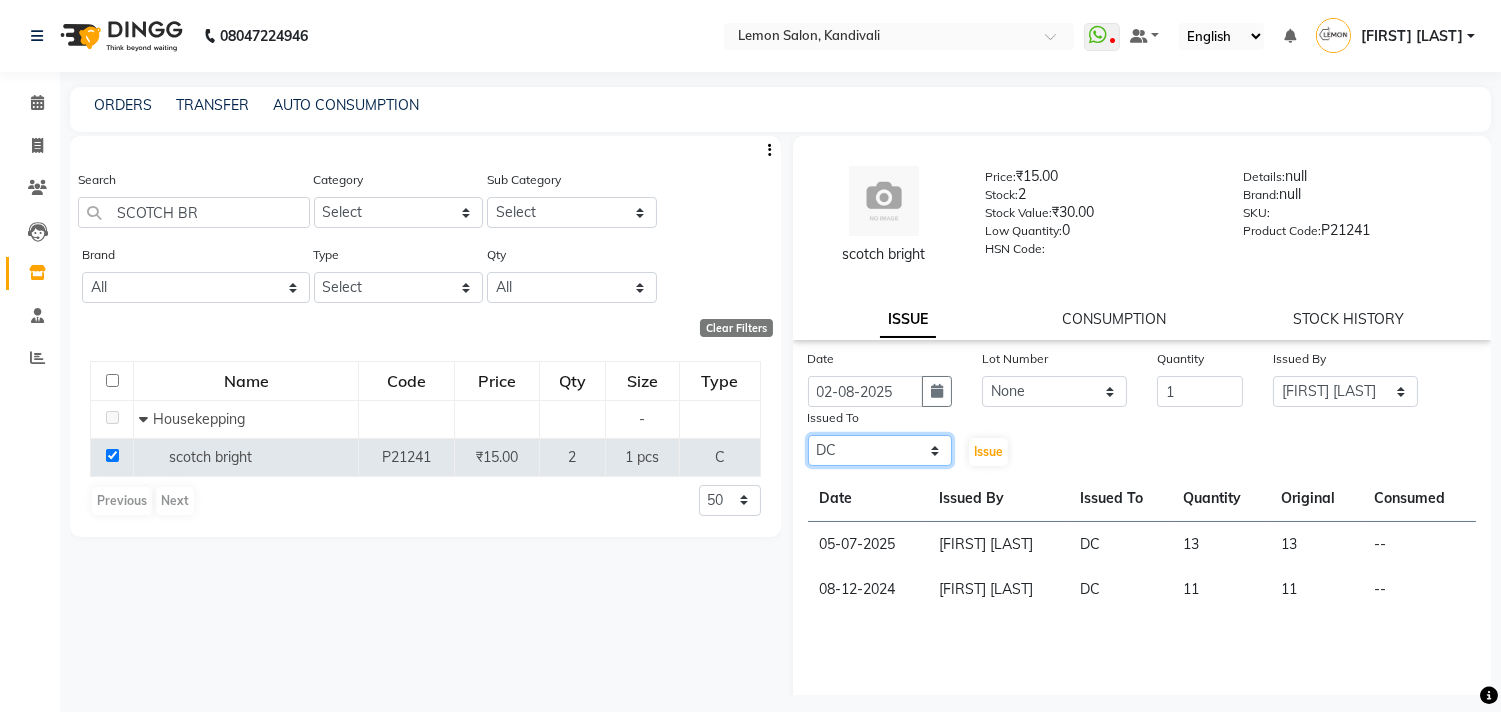 click on "Select Alam [FIRST] [LAST] DC [FIRST] [LAST] [FIRST] [LAST] [FIRST] [LAST] [FIRST] [LAST] [FIRST] [LAST] [CITY] [FIRST] [LAST] [FIRST] [LAST]" 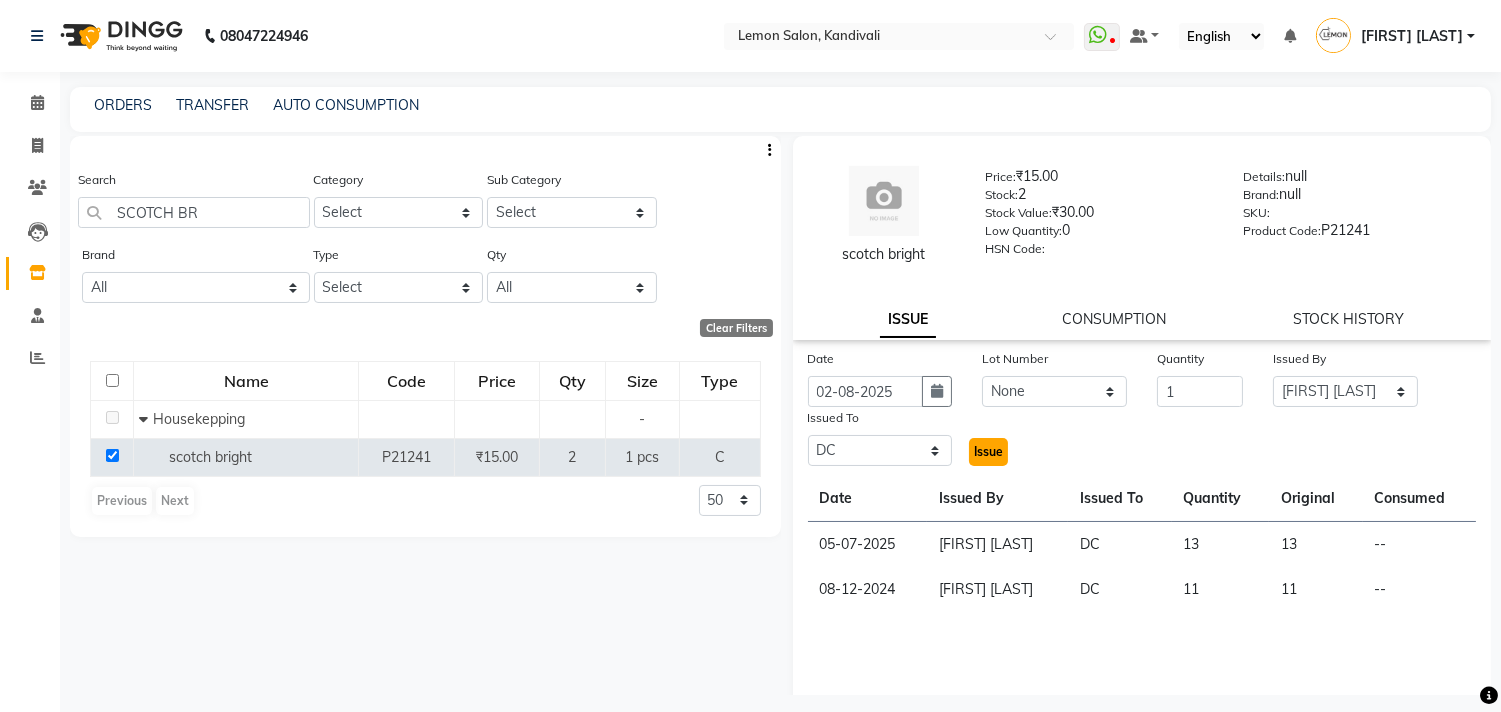 click on "Issue" 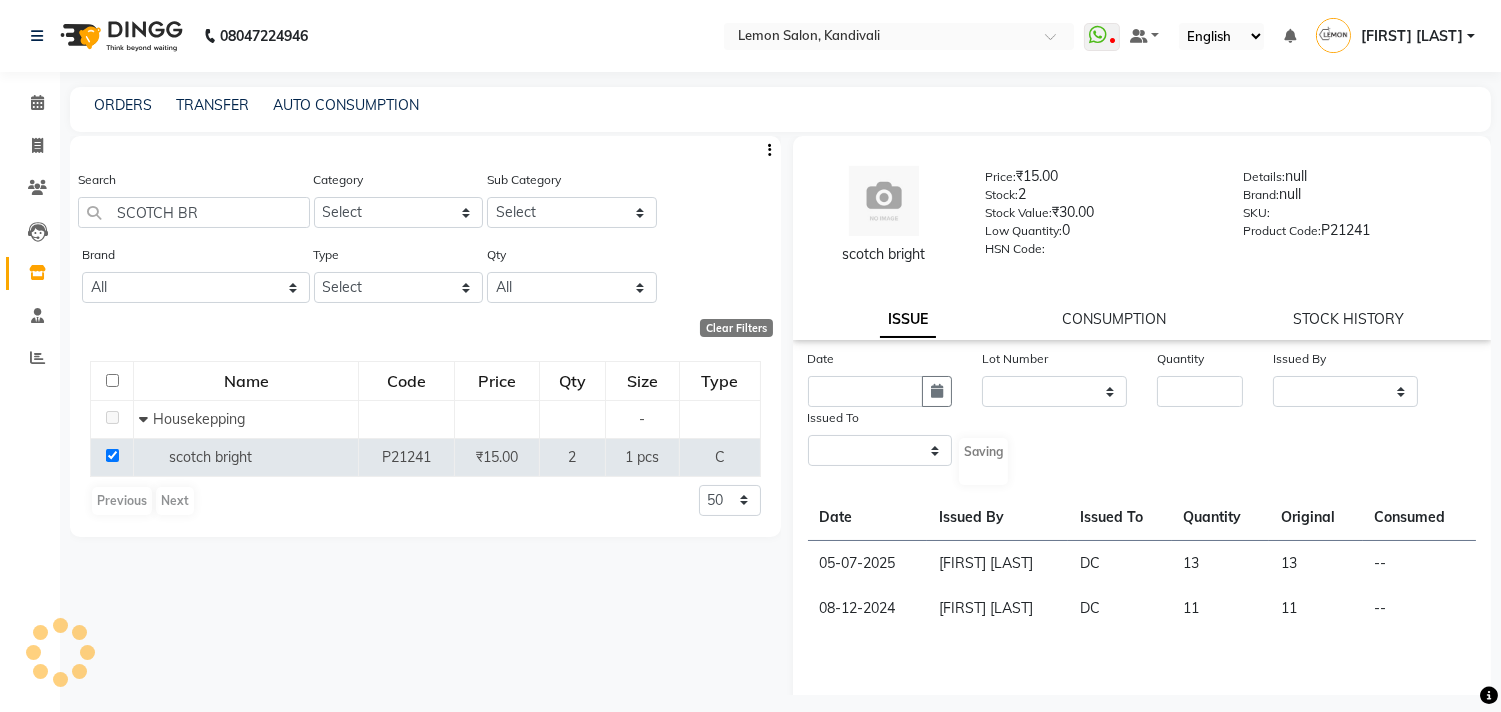 select 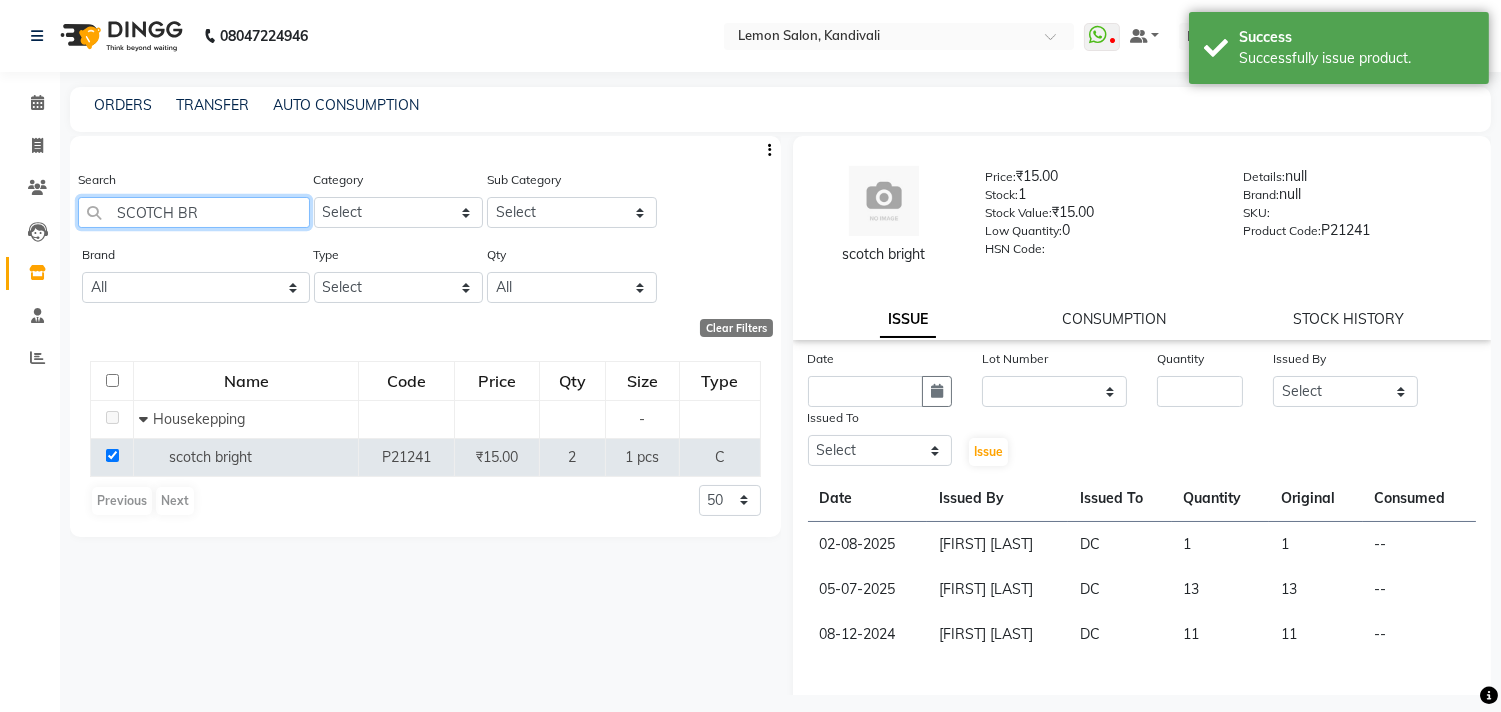 drag, startPoint x: 211, startPoint y: 218, endPoint x: 64, endPoint y: 218, distance: 147 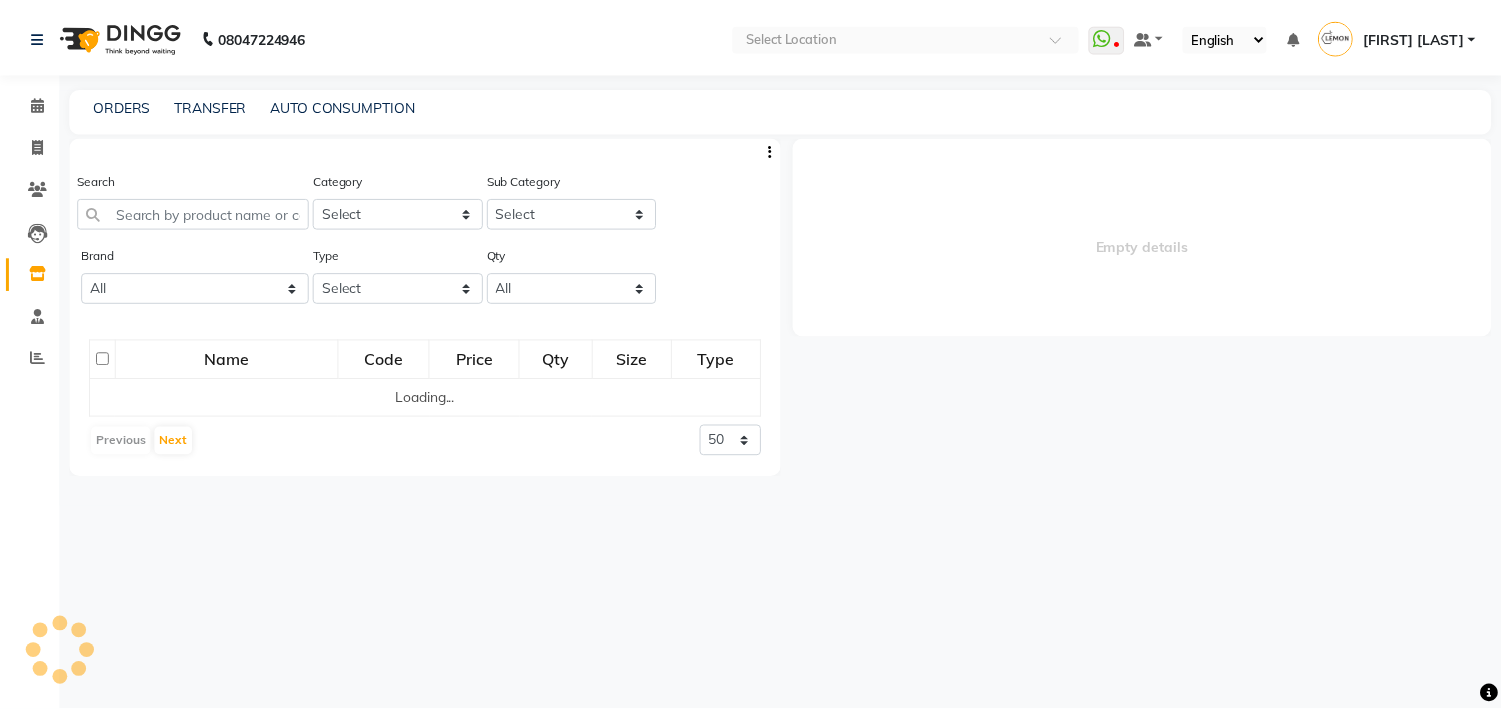 scroll, scrollTop: 0, scrollLeft: 0, axis: both 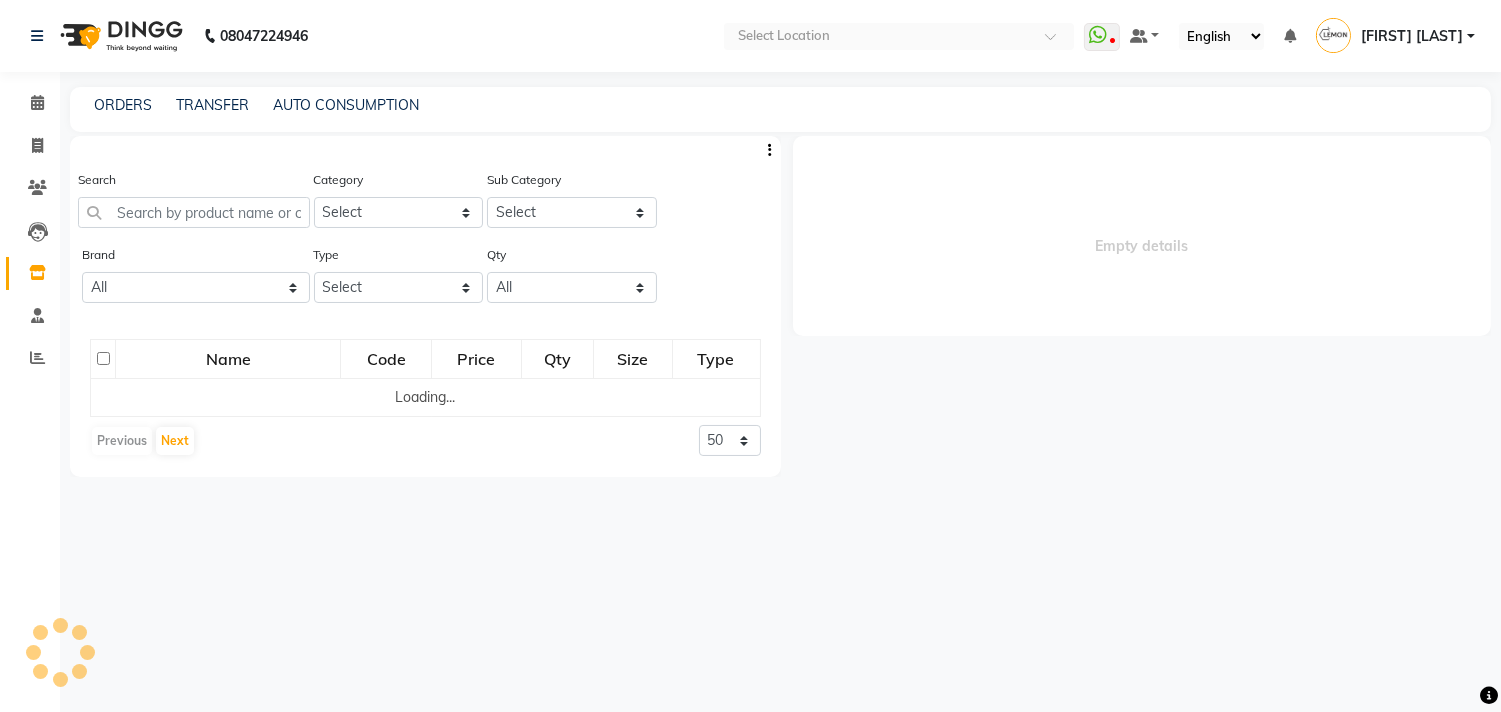 select 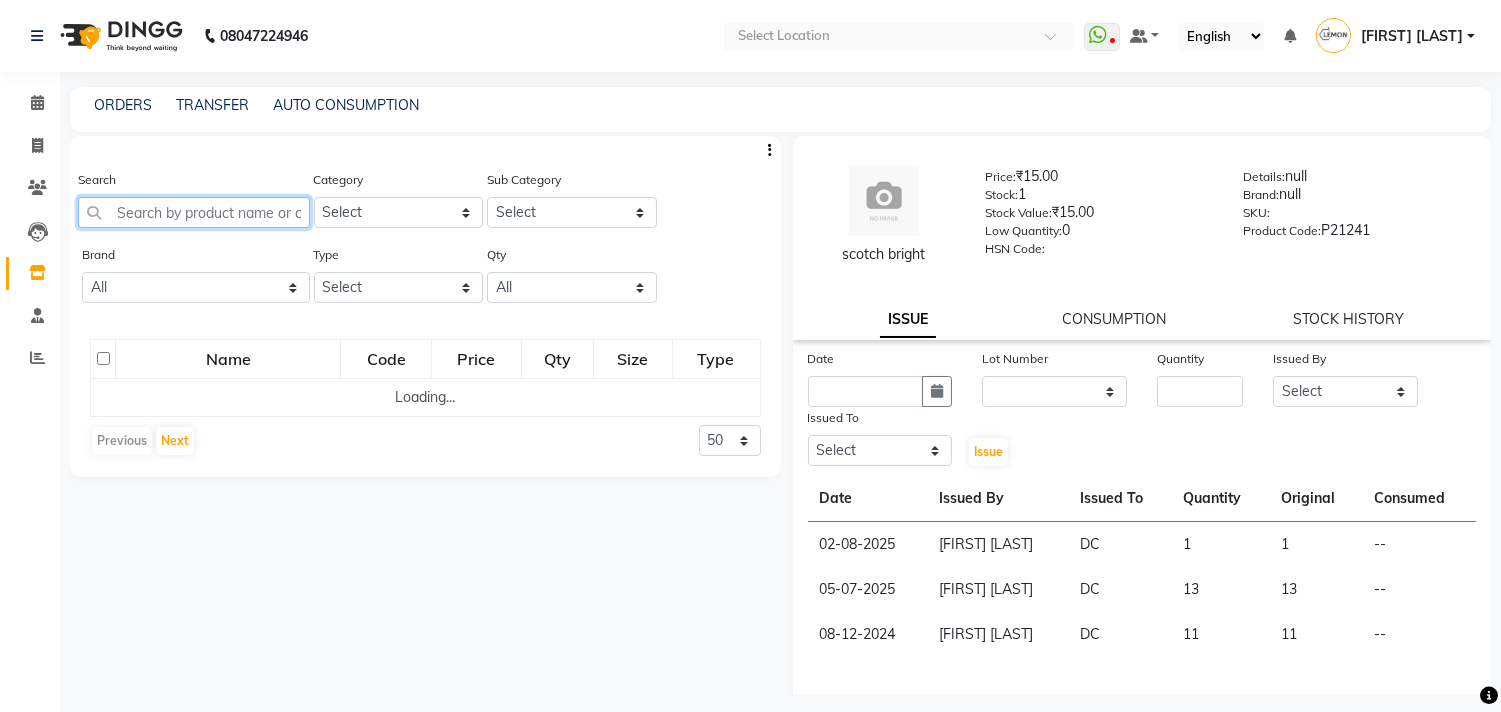 click 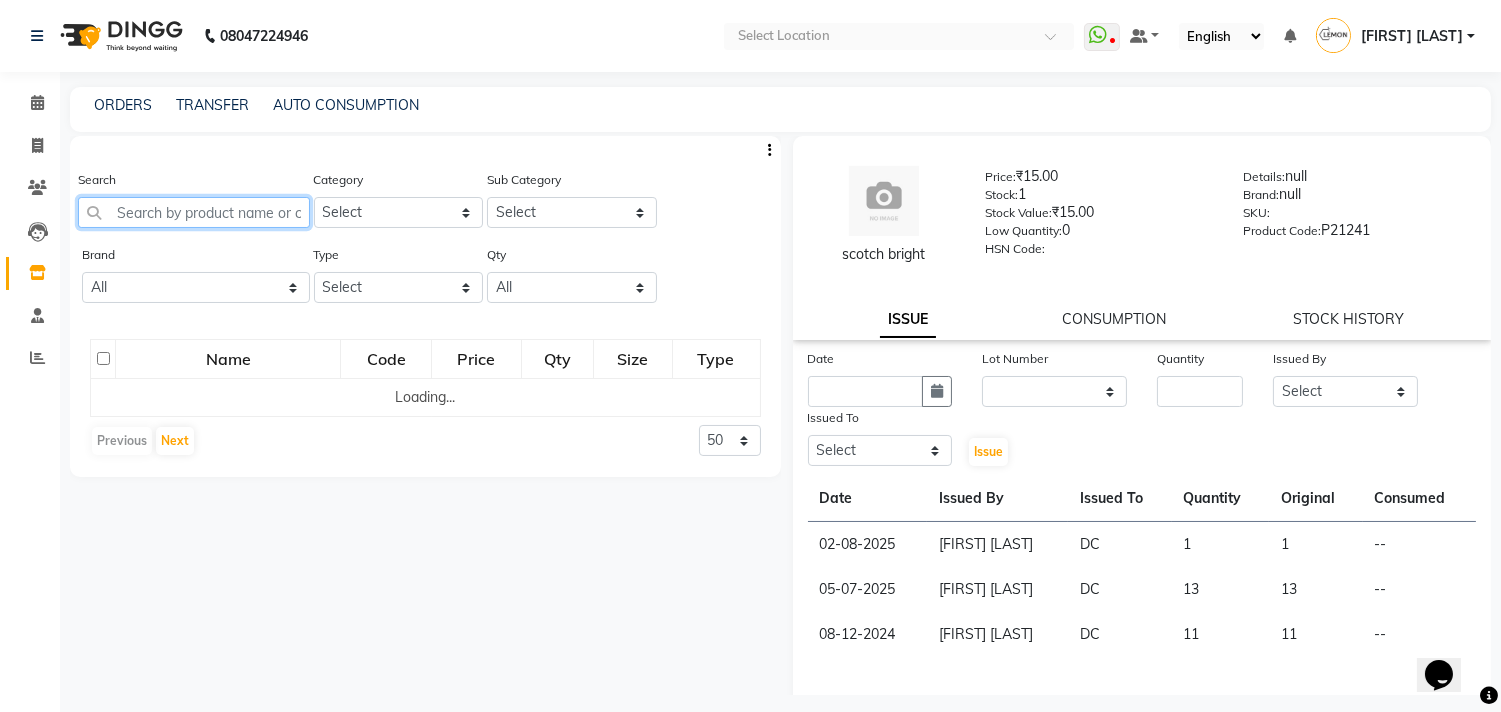 scroll, scrollTop: 0, scrollLeft: 0, axis: both 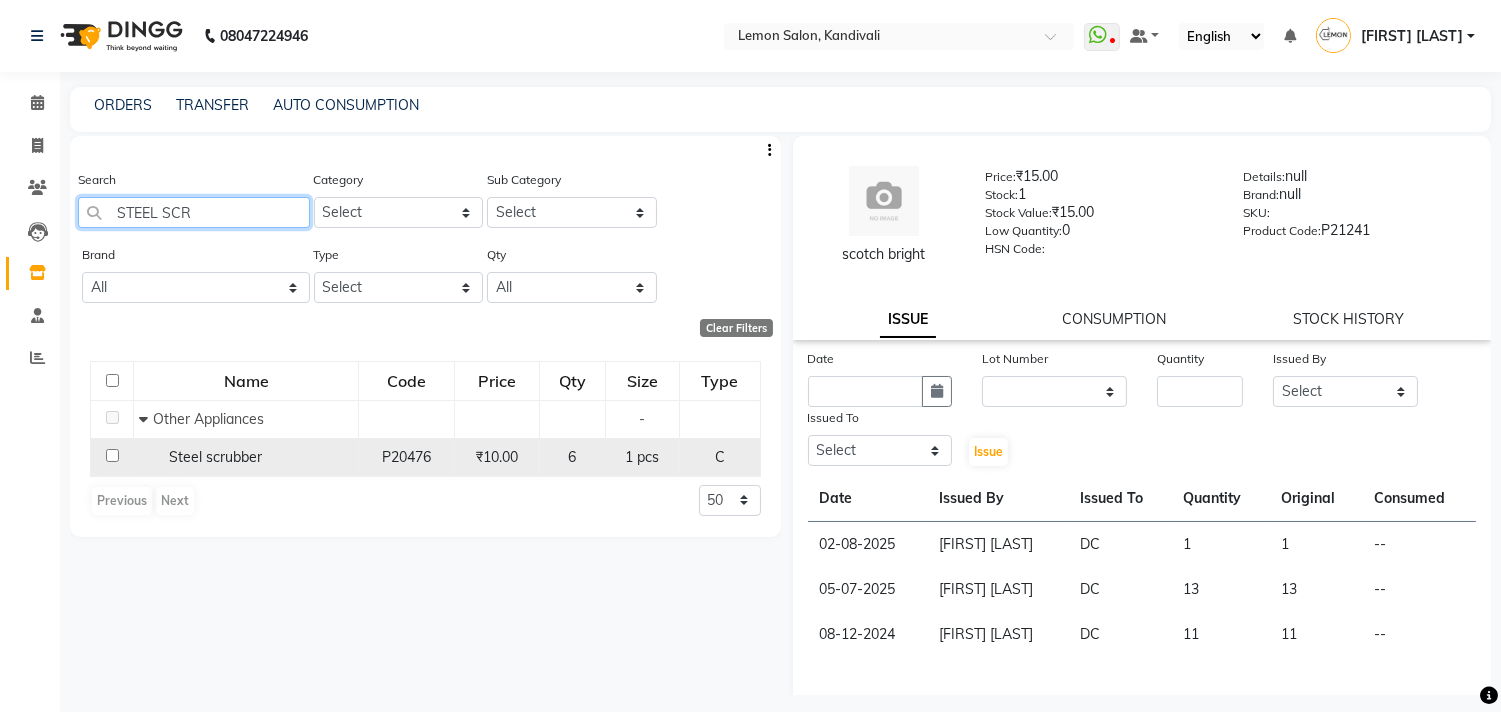 type on "STEEL SCR" 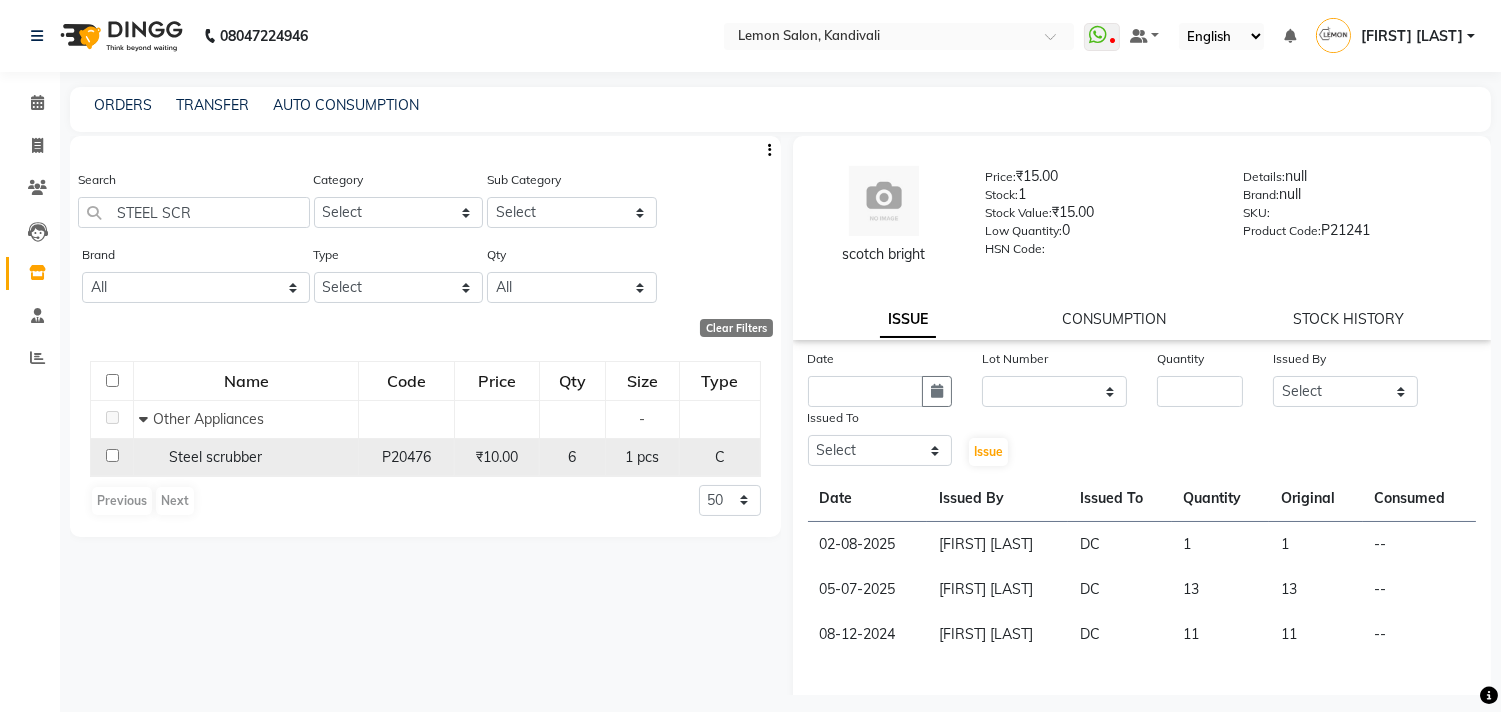 click 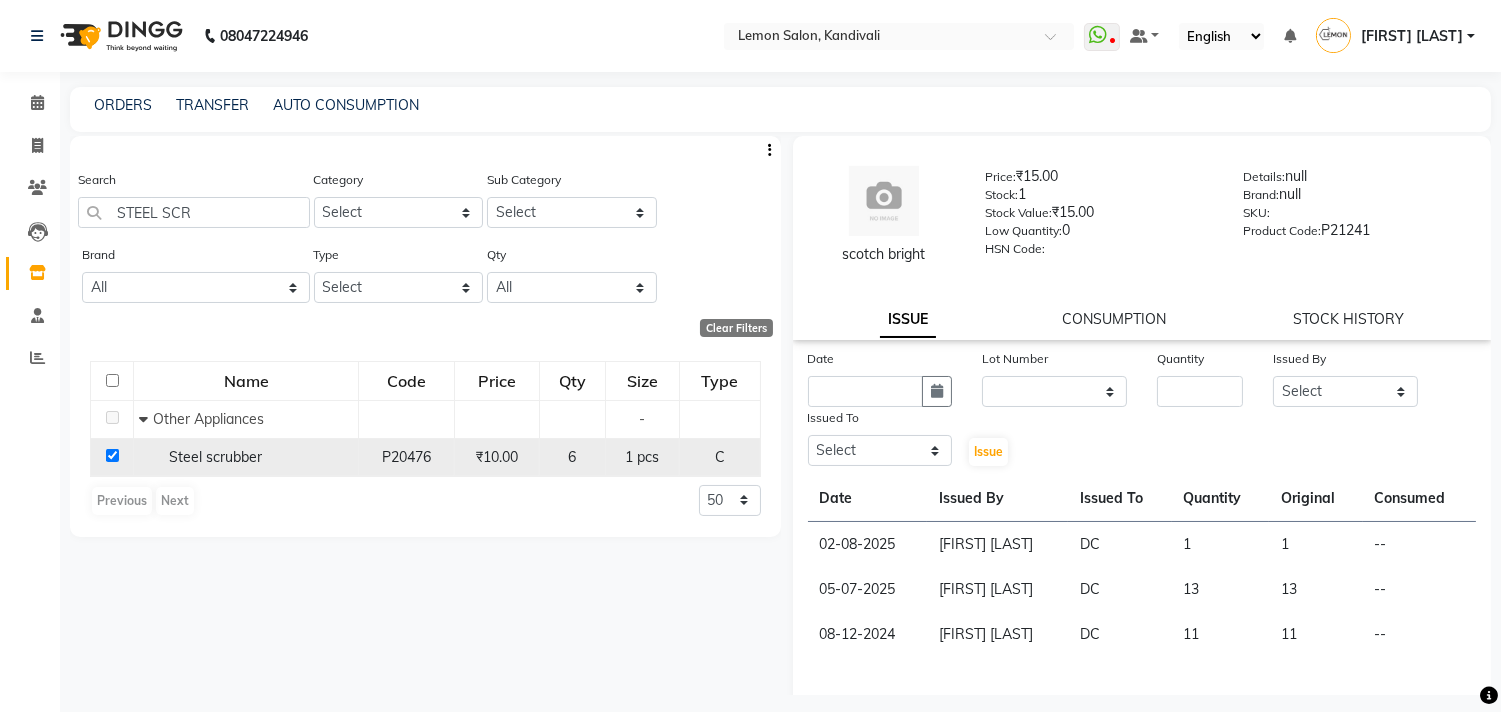 checkbox on "true" 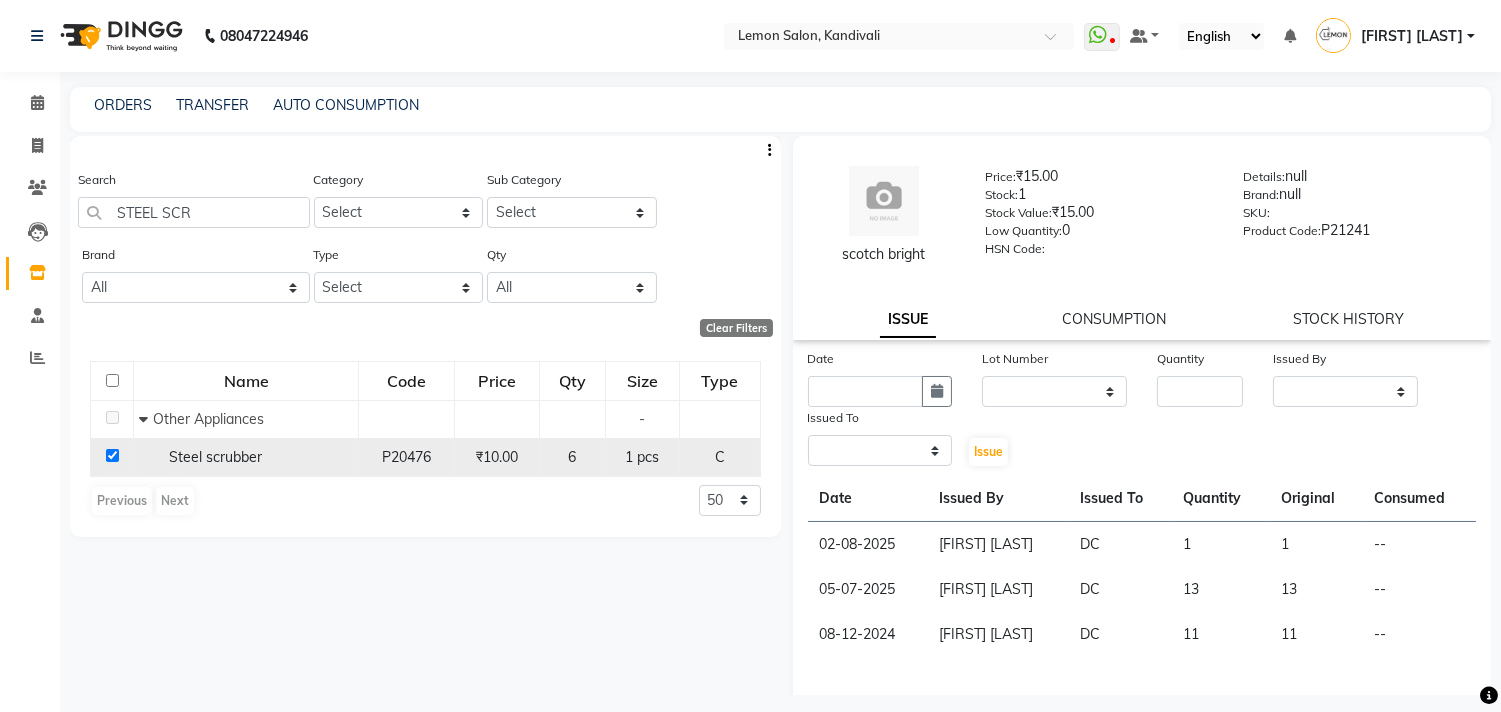 select 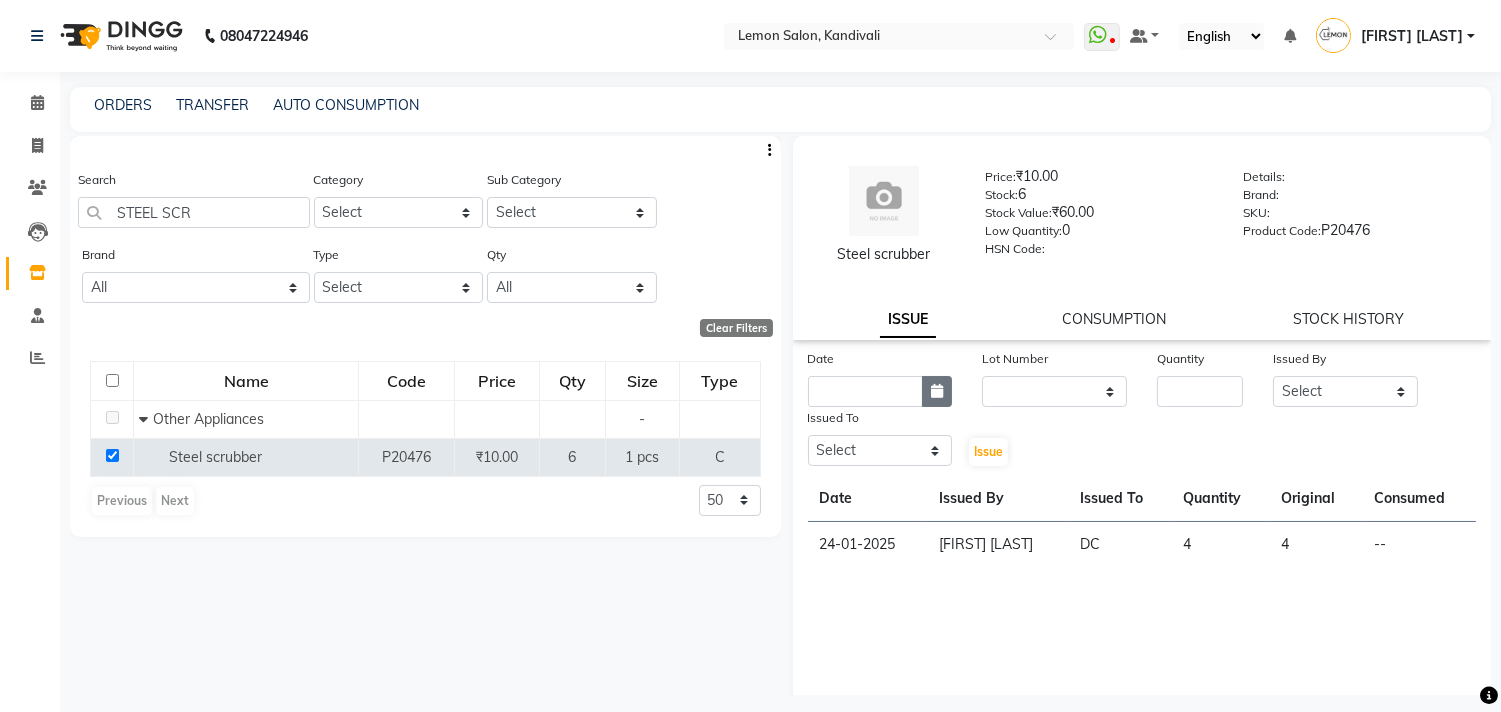 click 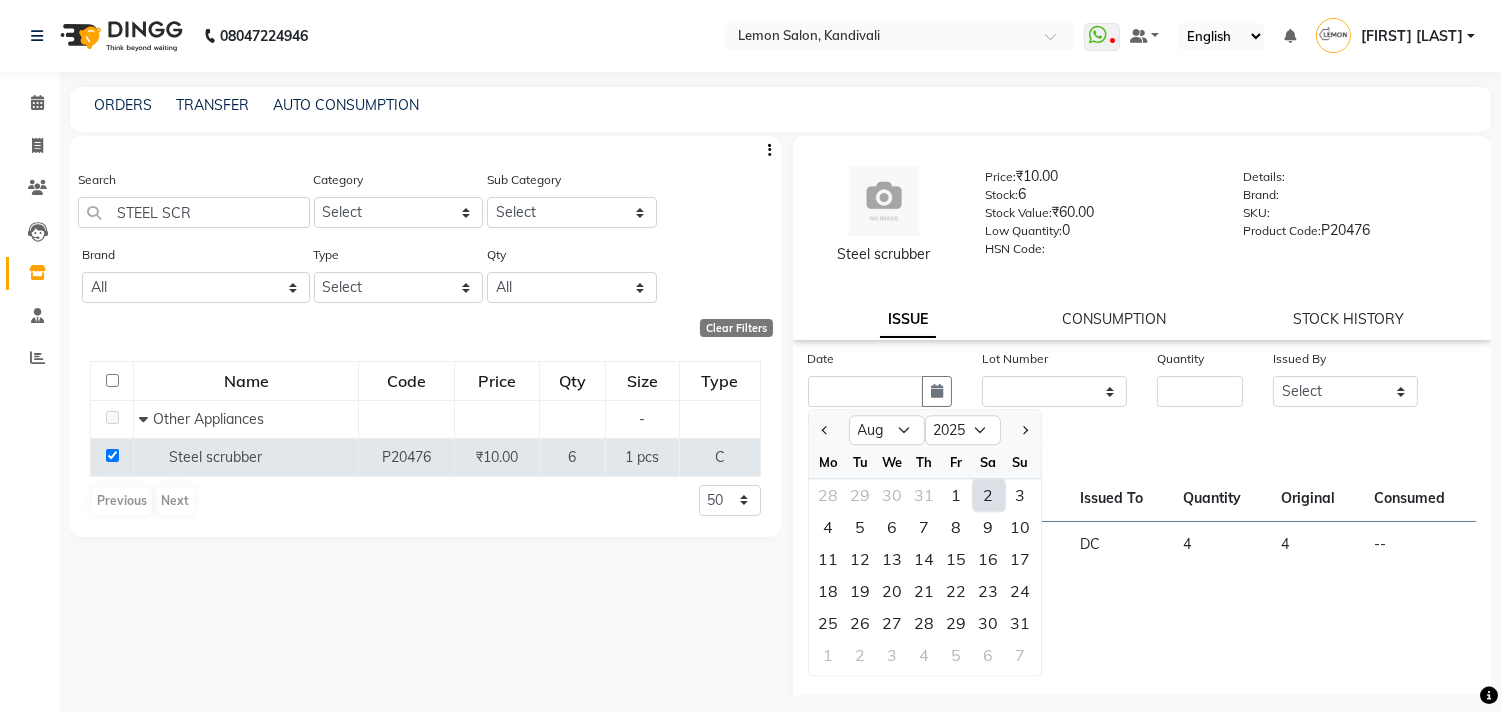 click on "2" 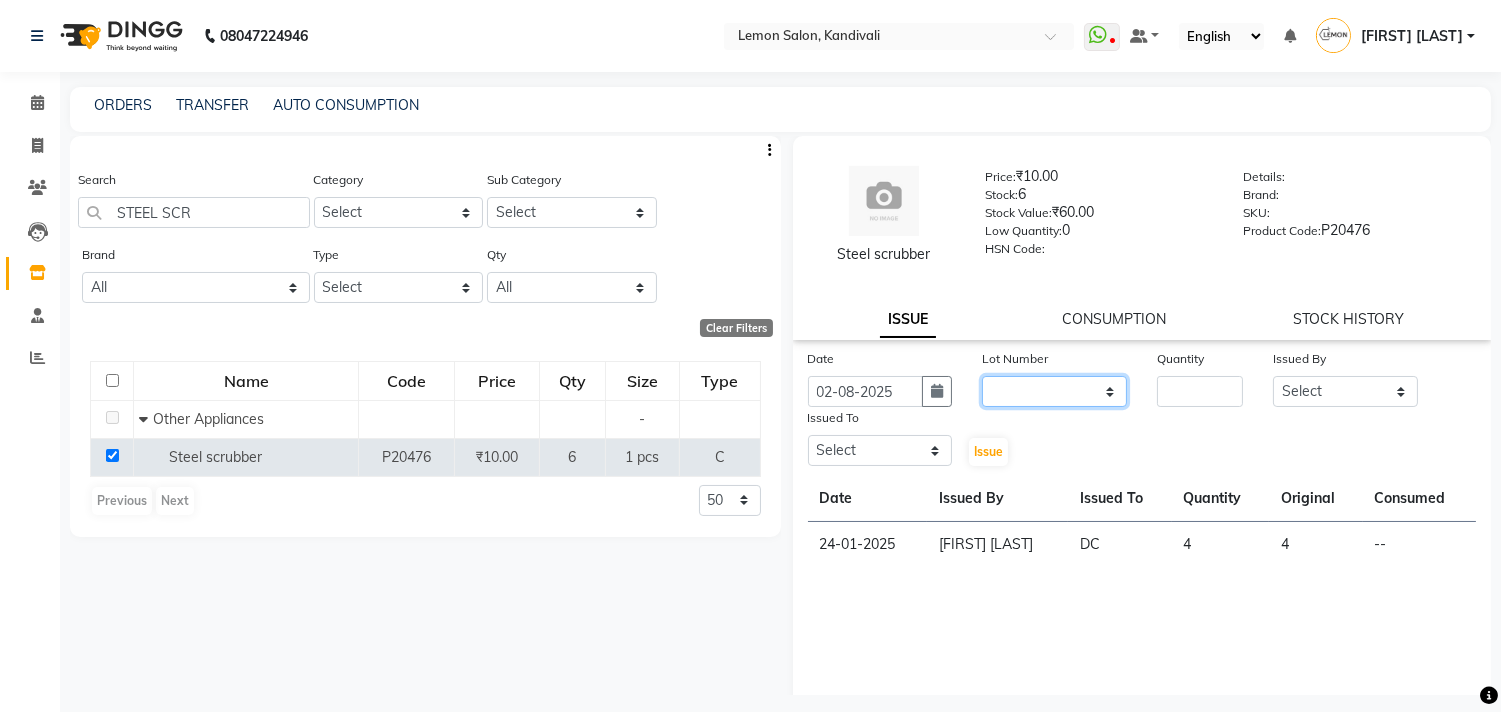 click on "None" 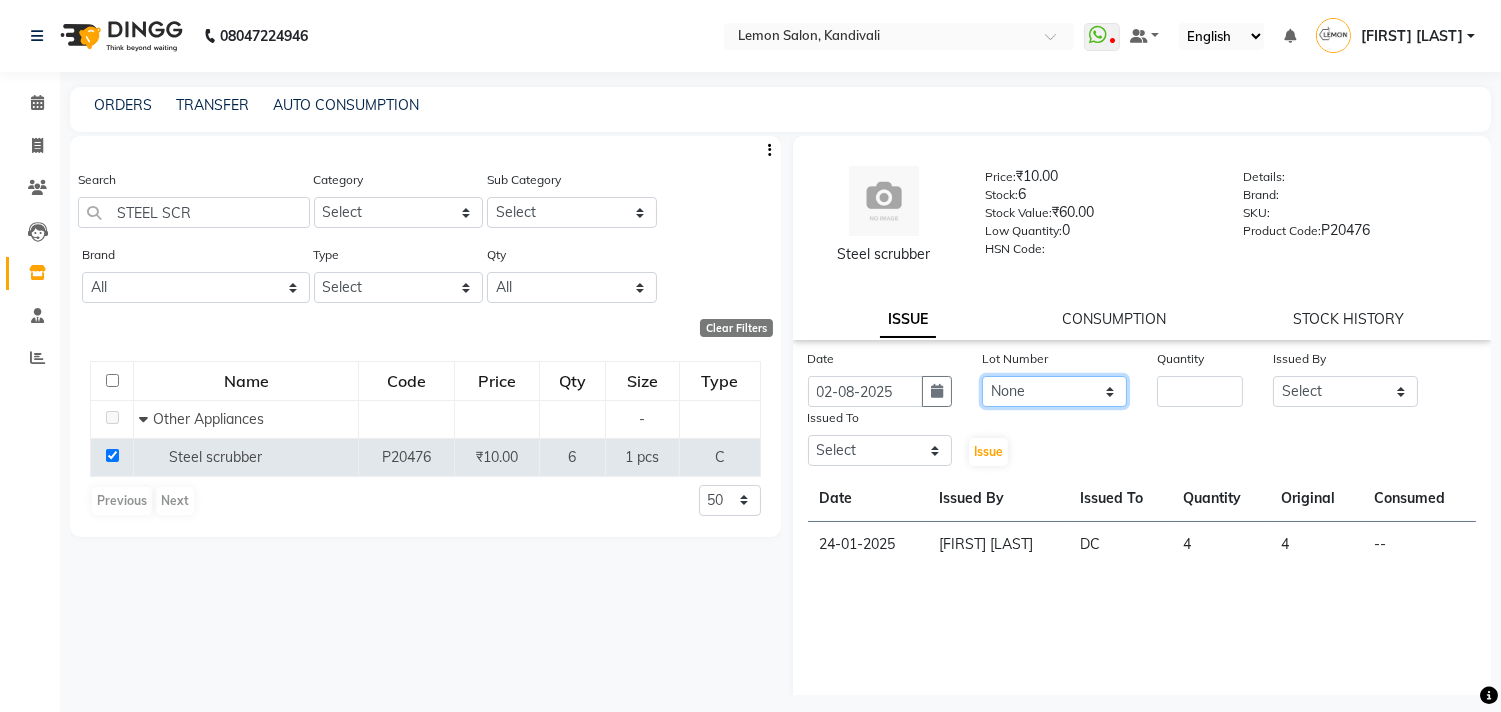 click on "None" 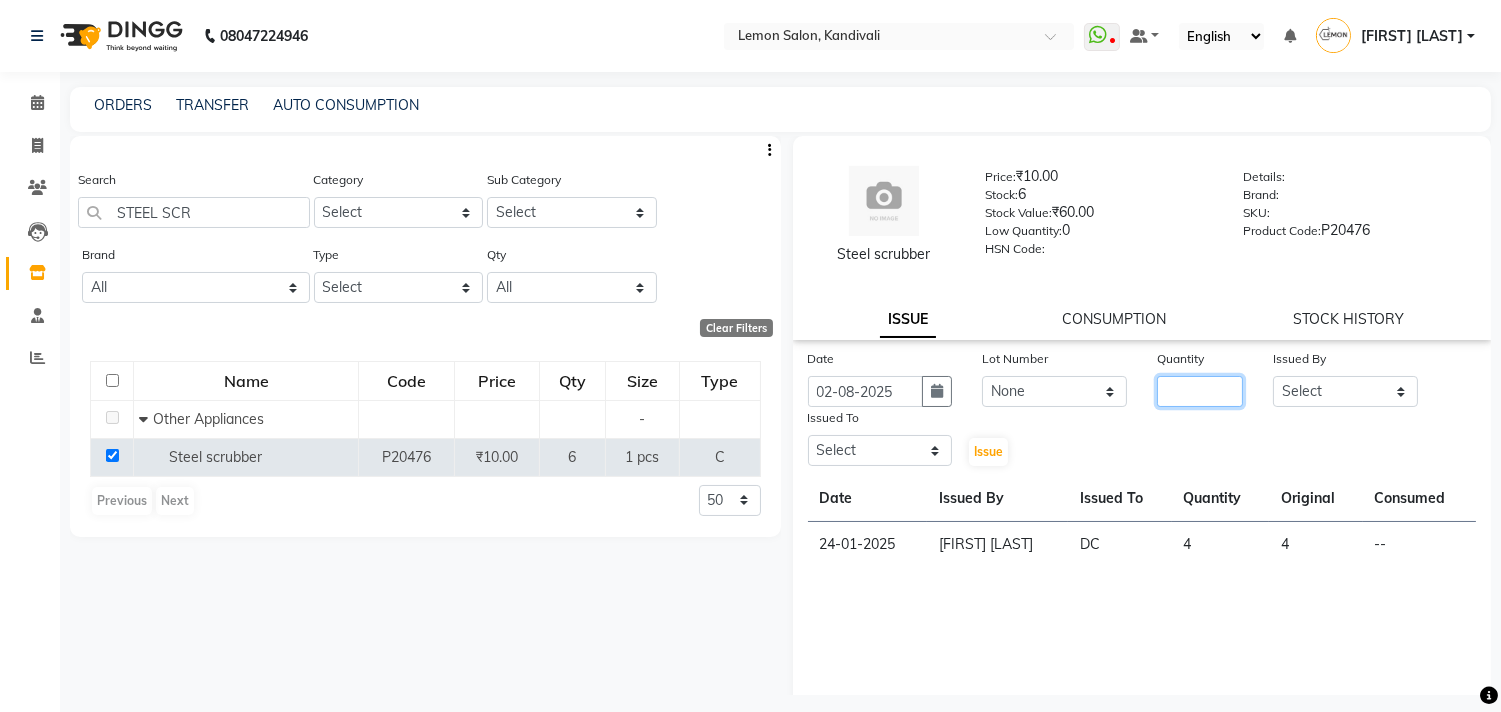 click 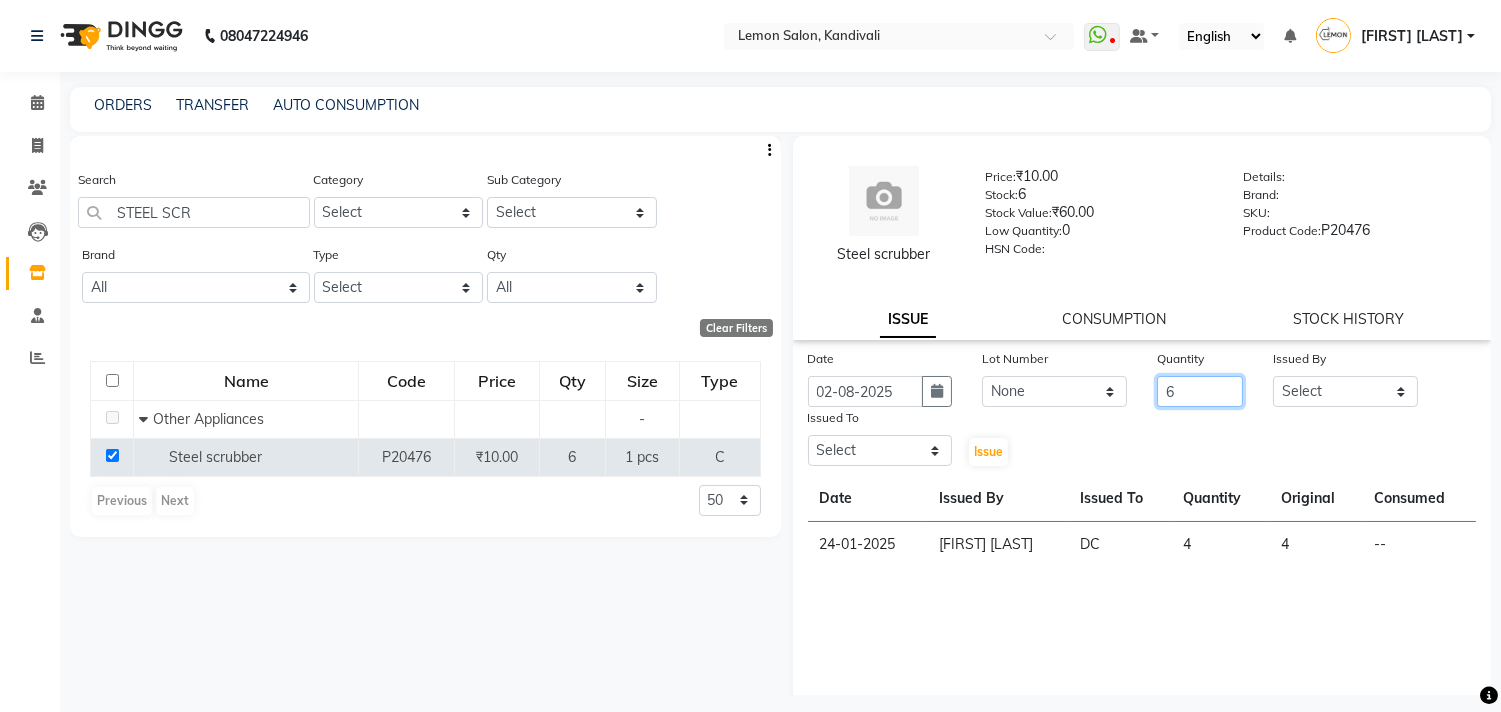 type on "6" 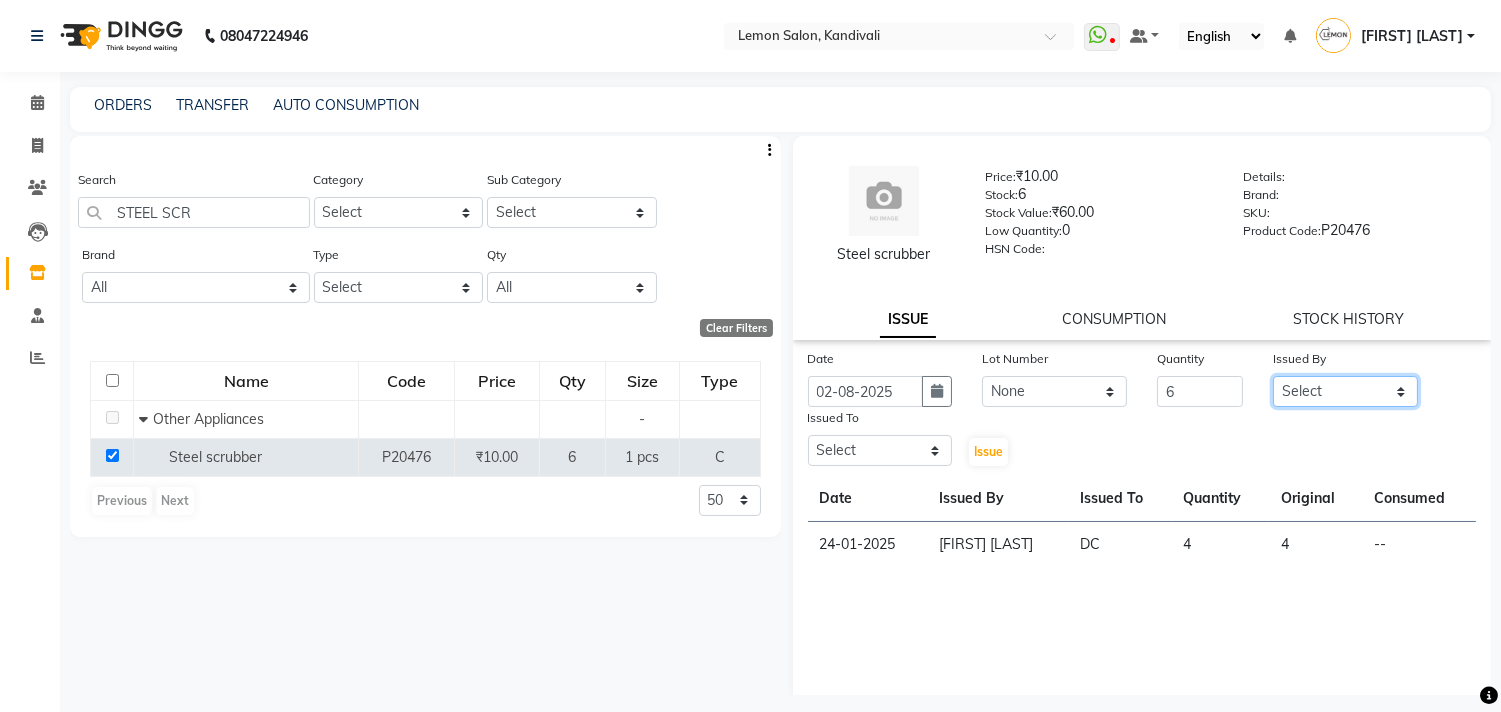 click on "Select Alam [FIRST] [LAST] DC [FIRST] [LAST] [FIRST] [LAST] [FIRST] [LAST] [FIRST] [LAST] [FIRST] [LAST] [CITY] [FIRST] [LAST] [FIRST] [LAST]" 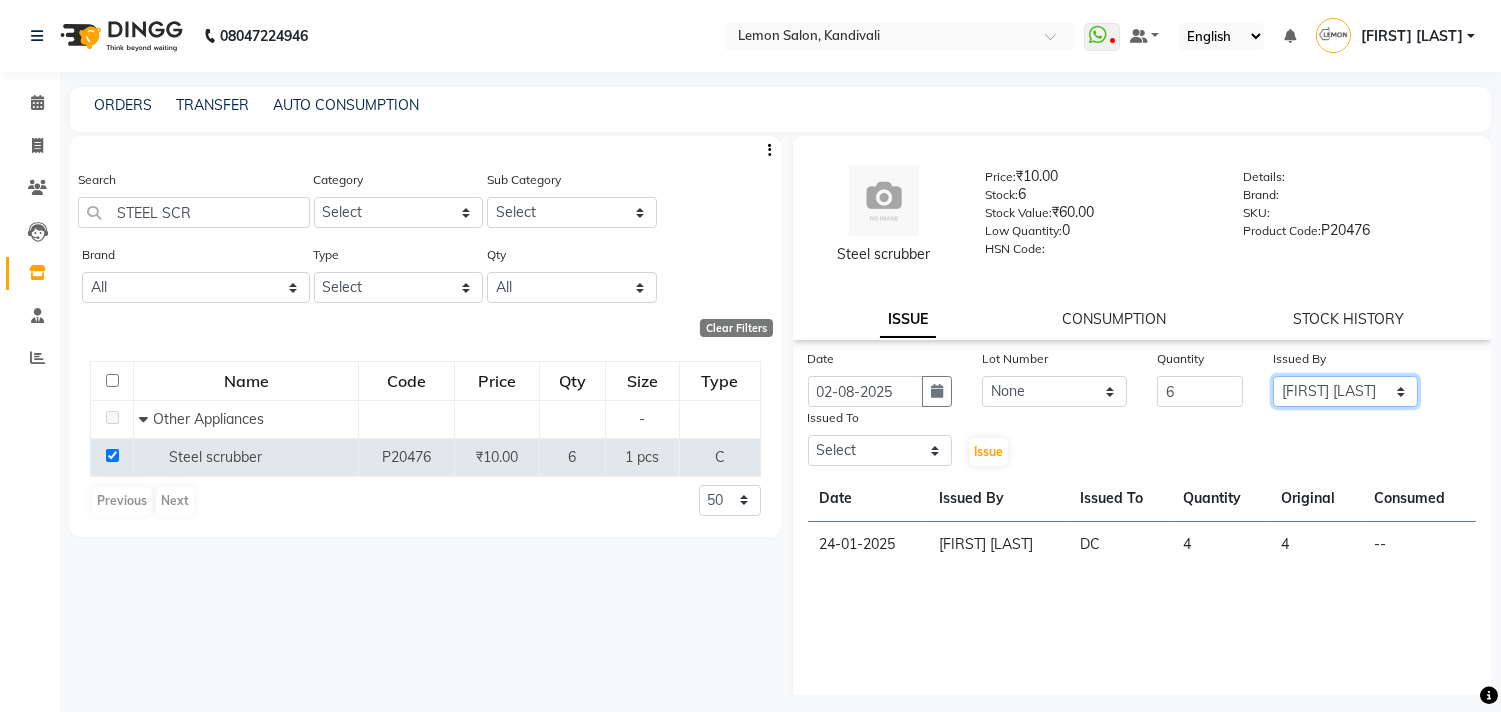 click on "Select Alam [FIRST] [LAST] DC [FIRST] [LAST] [FIRST] [LAST] [FIRST] [LAST] [FIRST] [LAST] [FIRST] [LAST] [CITY] [FIRST] [LAST] [FIRST] [LAST]" 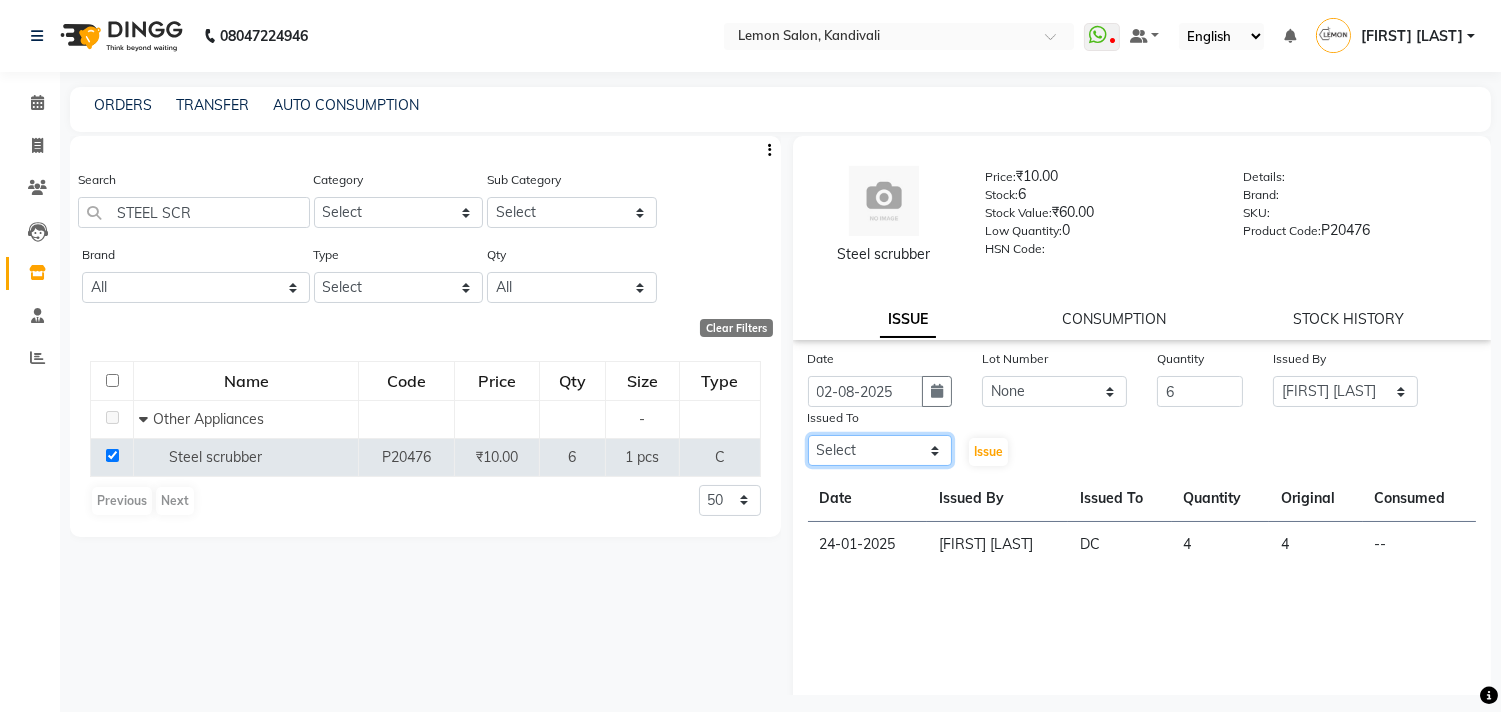 drag, startPoint x: 831, startPoint y: 448, endPoint x: 832, endPoint y: 438, distance: 10.049875 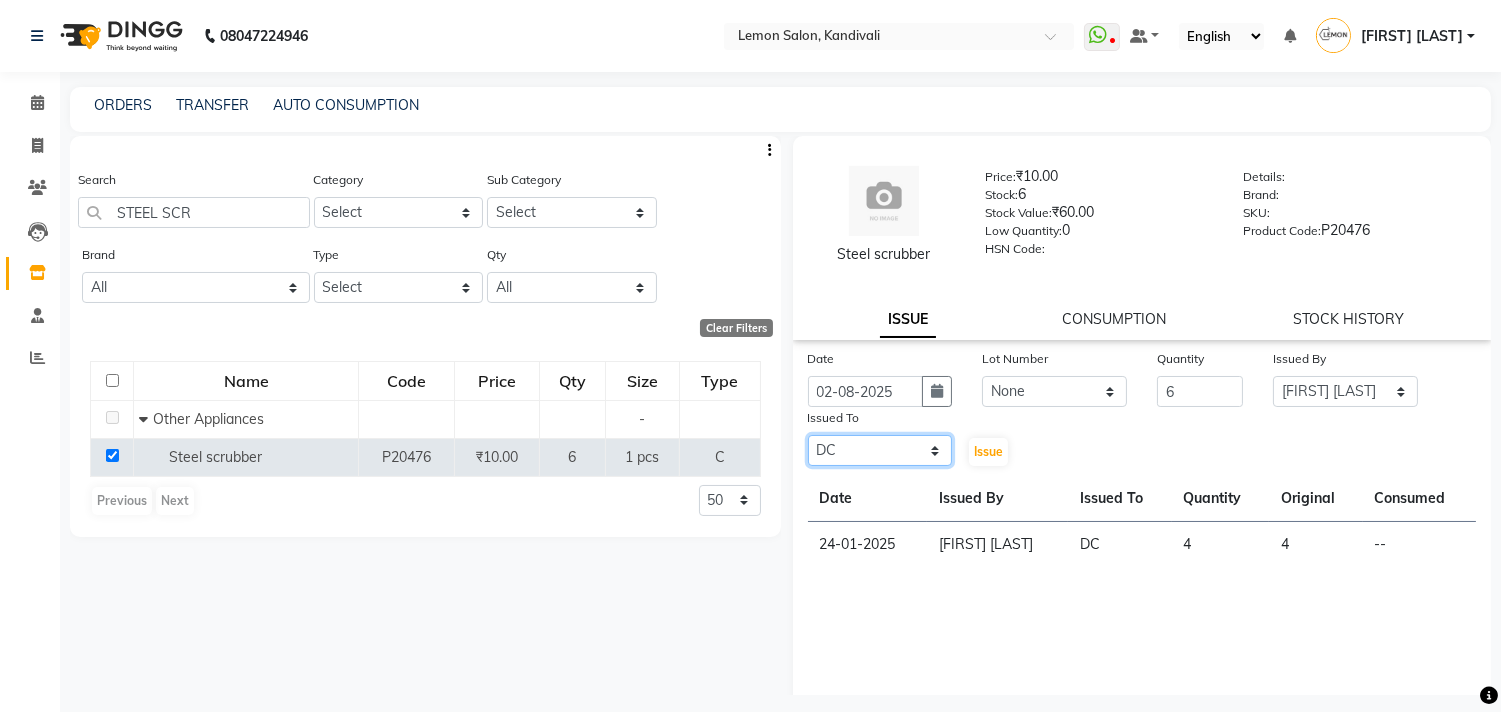 click on "Select Alam [FIRST] [LAST] DC [FIRST] [LAST] [FIRST] [LAST] [FIRST] [LAST] [FIRST] [LAST] [FIRST] [LAST] [CITY] [FIRST] [LAST] [FIRST] [LAST]" 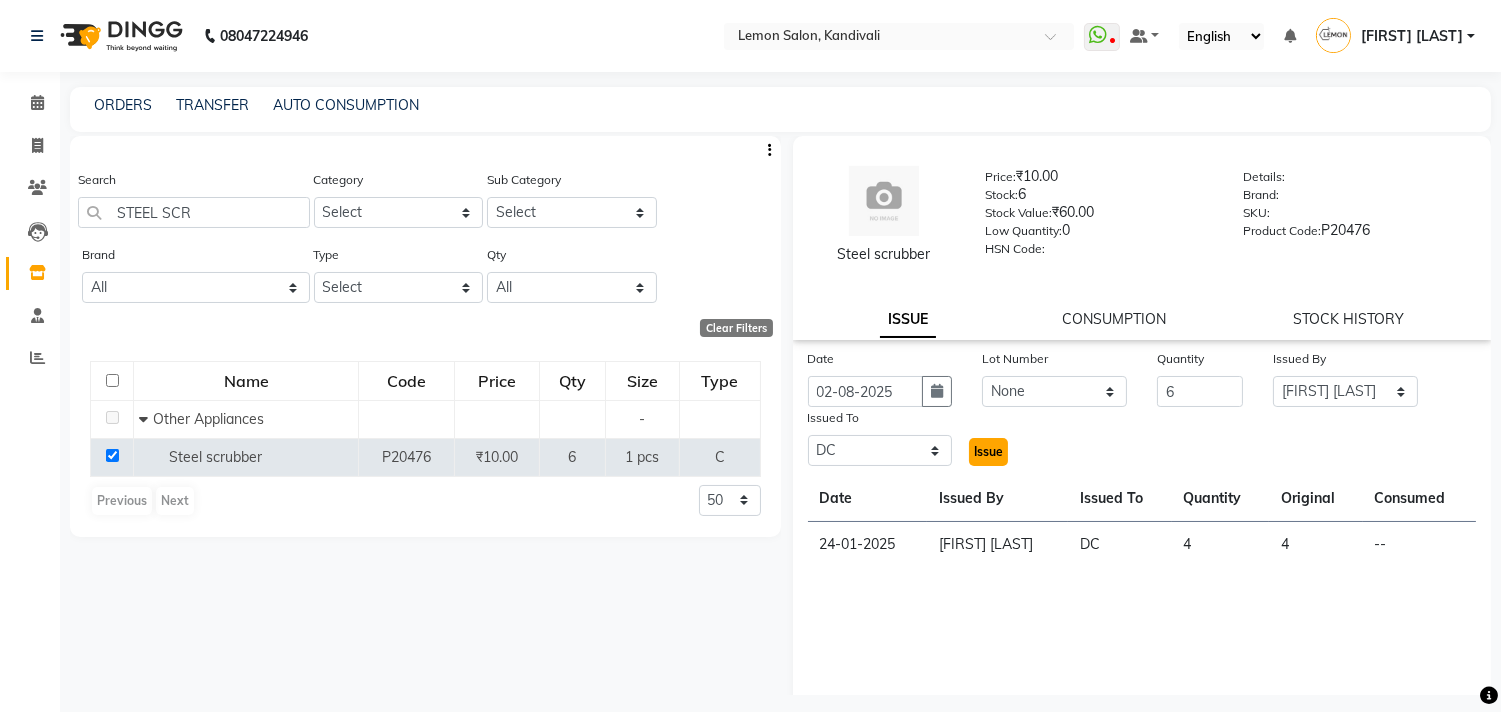 click on "Issue" 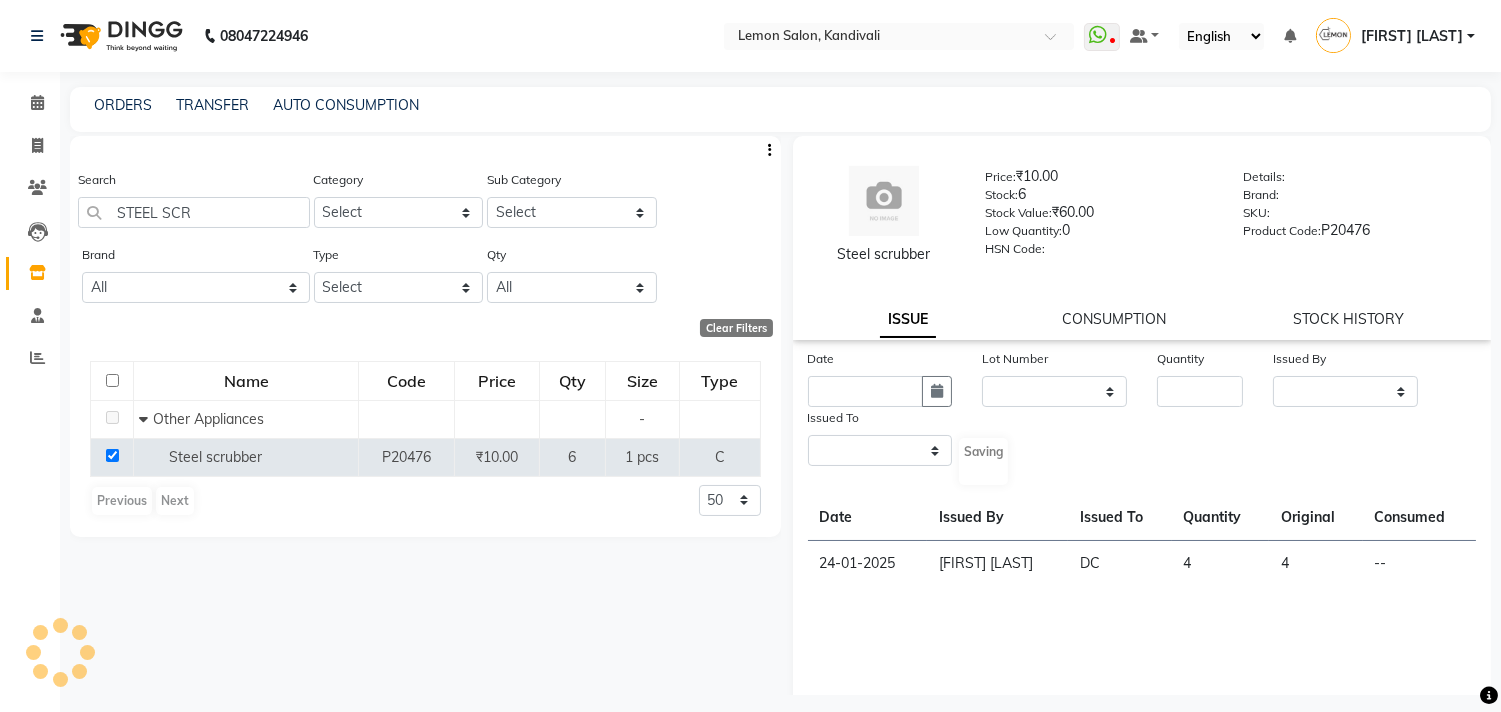 select 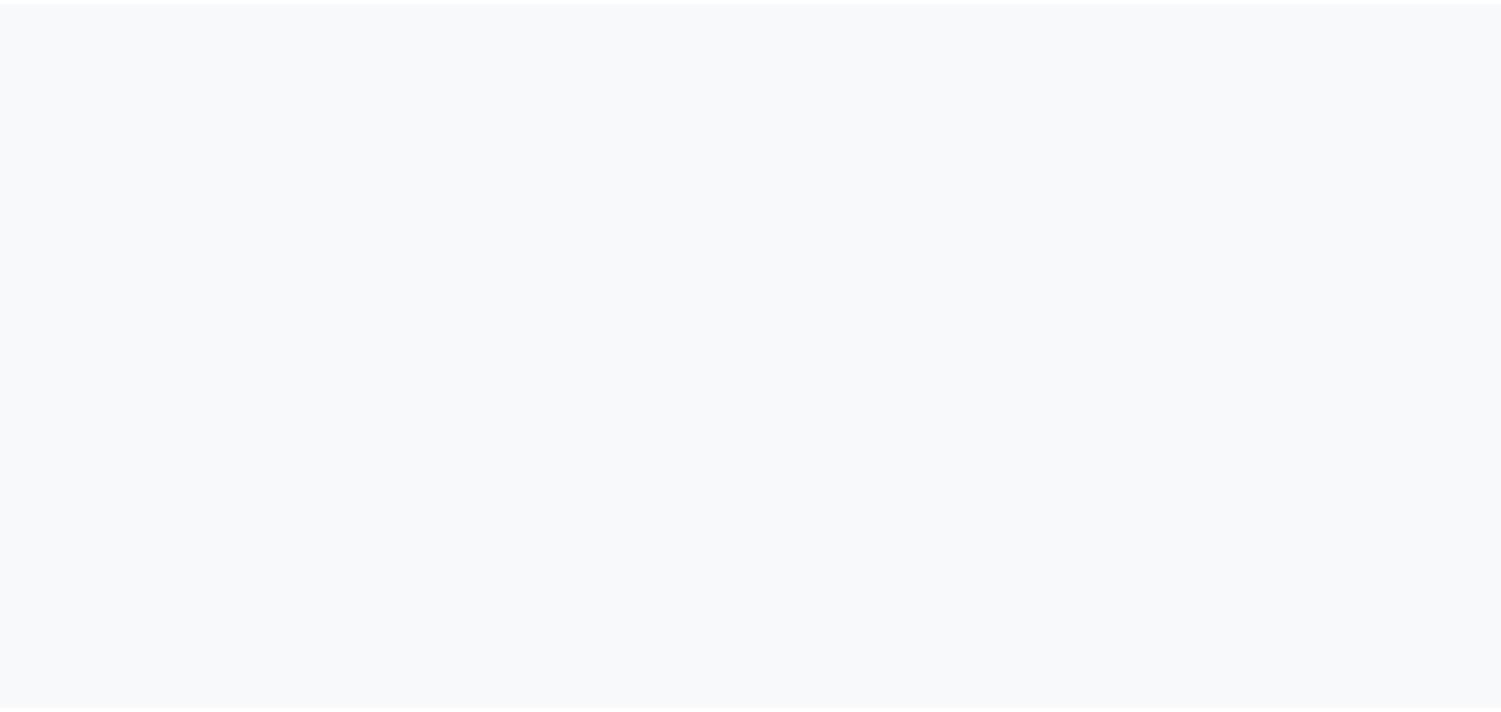 scroll, scrollTop: 0, scrollLeft: 0, axis: both 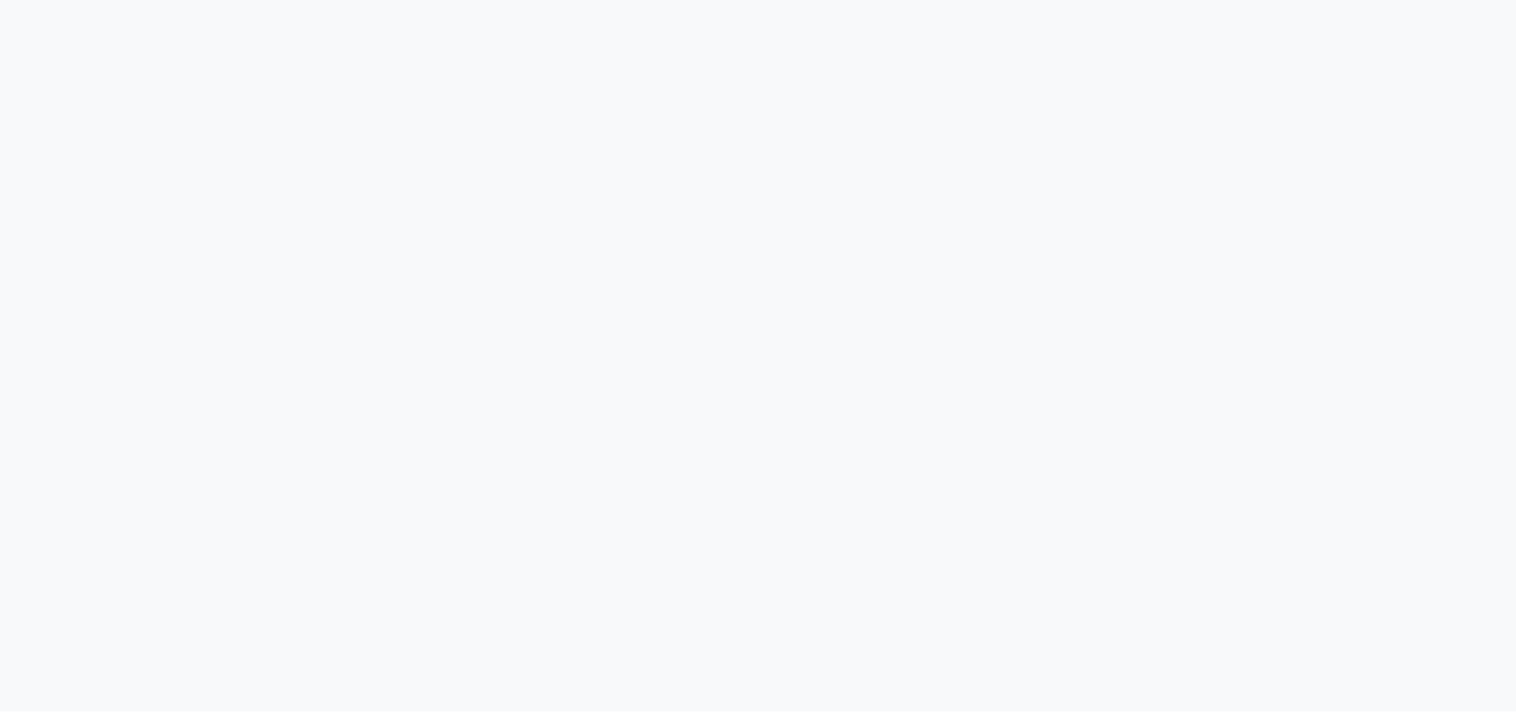 select 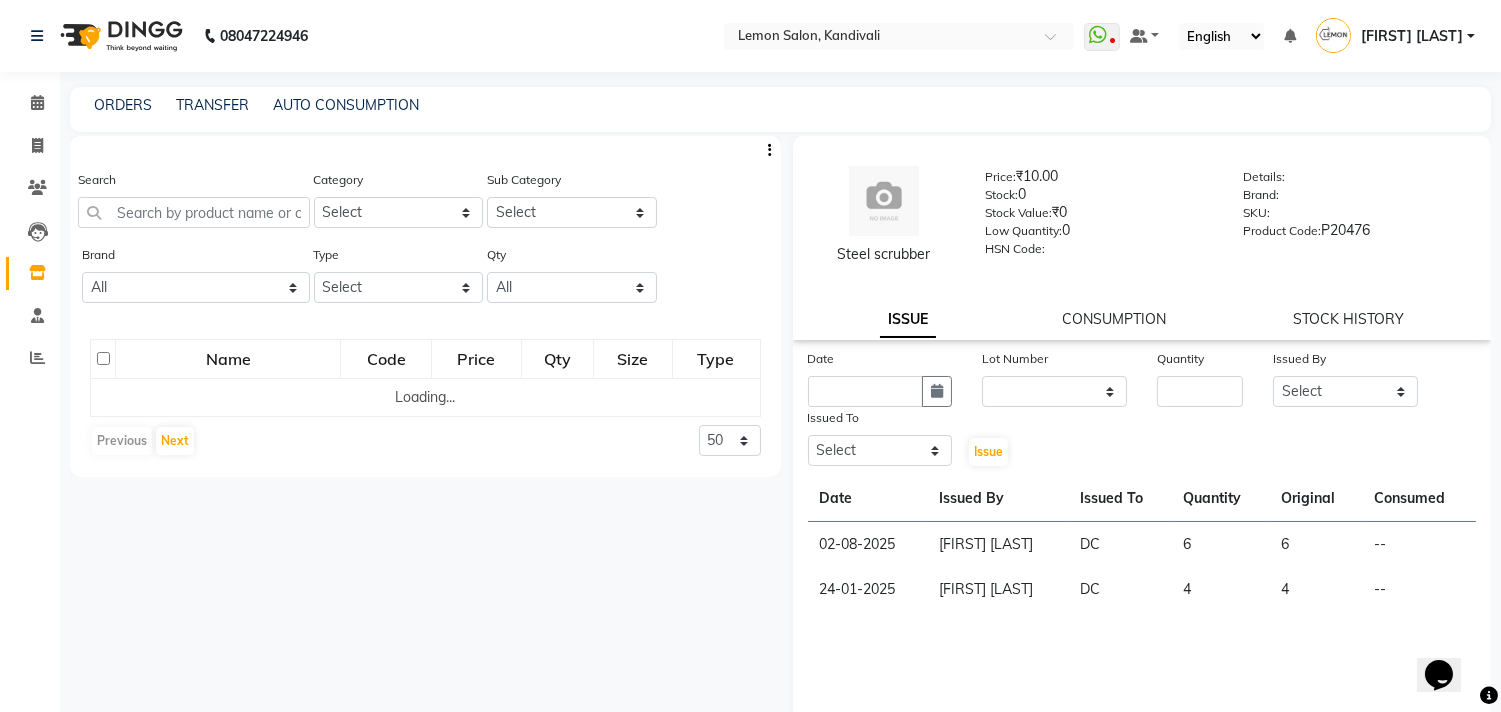 scroll, scrollTop: 0, scrollLeft: 0, axis: both 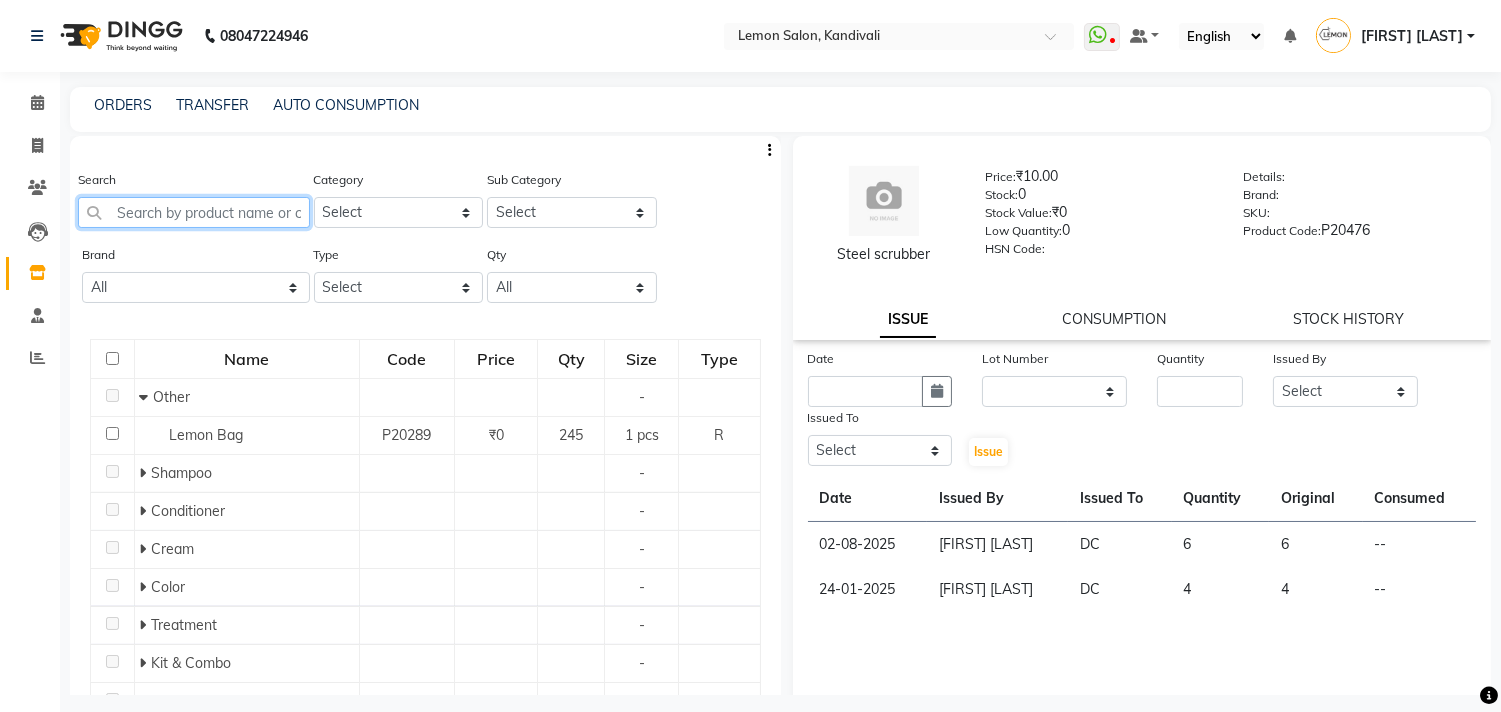 click 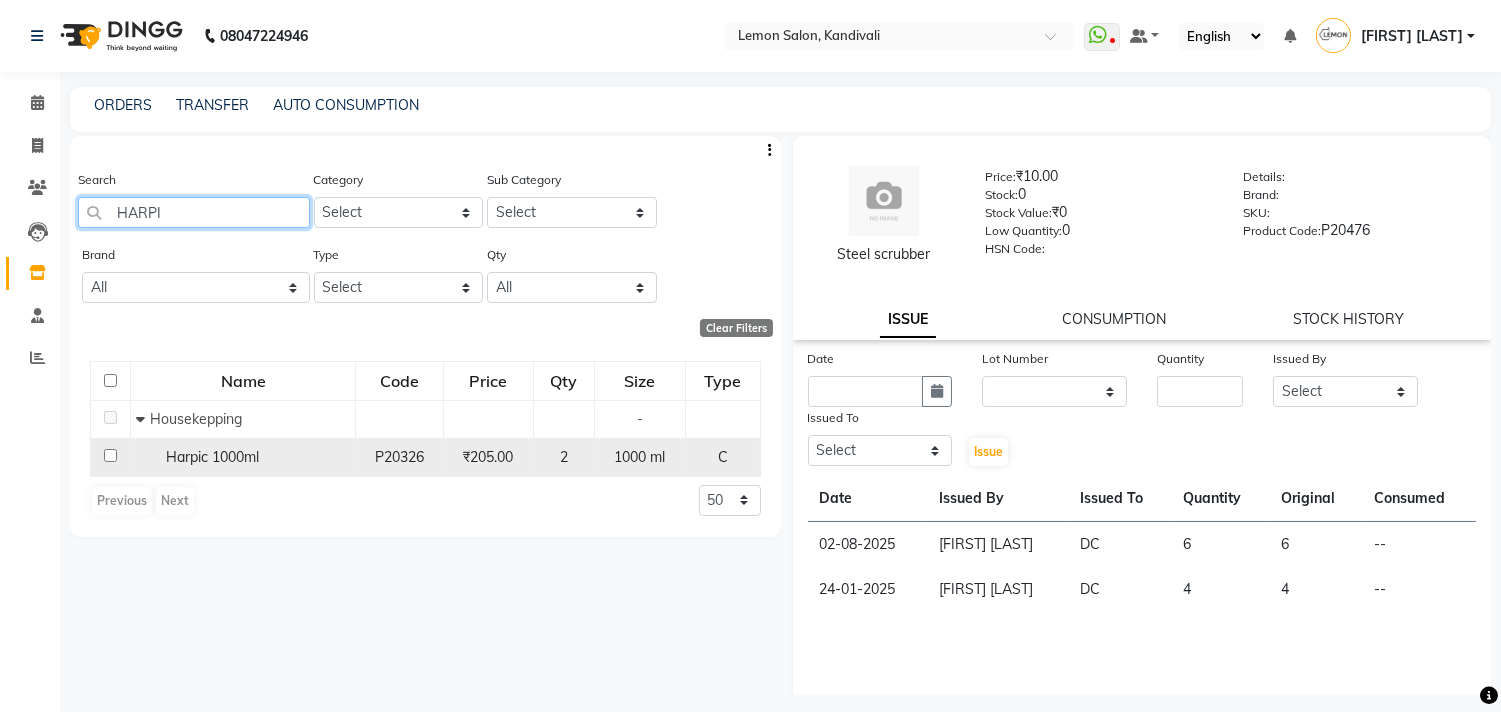 type on "HARPI" 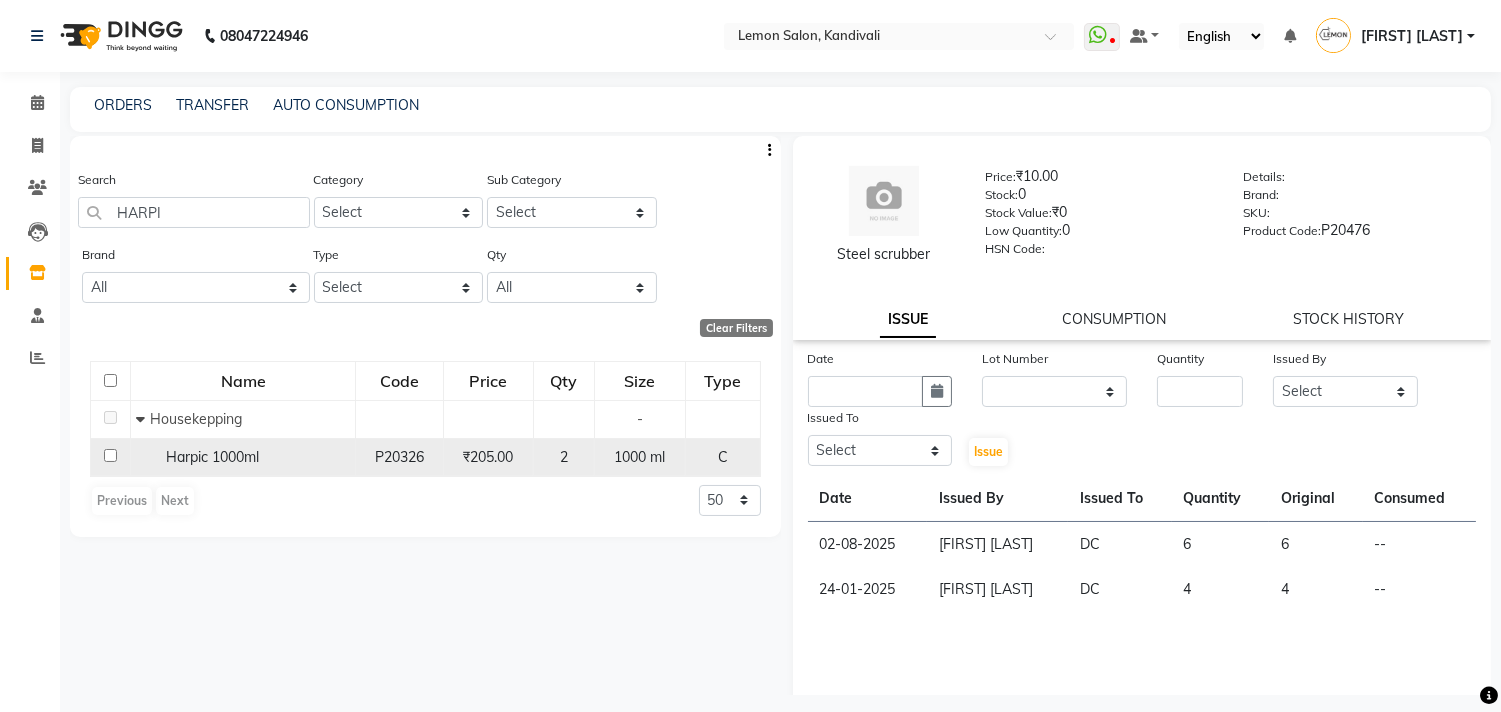 click 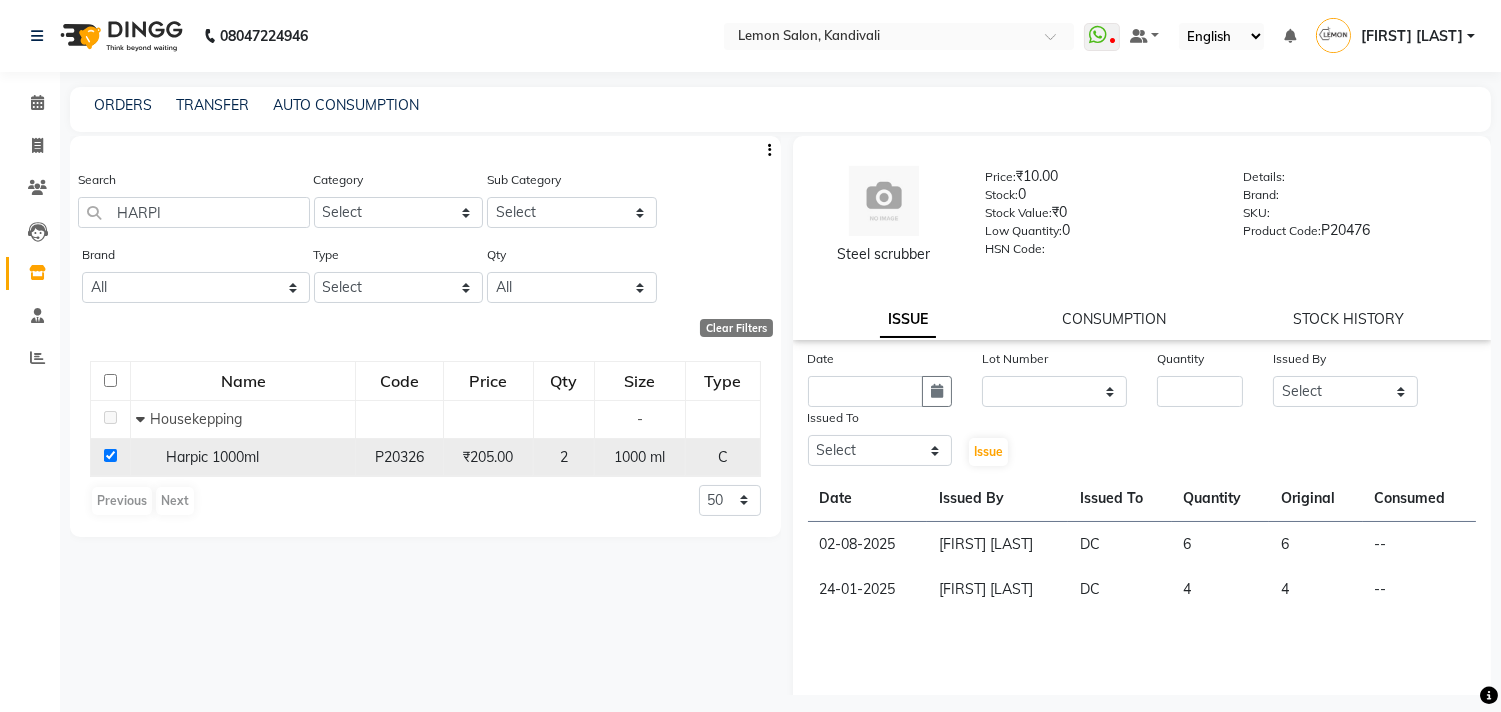 checkbox on "true" 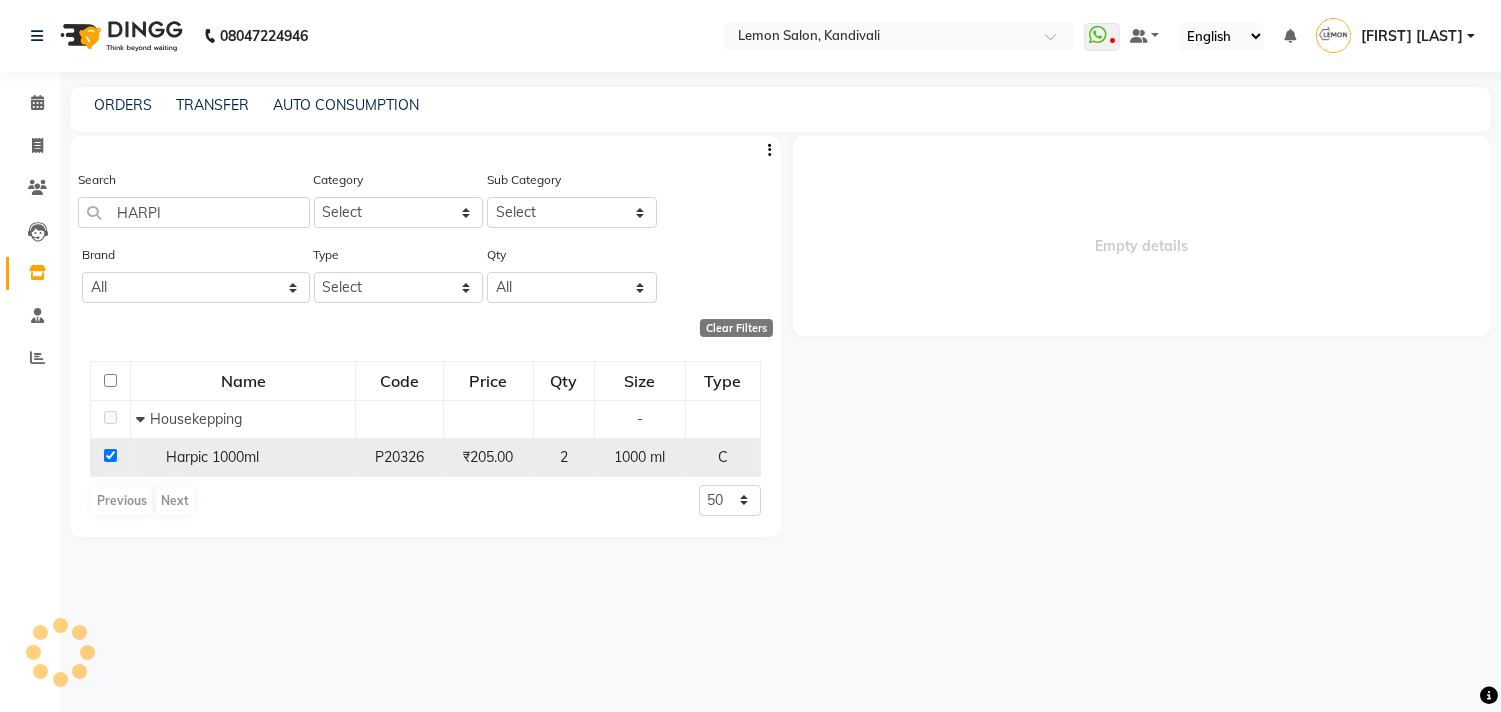 select 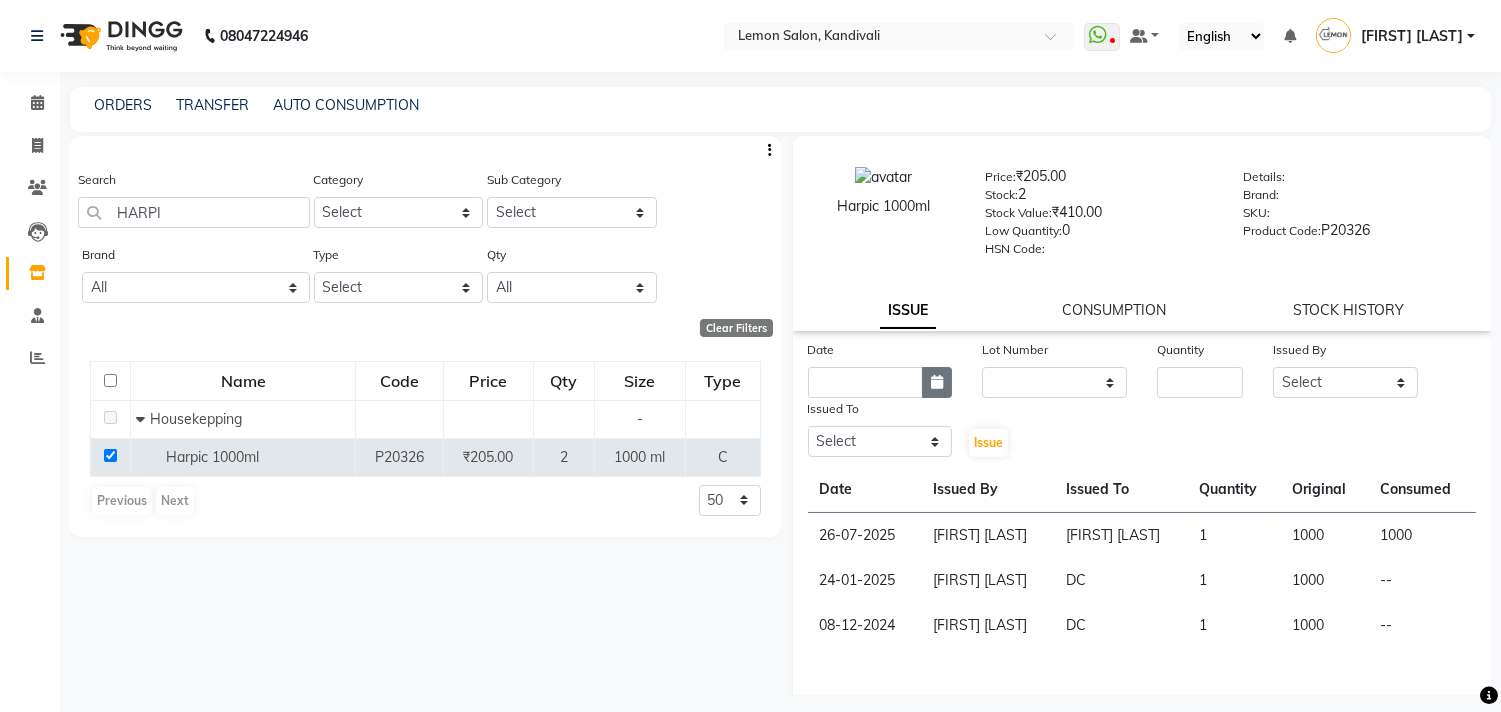 click 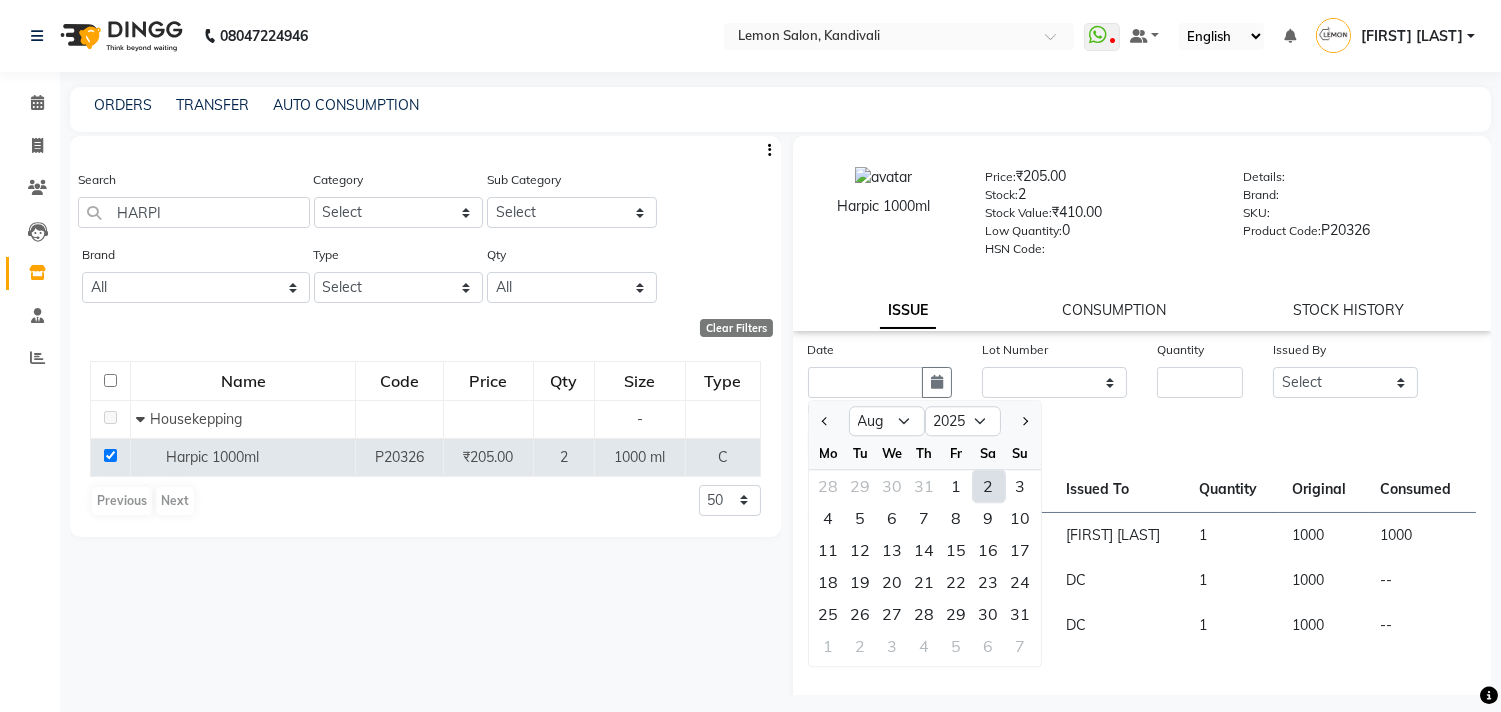 click on "2" 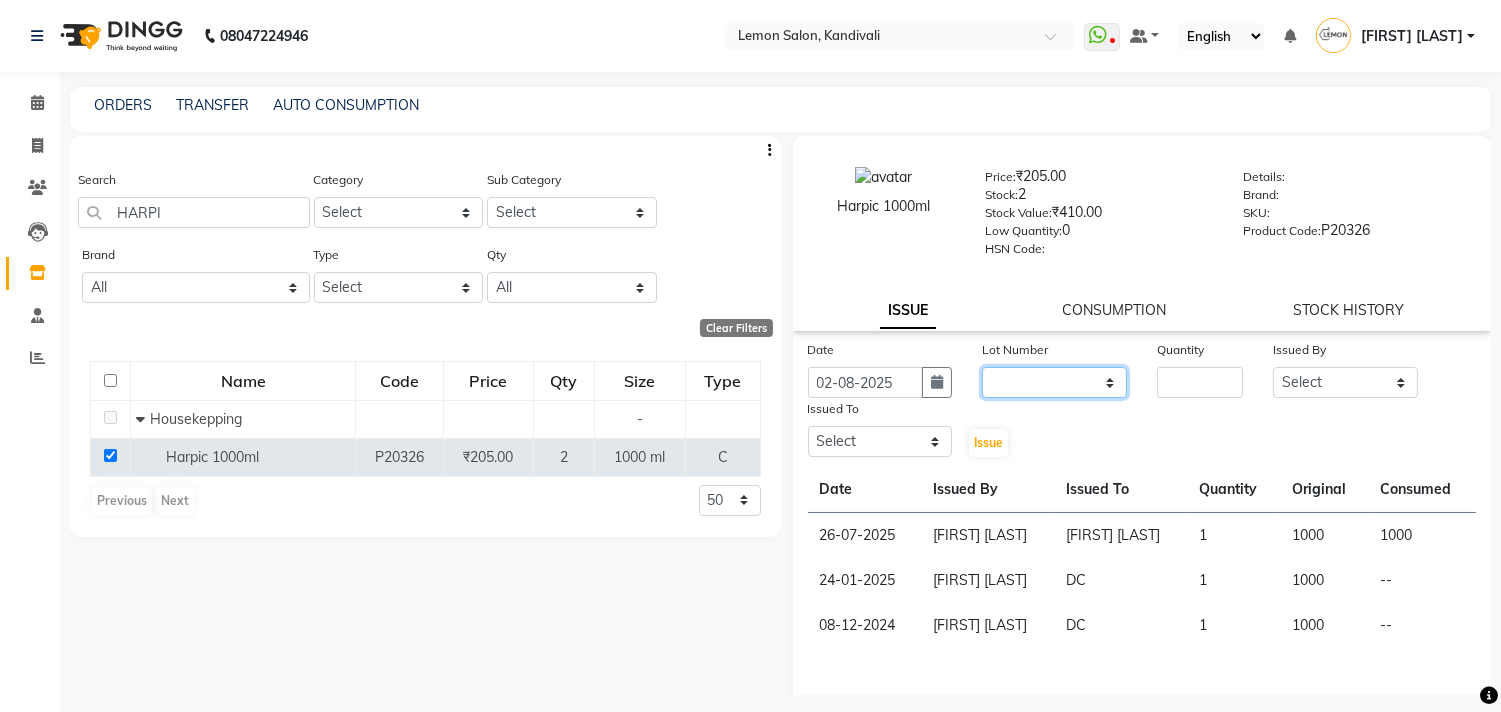 click on "None" 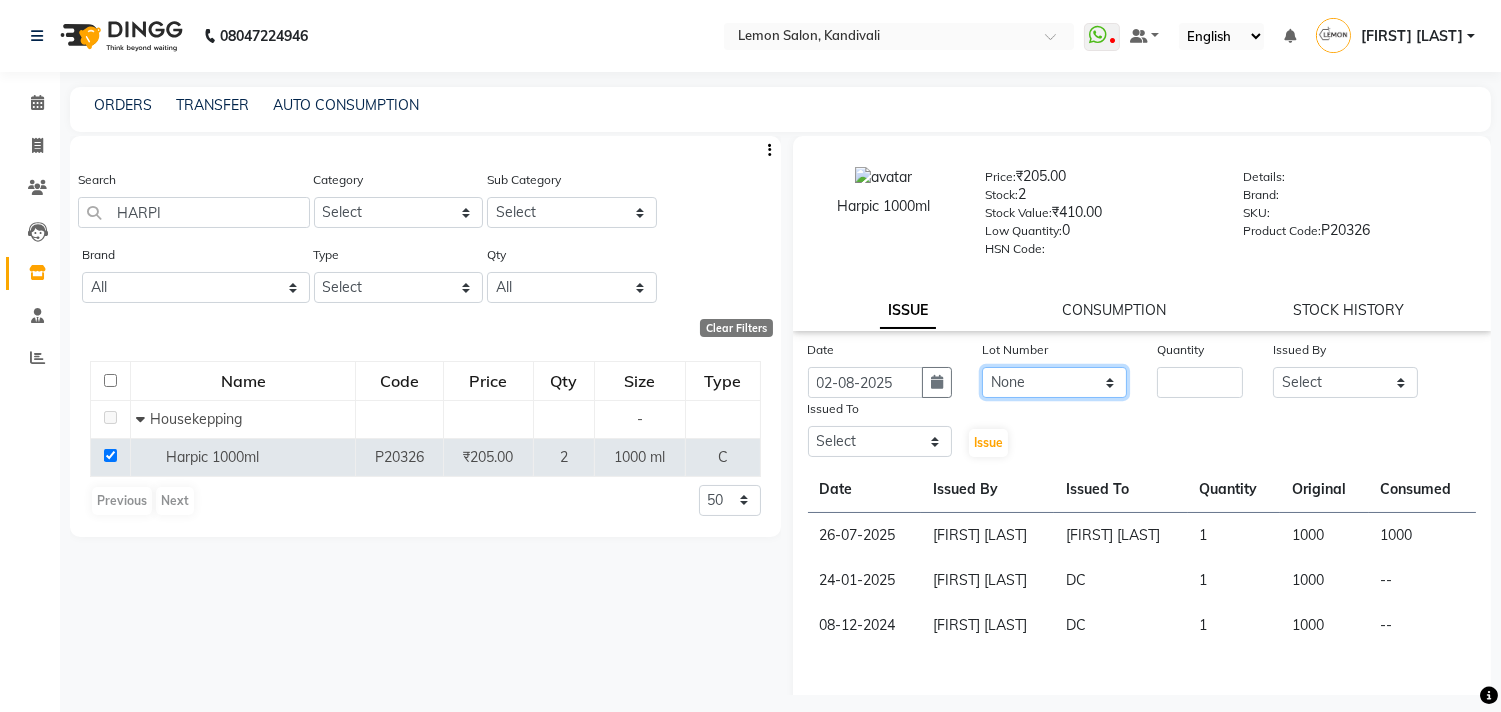 click on "None" 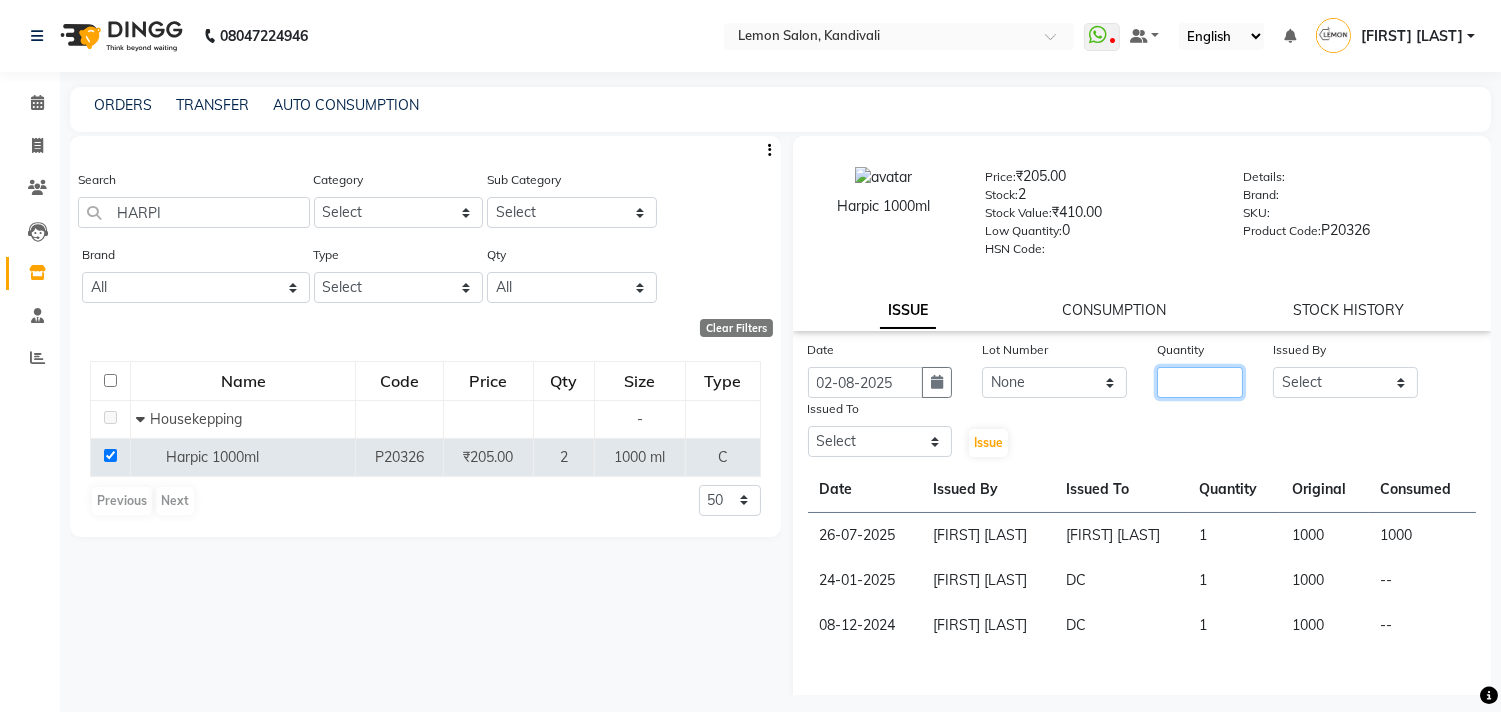 click 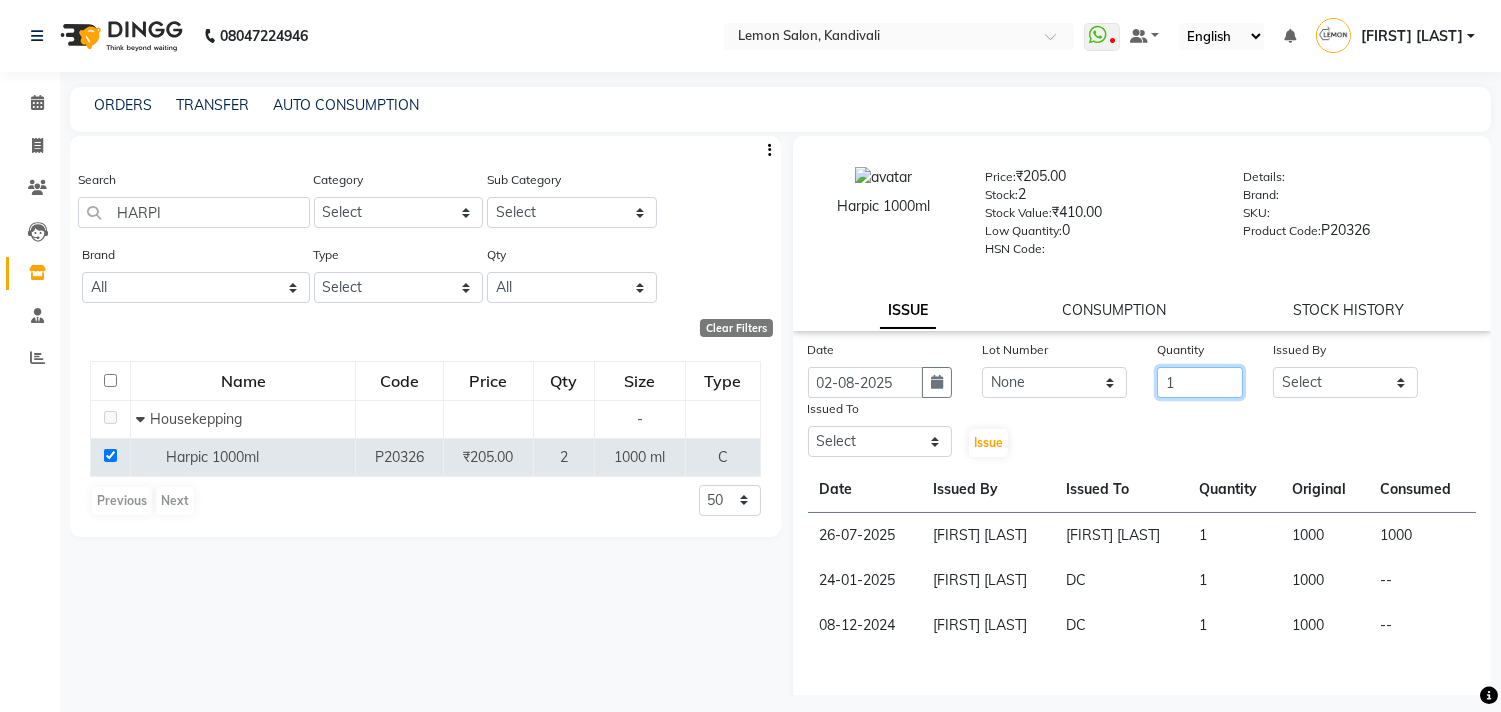 type on "1" 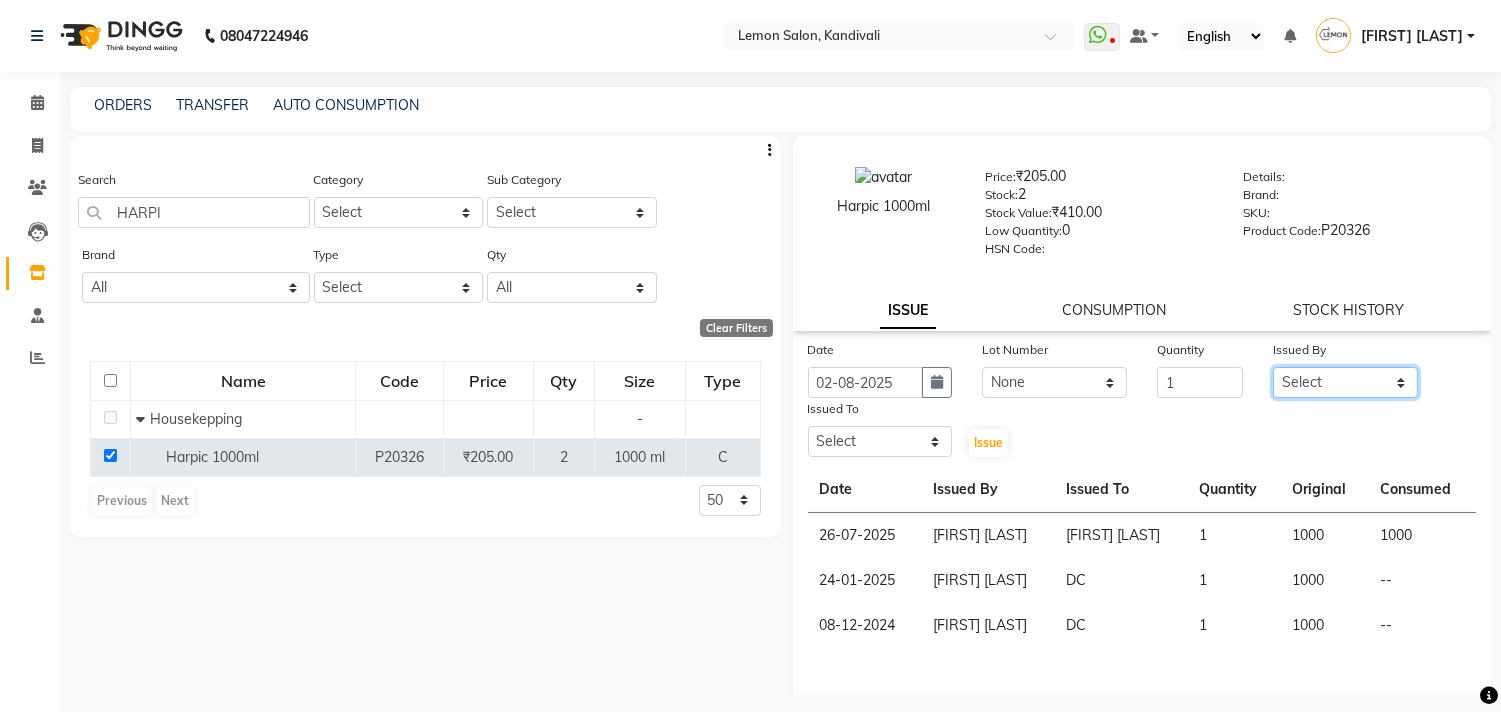 click on "Select [FIRST] [LAST] [FIRST] [LAST] [FIRST] [LAST] [FIRST] [LAST] [FIRST] [LAST] [FIRST] [LAST] [CITY] [FIRST] [LAST] [FIRST] [LAST]" 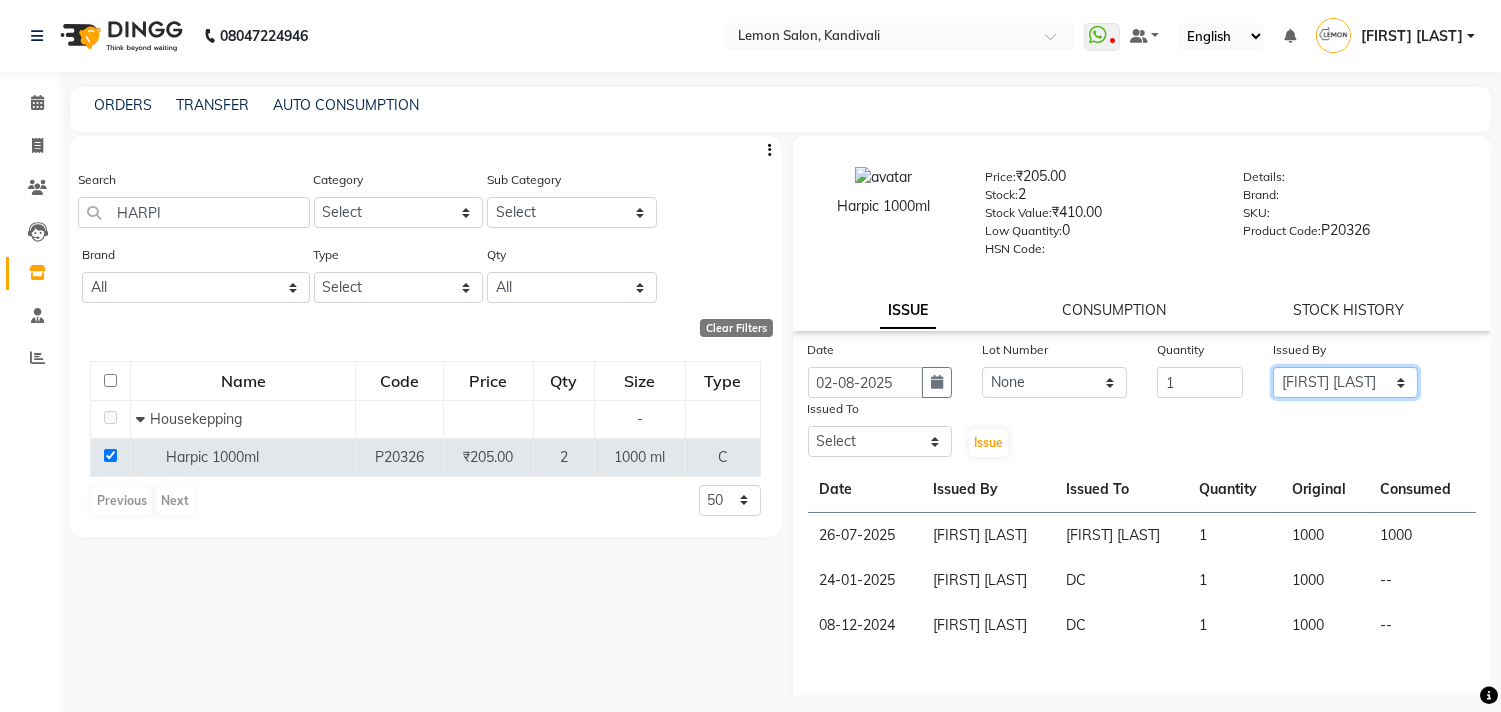click on "Select [FIRST] [LAST] [FIRST] [LAST] [FIRST] [LAST] [FIRST] [LAST] [FIRST] [LAST] [FIRST] [LAST] [CITY] [FIRST] [LAST] [FIRST] [LAST]" 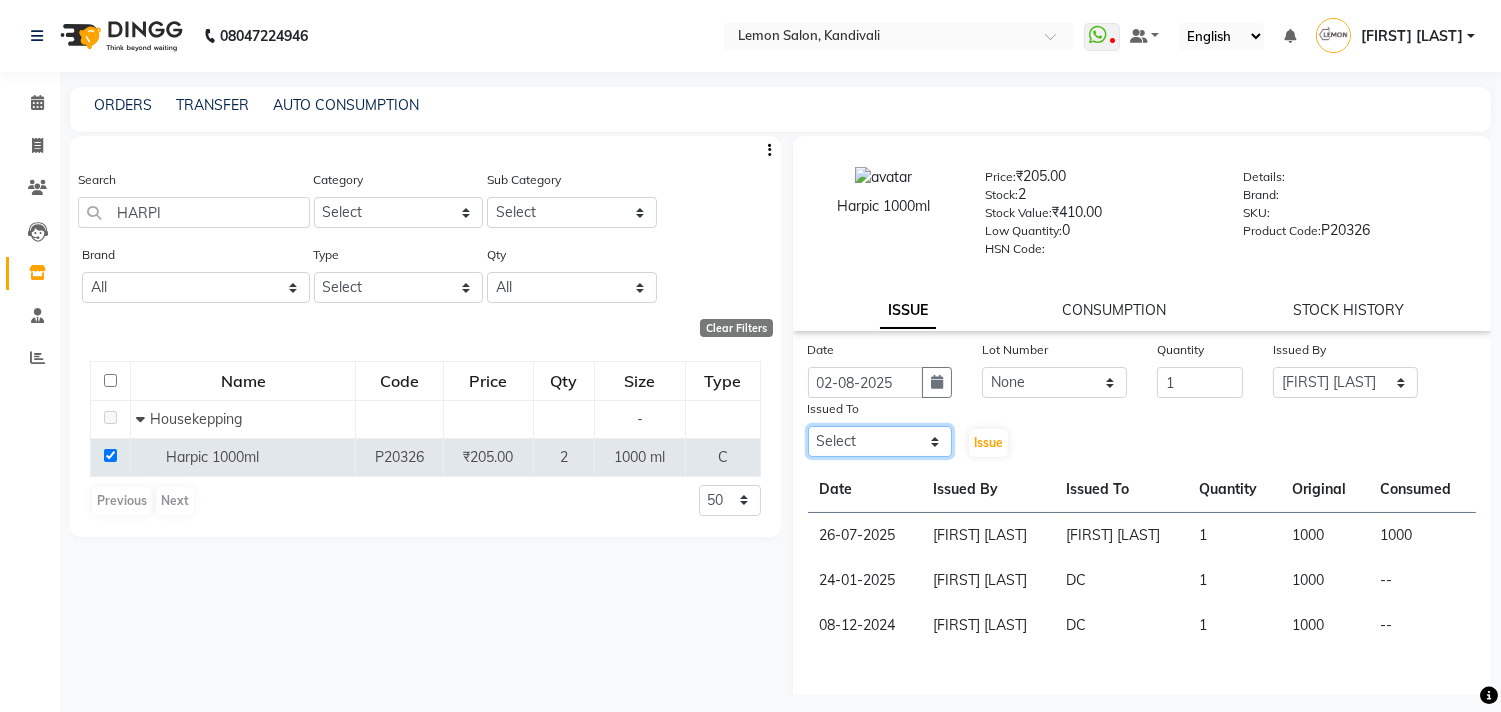 click on "Select Alam [FIRST] [LAST] DC [FIRST] [LAST] [FIRST] [LAST] [FIRST] [LAST] [FIRST] [LAST] [CITY] [FIRST] [LAST] [FIRST] [LAST]" 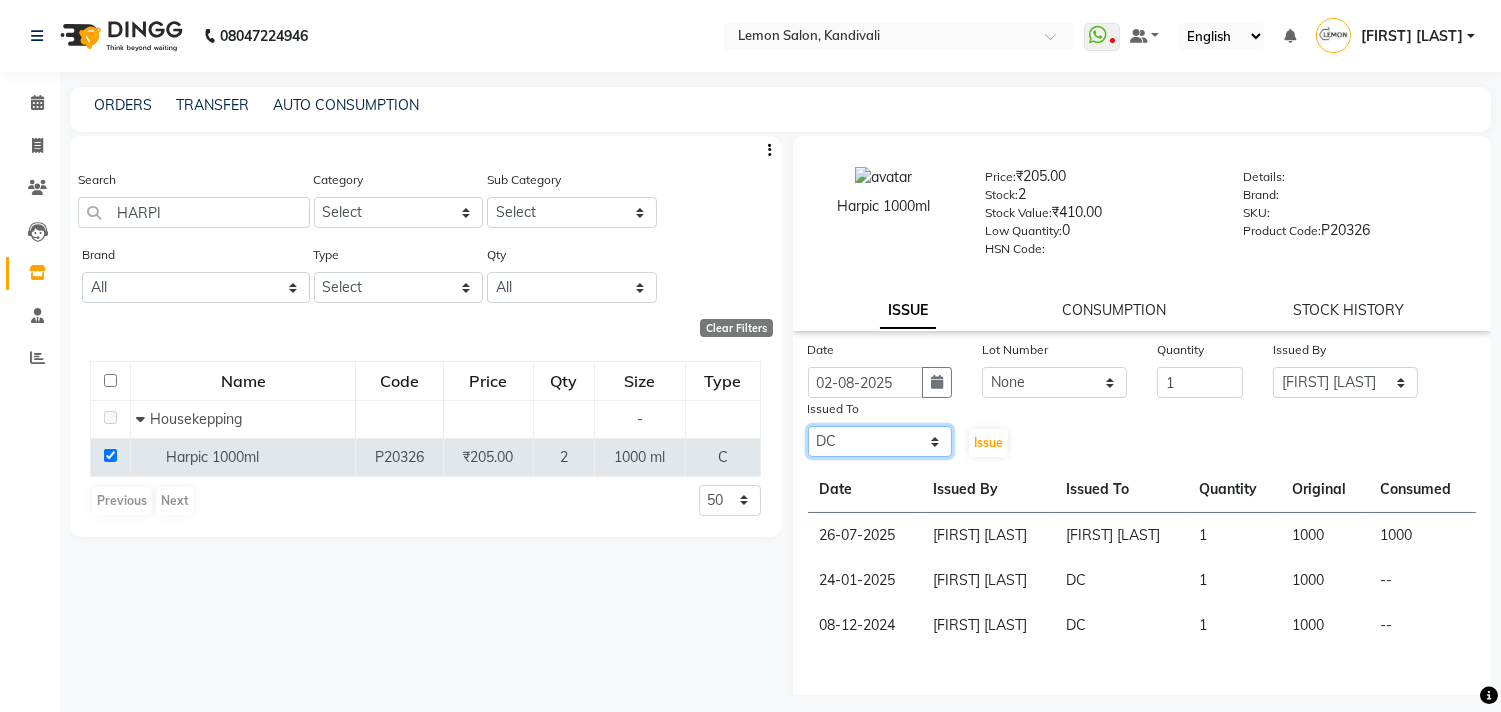 click on "Select Alam [FIRST] [LAST] DC [FIRST] [LAST] [FIRST] [LAST] [FIRST] [LAST] [FIRST] [LAST] [CITY] [FIRST] [LAST] [FIRST] [LAST]" 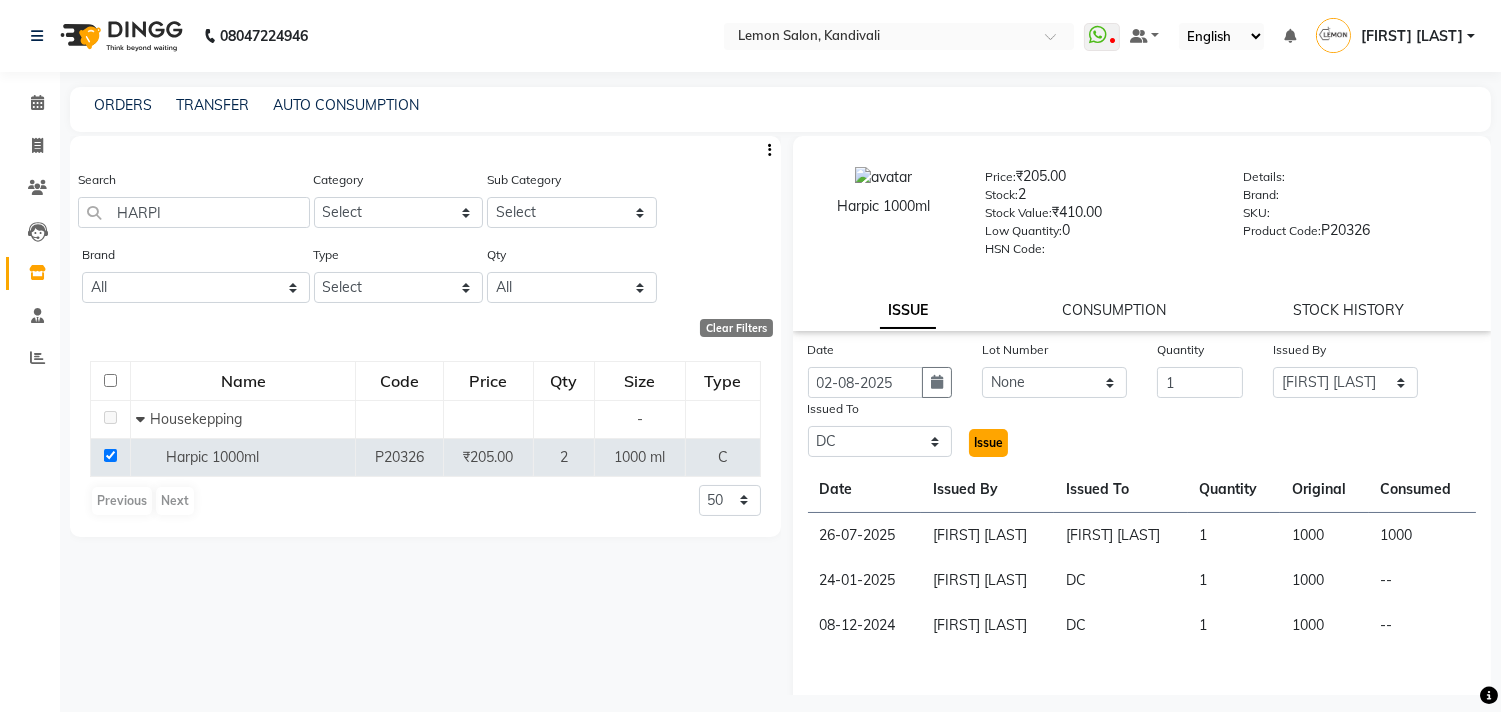 click on "Issue" 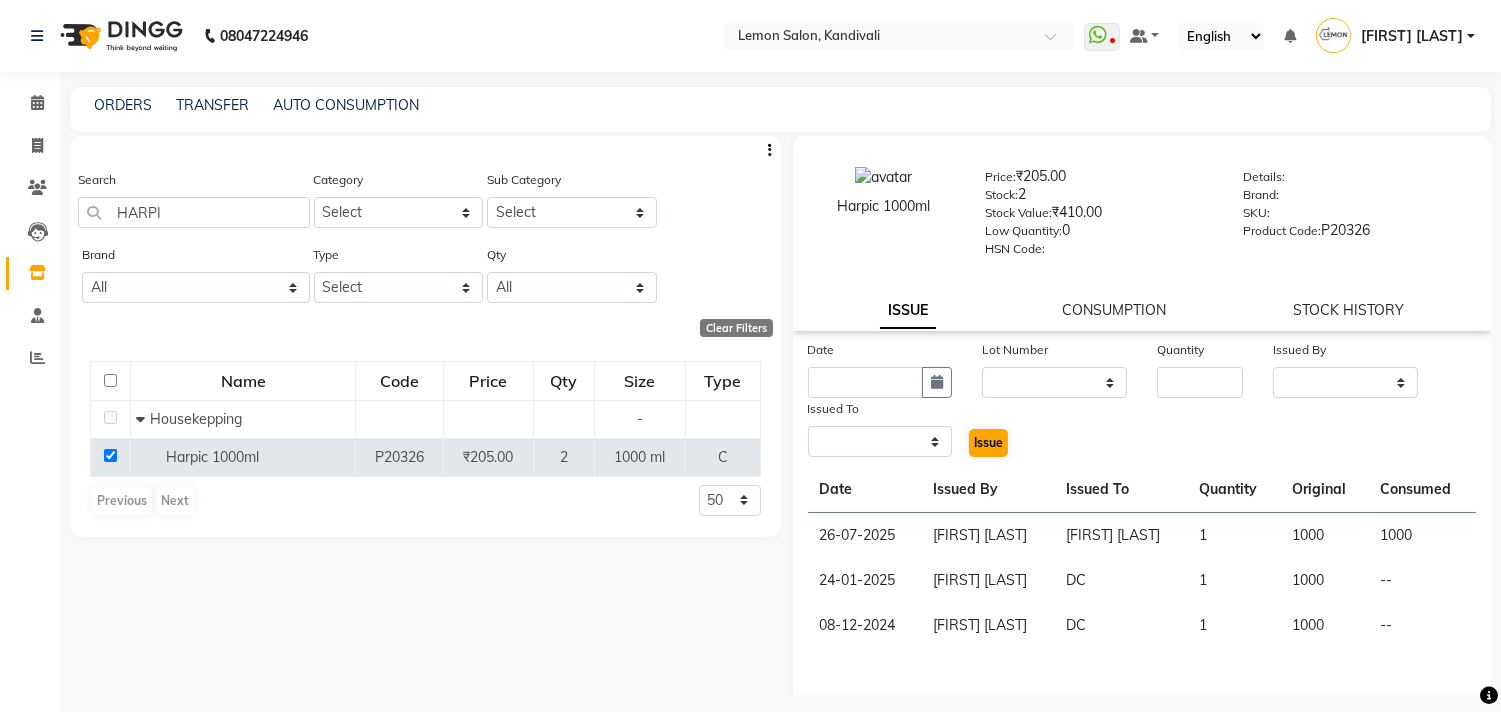 select 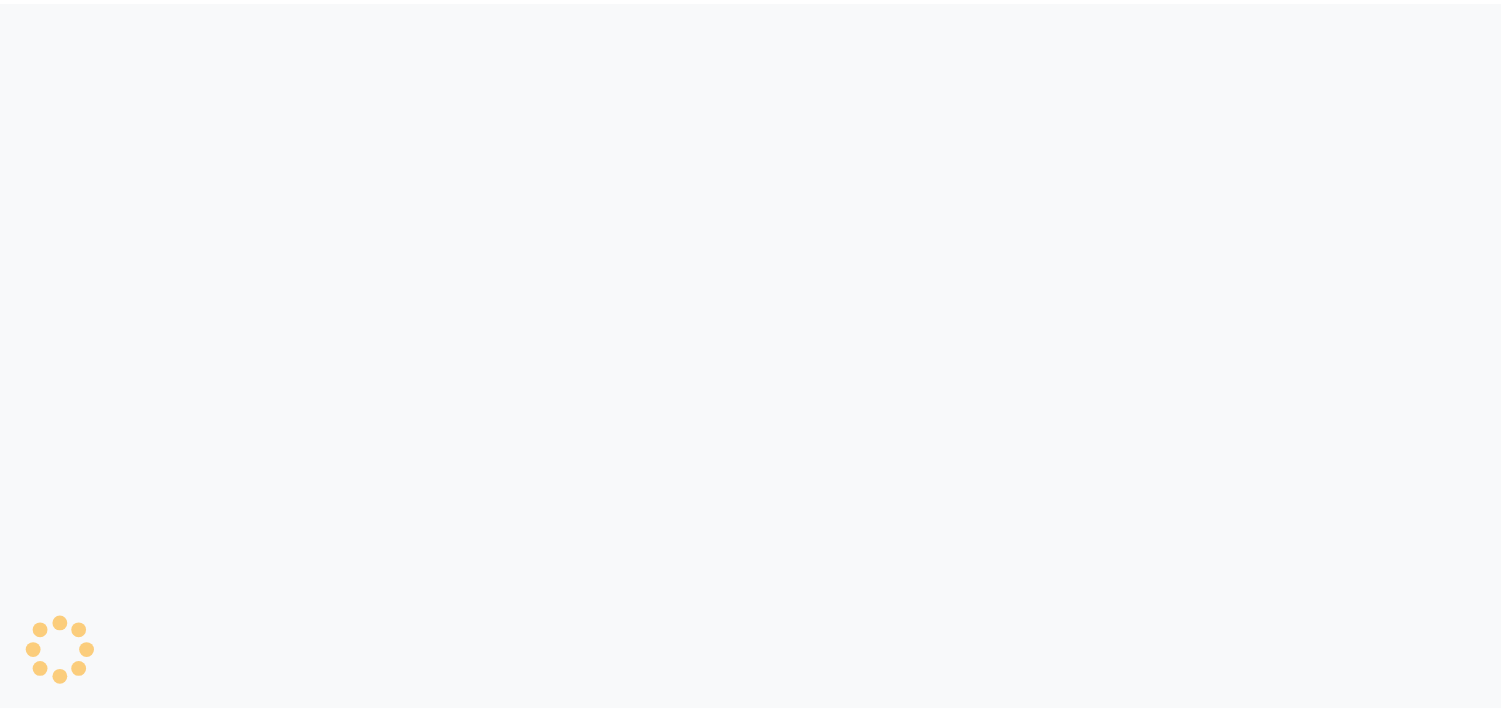 scroll, scrollTop: 0, scrollLeft: 0, axis: both 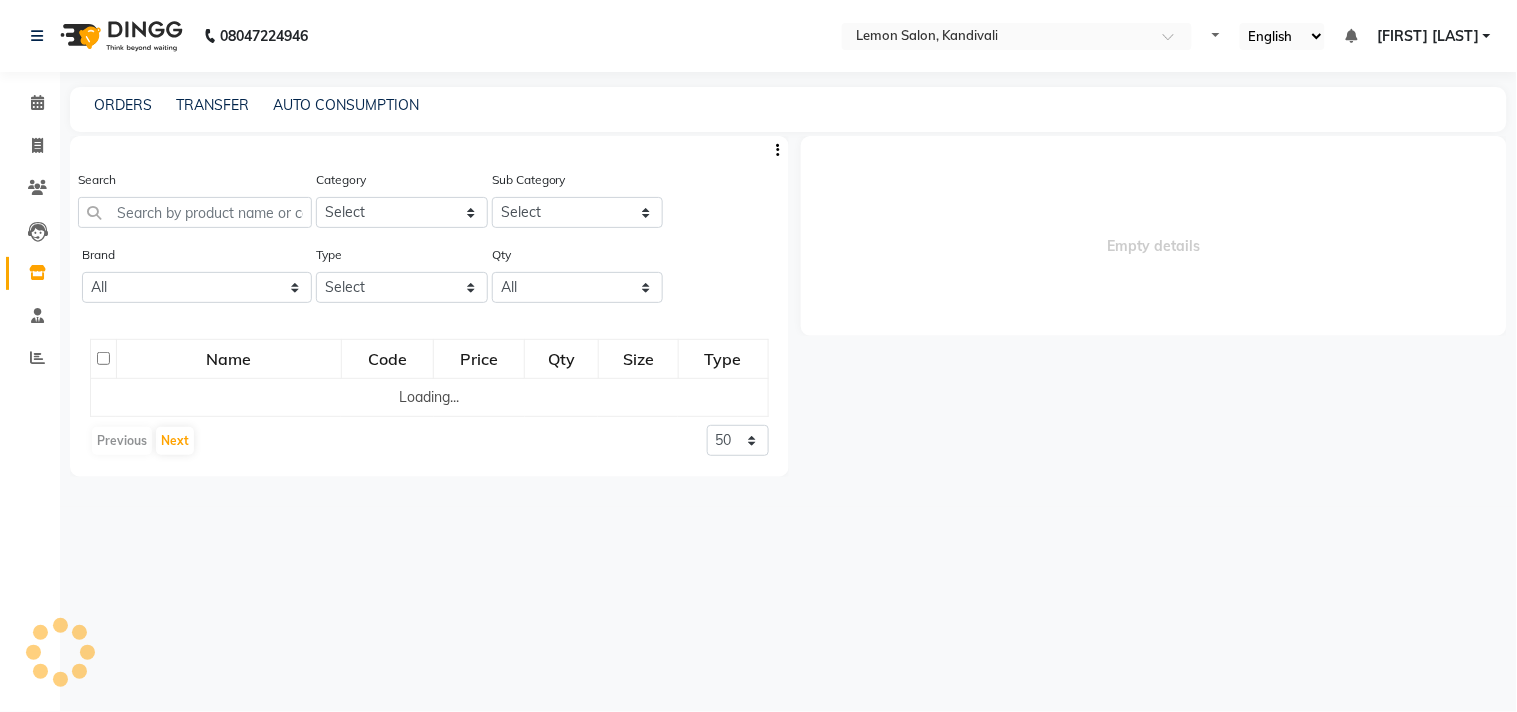 select 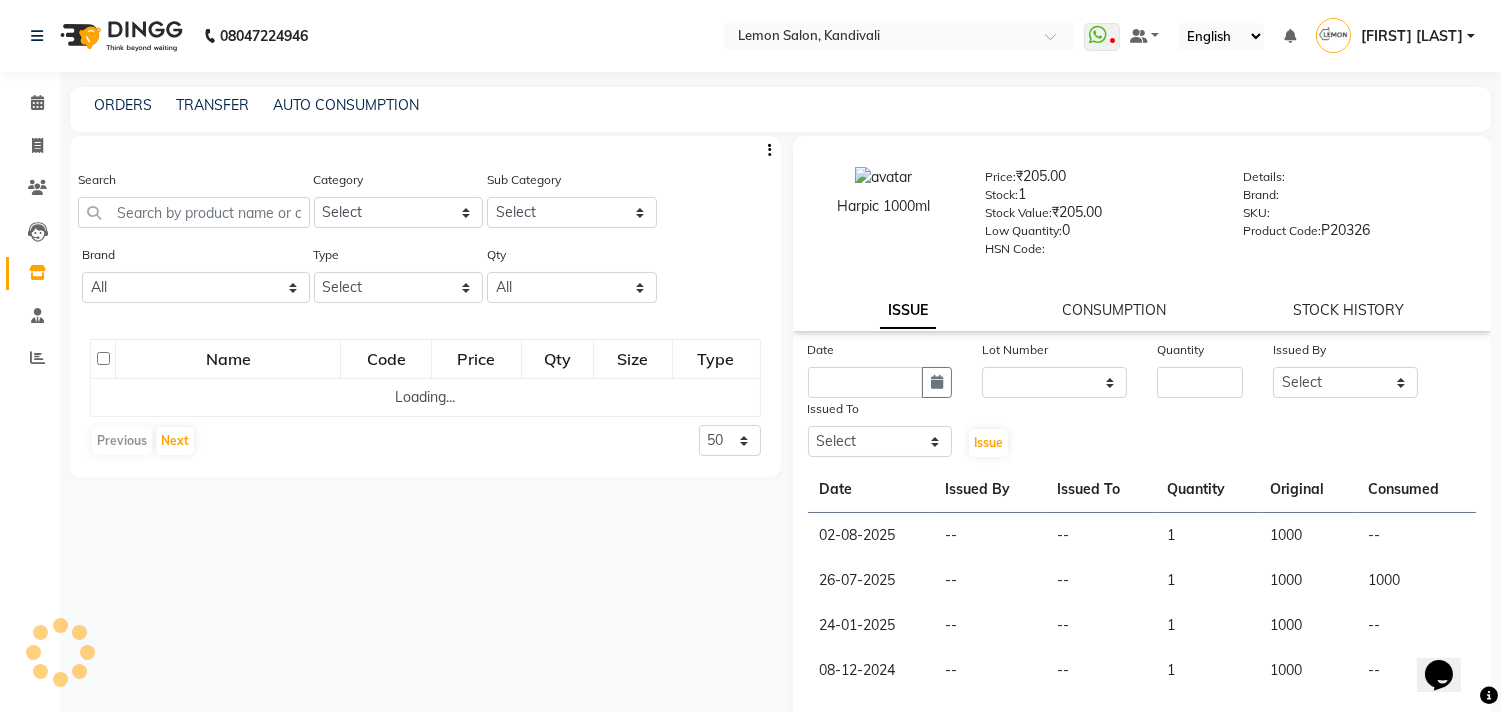 scroll, scrollTop: 0, scrollLeft: 0, axis: both 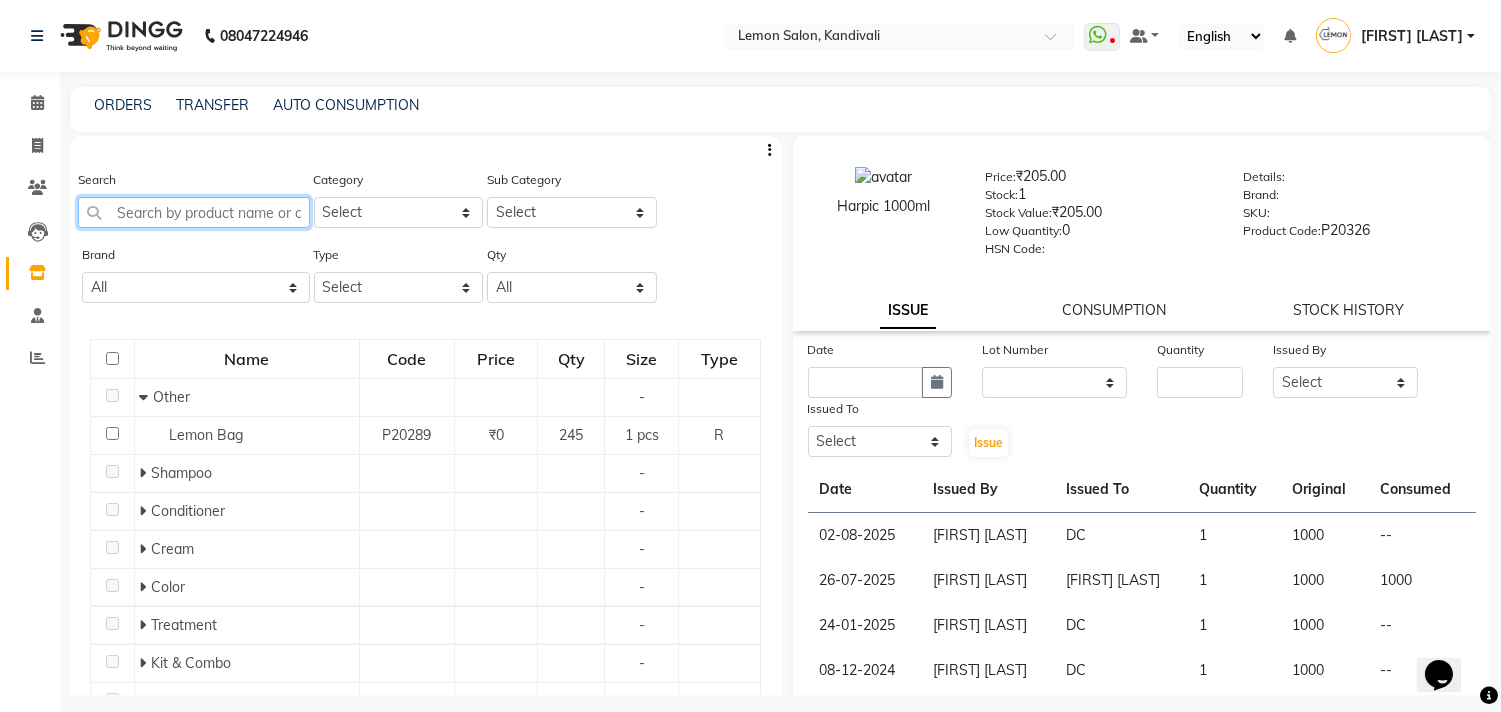 click 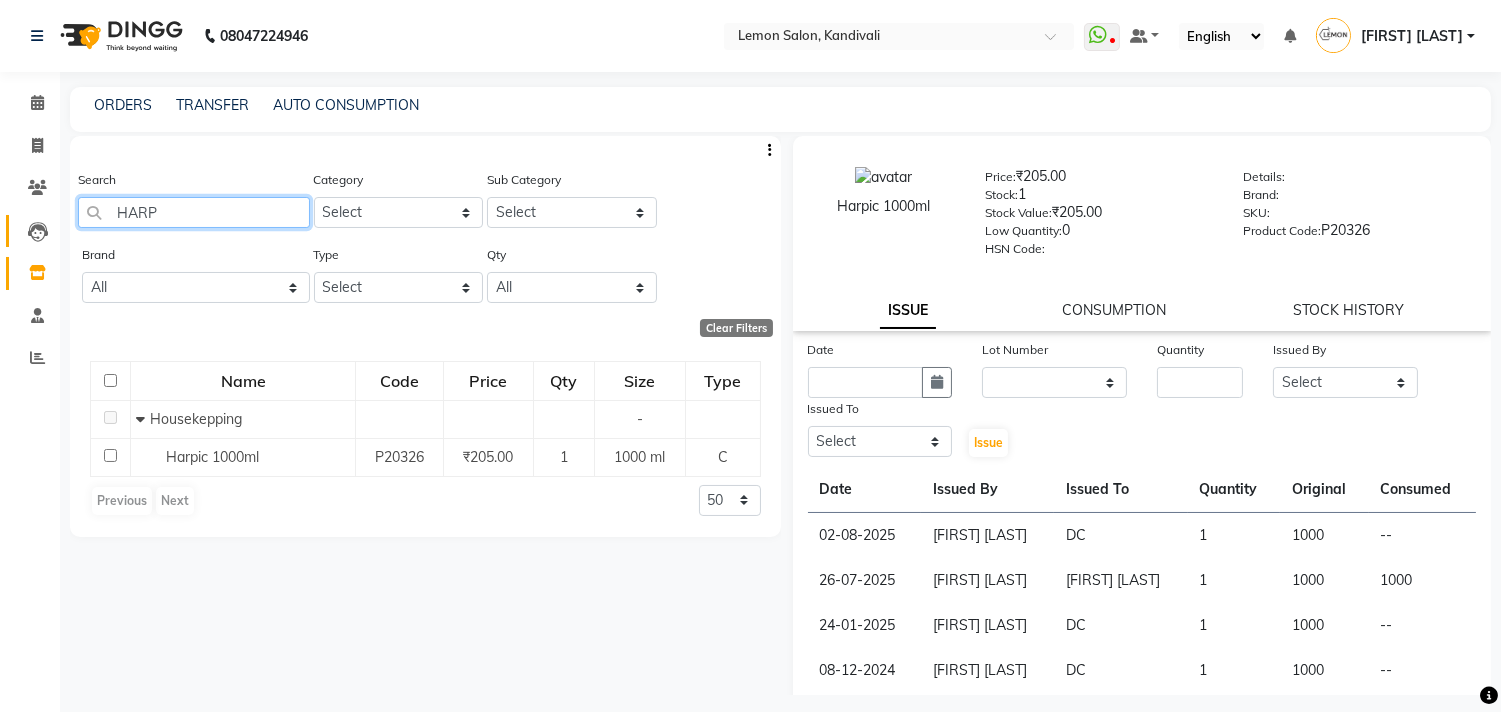 drag, startPoint x: 197, startPoint y: 214, endPoint x: 11, endPoint y: 215, distance: 186.00269 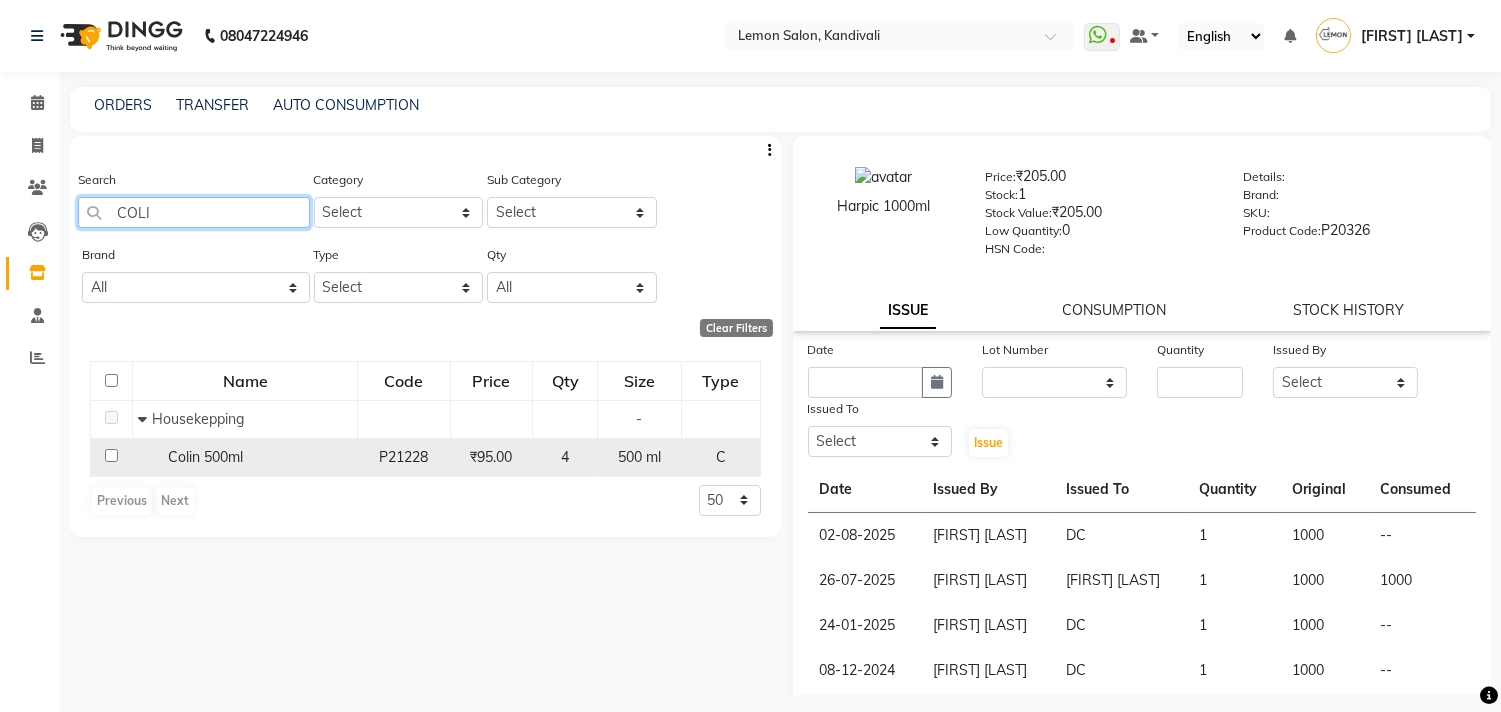 type on "COLI" 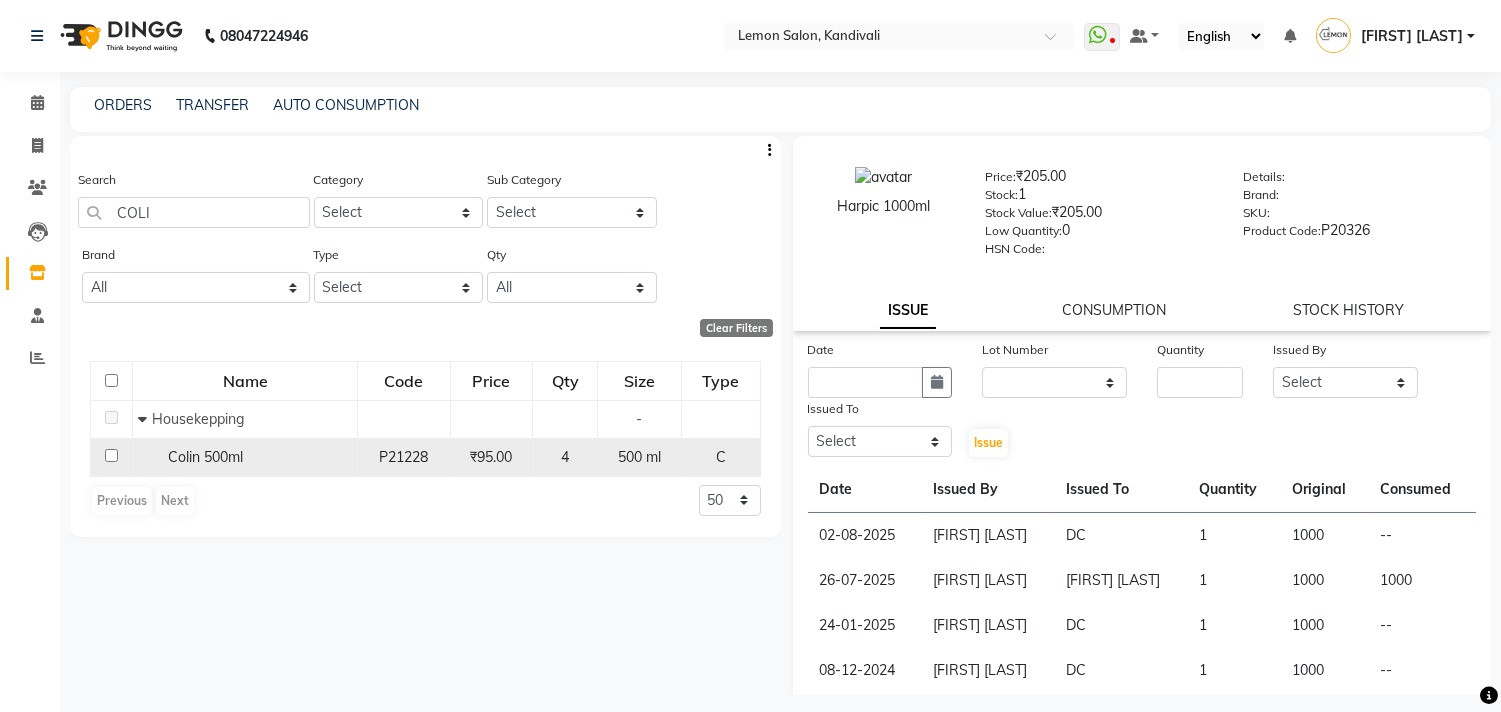 click 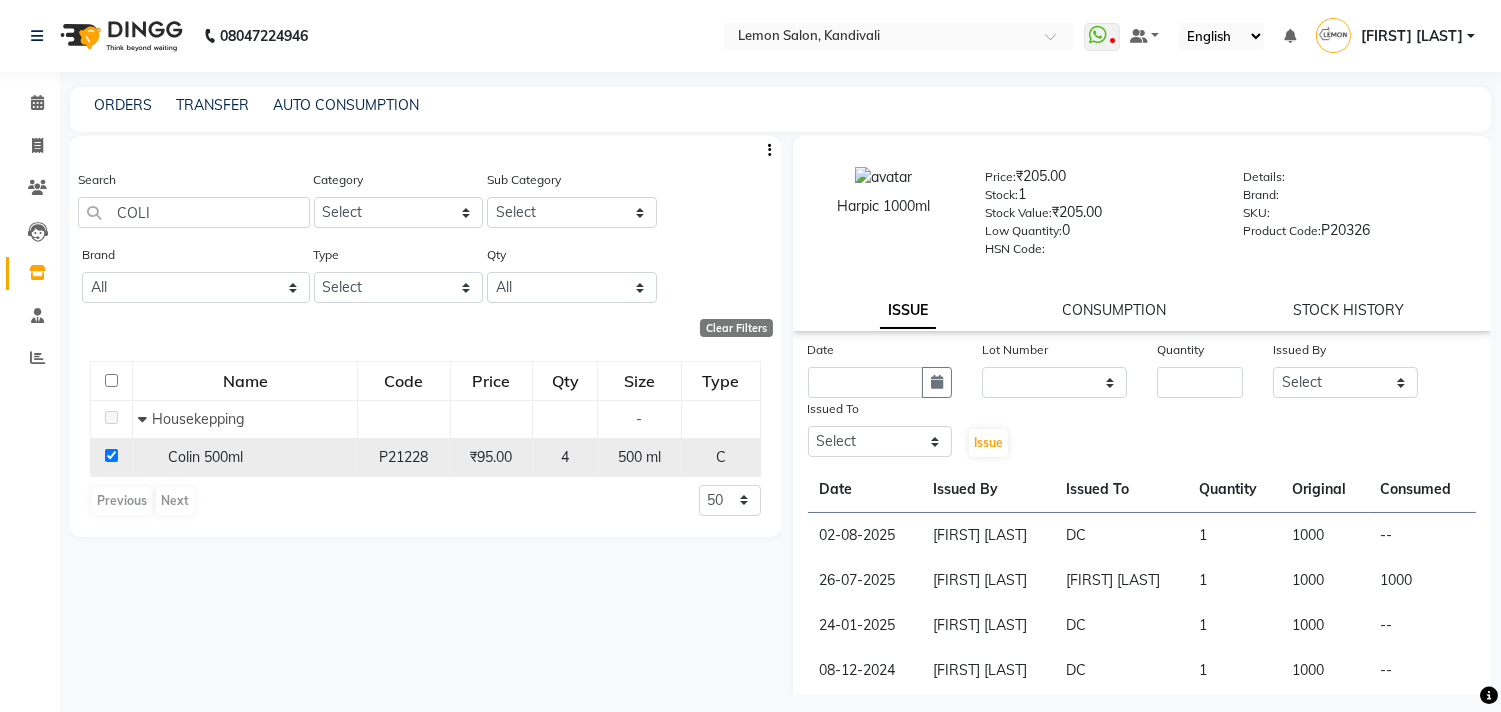 checkbox on "true" 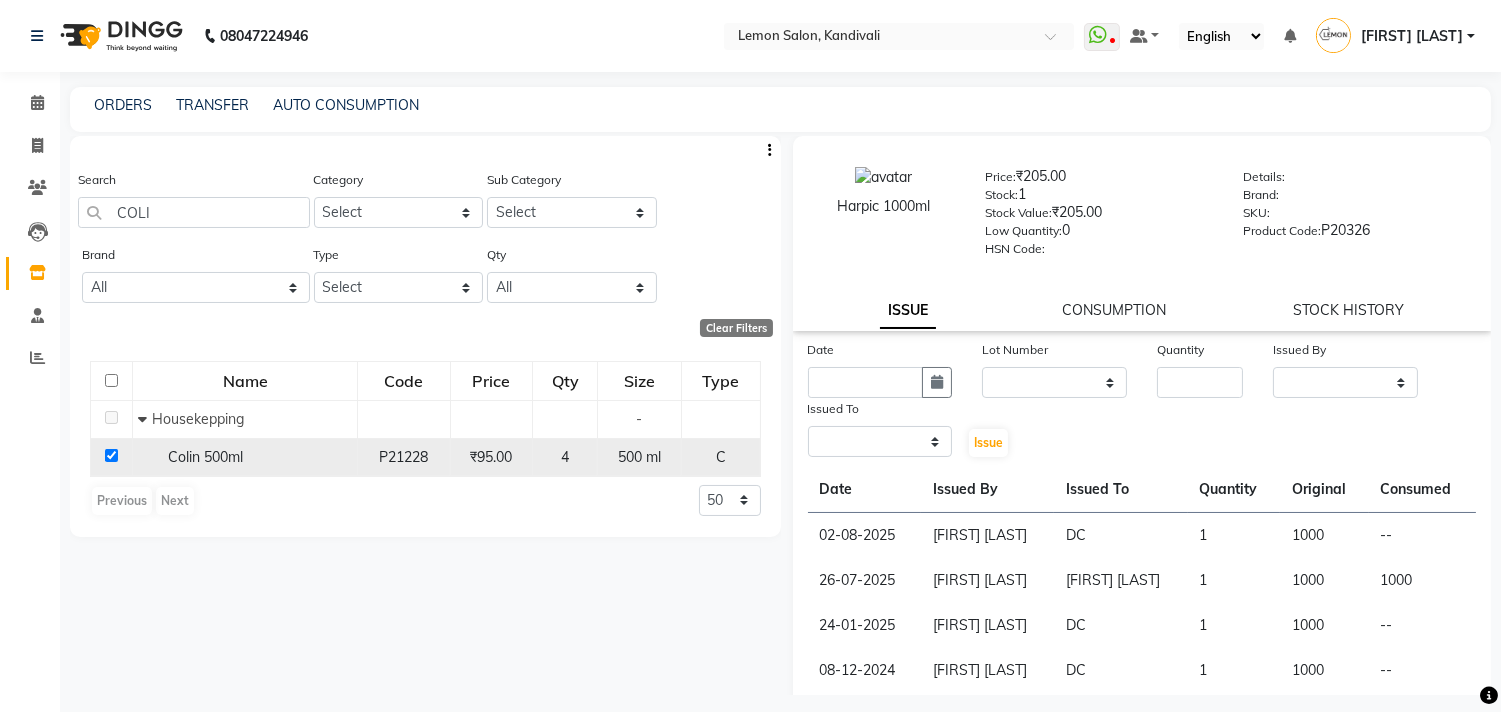 select 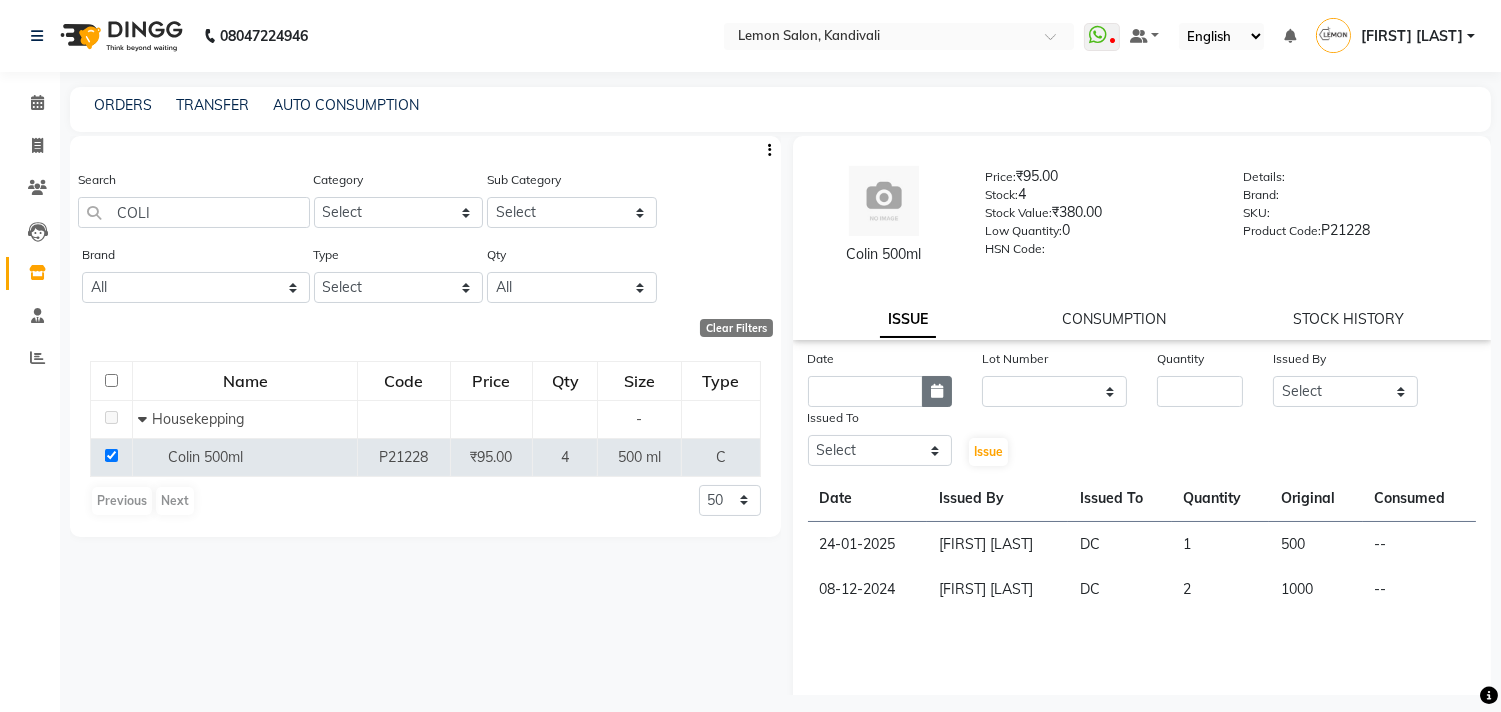 click 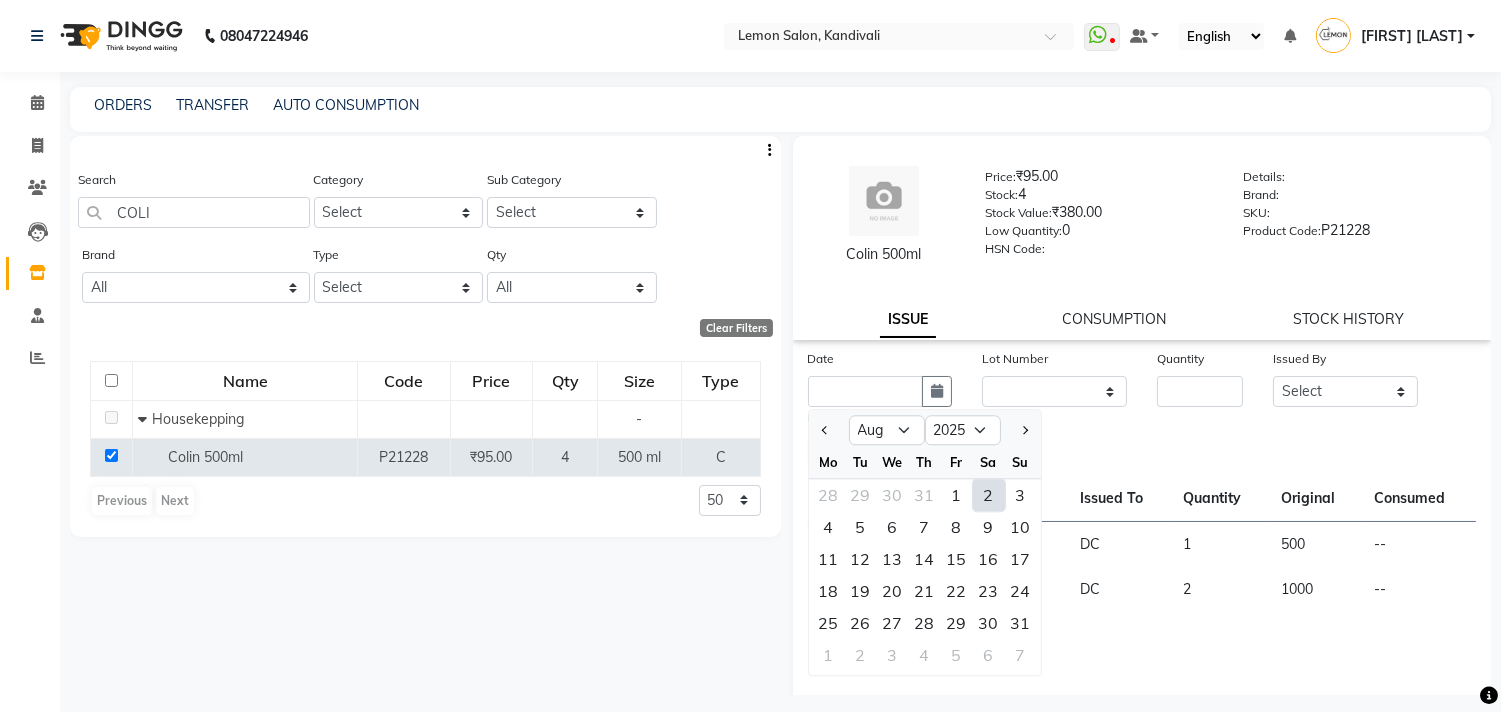 drag, startPoint x: 992, startPoint y: 490, endPoint x: 1022, endPoint y: 408, distance: 87.31552 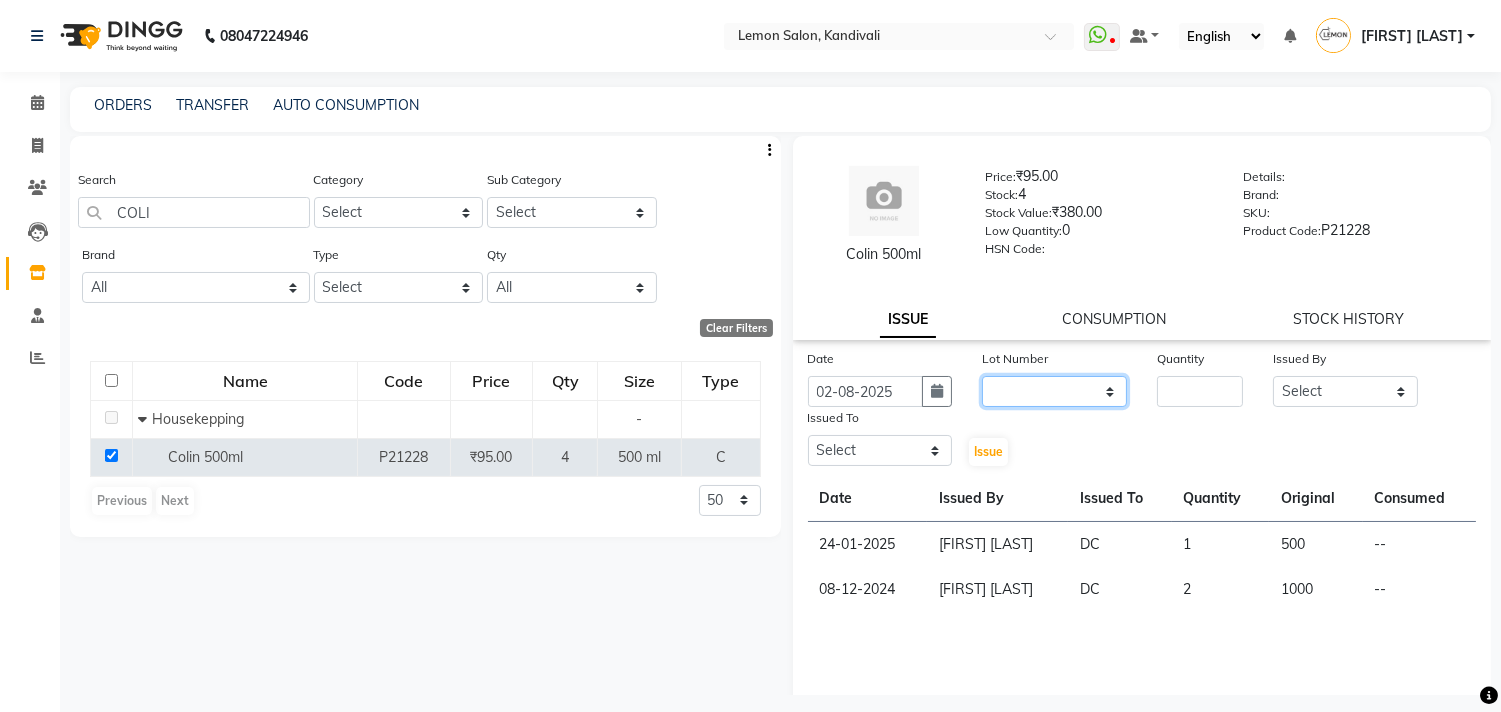 click on "None" 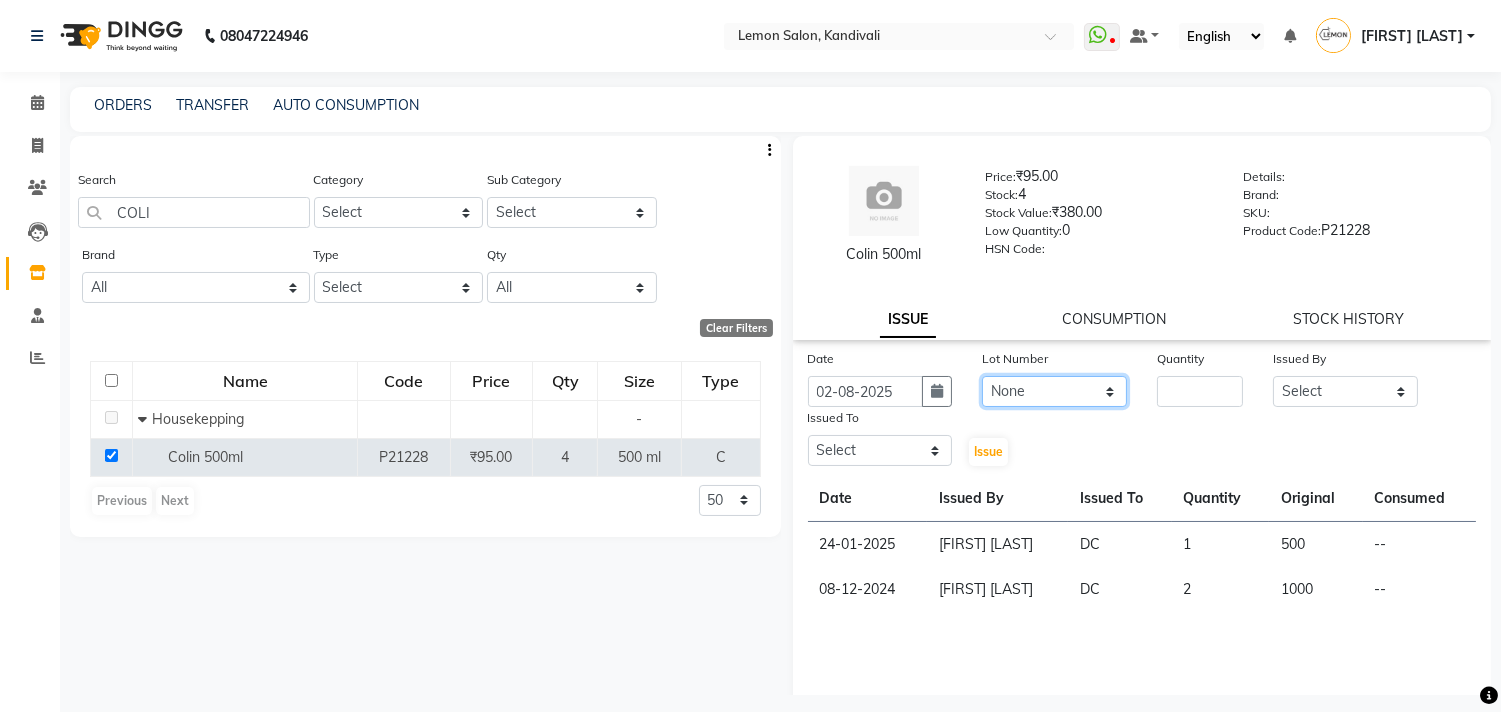 click on "None" 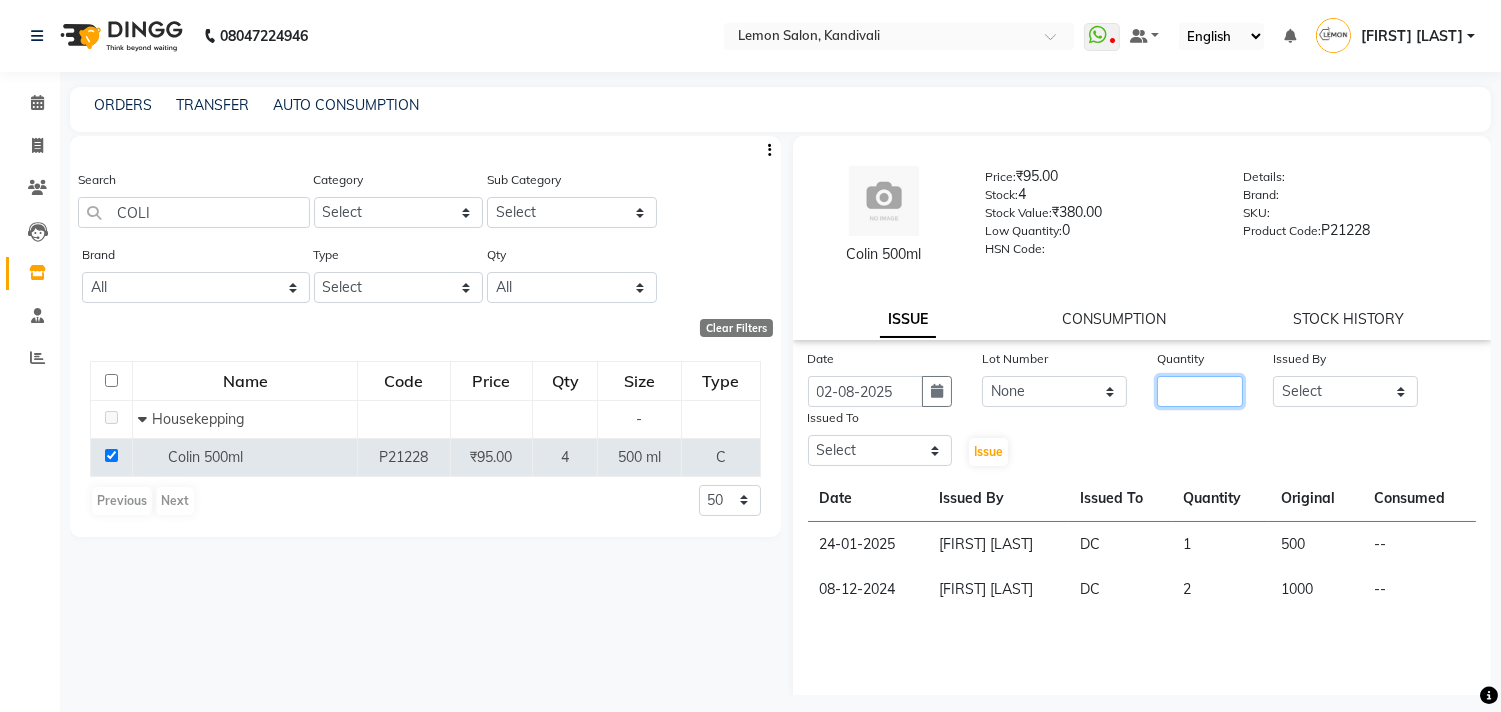 click 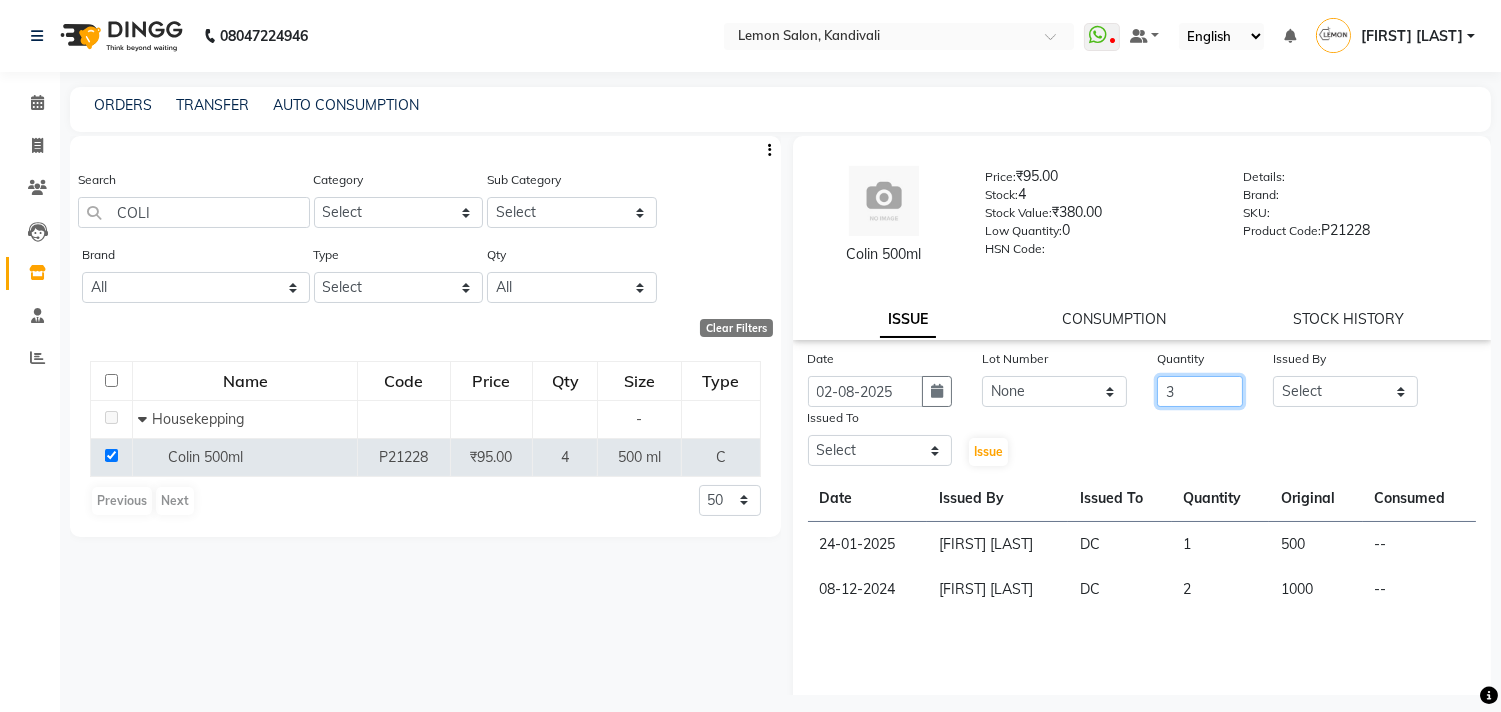 type on "3" 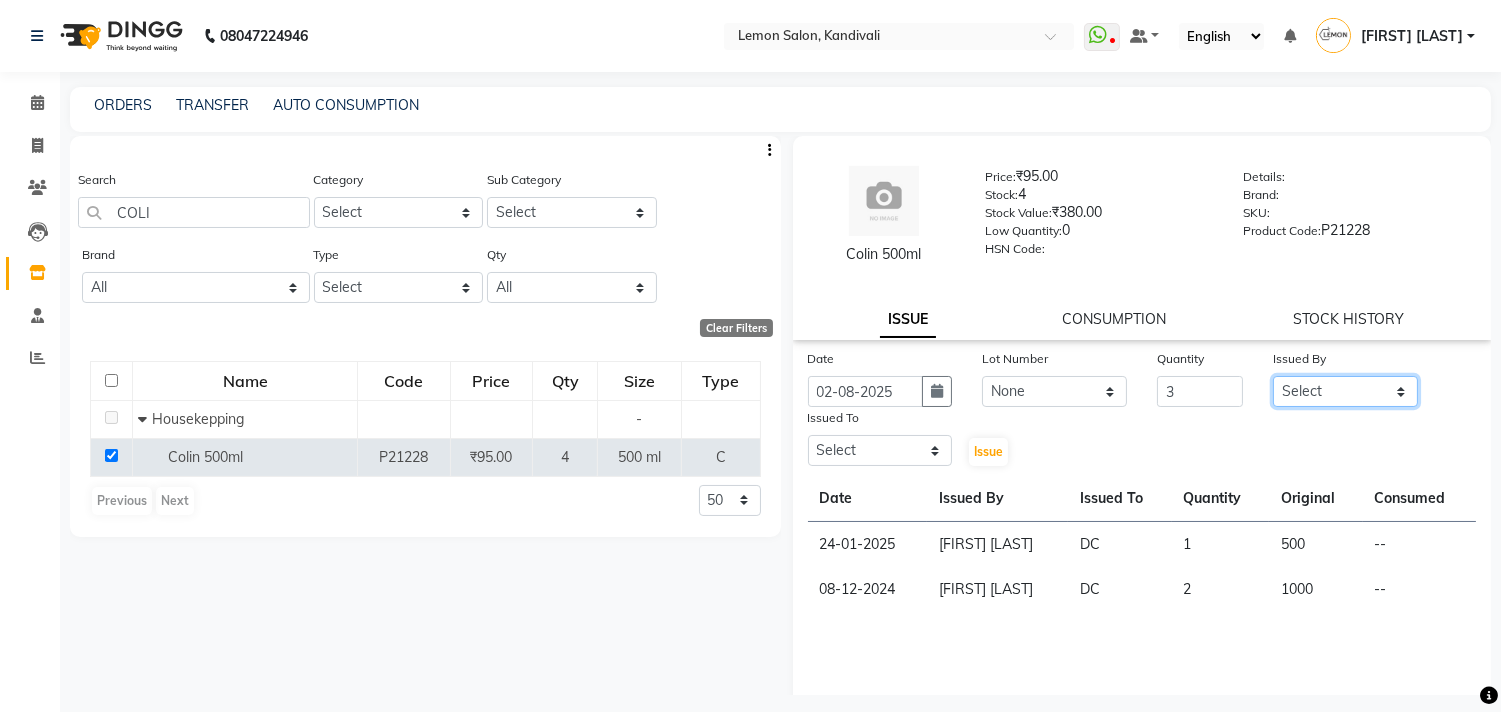 click on "Select Alam [FIRST] [LAST] [CITY] [FIRST] [LAST] [FIRST] [LAST] [FIRST] [LAST] [FIRST] [LAST] [FIRST] [LAST] [FIRST] [LAST] [FIRST] [LAST] [FIRST] [LAST]" 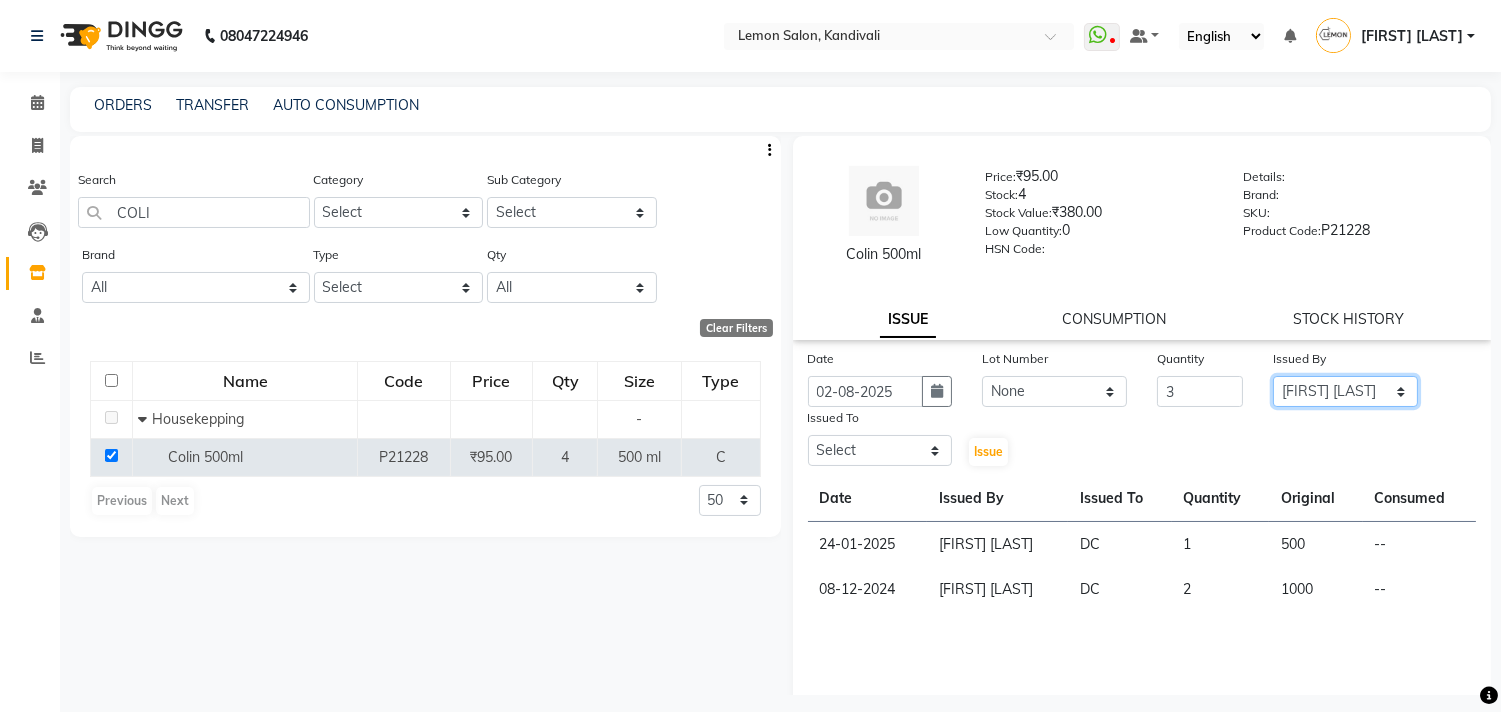 click on "Select Alam [FIRST] [LAST] [CITY] [FIRST] [LAST] [FIRST] [LAST] [FIRST] [LAST] [FIRST] [LAST] [FIRST] [LAST] [FIRST] [LAST] [FIRST] [LAST] [FIRST] [LAST]" 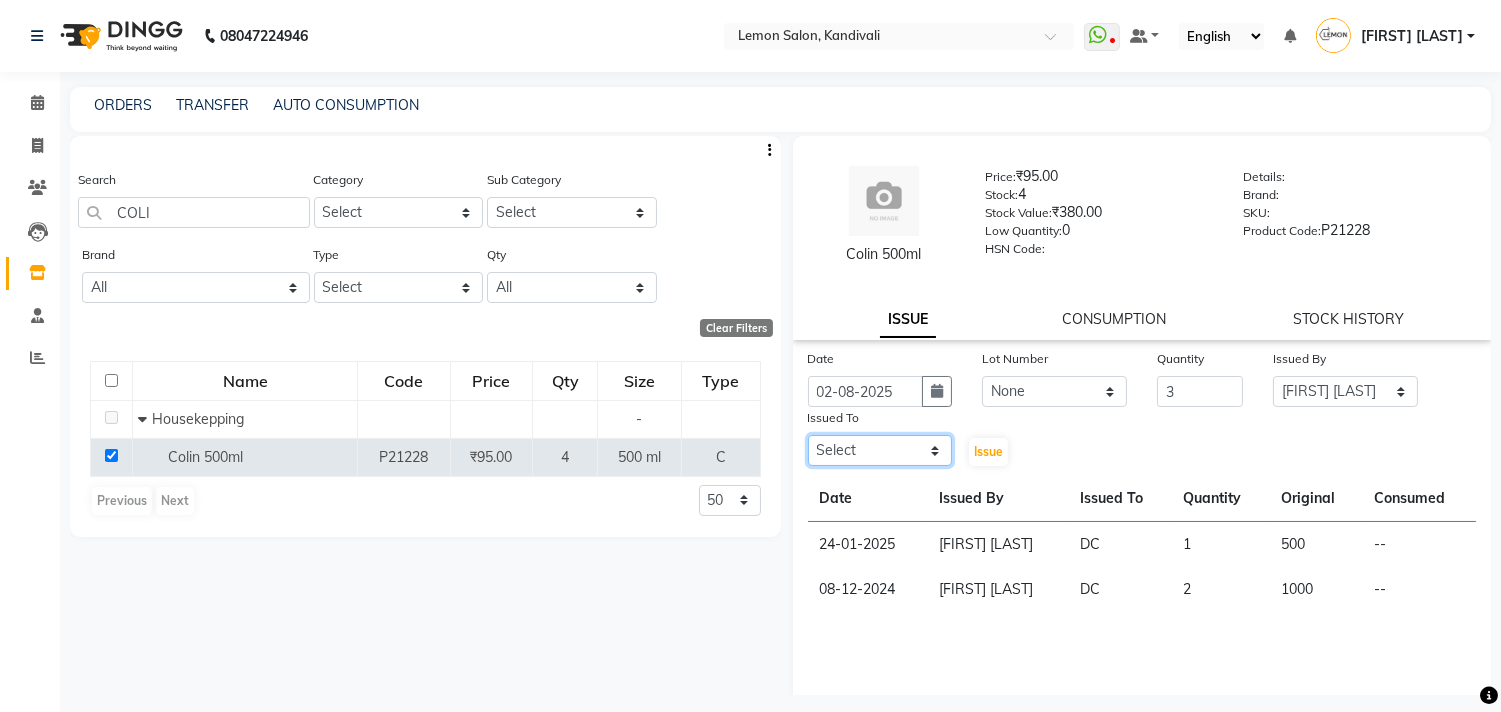 click on "Select Alam [FIRST] [LAST] [CITY] [FIRST] [LAST] [FIRST] [LAST] [FIRST] [LAST] [FIRST] [LAST] [FIRST] [LAST] [FIRST] [LAST] [FIRST] [LAST] [FIRST] [LAST]" 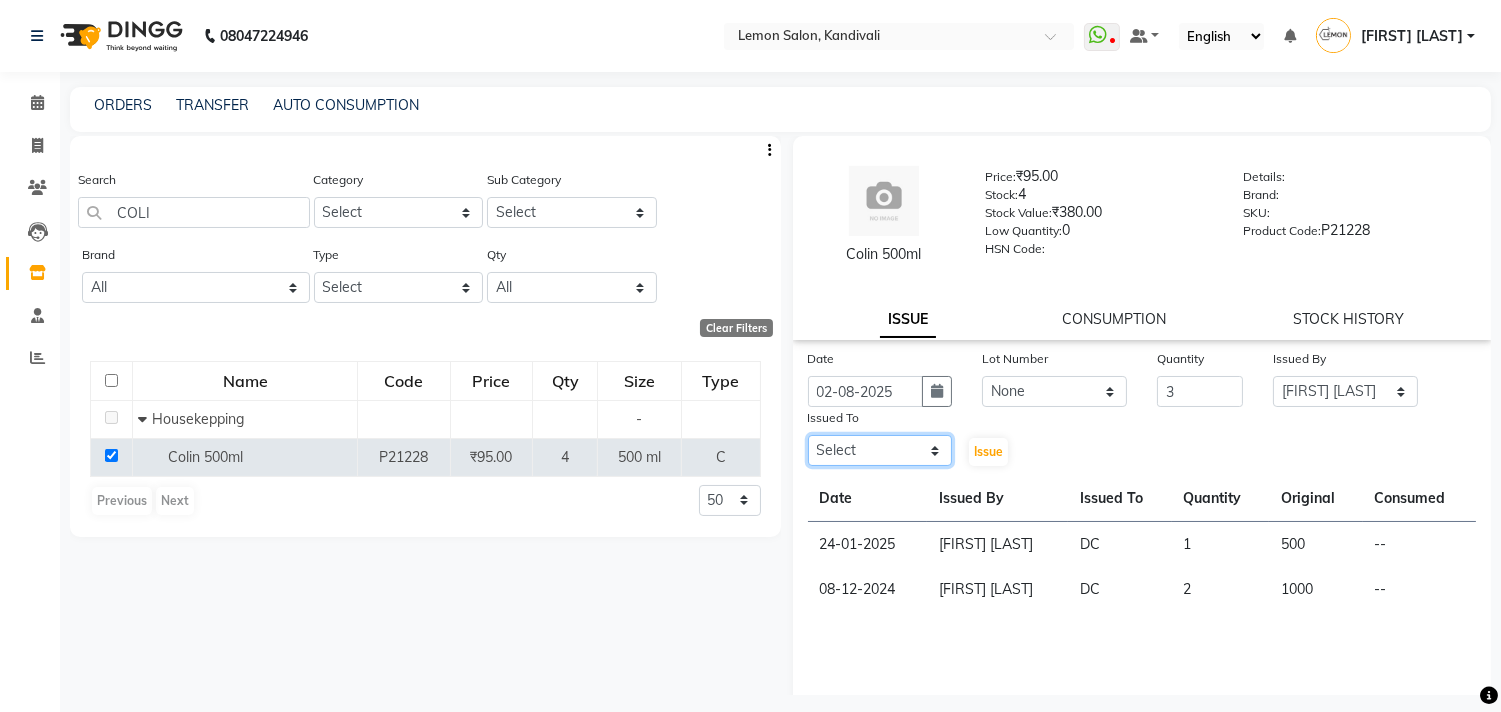 select on "7880" 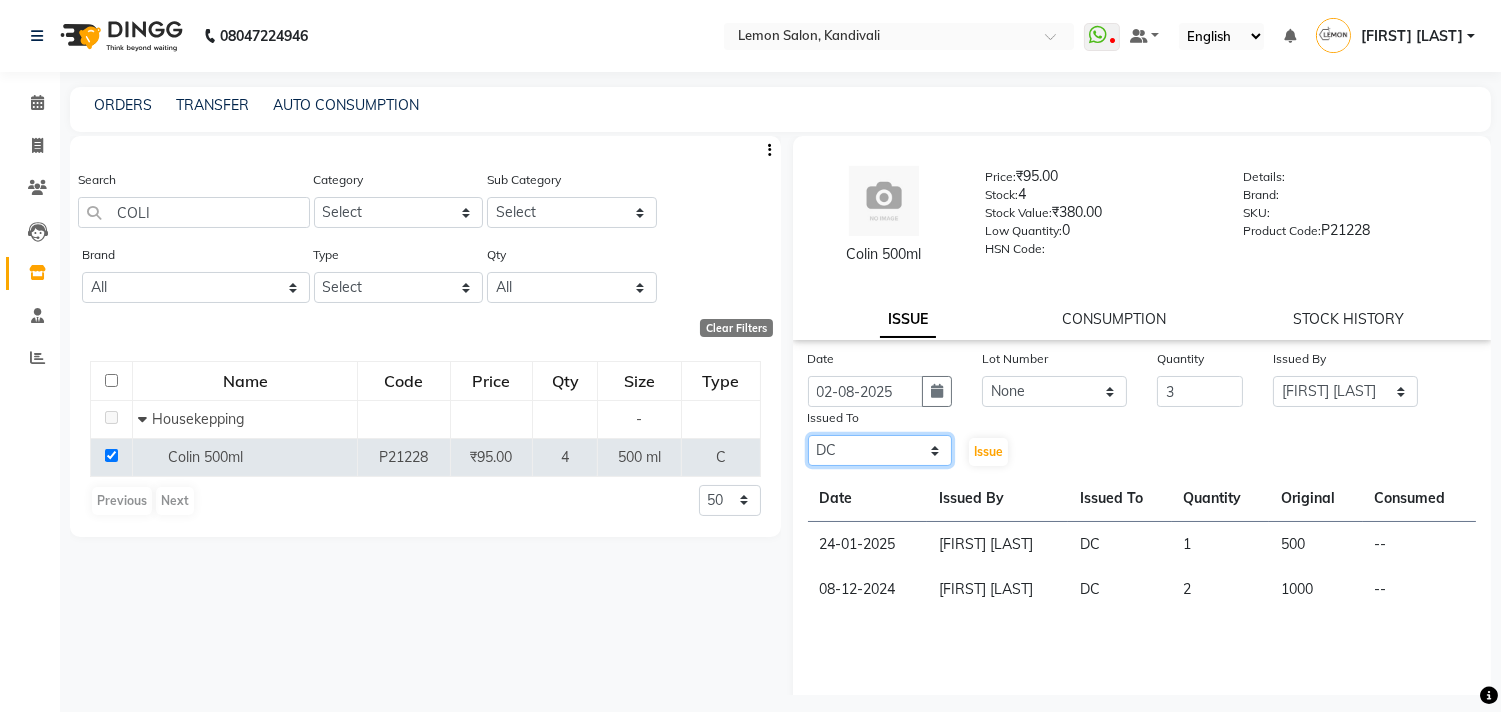 click on "Select Alam [FIRST] [LAST] [CITY] [FIRST] [LAST] [FIRST] [LAST] [FIRST] [LAST] [FIRST] [LAST] [FIRST] [LAST] [FIRST] [LAST] [FIRST] [LAST] [FIRST] [LAST]" 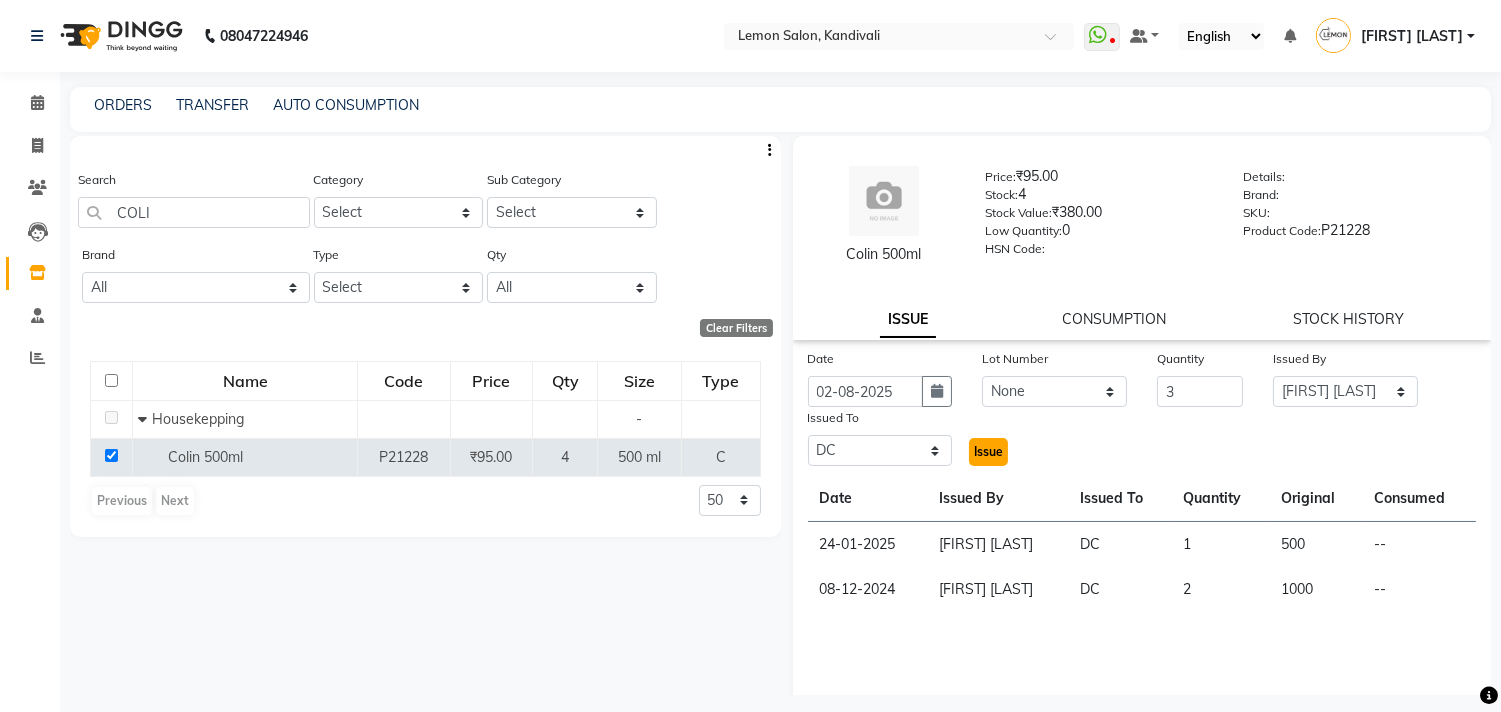click on "Issue" 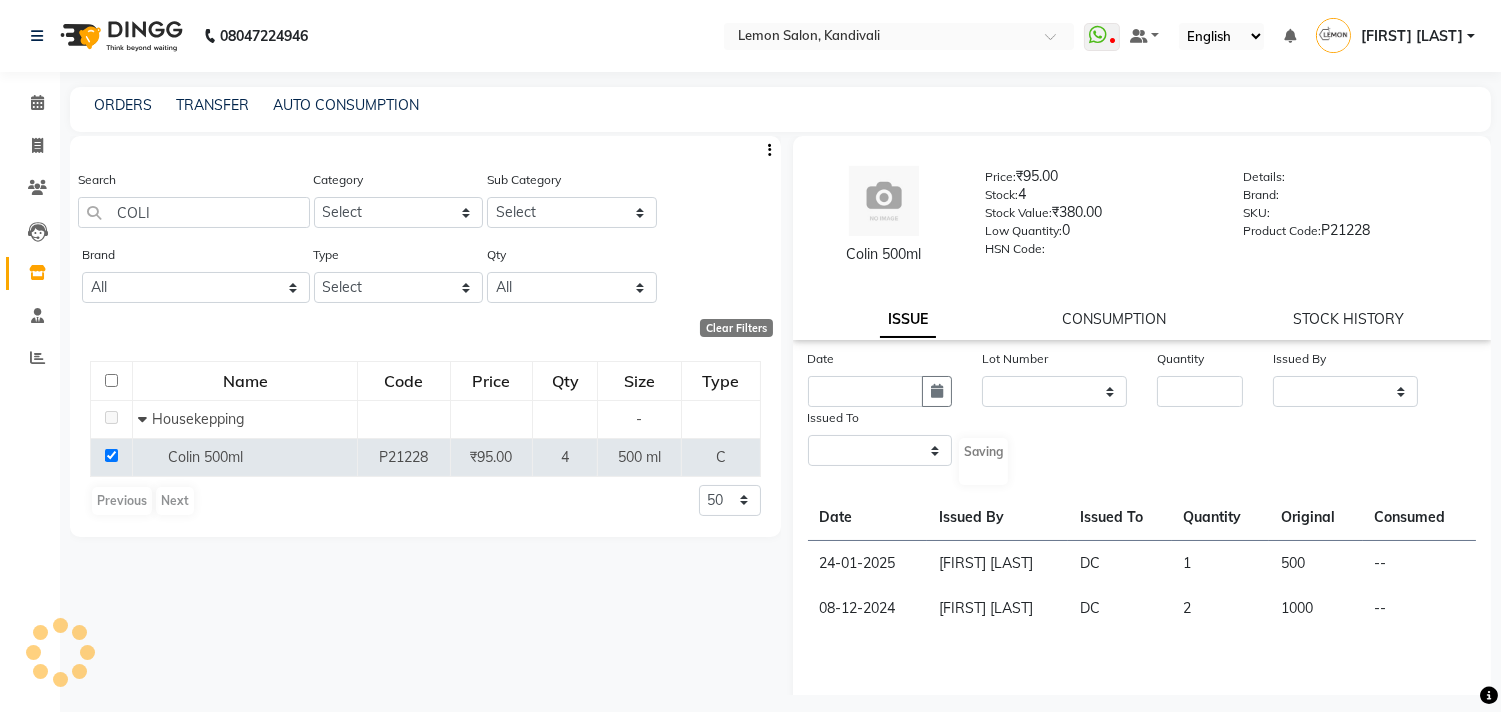 select 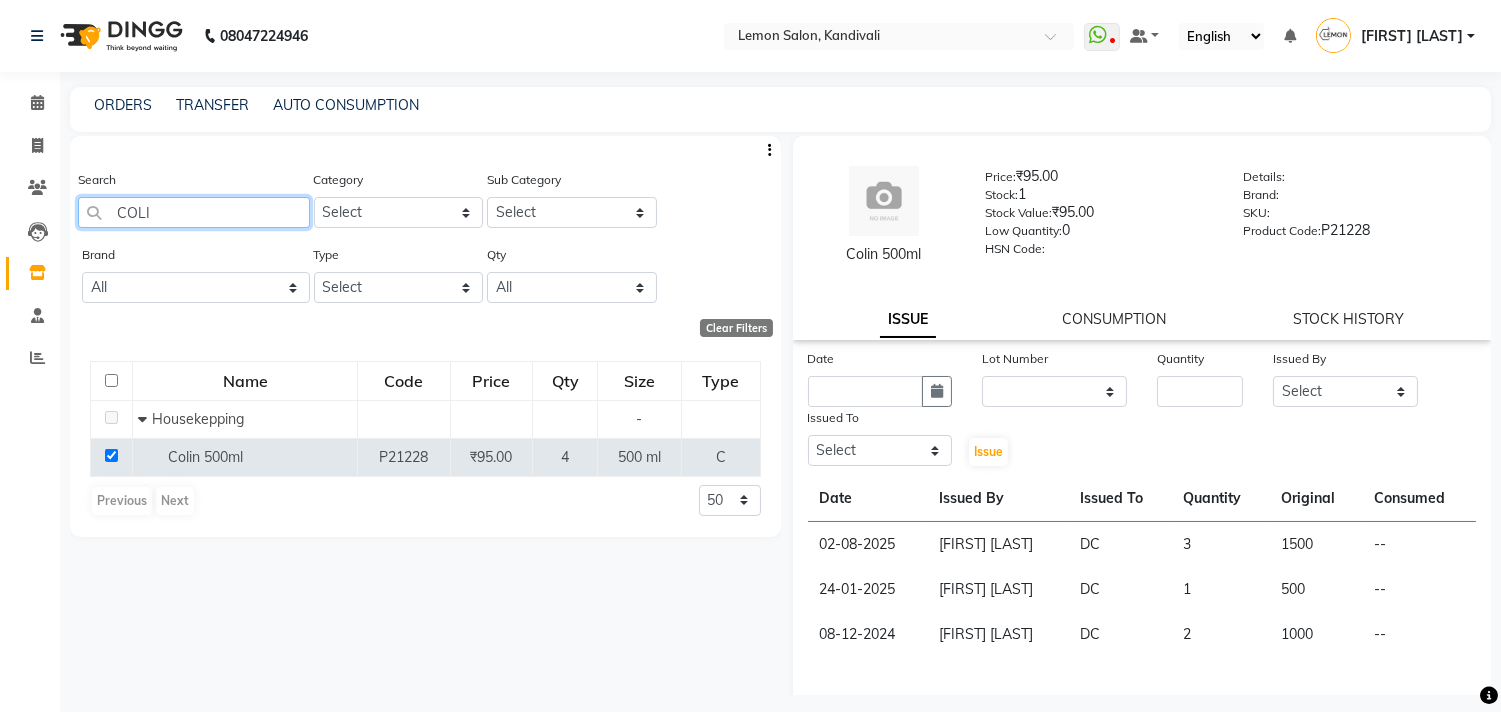 drag, startPoint x: 154, startPoint y: 202, endPoint x: 0, endPoint y: 200, distance: 154.01299 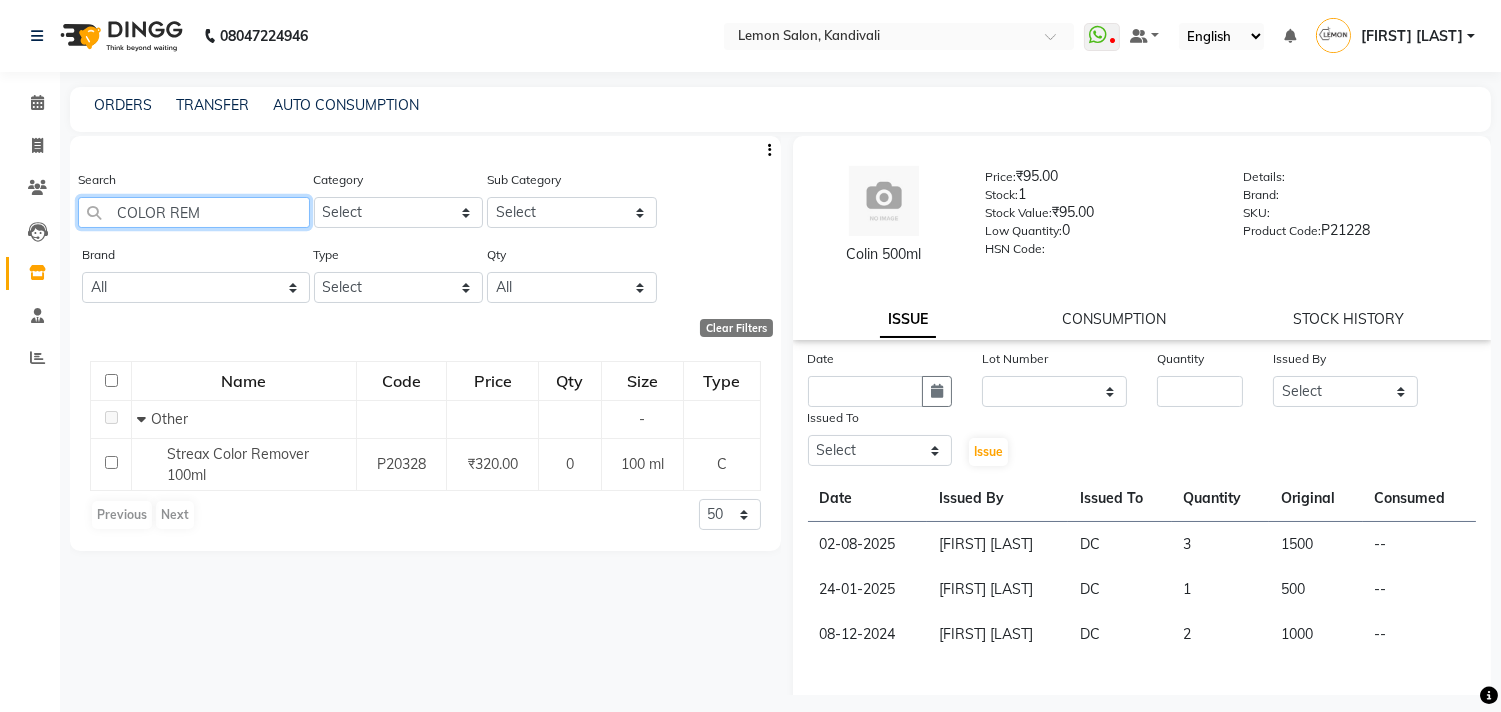 drag, startPoint x: 205, startPoint y: 215, endPoint x: 0, endPoint y: 198, distance: 205.70367 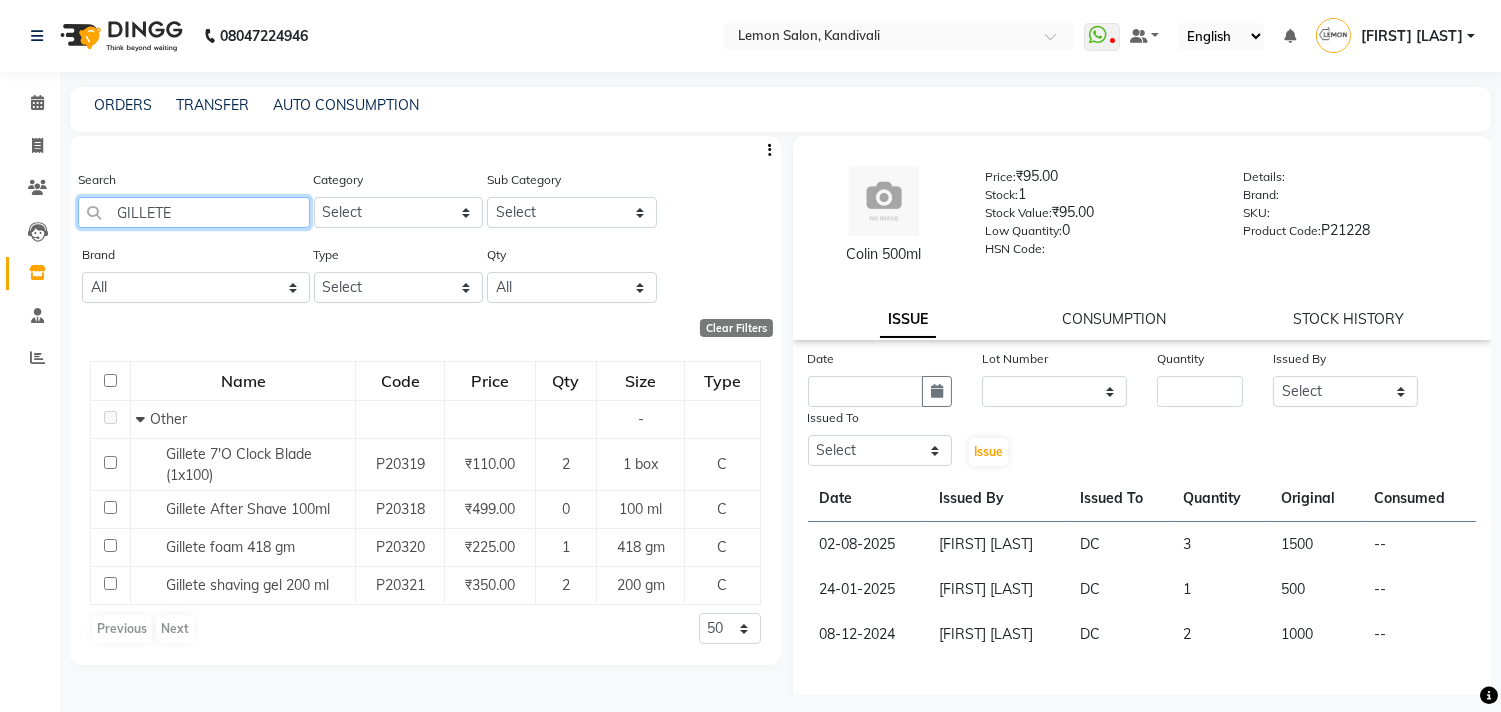 drag, startPoint x: 191, startPoint y: 215, endPoint x: 71, endPoint y: 228, distance: 120.70211 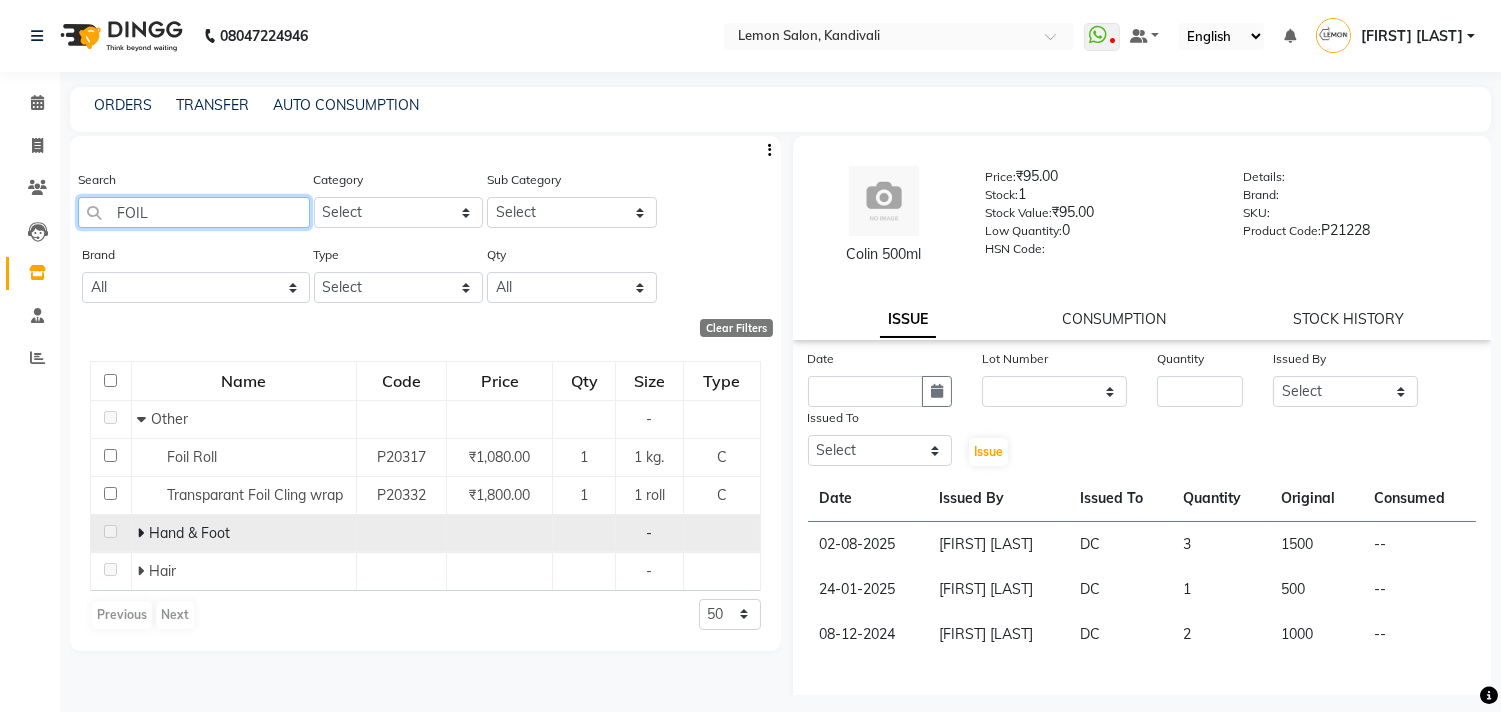 type on "FOIL" 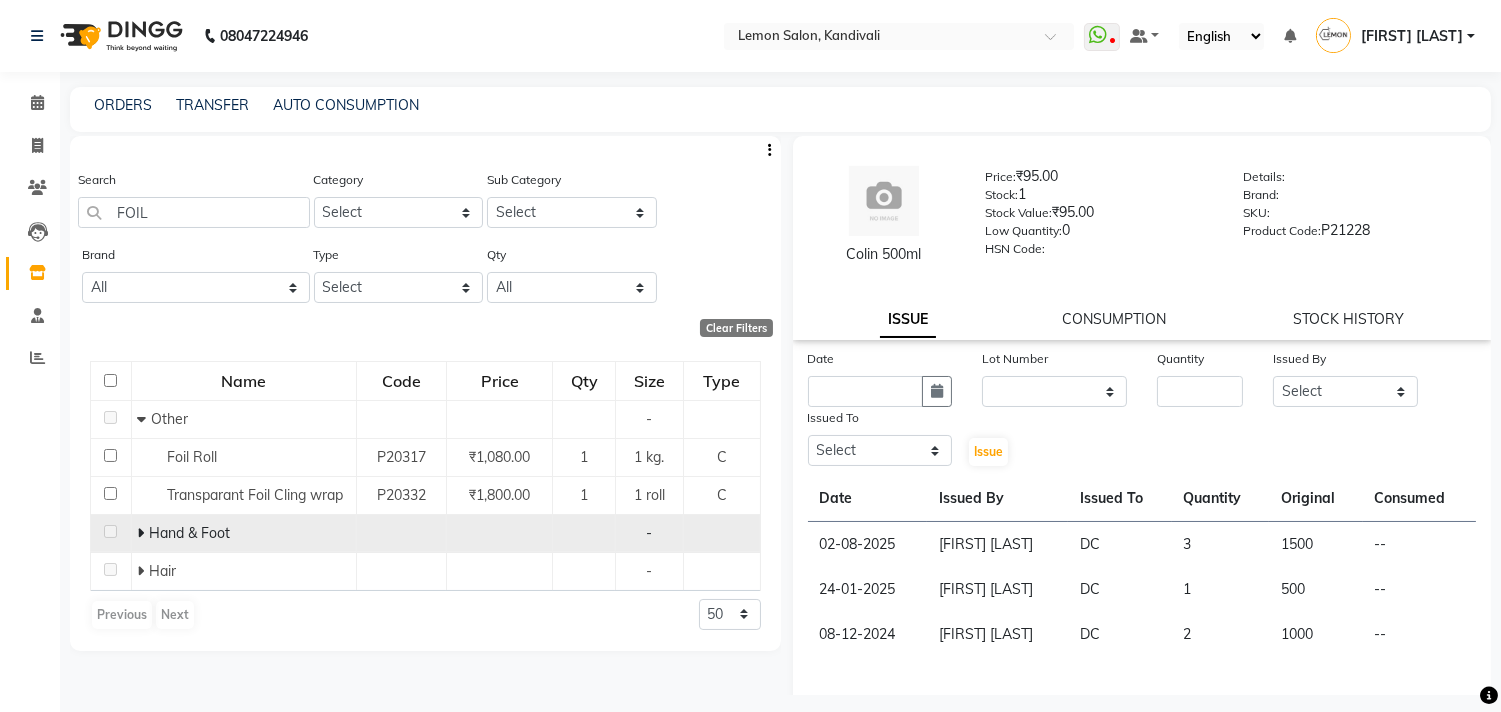 click 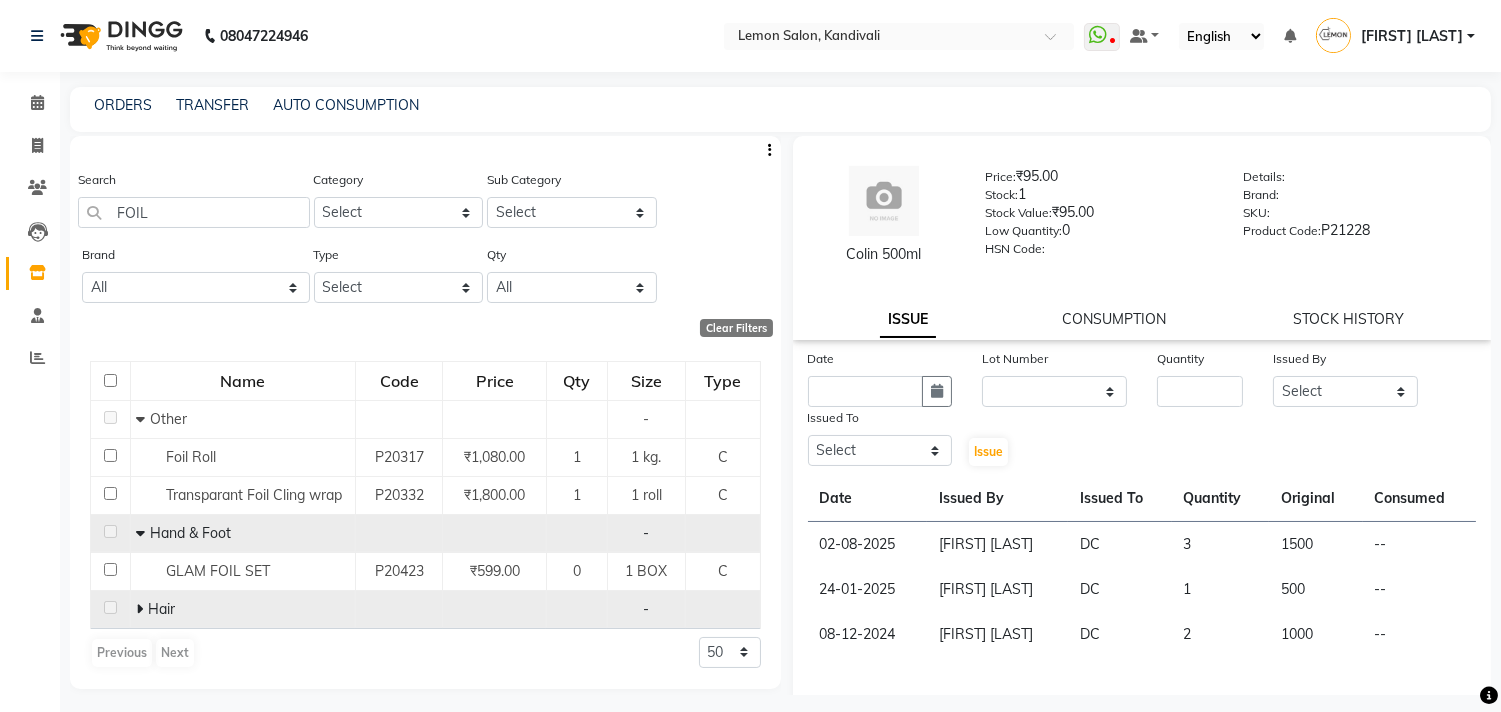 click 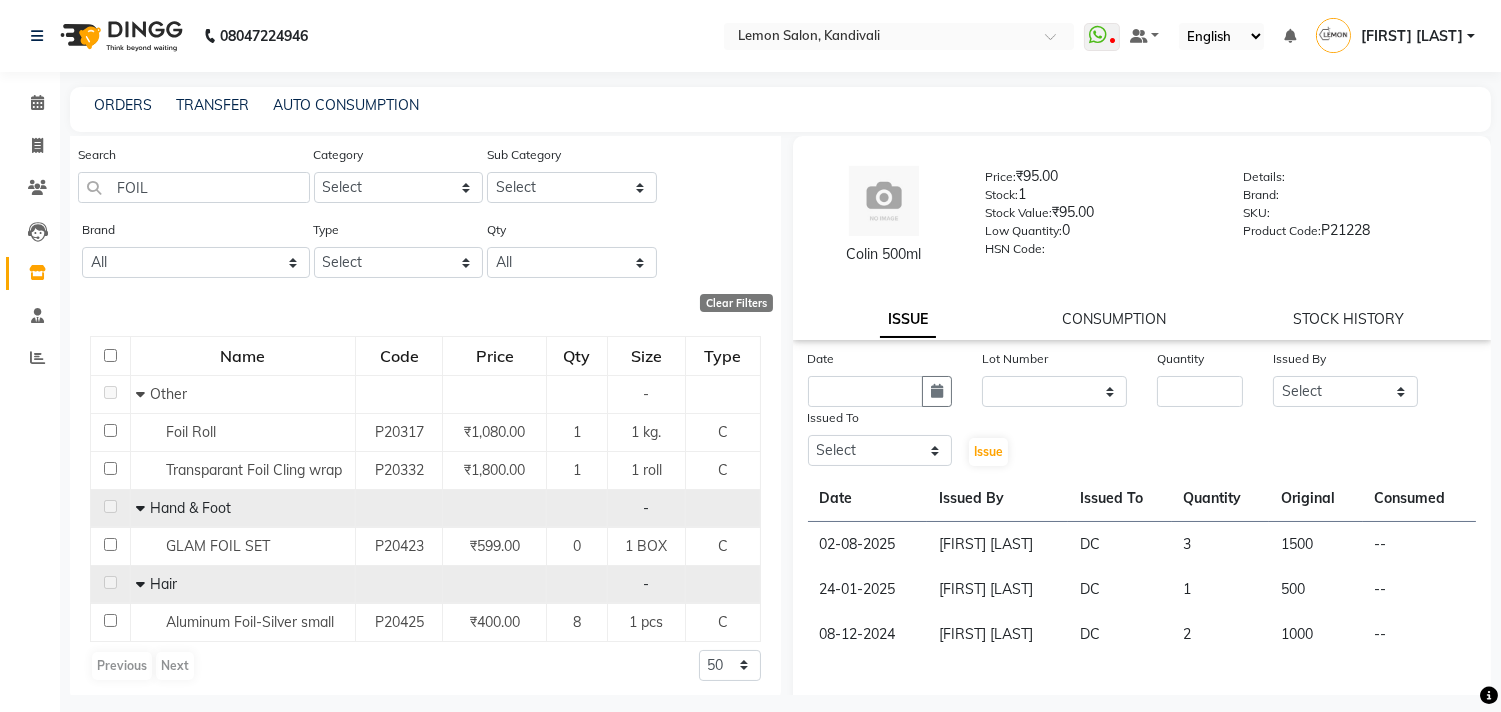 scroll, scrollTop: 33, scrollLeft: 0, axis: vertical 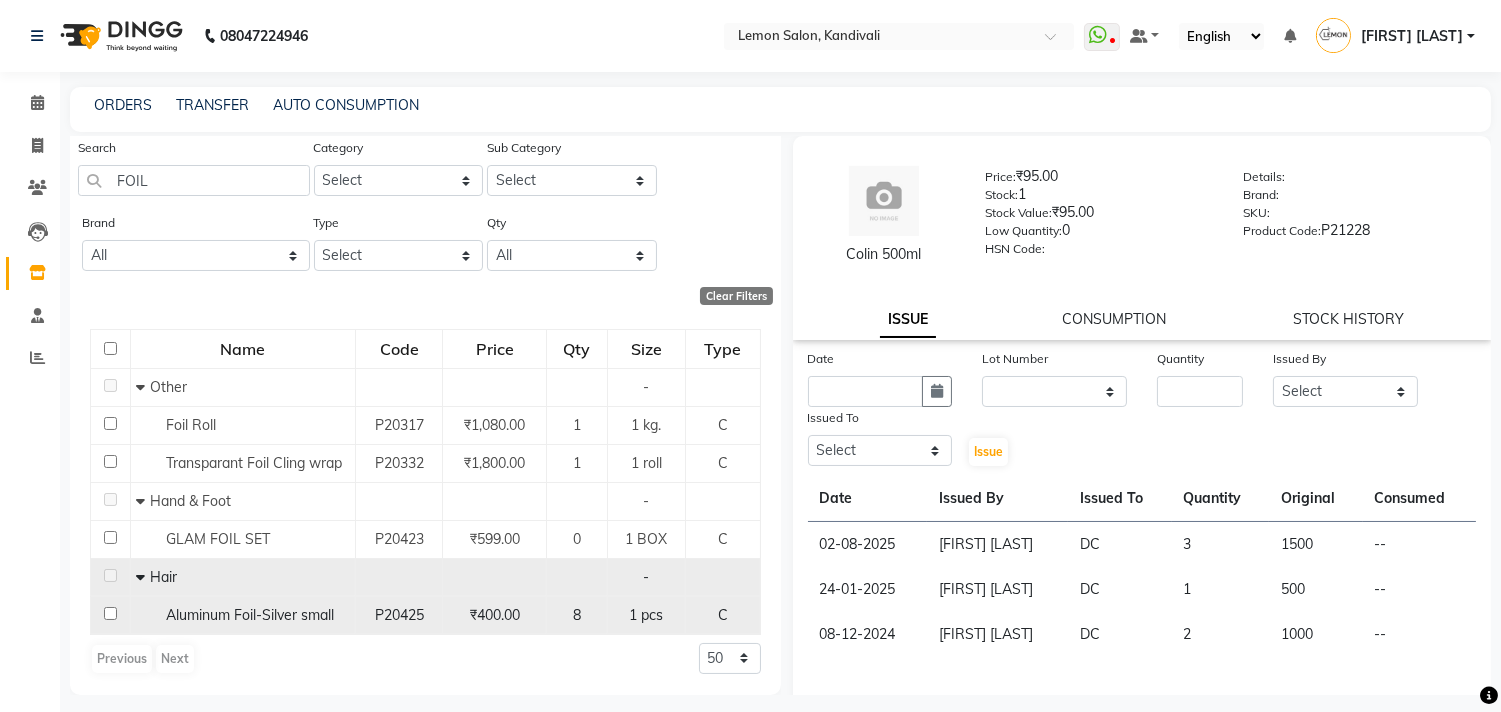 click 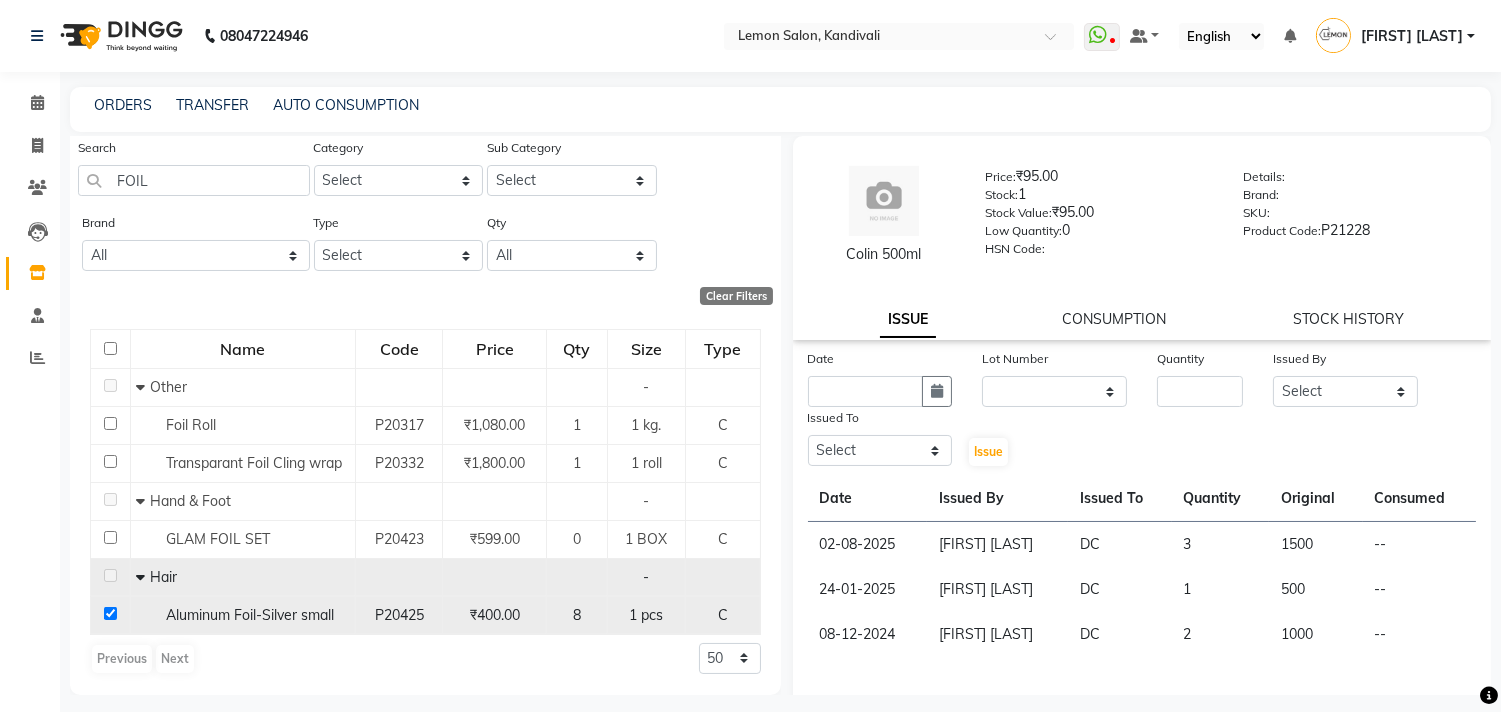 checkbox on "true" 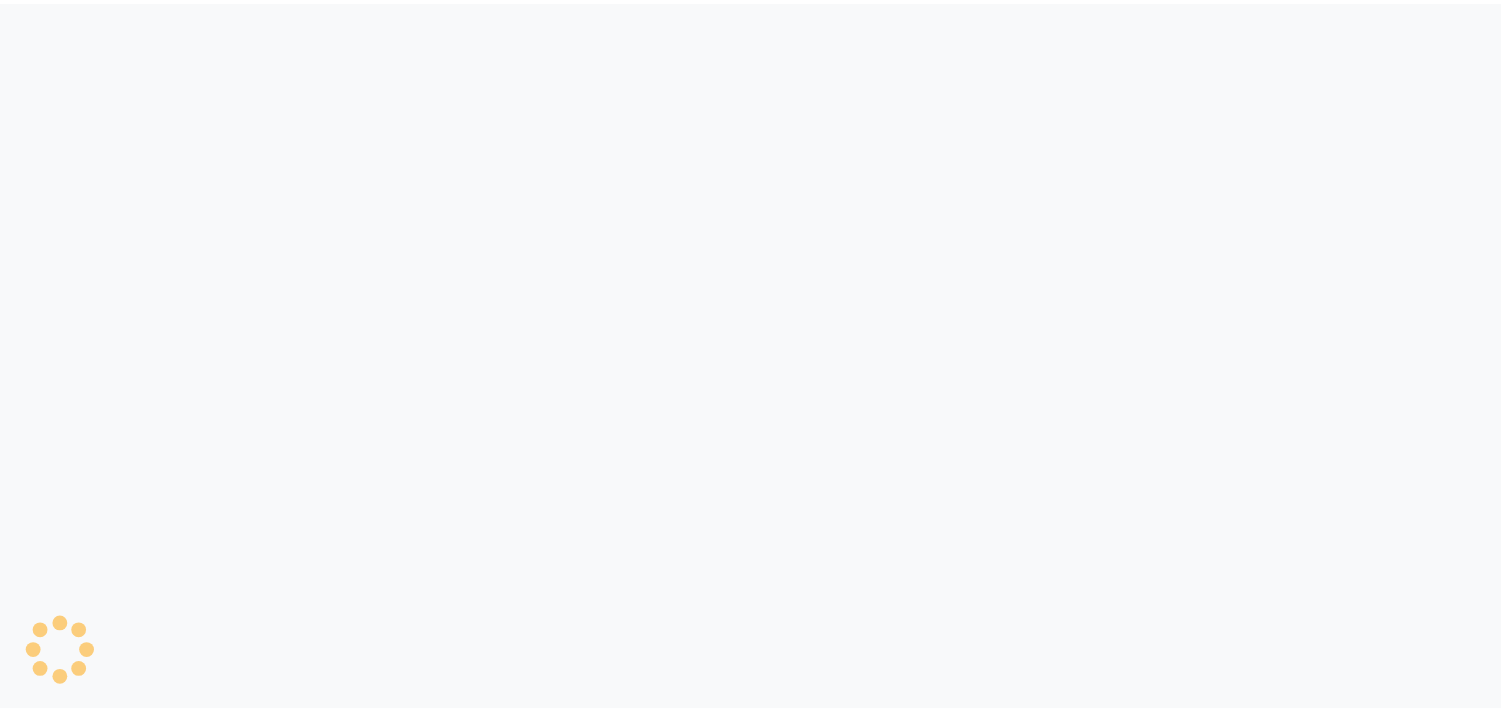scroll, scrollTop: 0, scrollLeft: 0, axis: both 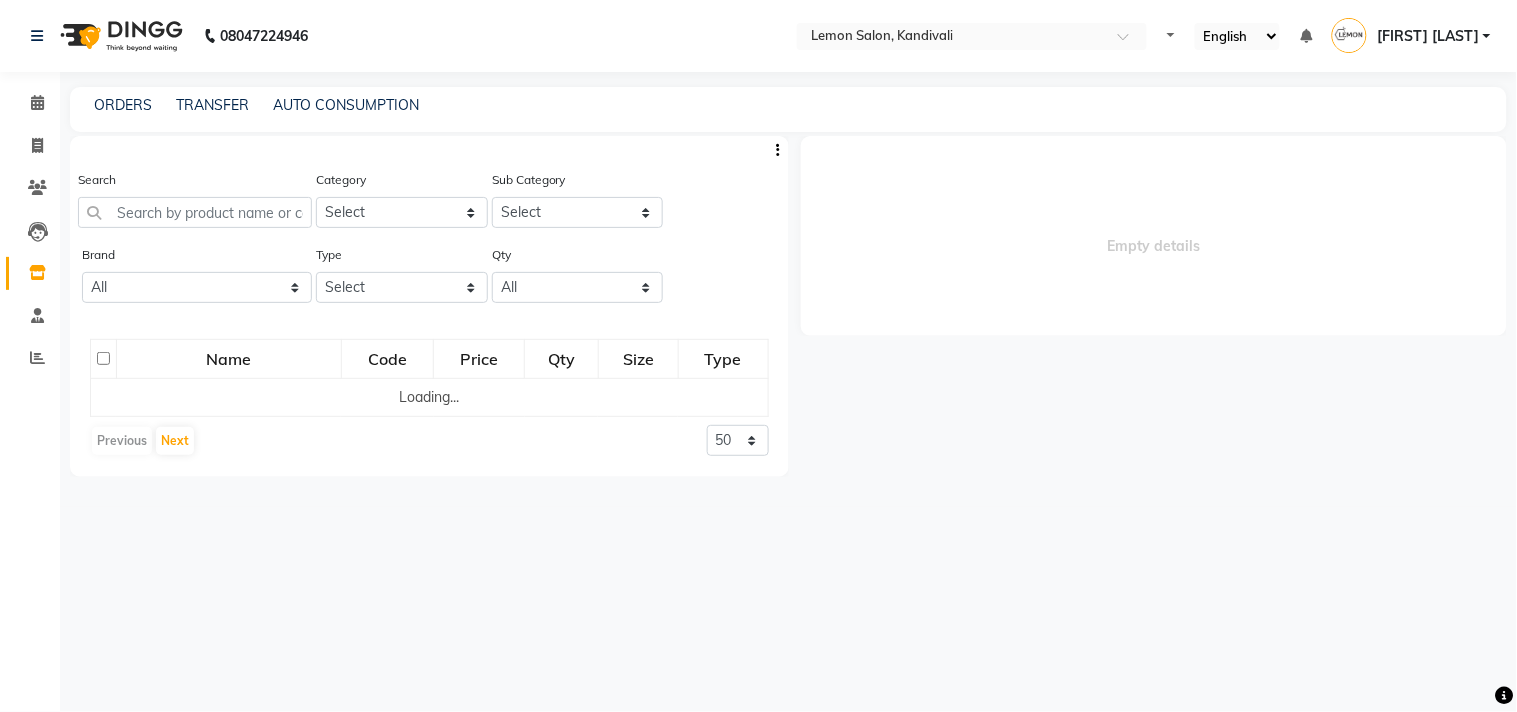 select 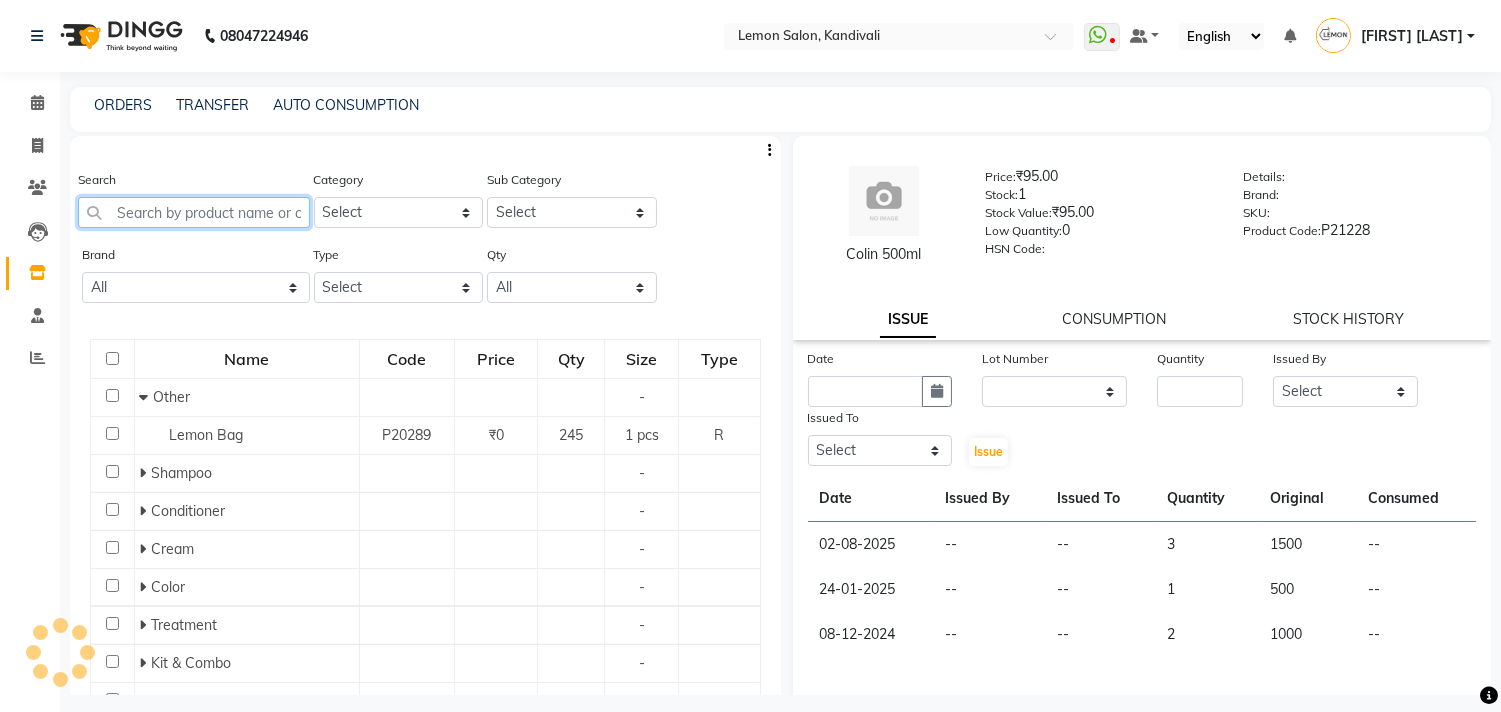 click 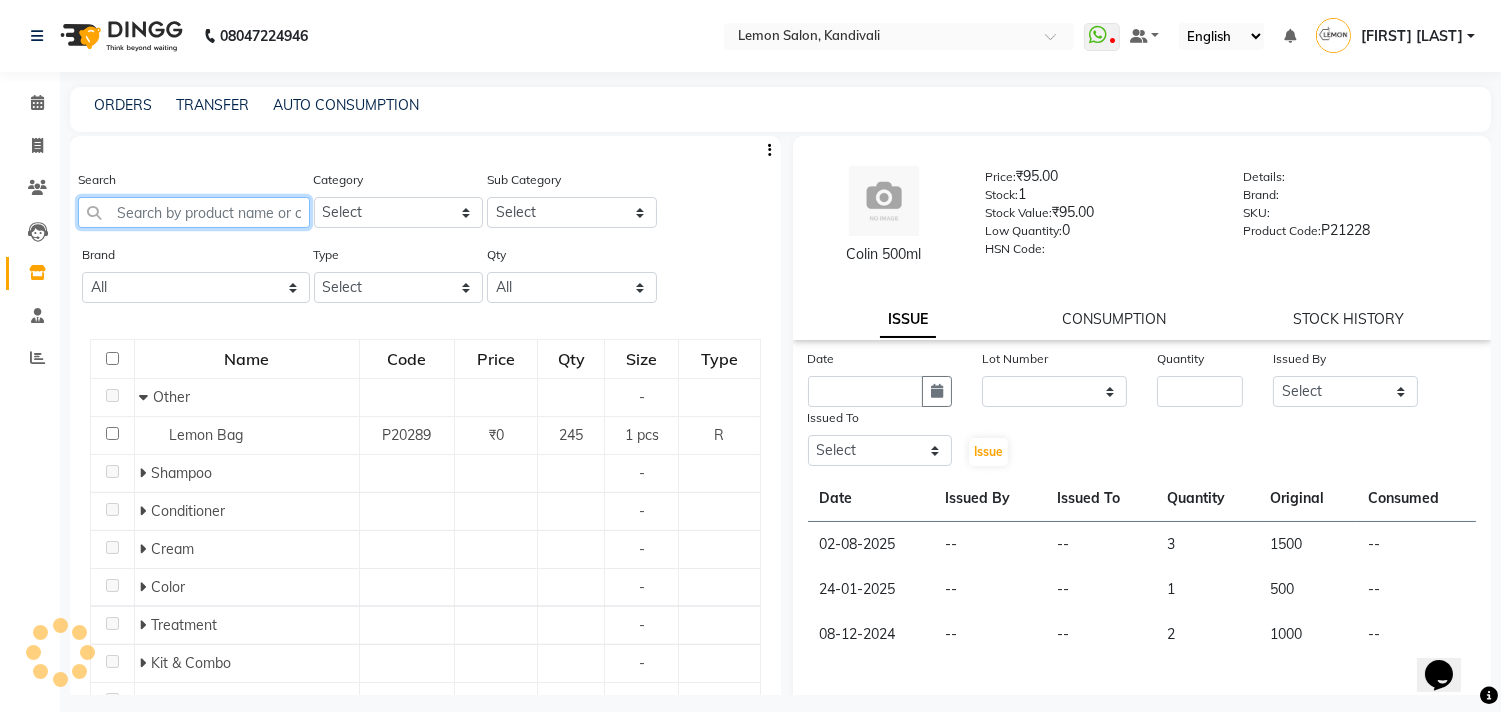 scroll, scrollTop: 0, scrollLeft: 0, axis: both 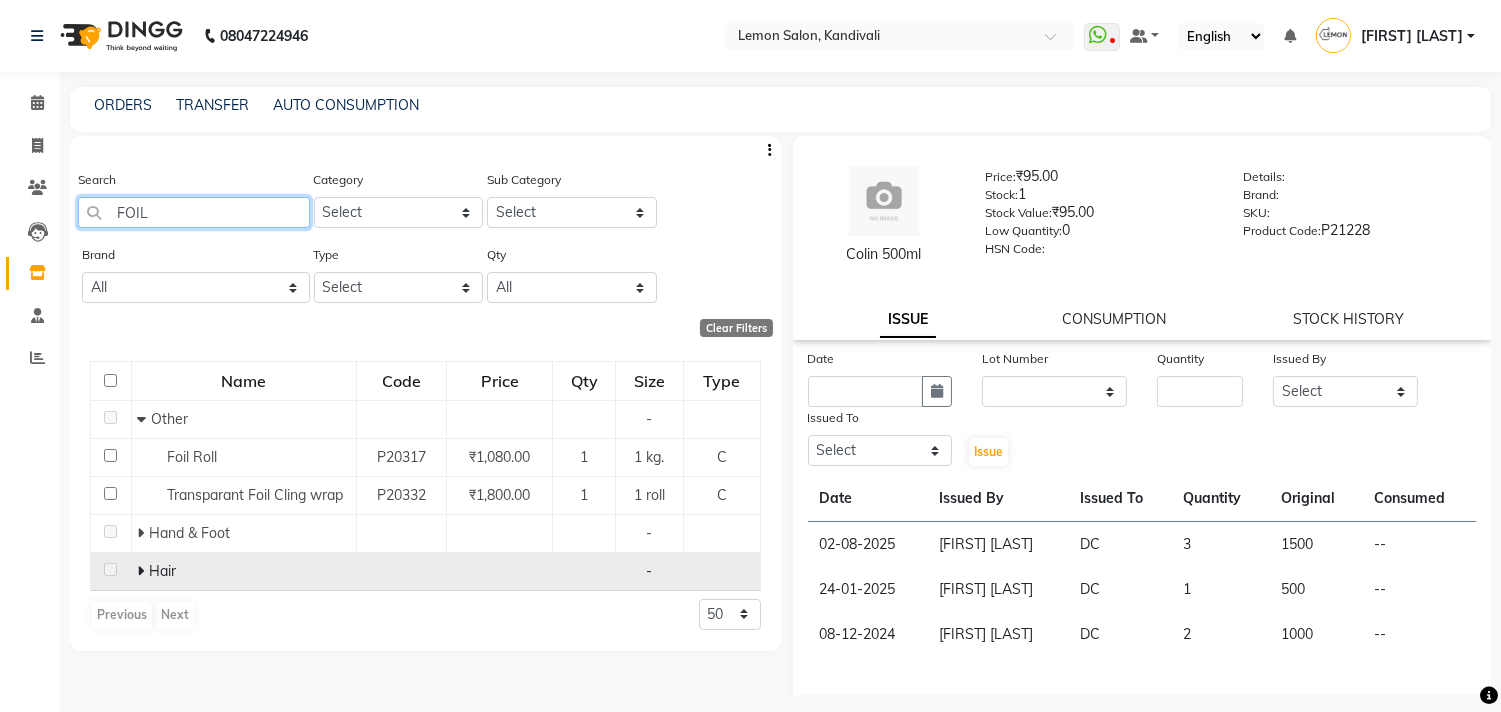 type on "FOIL" 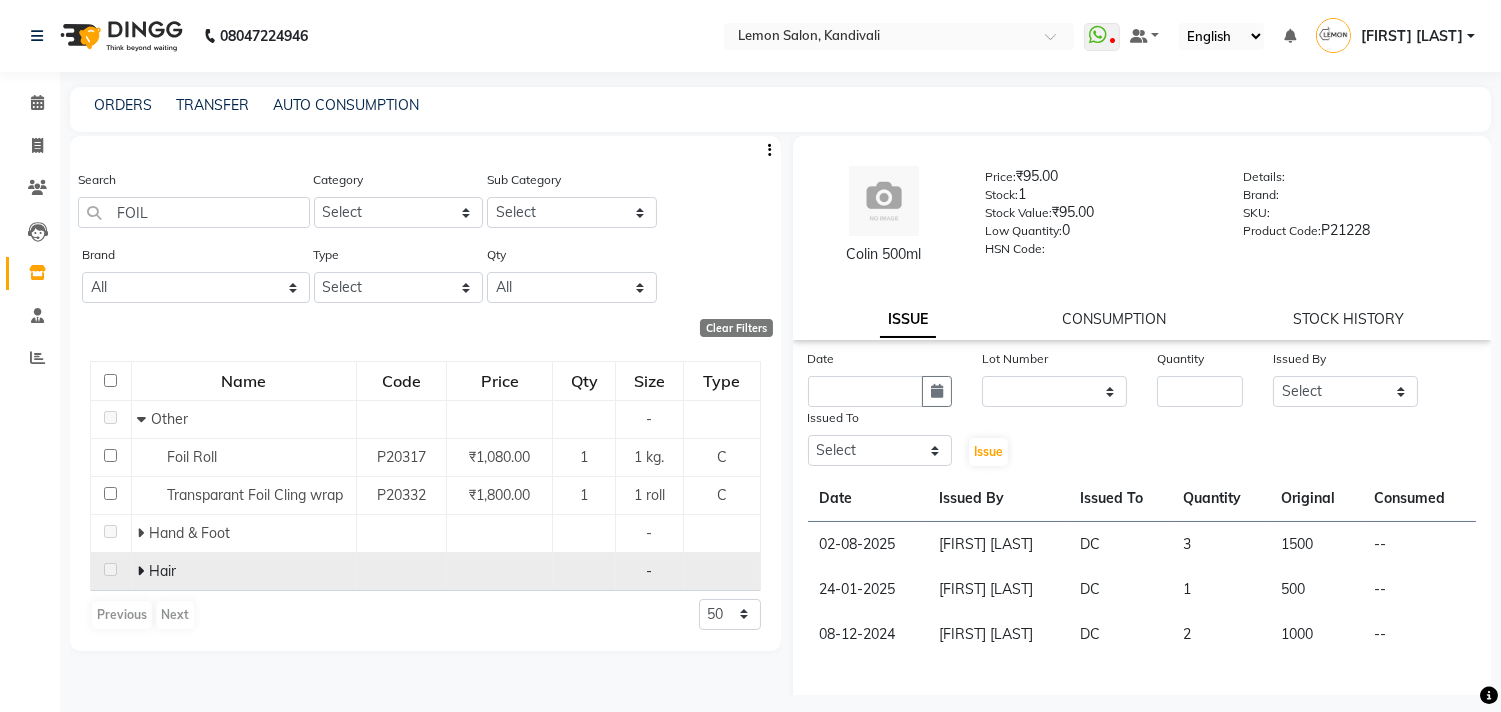 click 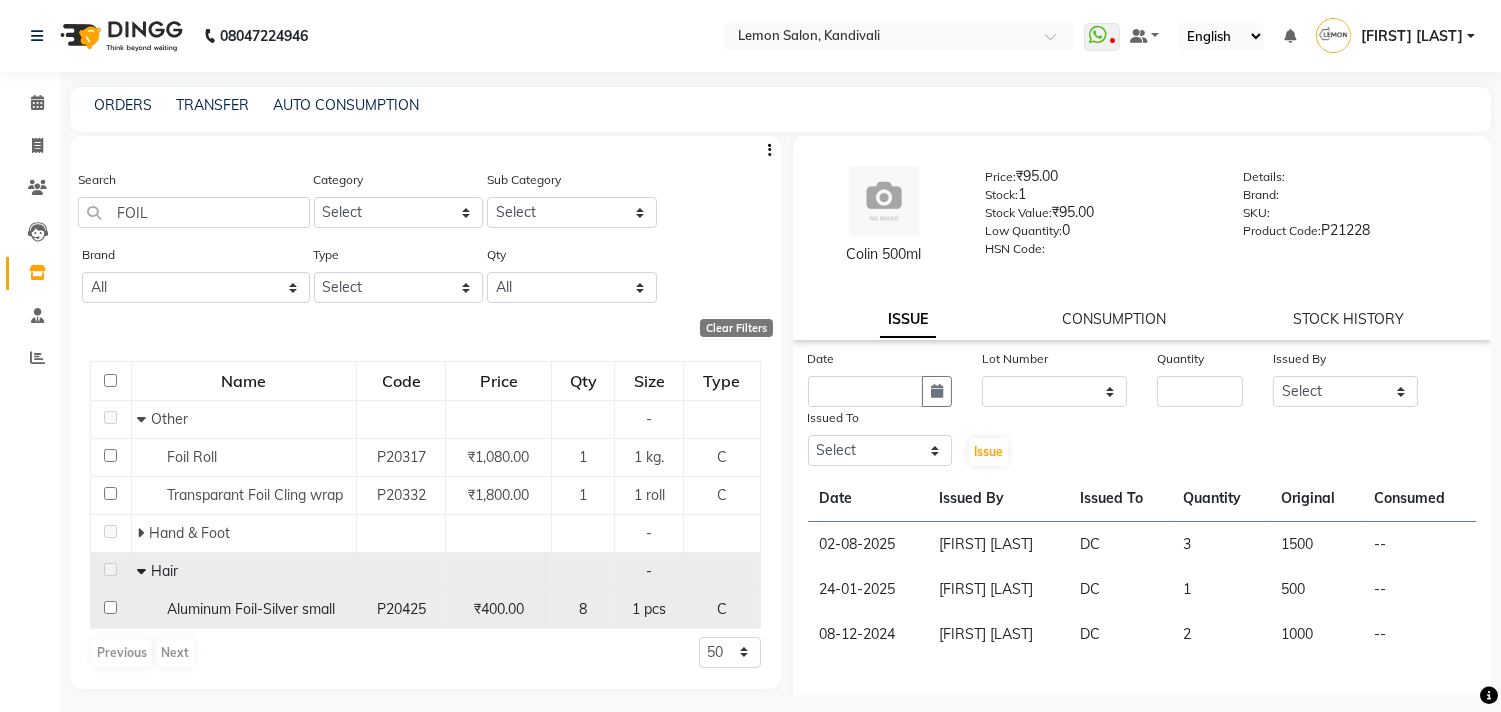 click 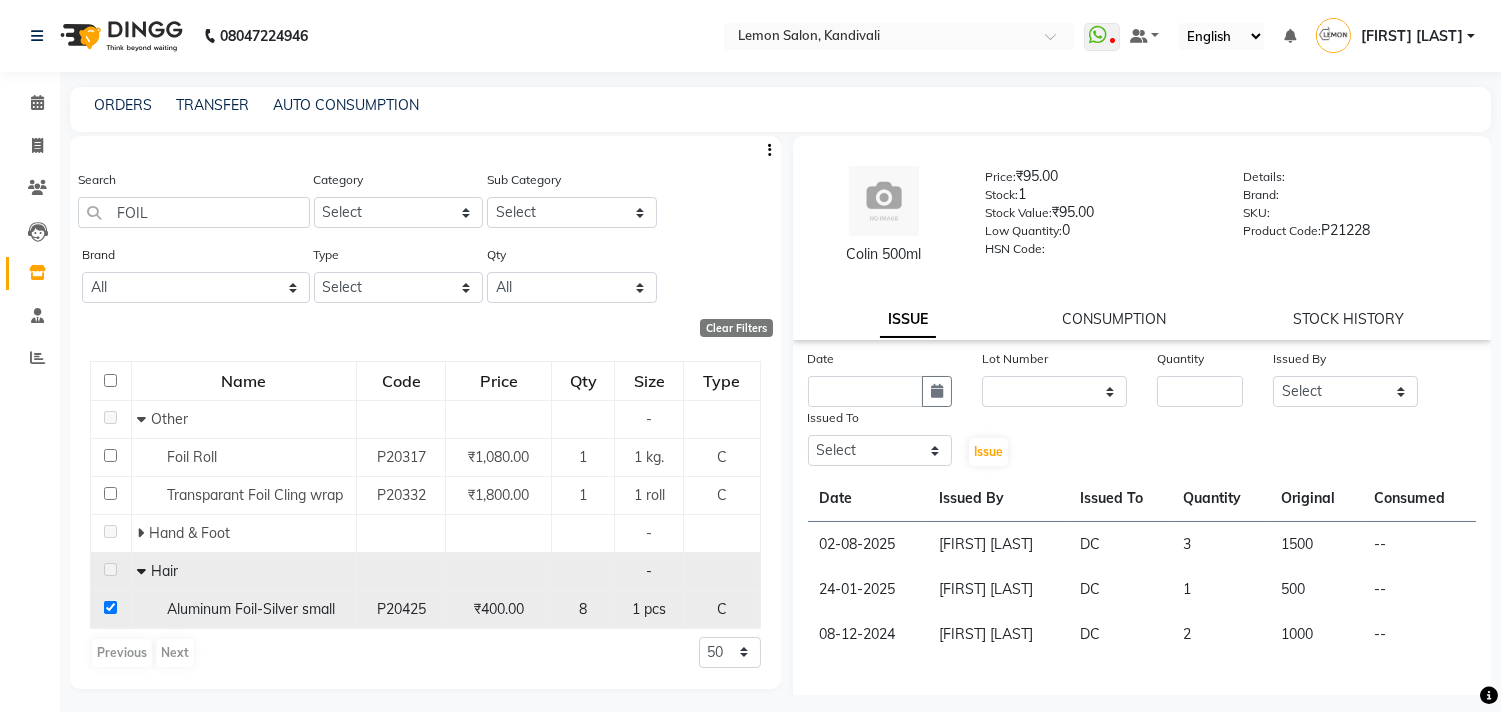 checkbox on "true" 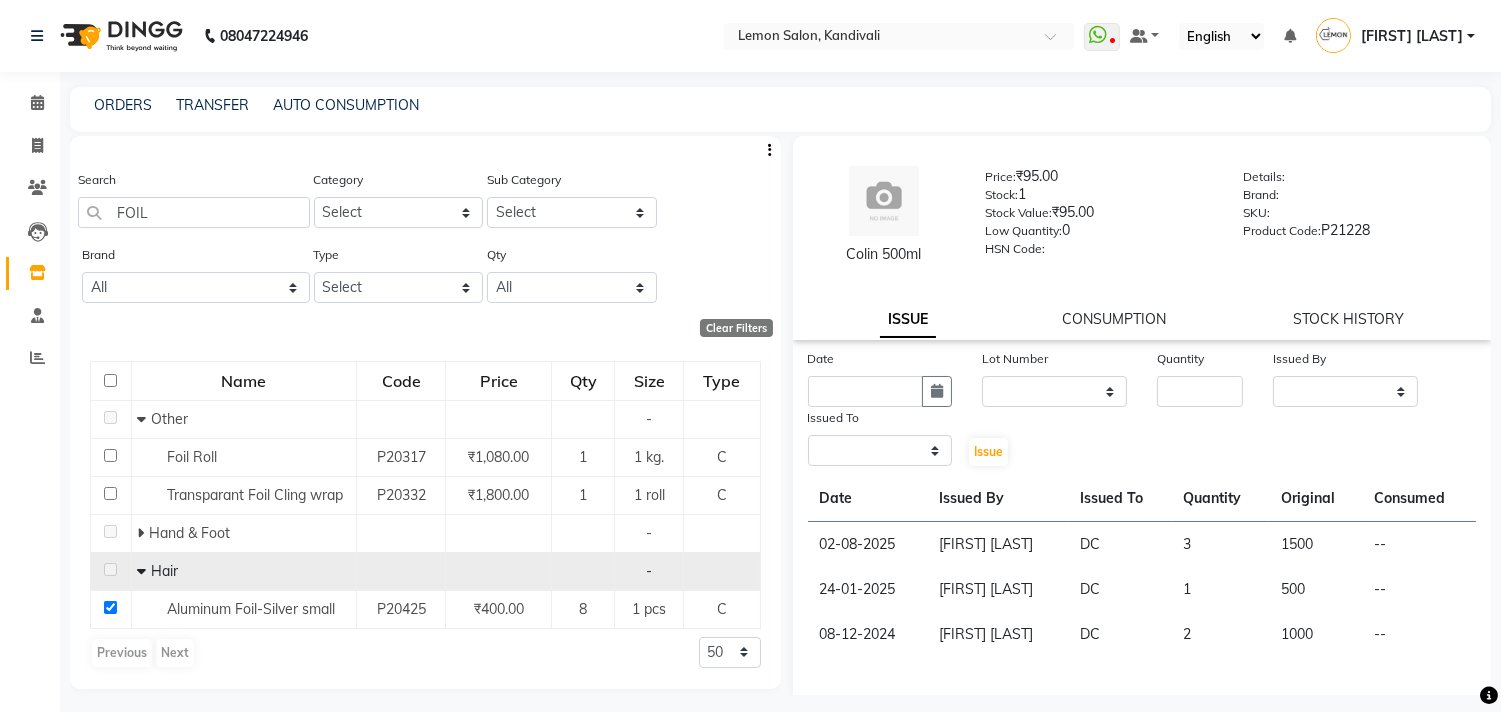 select 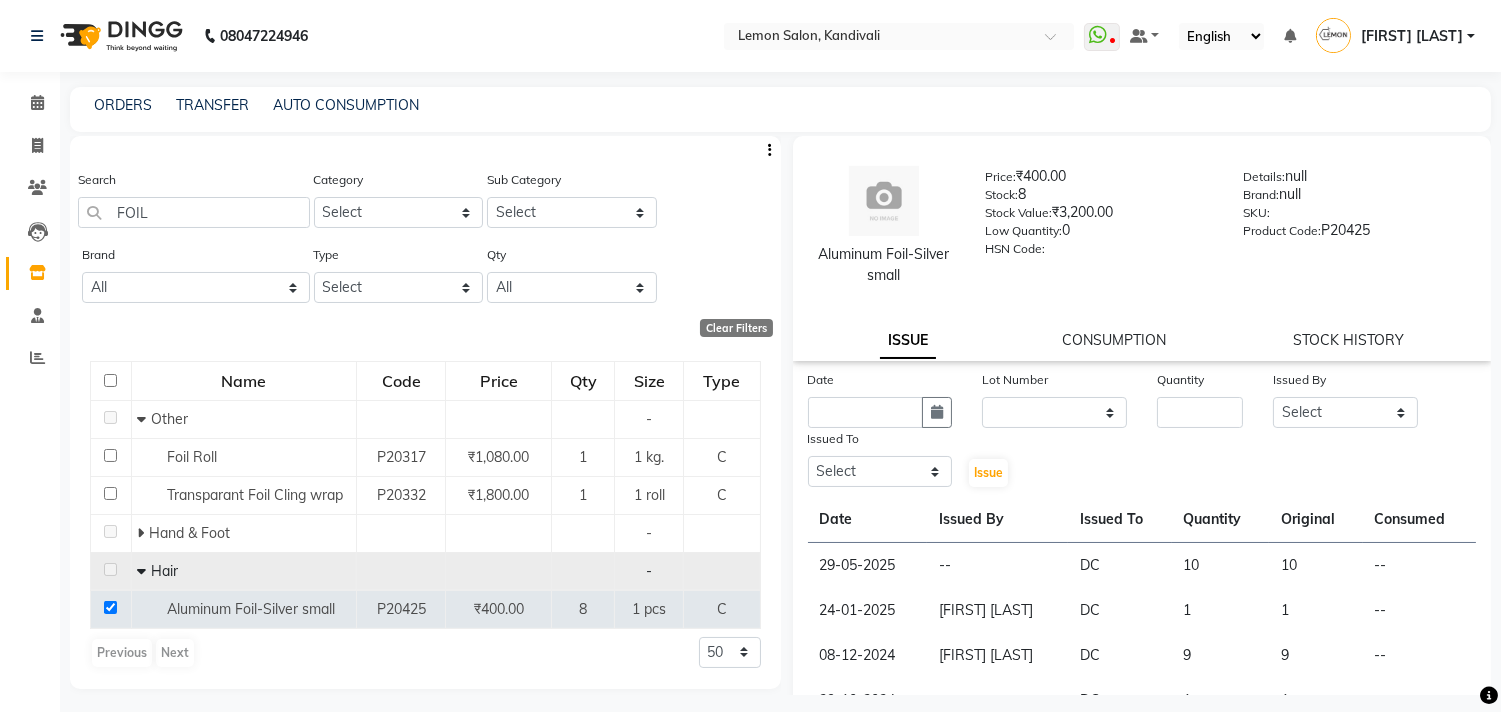 click on "Date" 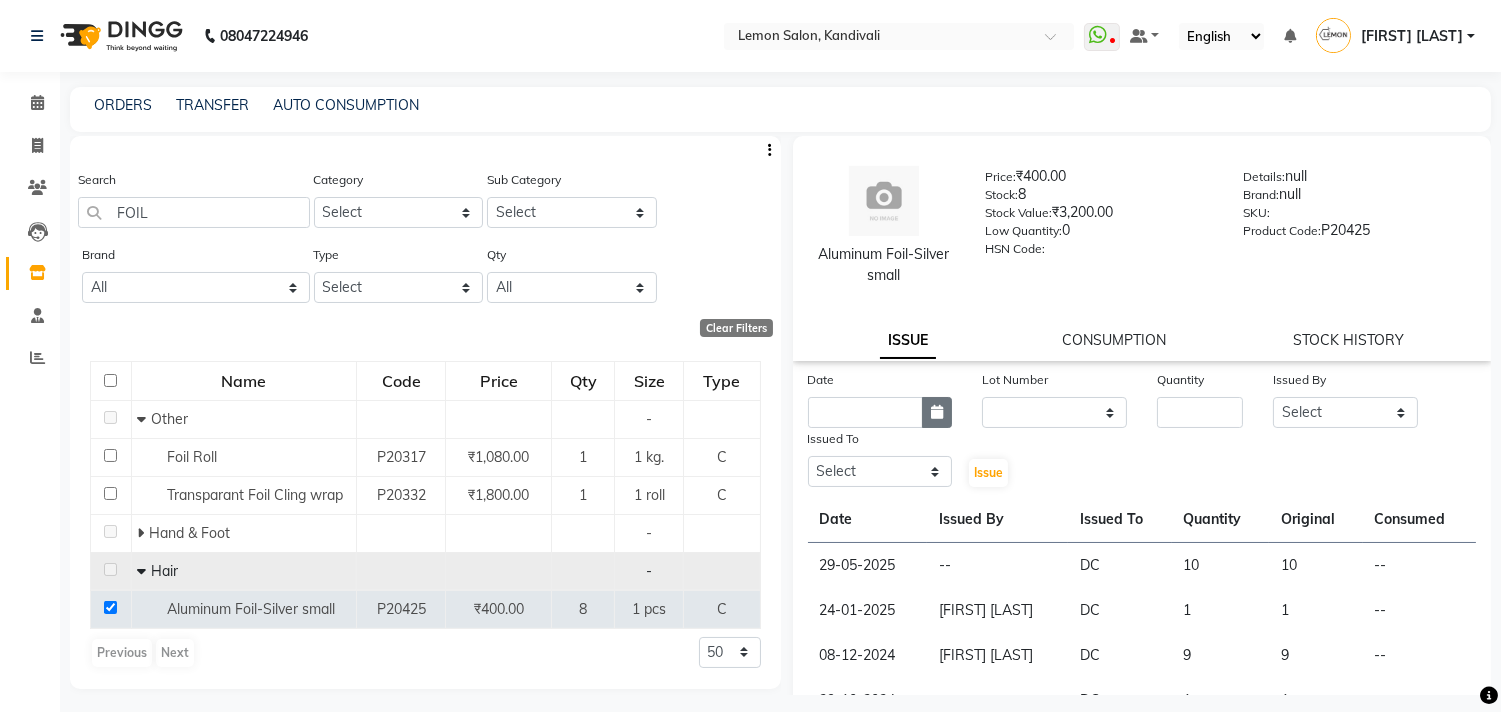 click 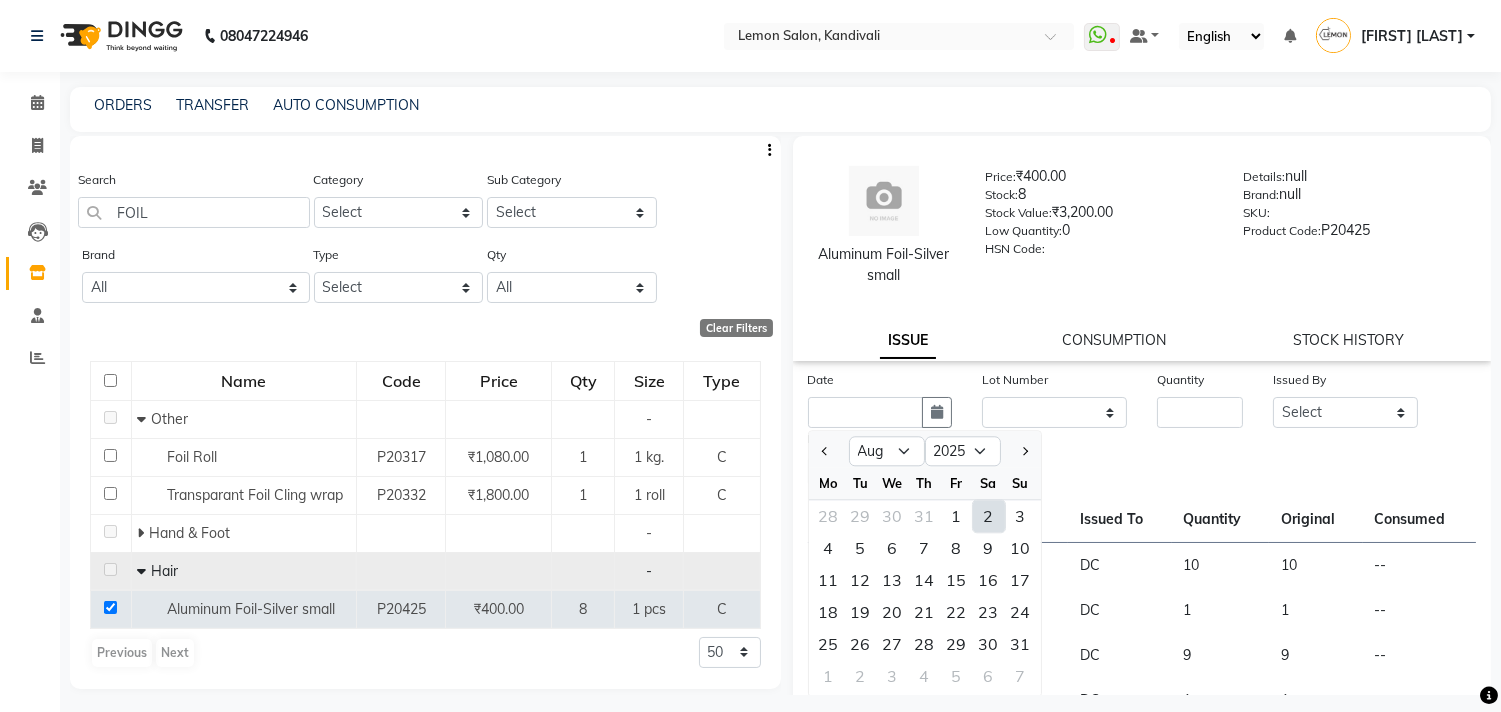 drag, startPoint x: 983, startPoint y: 506, endPoint x: 1020, endPoint y: 466, distance: 54.48853 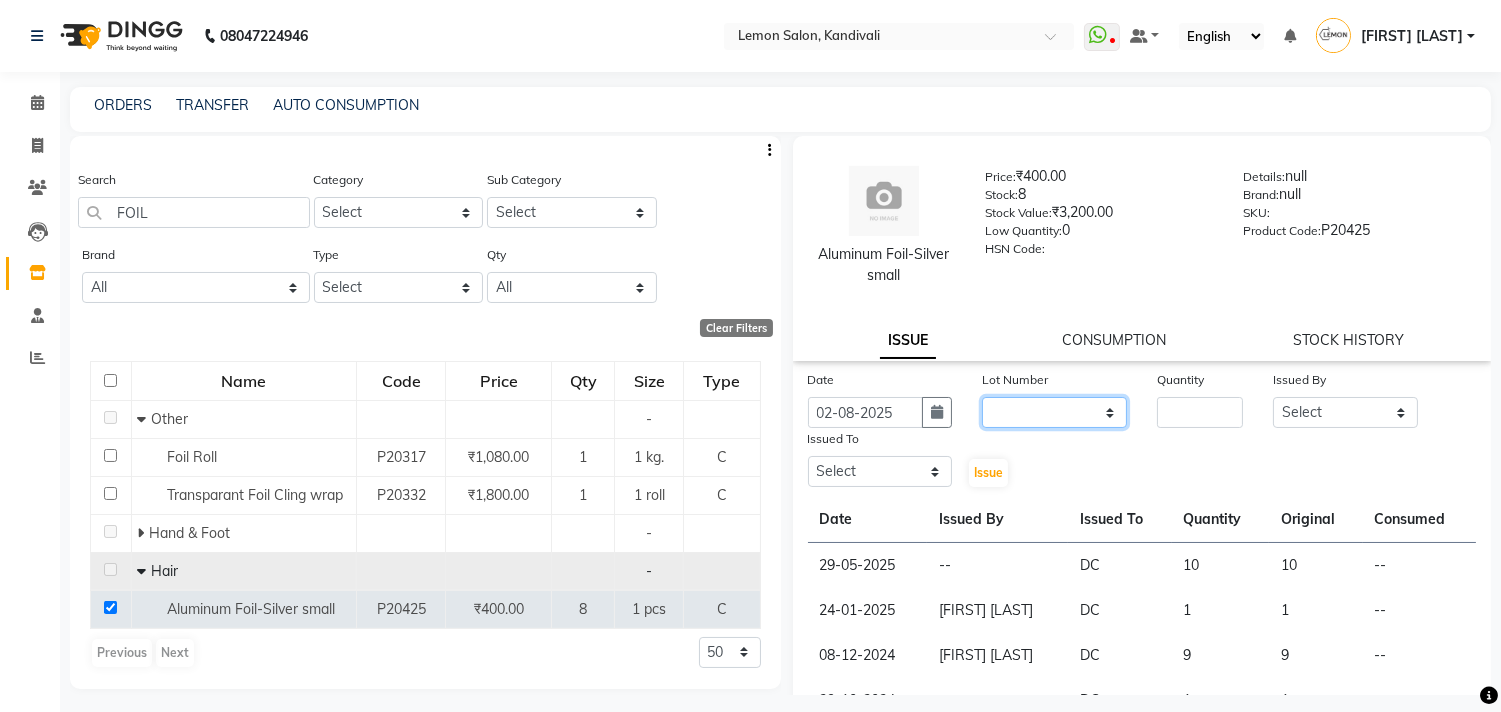 click on "None" 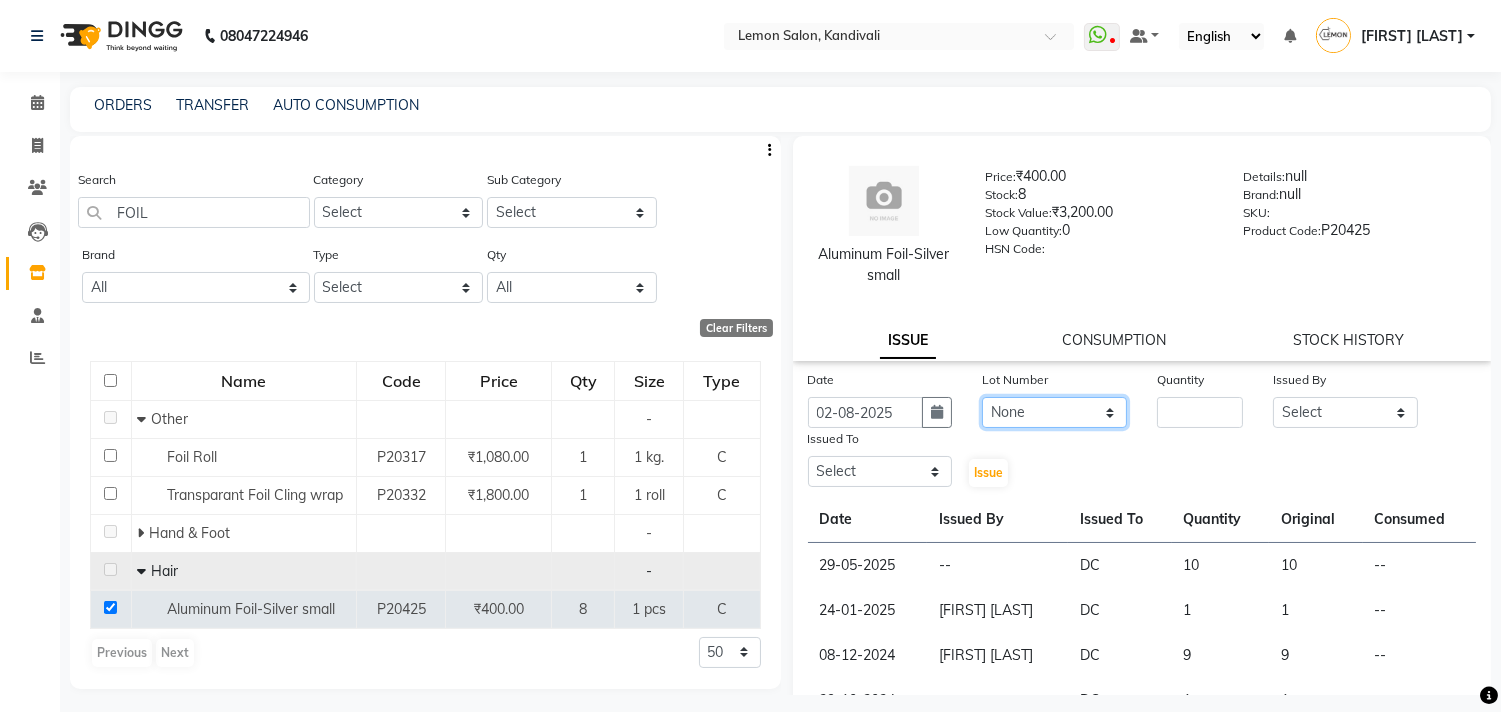 click on "None" 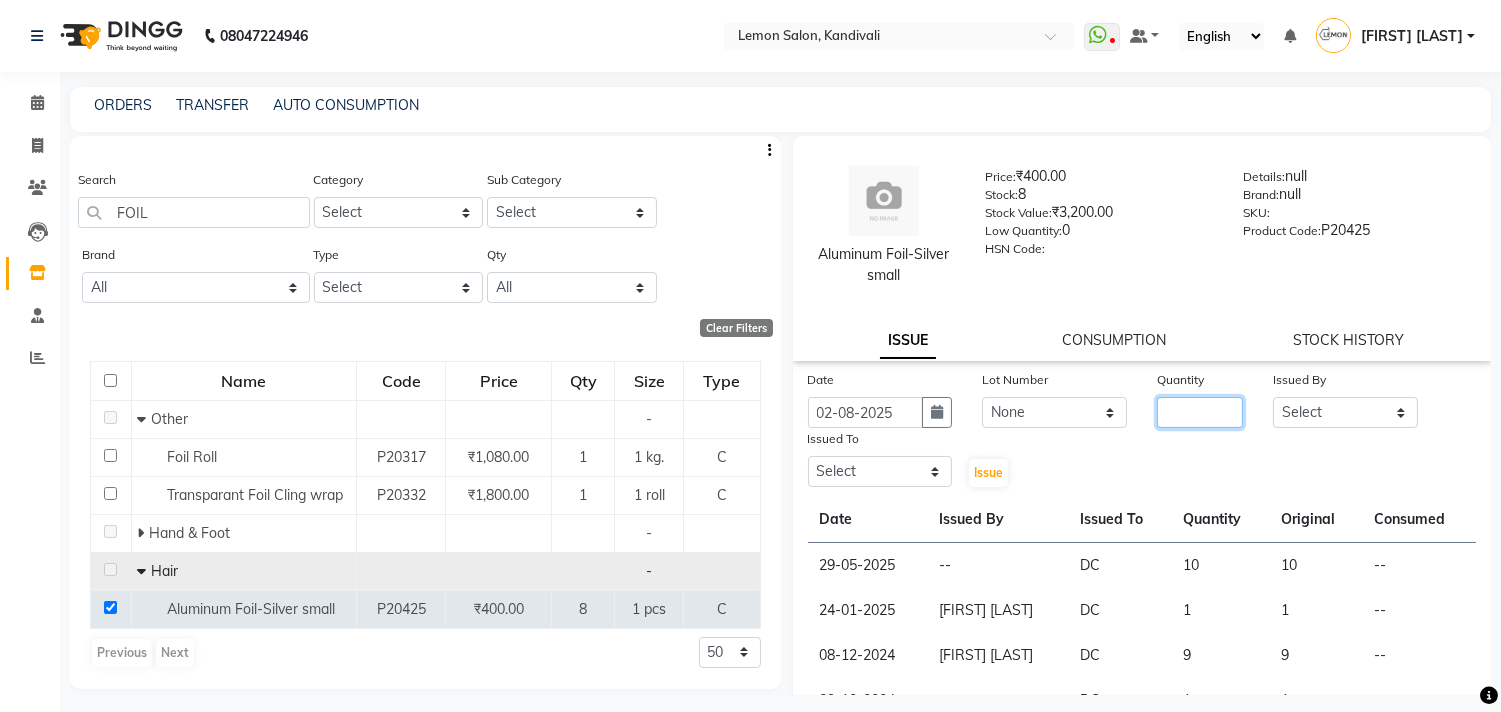 click 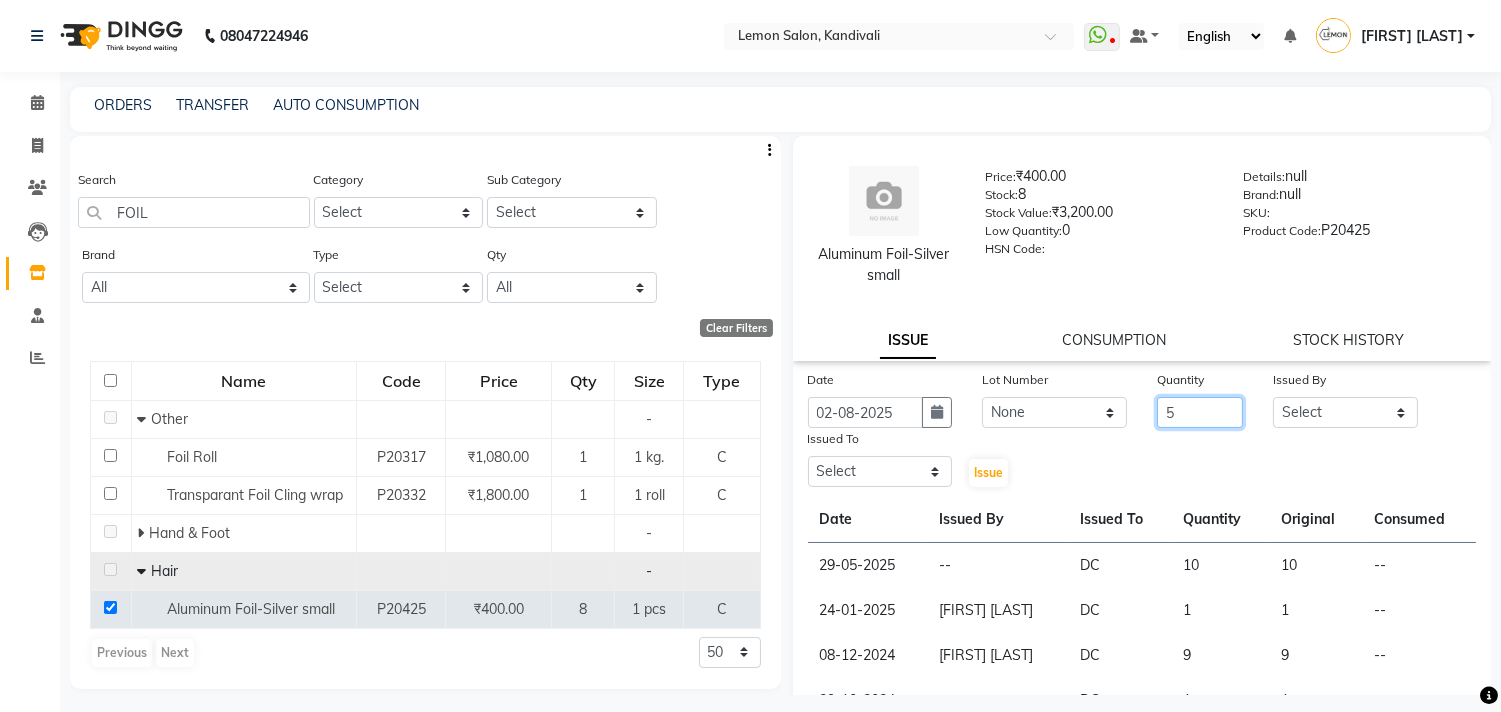 type on "5" 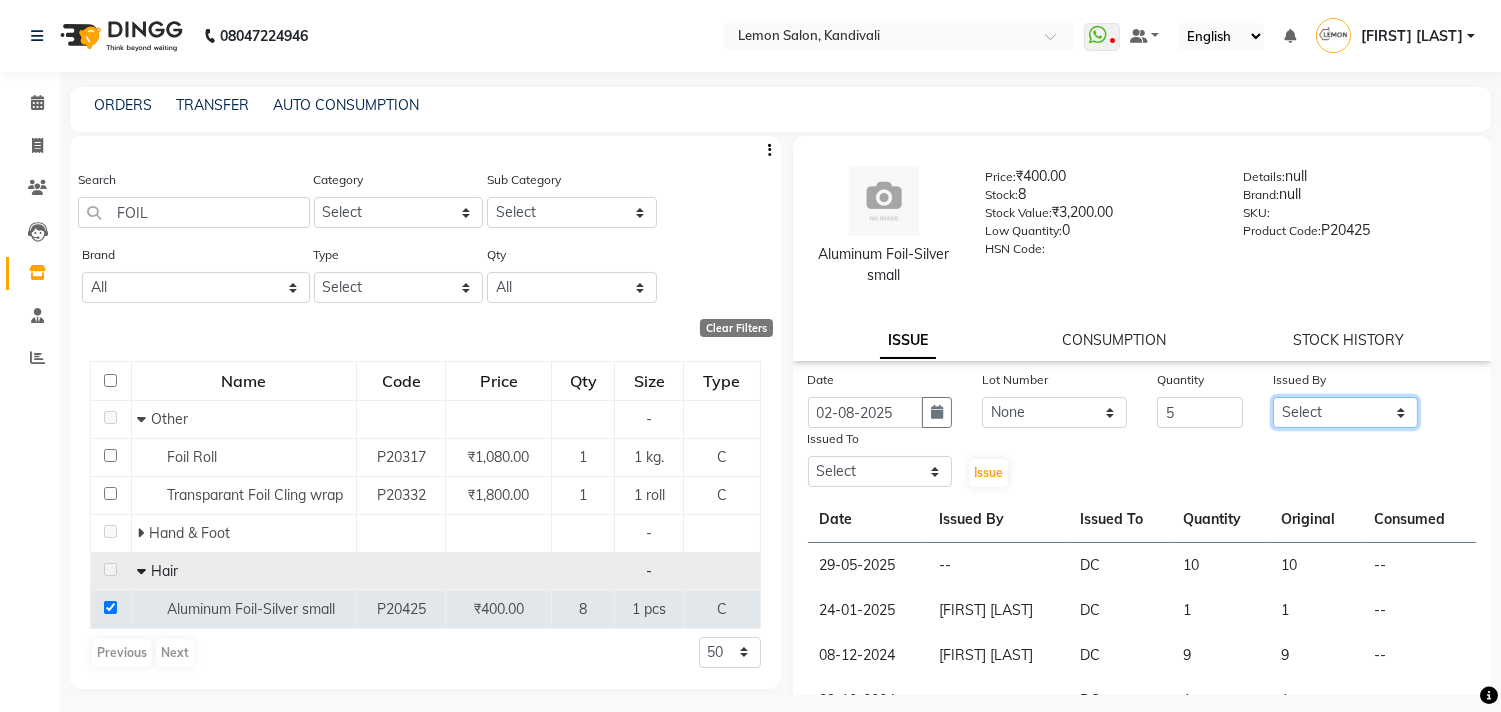click on "Select Alam [FIRST] [LAST] DC [FIRST] [LAST] [FIRST] [LAST] [FIRST] [LAST] [FIRST] [LAST] [CITY] [FIRST] [LAST] [FIRST] [LAST]" 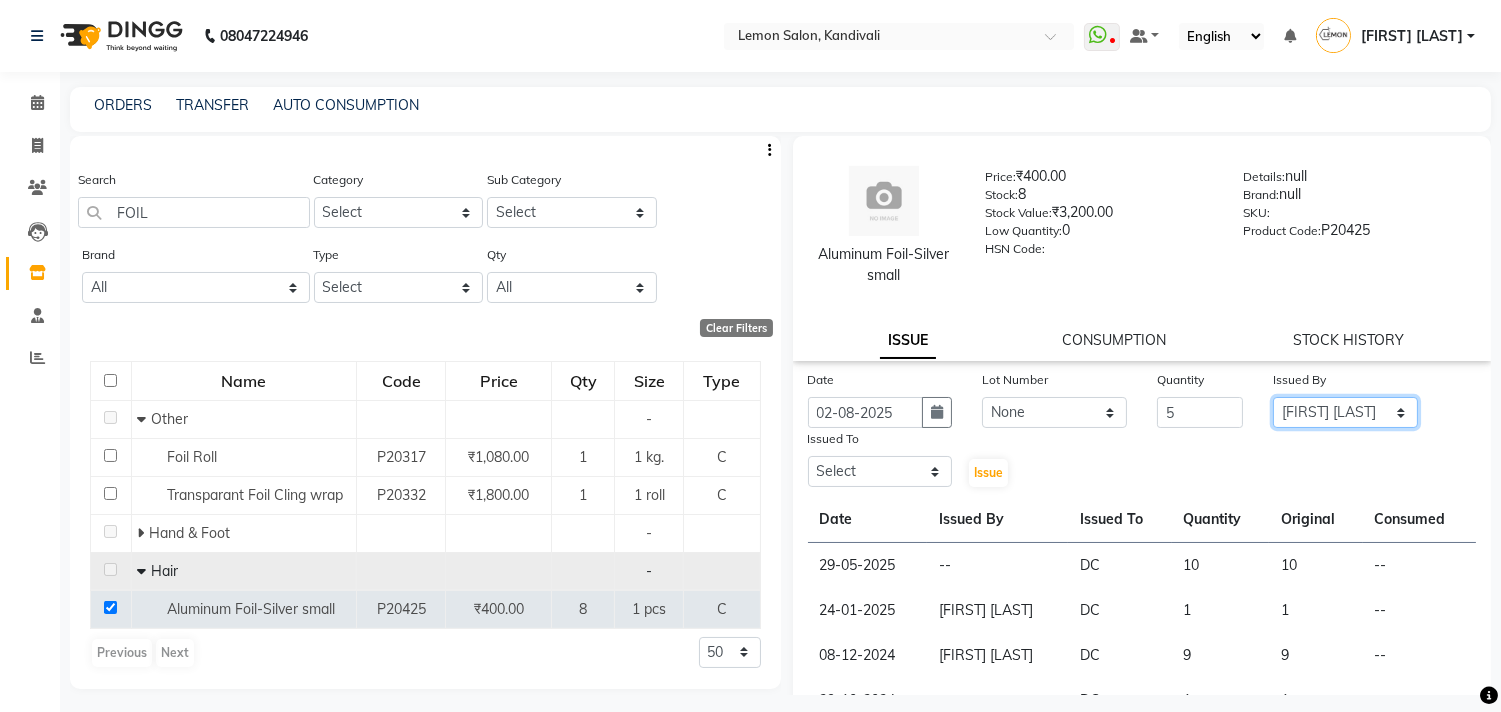 click on "Select Alam [FIRST] [LAST] DC [FIRST] [LAST] [FIRST] [LAST] [FIRST] [LAST] [FIRST] [LAST] [CITY] [FIRST] [LAST] [FIRST] [LAST]" 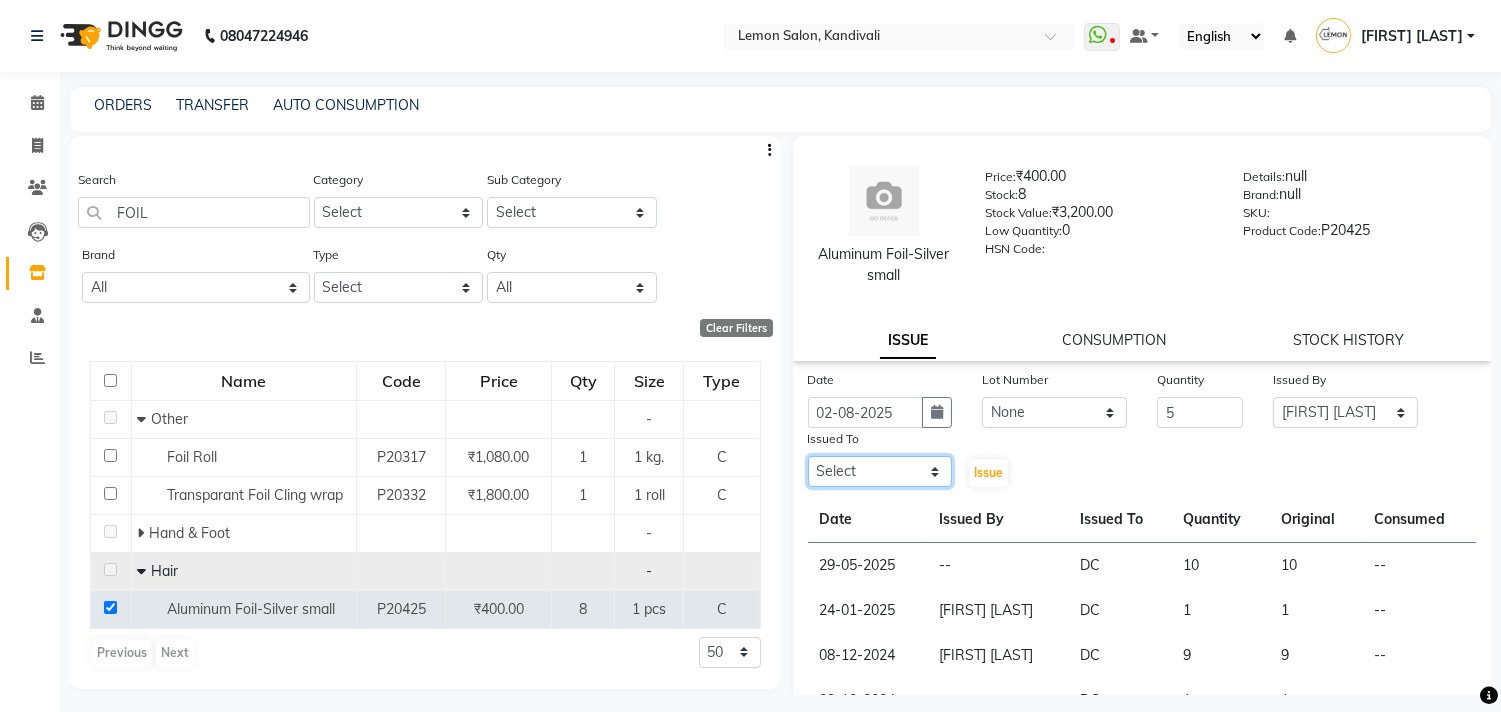click on "Select Alam [FIRST] [LAST] DC [FIRST] [LAST] [FIRST] [LAST] [FIRST] [LAST] [FIRST] [LAST] [CITY] [FIRST] [LAST] [FIRST] [LAST]" 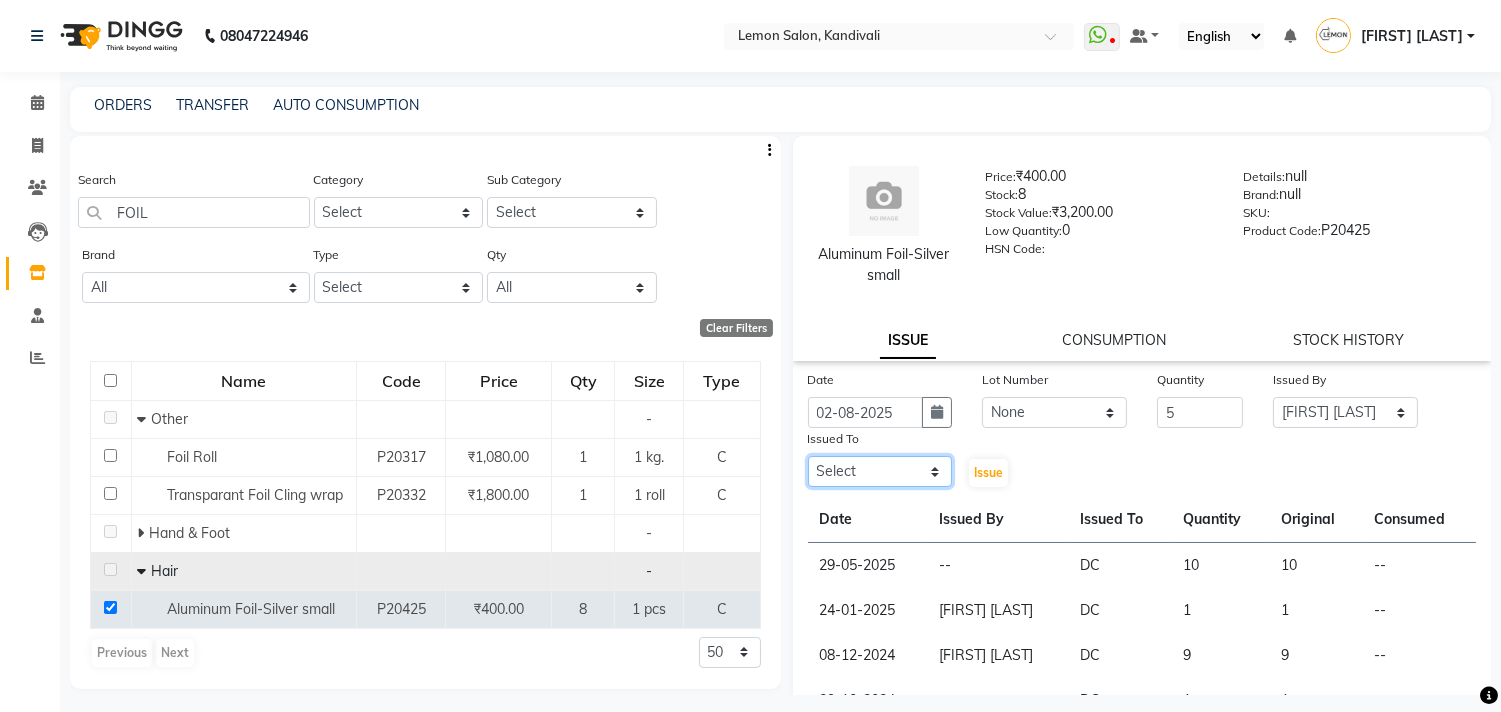 select on "7880" 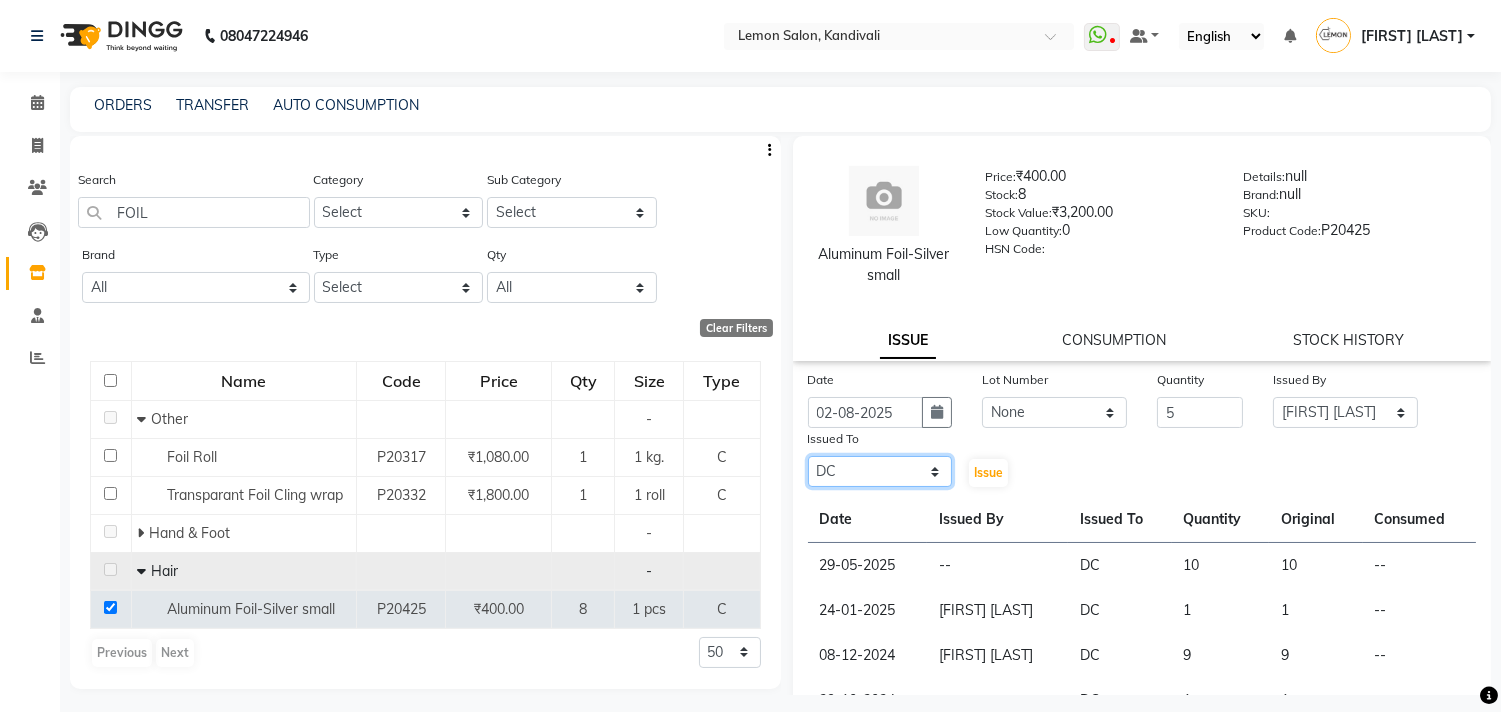 click on "Select Alam [FIRST] [LAST] DC [FIRST] [LAST] [FIRST] [LAST] [FIRST] [LAST] [FIRST] [LAST] [CITY] [FIRST] [LAST] [FIRST] [LAST]" 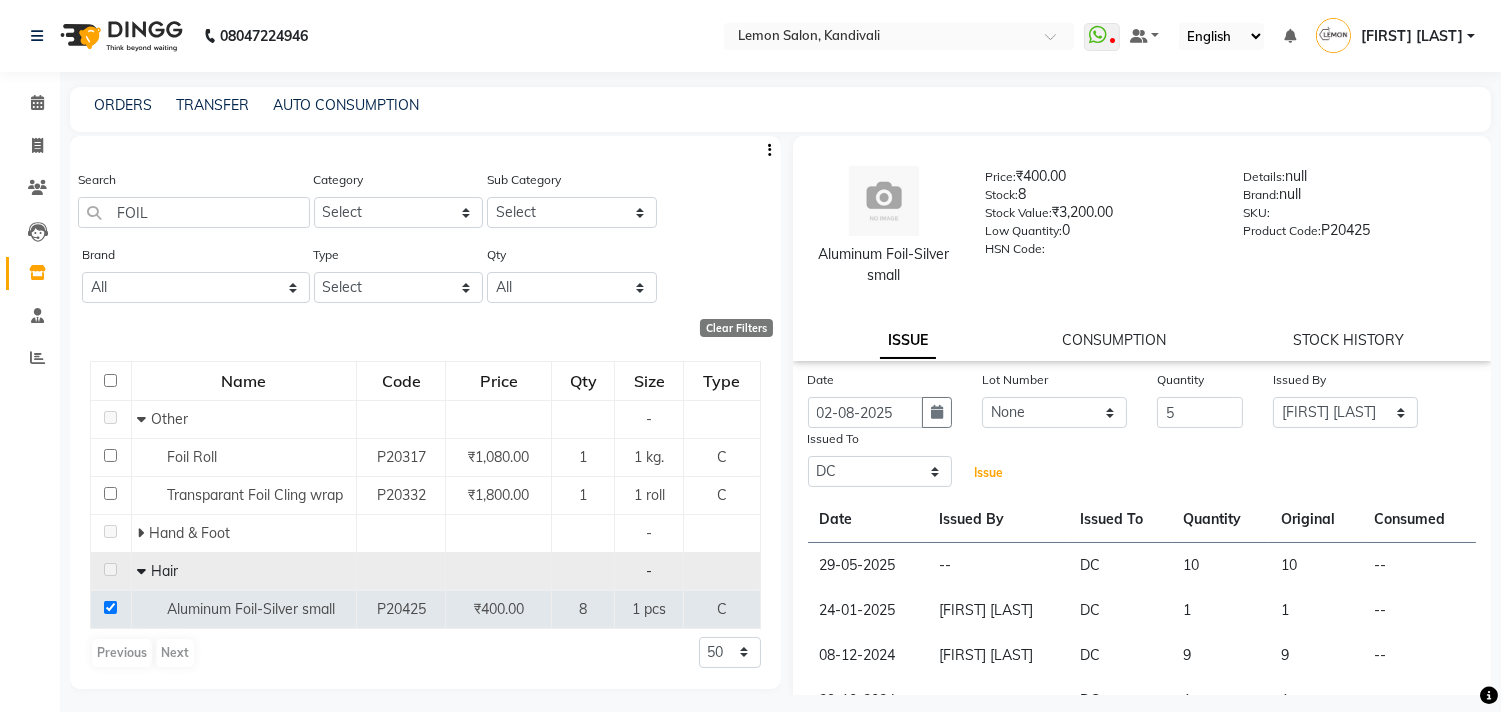 click on "Issue" 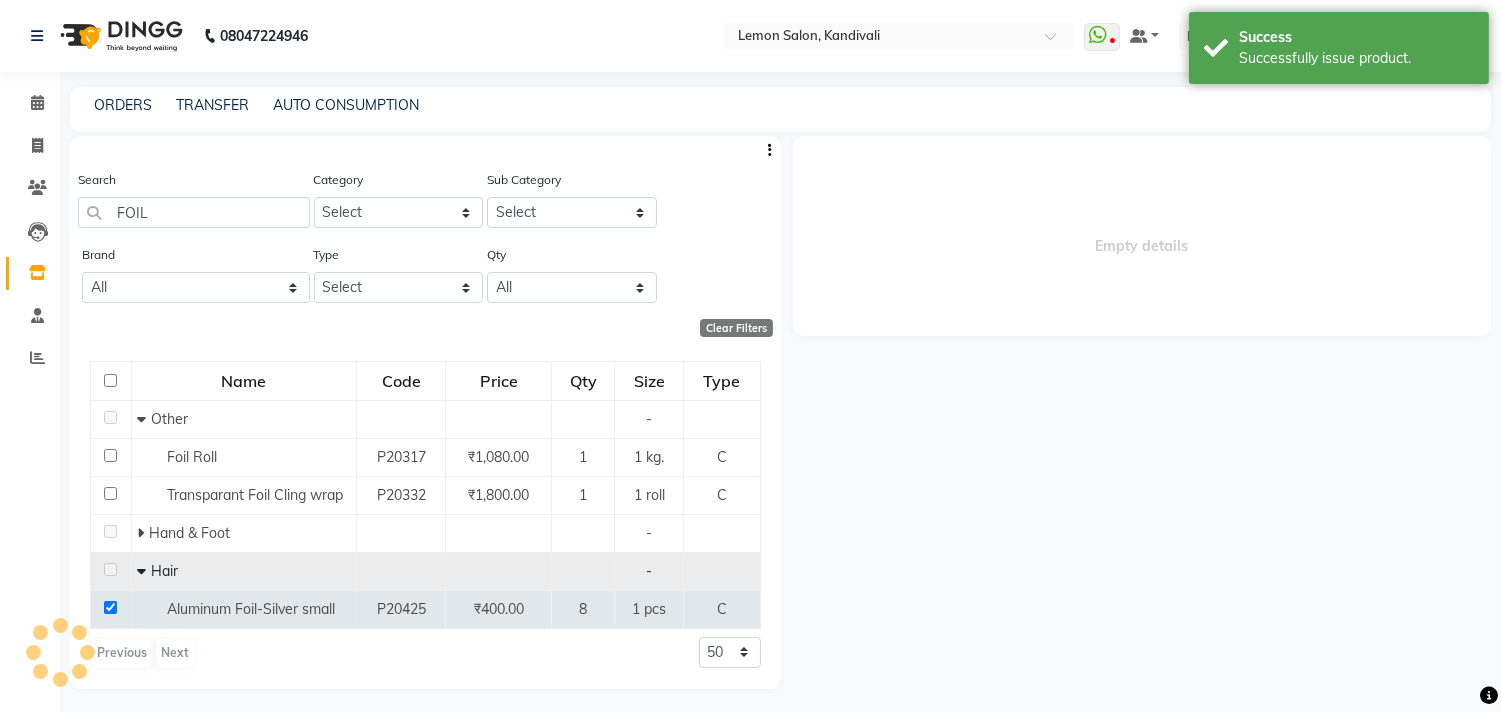 select 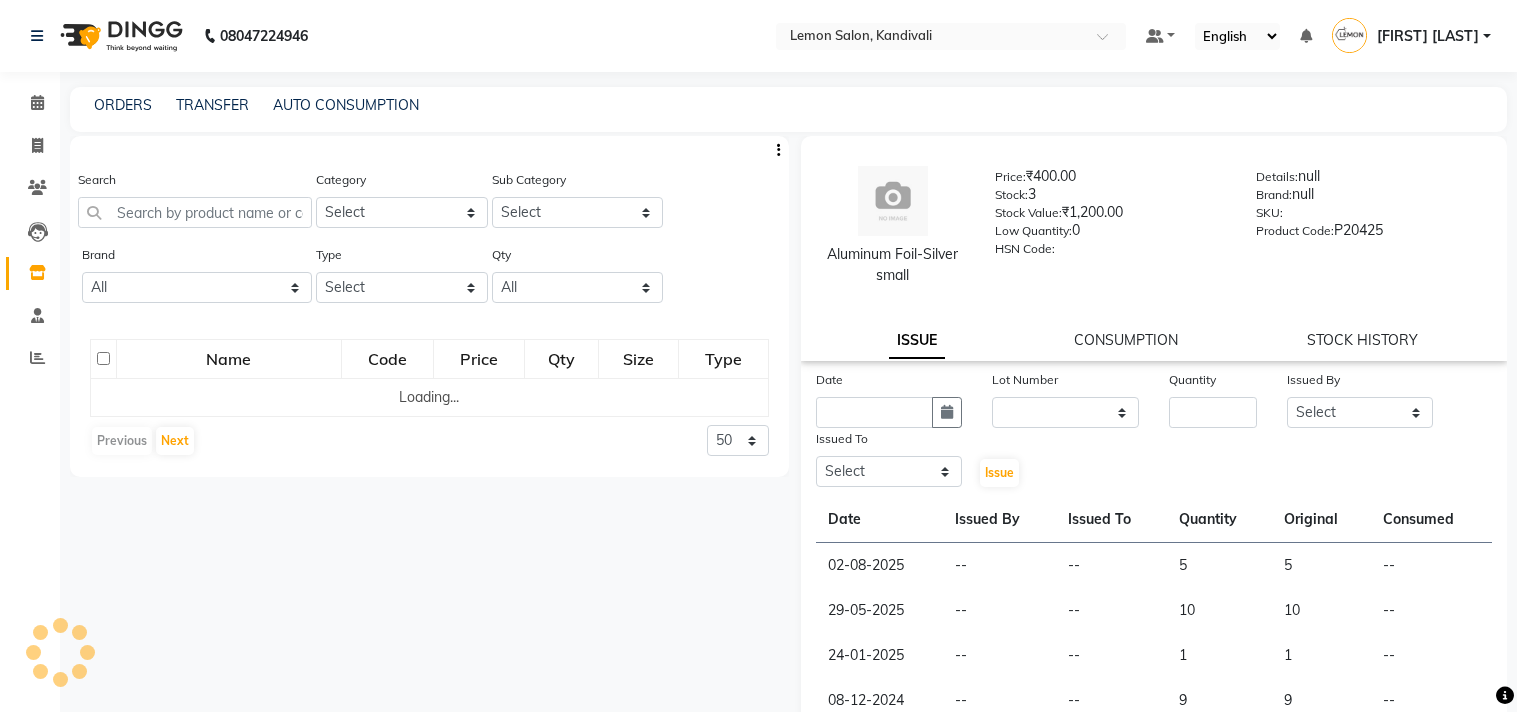 select 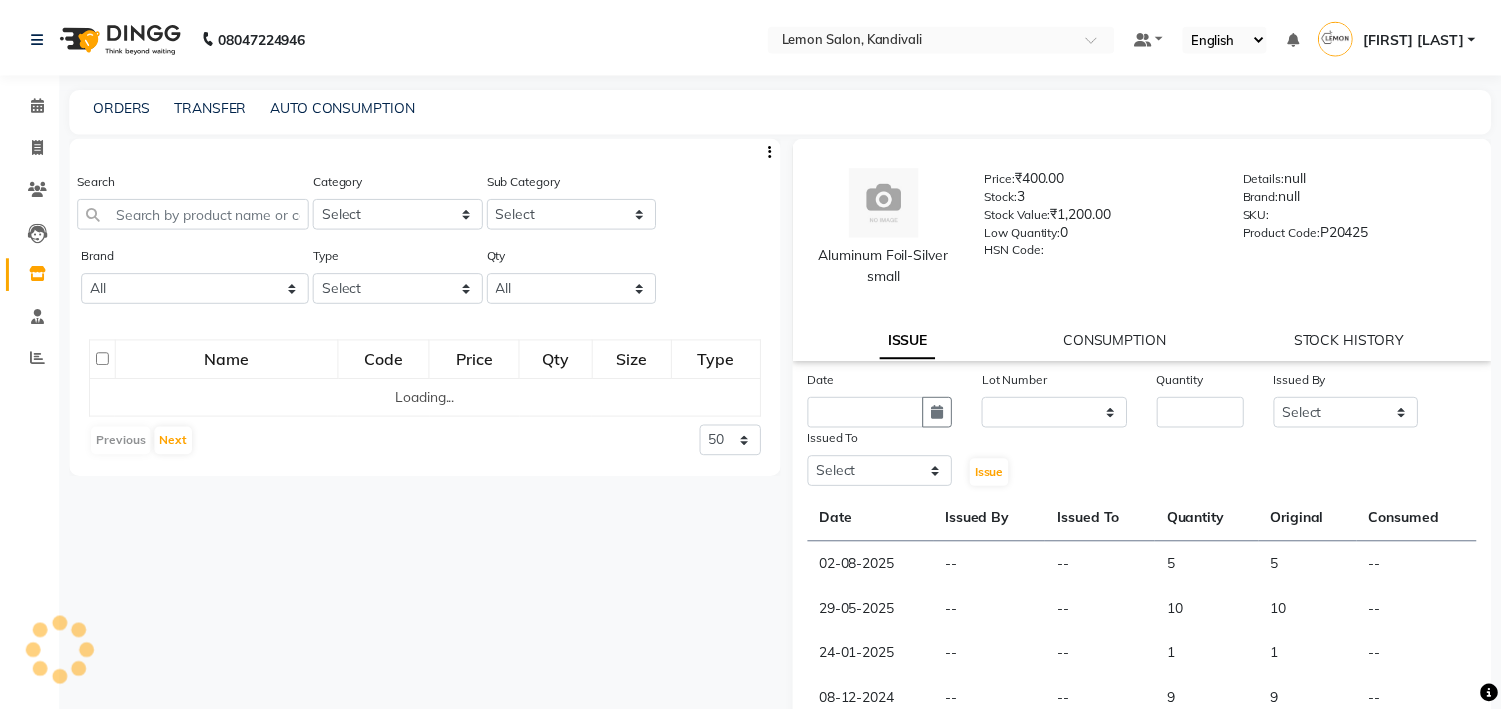 scroll, scrollTop: 0, scrollLeft: 0, axis: both 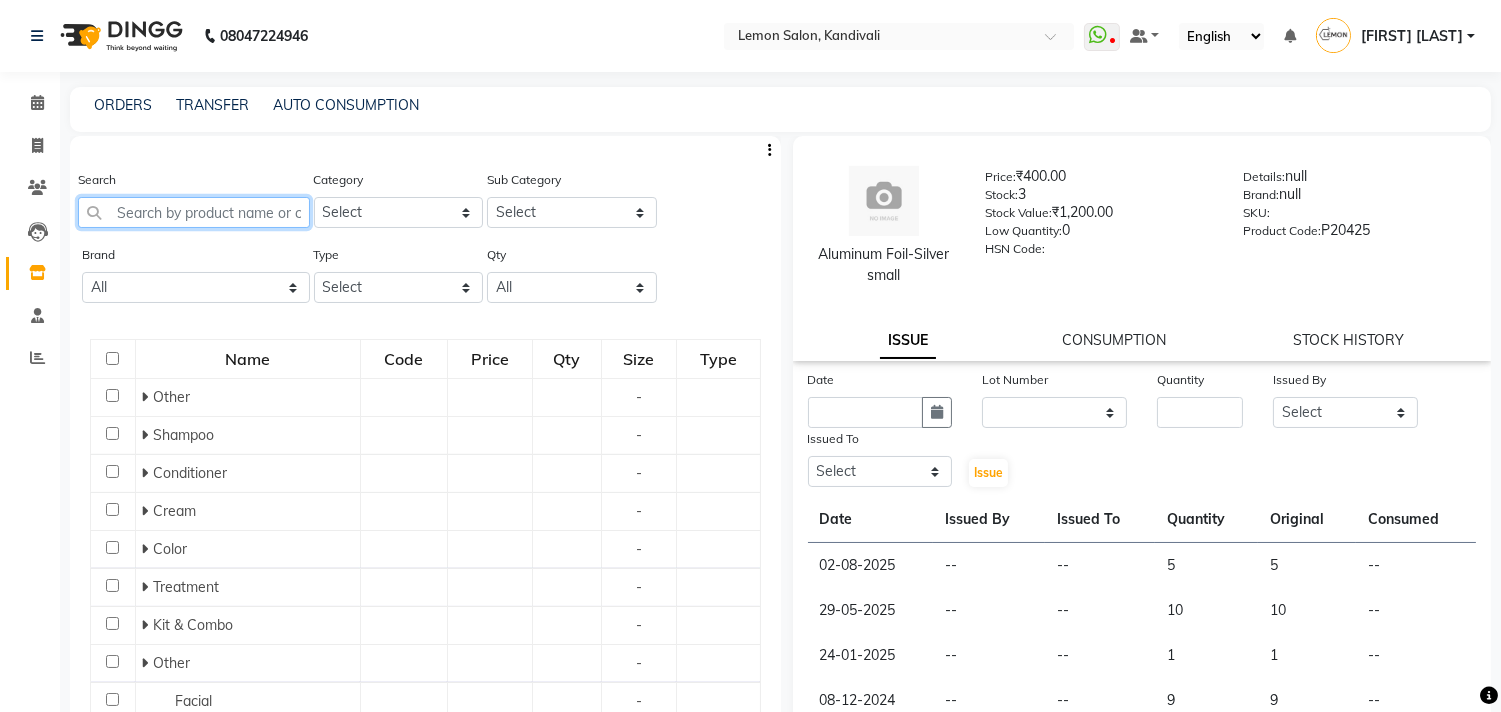click 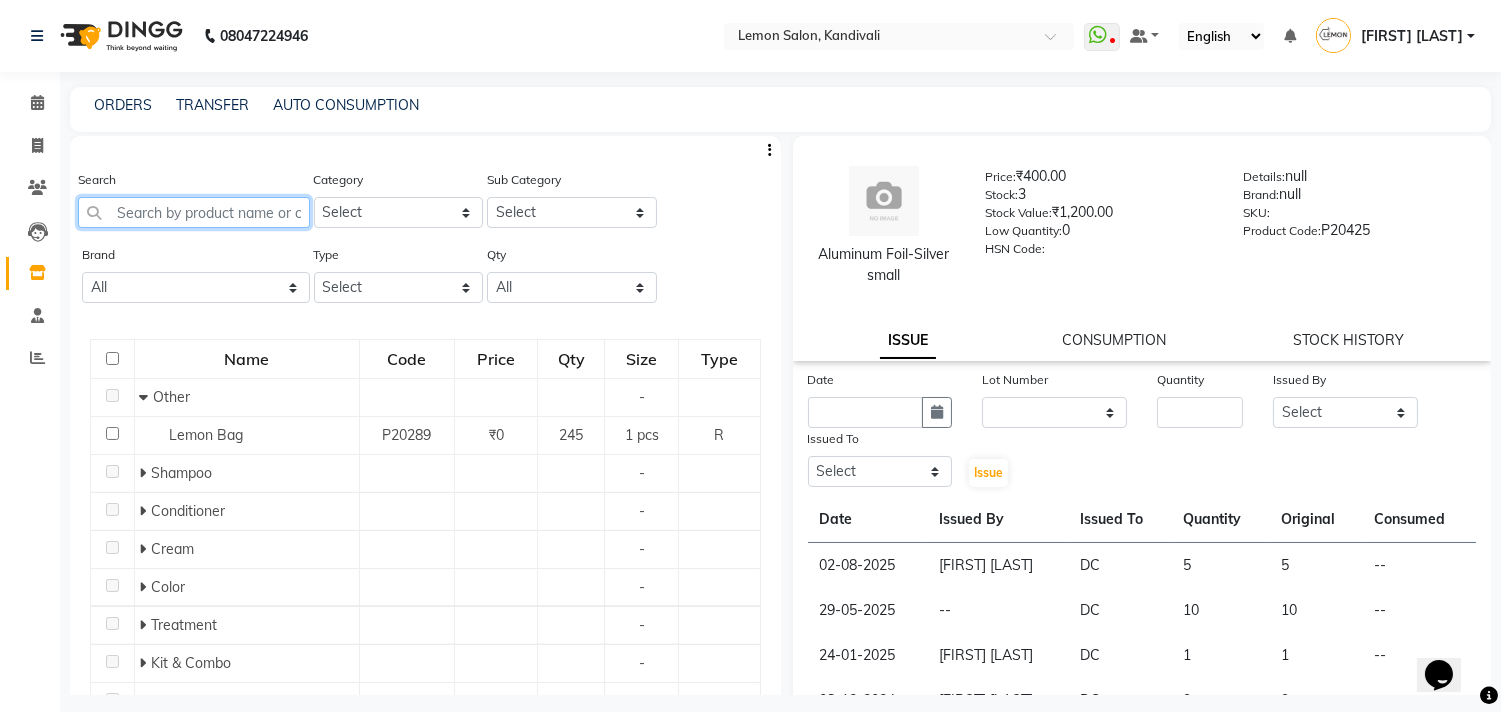 scroll, scrollTop: 0, scrollLeft: 0, axis: both 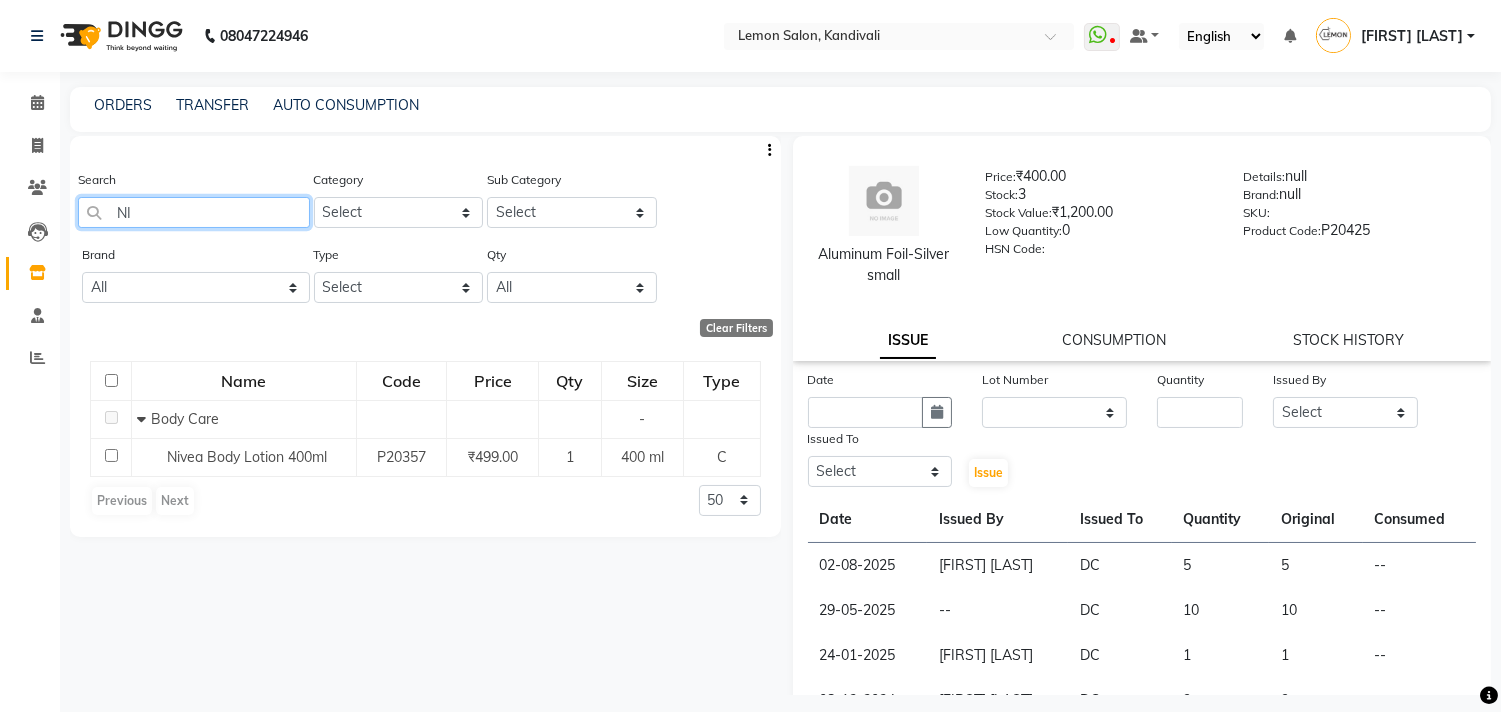 type on "N" 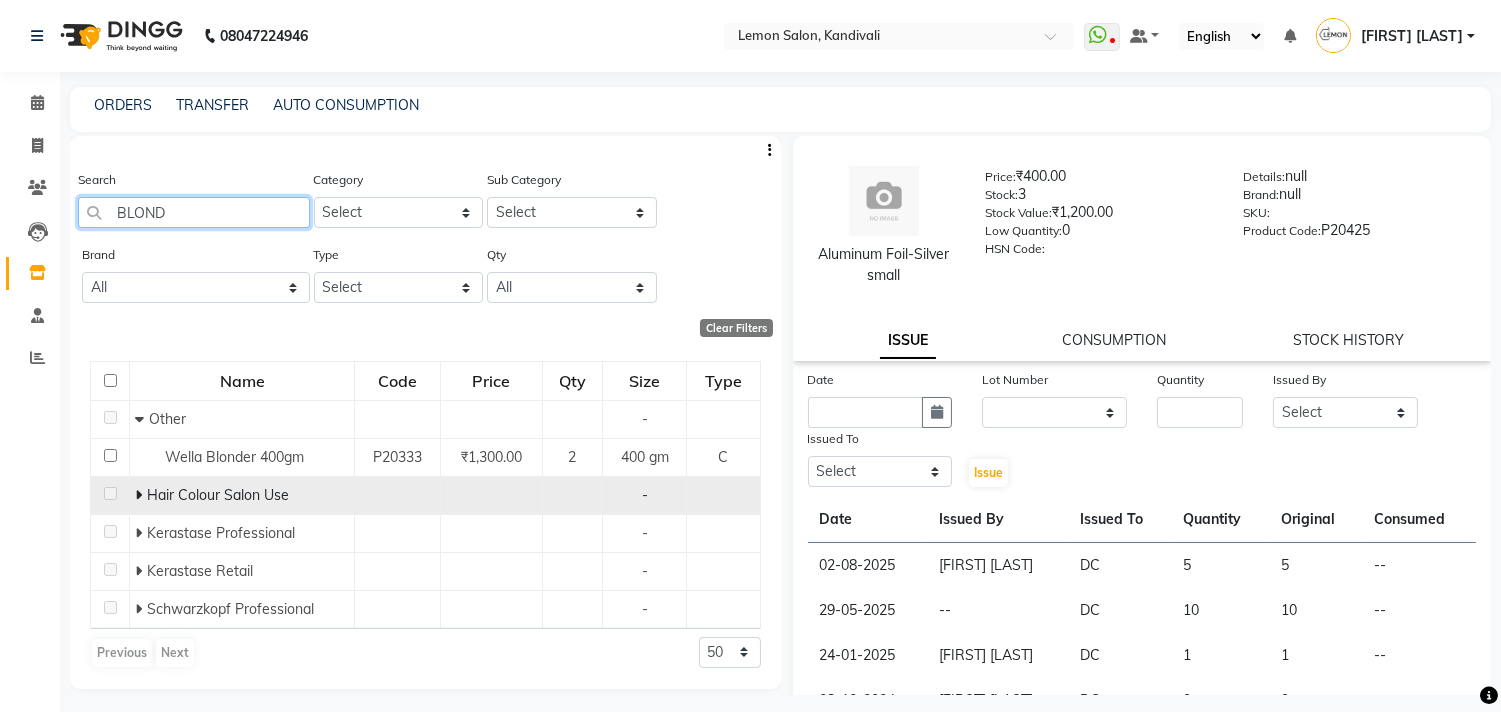 type on "BLOND" 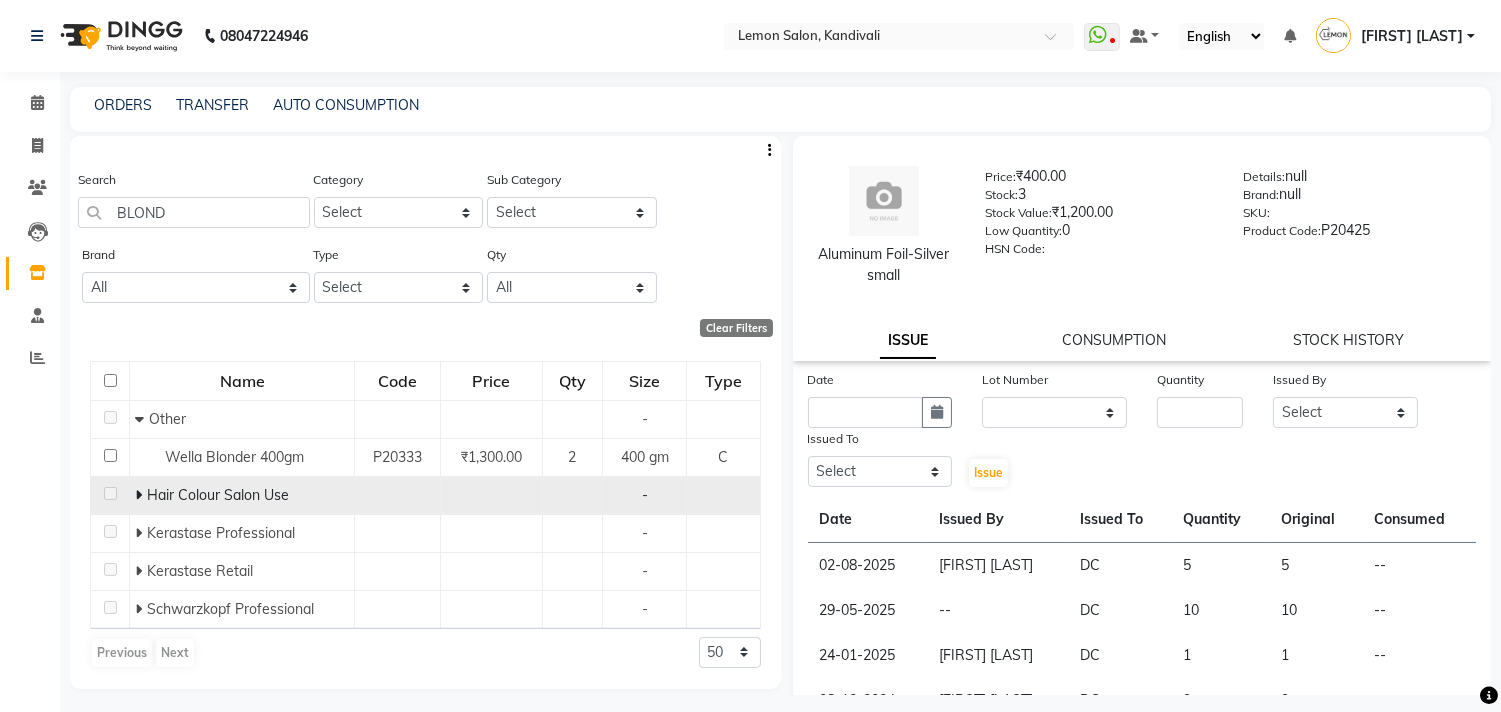 click 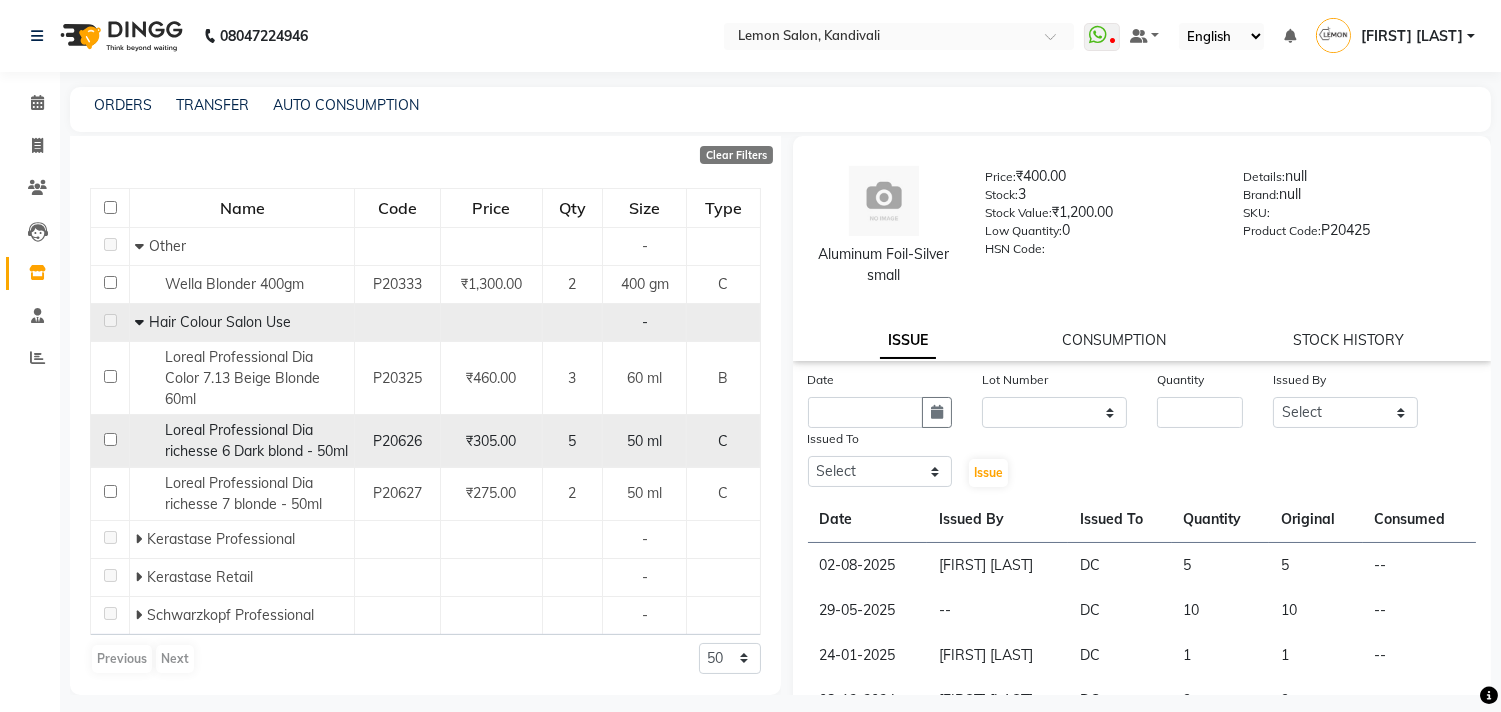 scroll, scrollTop: 0, scrollLeft: 0, axis: both 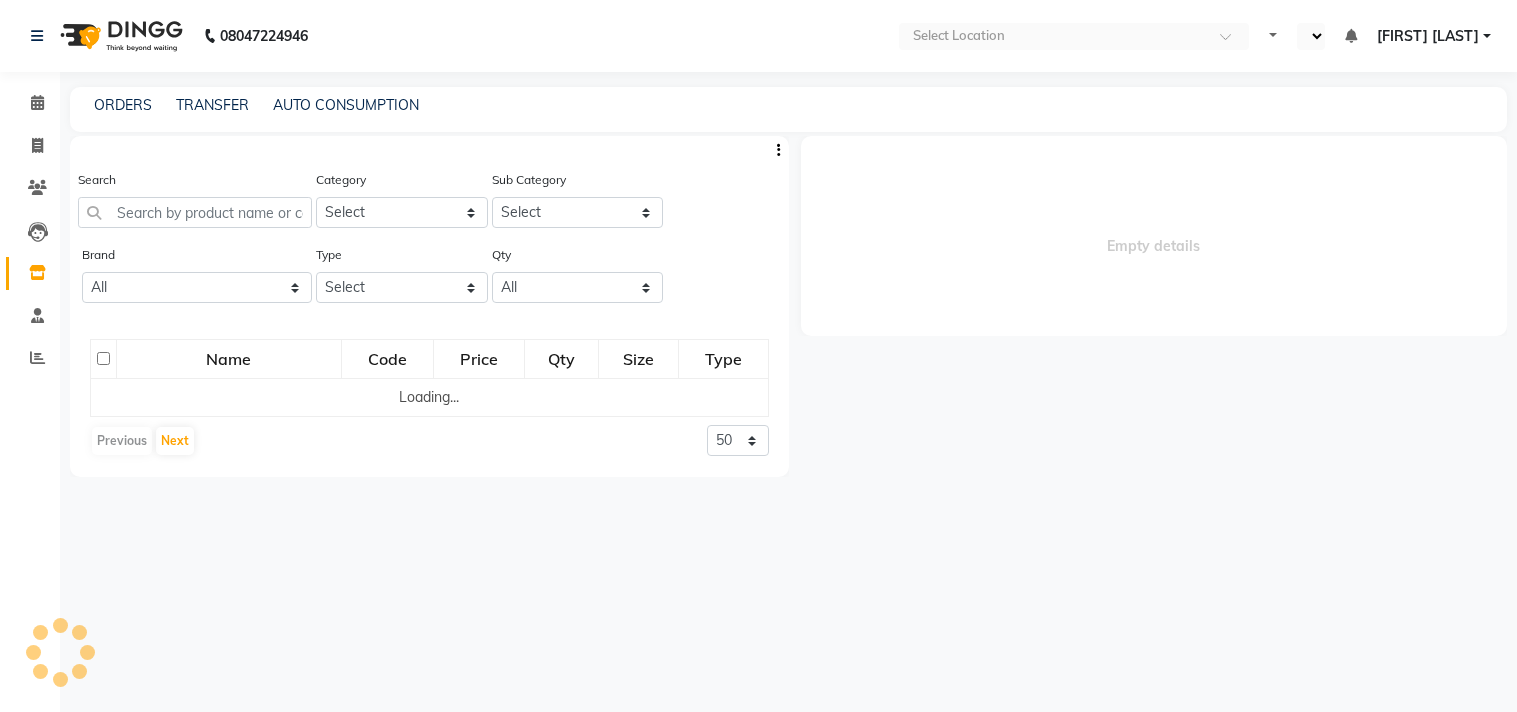 select on "en" 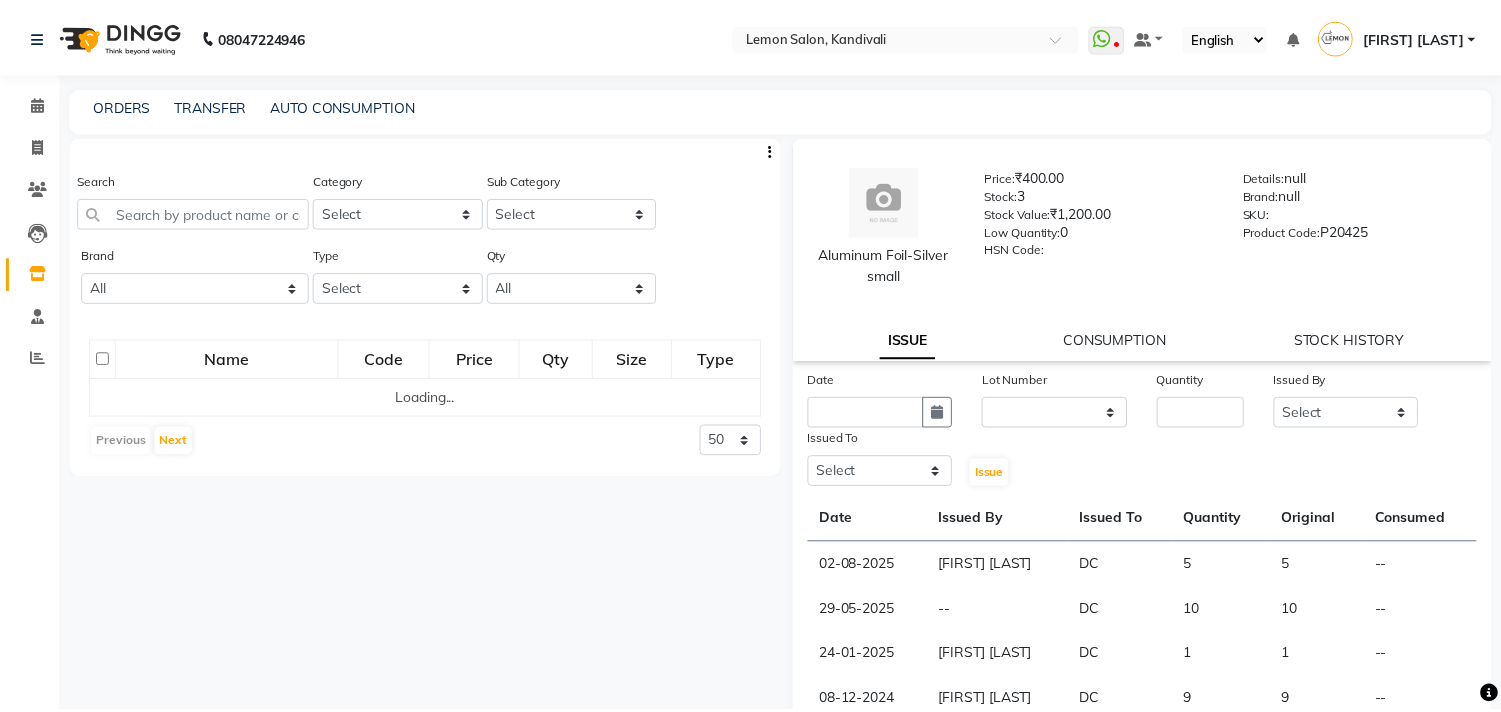 scroll, scrollTop: 0, scrollLeft: 0, axis: both 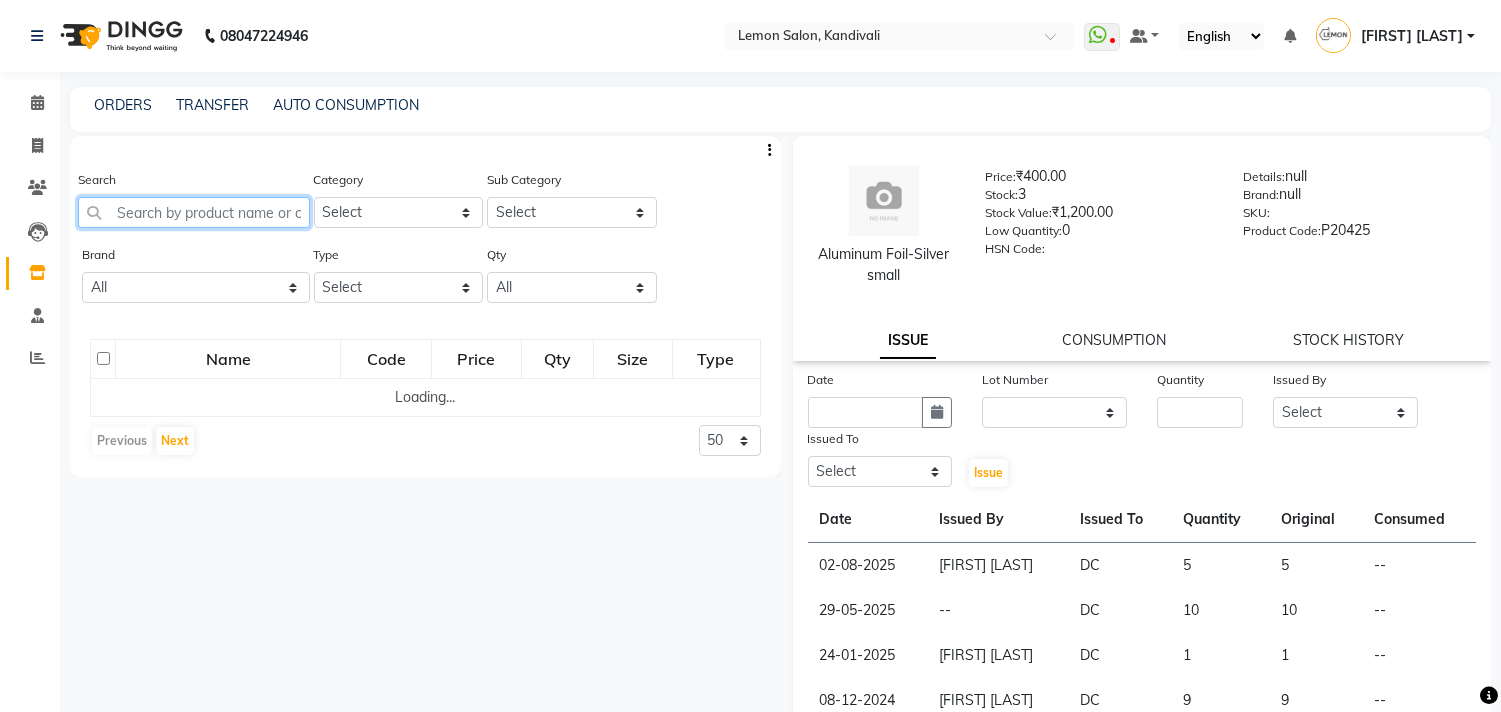 click 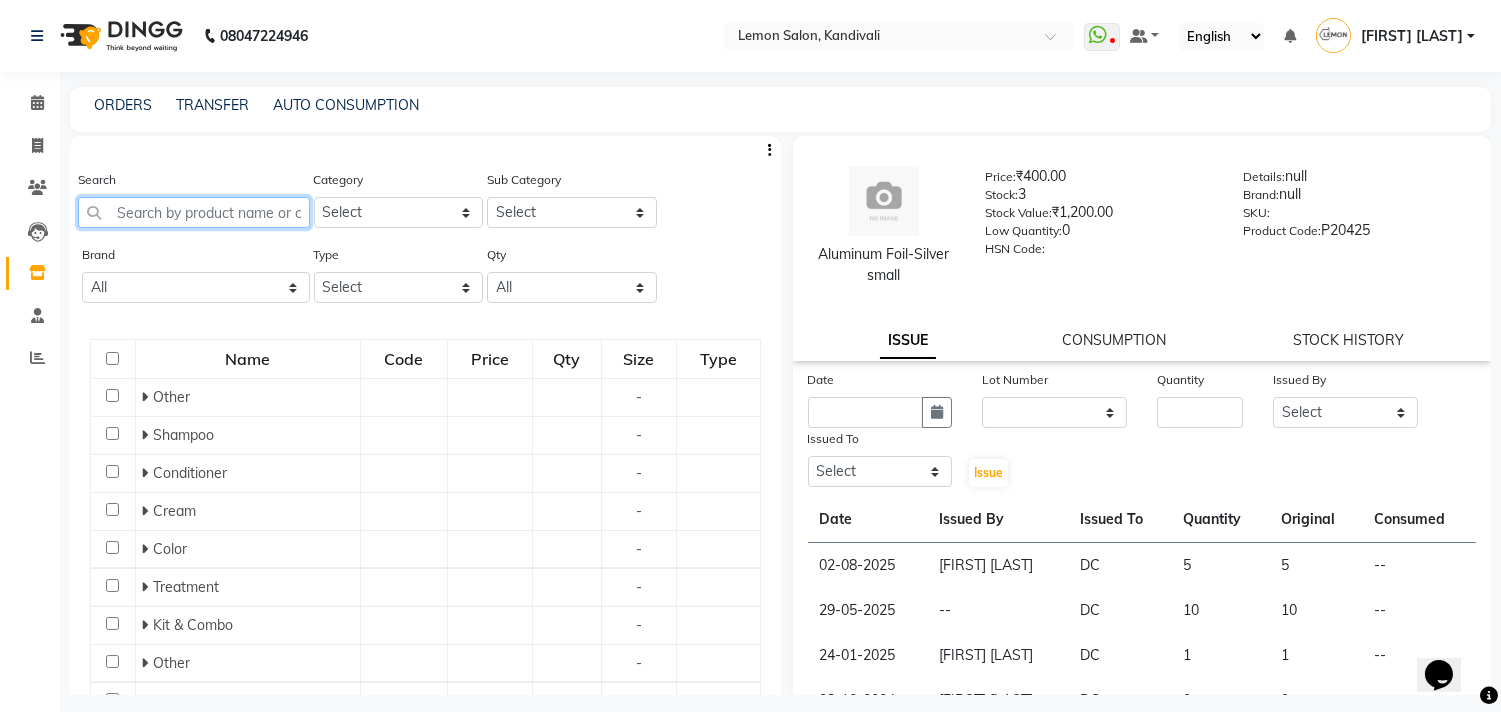 scroll, scrollTop: 0, scrollLeft: 0, axis: both 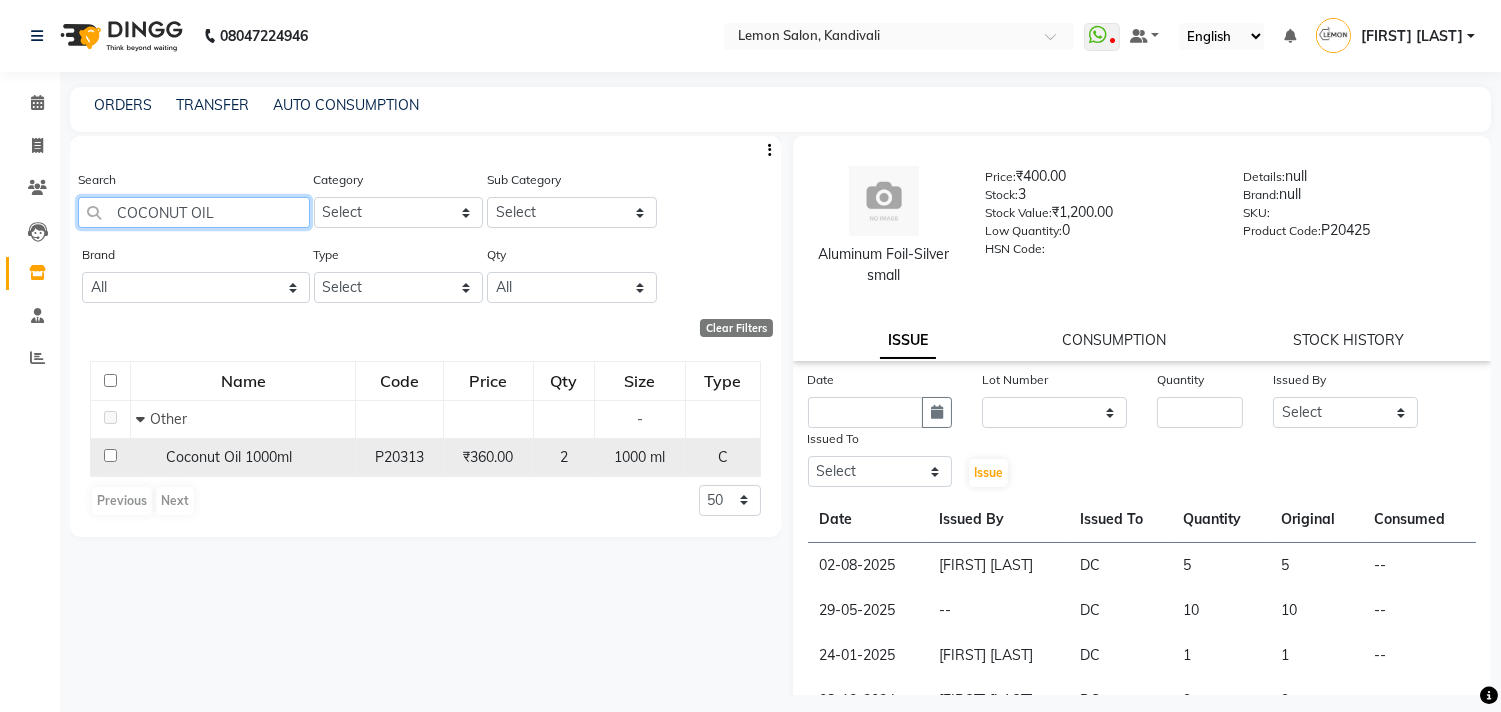 type on "COCONUT OIL" 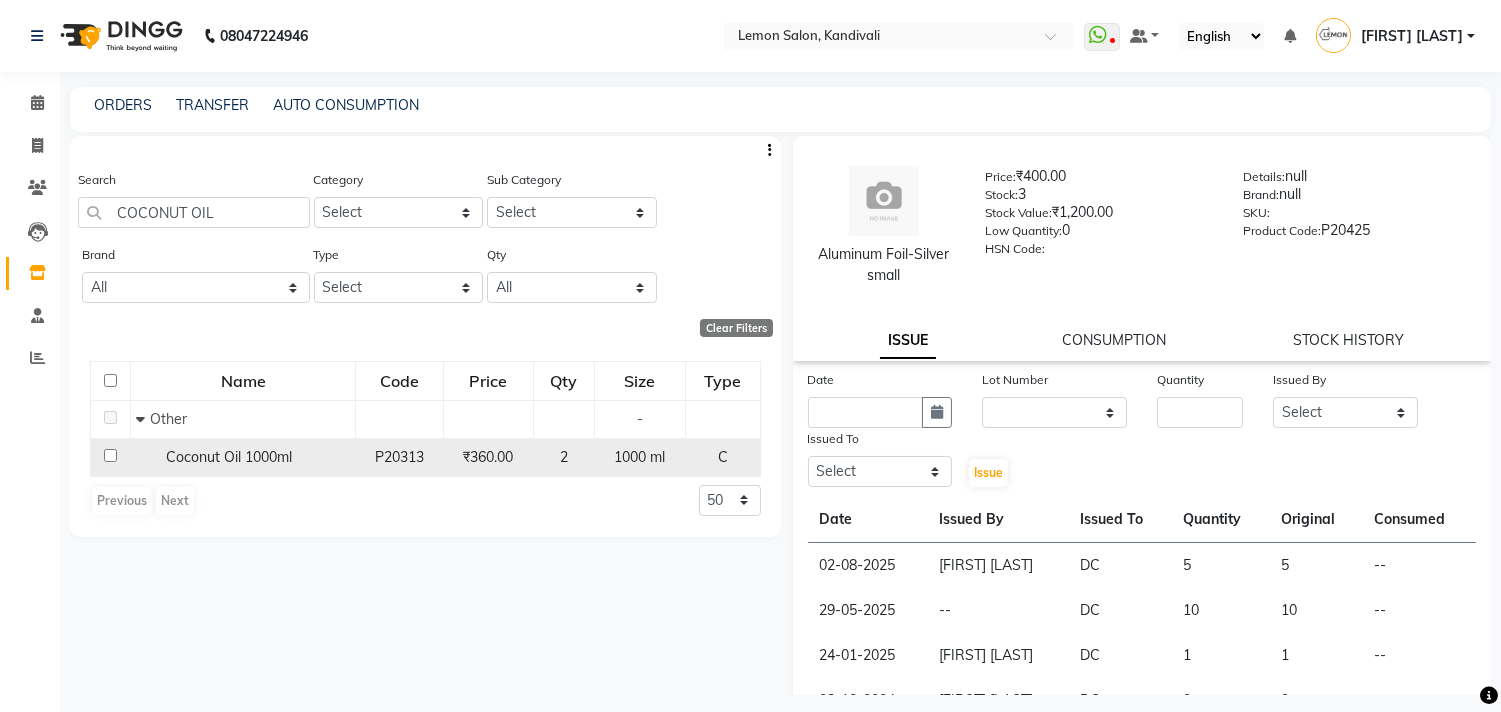 click 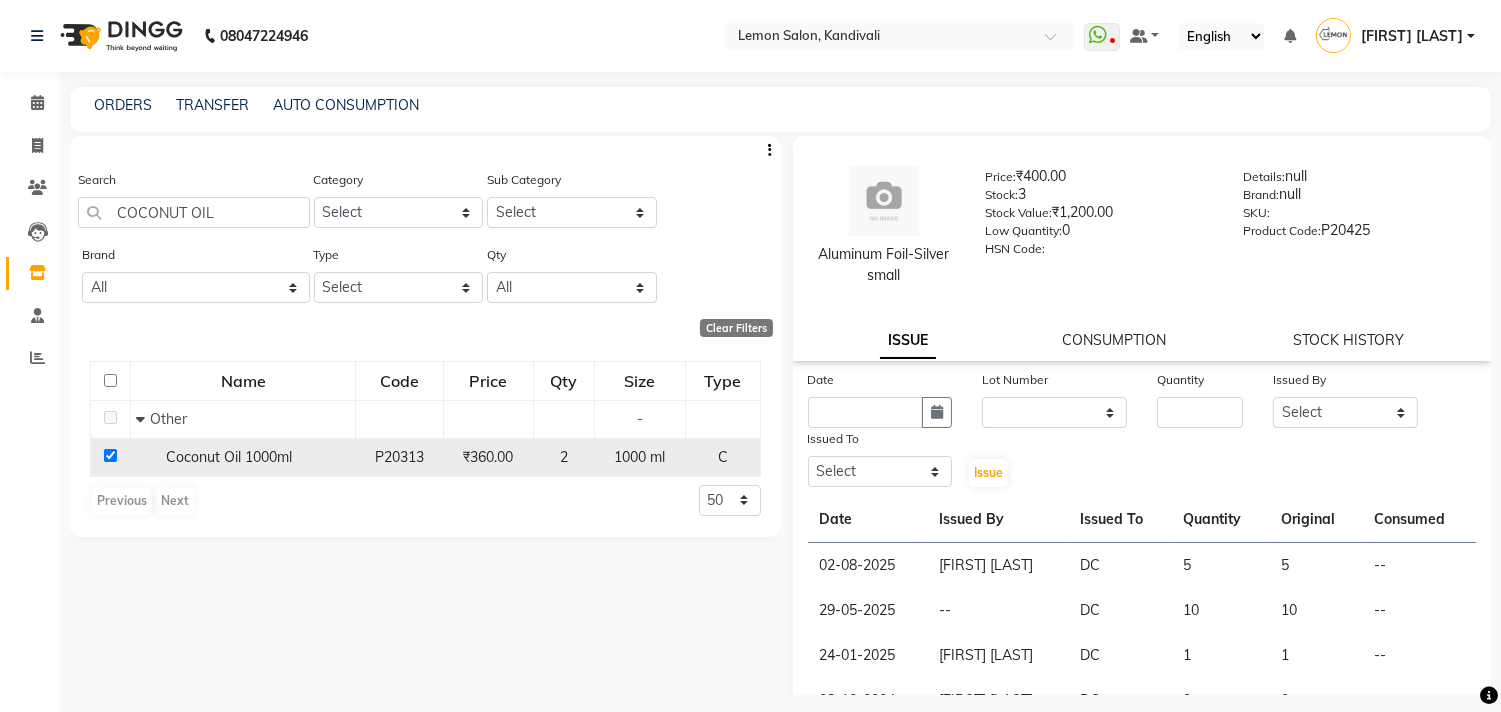 checkbox on "true" 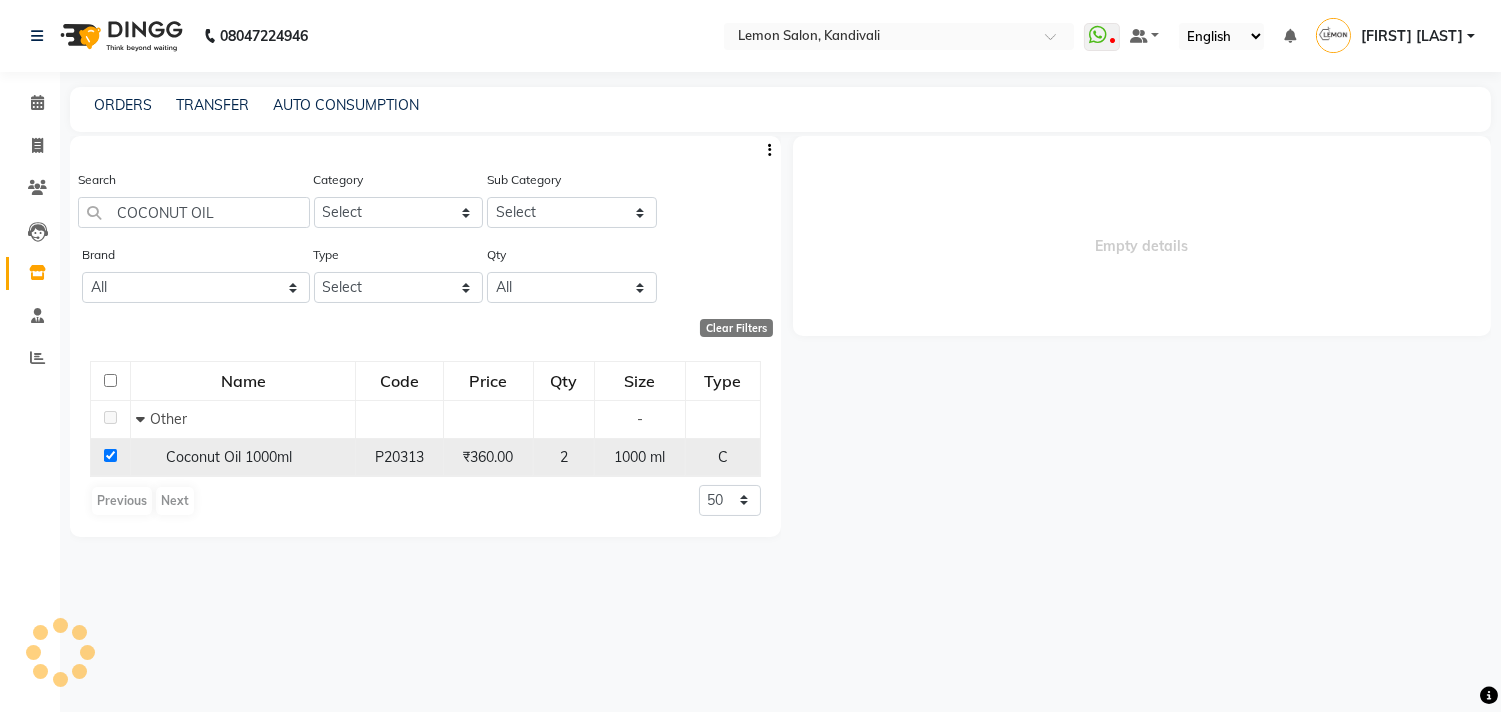 select 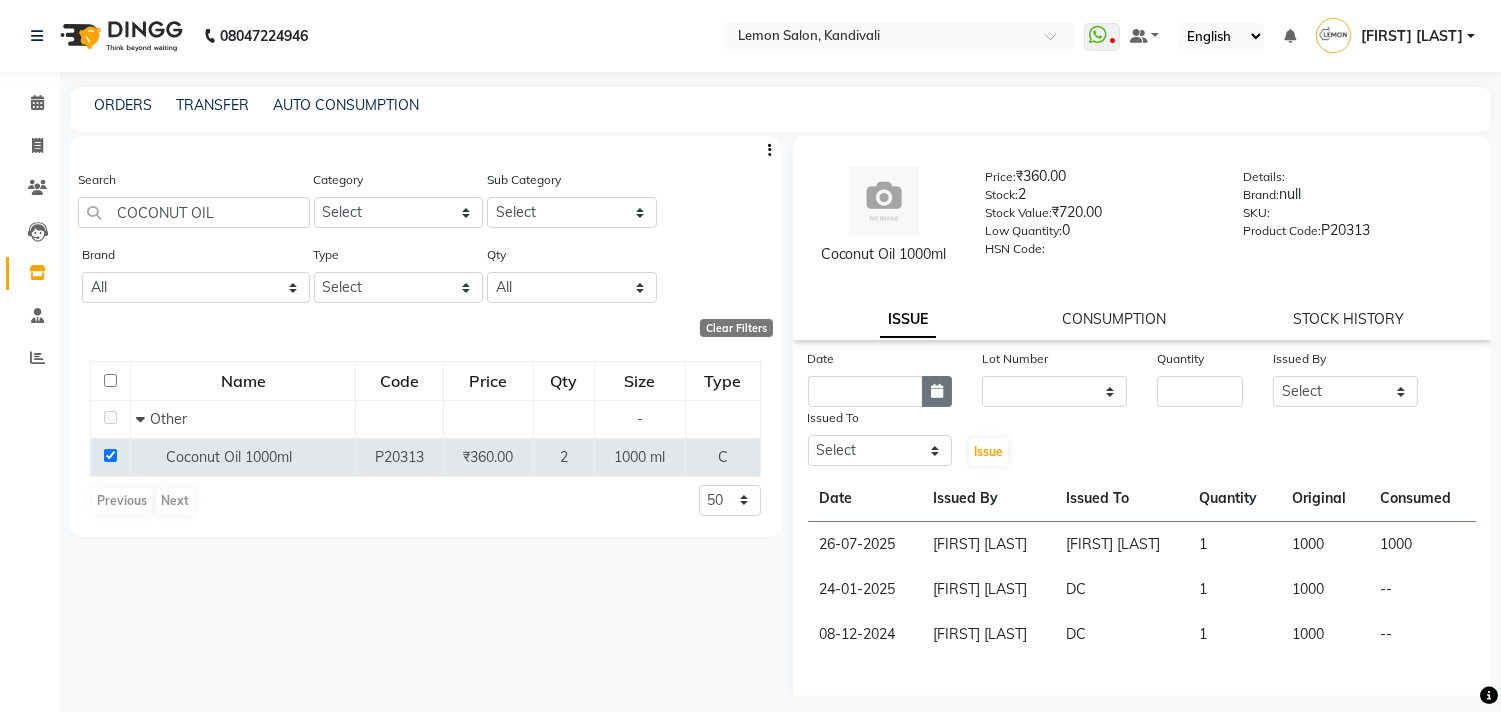 click 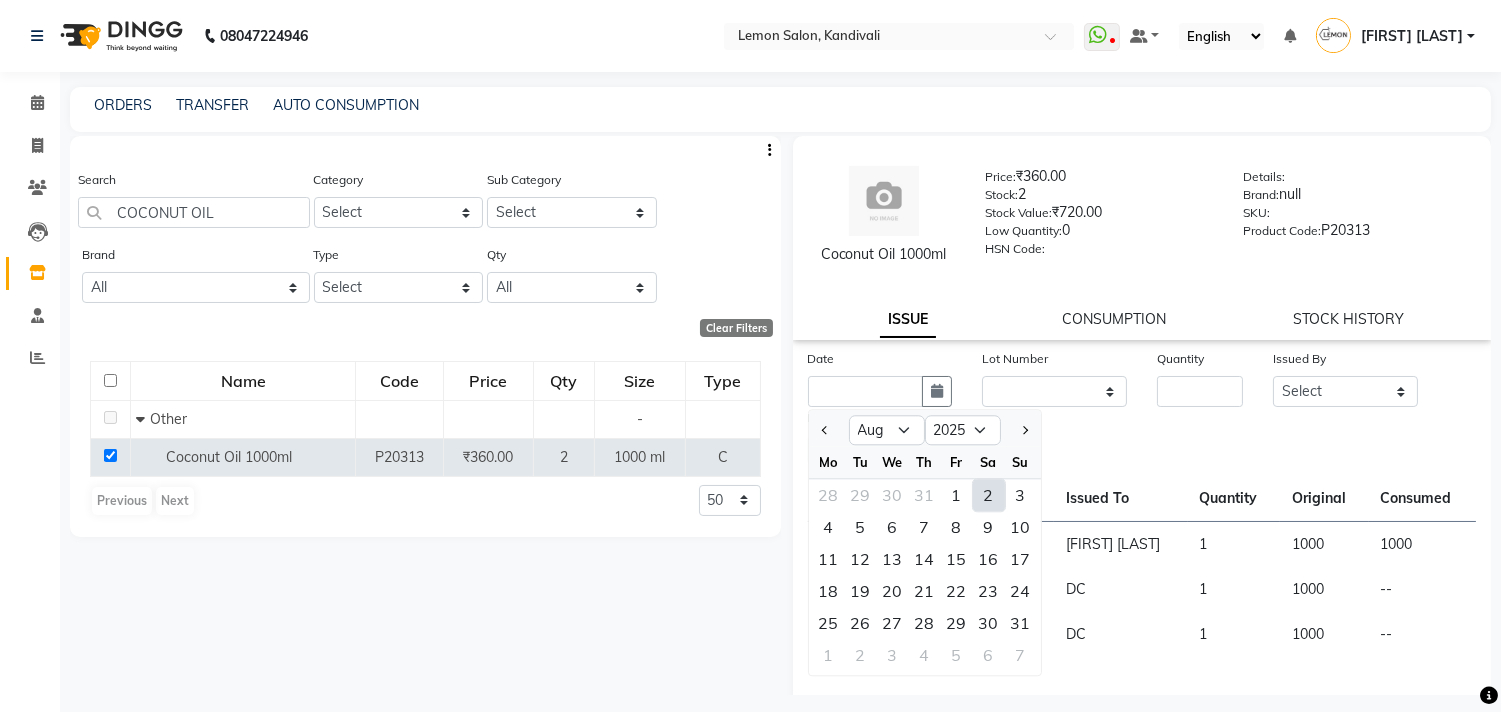 drag, startPoint x: 988, startPoint y: 492, endPoint x: 1016, endPoint y: 403, distance: 93.30059 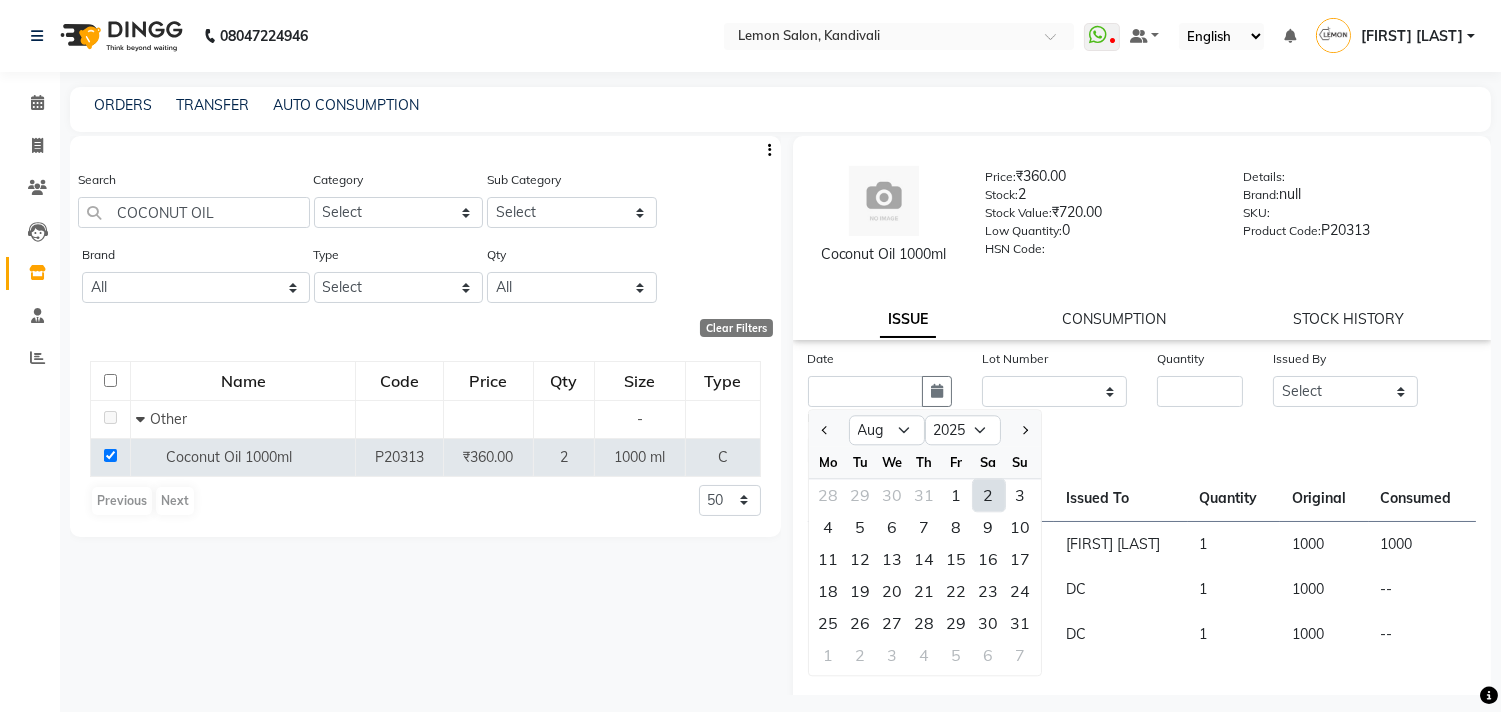 click on "2" 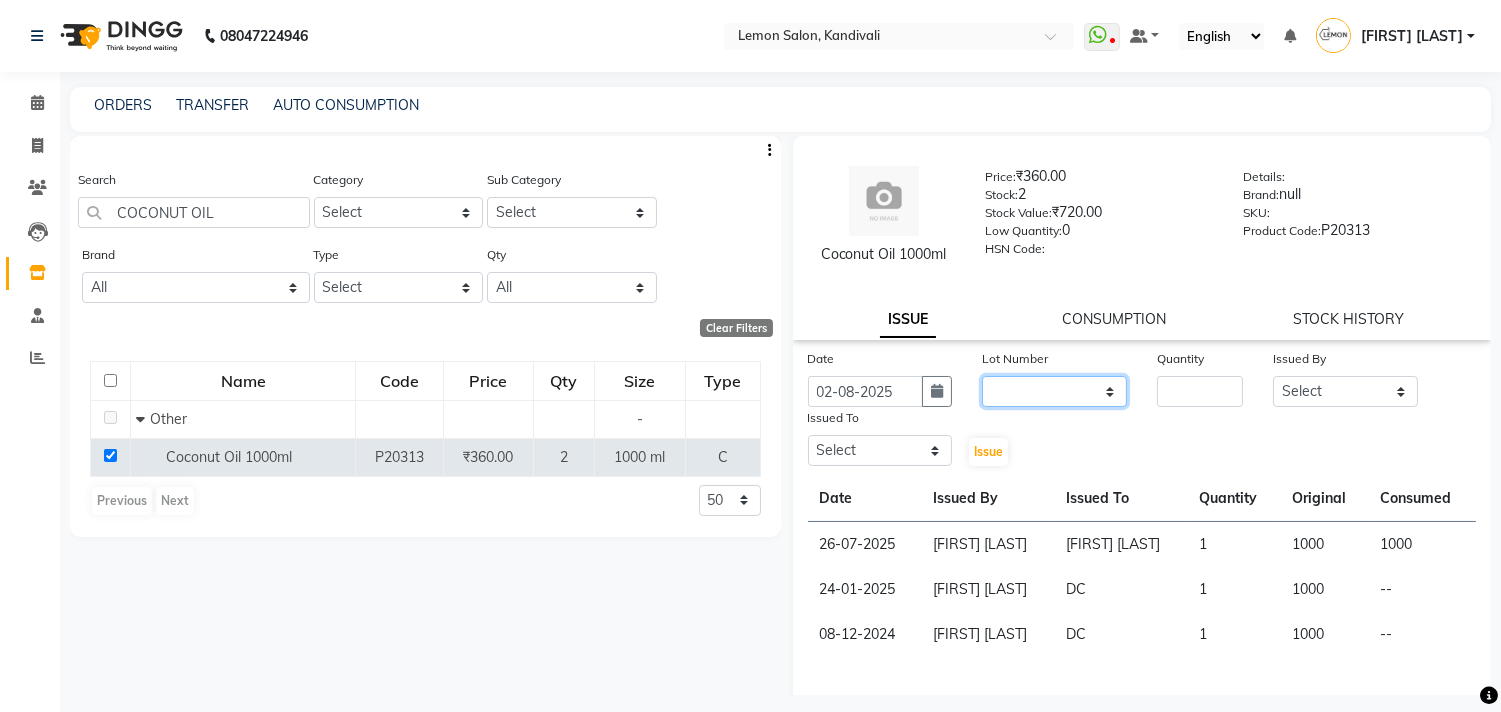 click on "None" 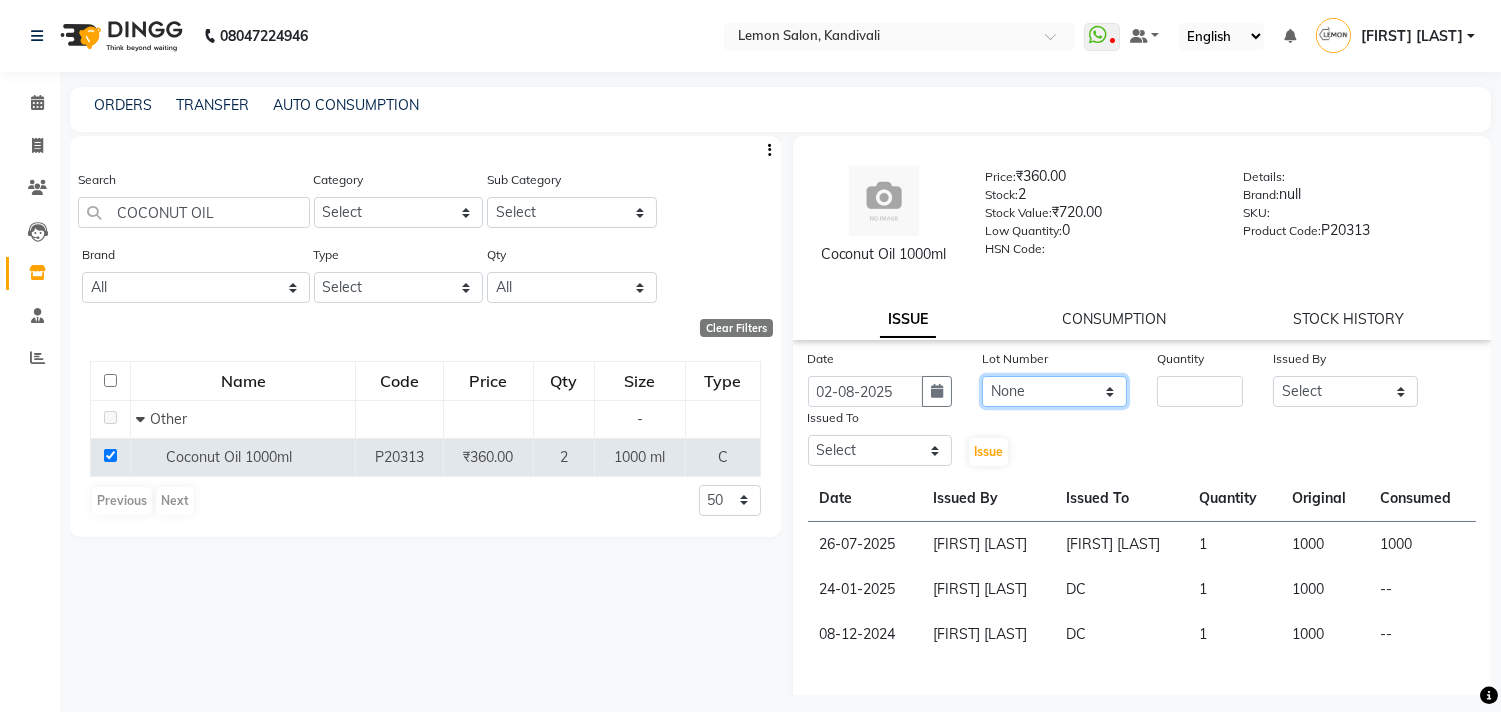 click on "None" 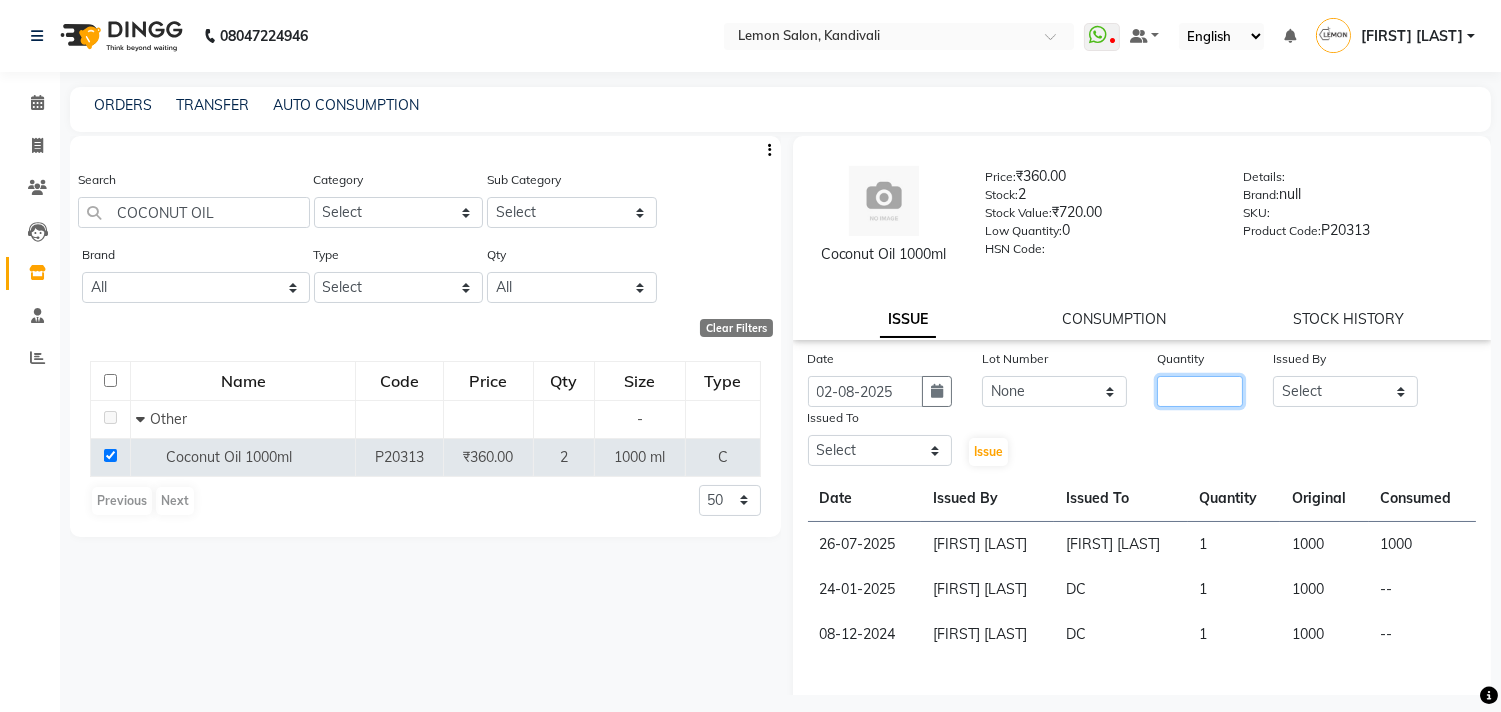click 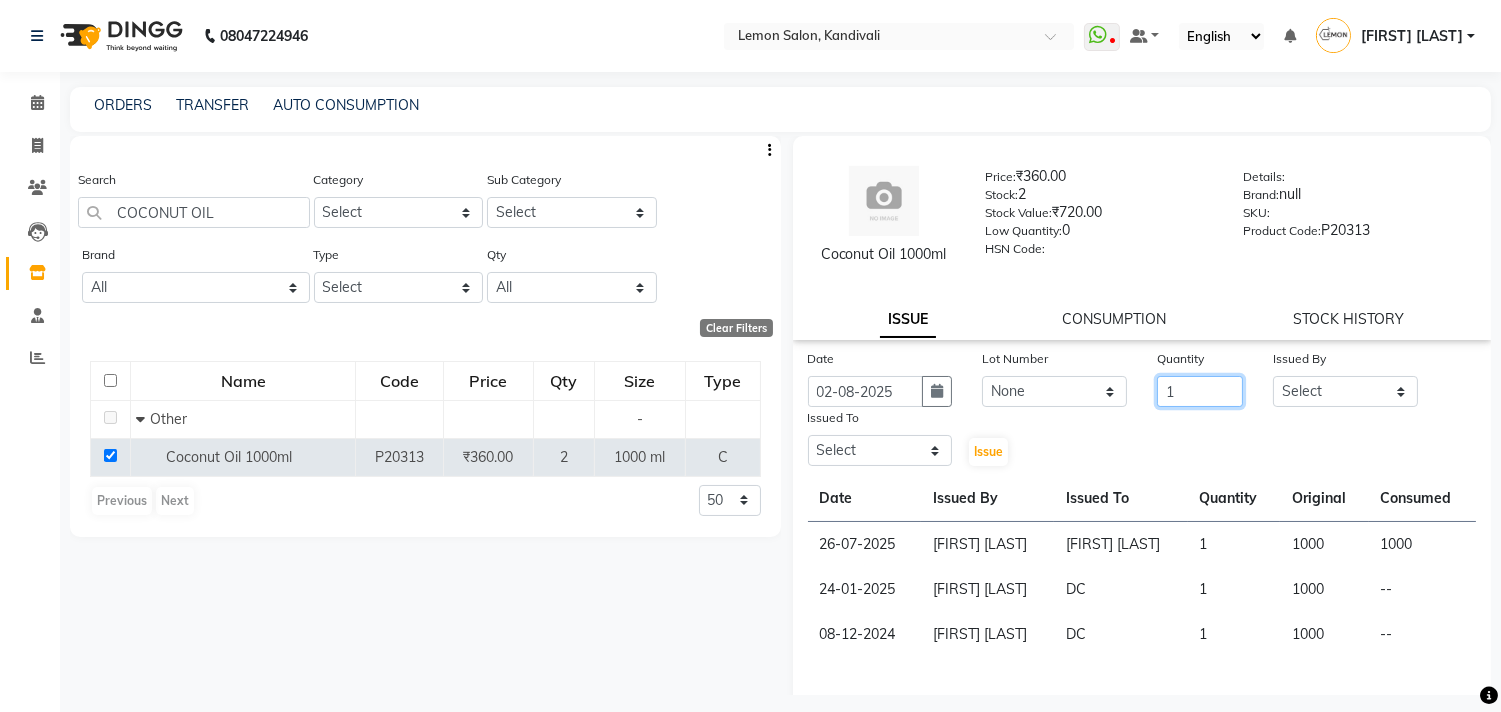type on "1" 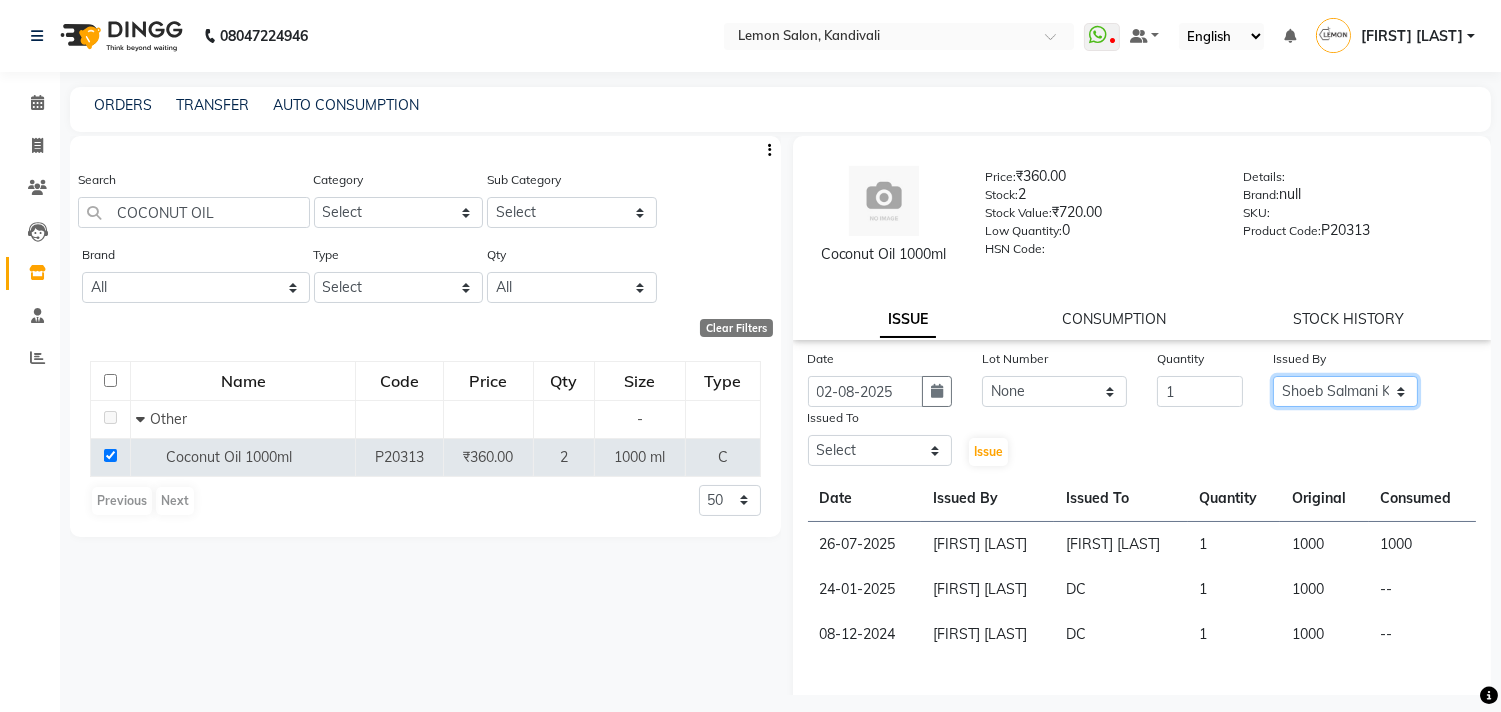 select on "8819" 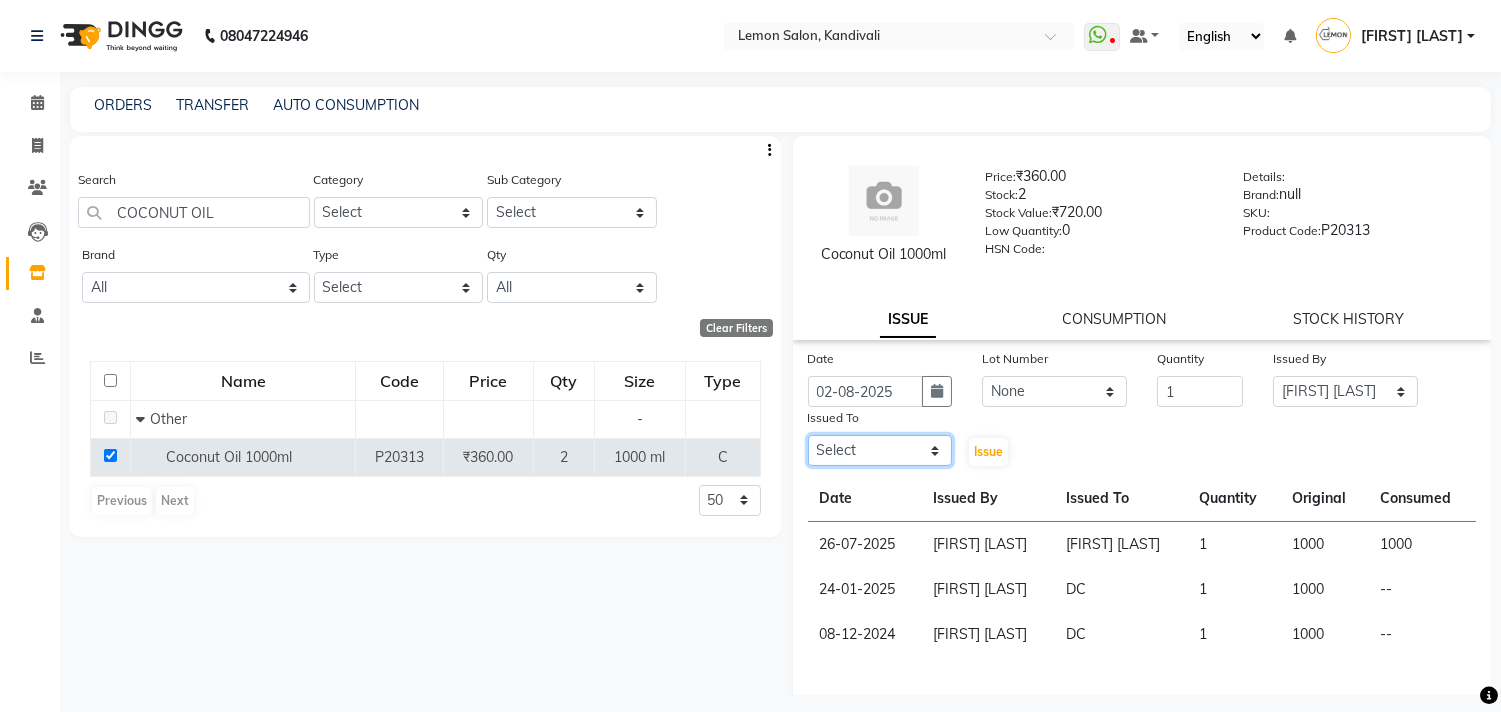 click on "Select Alam [FIRST] [LAST] DC [FIRST] [LAST] [FIRST] [LAST] [FIRST] [LAST] [FIRST] [LAST] [CITY] [FIRST] [LAST] [FIRST] [LAST]" 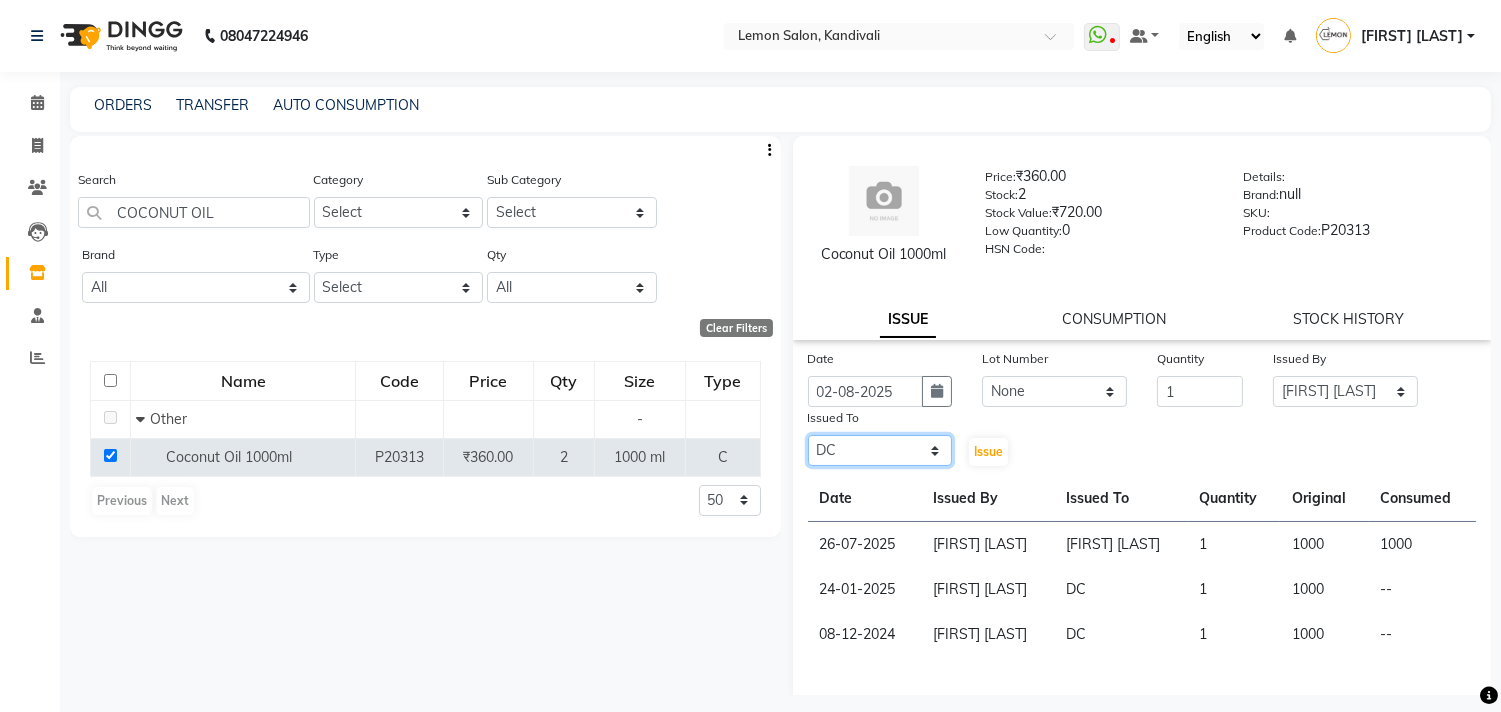 click on "Select Alam [FIRST] [LAST] DC [FIRST] [LAST] [FIRST] [LAST] [FIRST] [LAST] [FIRST] [LAST] [CITY] [FIRST] [LAST] [FIRST] [LAST]" 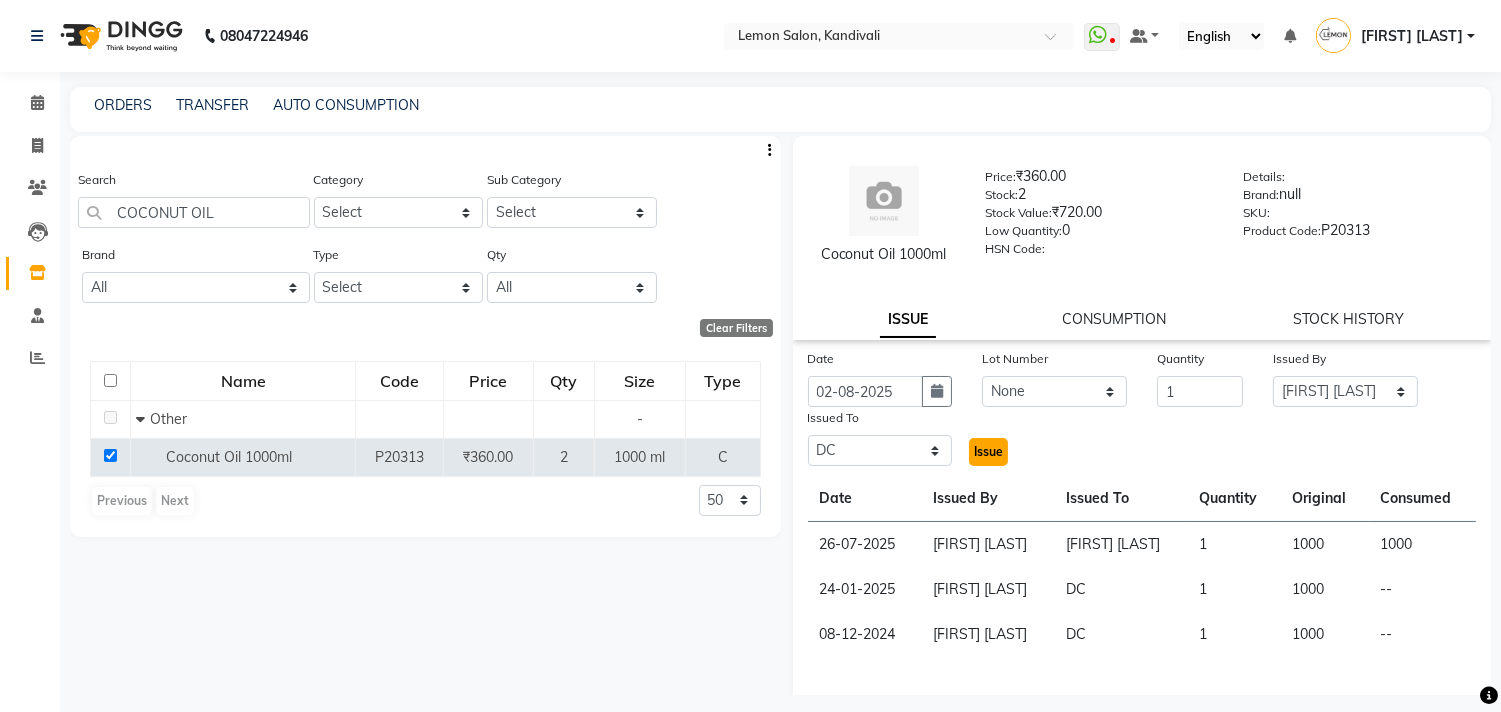 click on "Issue" 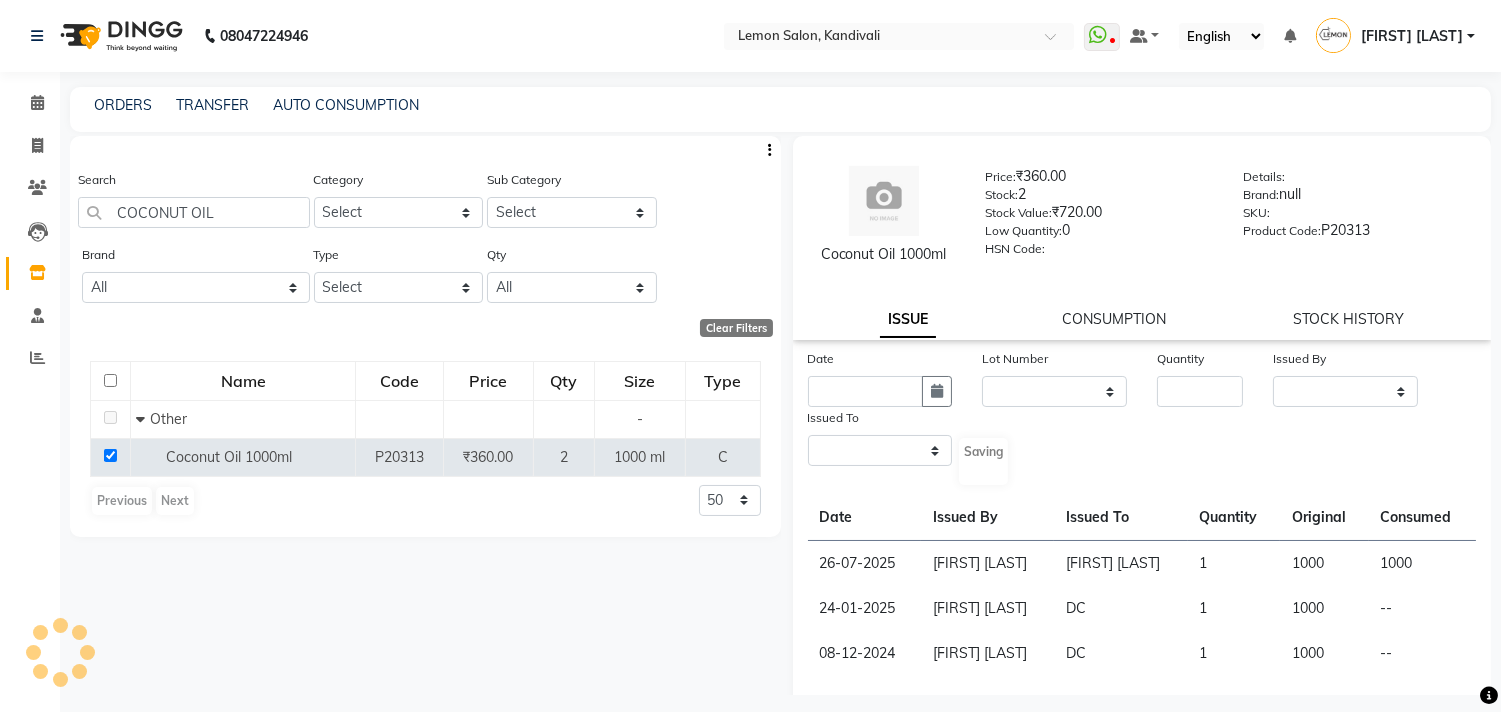 select 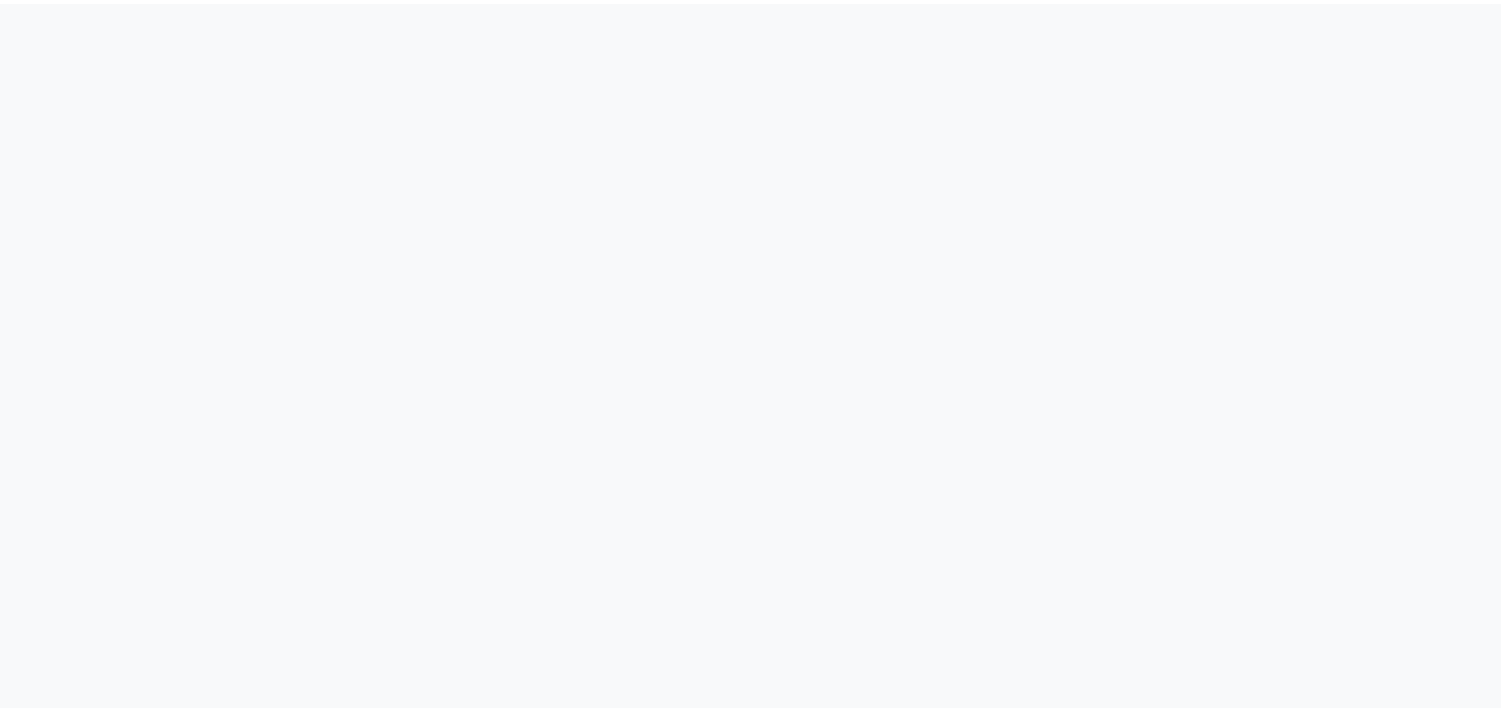 scroll, scrollTop: 0, scrollLeft: 0, axis: both 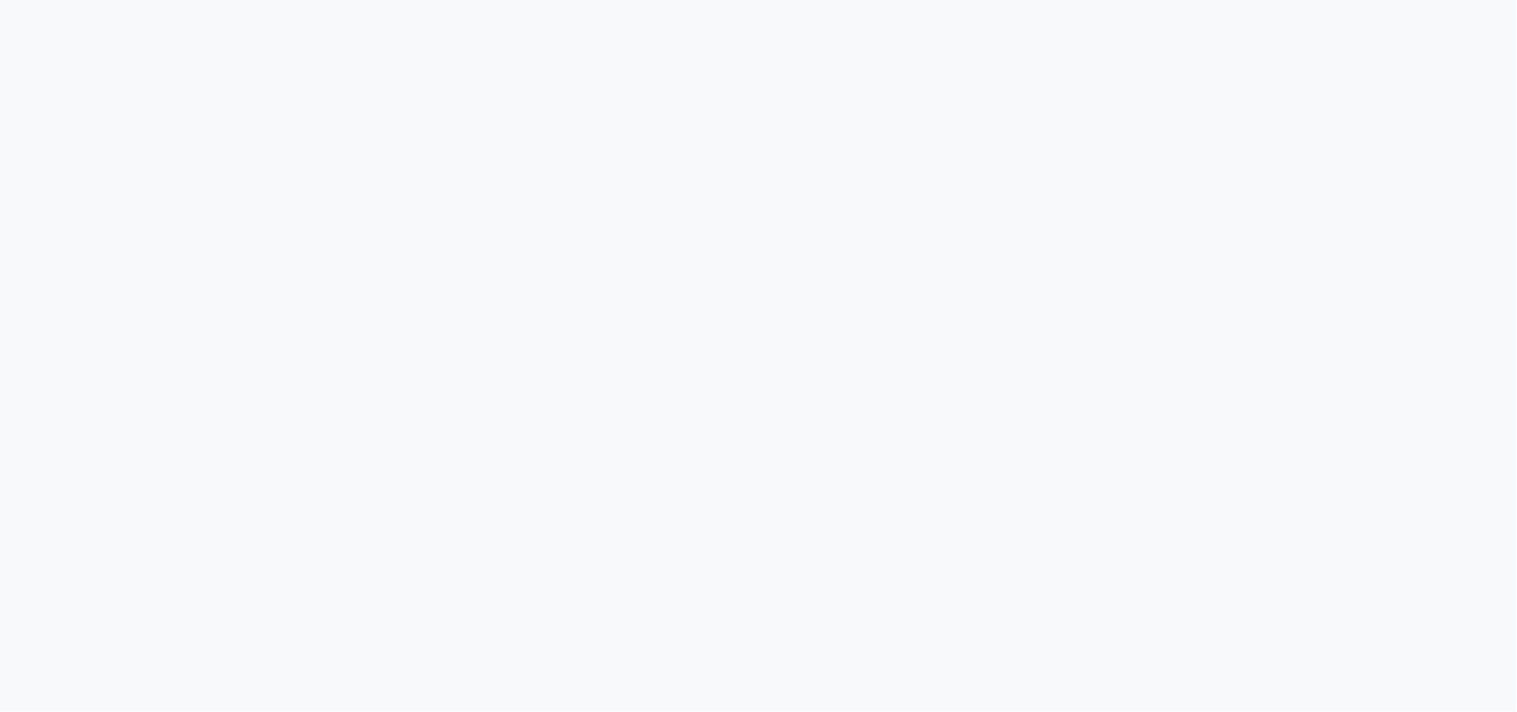 select 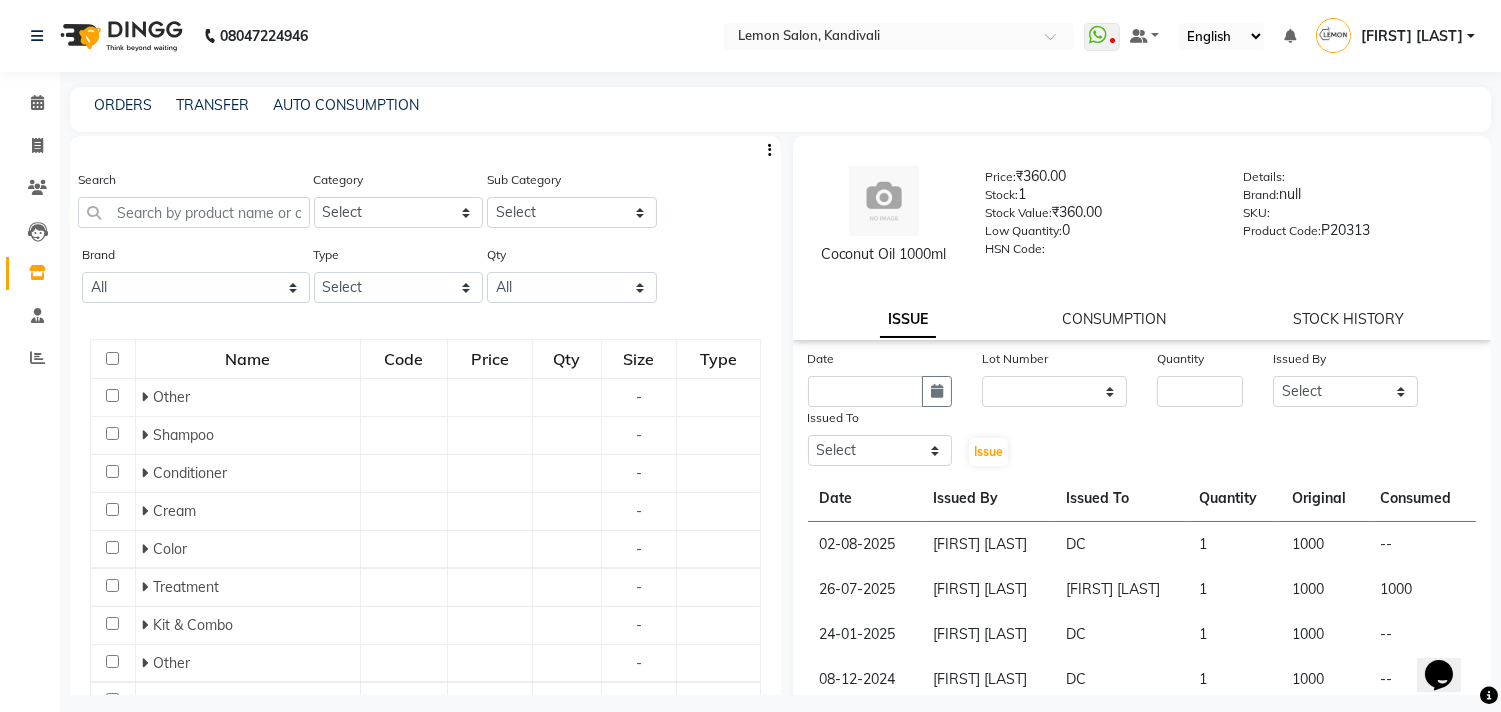 scroll, scrollTop: 0, scrollLeft: 0, axis: both 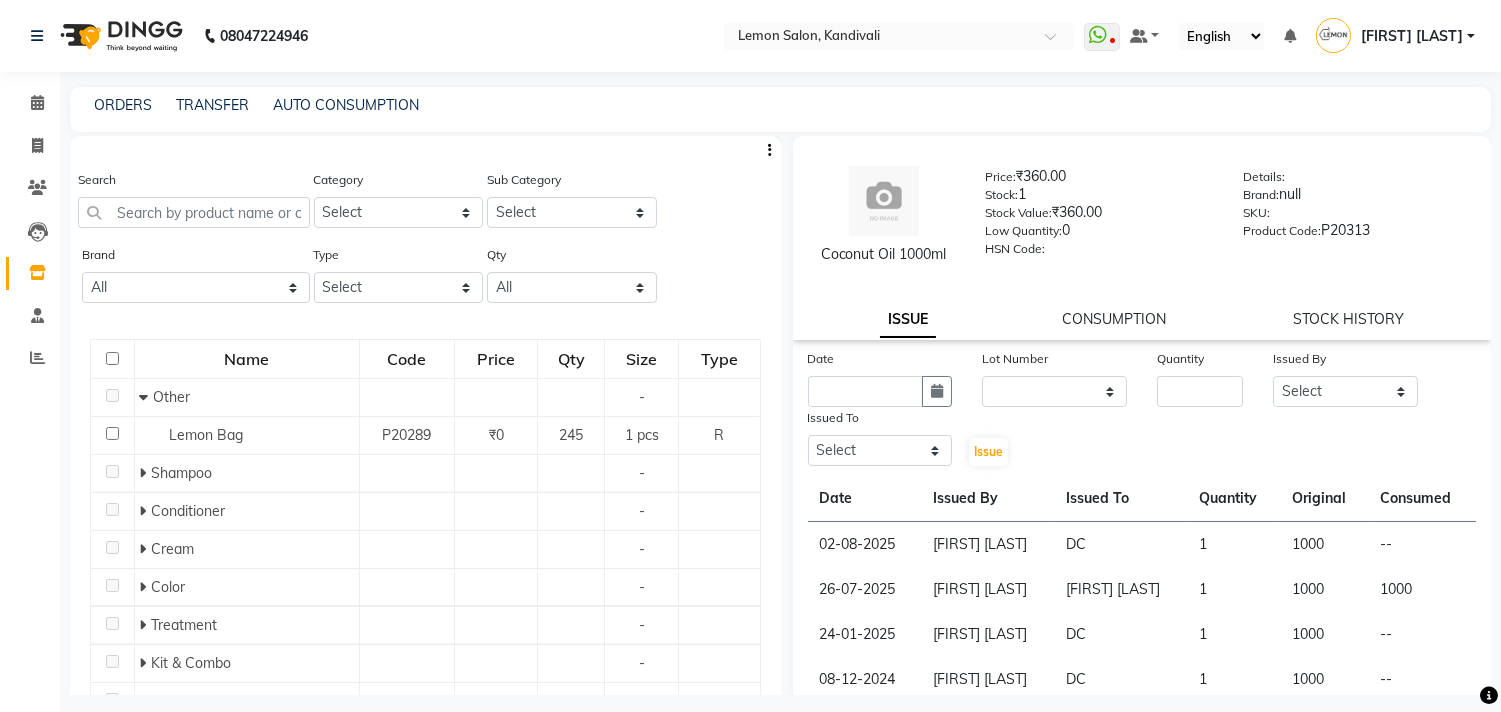 click on "Search" 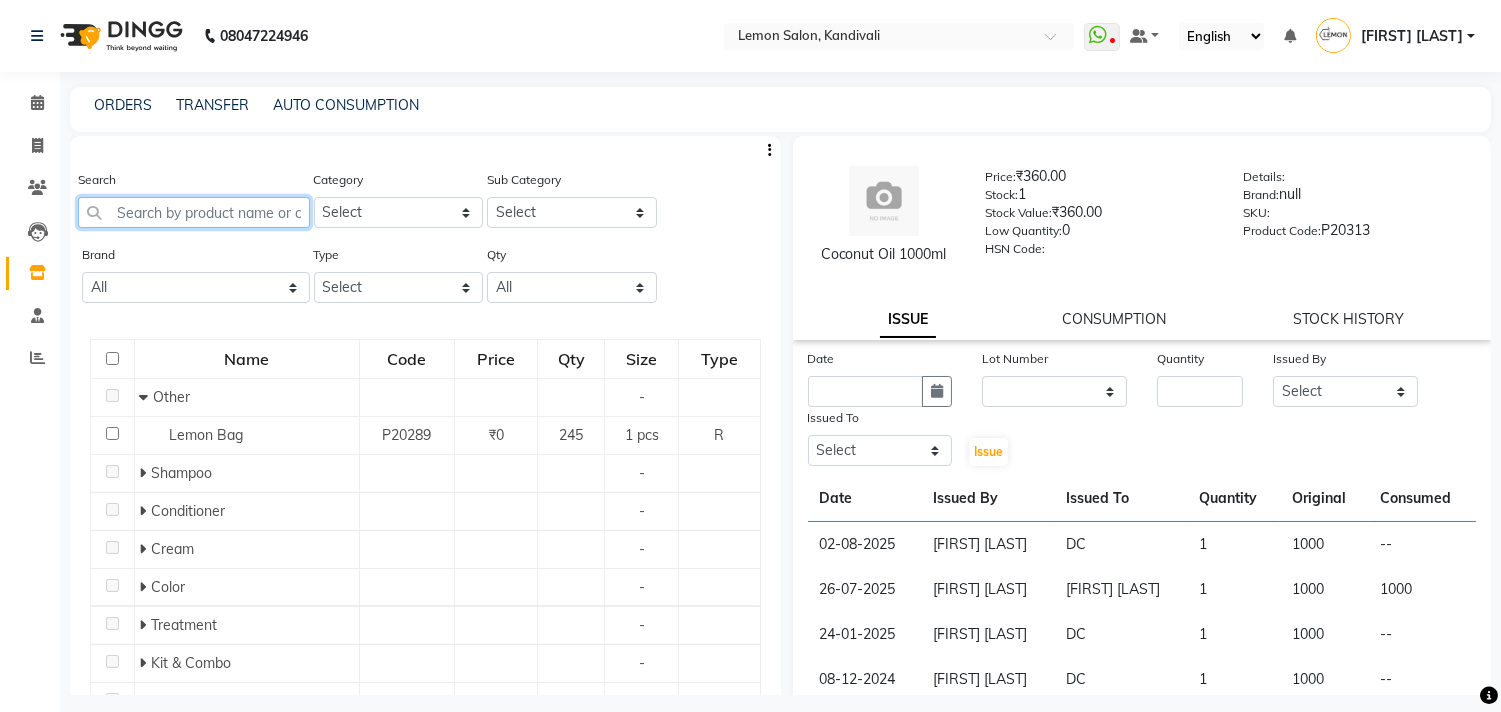 click 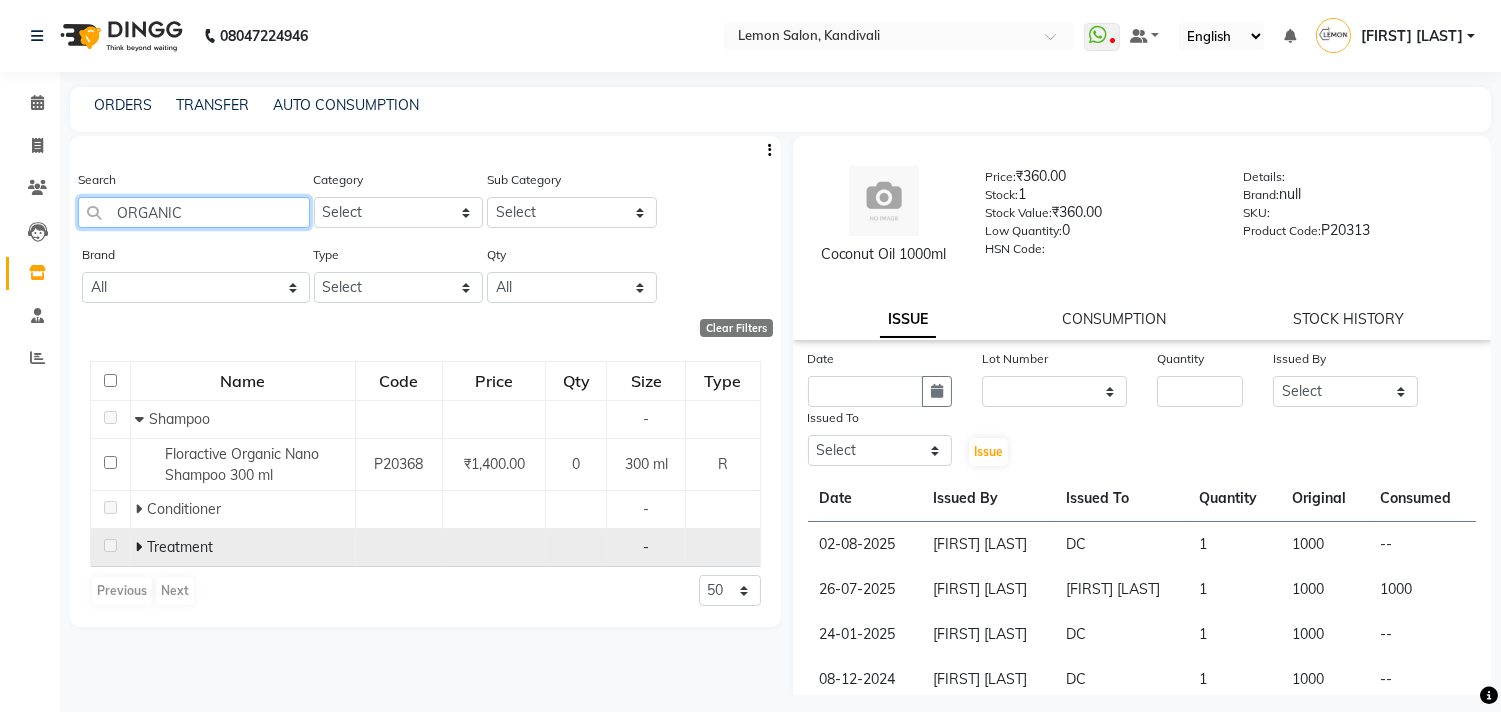 type on "ORGANIC" 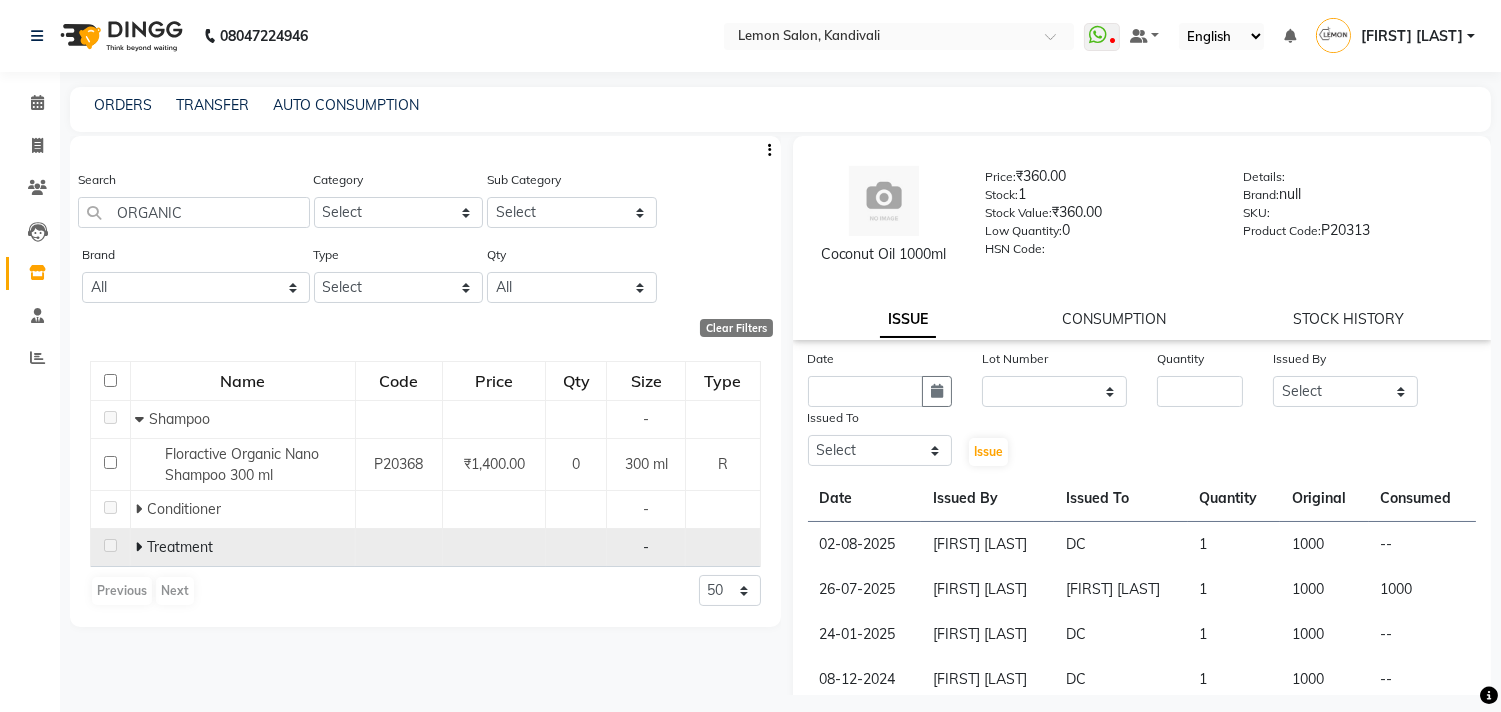 click 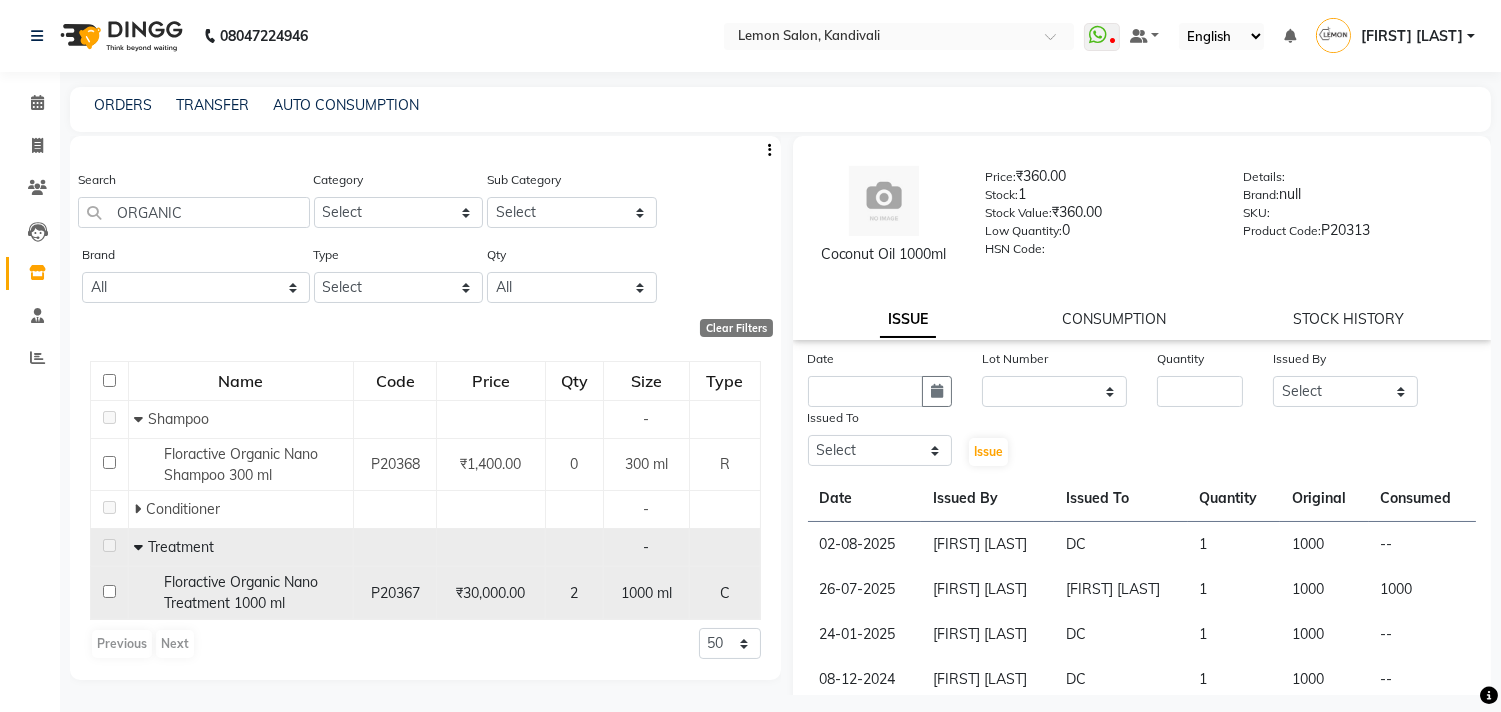 click 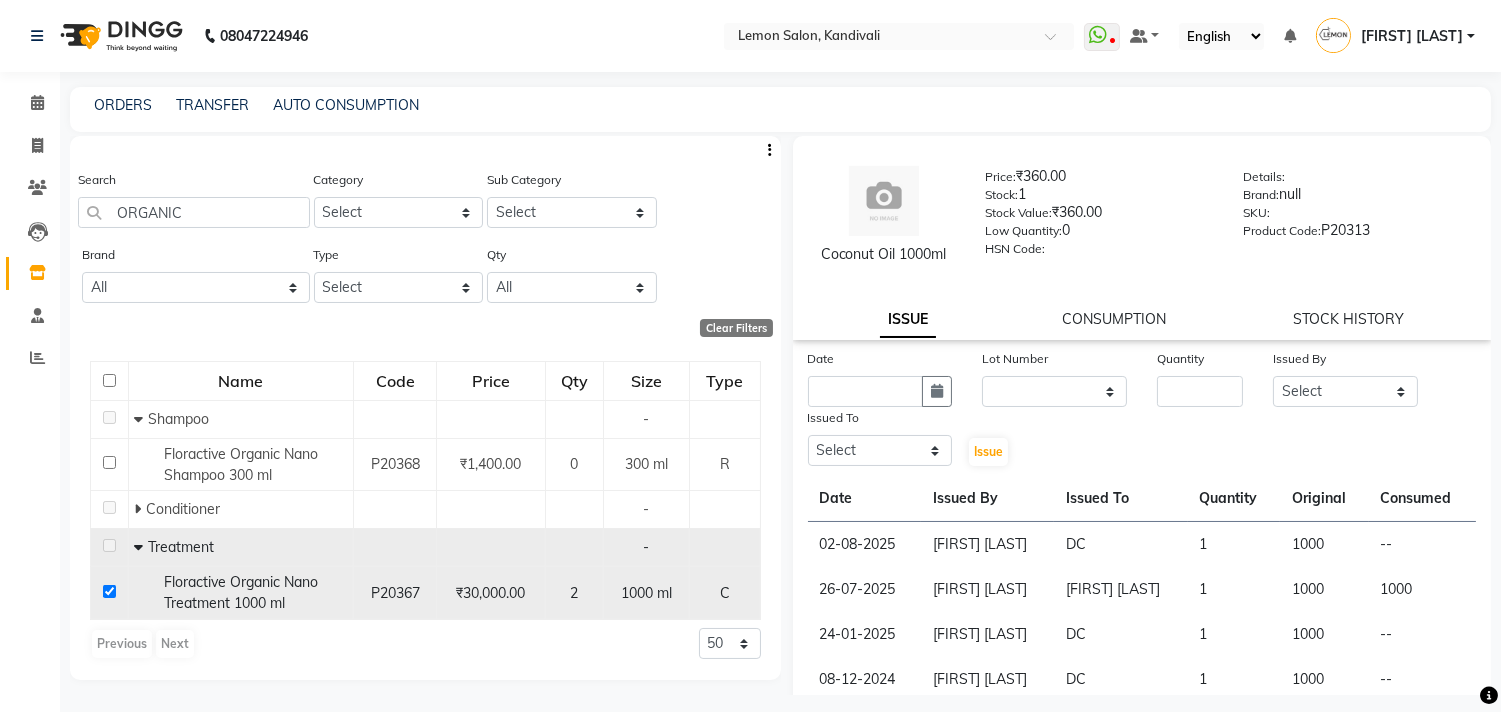 checkbox on "true" 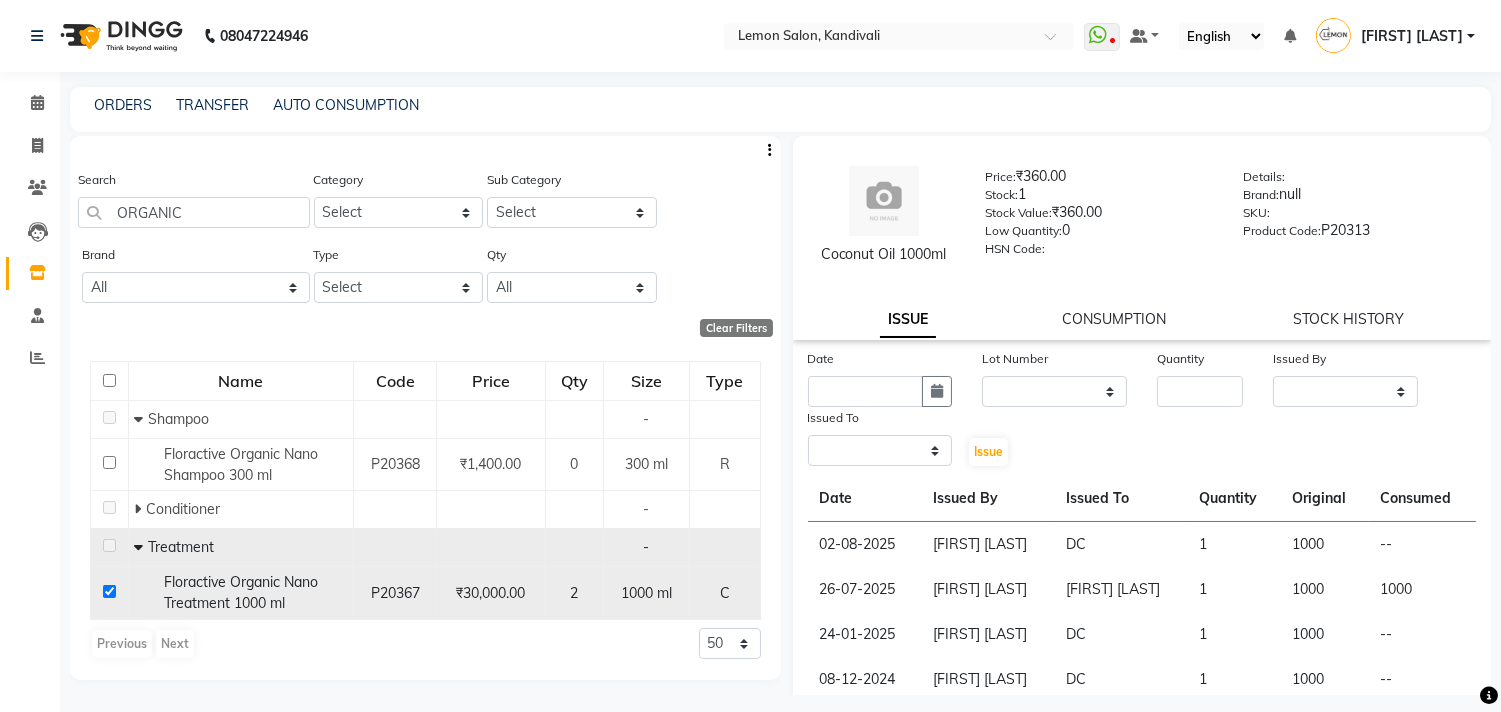 select 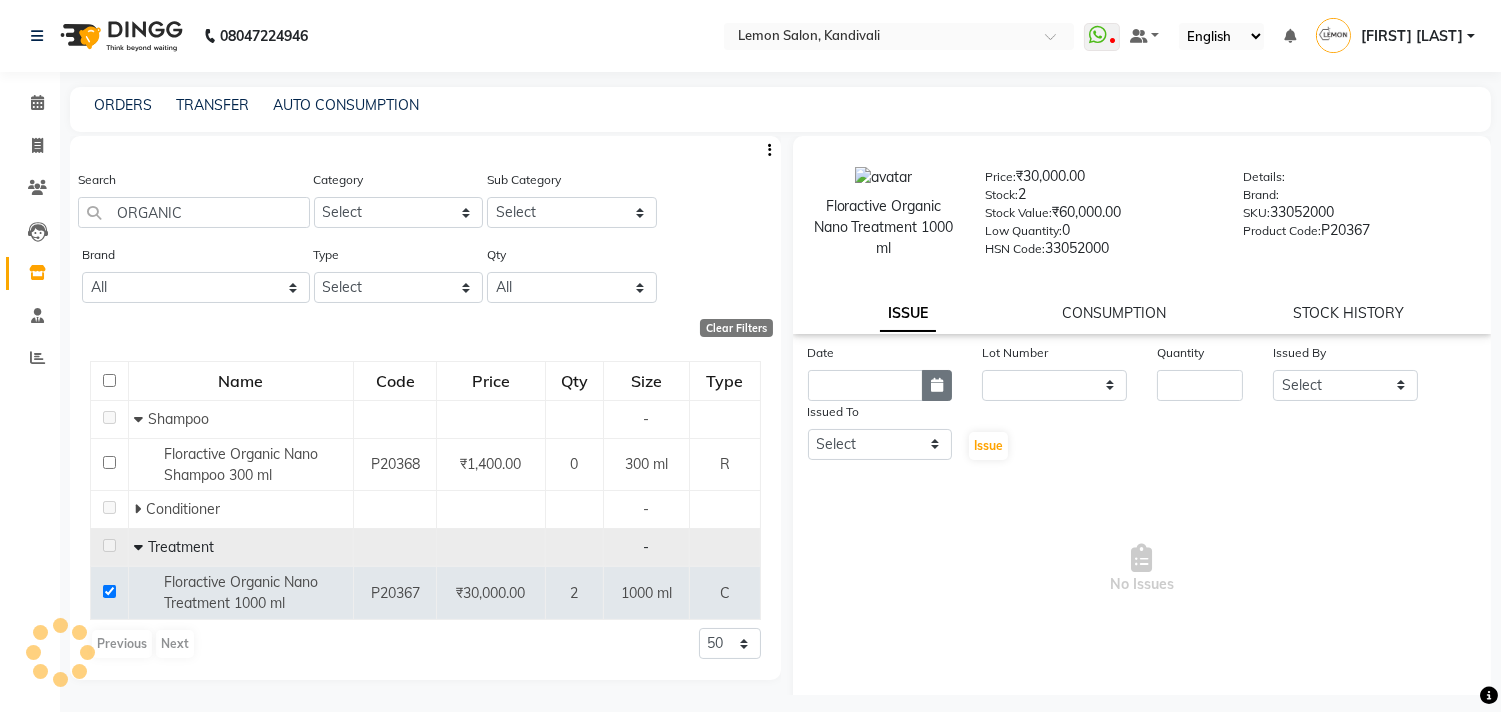 click 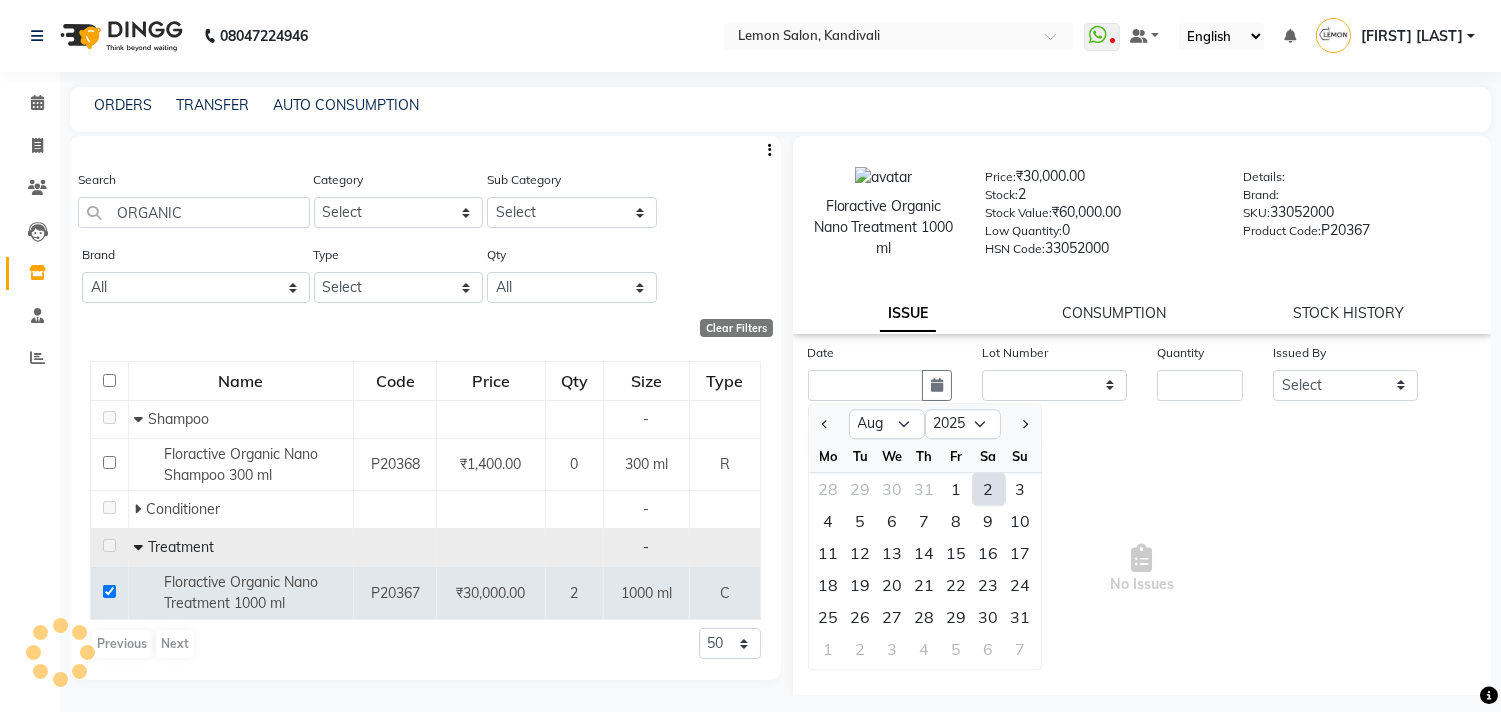 click on "2" 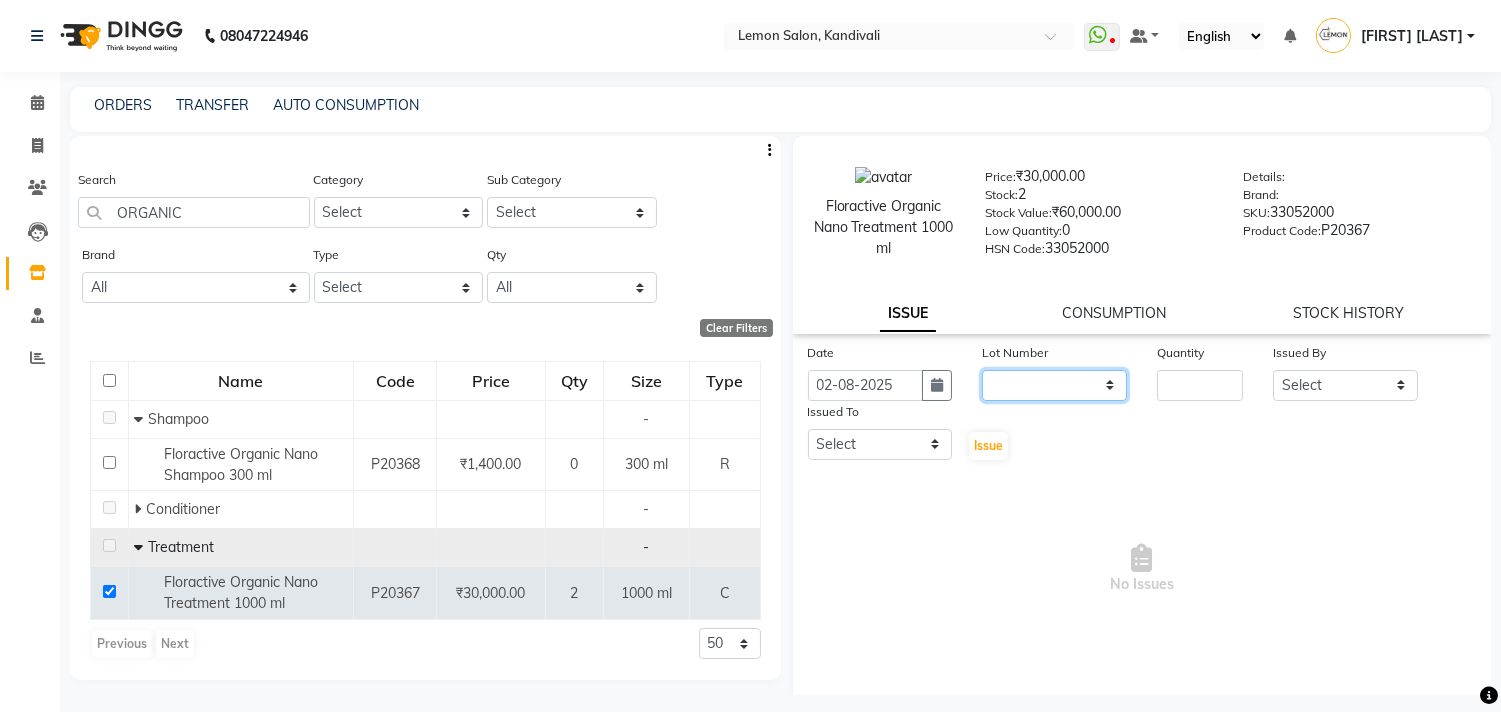 click on "None" 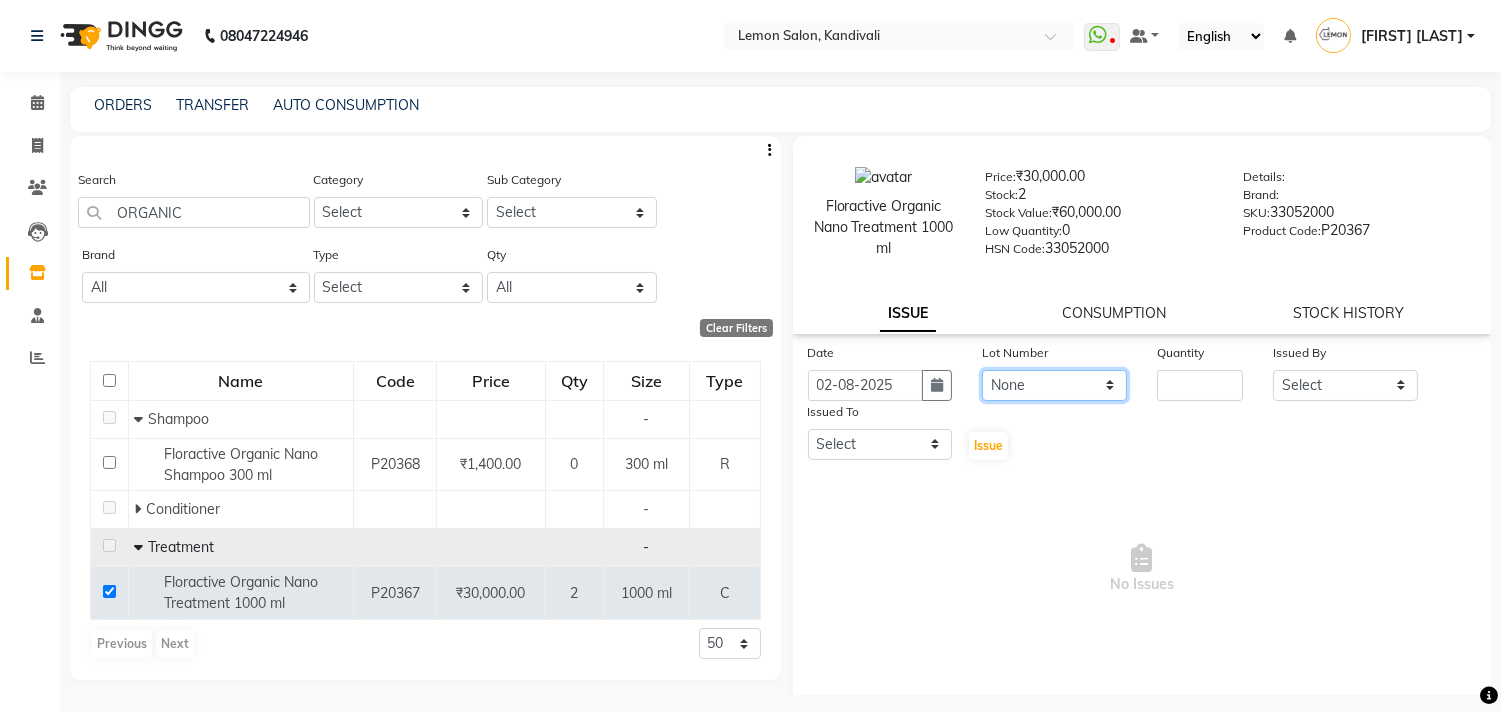 click on "None" 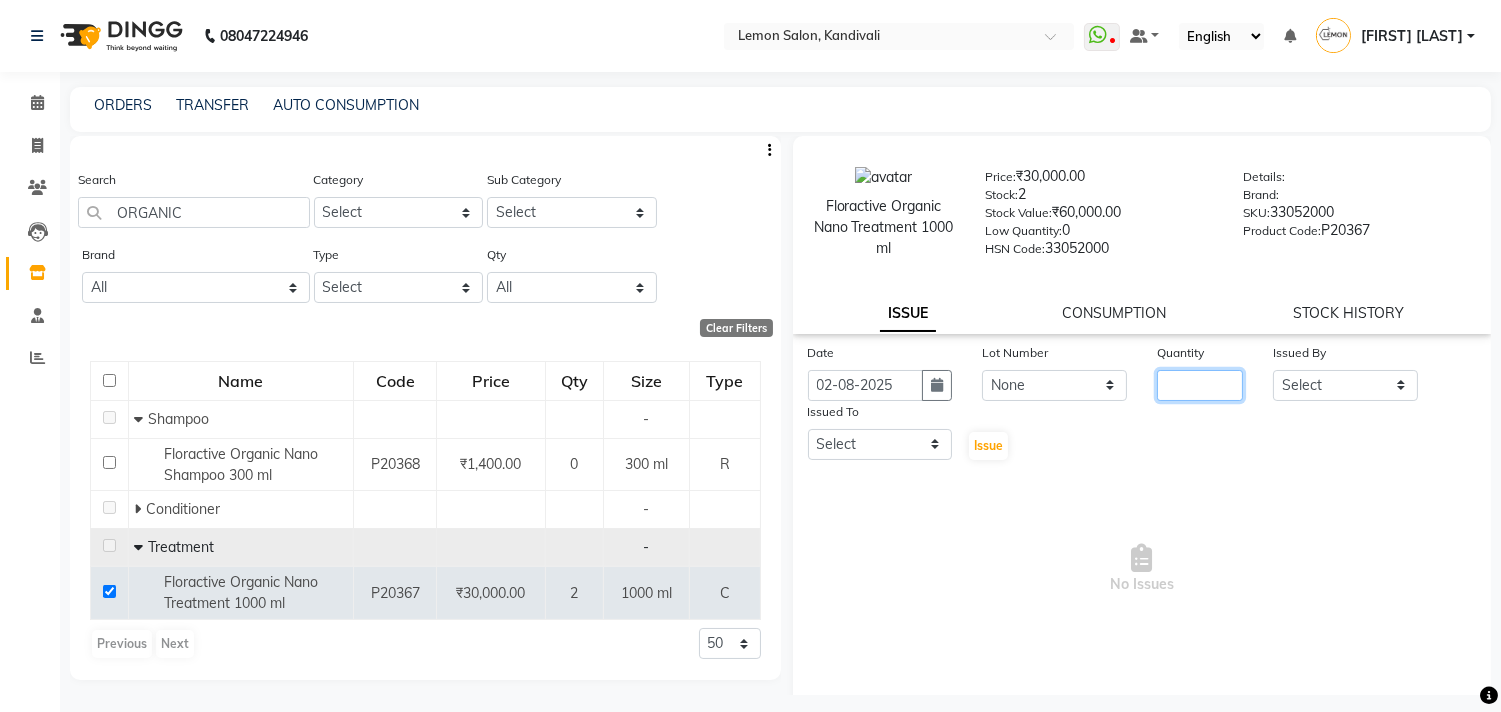 click 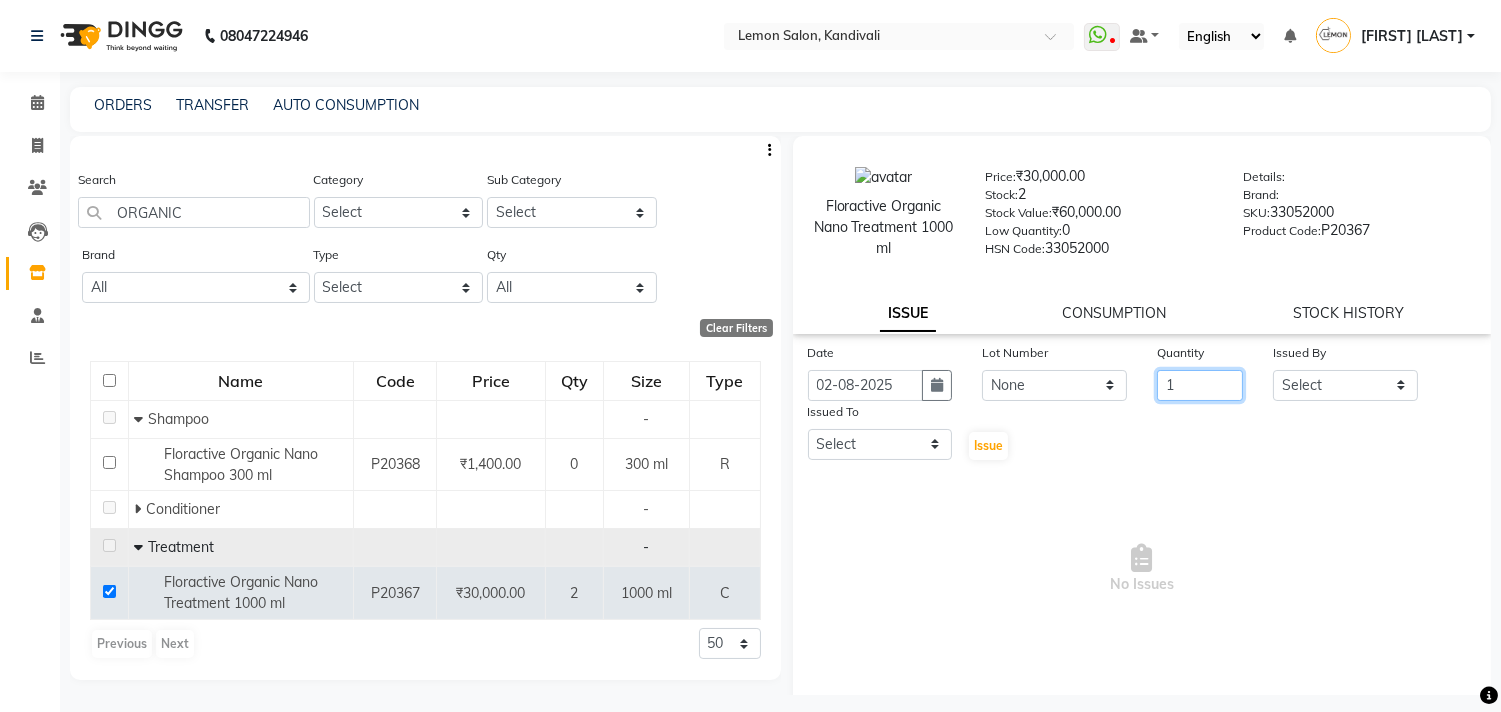 type on "1" 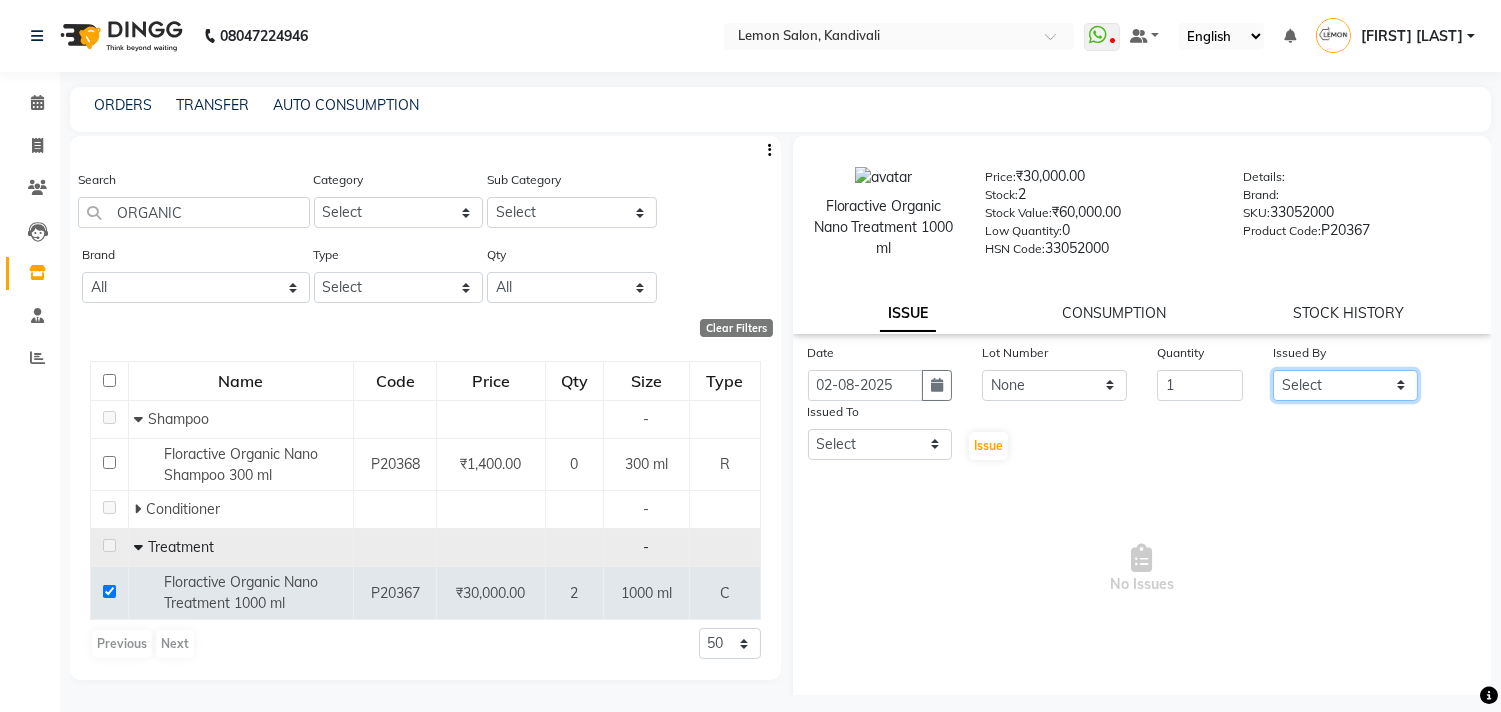 click on "Select Alam [FIRST] [LAST] DC [FIRST] [LAST] [FIRST] [LAST] [FIRST] [LAST] [FIRST] [LAST] [CITY] [FIRST] [LAST] [FIRST] [LAST]" 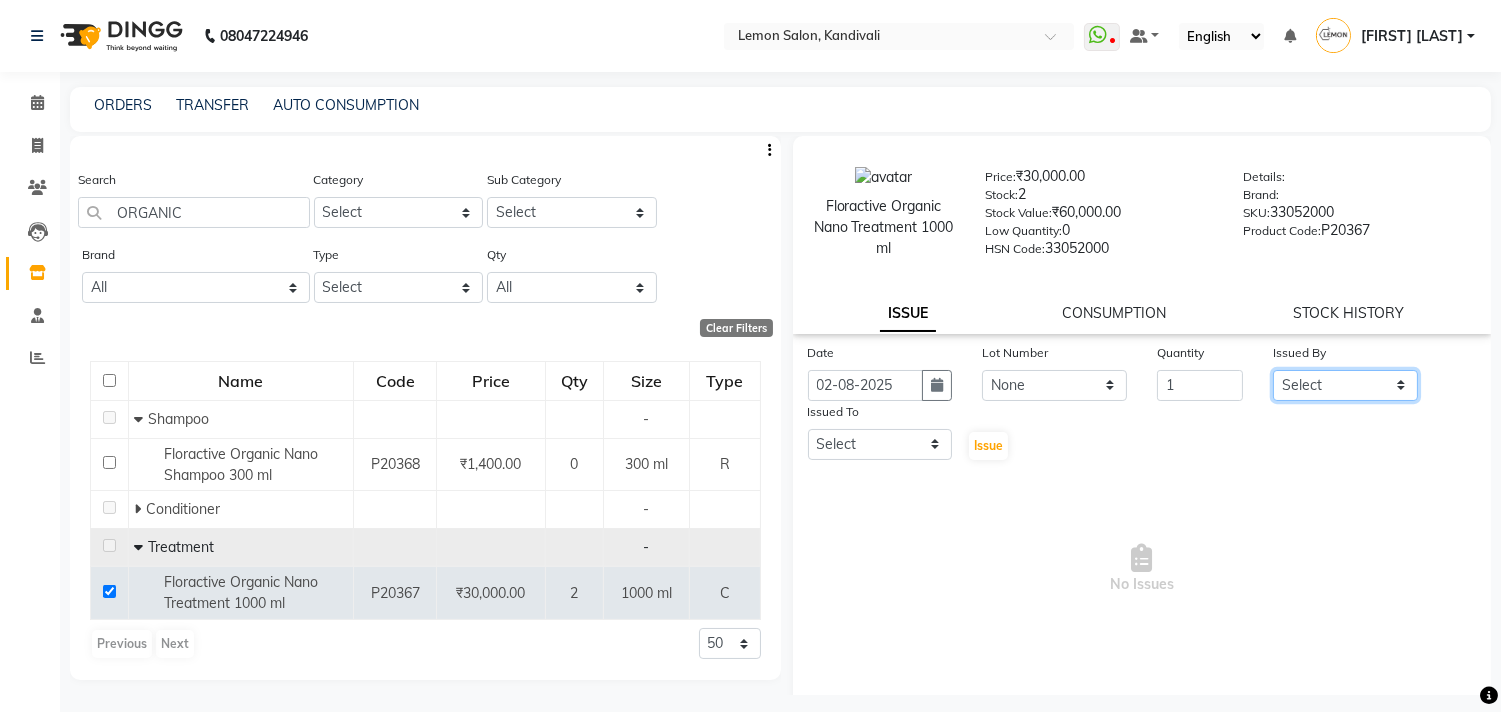select on "8819" 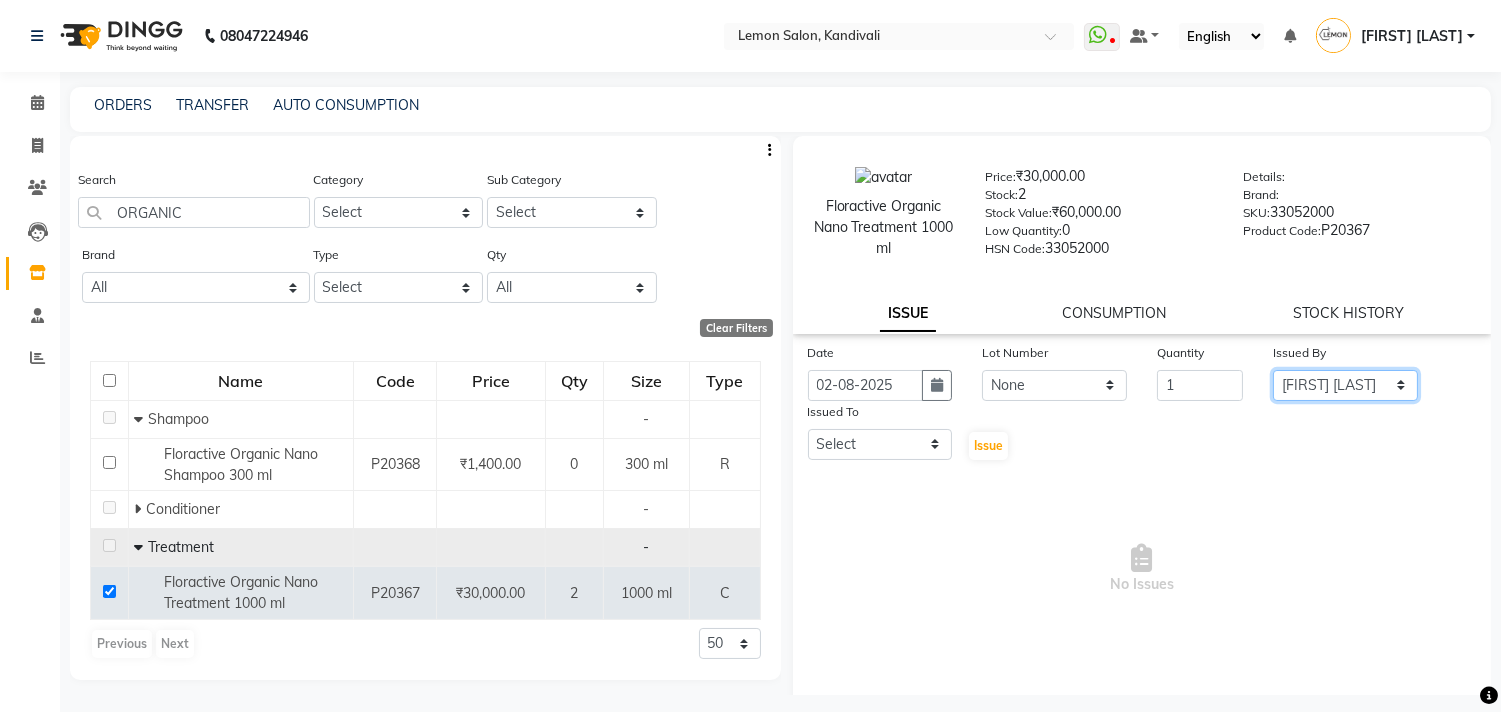 click on "Select Alam [FIRST] [LAST] DC [FIRST] [LAST] [FIRST] [LAST] [FIRST] [LAST] [FIRST] [LAST] [CITY] [FIRST] [LAST] [FIRST] [LAST]" 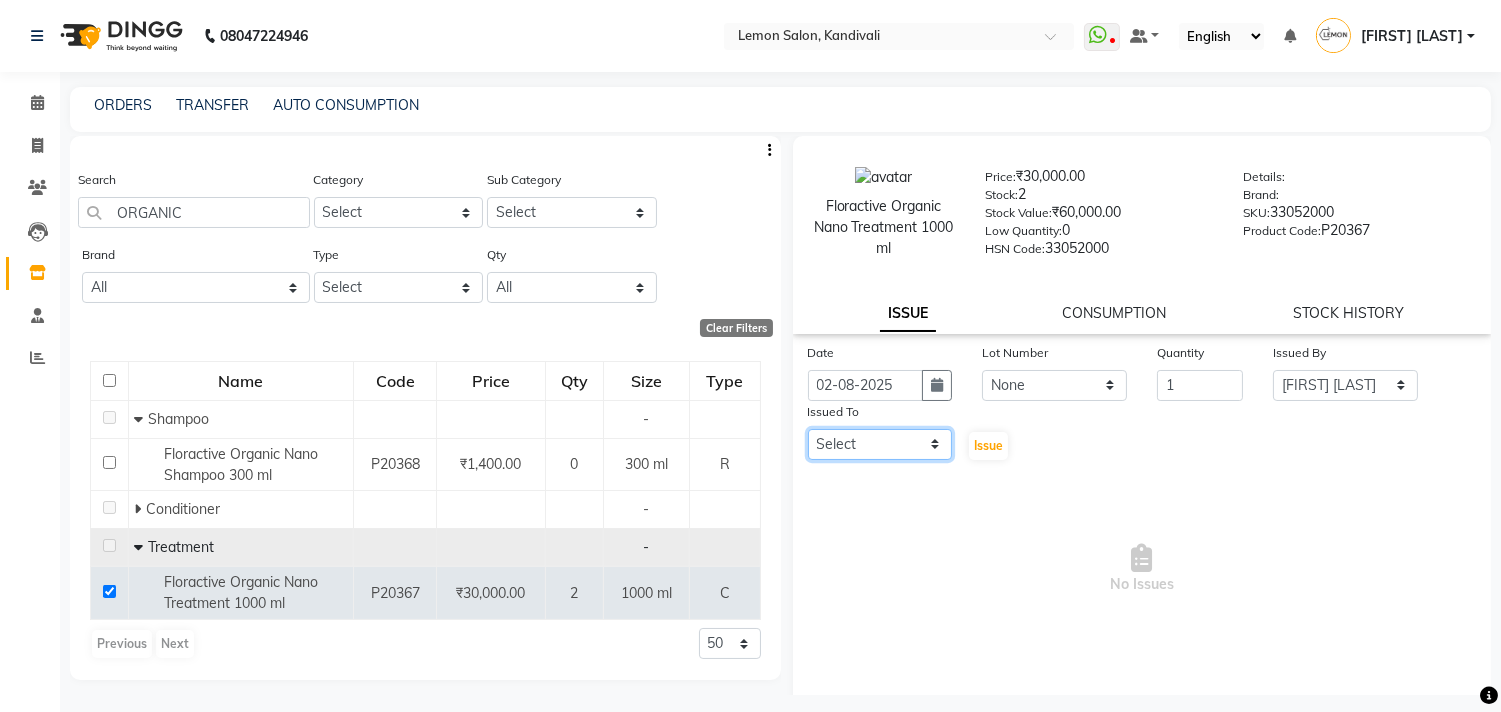 click on "Select Alam [FIRST] [LAST] DC [FIRST] [LAST] [FIRST] [LAST] [FIRST] [LAST] [FIRST] [LAST] [CITY] [FIRST] [LAST] [FIRST] [LAST]" 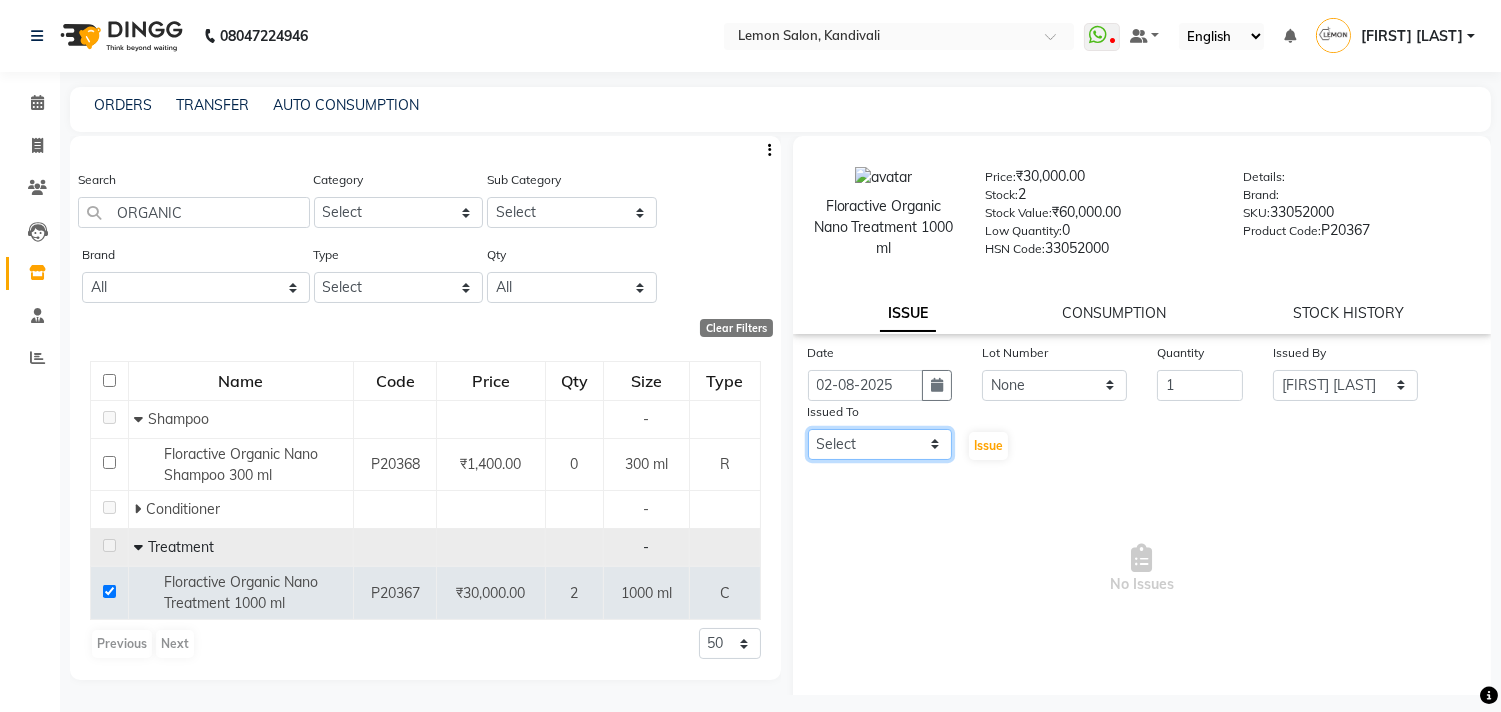 select on "7880" 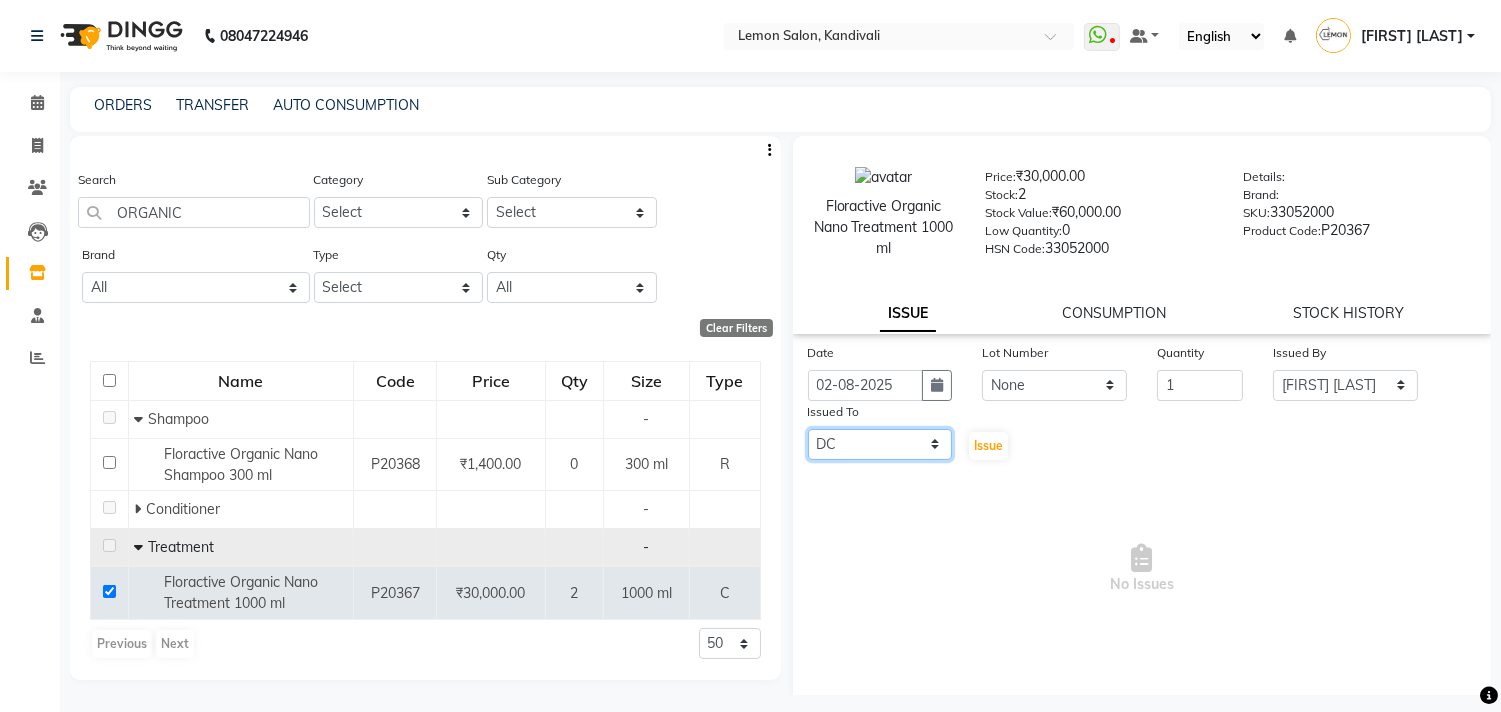 click on "Select Alam [FIRST] [LAST] DC [FIRST] [LAST] [FIRST] [LAST] [FIRST] [LAST] [FIRST] [LAST] [CITY] [FIRST] [LAST] [FIRST] [LAST]" 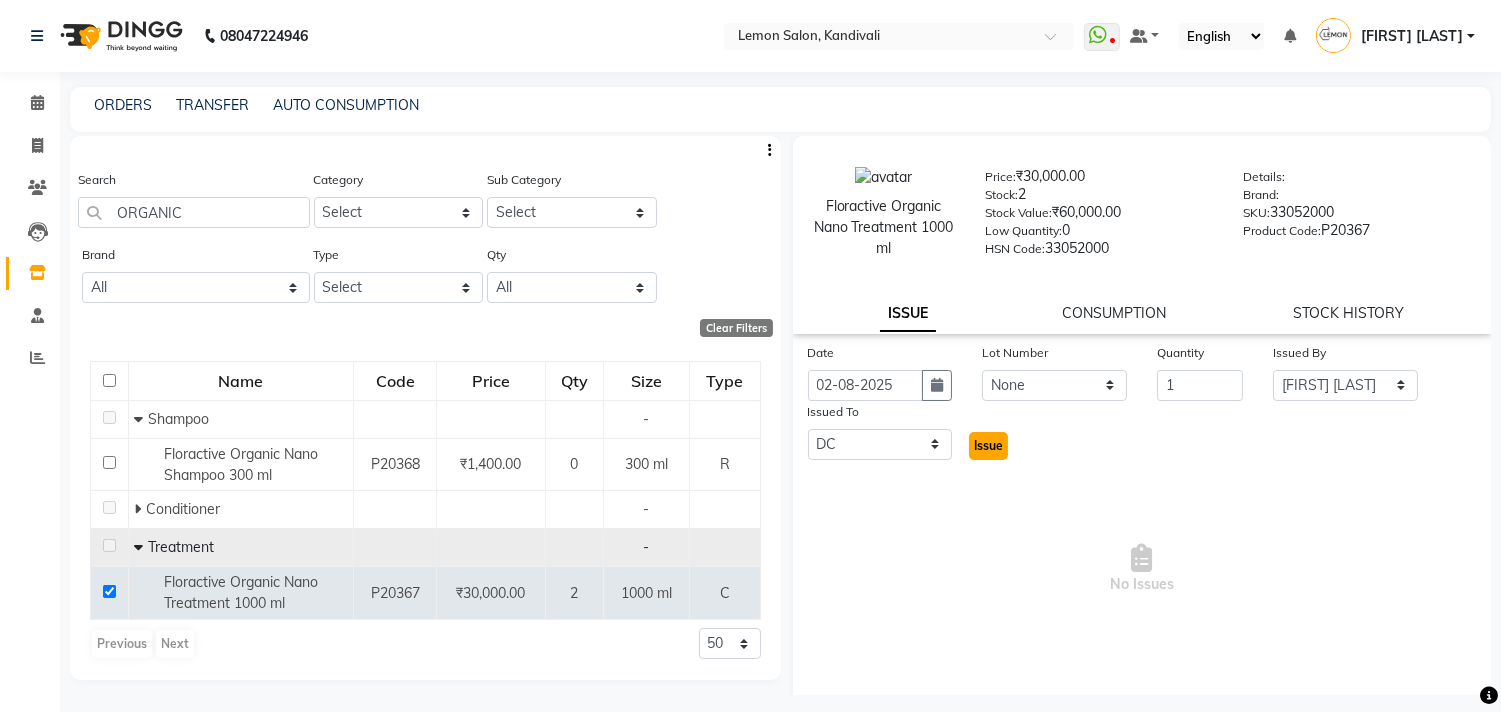 click on "Issue" 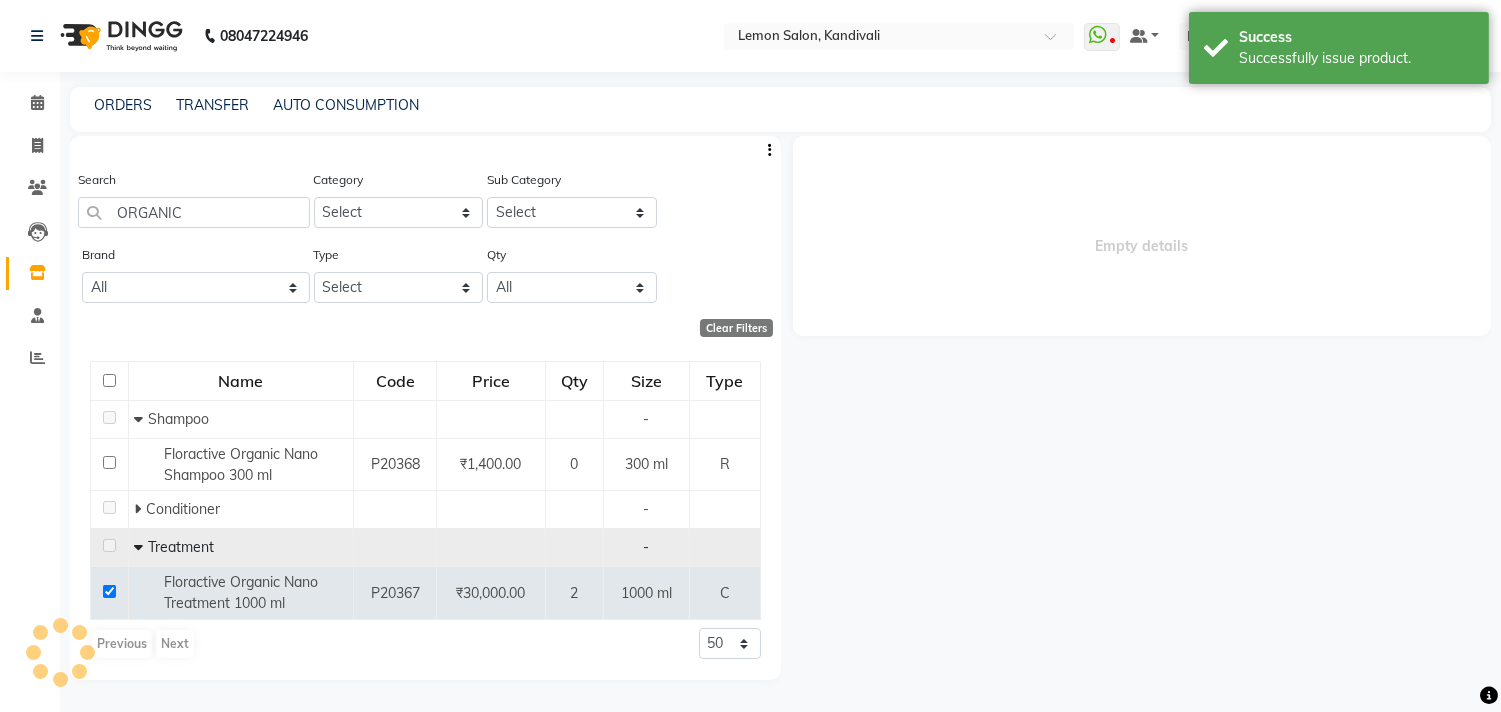 select 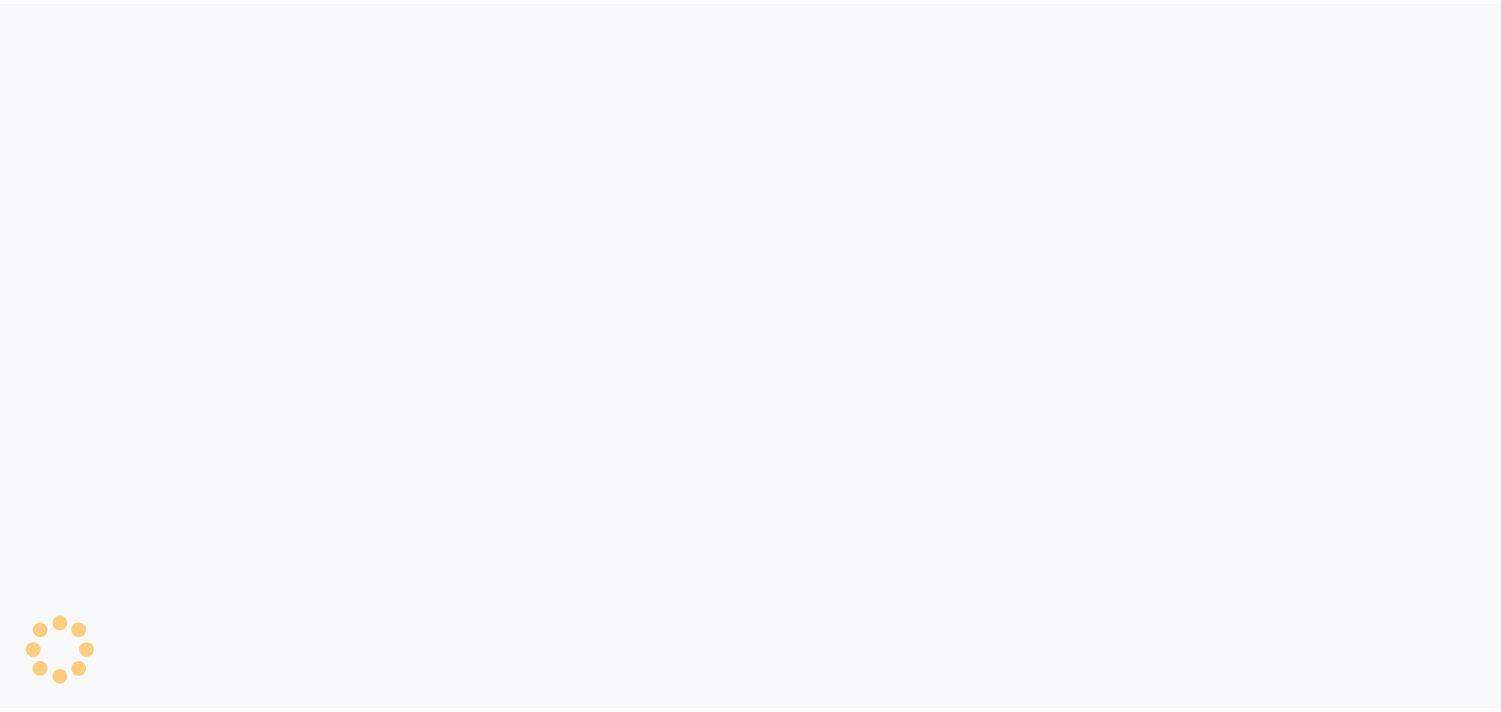 scroll, scrollTop: 0, scrollLeft: 0, axis: both 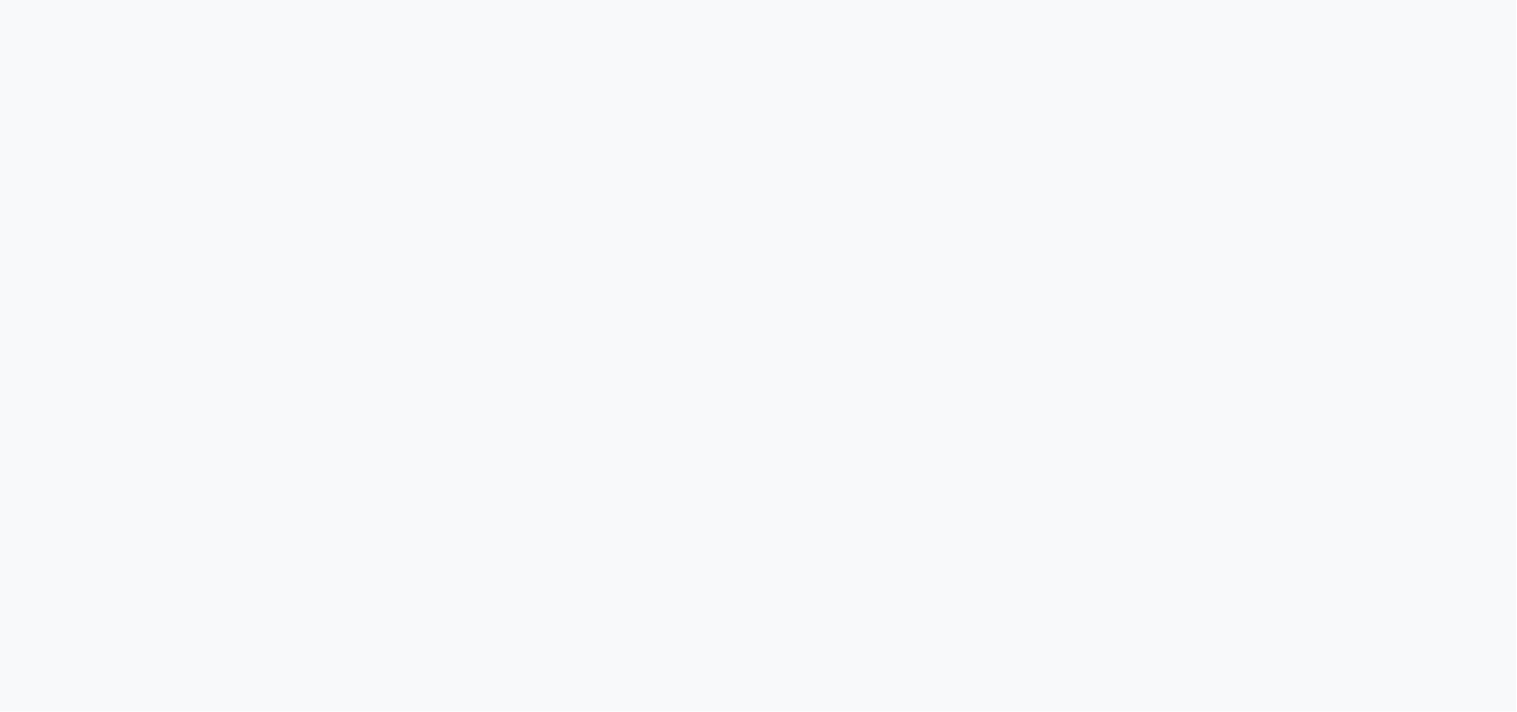 select 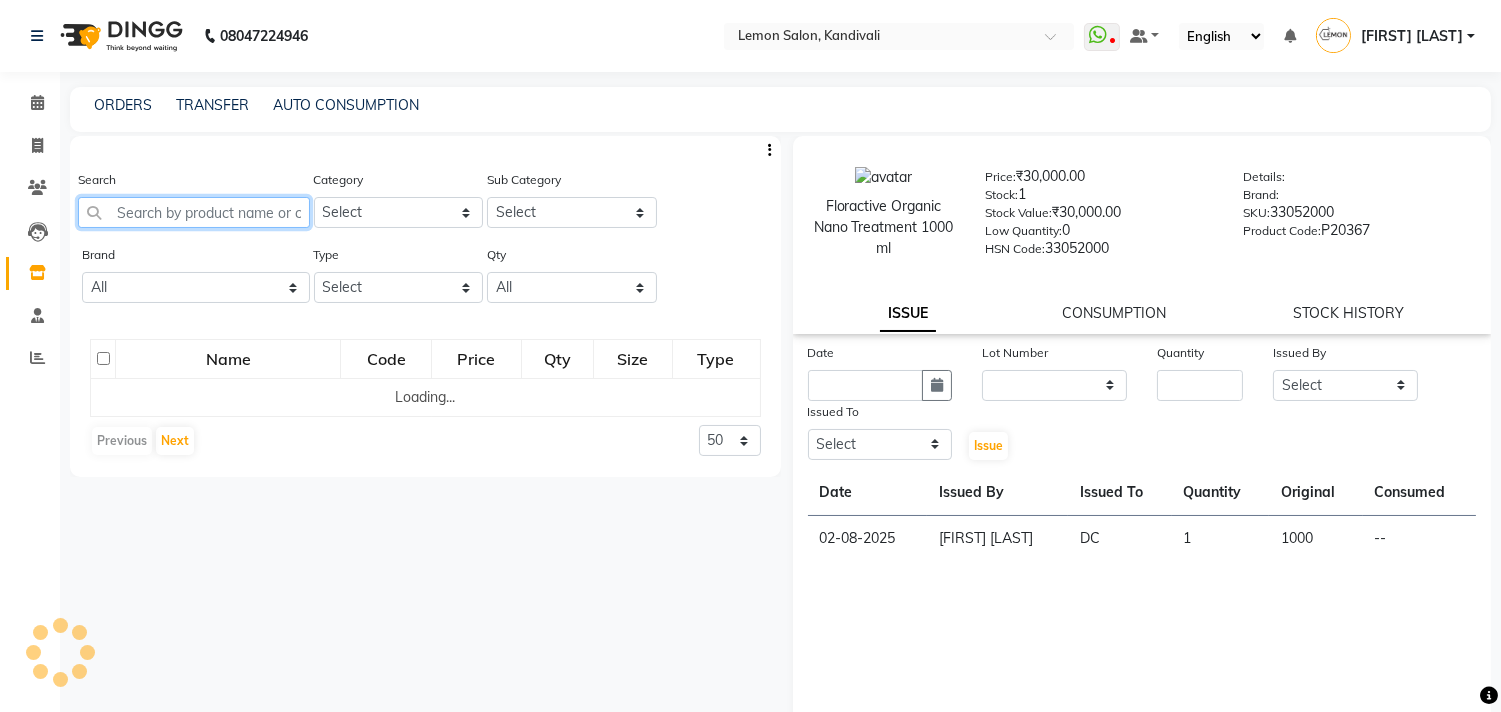 click 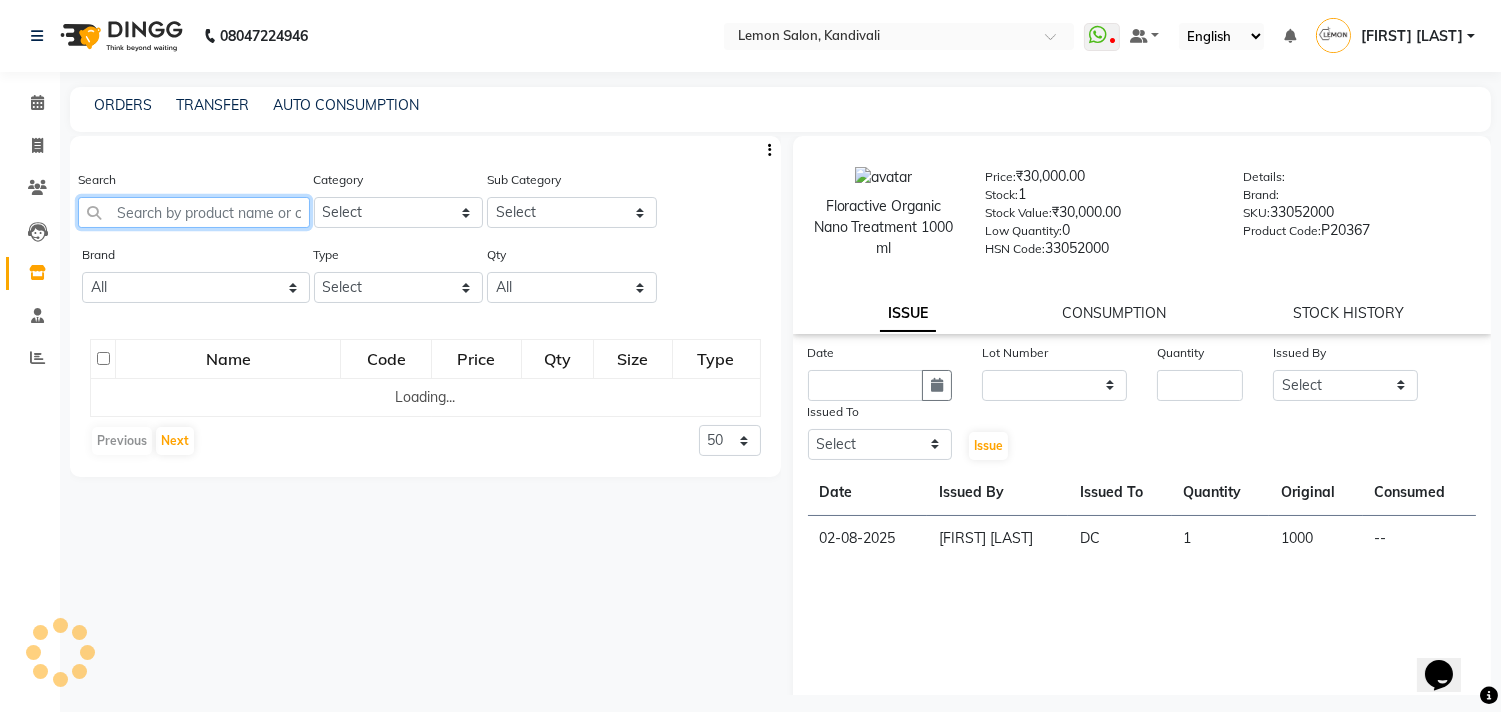 scroll, scrollTop: 0, scrollLeft: 0, axis: both 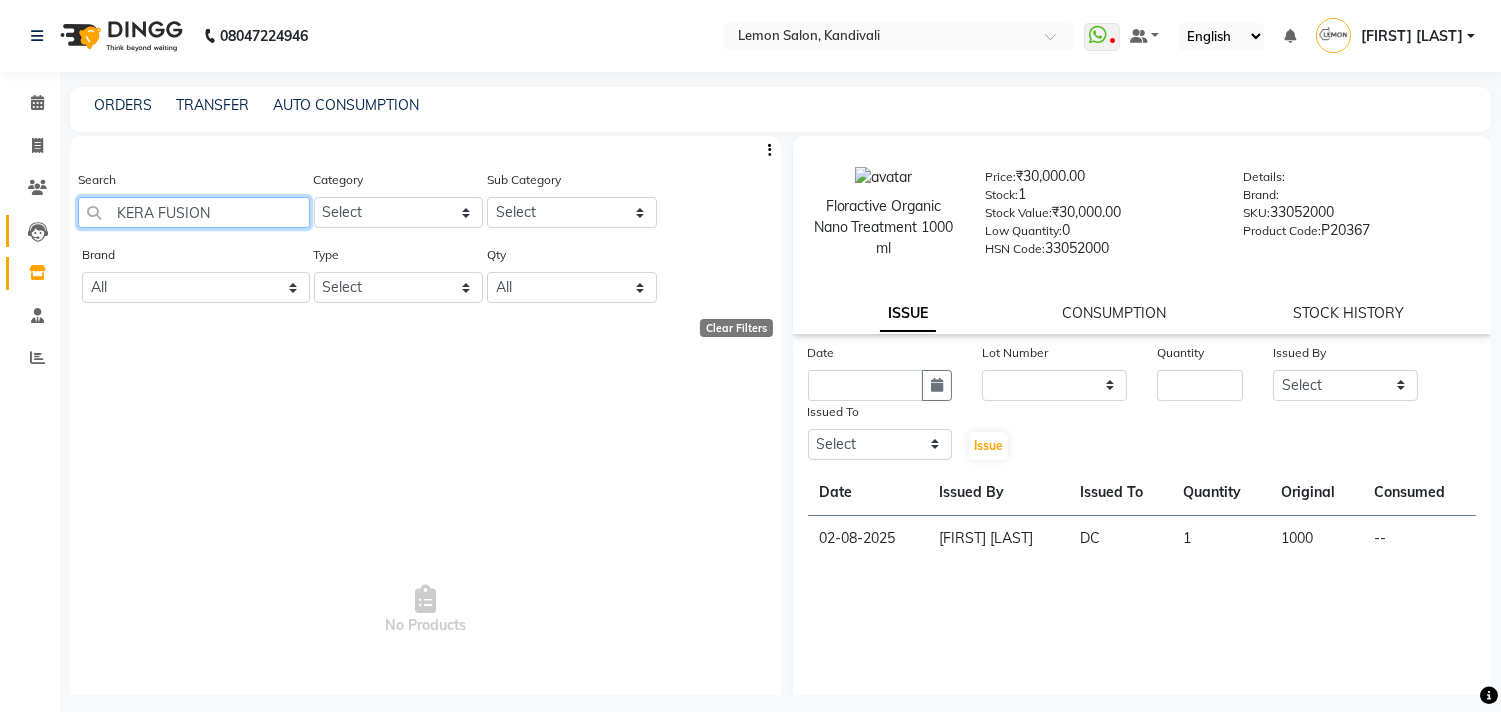 drag, startPoint x: 250, startPoint y: 214, endPoint x: 15, endPoint y: 214, distance: 235 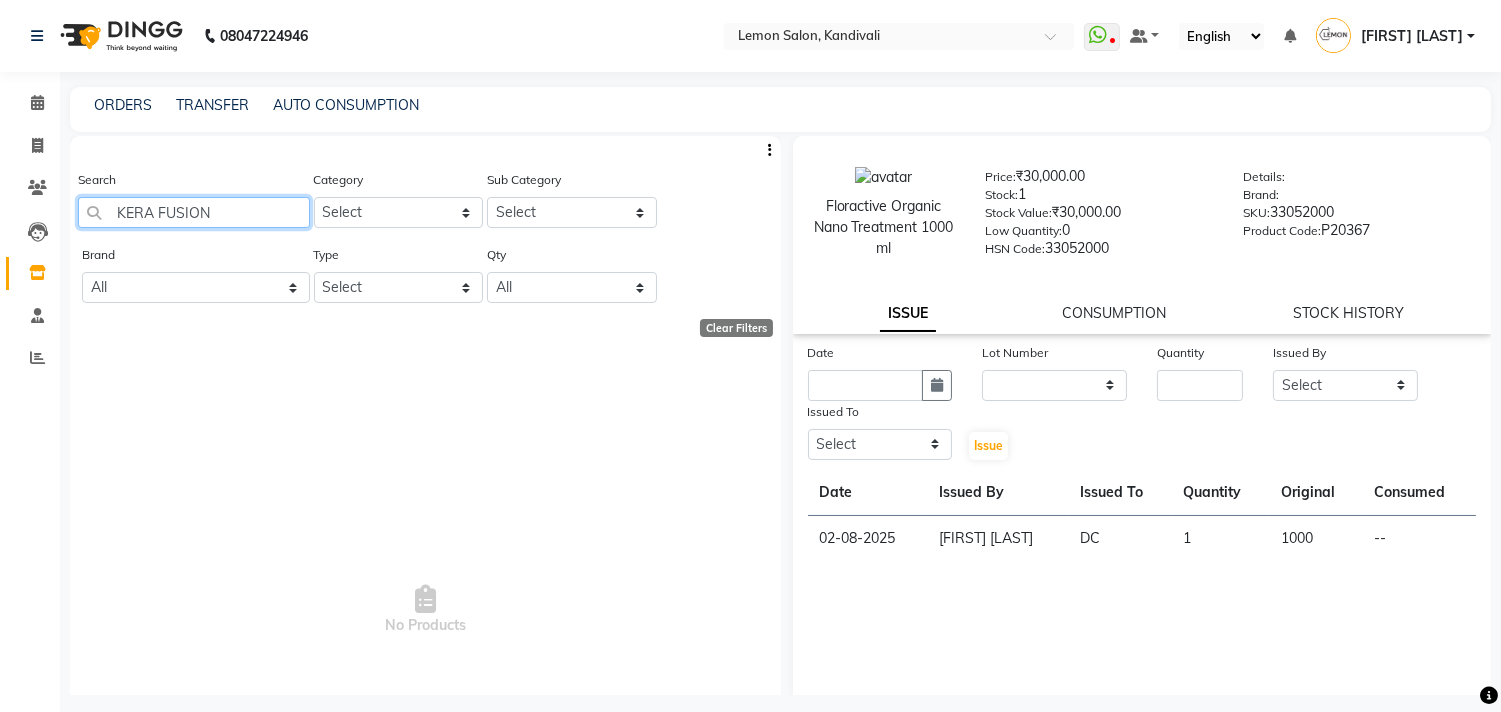 click on "KERA FUSION" 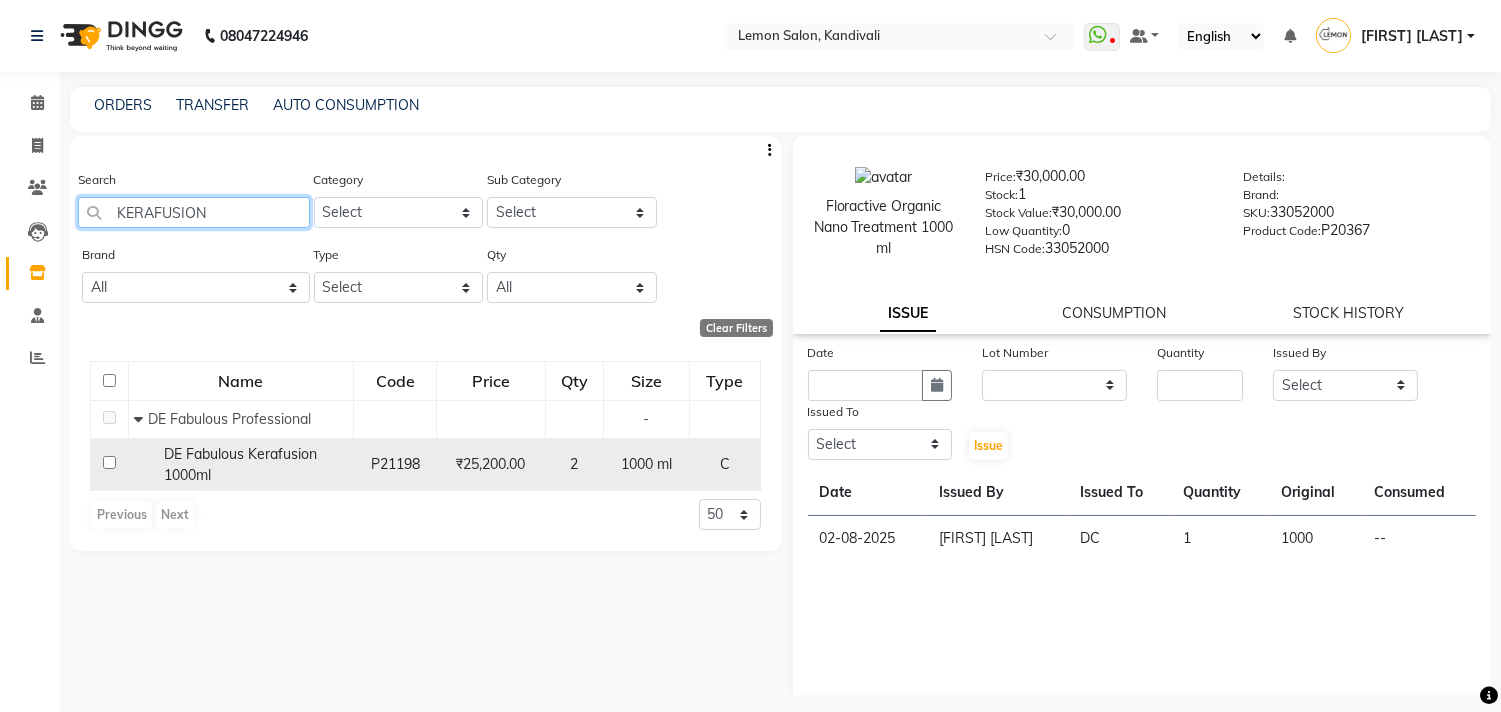 type on "KERAFUSION" 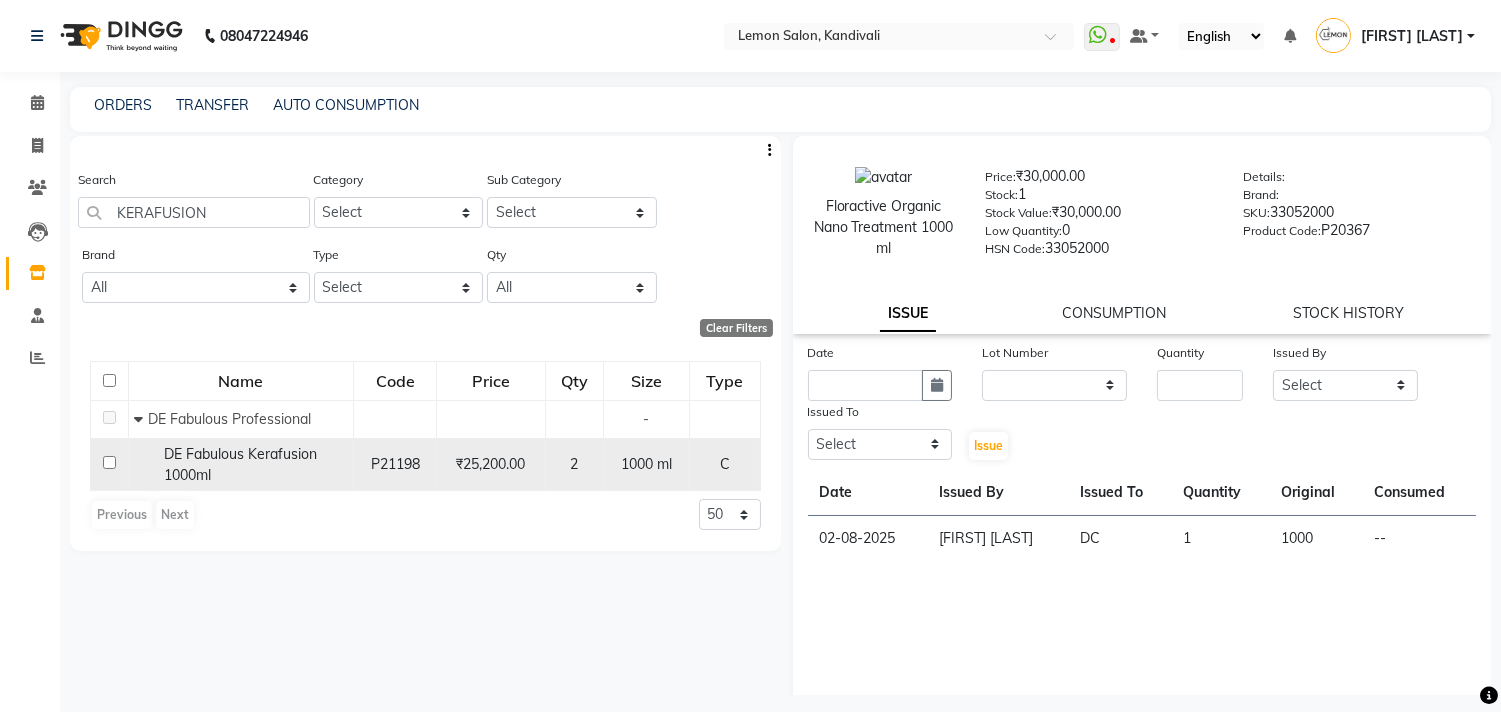 click 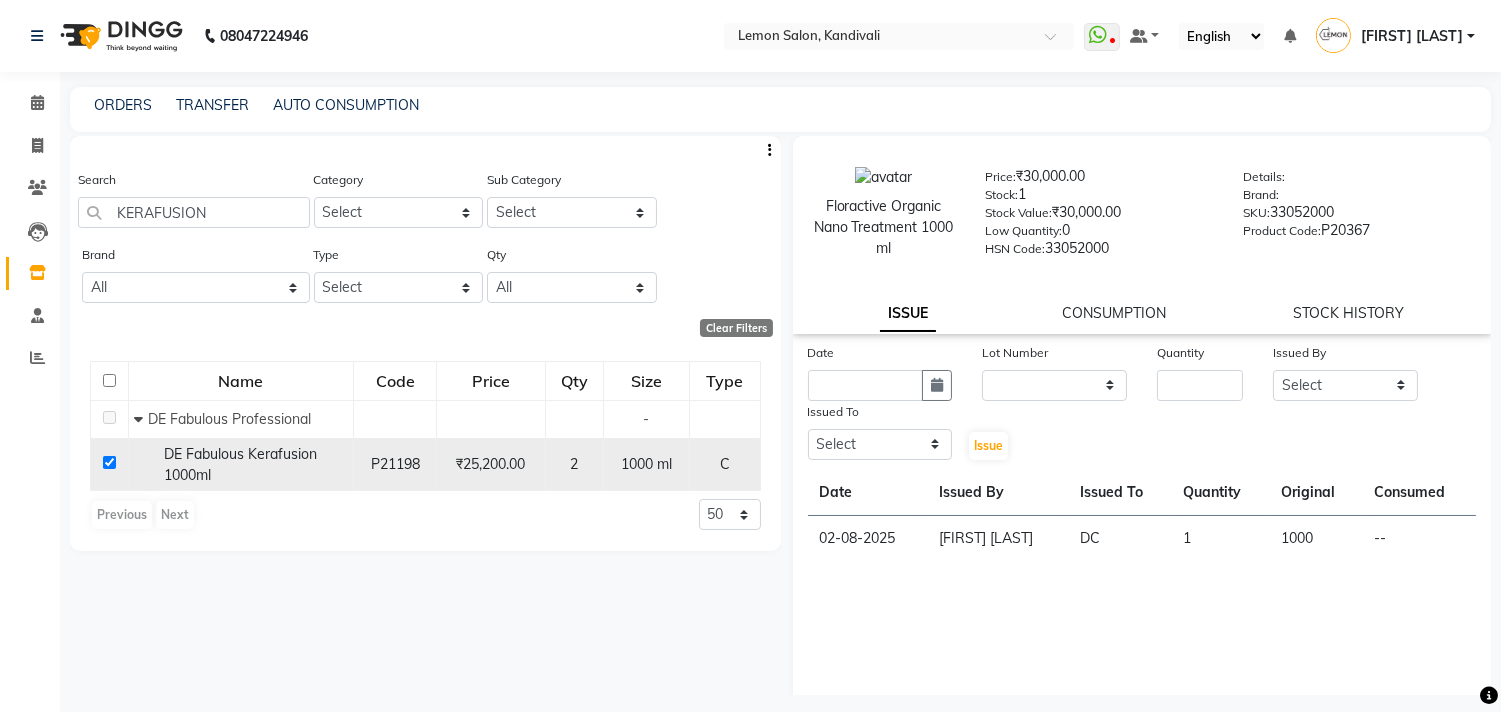 checkbox on "true" 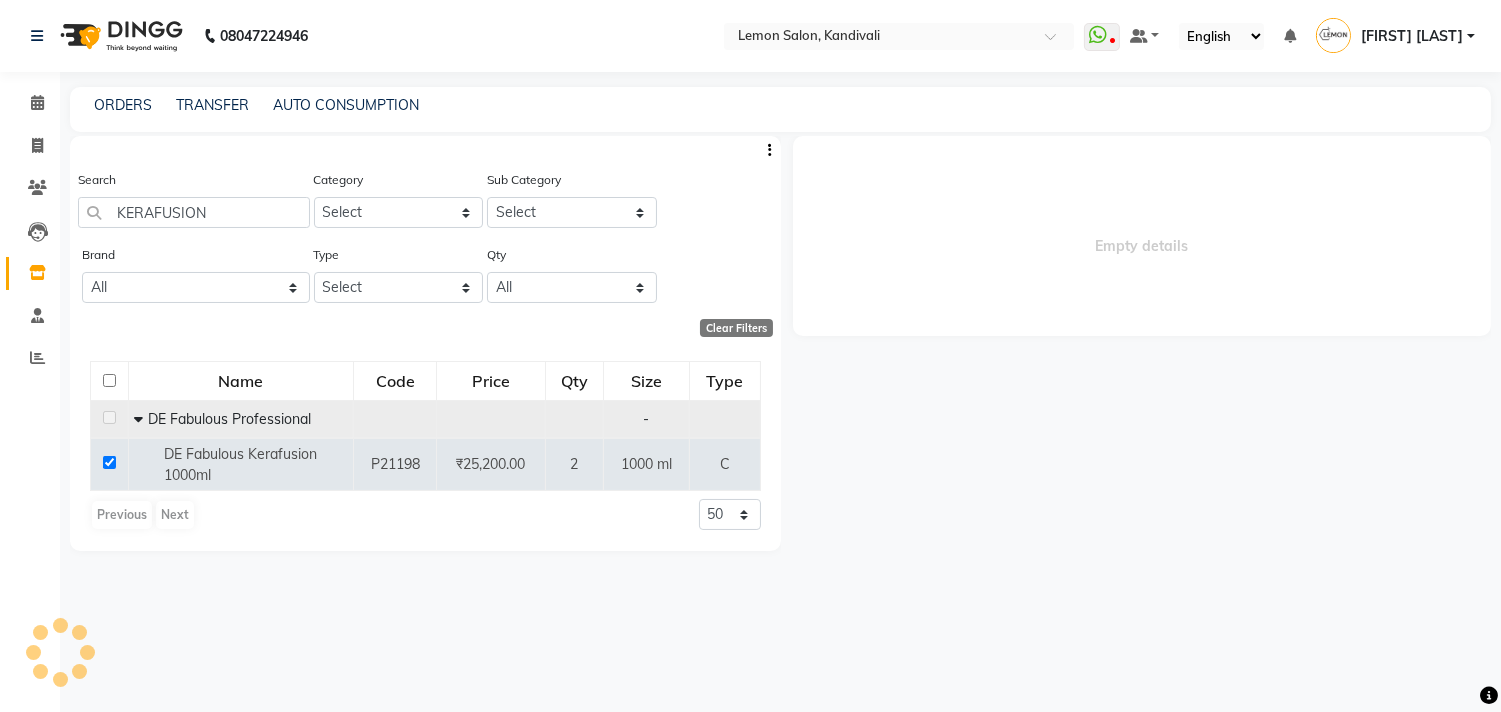 select 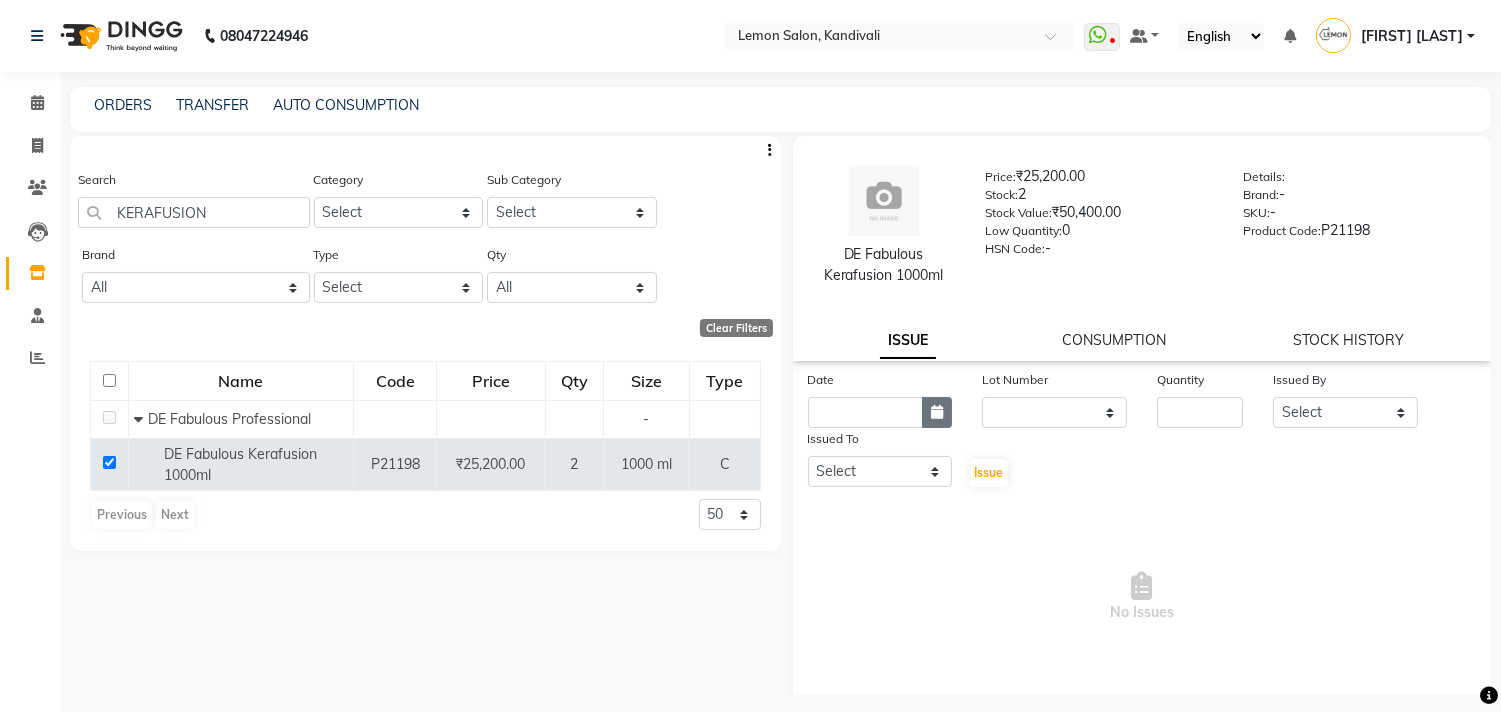 click 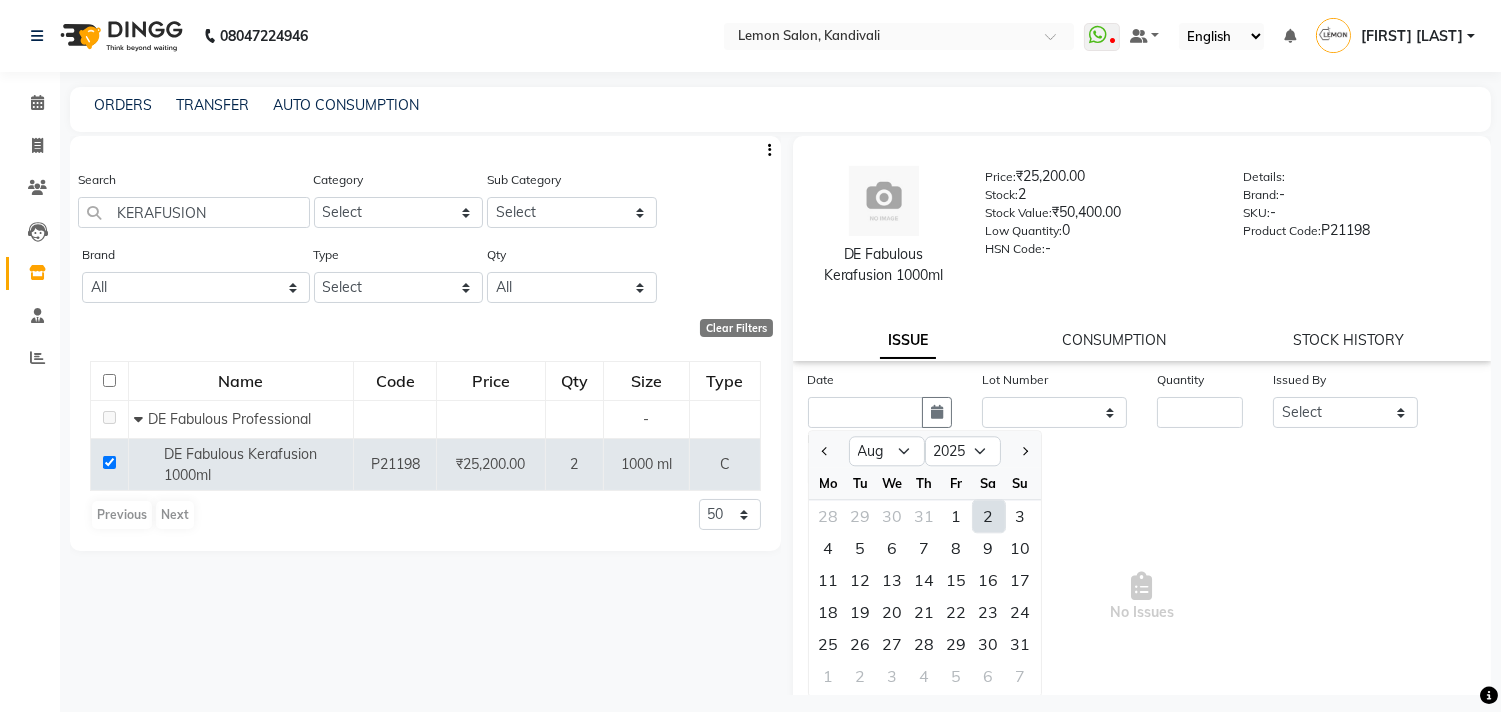 click on "2" 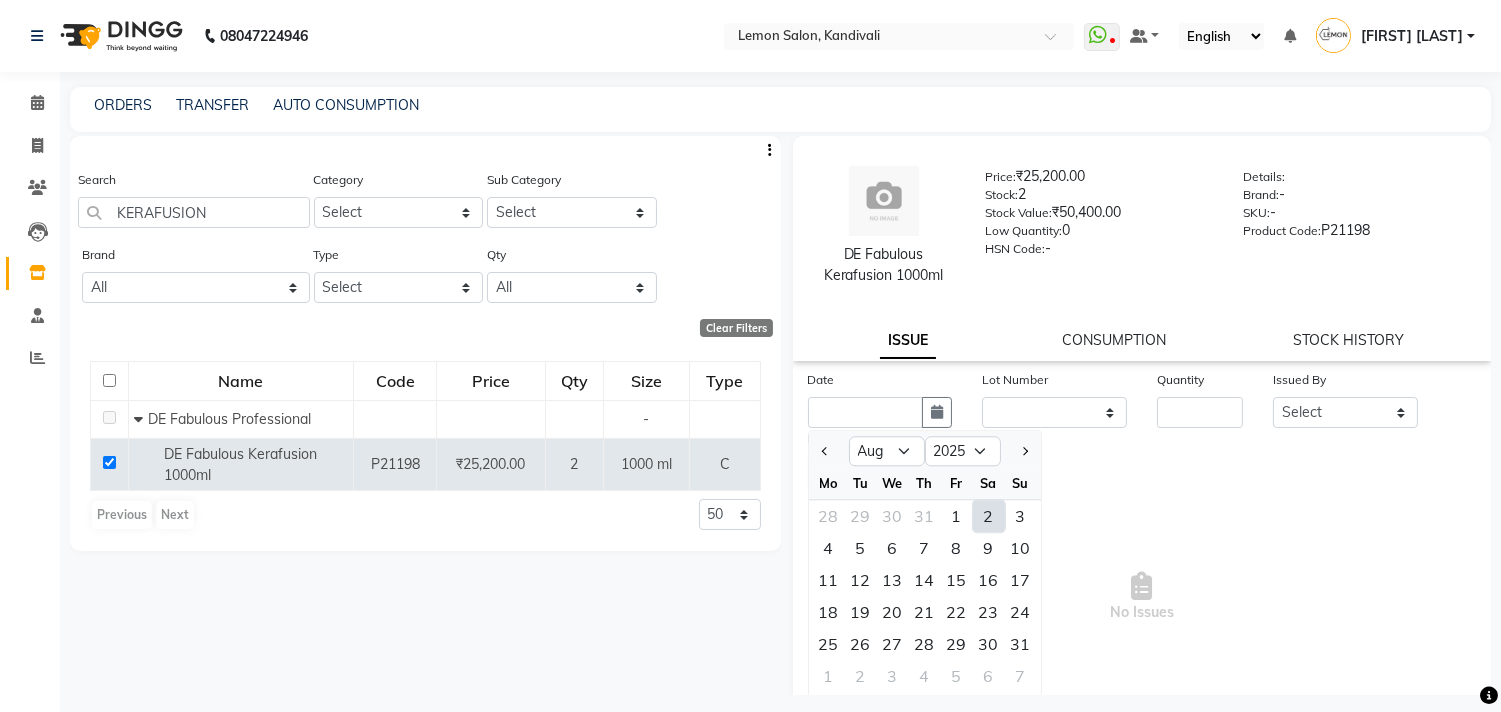 type on "02-08-2025" 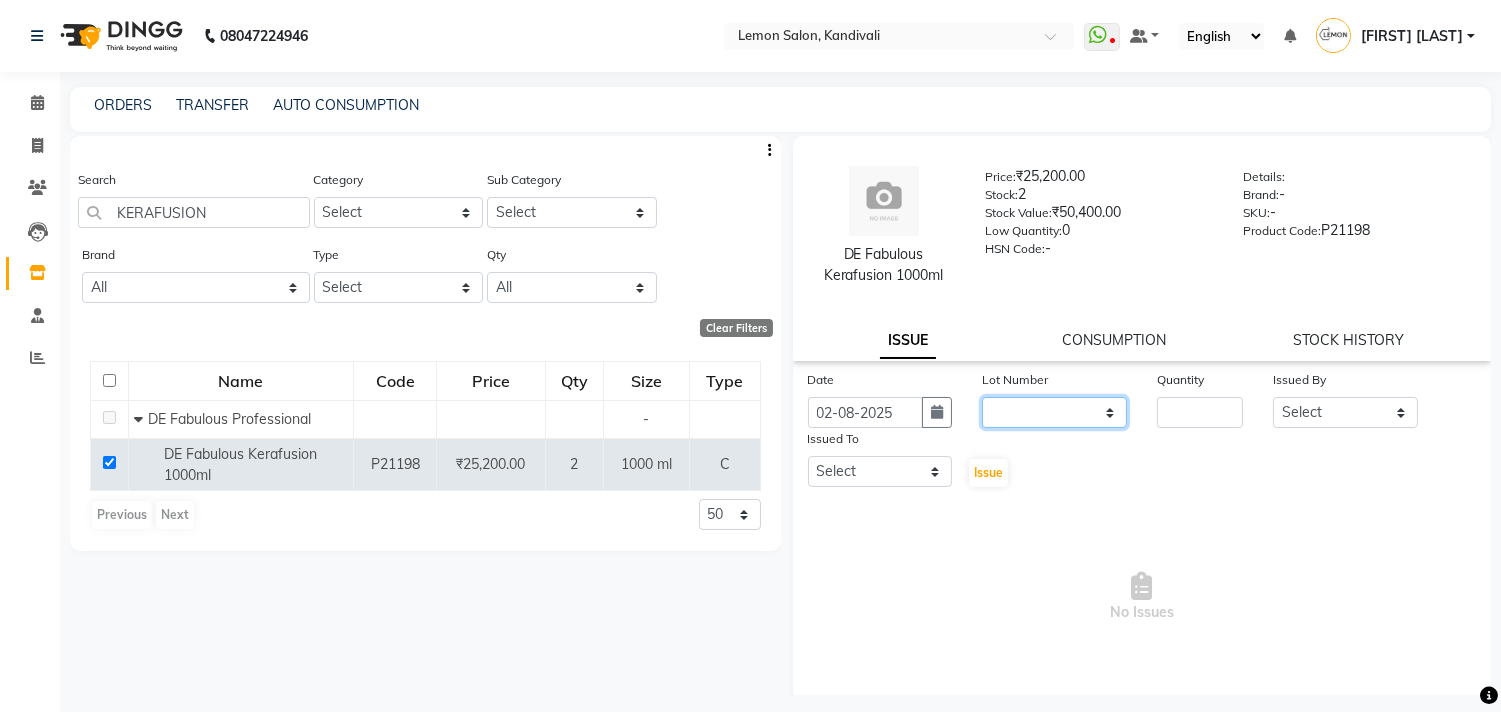 click on "None" 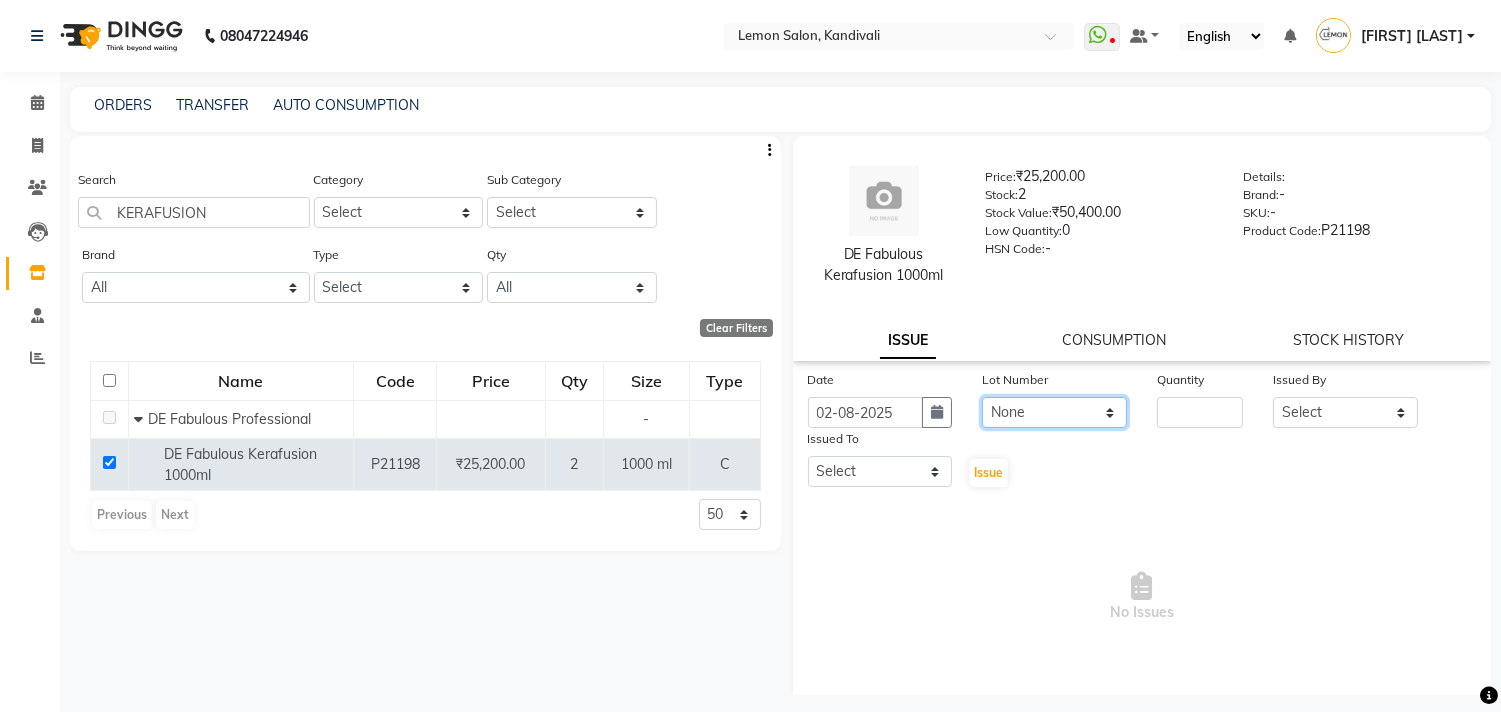 click on "None" 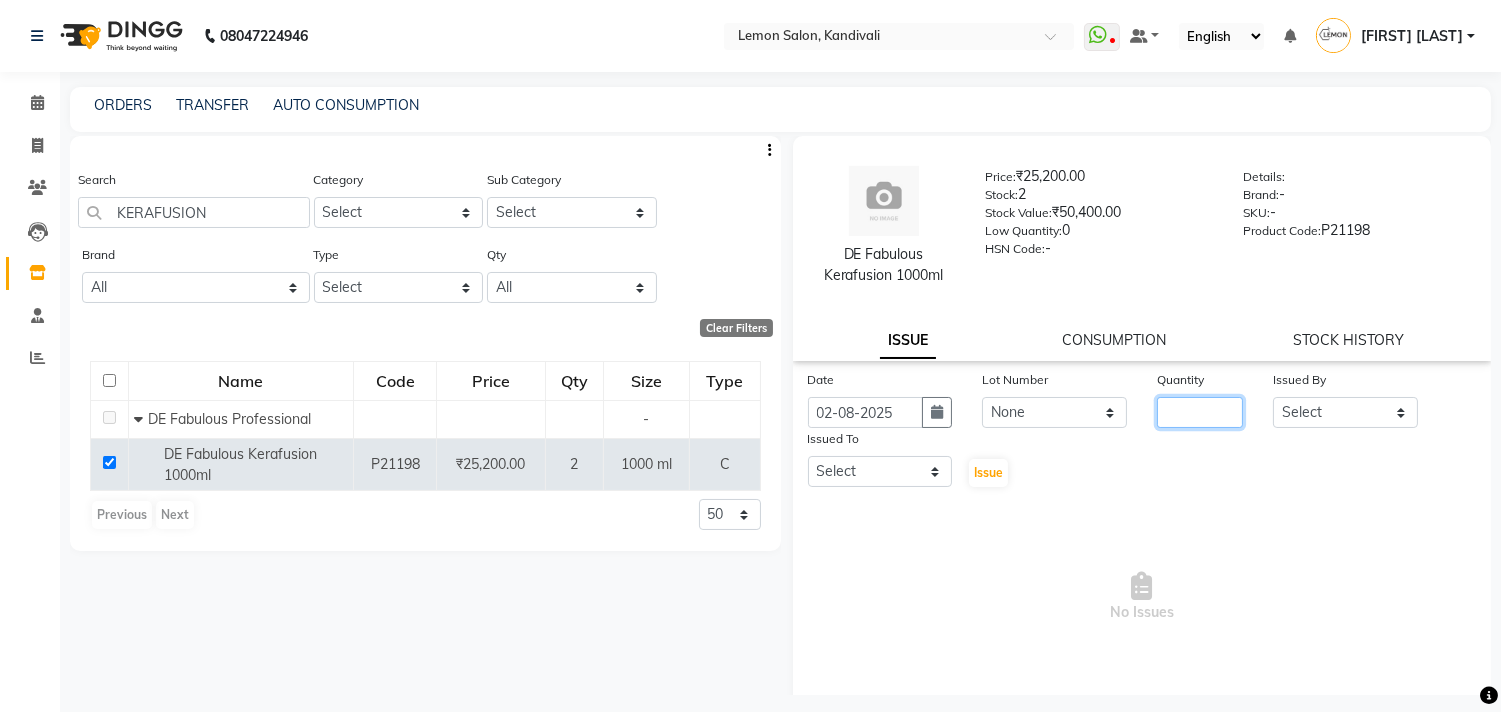 click 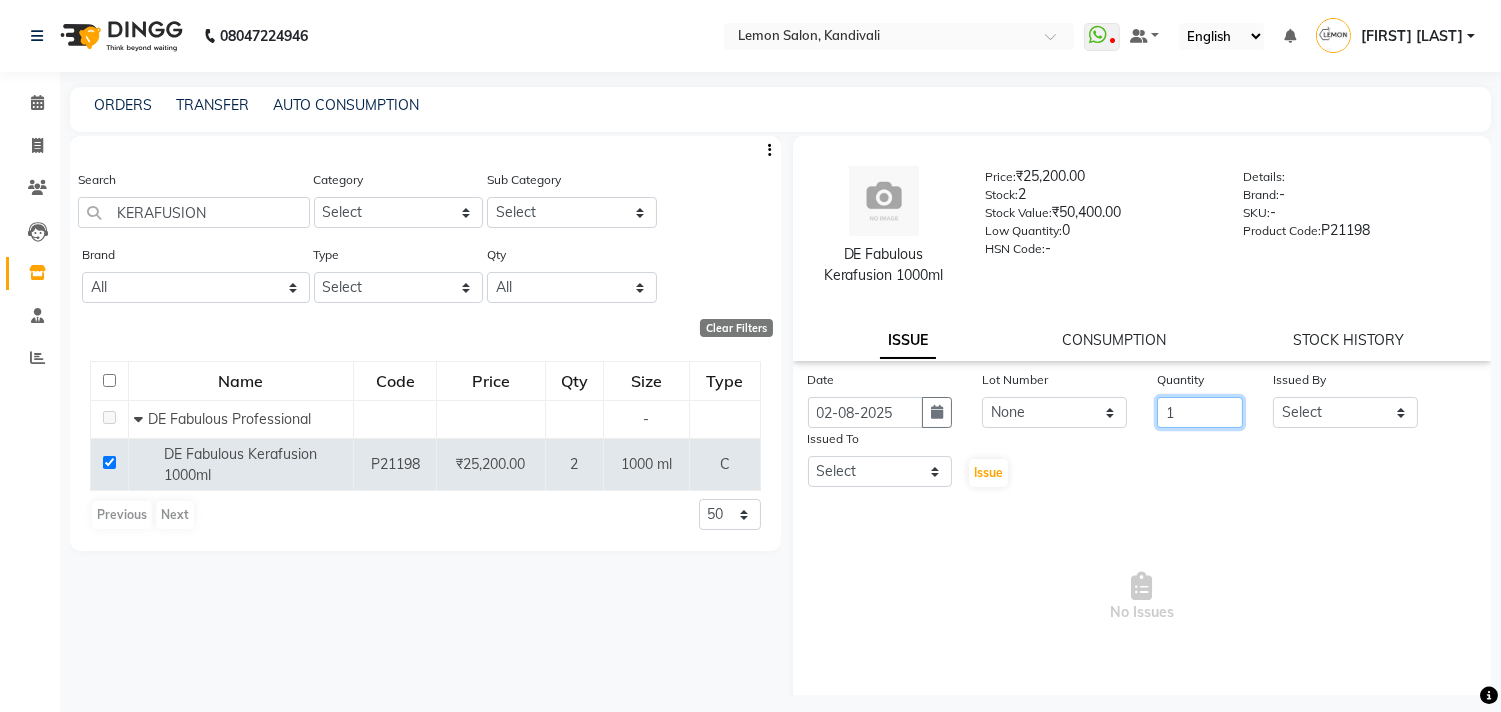 type on "1" 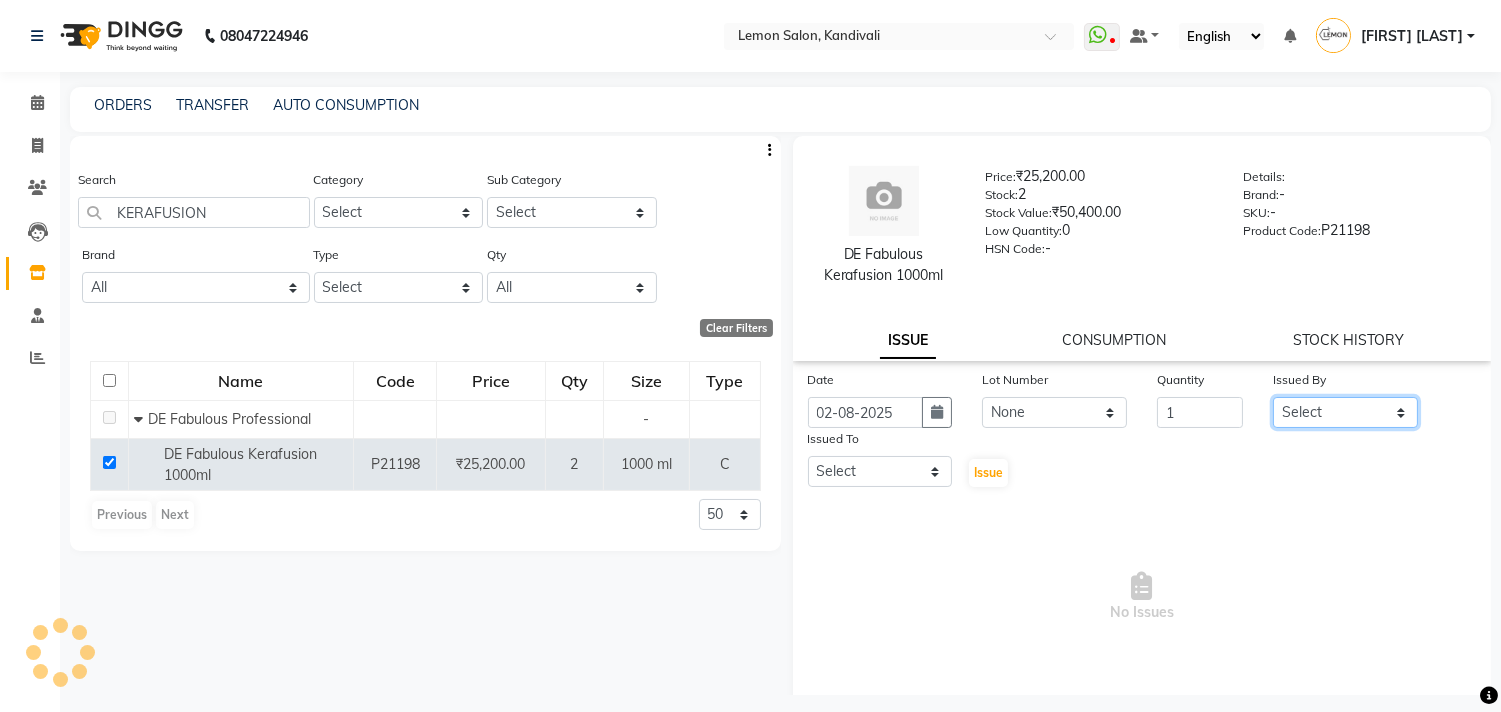 click on "Select Alam Arun Arndive DC Faheem Malik Gufran Salmani Payal Maurya Riya Adawade Shoeb Salmani Kandivali Swati Sharma Yunus Yusuf Shaikh" 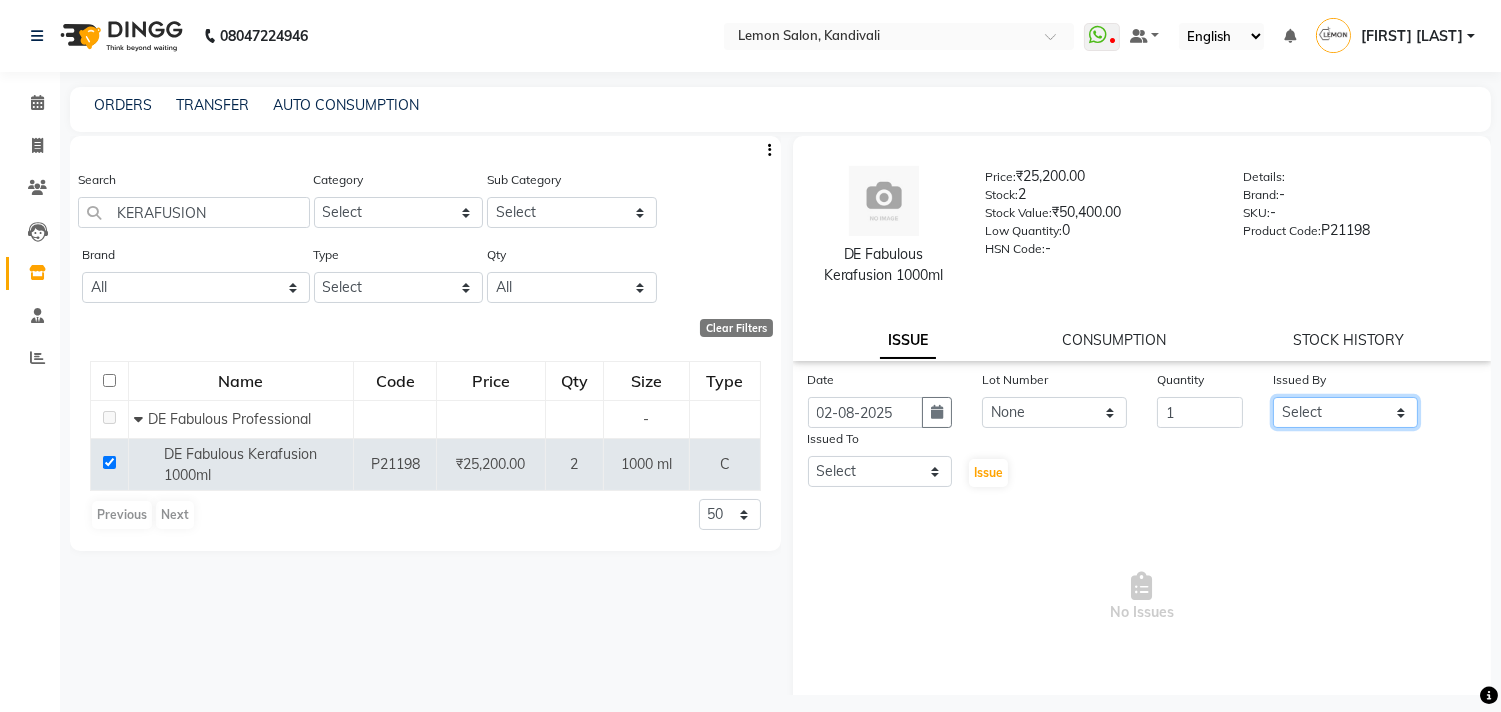 select on "8819" 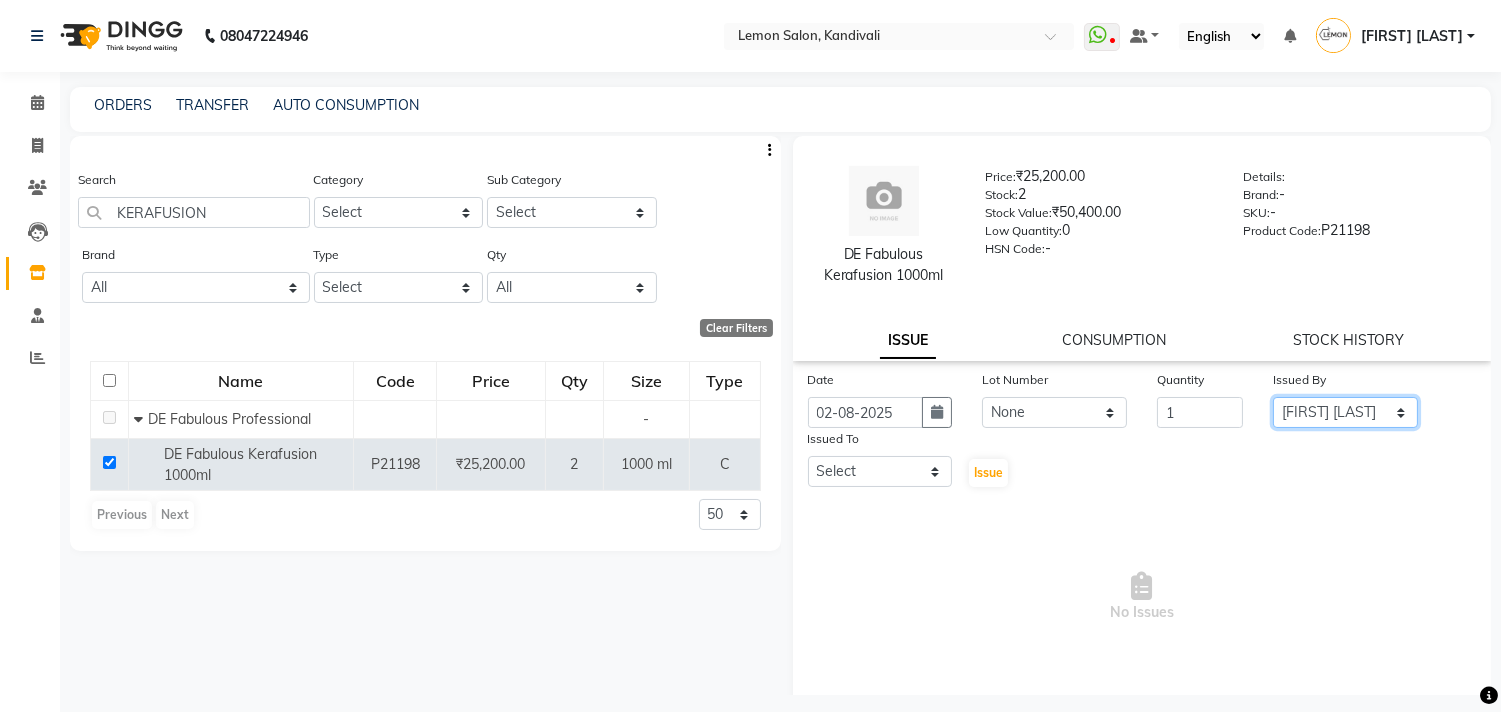 click on "Select Alam Arun Arndive DC Faheem Malik Gufran Salmani Payal Maurya Riya Adawade Shoeb Salmani Kandivali Swati Sharma Yunus Yusuf Shaikh" 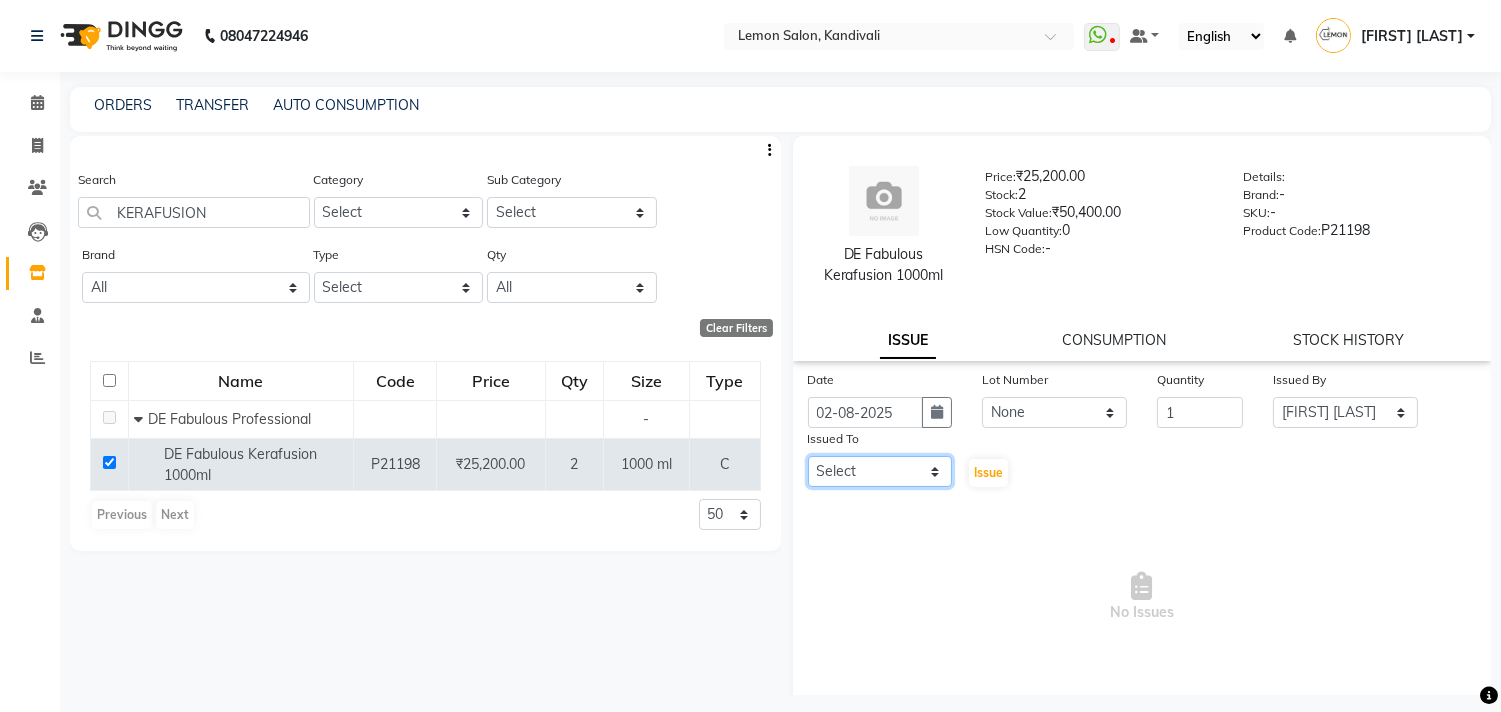 click on "Select Alam [FIRST] [LAST] DC [FIRST] [LAST] [FIRST] [LAST] [FIRST] [LAST] [FIRST] [LAST] [FIRST] [LAST] [CITY] [FIRST] [LAST] [FIRST] [LAST]" 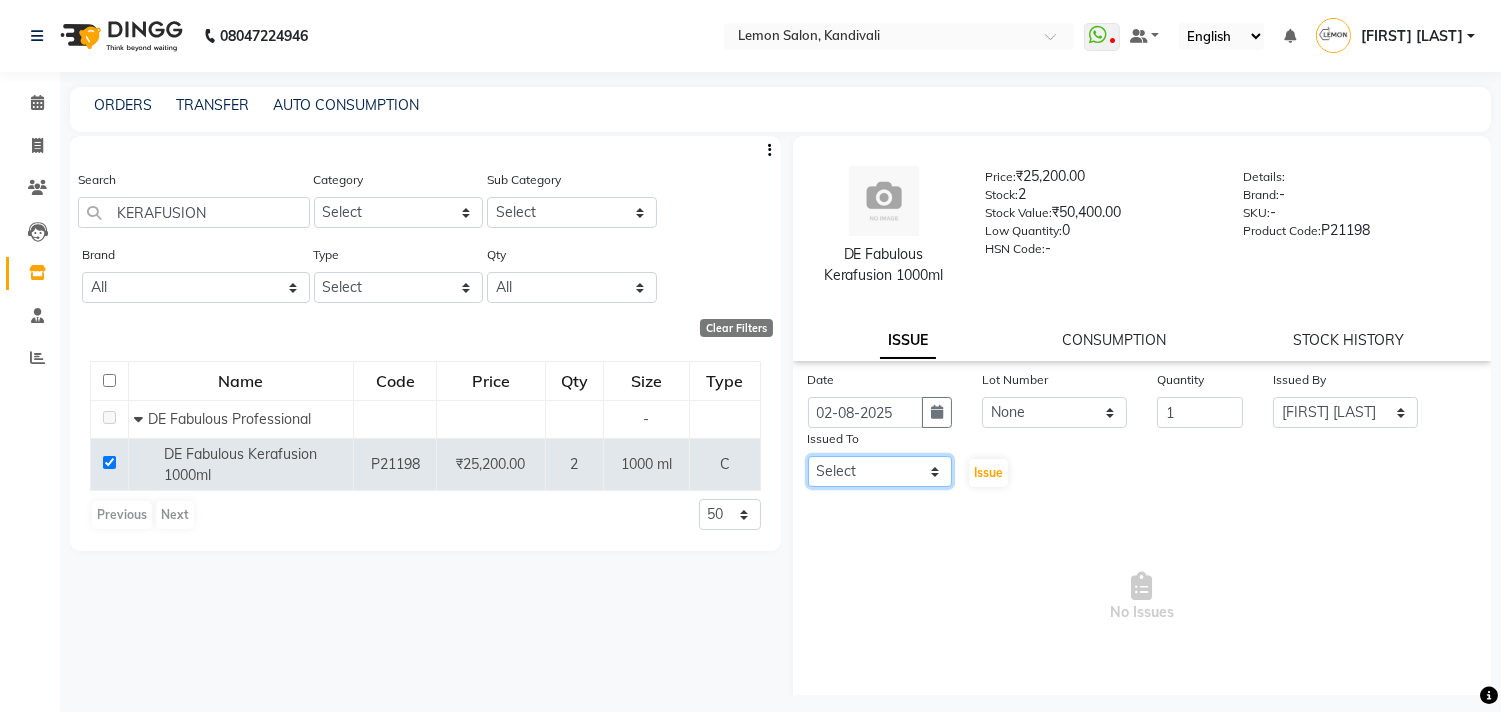 select on "7880" 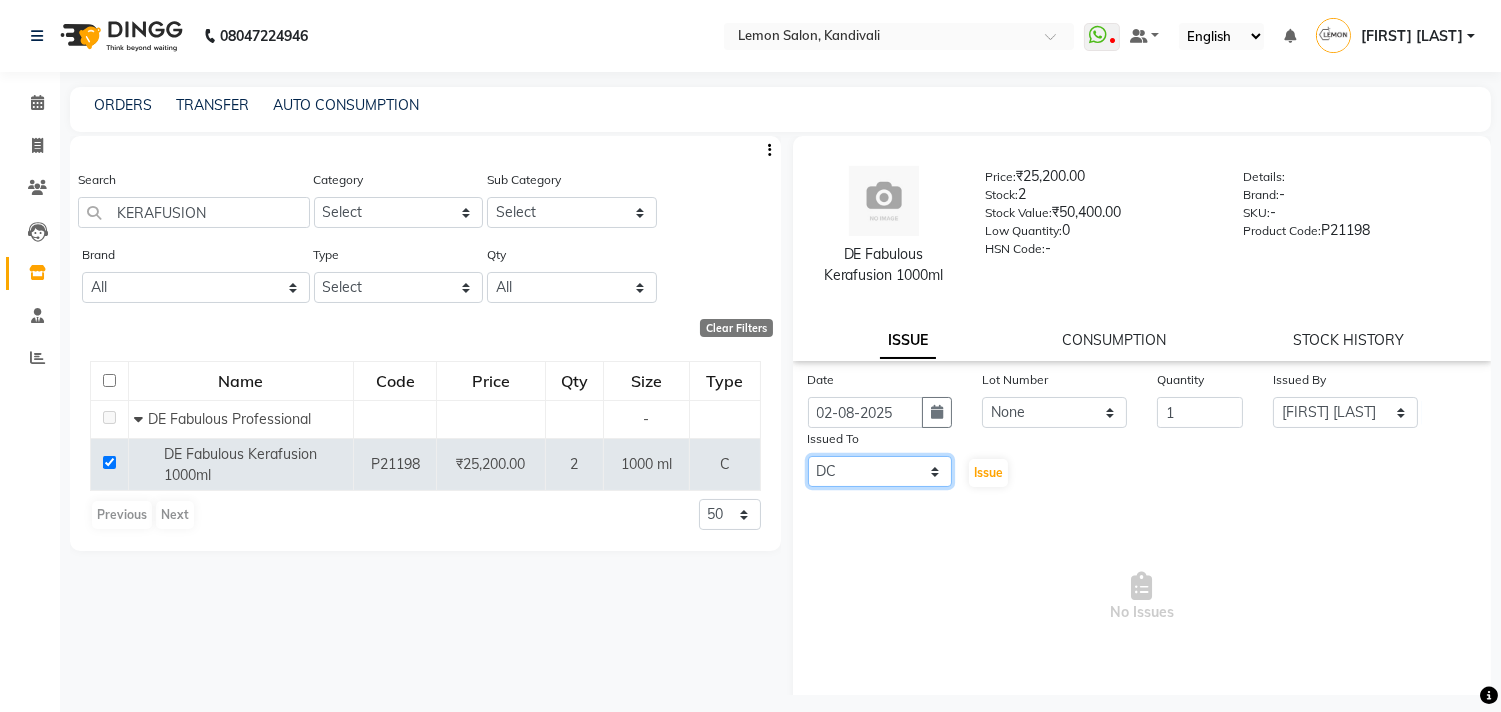 click on "Select Alam [FIRST] [LAST] DC [FIRST] [LAST] [FIRST] [LAST] [FIRST] [LAST] [FIRST] [LAST] [FIRST] [LAST] [CITY] [FIRST] [LAST] [FIRST] [LAST]" 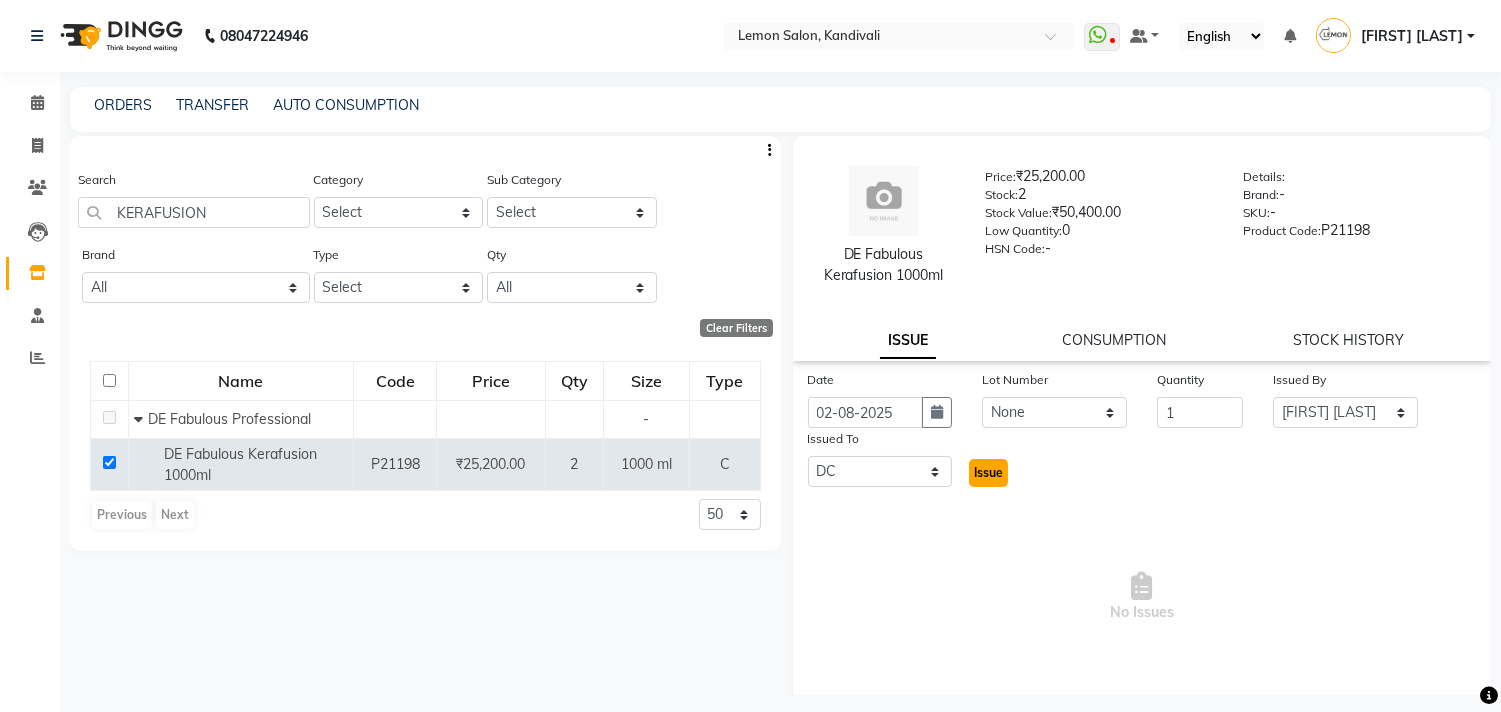 click on "Issue" 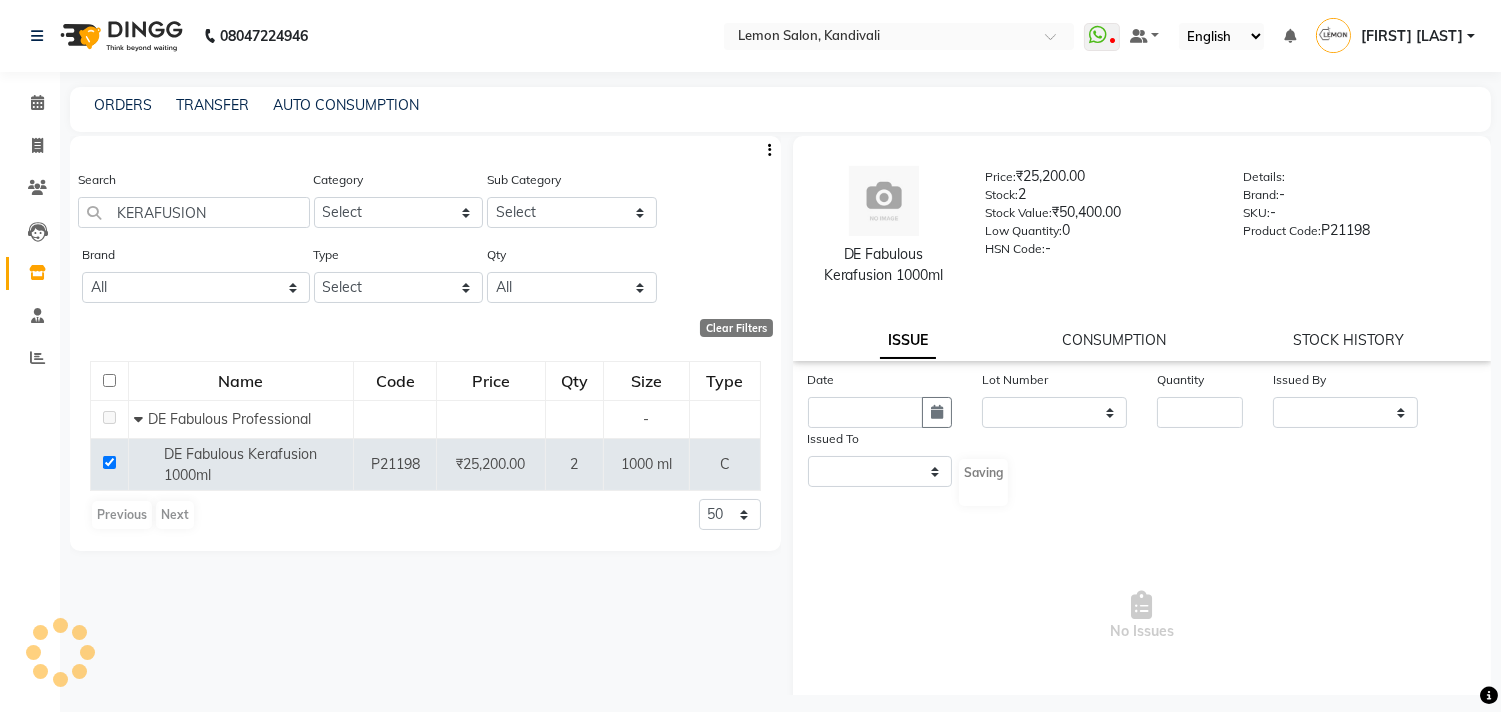 select 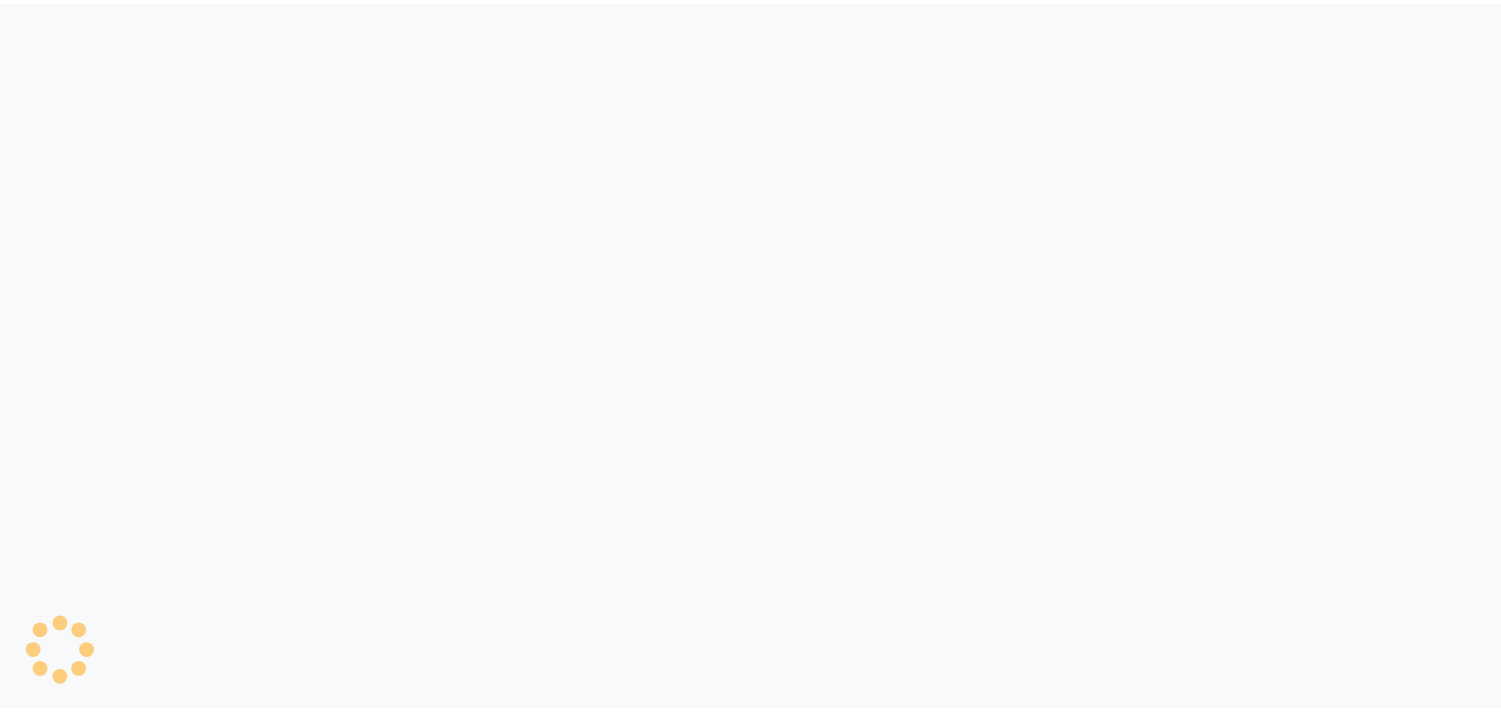 scroll, scrollTop: 0, scrollLeft: 0, axis: both 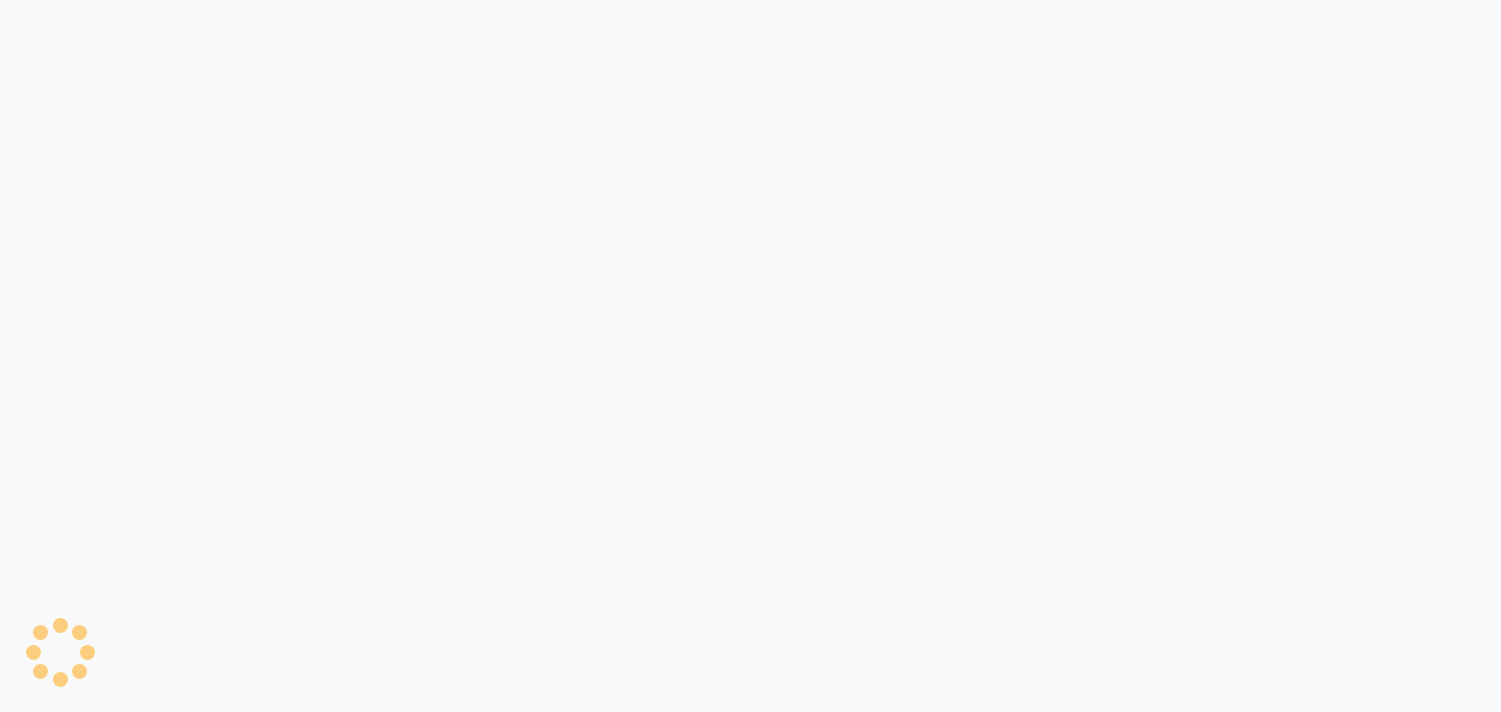 select 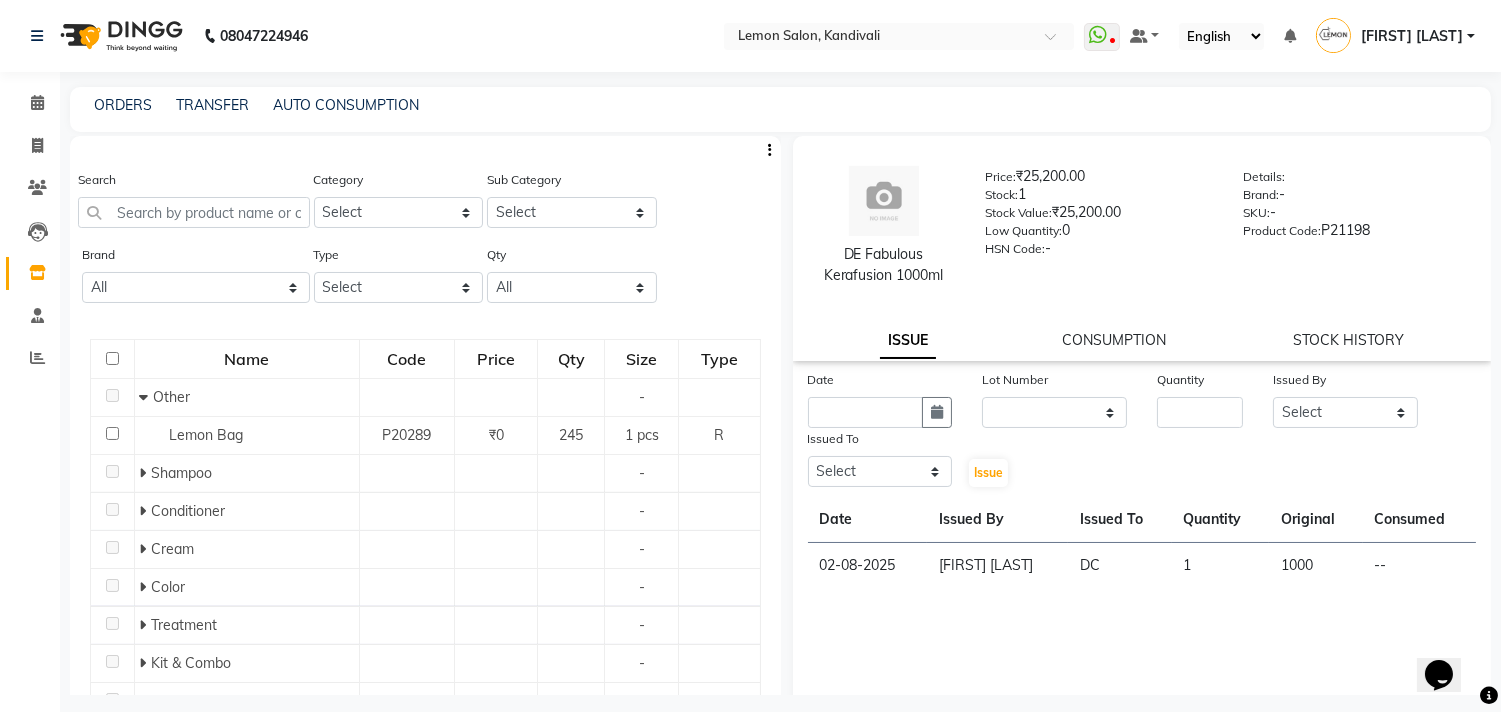 scroll, scrollTop: 0, scrollLeft: 0, axis: both 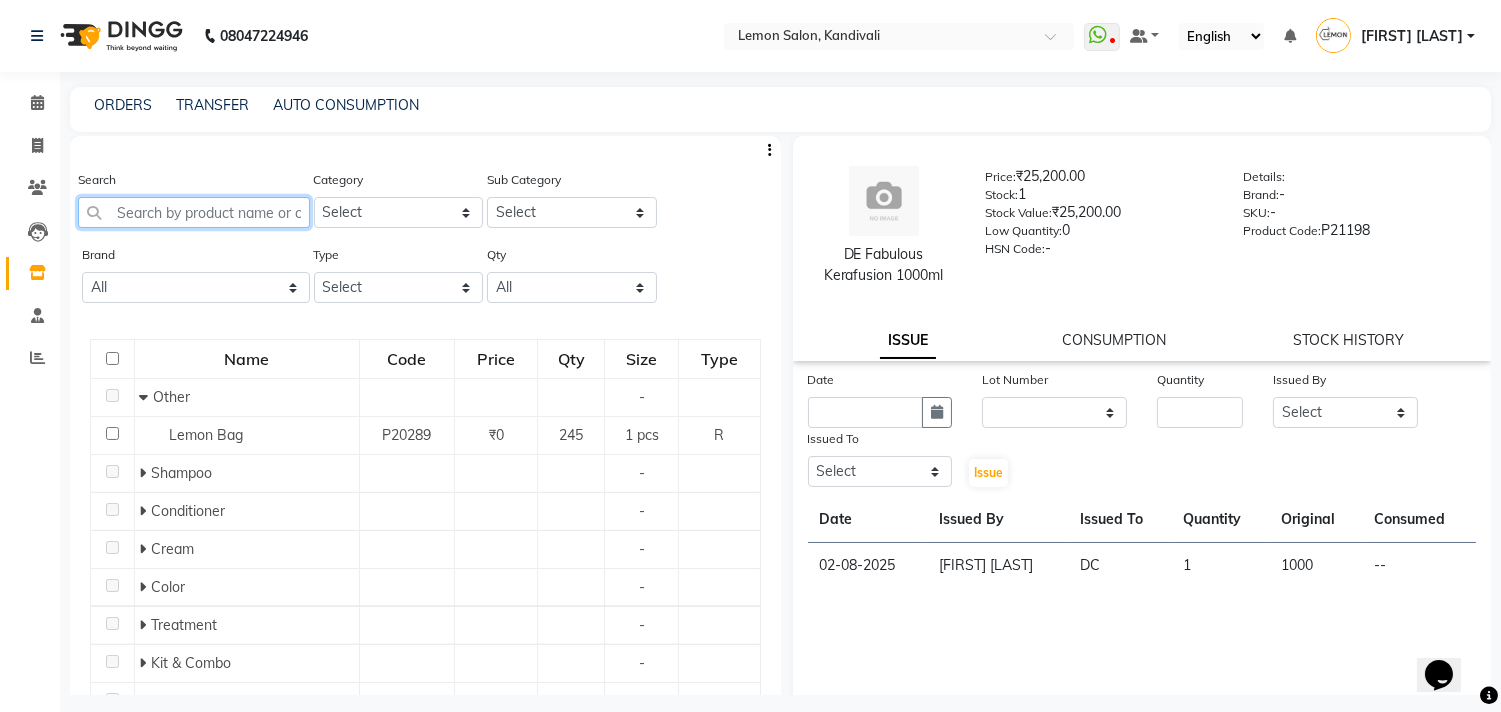 click 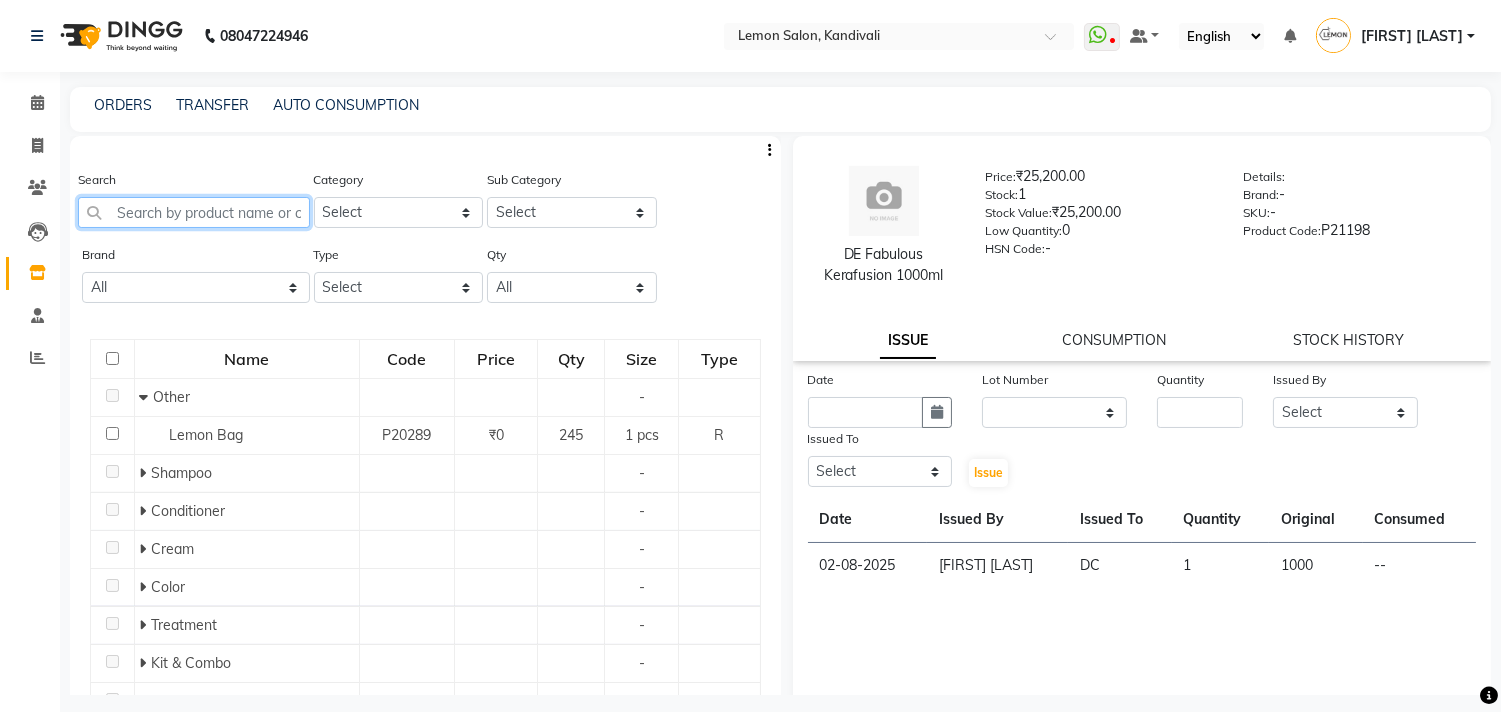 click 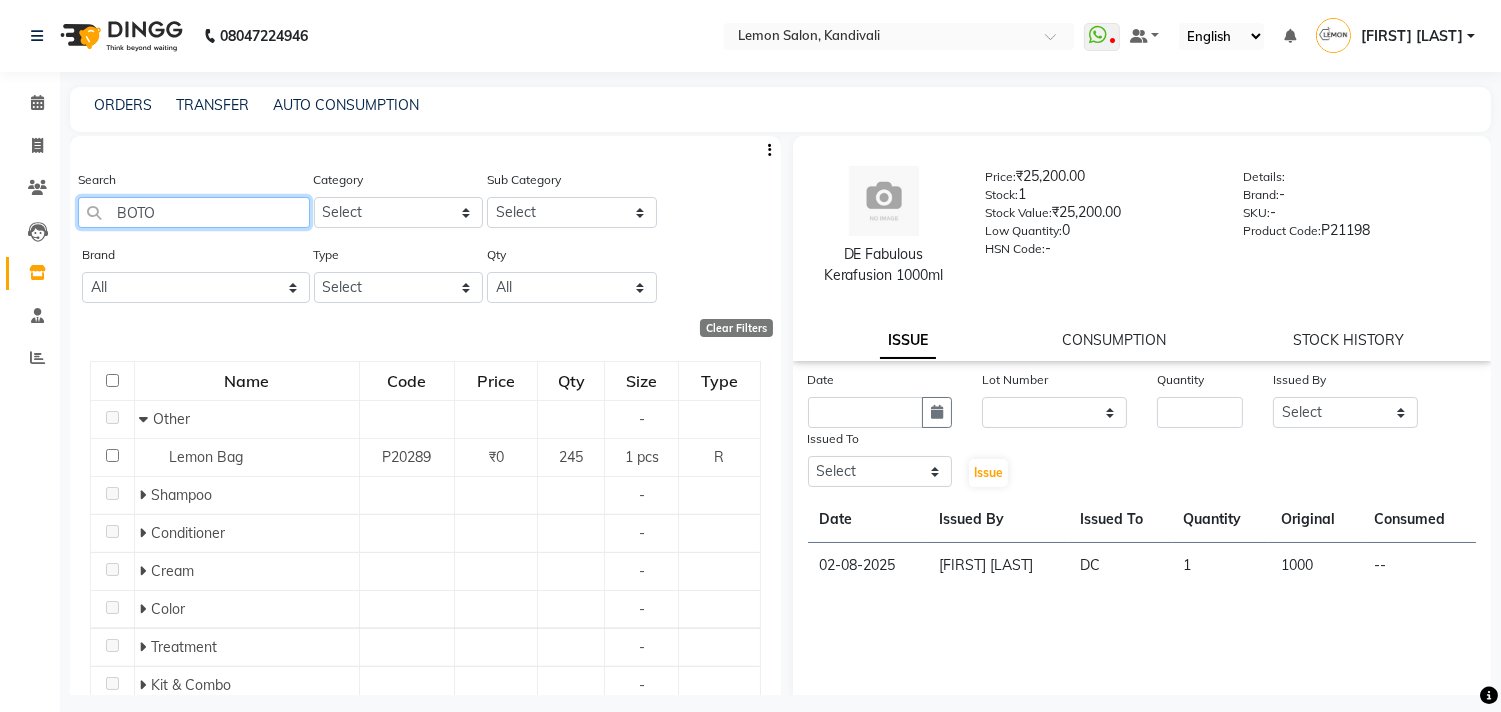 type on "BOTOX" 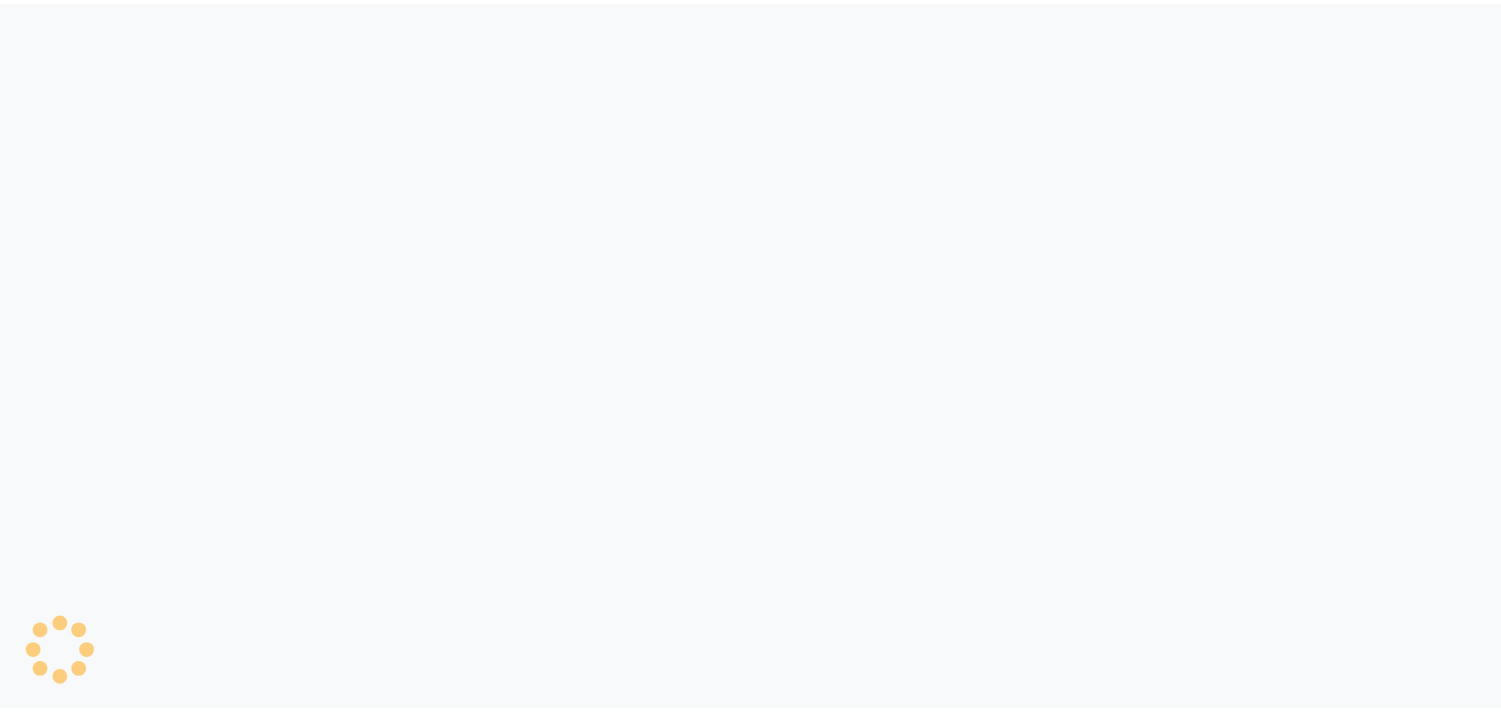 scroll, scrollTop: 0, scrollLeft: 0, axis: both 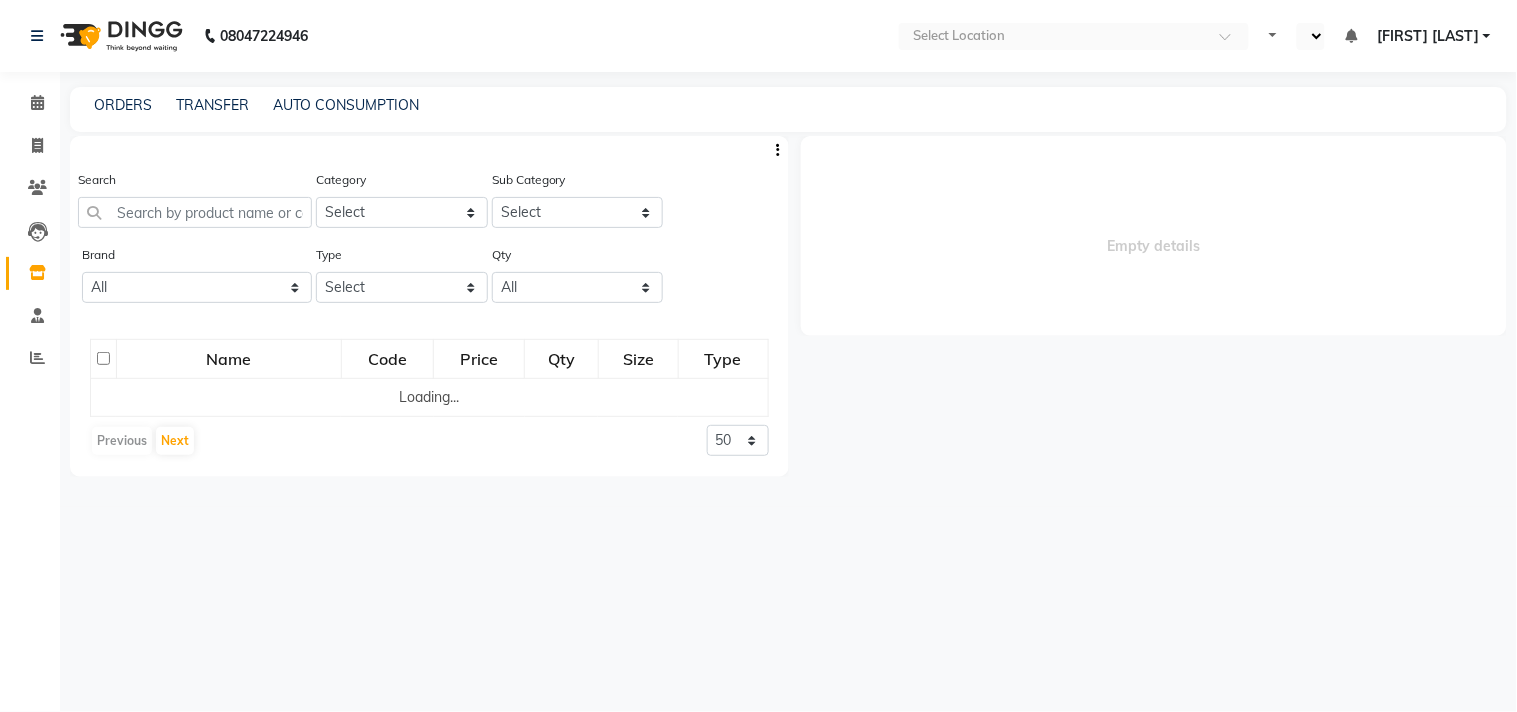select on "en" 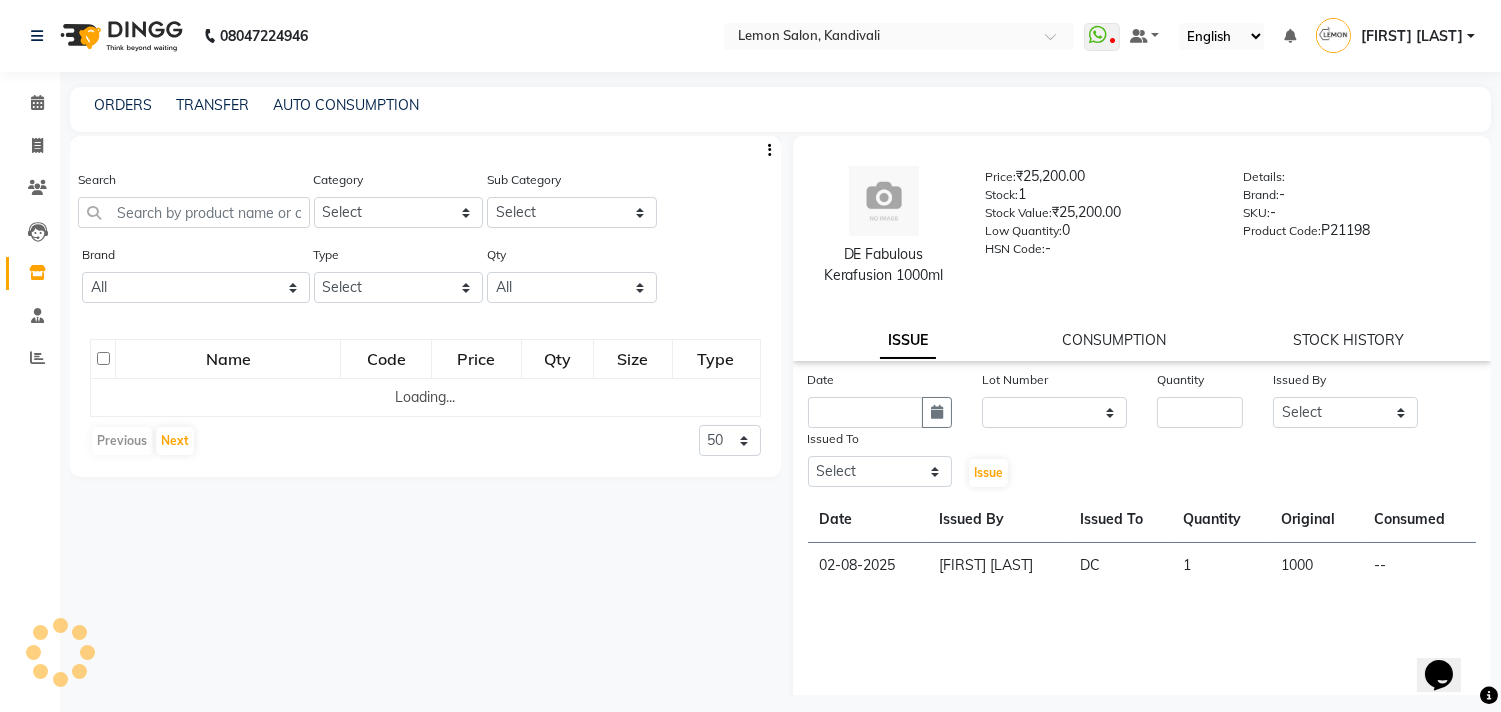 scroll, scrollTop: 0, scrollLeft: 0, axis: both 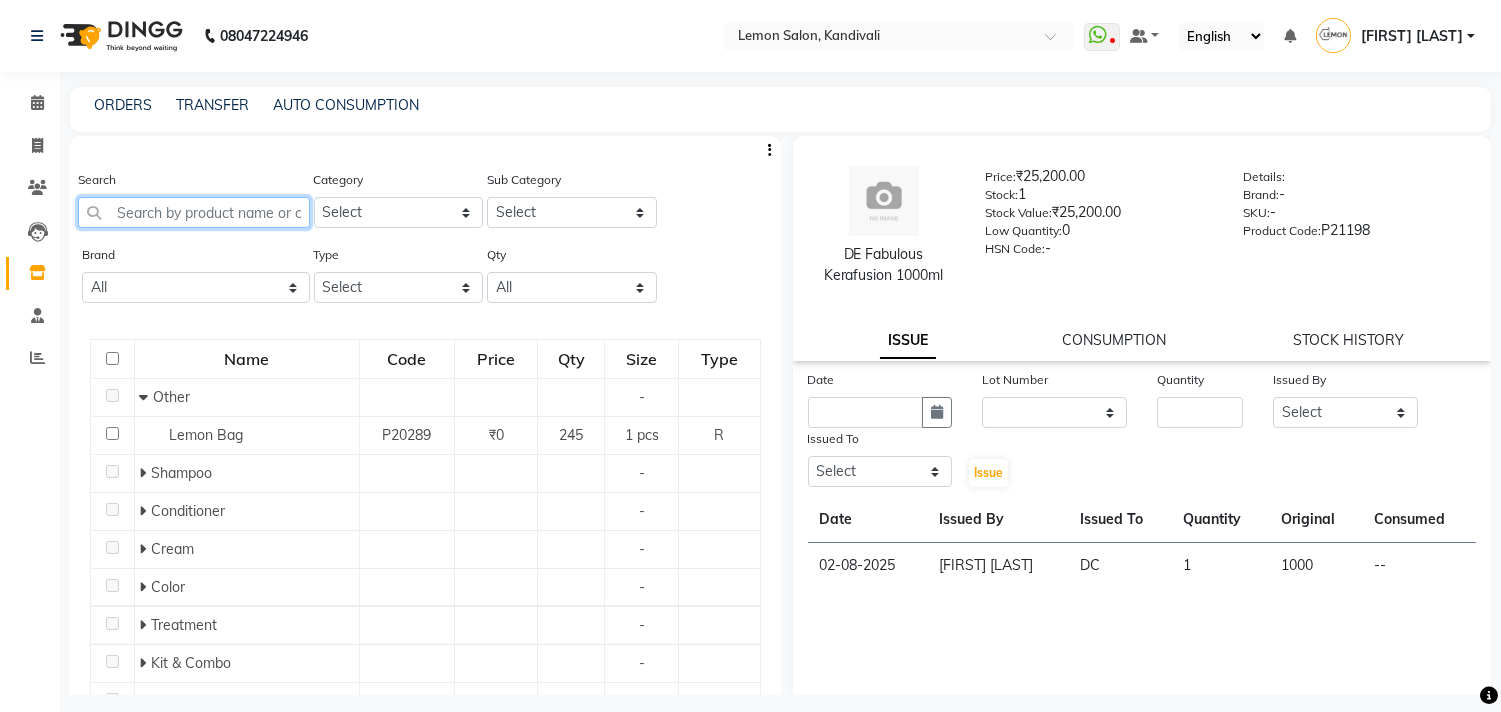 click 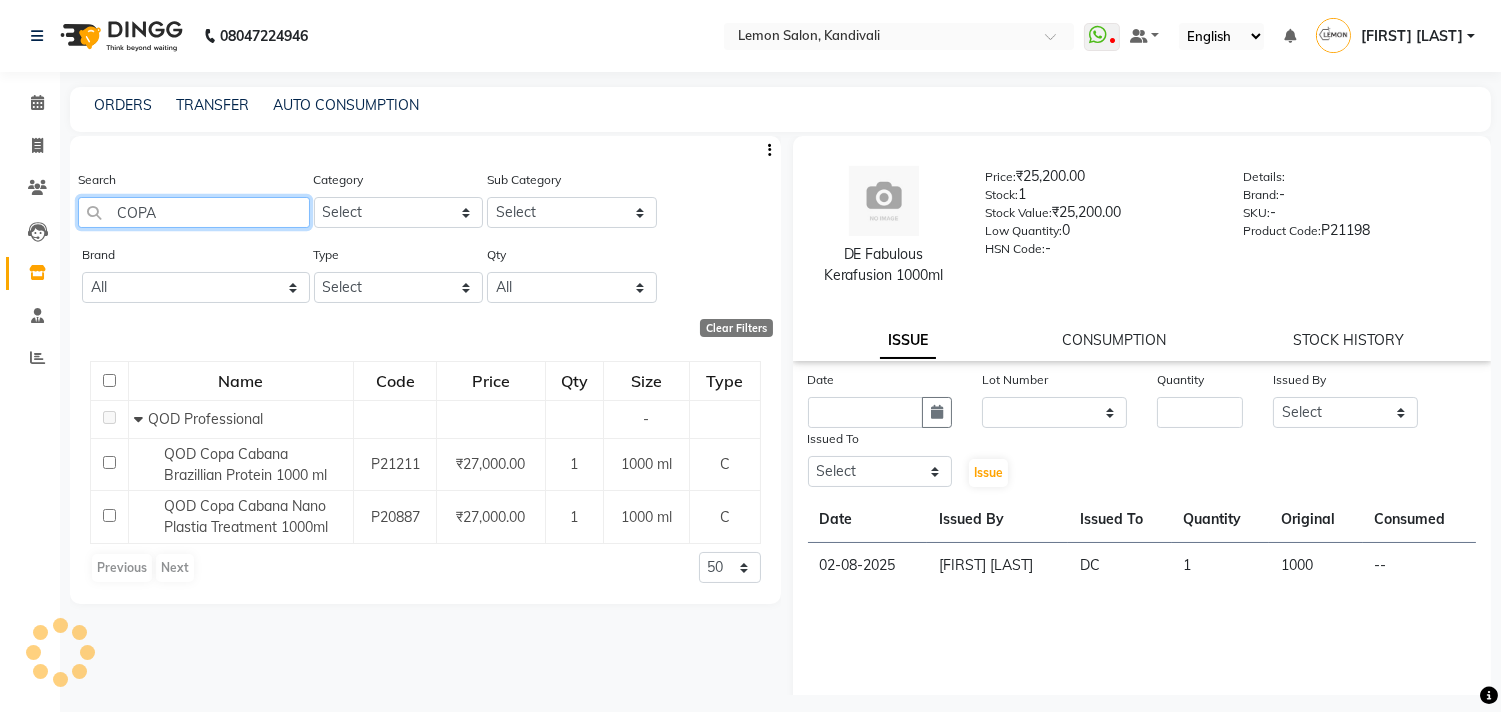 drag, startPoint x: 166, startPoint y: 217, endPoint x: 66, endPoint y: 216, distance: 100.005 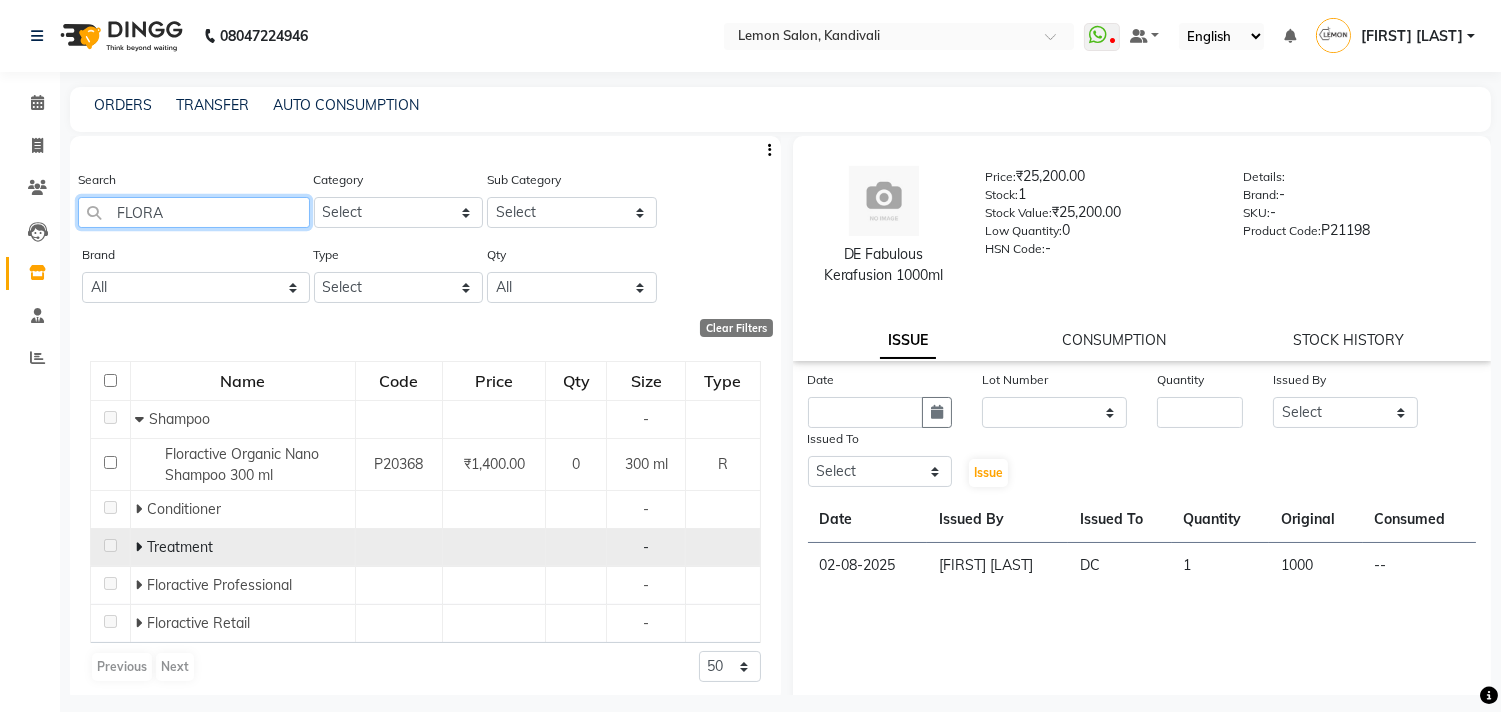 type on "FLORA" 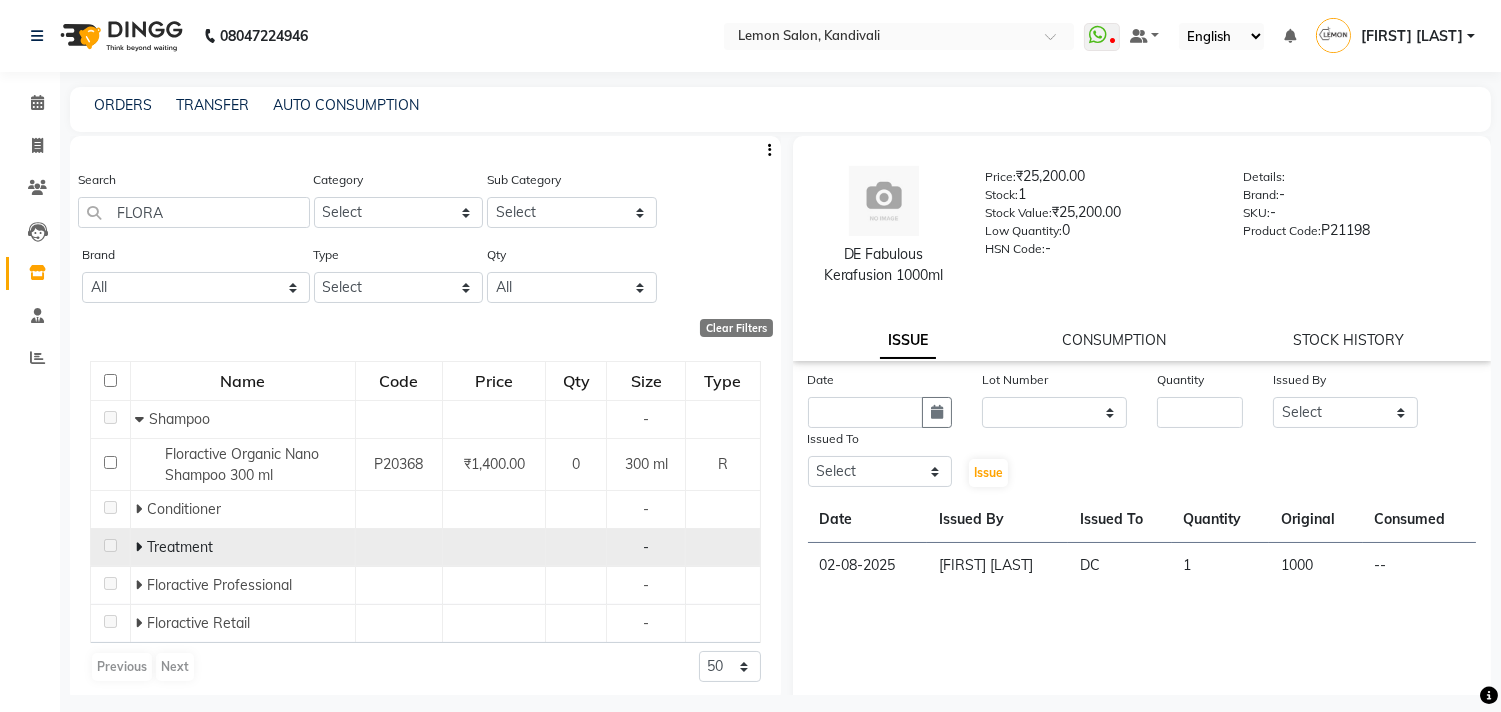 click 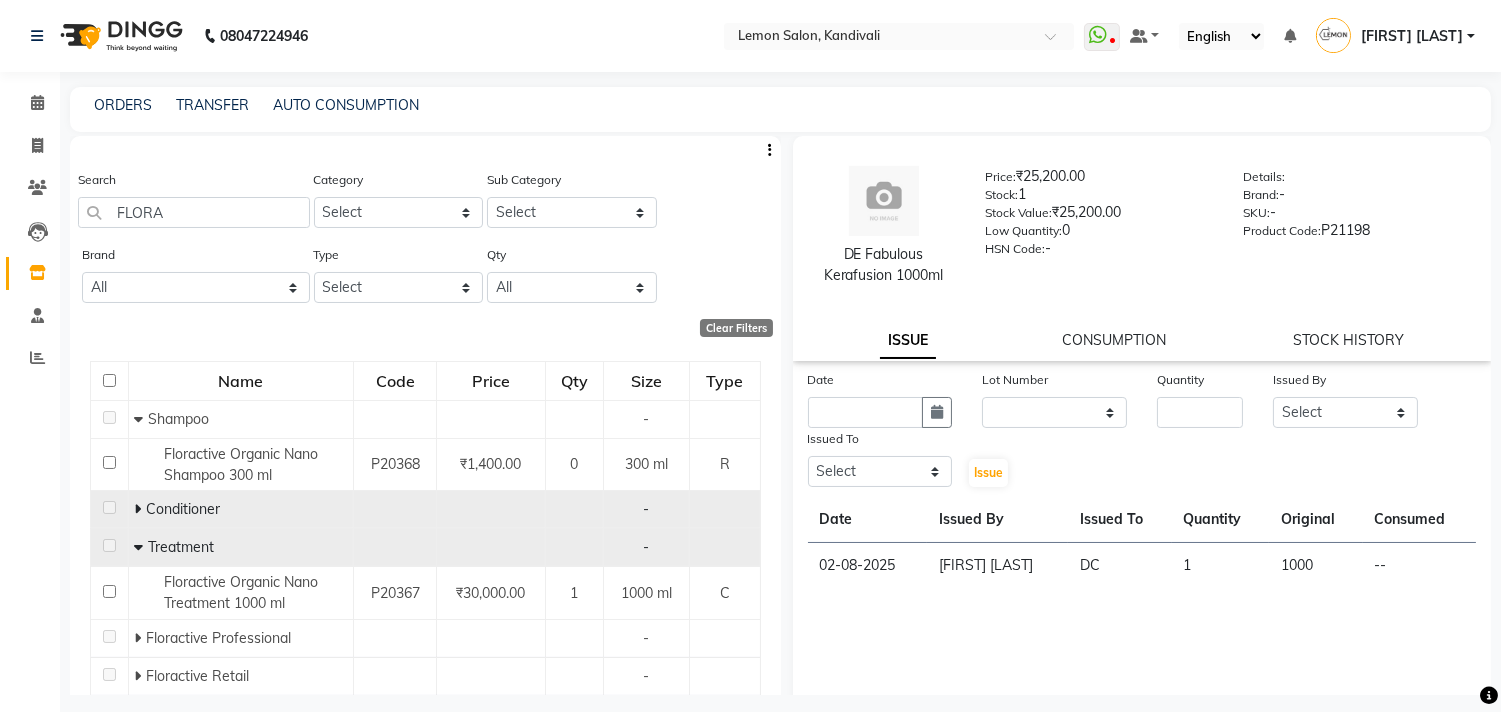 scroll, scrollTop: 62, scrollLeft: 0, axis: vertical 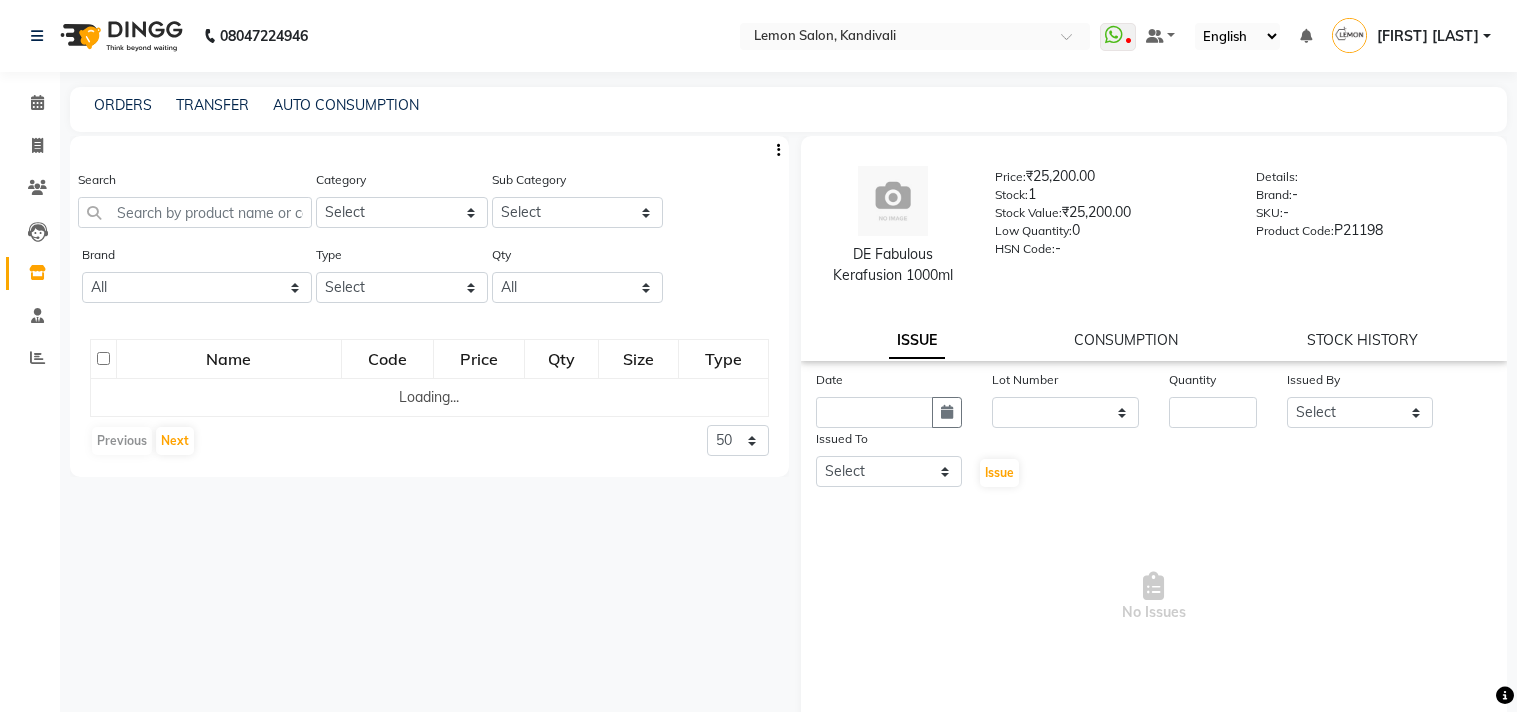 select 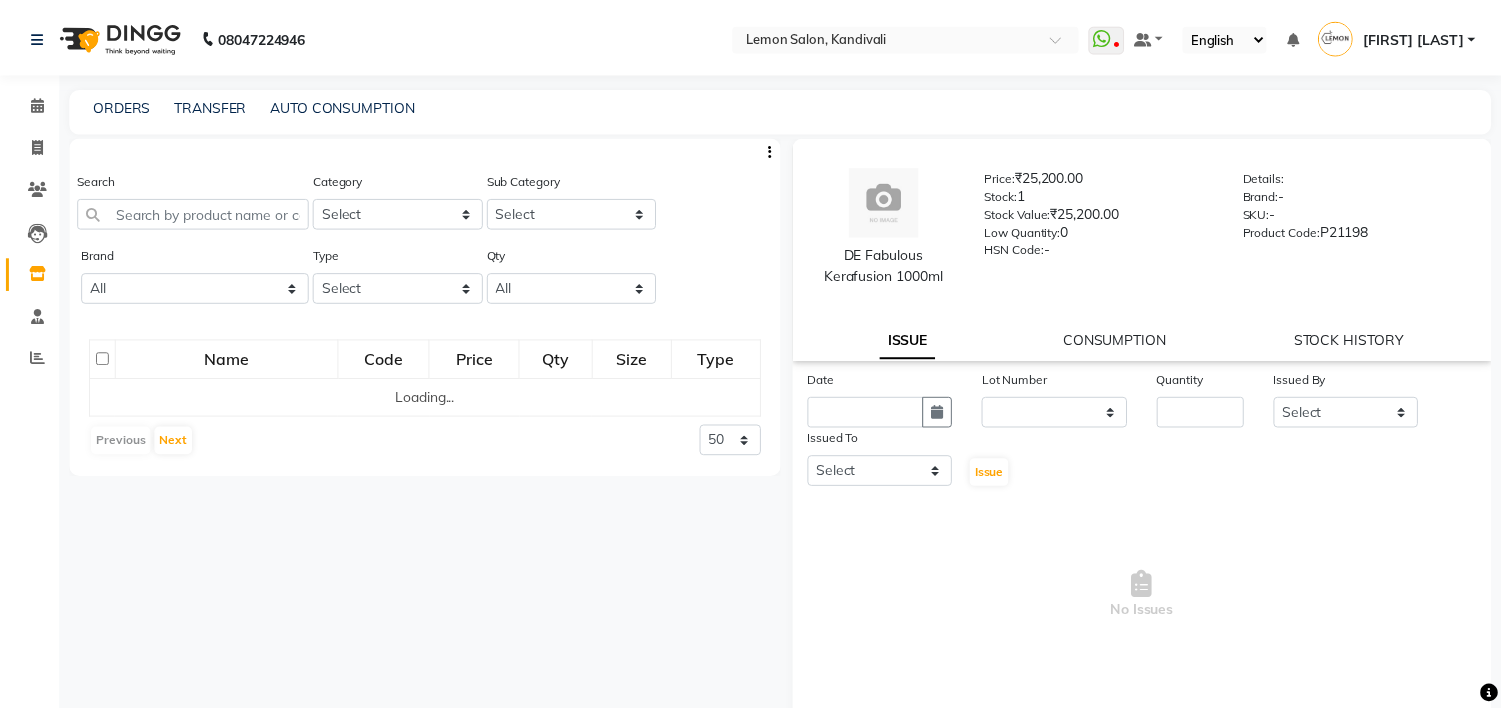 scroll, scrollTop: 0, scrollLeft: 0, axis: both 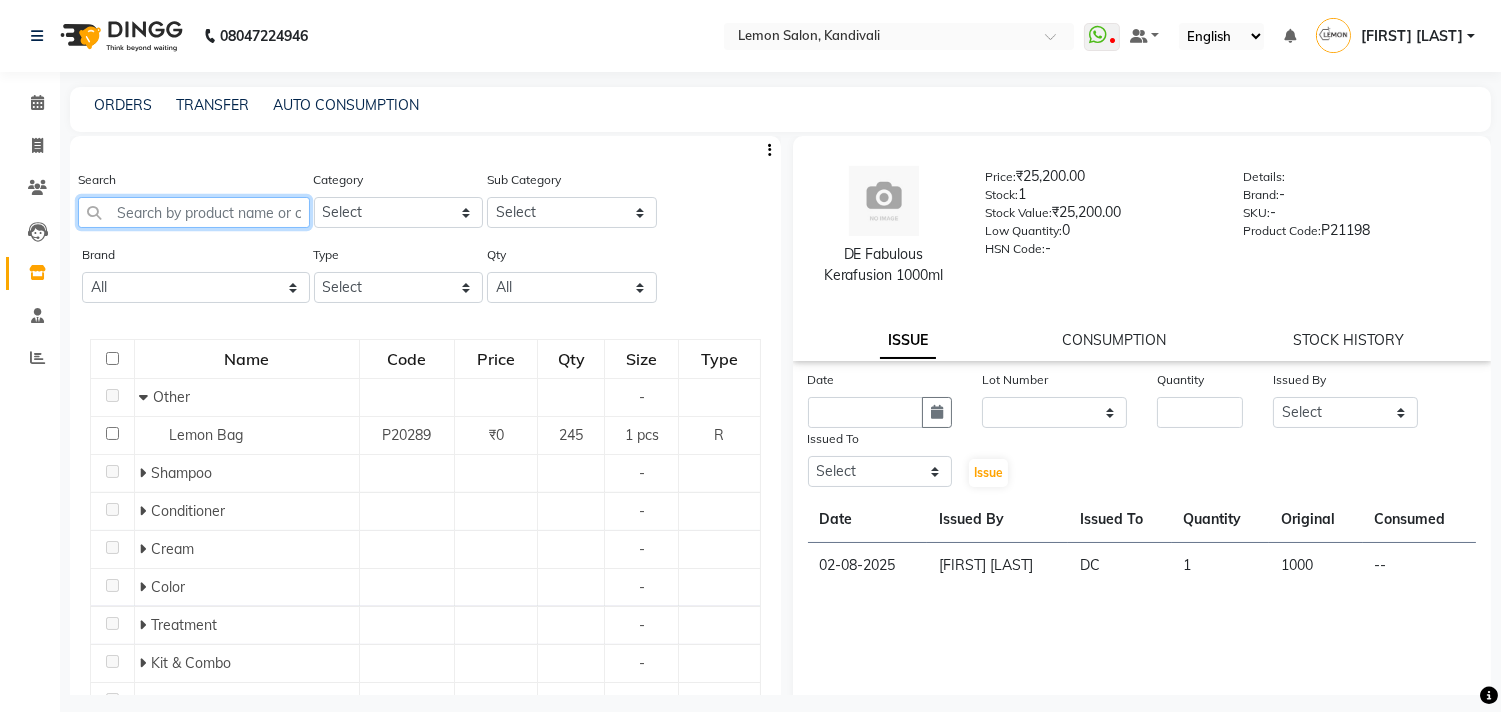 click 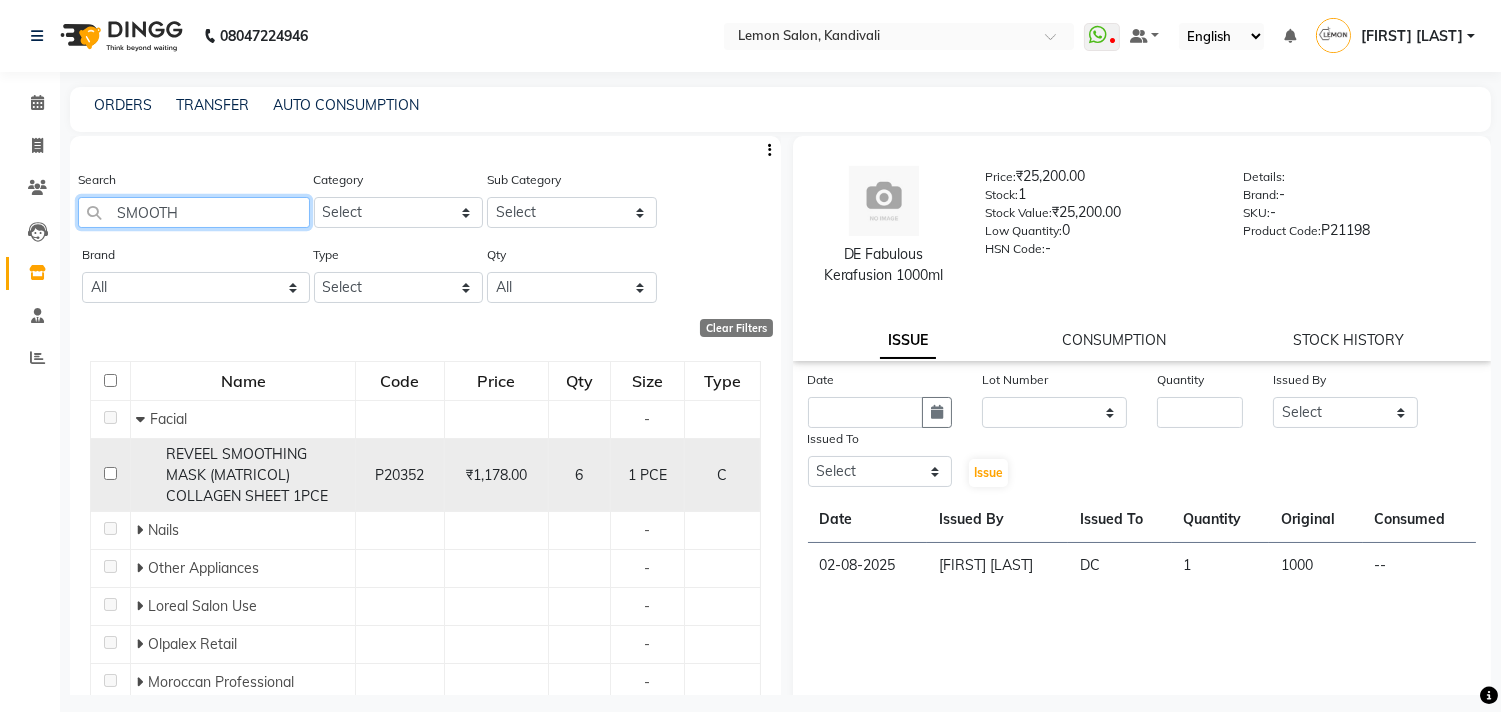 scroll, scrollTop: 68, scrollLeft: 0, axis: vertical 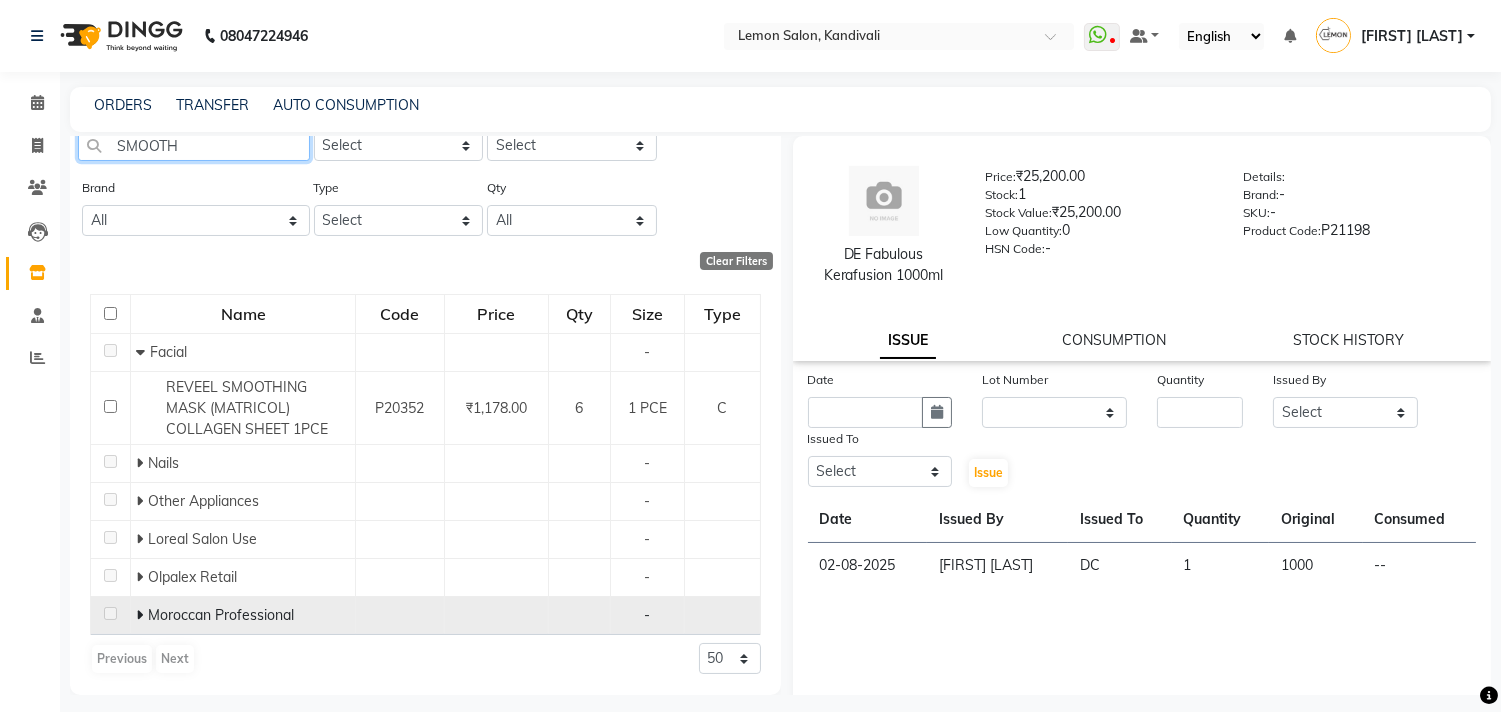 type on "SMOOTH" 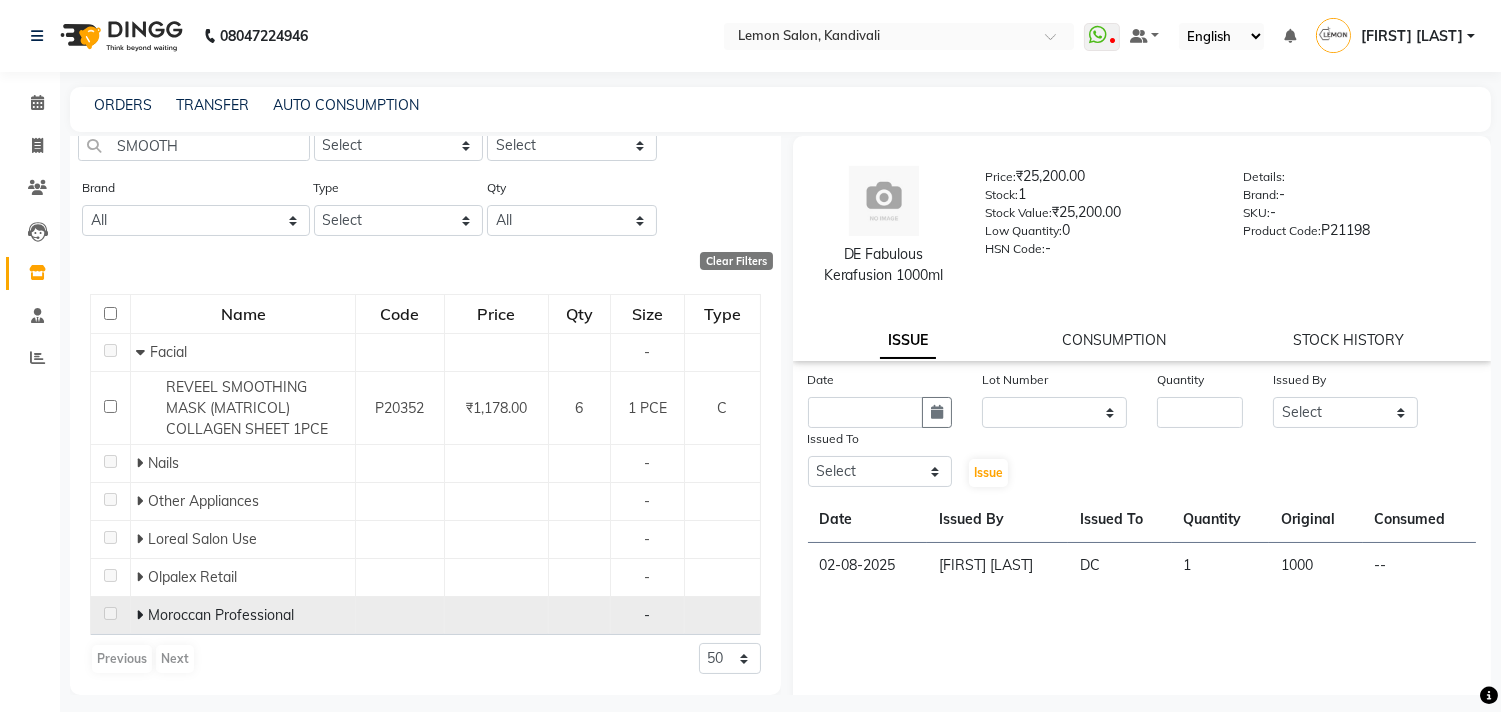 click 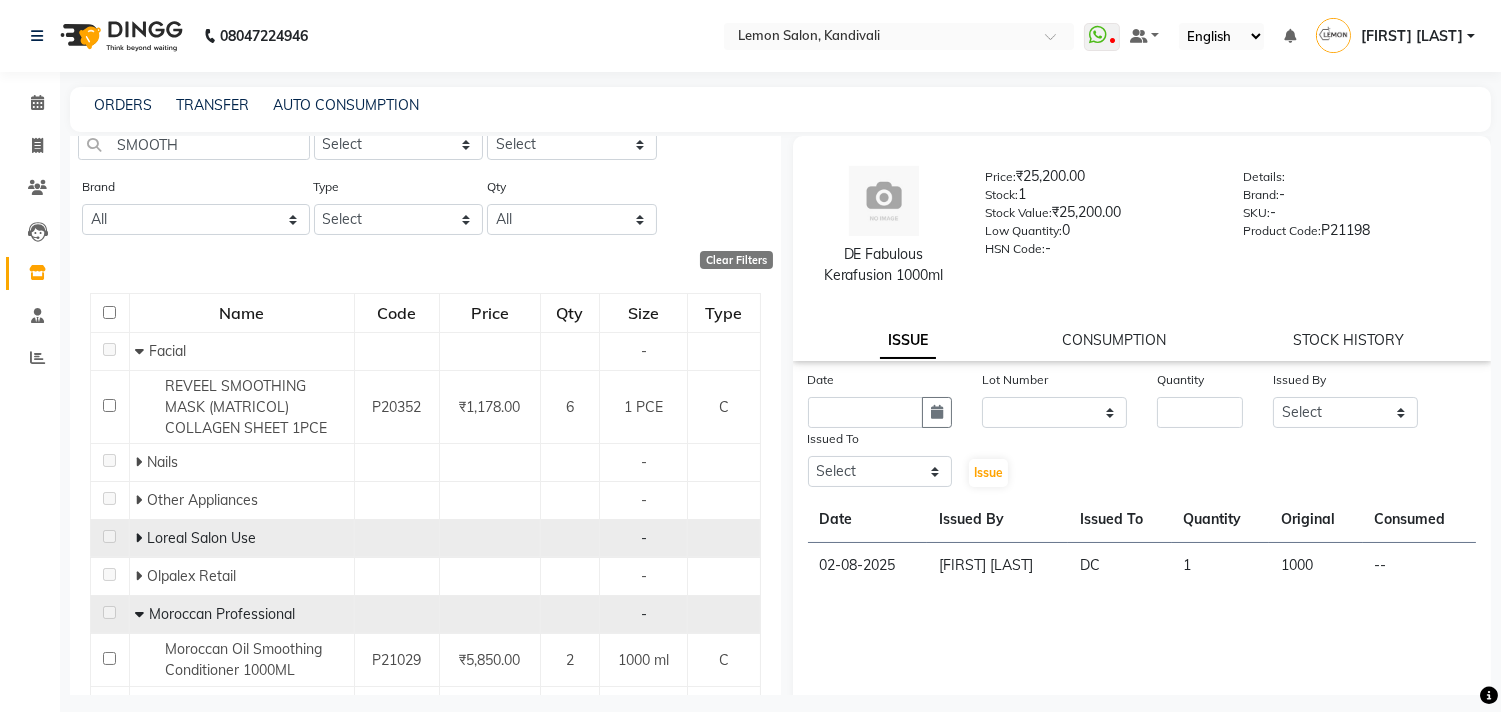 scroll, scrollTop: 174, scrollLeft: 0, axis: vertical 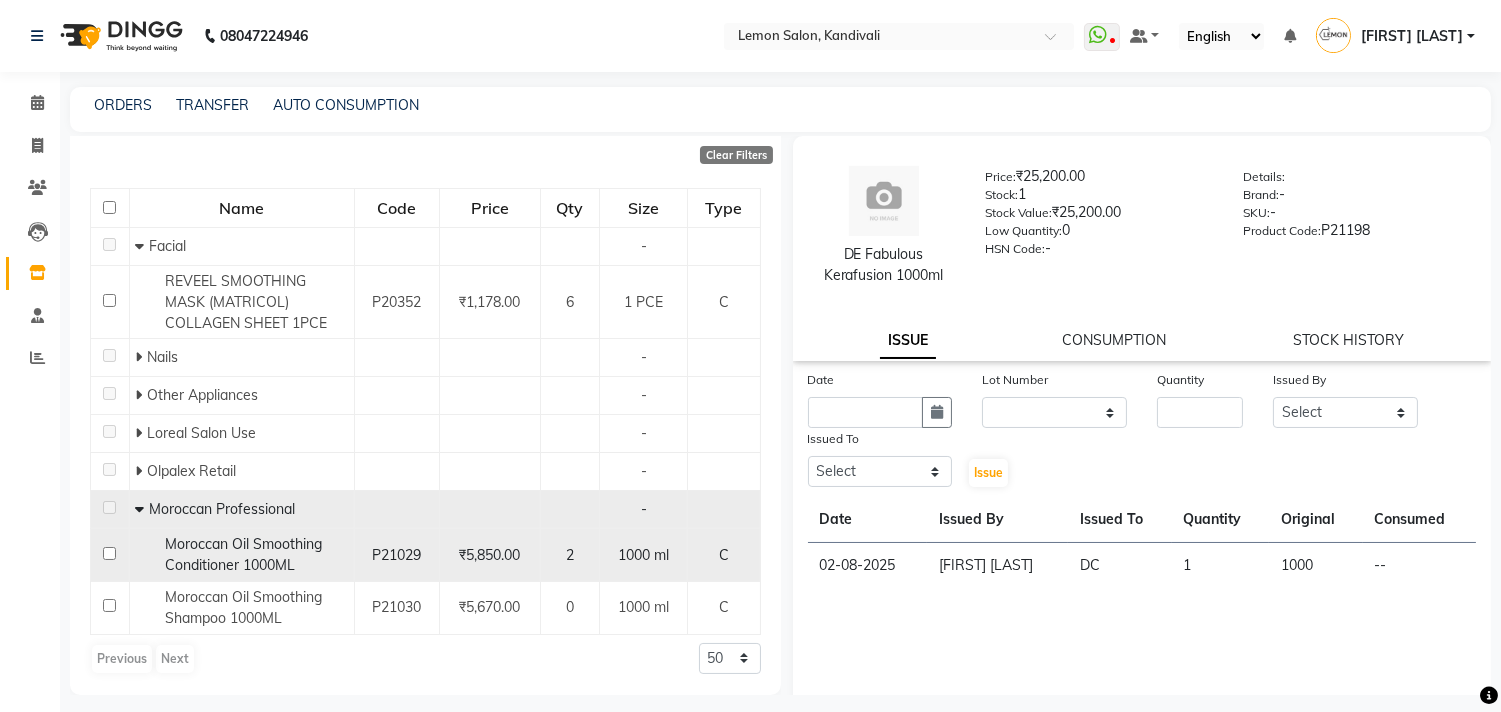 click 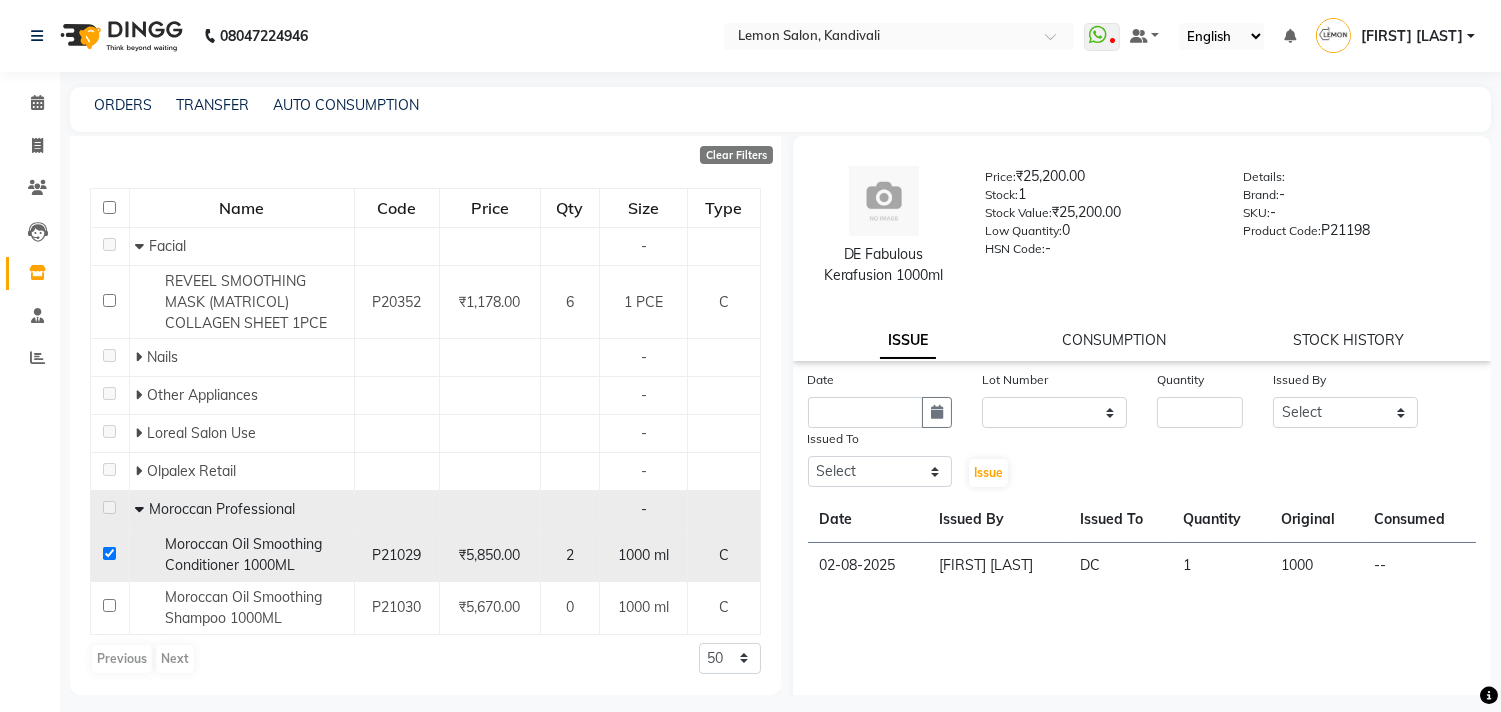 checkbox on "true" 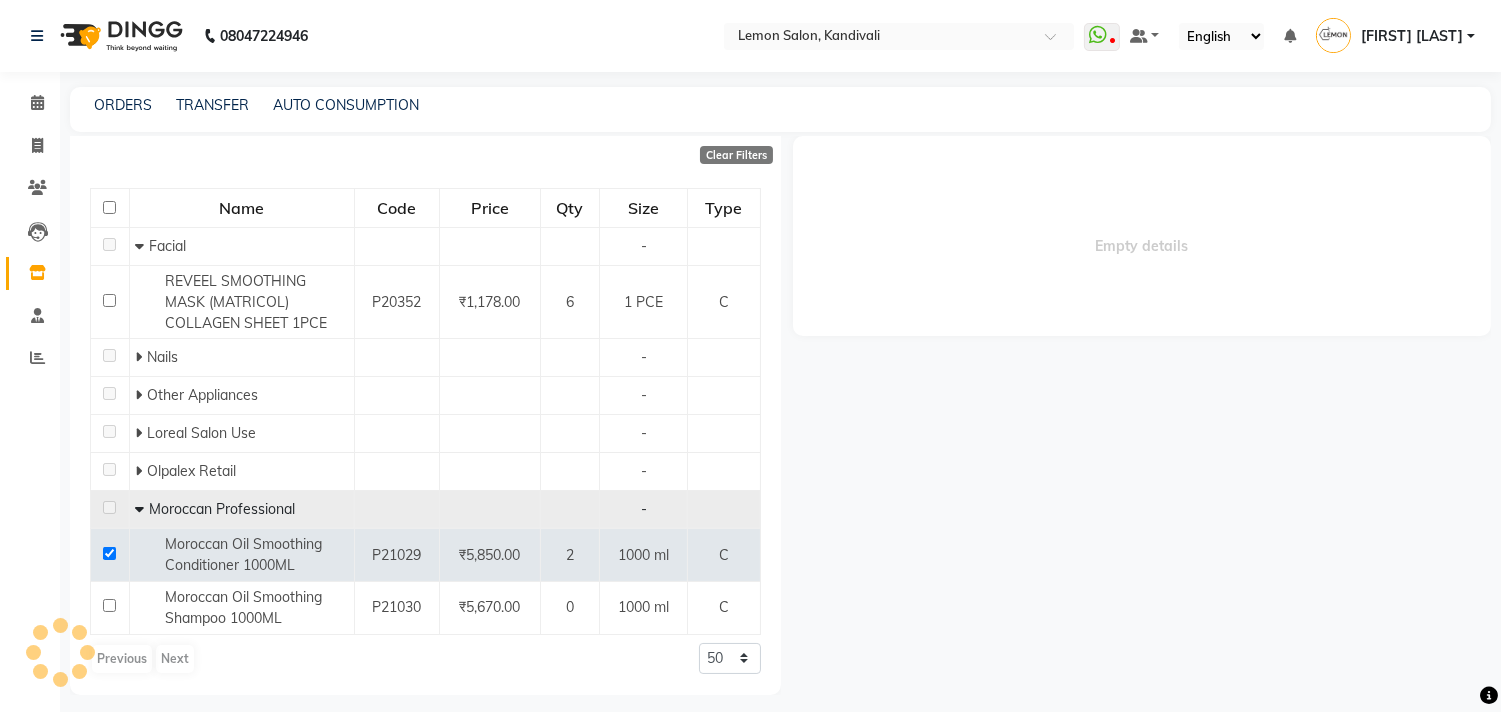 select 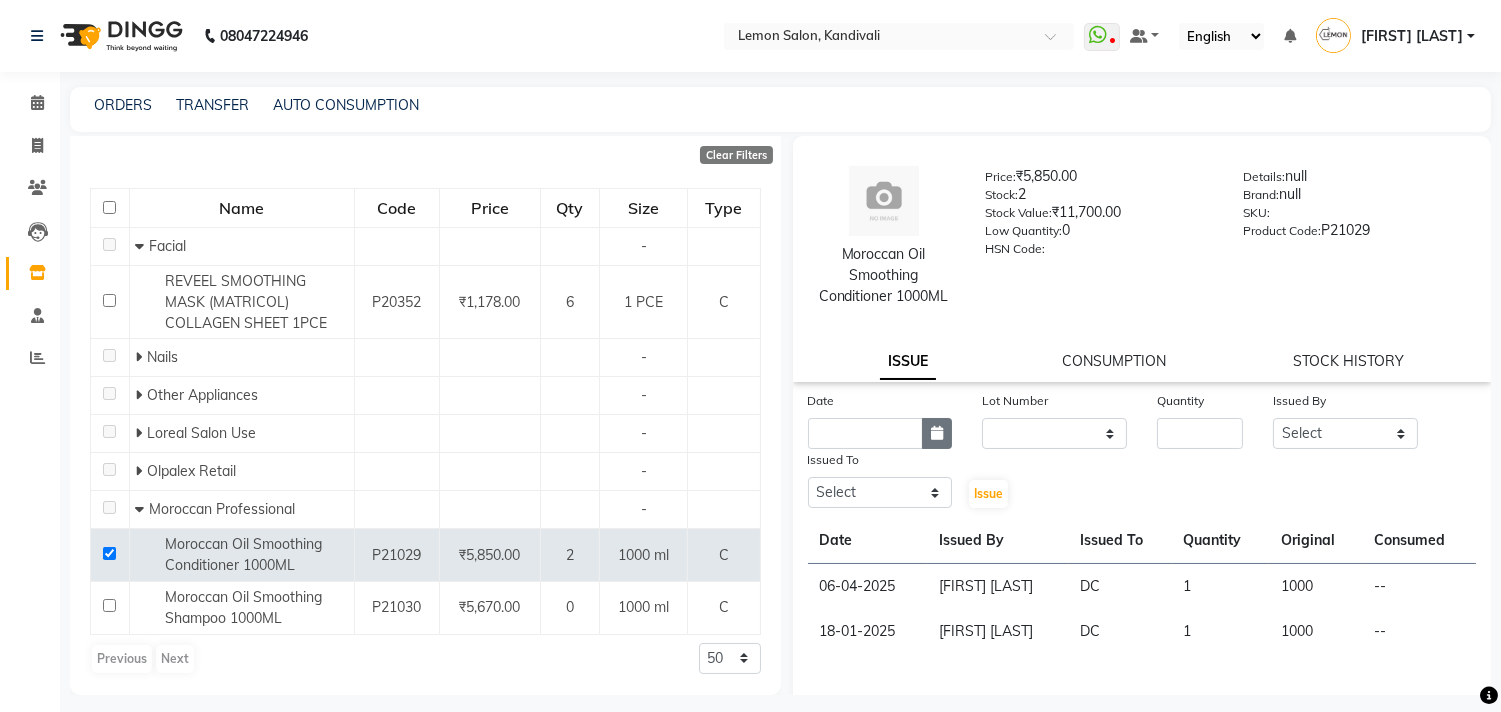click 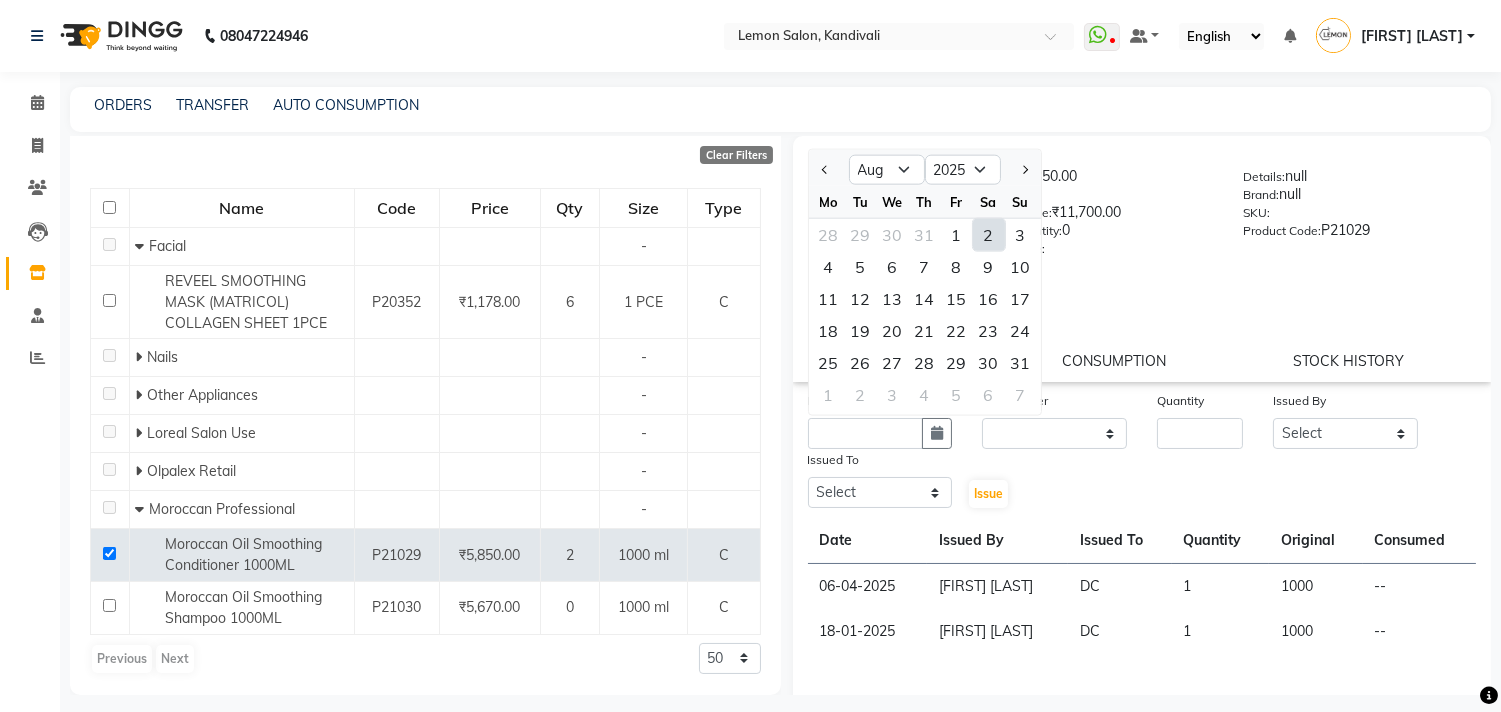 click on "2" 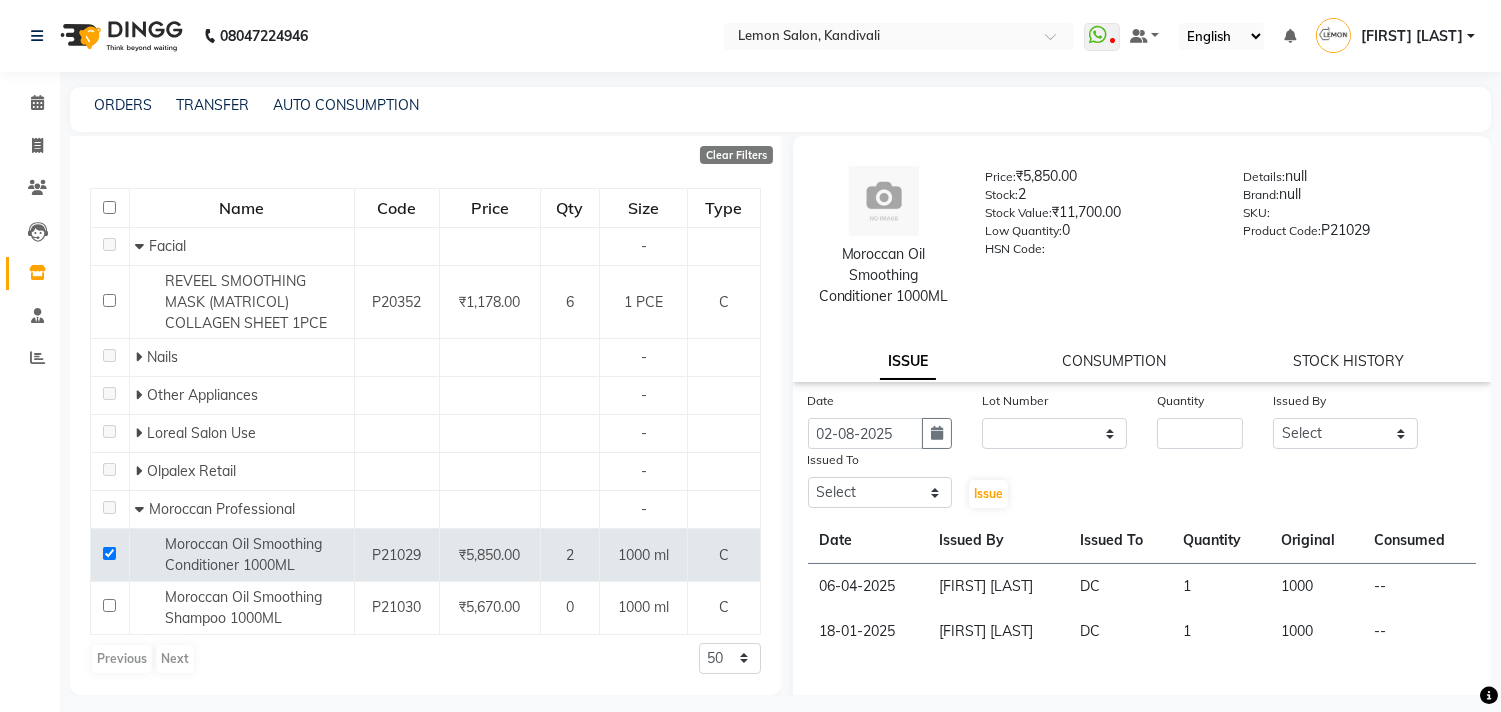 click on "Lot Number" 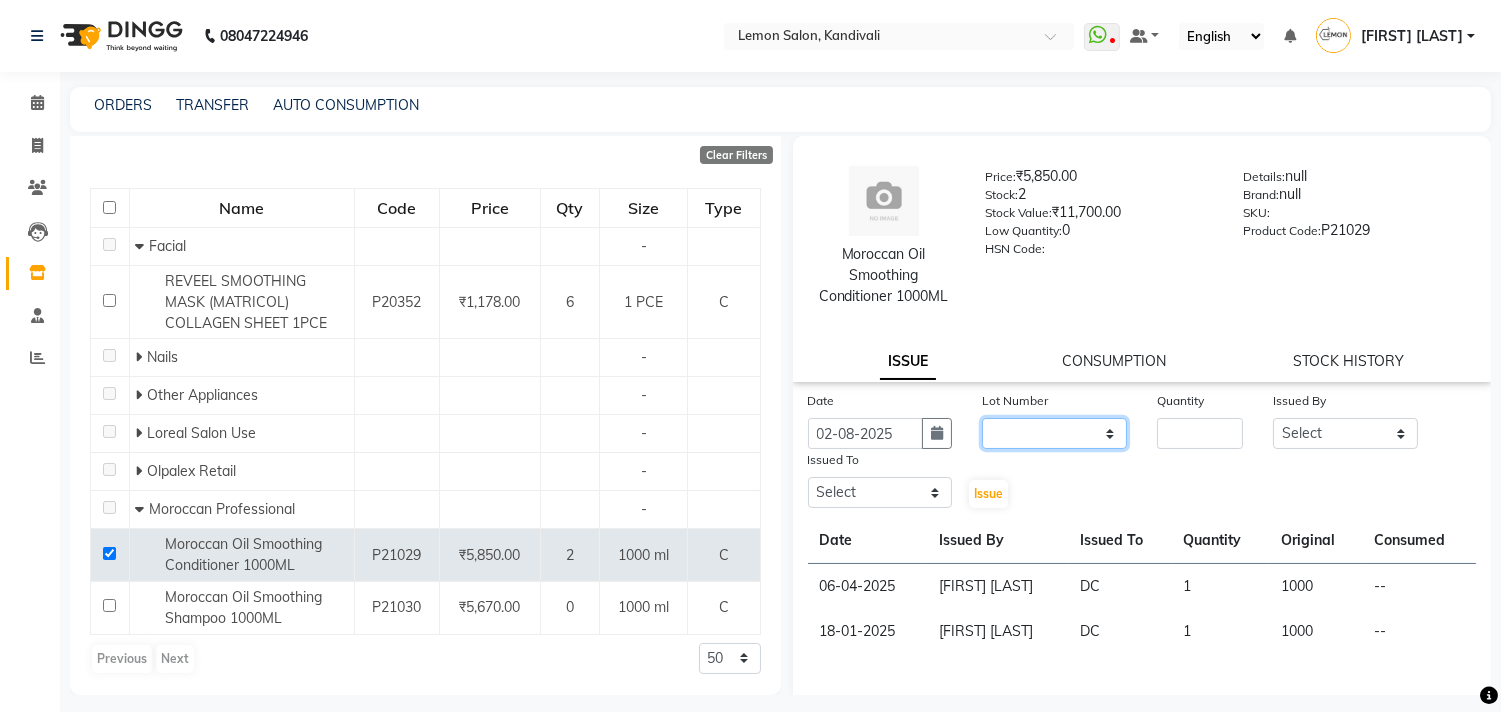 click on "None" 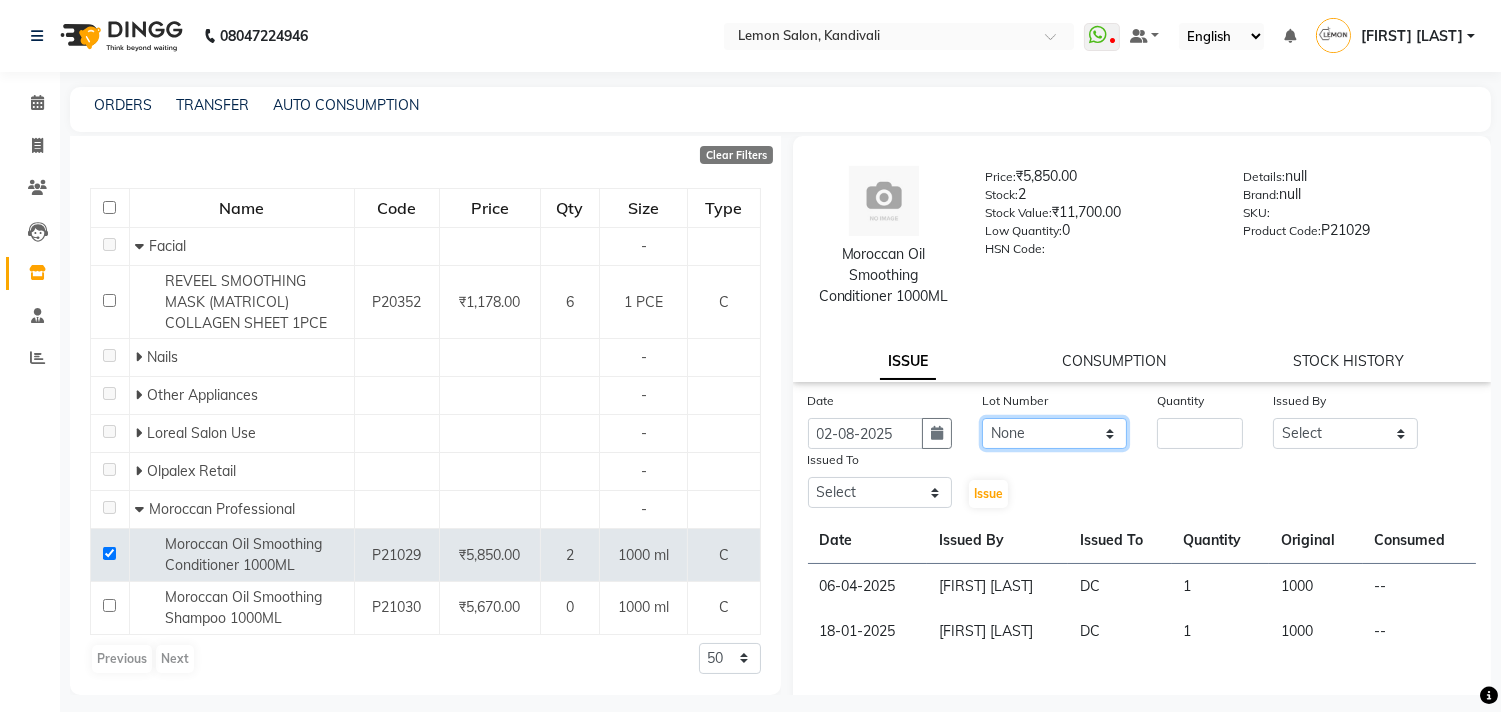 click on "None" 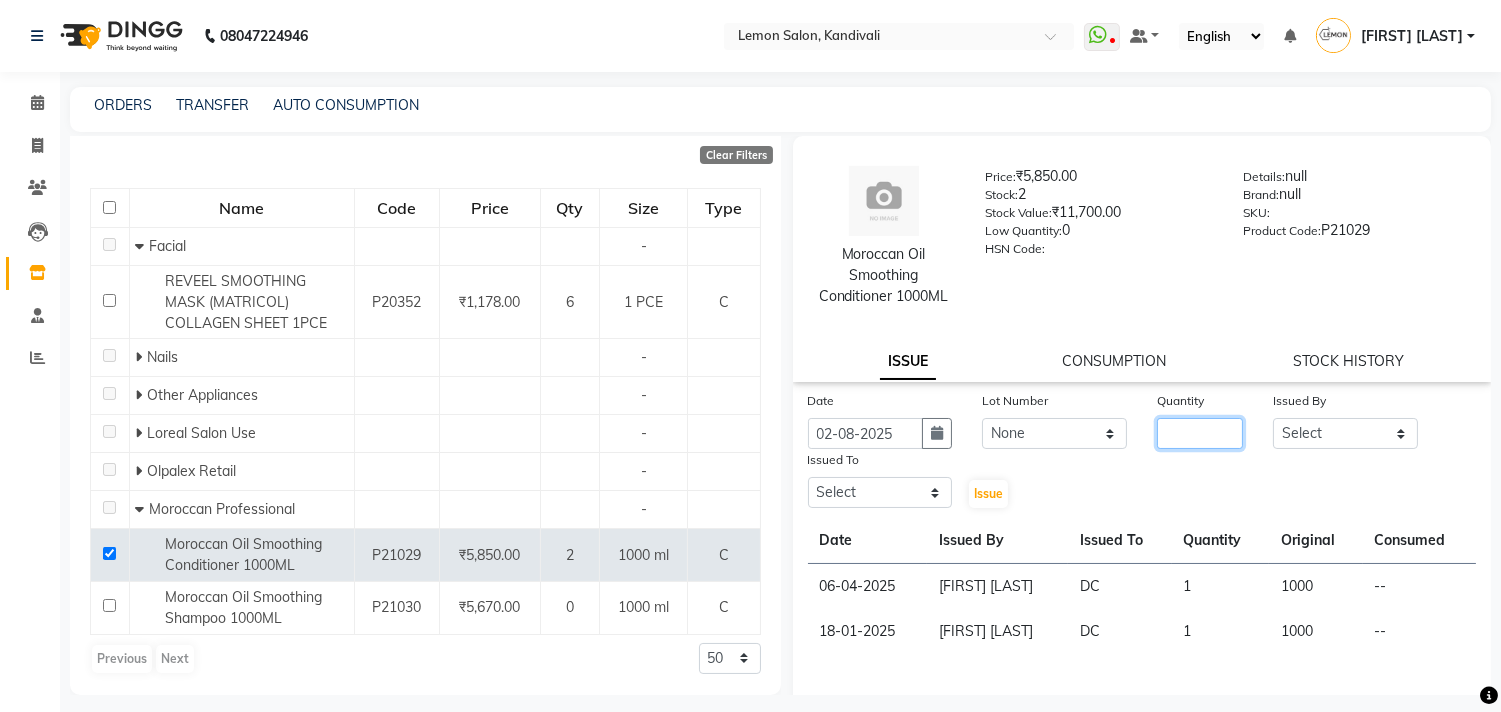 click 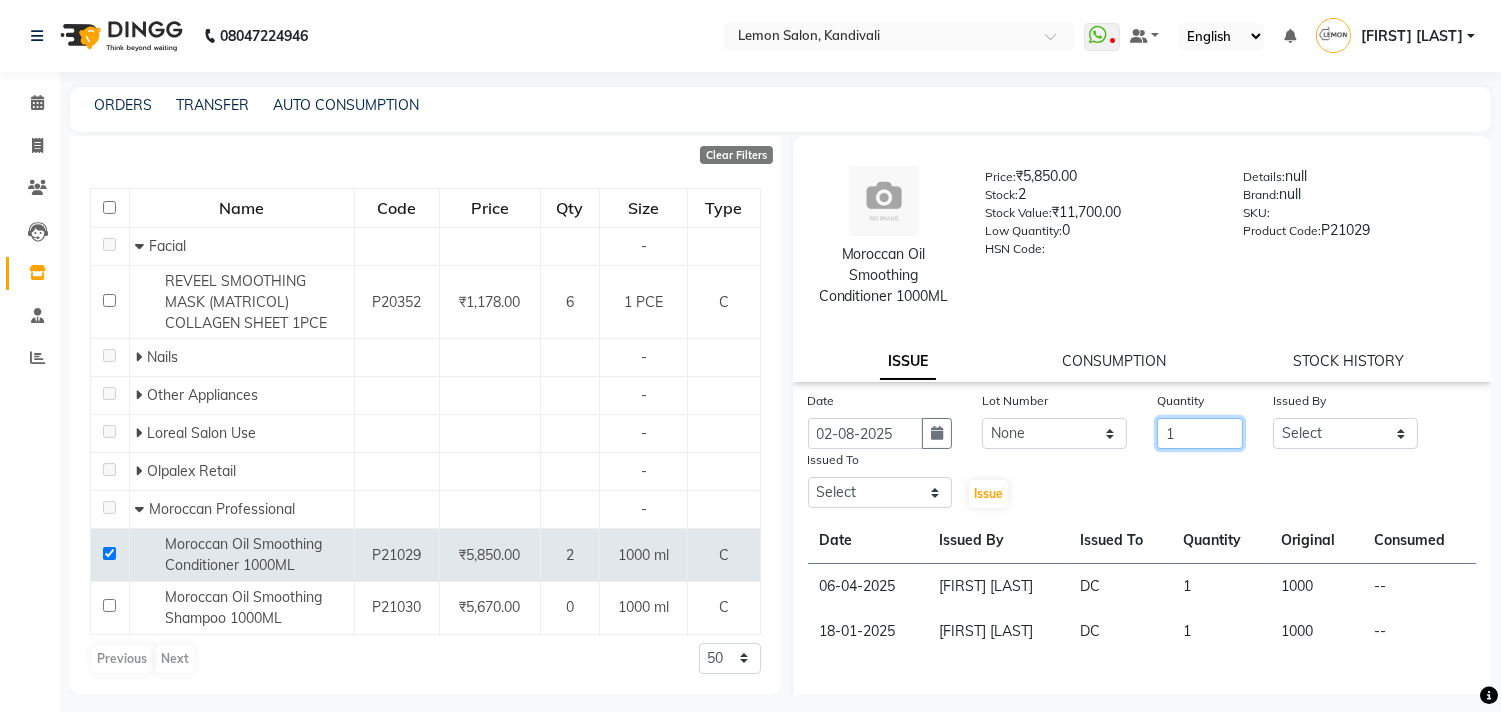 type on "1" 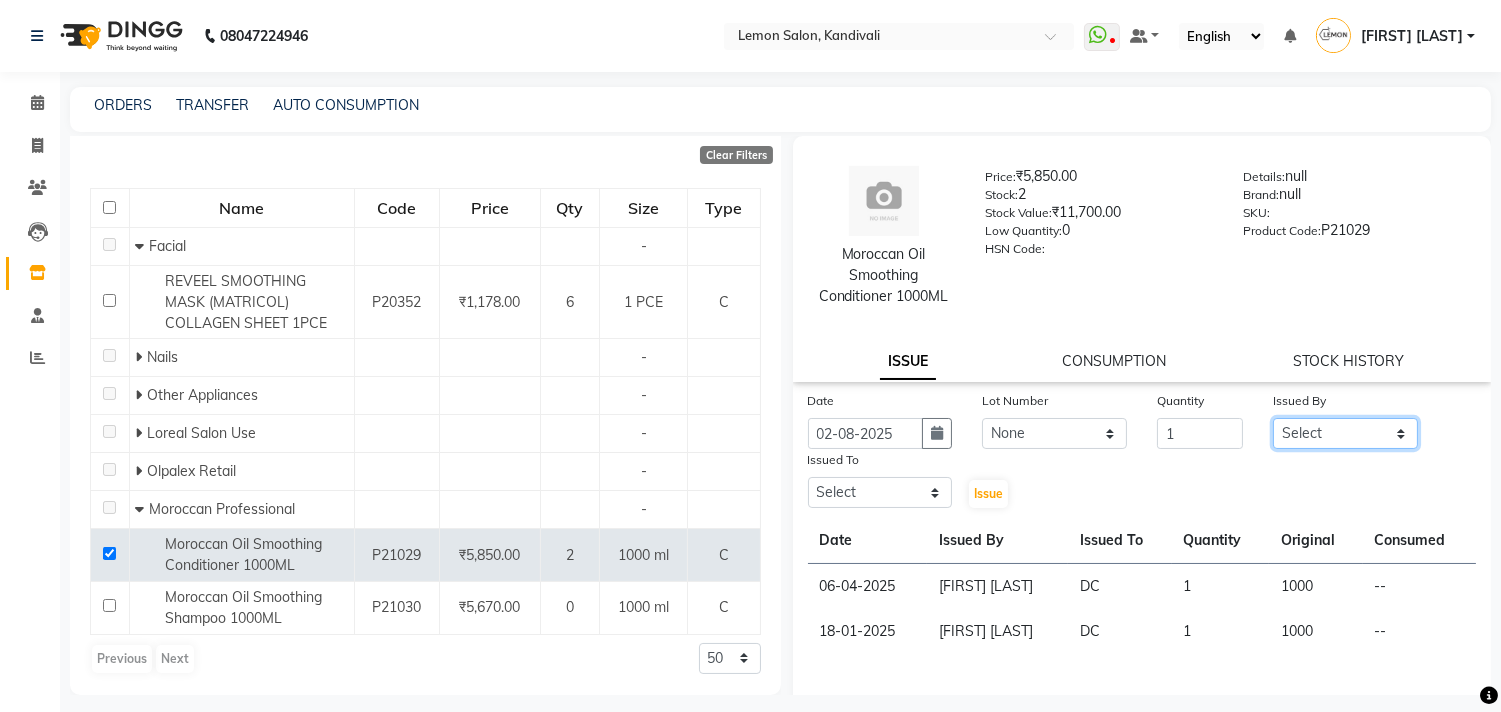 click on "Select Alam Arun Arndive DC Faheem Malik Gufran Salmani Payal Maurya Riya Adawade Shoeb Salmani Kandivali Swati Sharma Yunus Yusuf Shaikh" 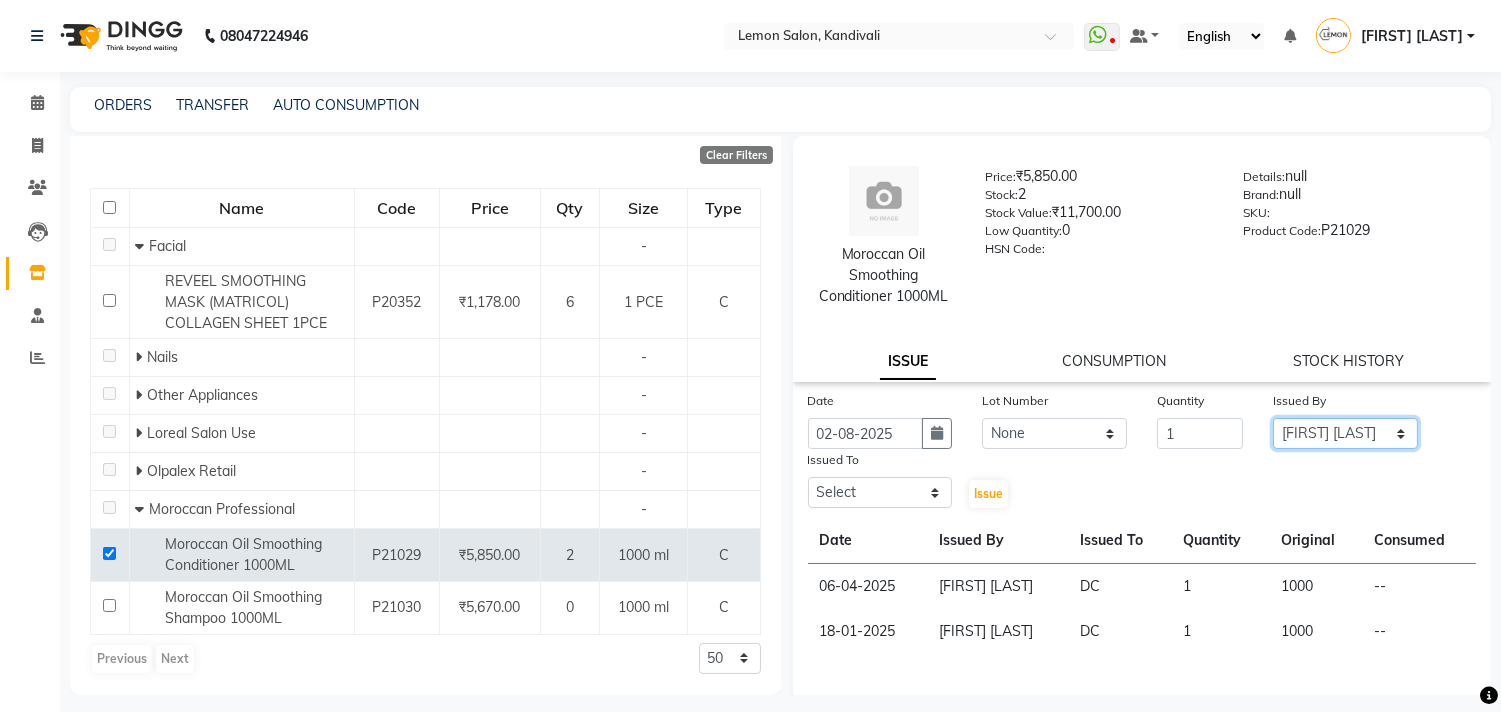 click on "Select Alam Arun Arndive DC Faheem Malik Gufran Salmani Payal Maurya Riya Adawade Shoeb Salmani Kandivali Swati Sharma Yunus Yusuf Shaikh" 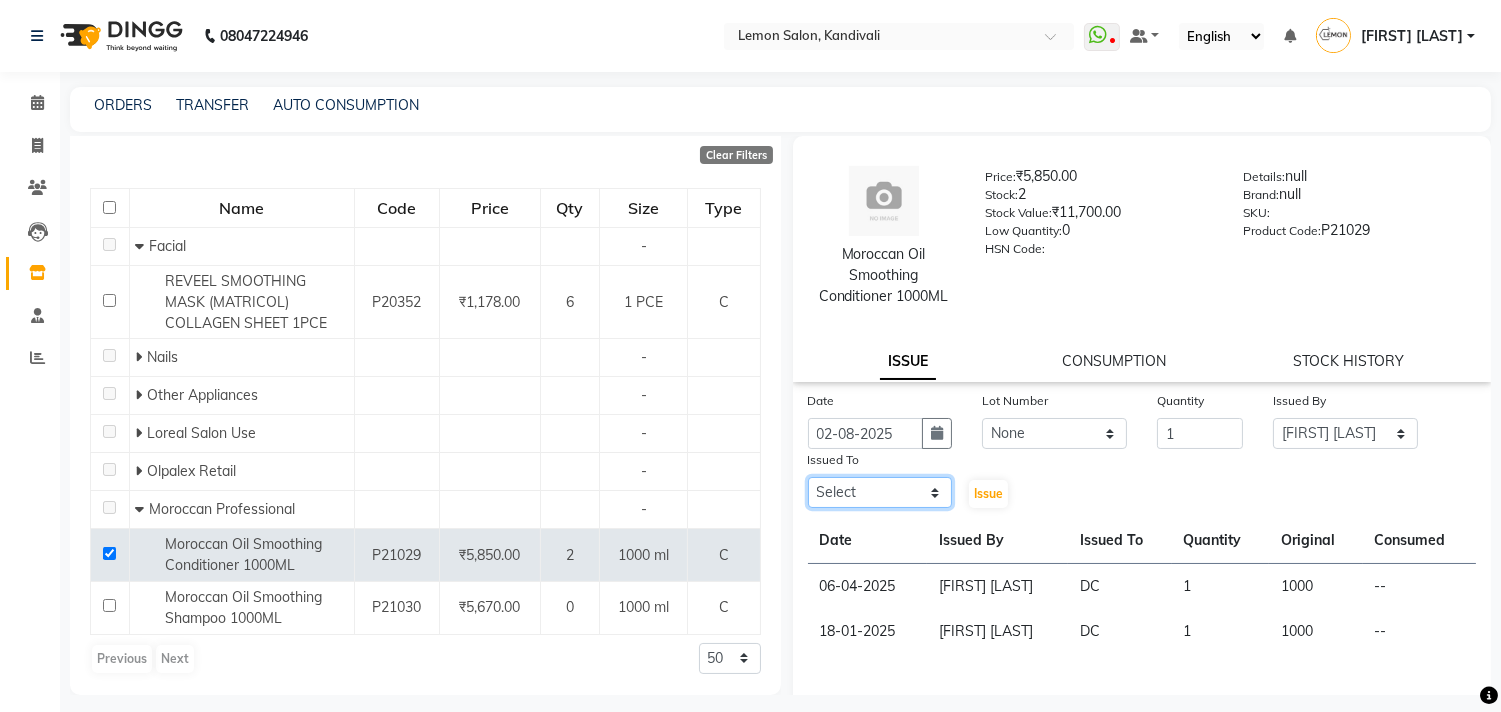 click on "Select Alam Arun Arndive DC Faheem Malik Gufran Salmani Payal Maurya Riya Adawade Shoeb Salmani Kandivali Swati Sharma Yunus Yusuf Shaikh" 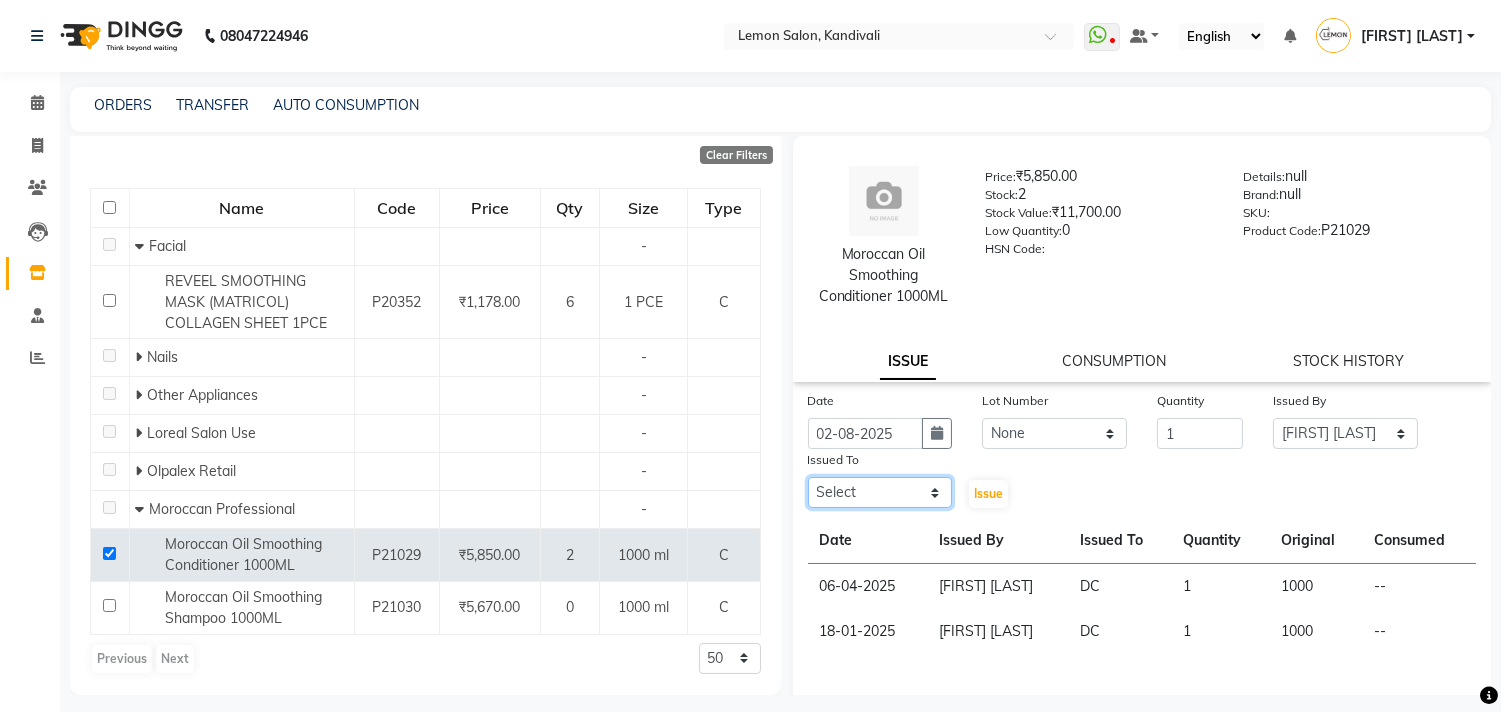 select on "7880" 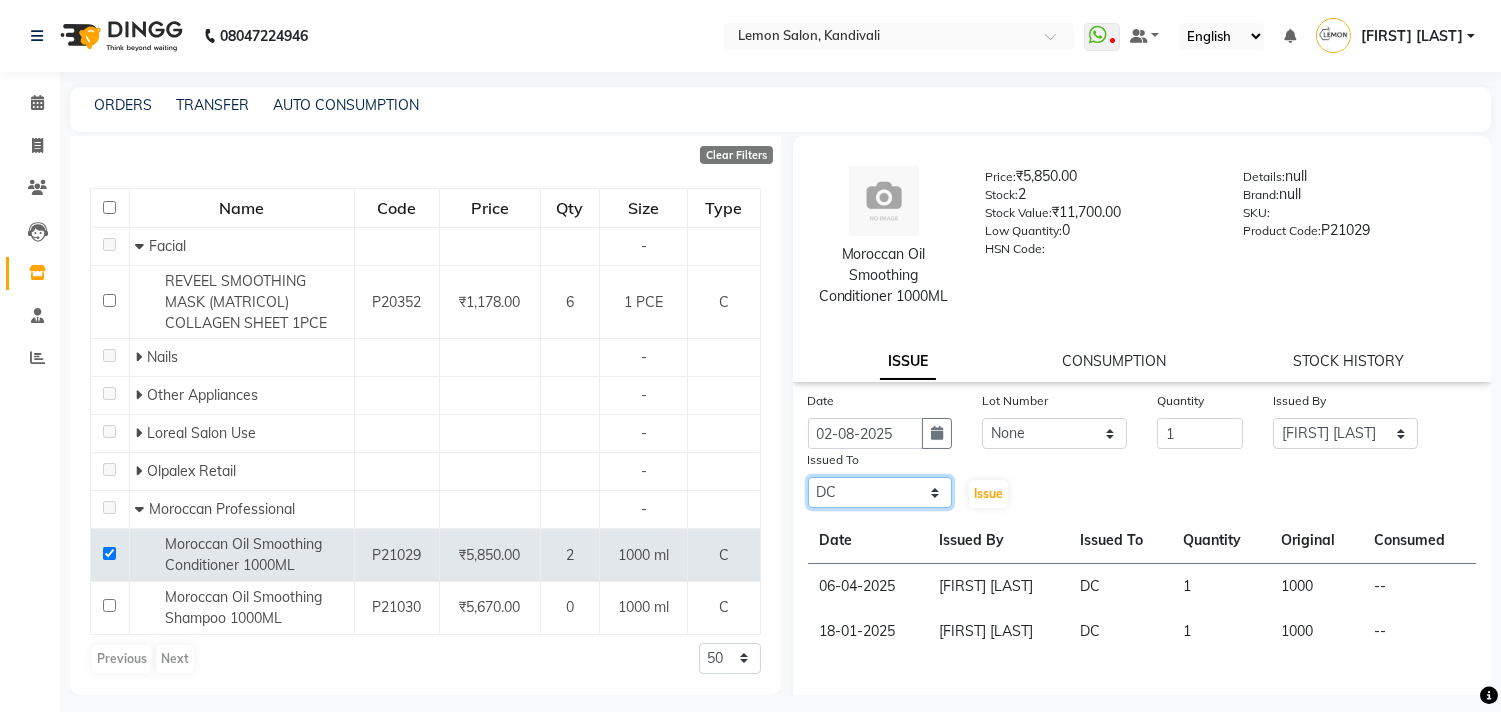 click on "Select Alam Arun Arndive DC Faheem Malik Gufran Salmani Payal Maurya Riya Adawade Shoeb Salmani Kandivali Swati Sharma Yunus Yusuf Shaikh" 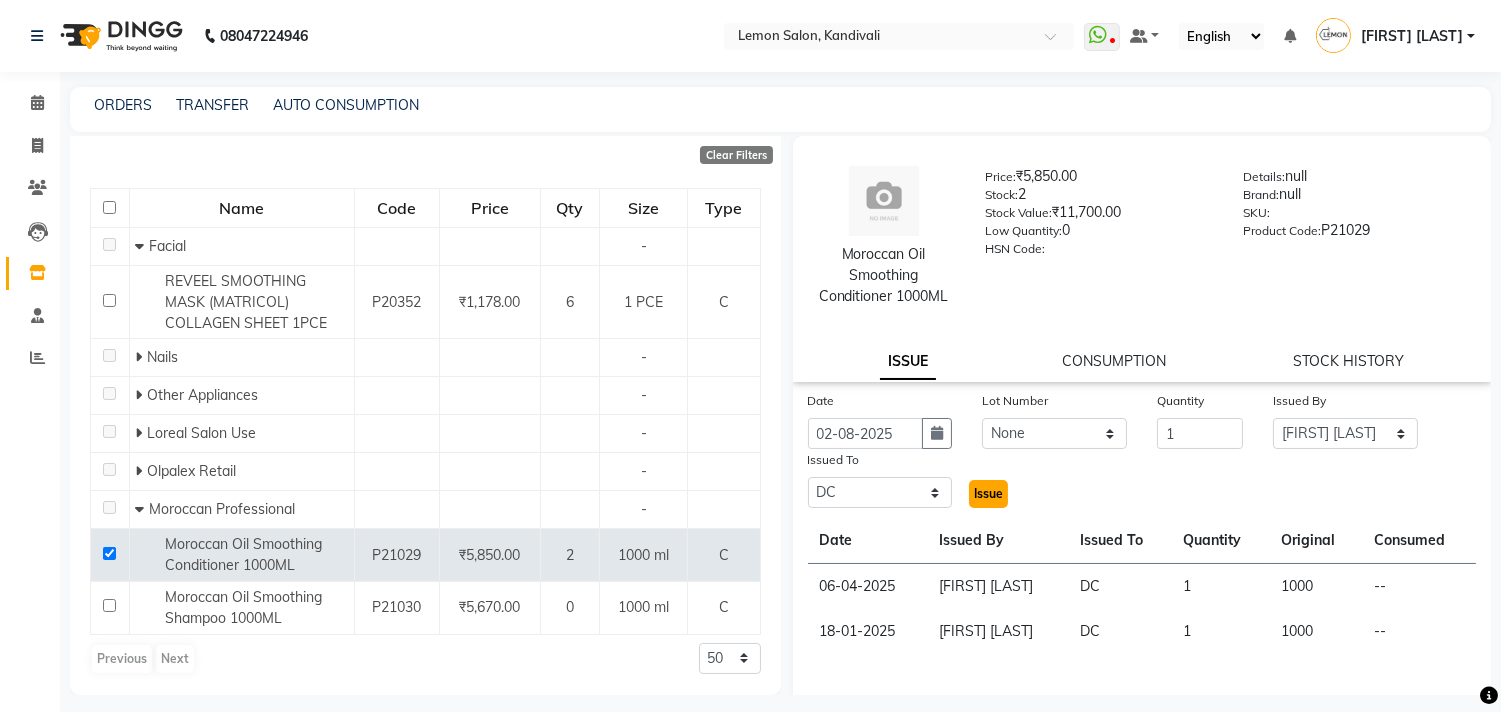 click on "Issue" 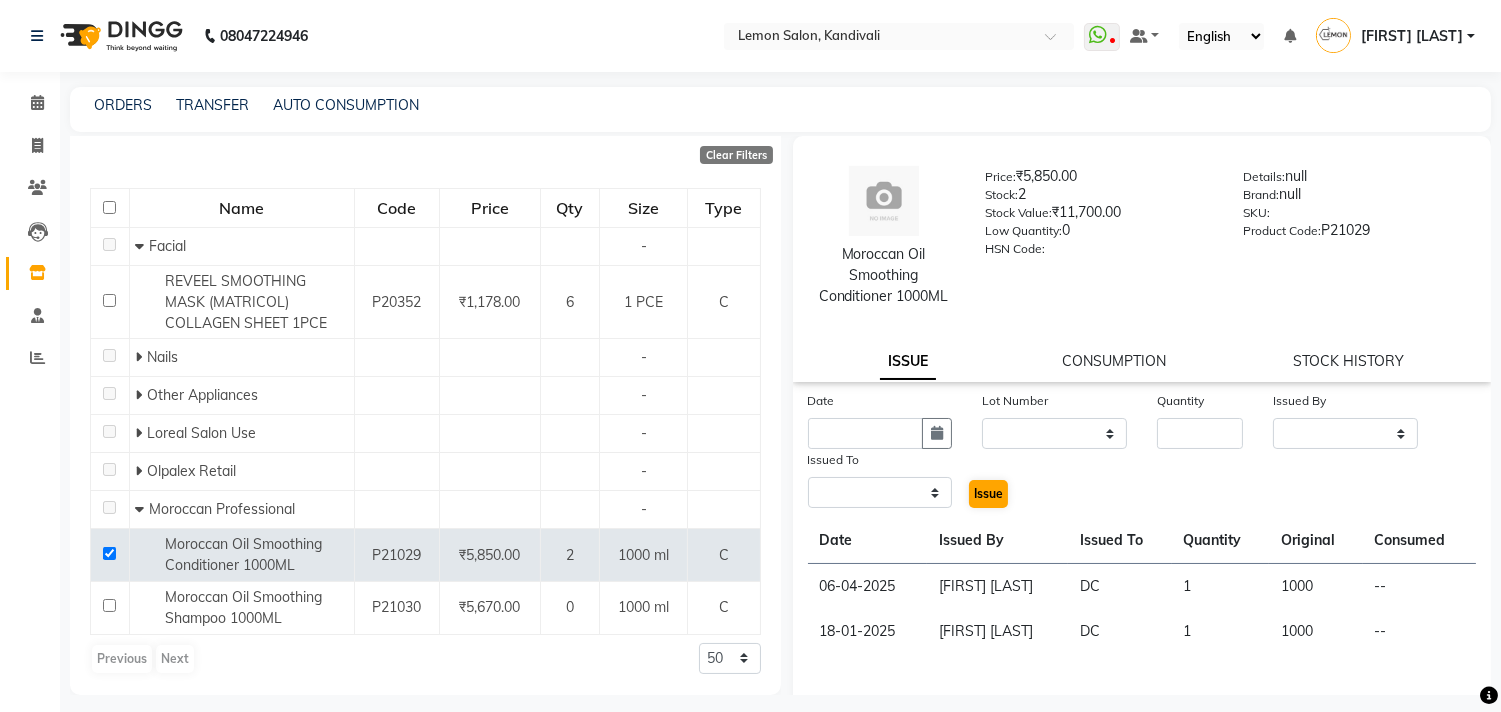 select 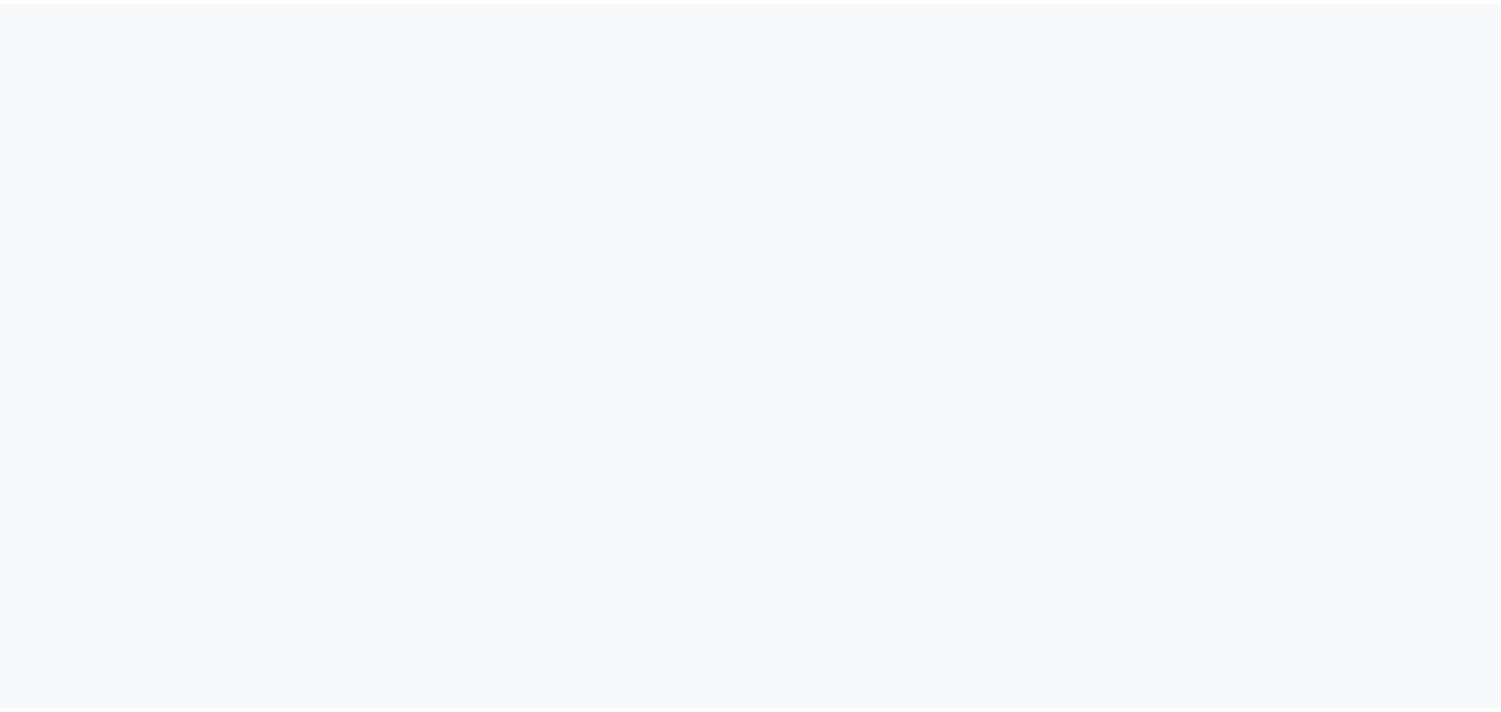 scroll, scrollTop: 0, scrollLeft: 0, axis: both 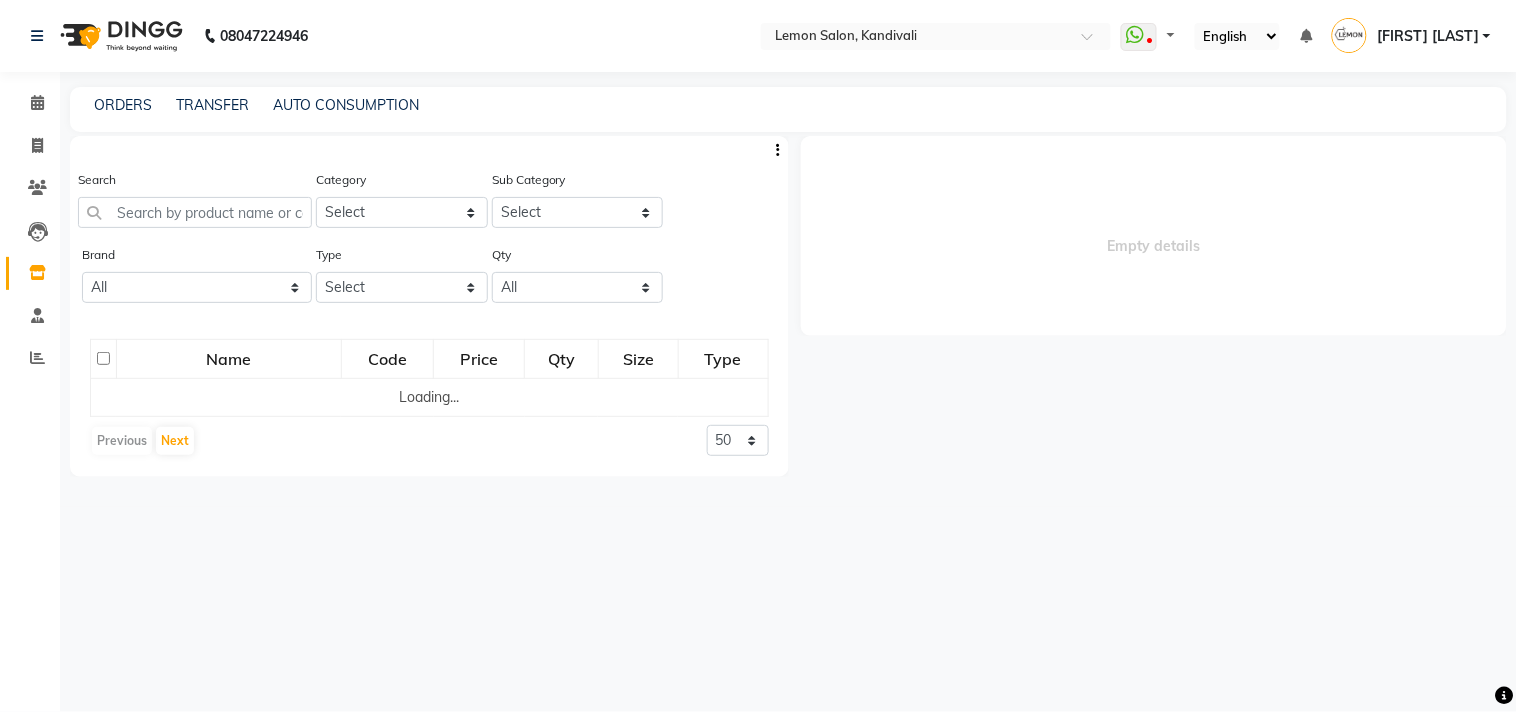 select 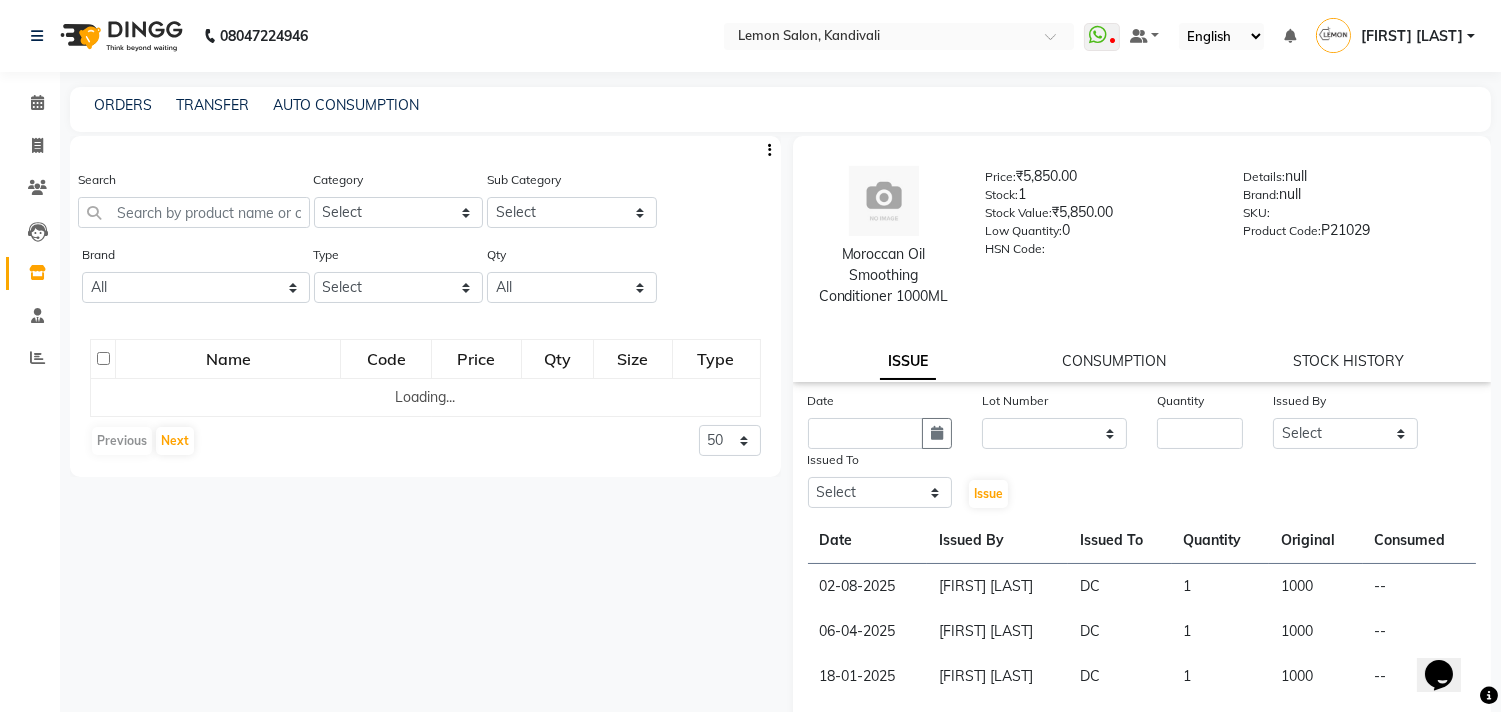scroll, scrollTop: 0, scrollLeft: 0, axis: both 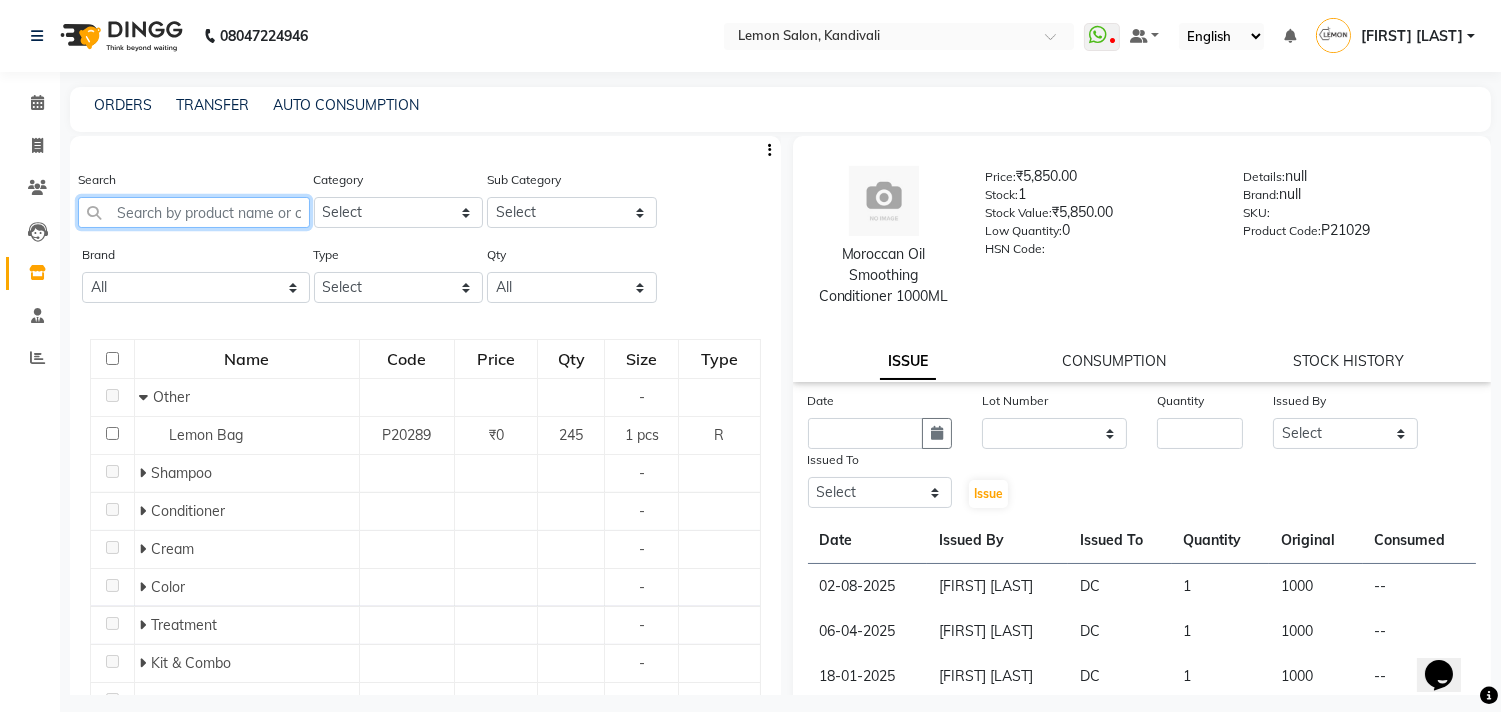 drag, startPoint x: 154, startPoint y: 206, endPoint x: 167, endPoint y: 194, distance: 17.691807 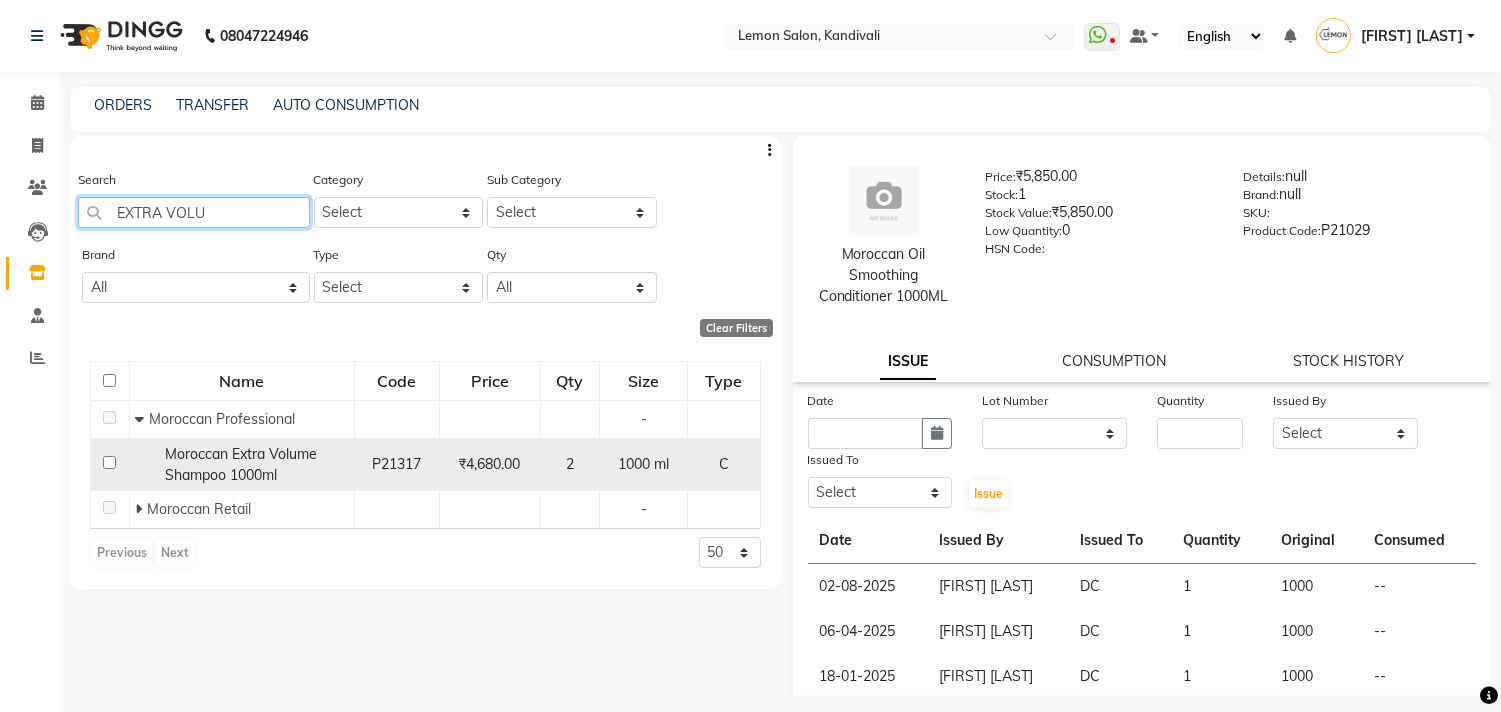 type on "EXTRA VOLU" 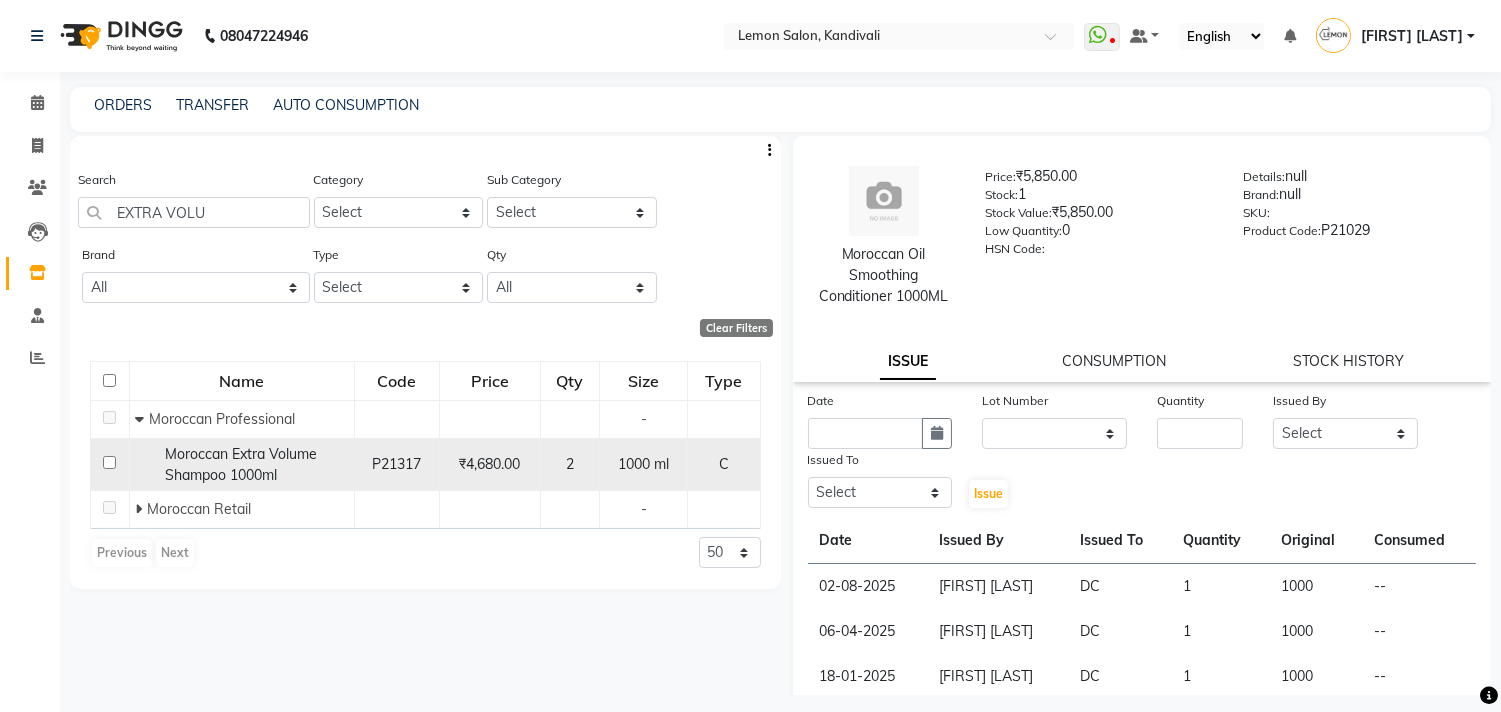 click 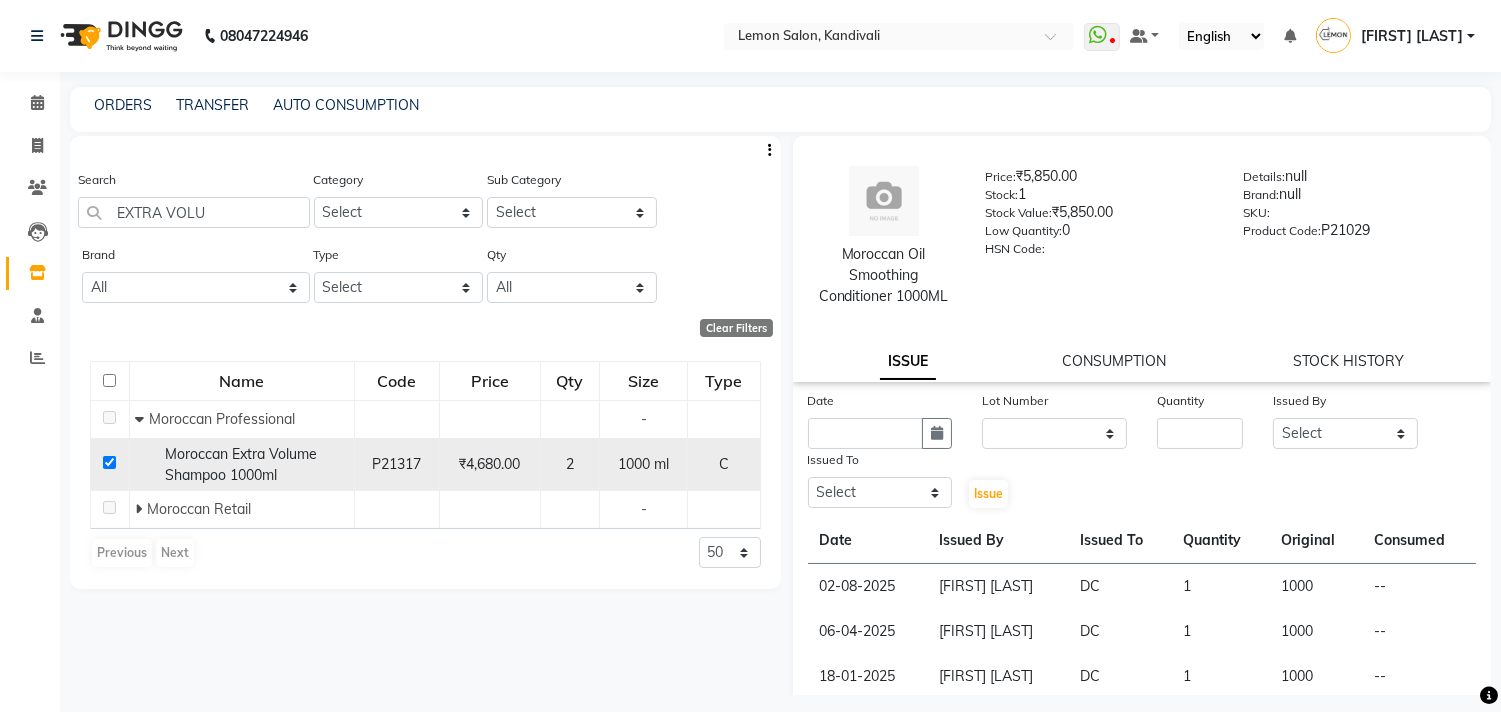 checkbox on "true" 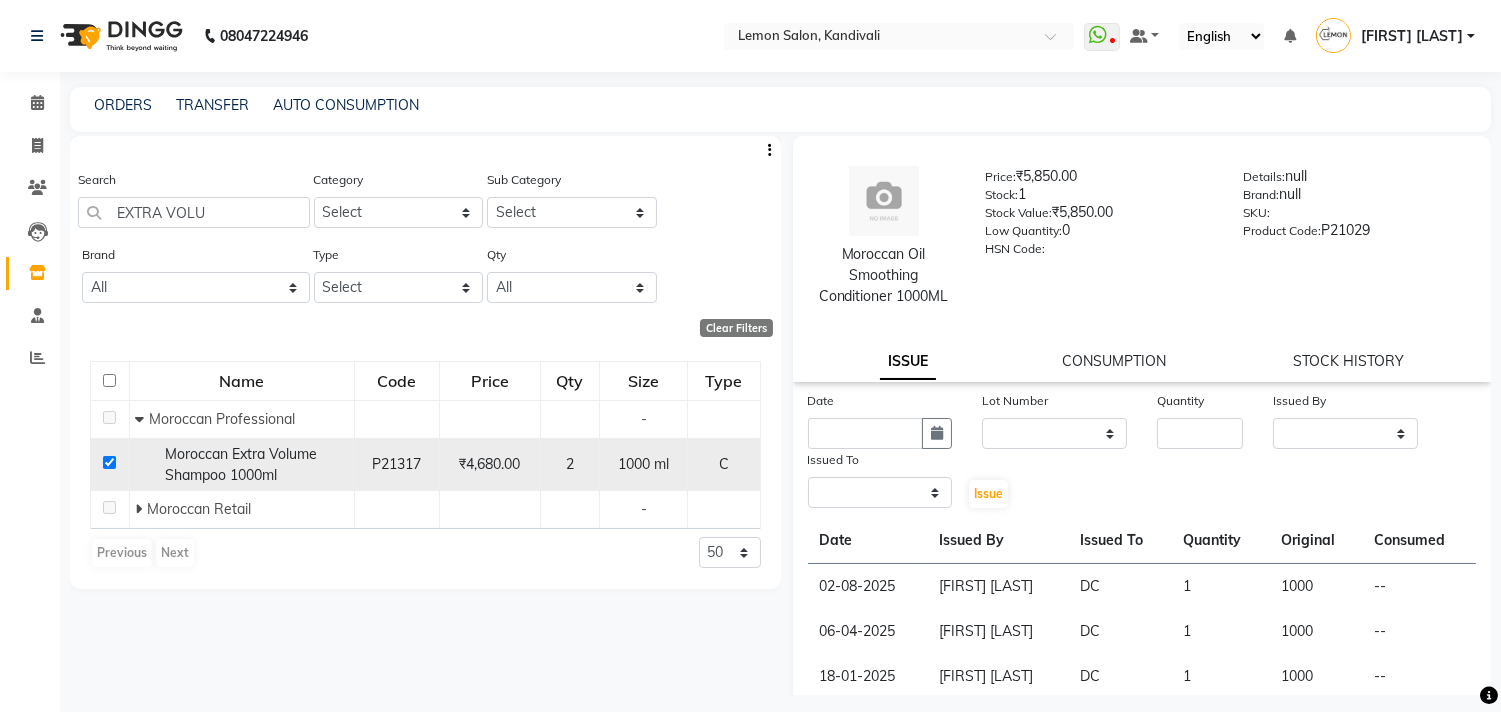 select 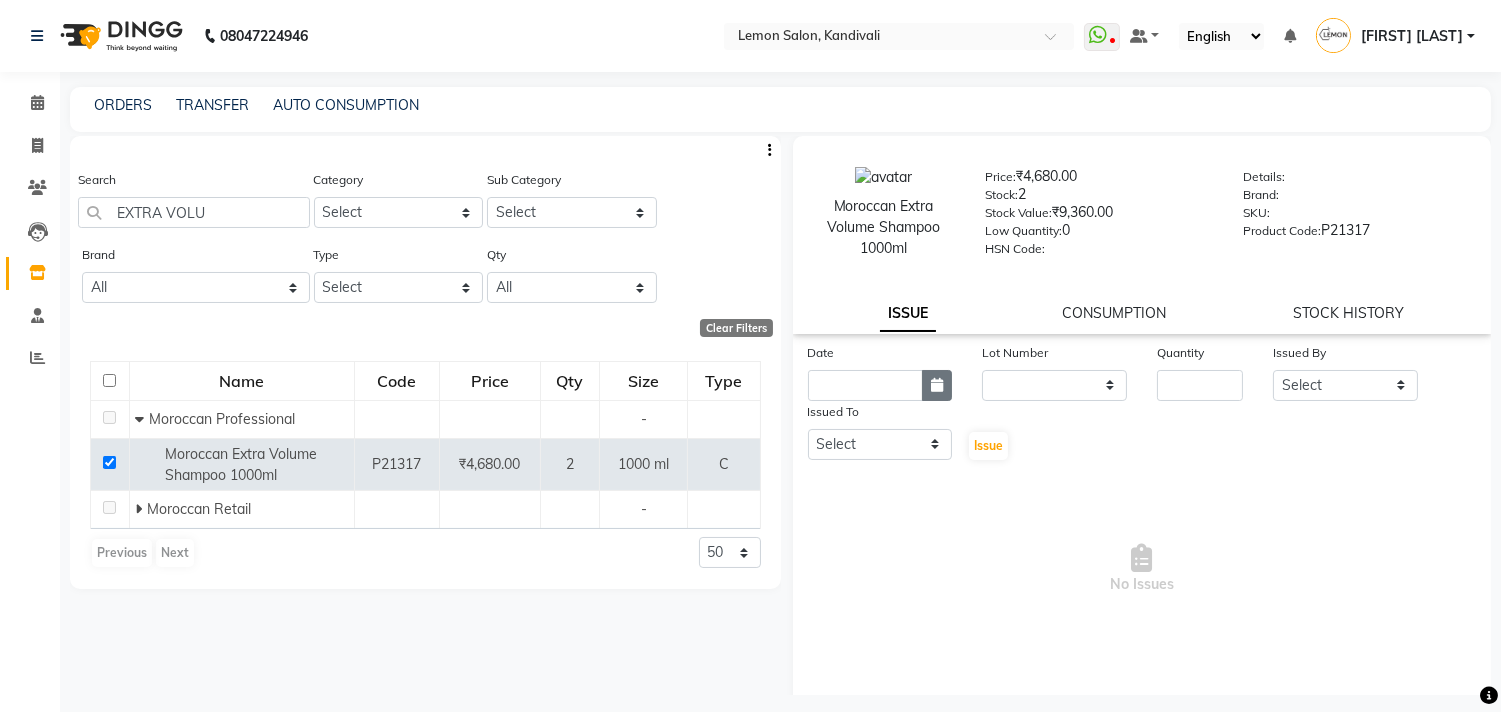 click 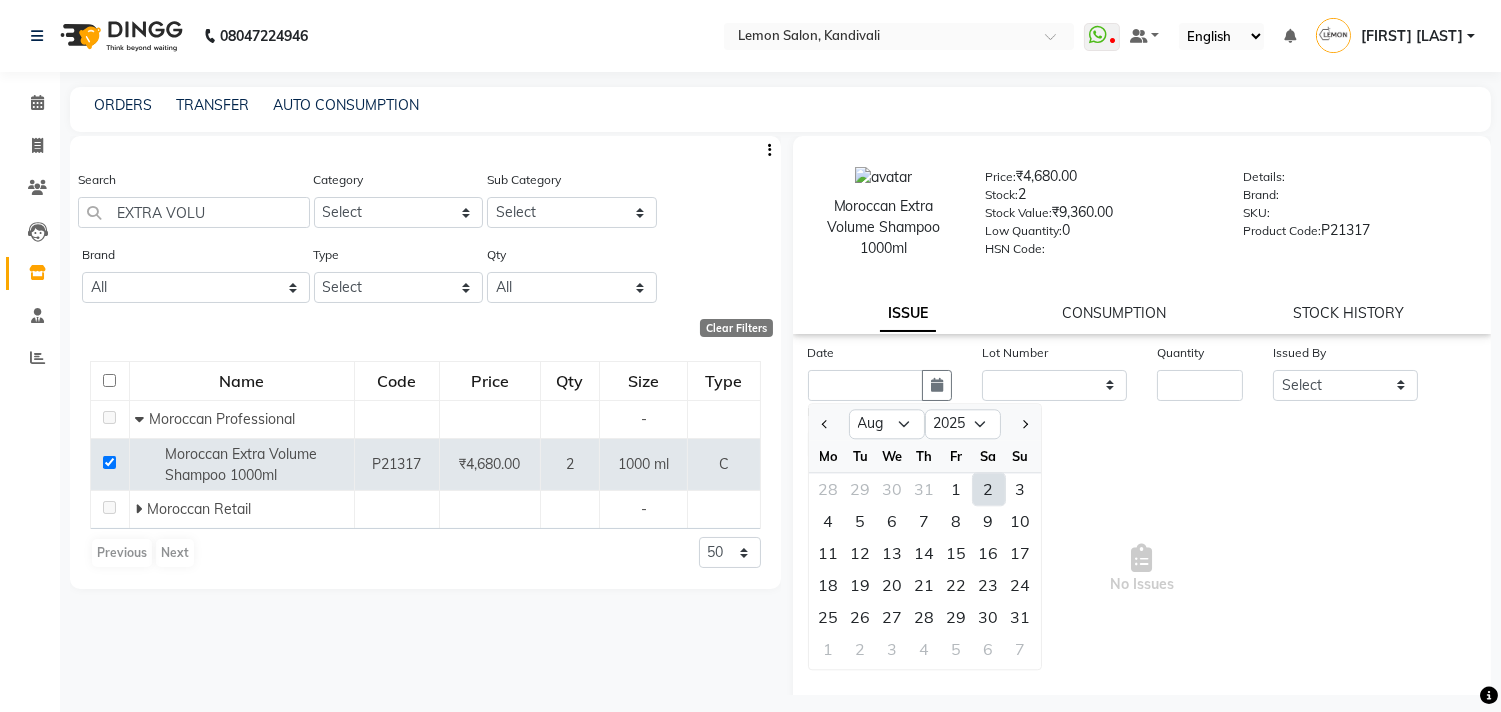 click on "2" 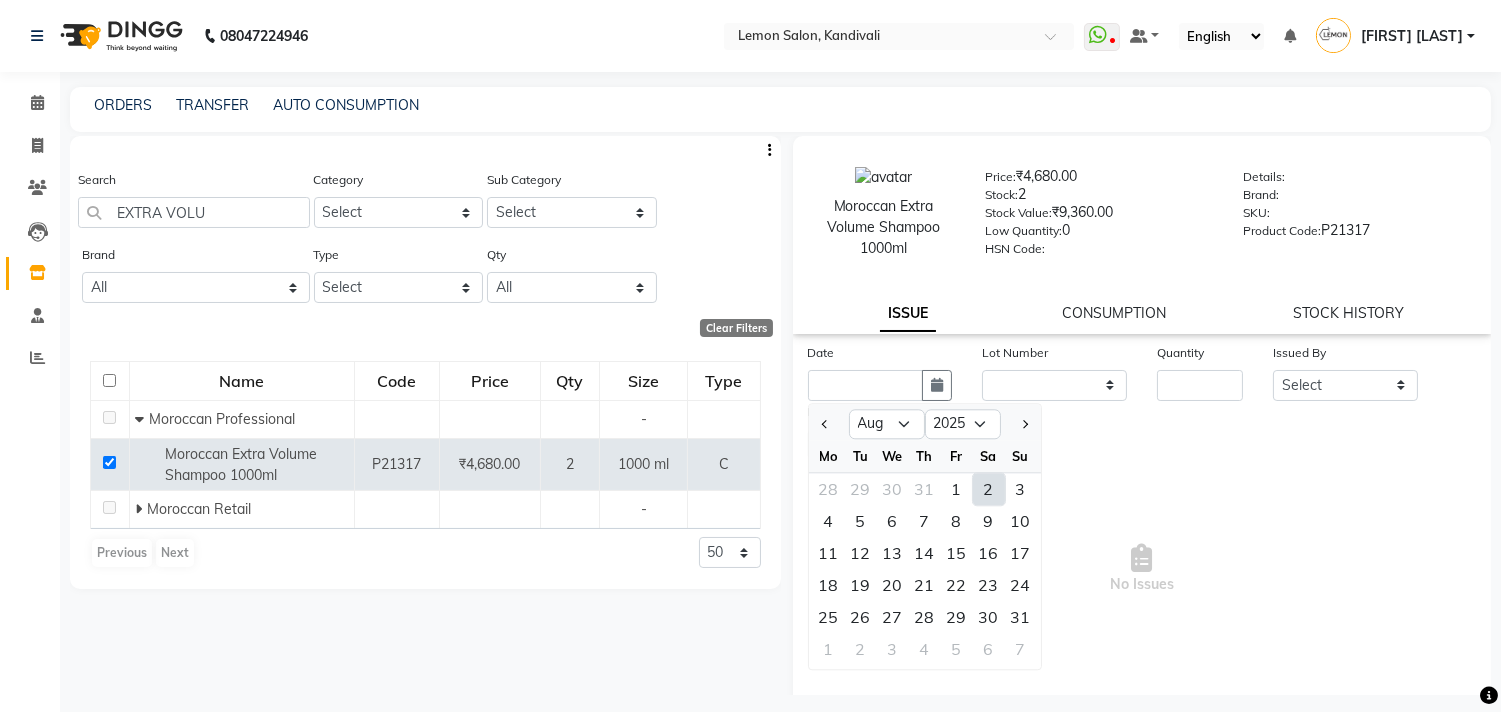 type on "02-08-2025" 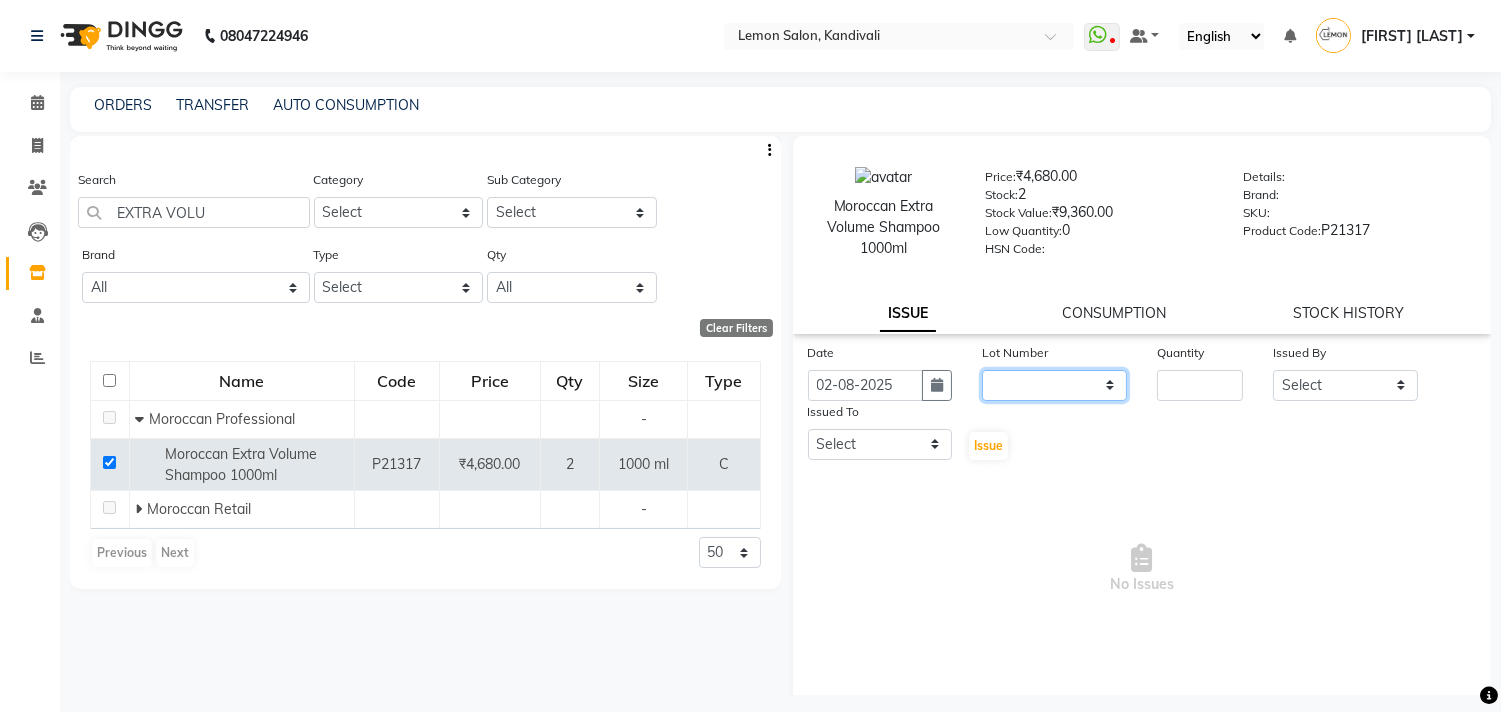 click on "None" 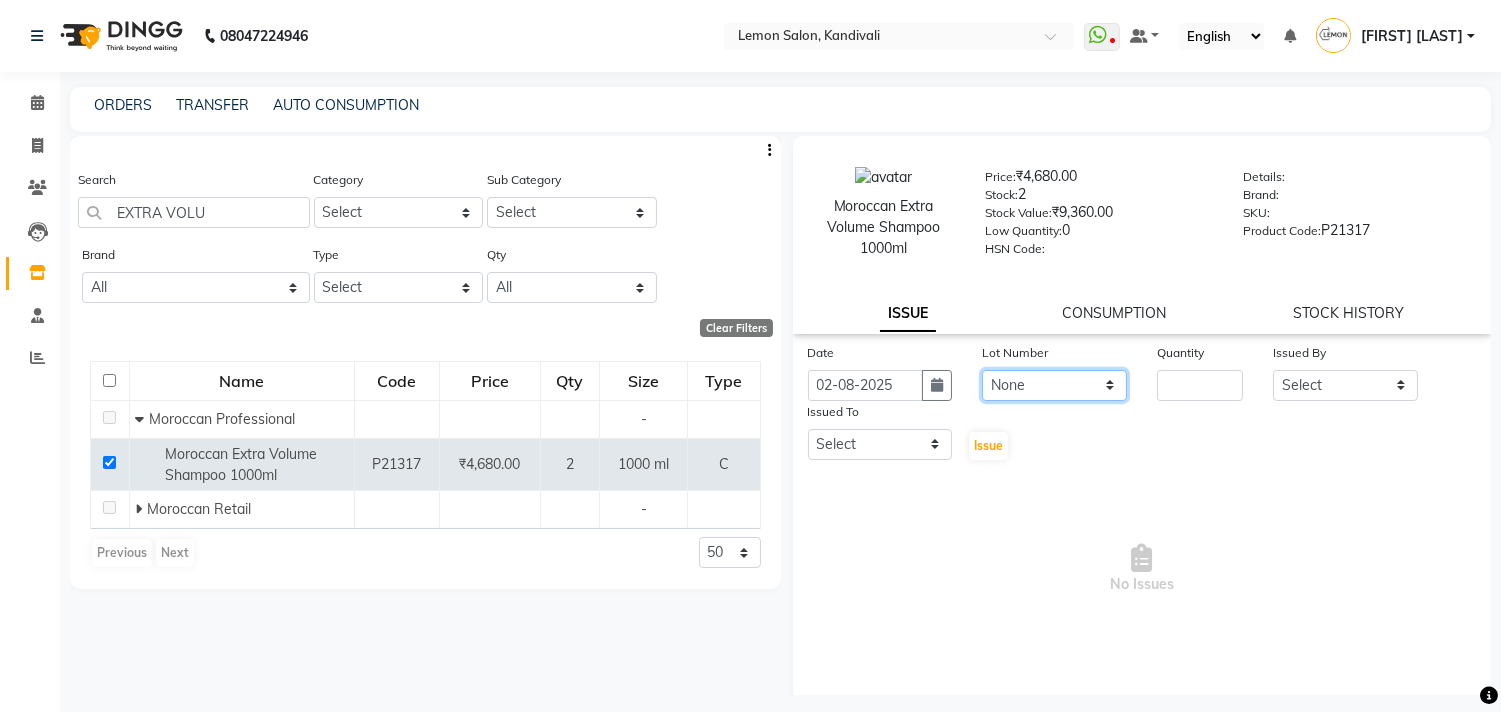 click on "None" 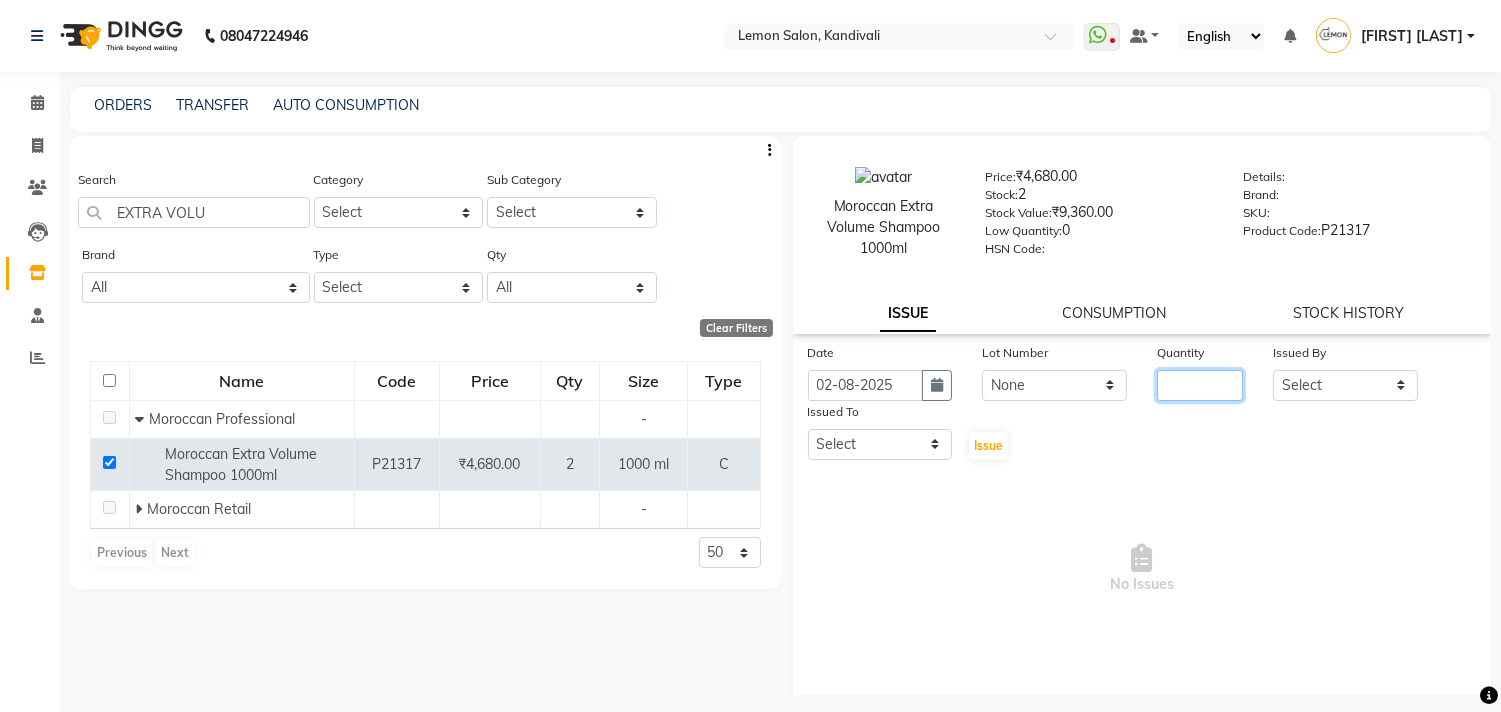click 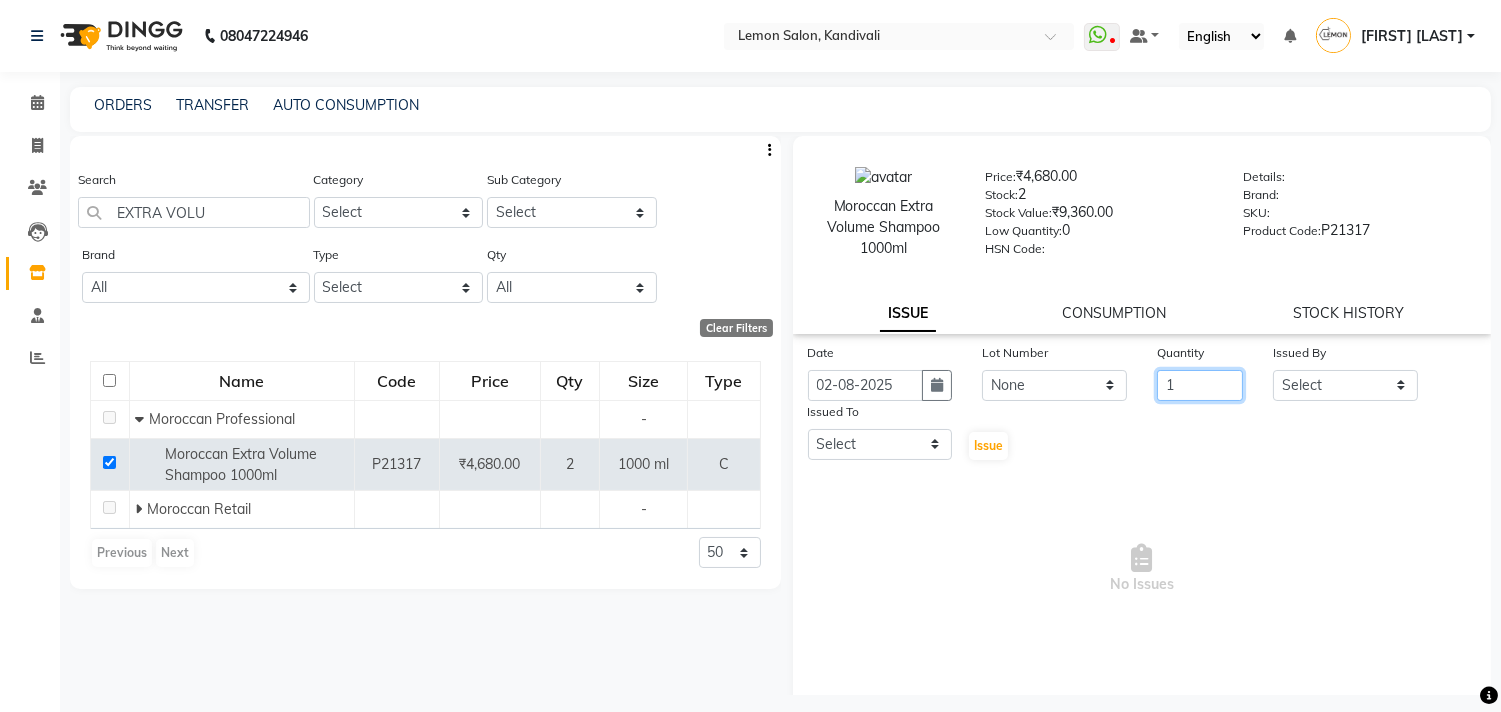 type on "1" 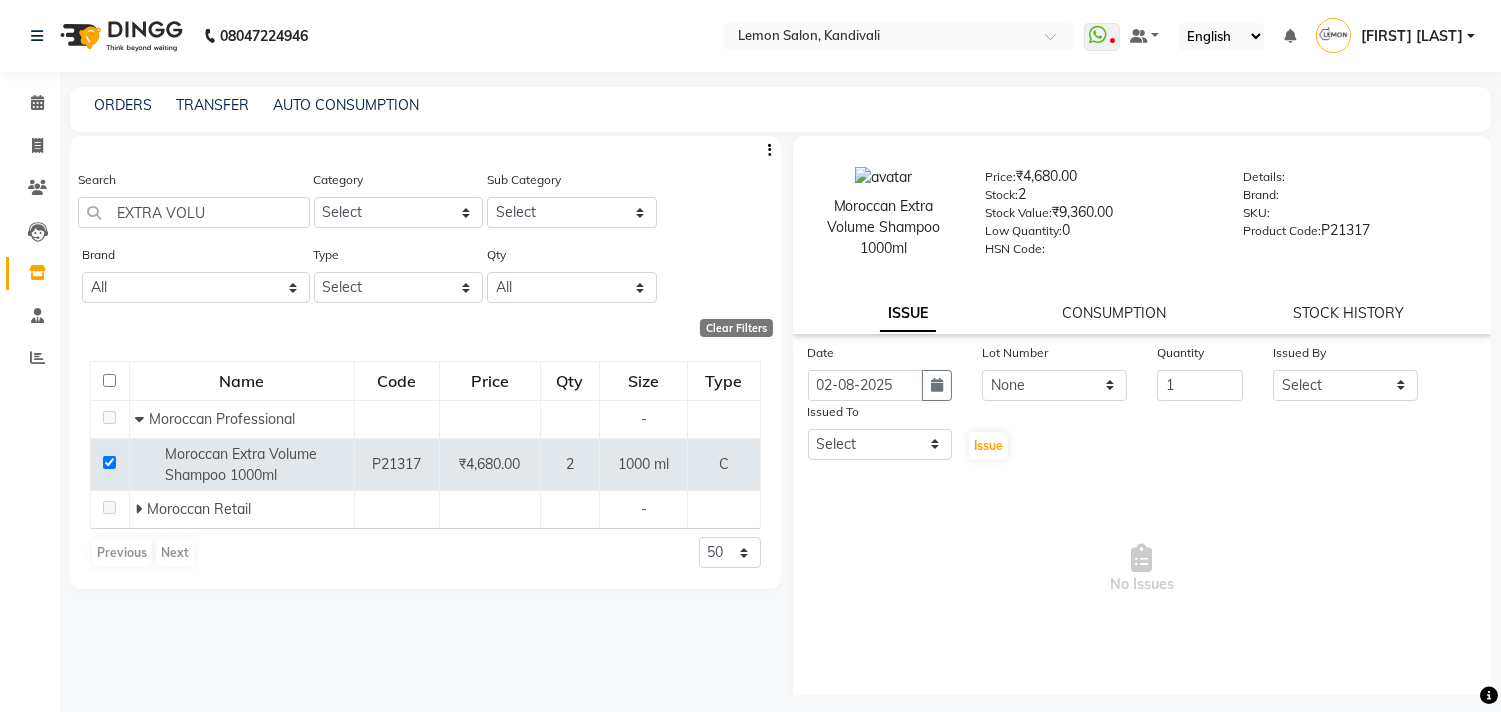click on "Date 02-08-2025 Lot Number None Quantity 1 Issued By Select Alam Arun Arndive DC Faheem Malik Gufran Salmani Payal Maurya Riya Adawade Shoeb Salmani Kandivali Swati Sharma Yunus Yusuf Shaikh Issued To Select Alam Arun Arndive DC Faheem Malik Gufran Salmani Payal Maurya Riya Adawade Shoeb Salmani Kandivali Swati Sharma Yunus Yusuf Shaikh  Issue" 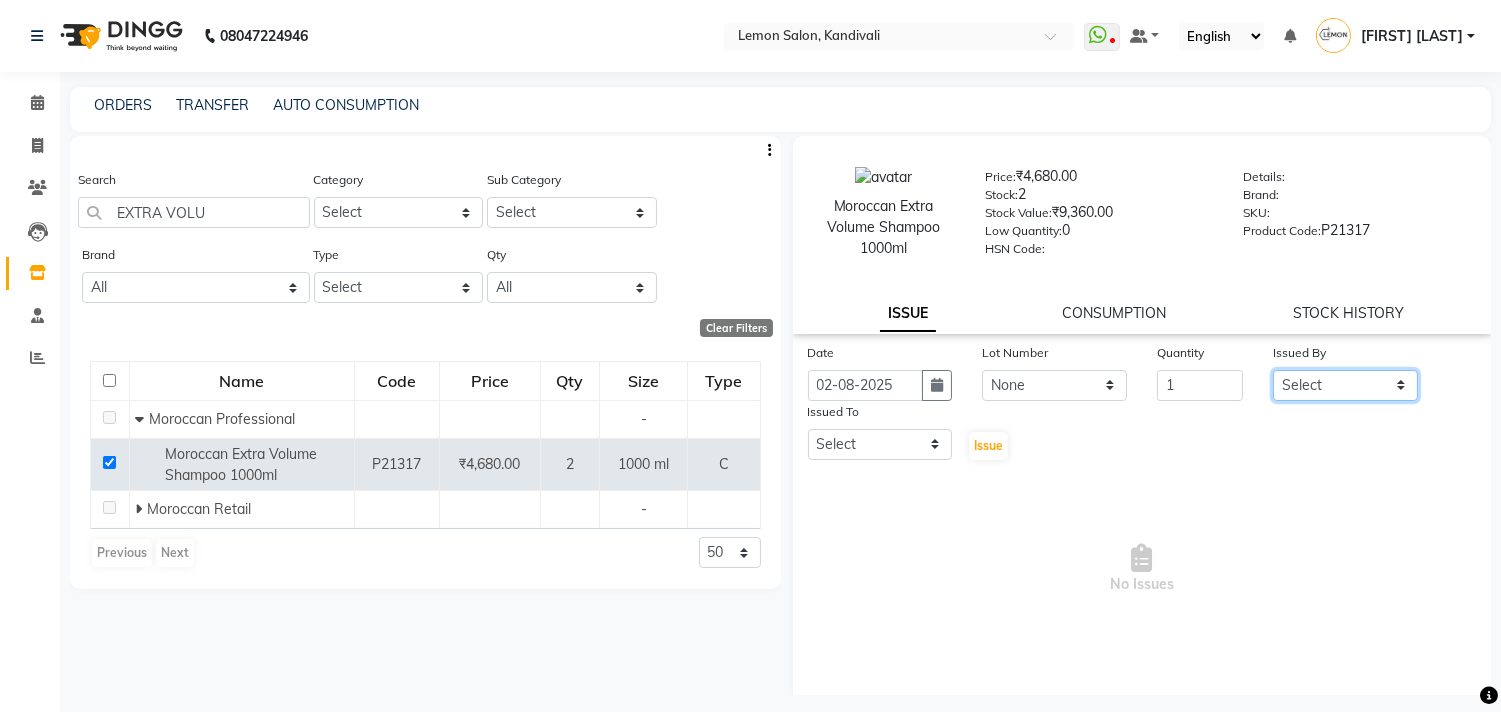 click on "Select Alam Arun Arndive DC Faheem Malik Gufran Salmani Payal Maurya Riya Adawade Shoeb Salmani Kandivali Swati Sharma Yunus Yusuf Shaikh" 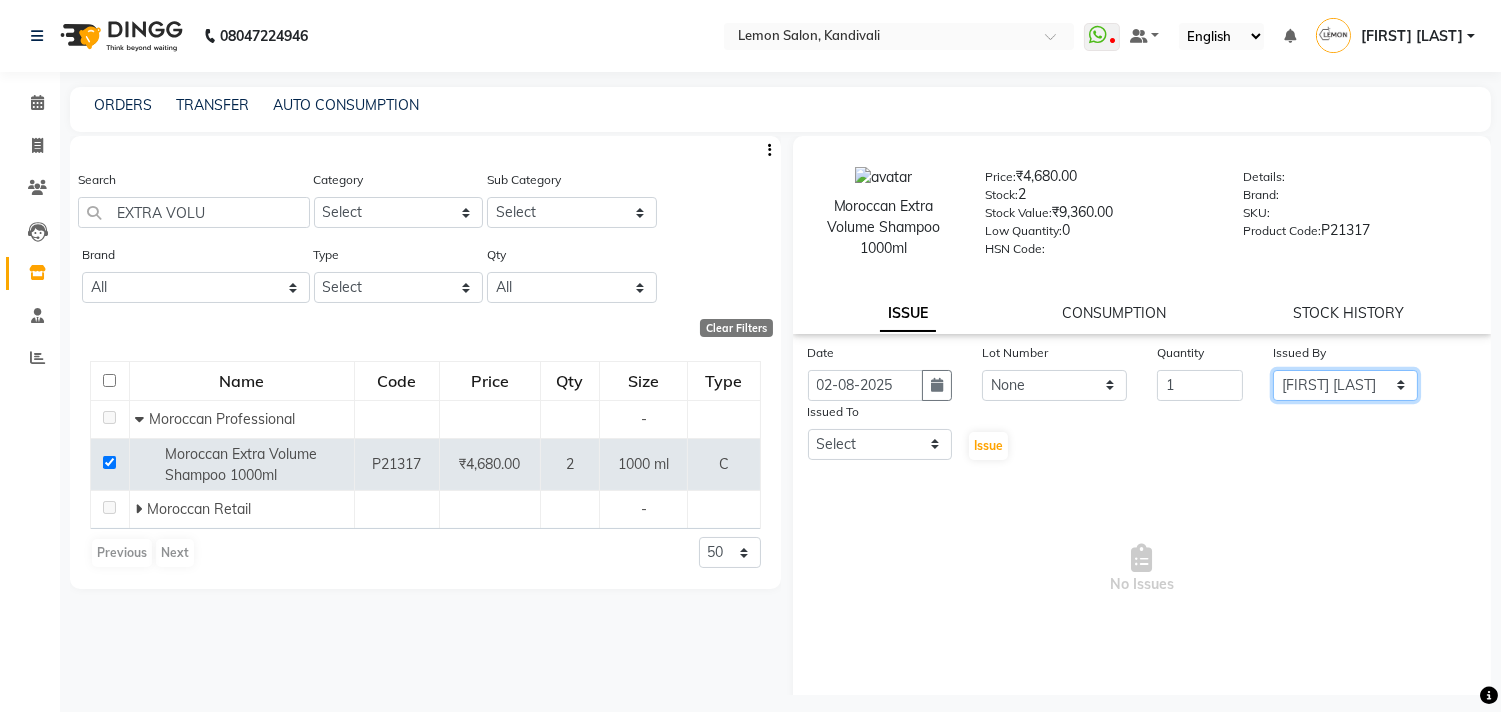 click on "Select Alam Arun Arndive DC Faheem Malik Gufran Salmani Payal Maurya Riya Adawade Shoeb Salmani Kandivali Swati Sharma Yunus Yusuf Shaikh" 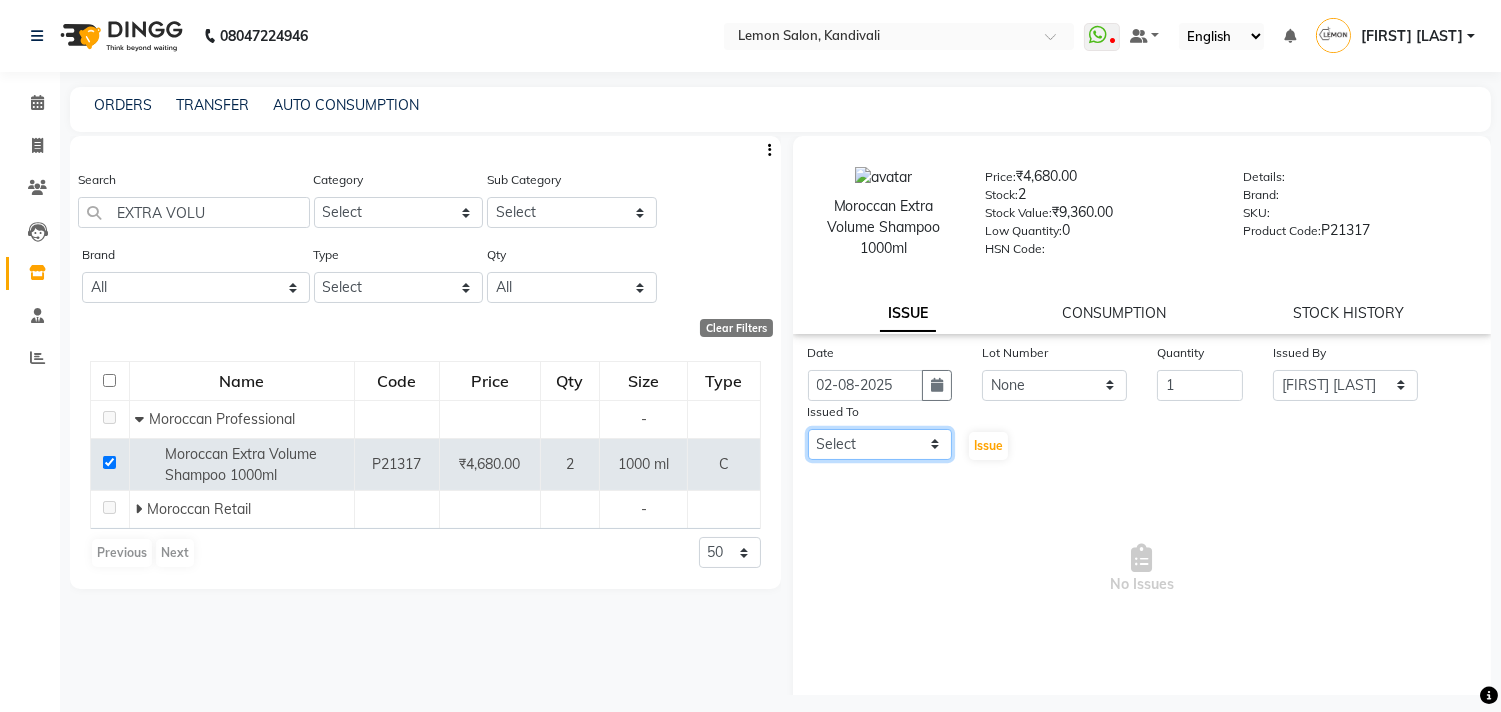 click on "Select Alam Arun Arndive DC Faheem Malik Gufran Salmani Payal Maurya Riya Adawade Shoeb Salmani Kandivali Swati Sharma Yunus Yusuf Shaikh" 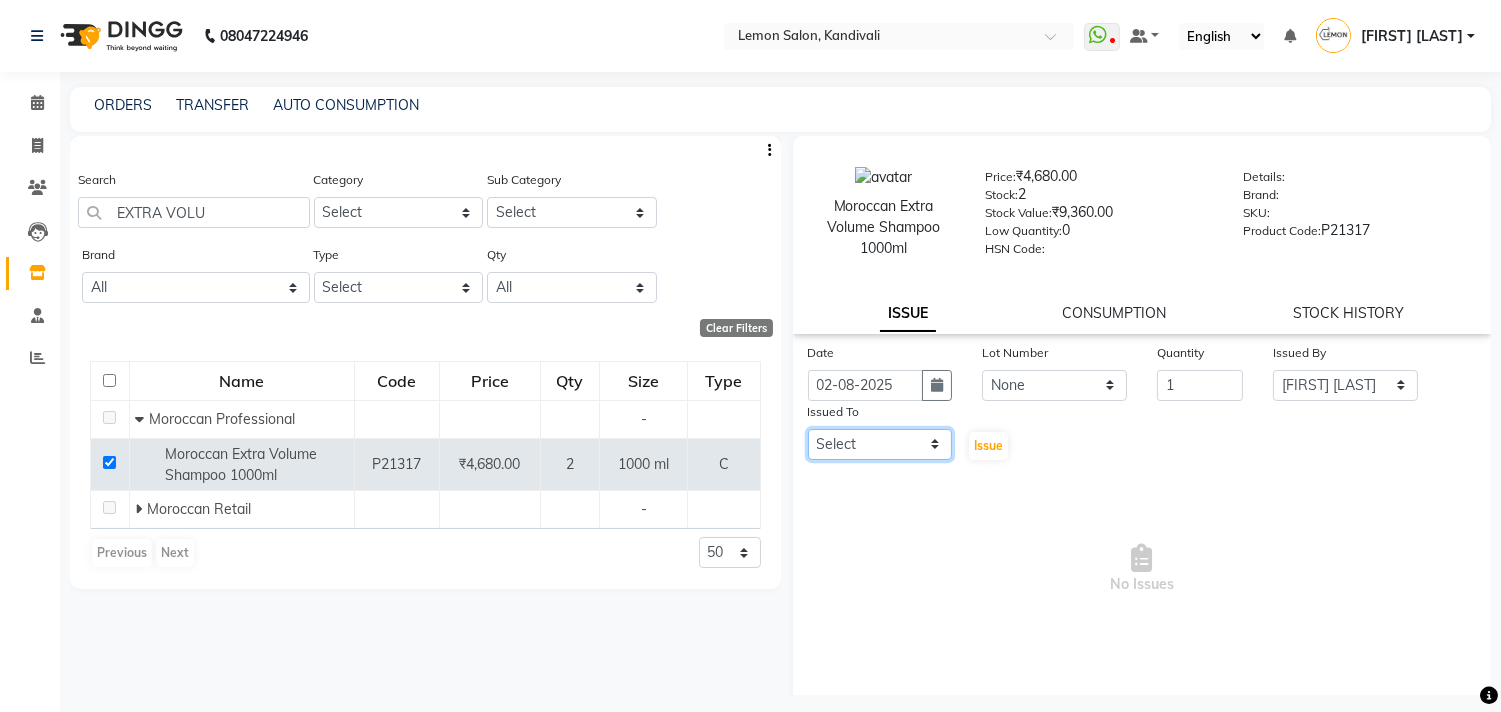 select on "7880" 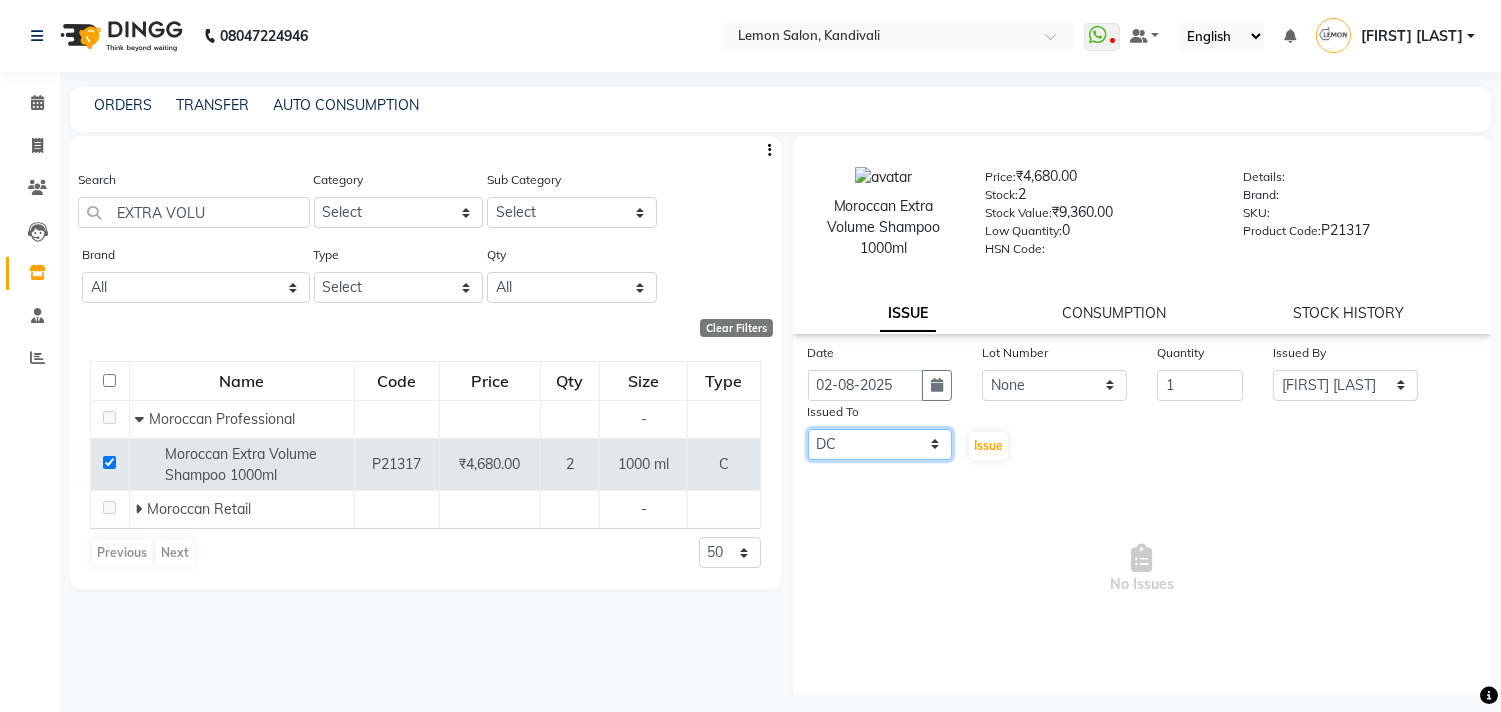 click on "Select Alam Arun Arndive DC Faheem Malik Gufran Salmani Payal Maurya Riya Adawade Shoeb Salmani Kandivali Swati Sharma Yunus Yusuf Shaikh" 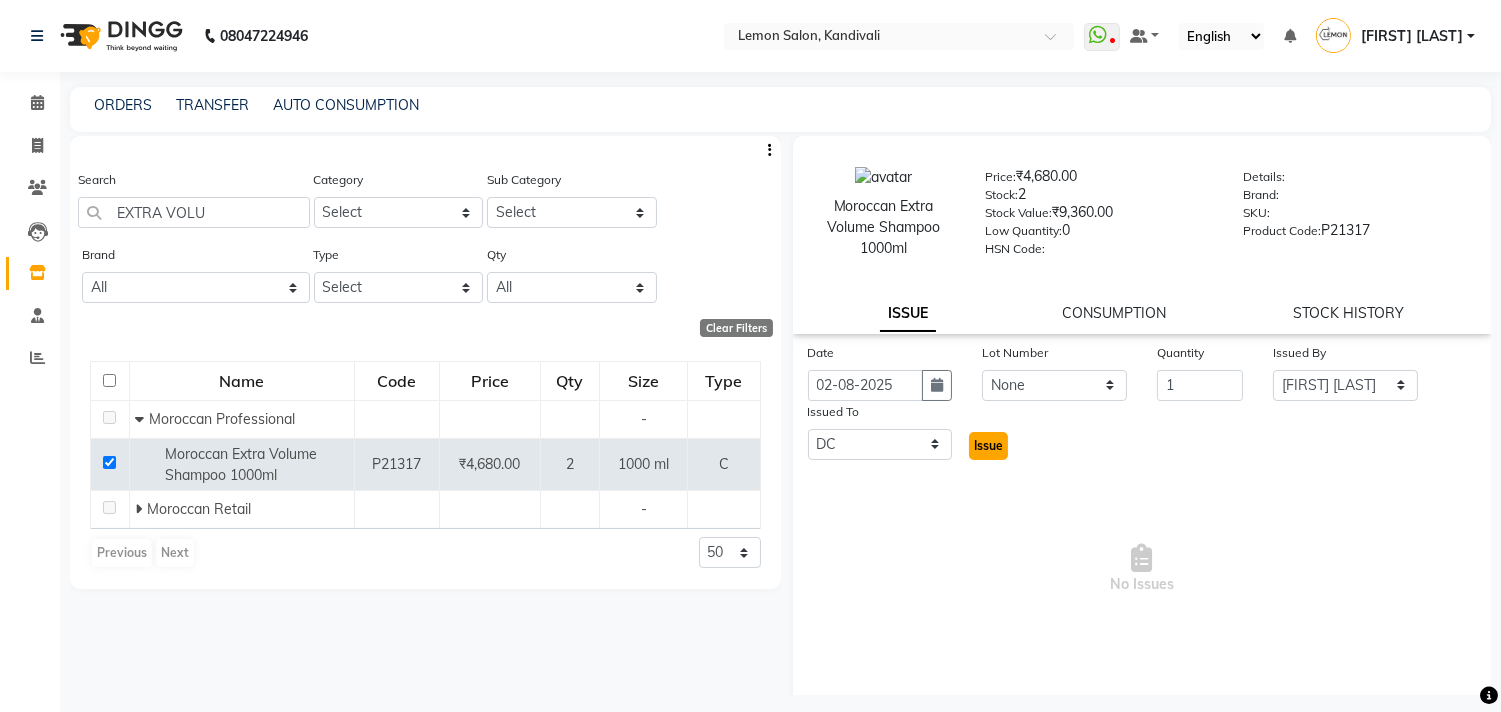 click on "Issue" 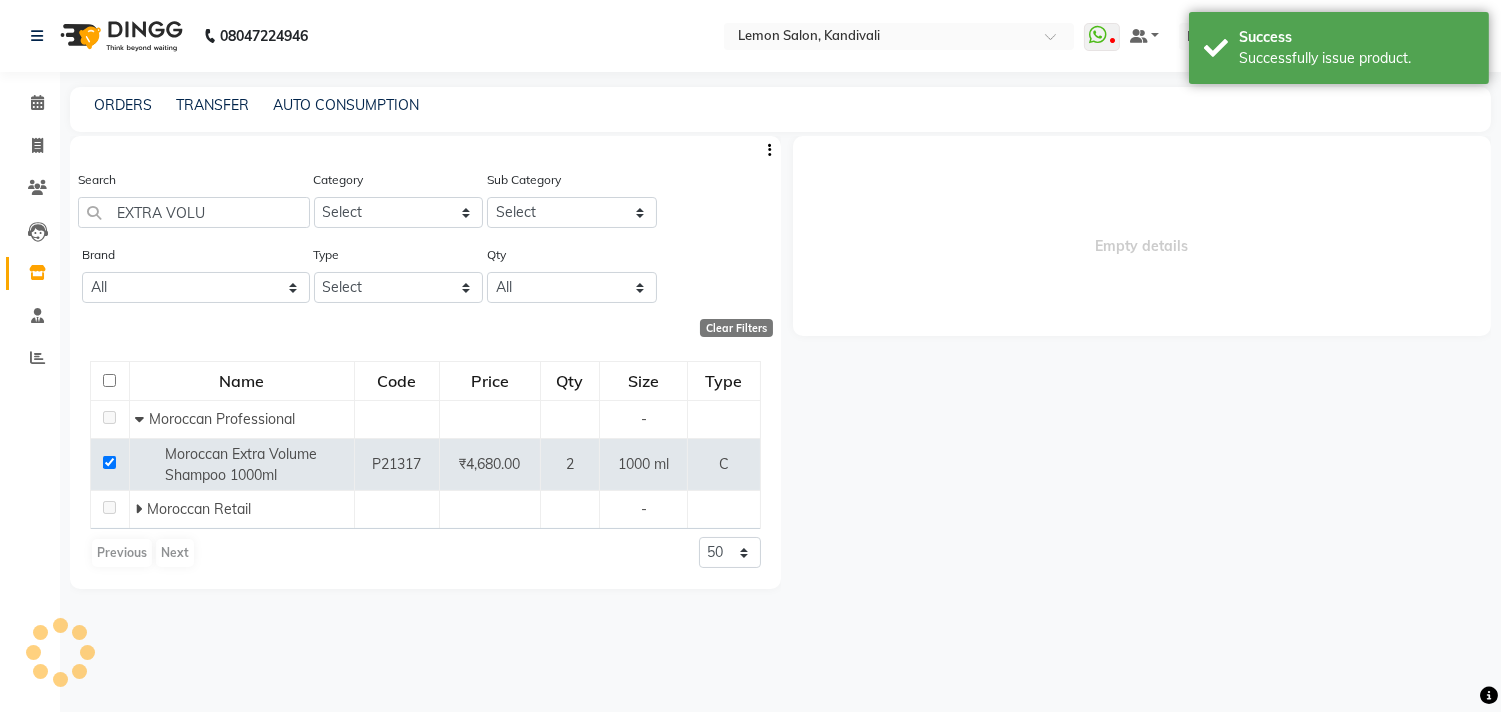 select 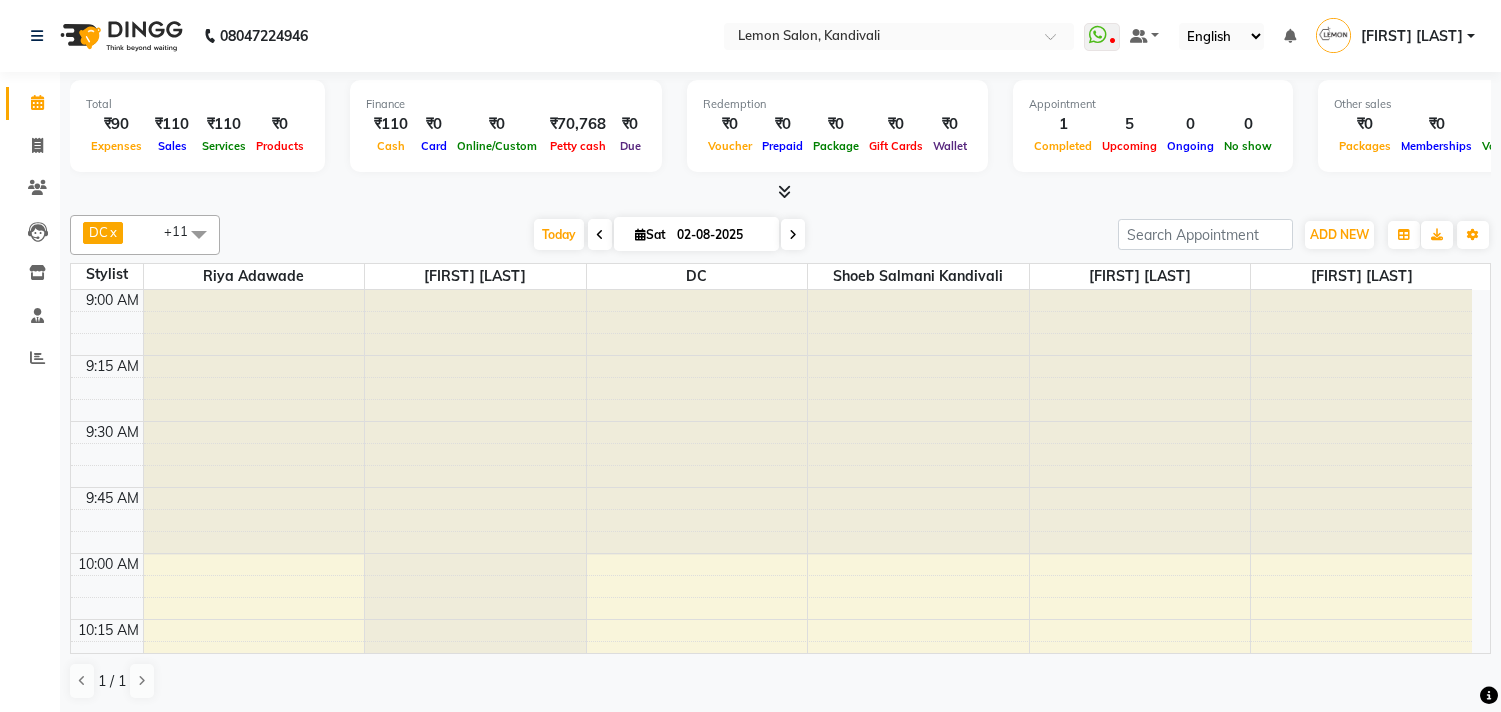 scroll, scrollTop: 0, scrollLeft: 0, axis: both 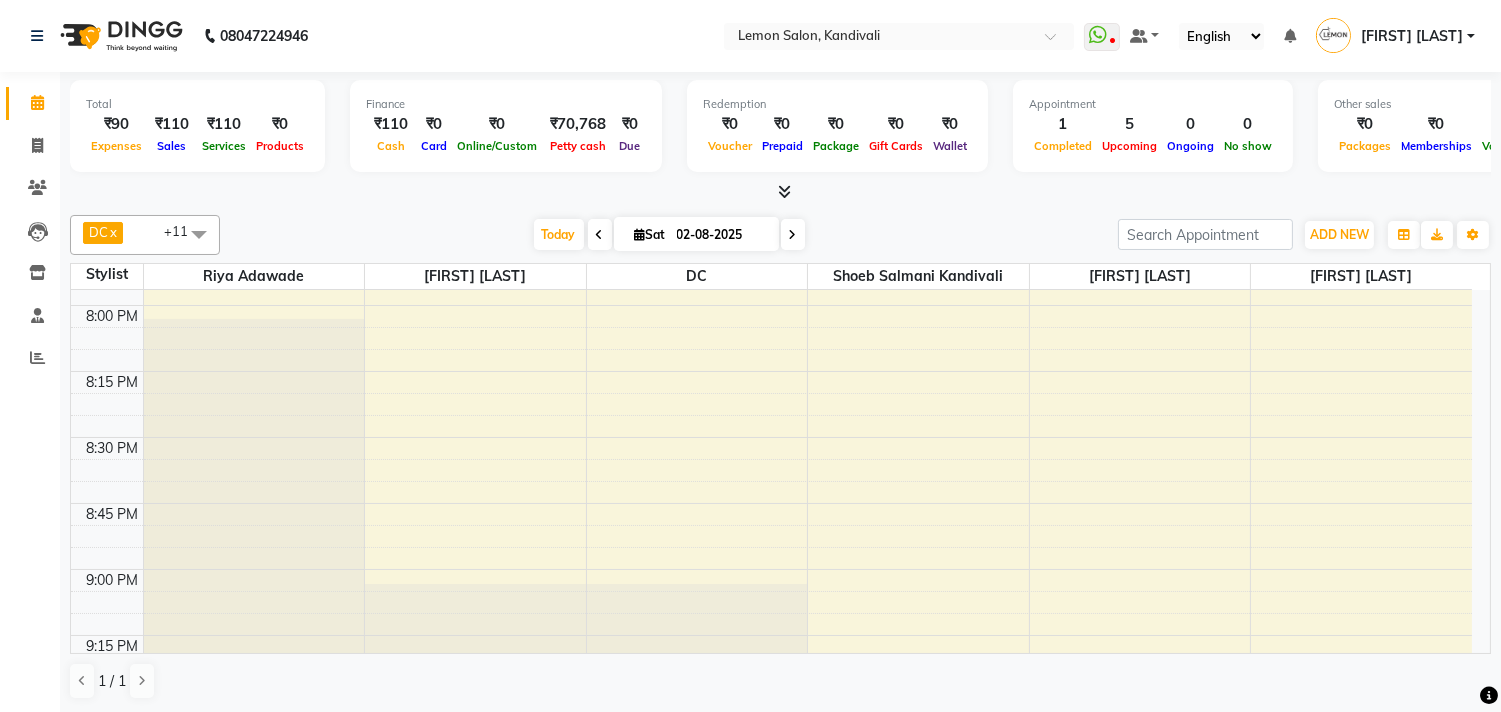 click on "02-08-2025" at bounding box center [721, 235] 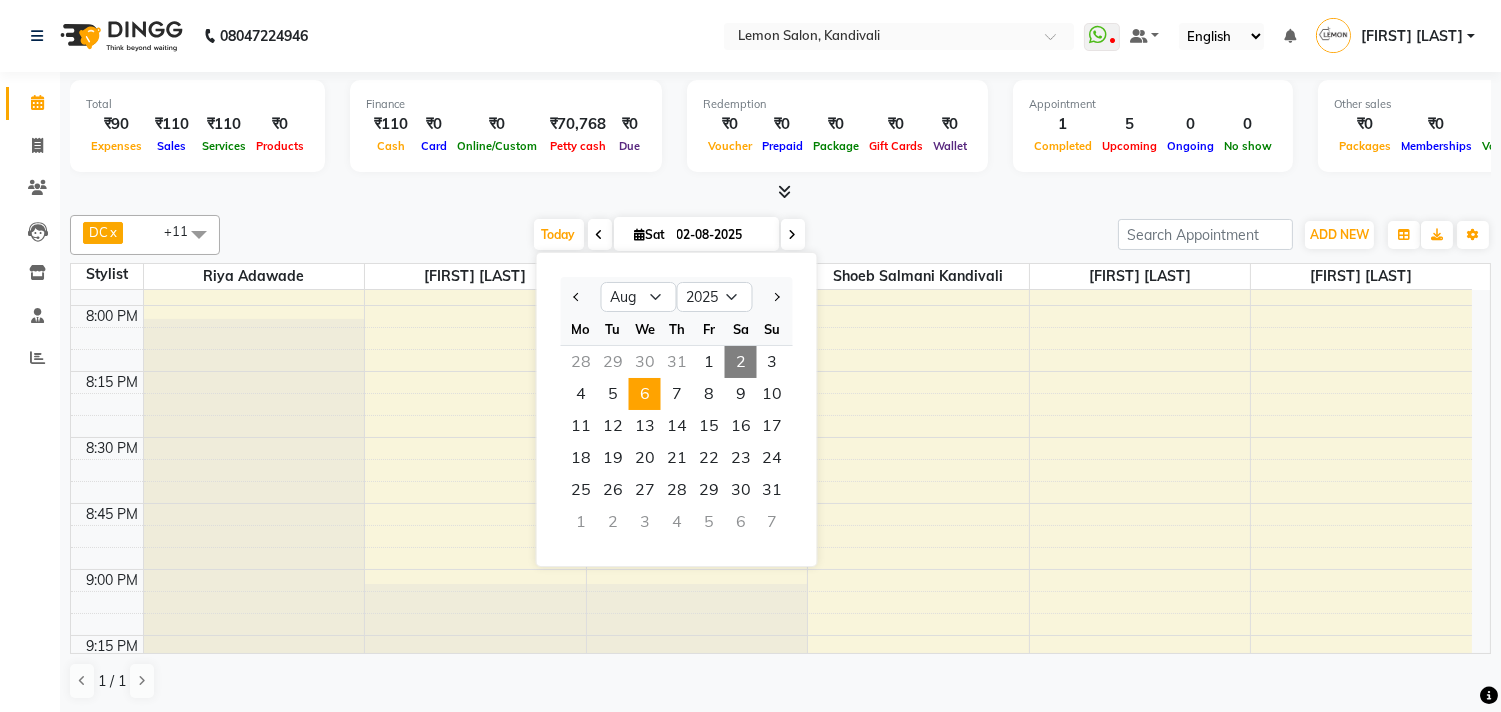 click on "6" at bounding box center (645, 394) 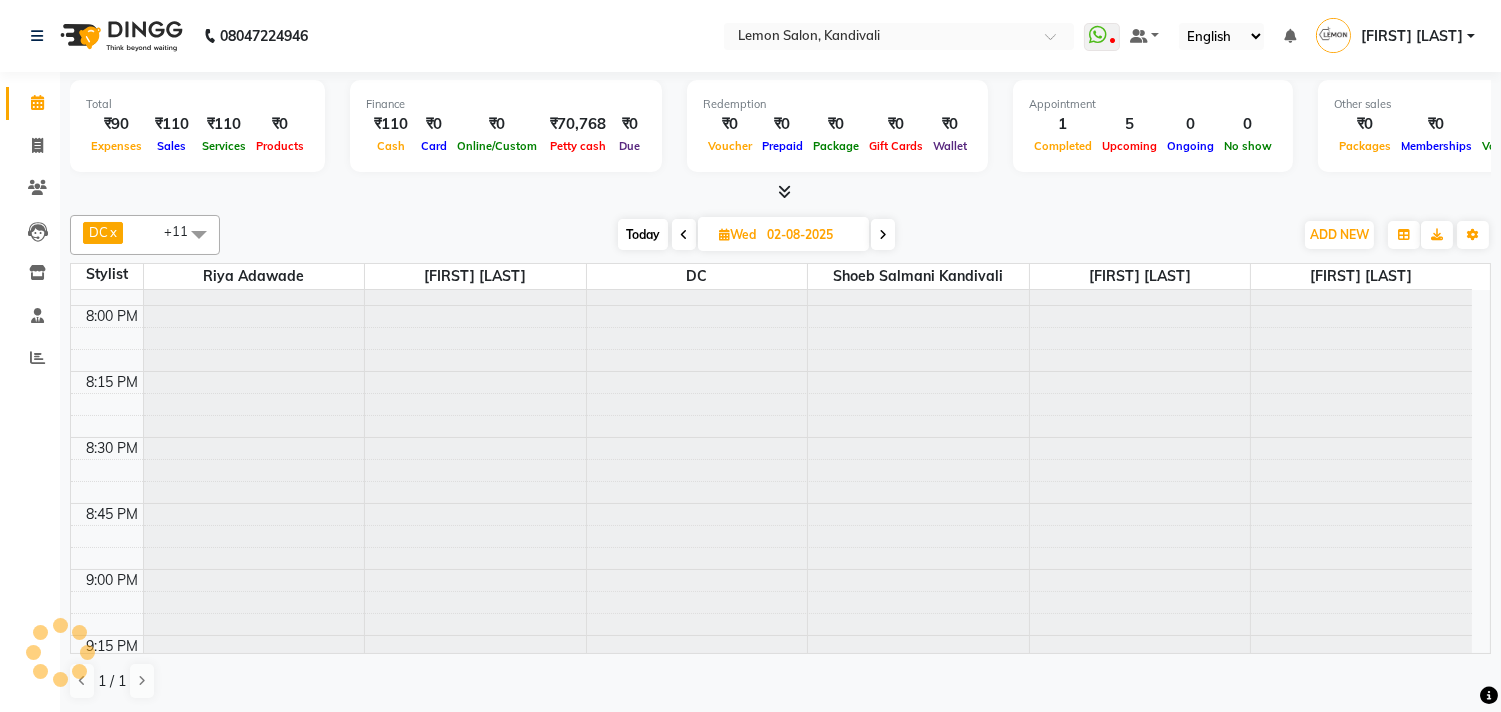 type on "06-08-2025" 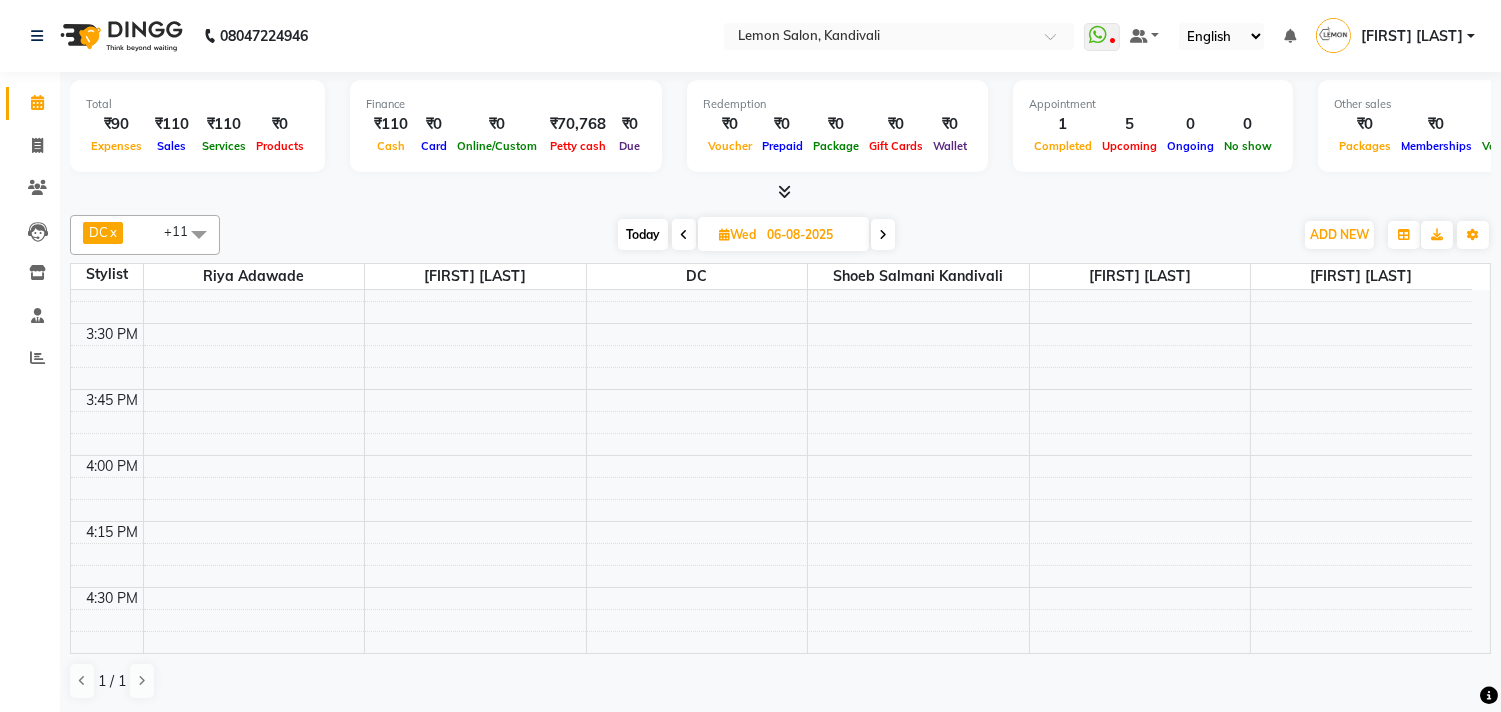 scroll, scrollTop: 1237, scrollLeft: 0, axis: vertical 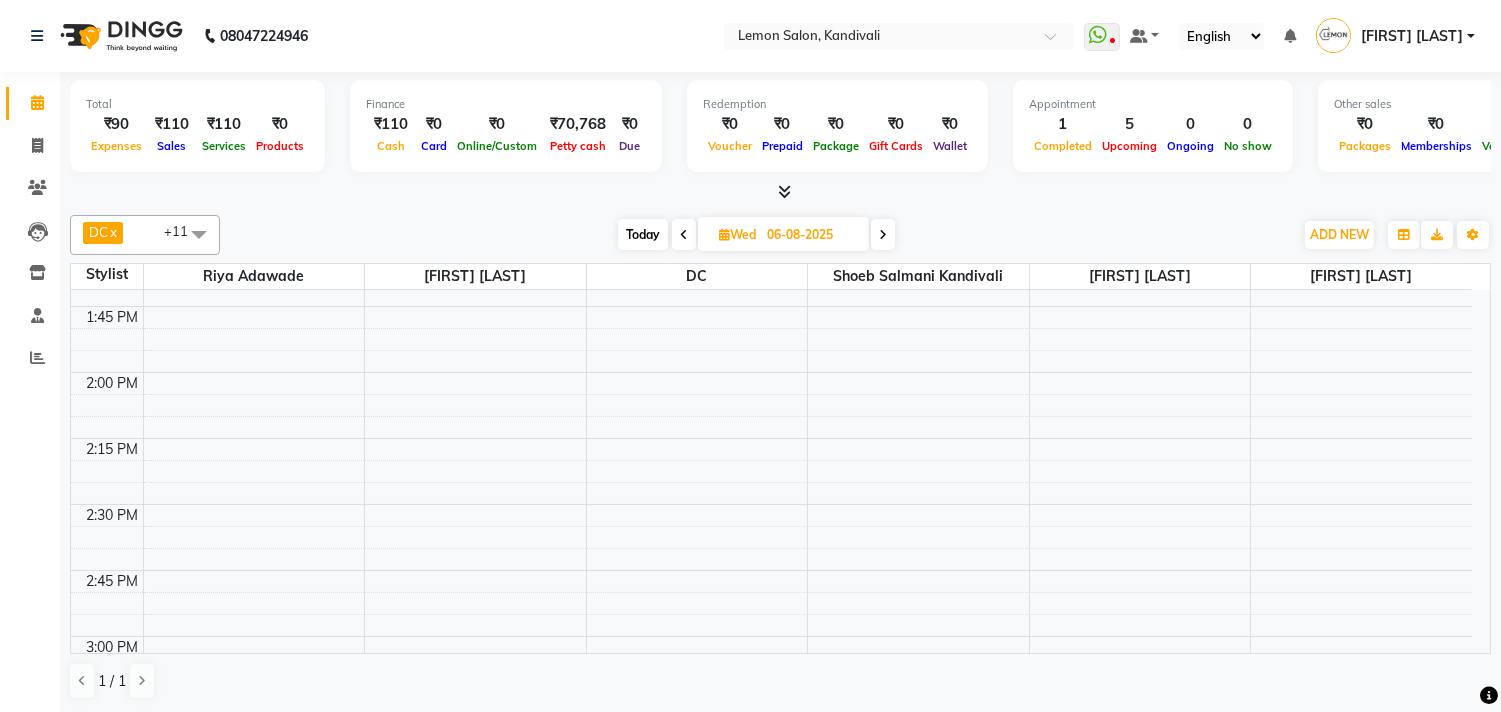 click on "9:00 AM 9:15 AM 9:30 AM 9:45 AM 10:00 AM 10:15 AM 10:30 AM 10:45 AM 11:00 AM 11:15 AM 11:30 AM 11:45 AM 12:00 PM 12:15 PM 12:30 PM 12:45 PM 1:00 PM 1:15 PM 1:30 PM 1:45 PM 2:00 PM 2:15 PM 2:30 PM 2:45 PM 3:00 PM 3:15 PM 3:30 PM 3:45 PM 4:00 PM 4:15 PM 4:30 PM 4:45 PM 5:00 PM 5:15 PM 5:30 PM 5:45 PM 6:00 PM 6:15 PM 6:30 PM 6:45 PM 7:00 PM 7:15 PM 7:30 PM 7:45 PM 8:00 PM 8:15 PM 8:30 PM 8:45 PM 9:00 PM 9:15 PM 9:30 PM 9:45 PM 10:00 PM 10:15 PM 10:30 PM 10:45 PM" at bounding box center [771, 900] 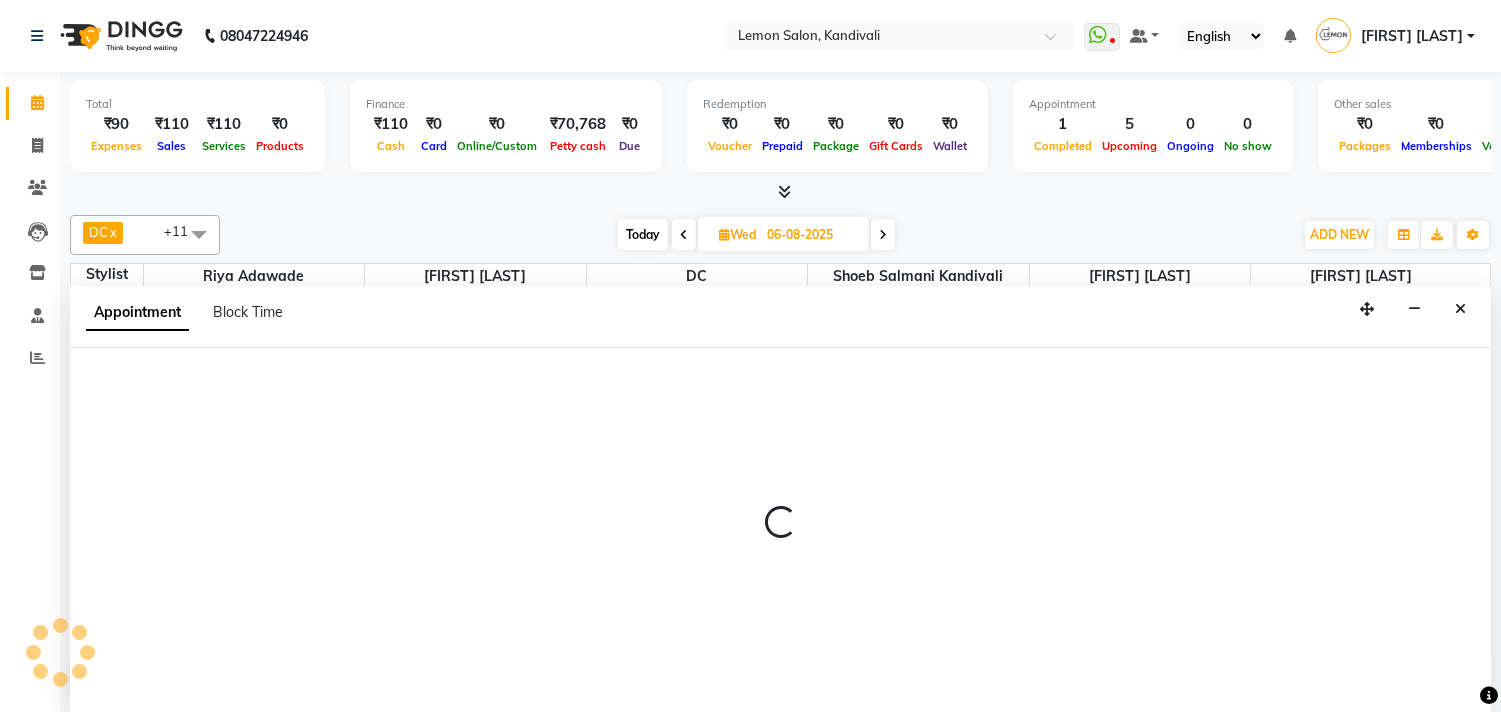 scroll, scrollTop: 1, scrollLeft: 0, axis: vertical 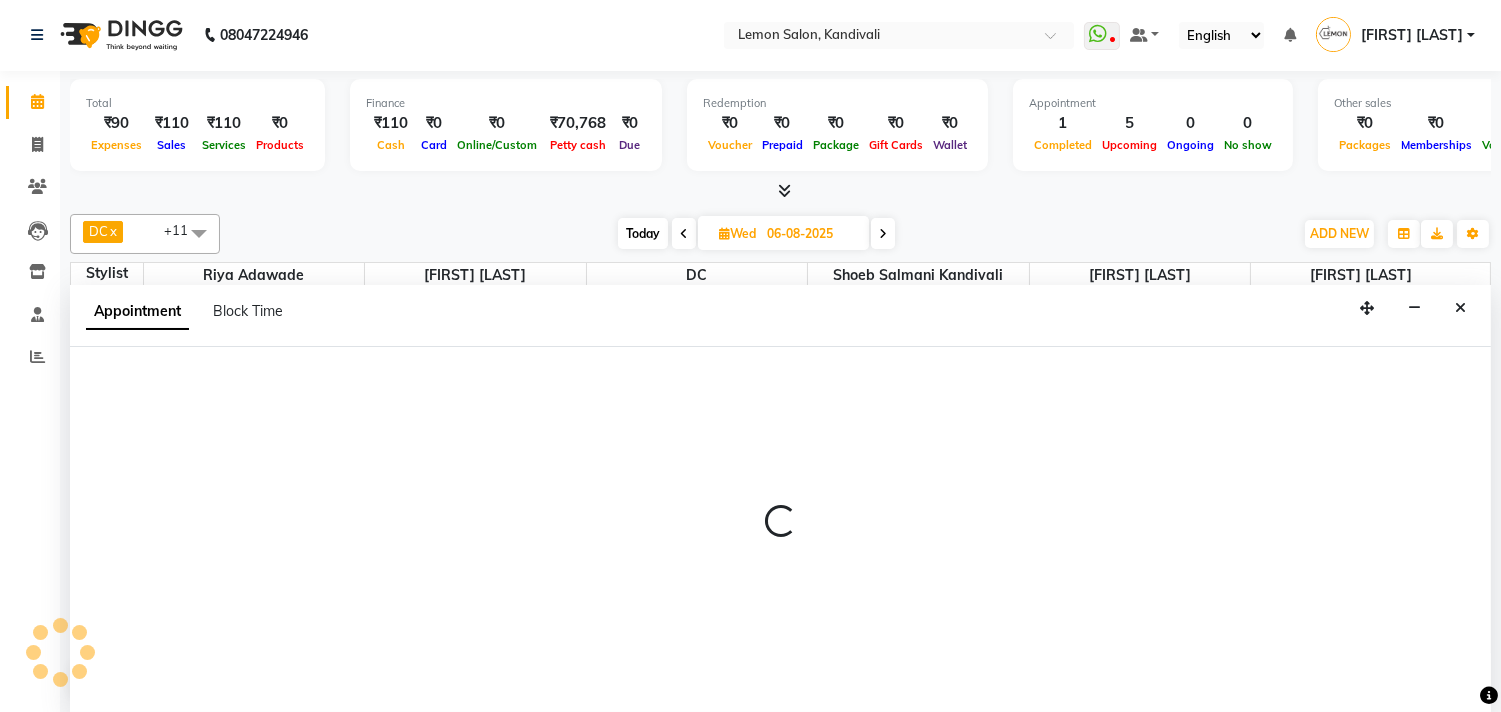 select on "7385" 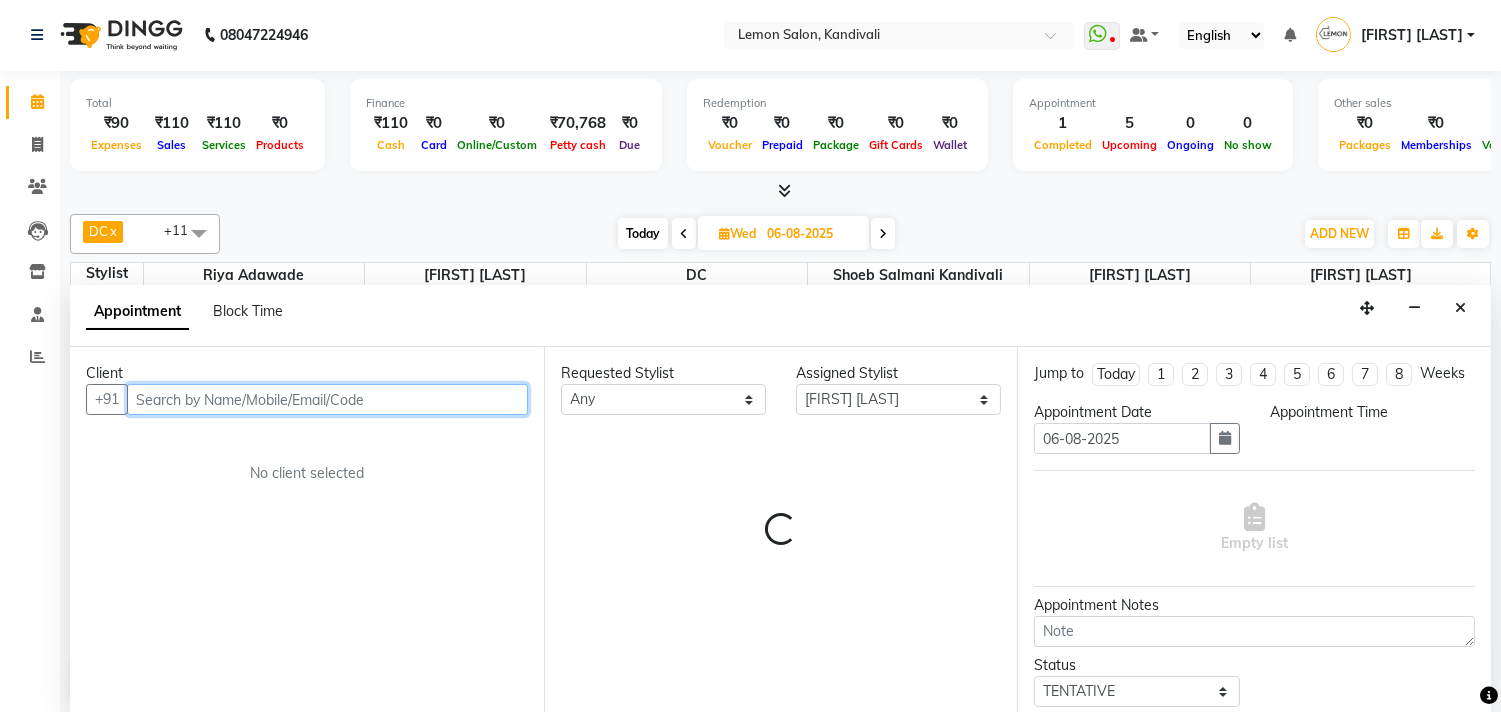 select on "870" 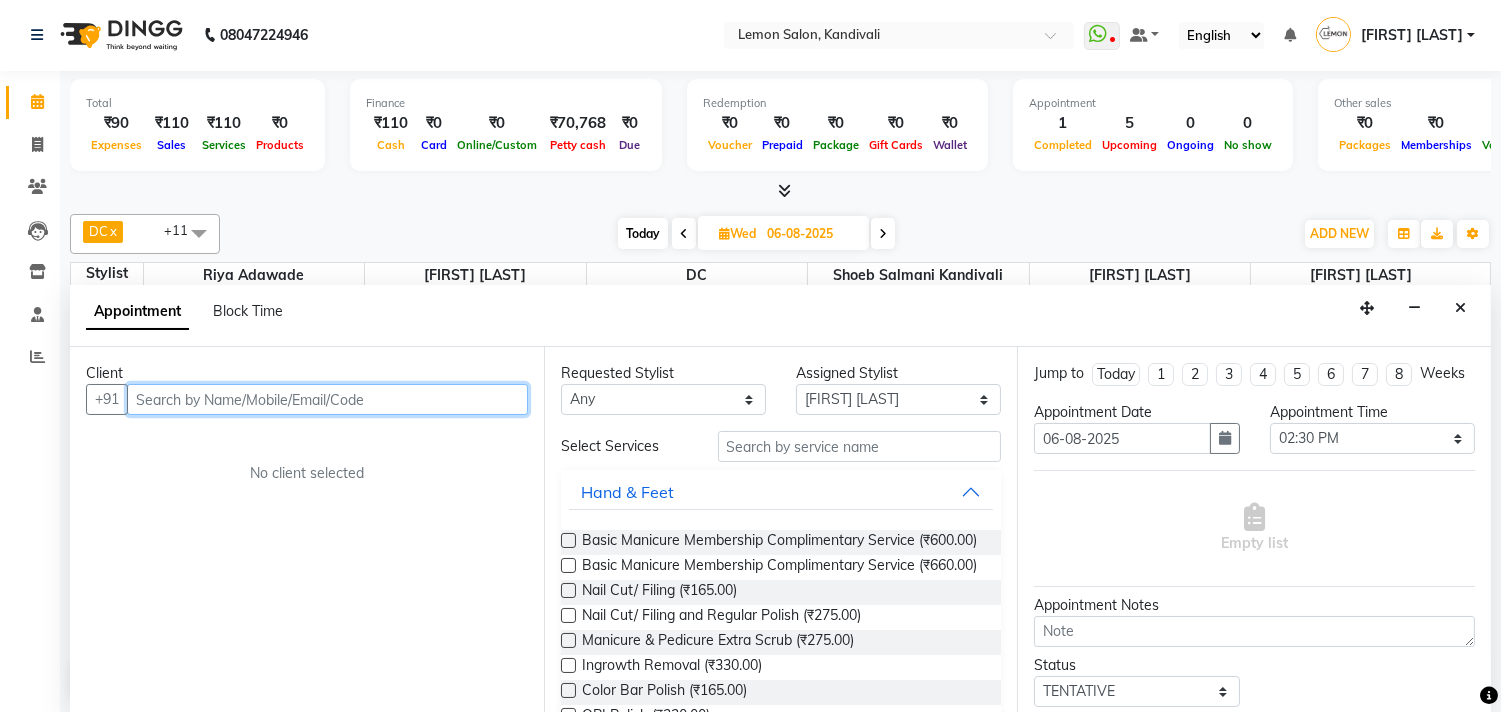 click at bounding box center (327, 399) 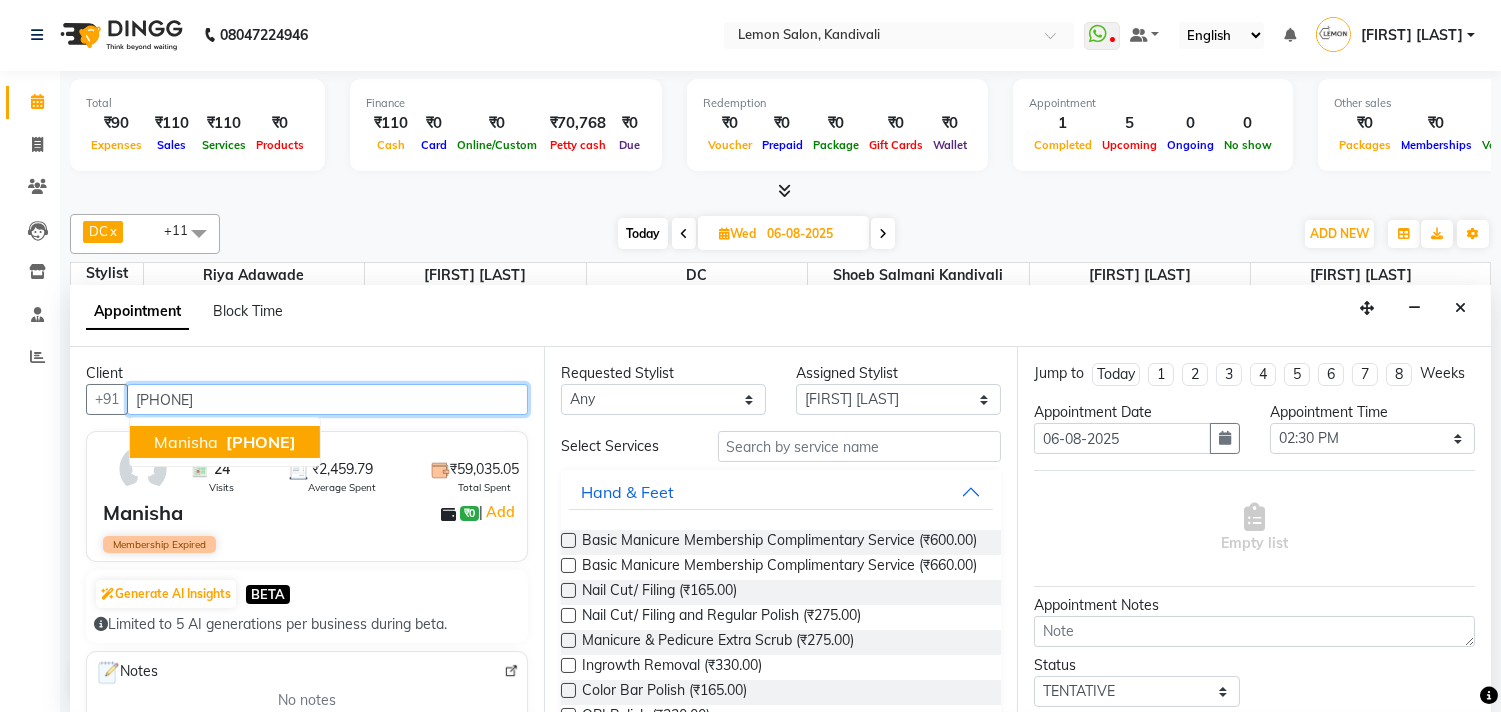 click on "Manisha" at bounding box center (186, 442) 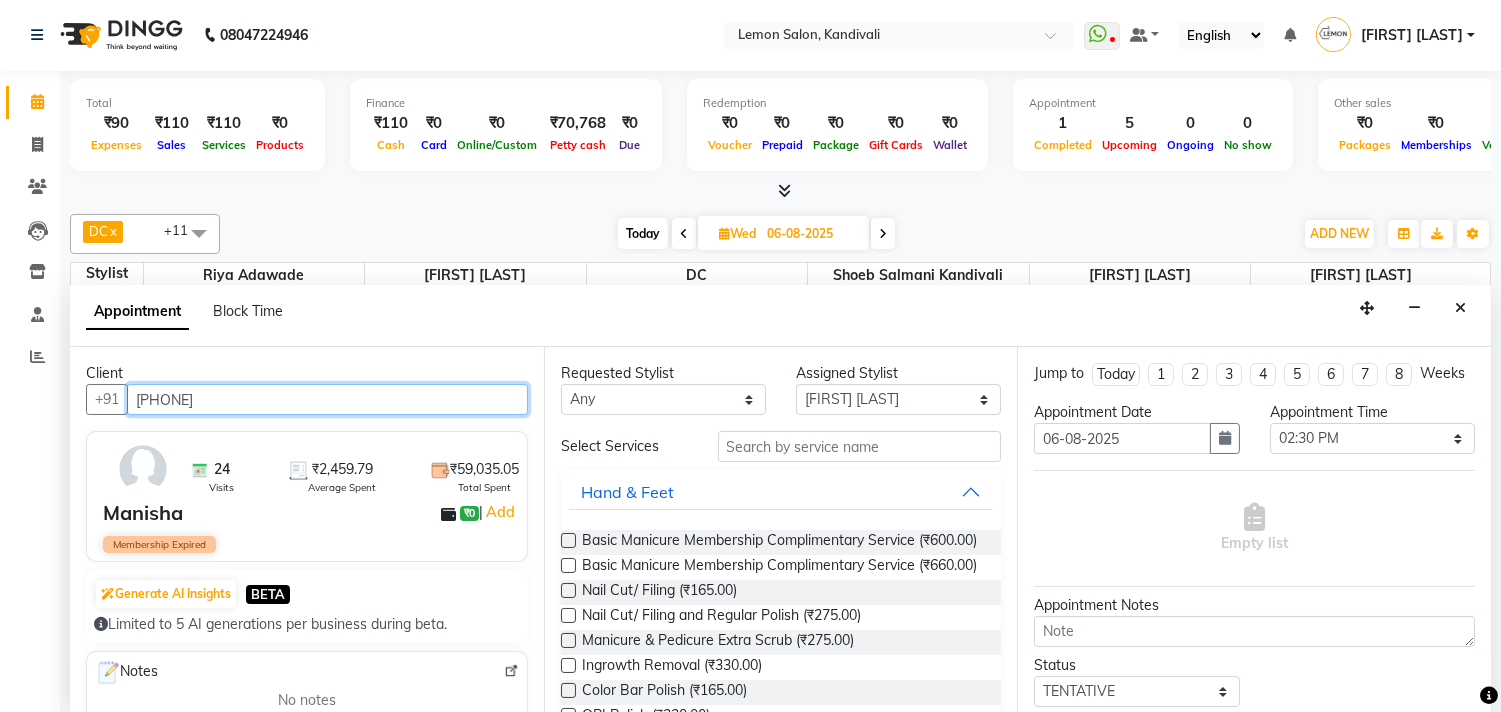 type on "7021925059" 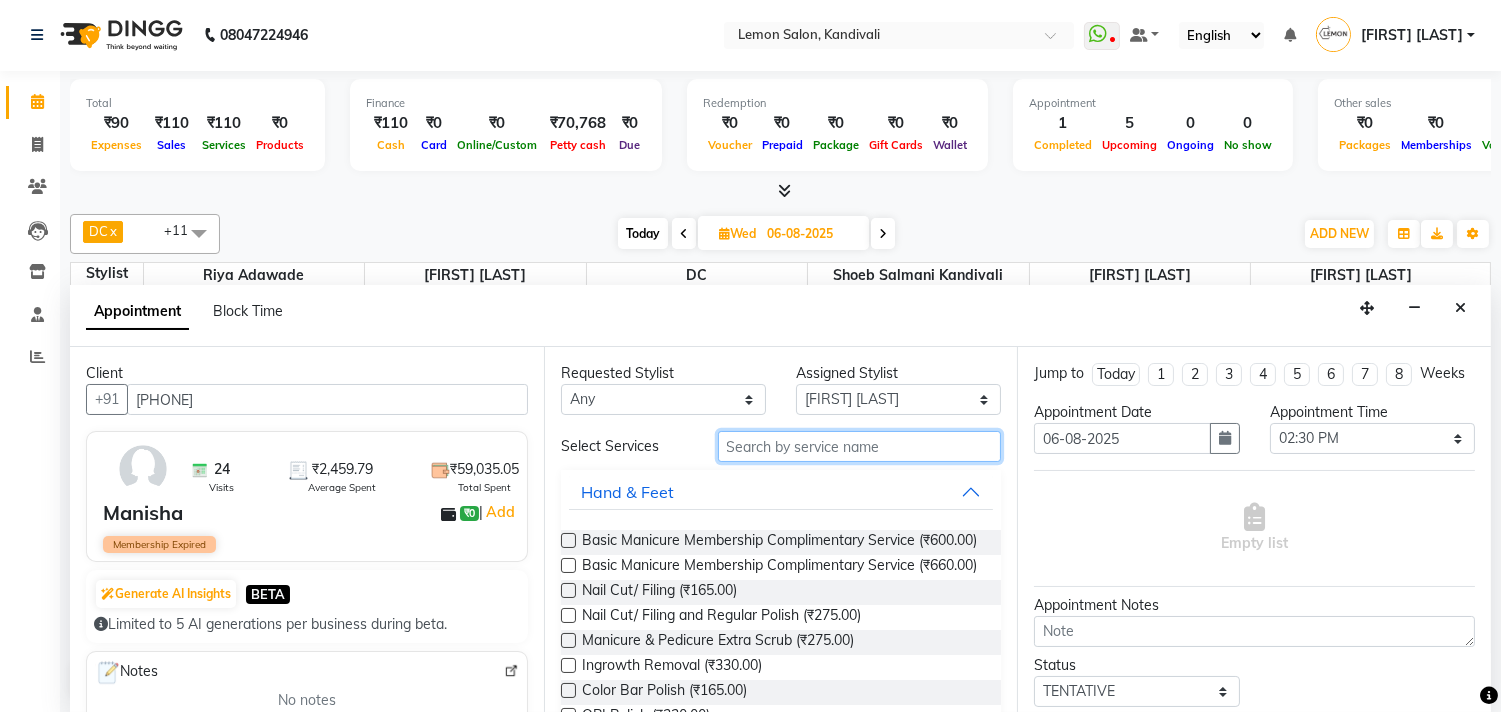 click at bounding box center (860, 446) 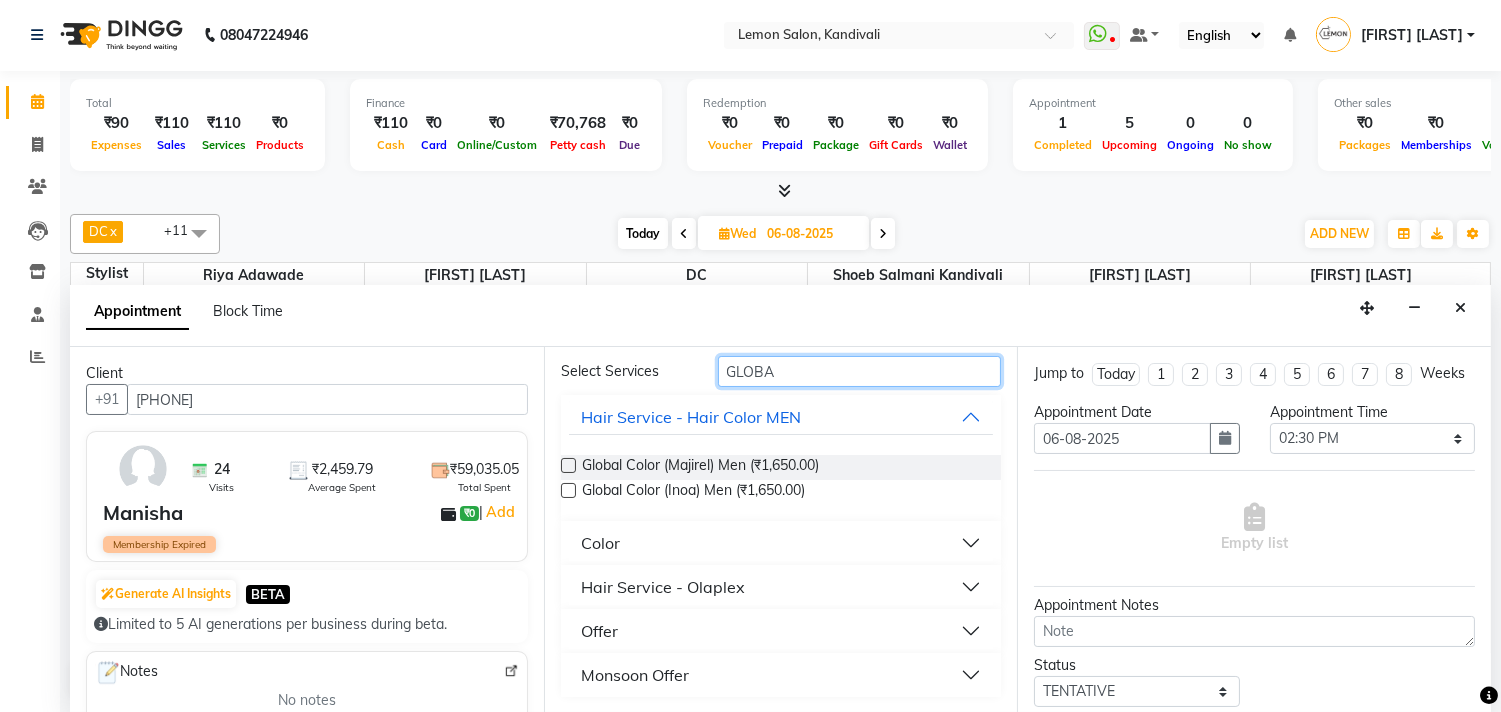 type on "GLOBA" 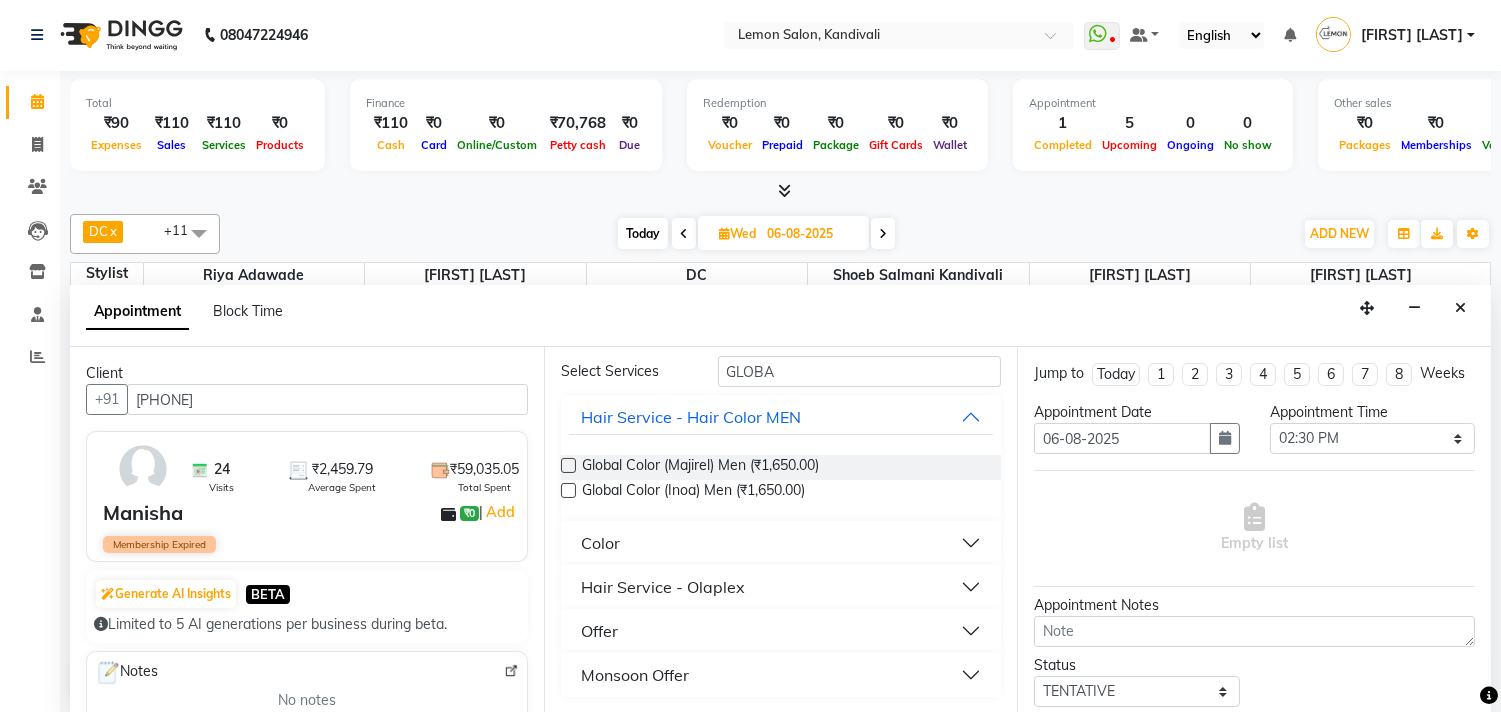 click on "Offer" at bounding box center (599, 631) 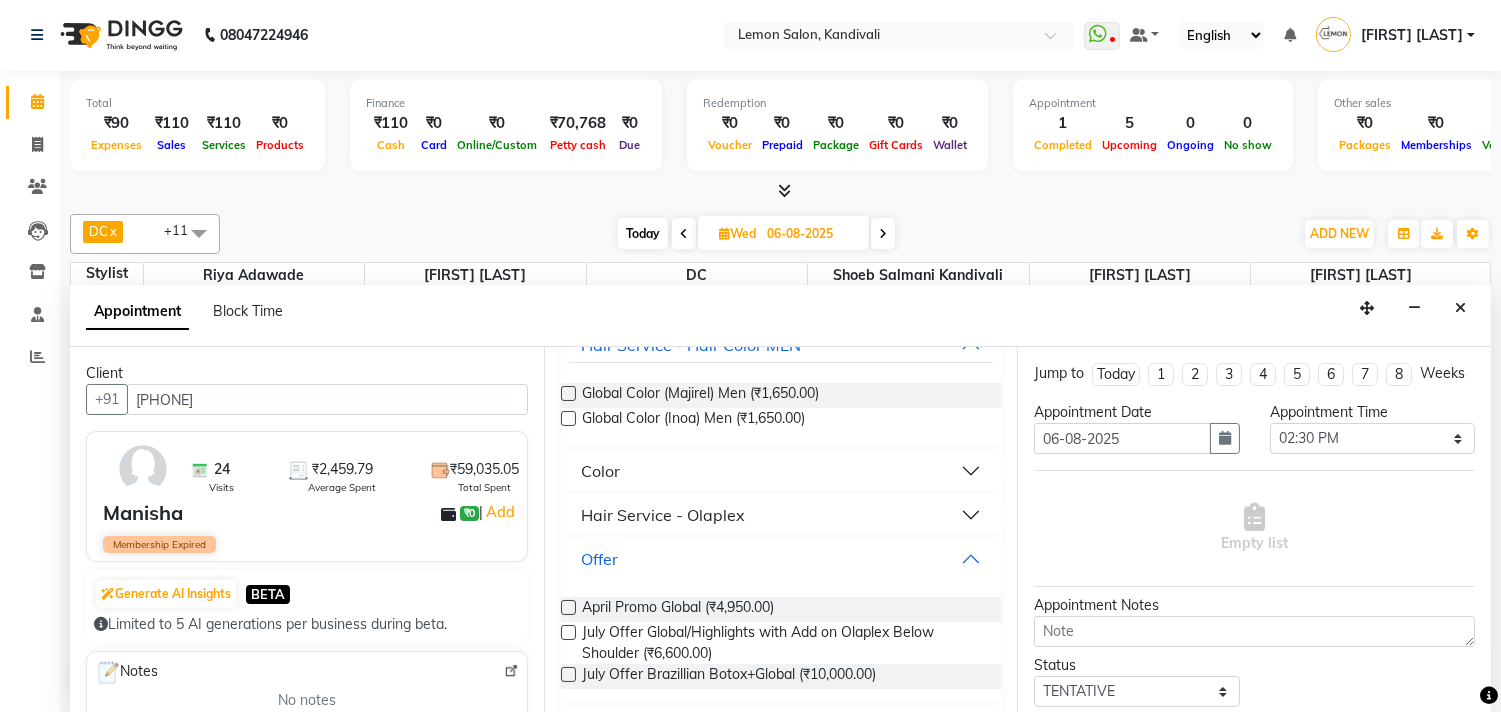 scroll, scrollTop: 186, scrollLeft: 0, axis: vertical 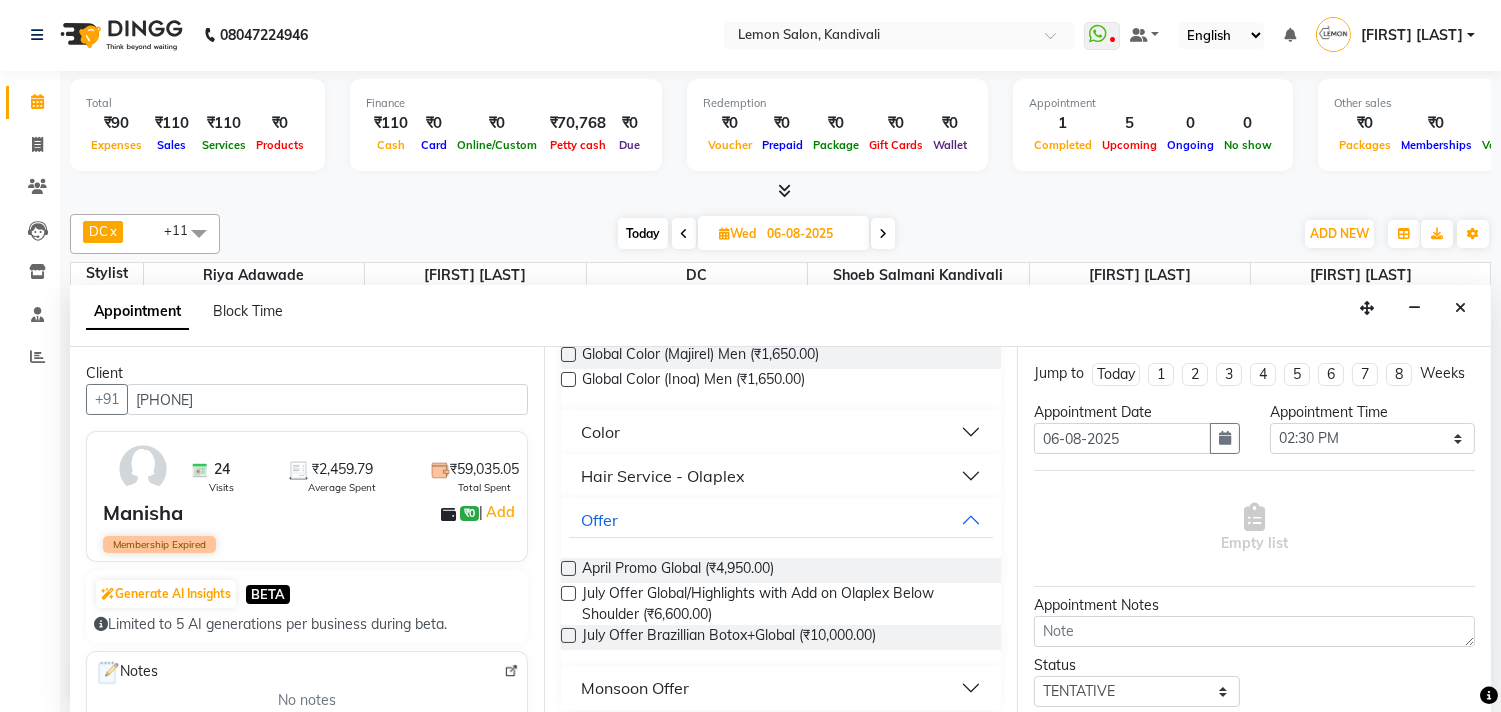 click at bounding box center [568, 568] 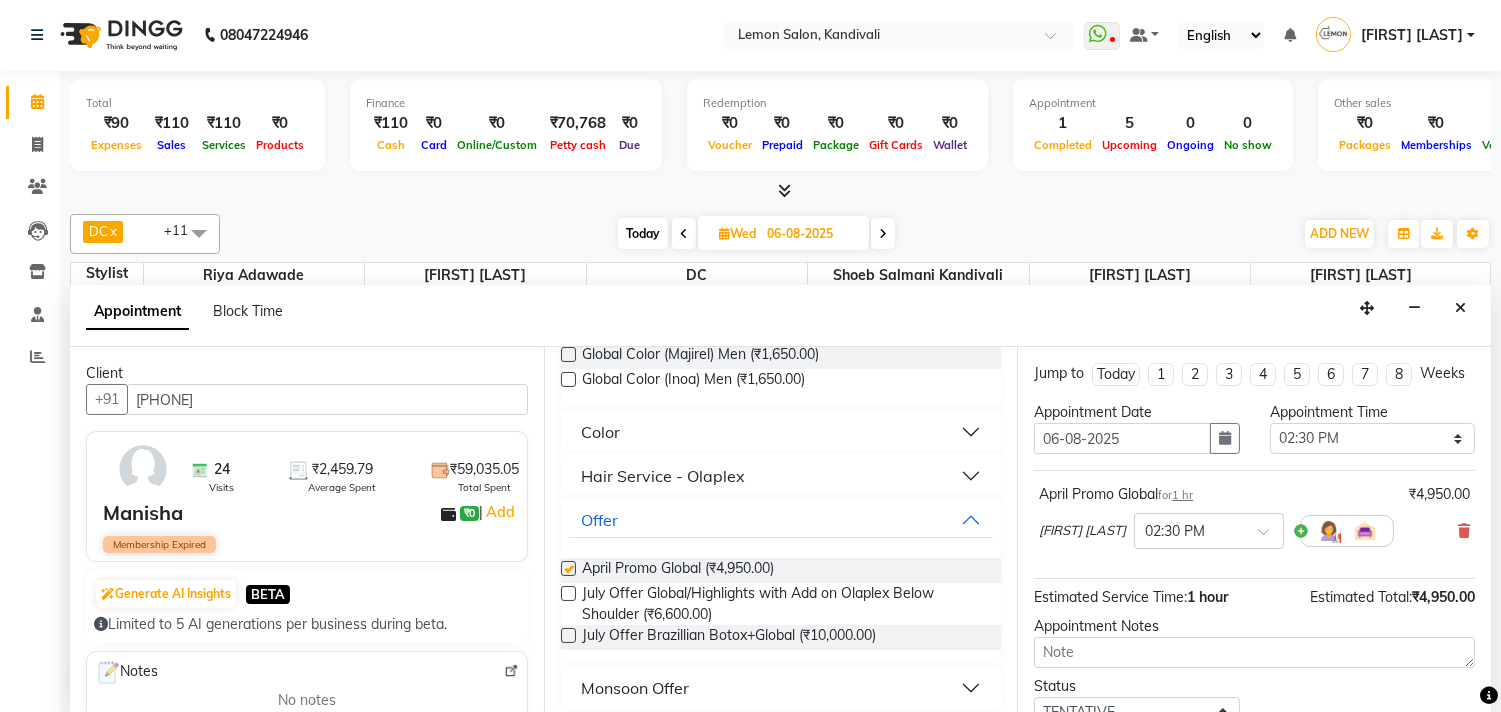 checkbox on "false" 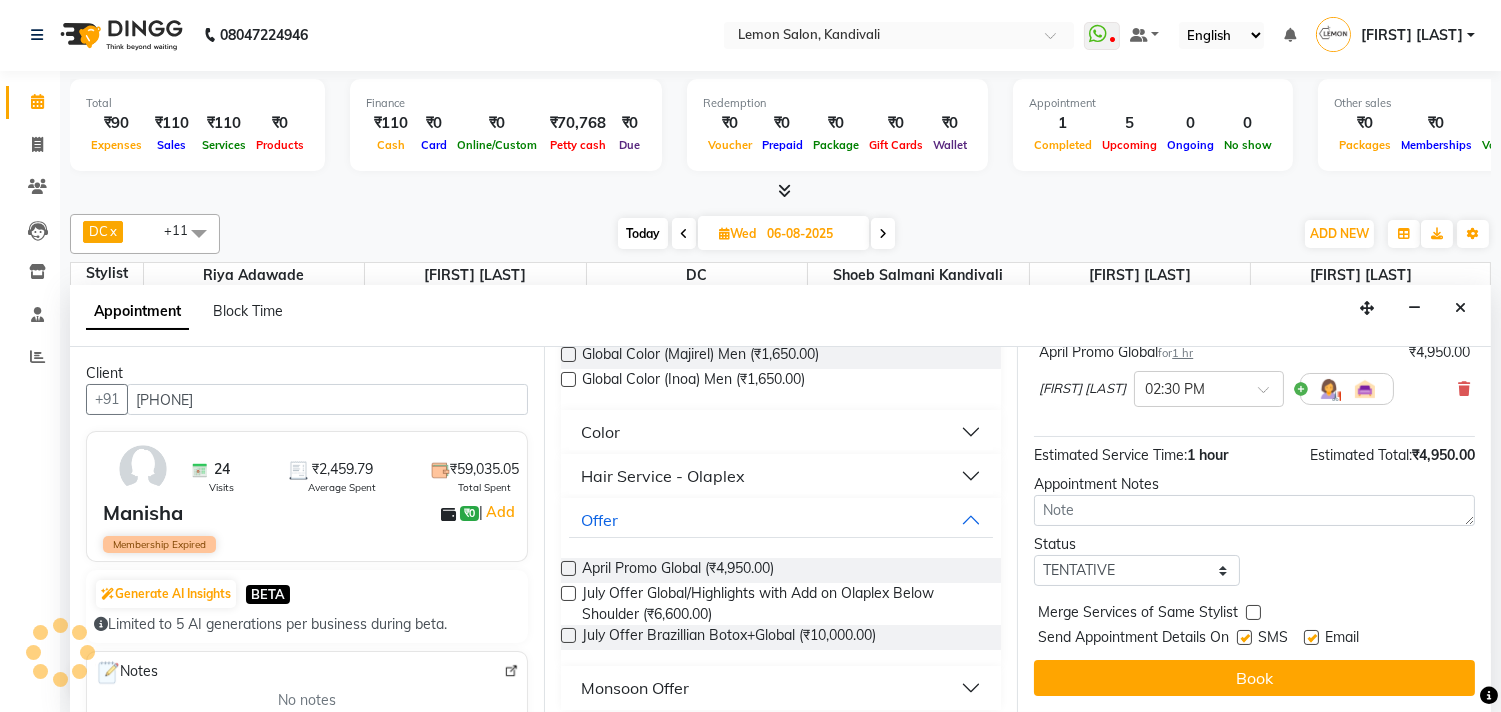 scroll, scrollTop: 161, scrollLeft: 0, axis: vertical 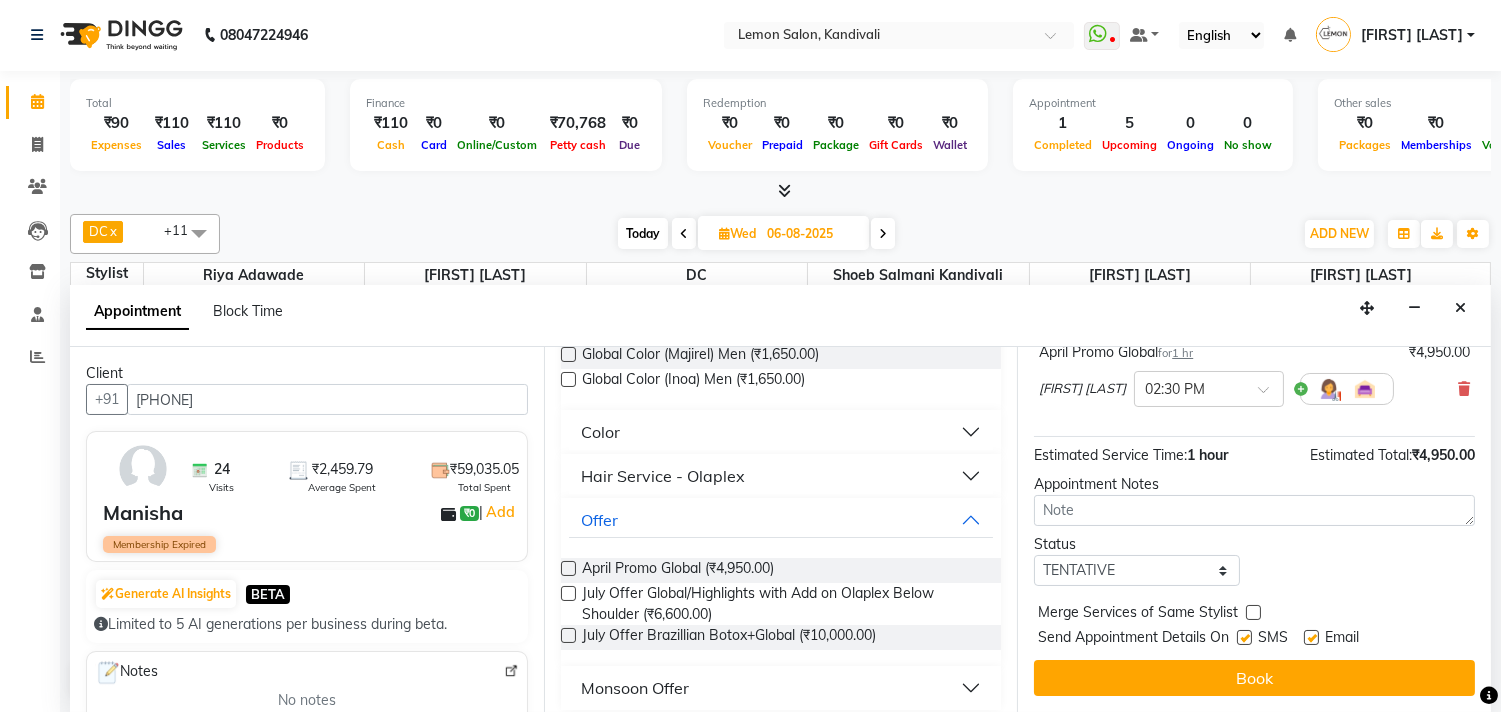 click at bounding box center (1244, 637) 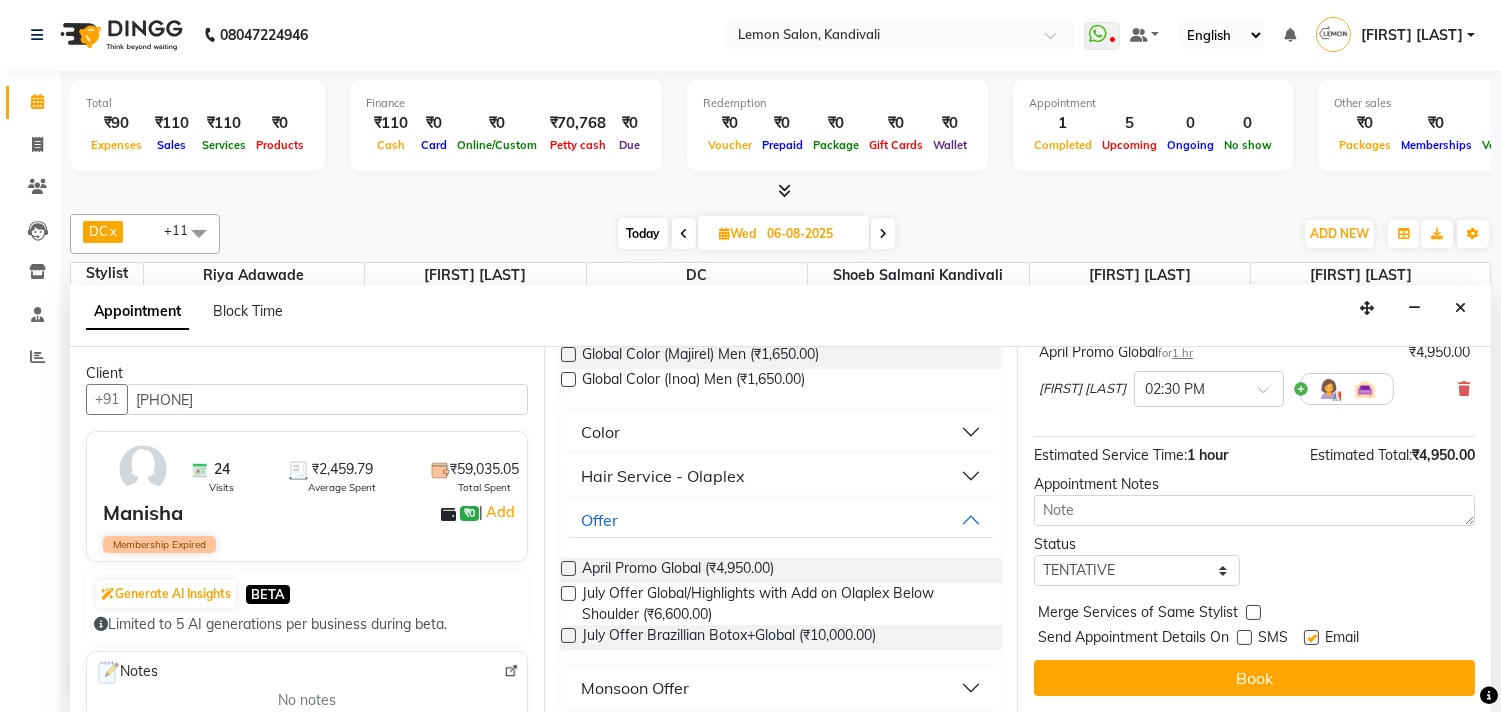 click at bounding box center [1311, 637] 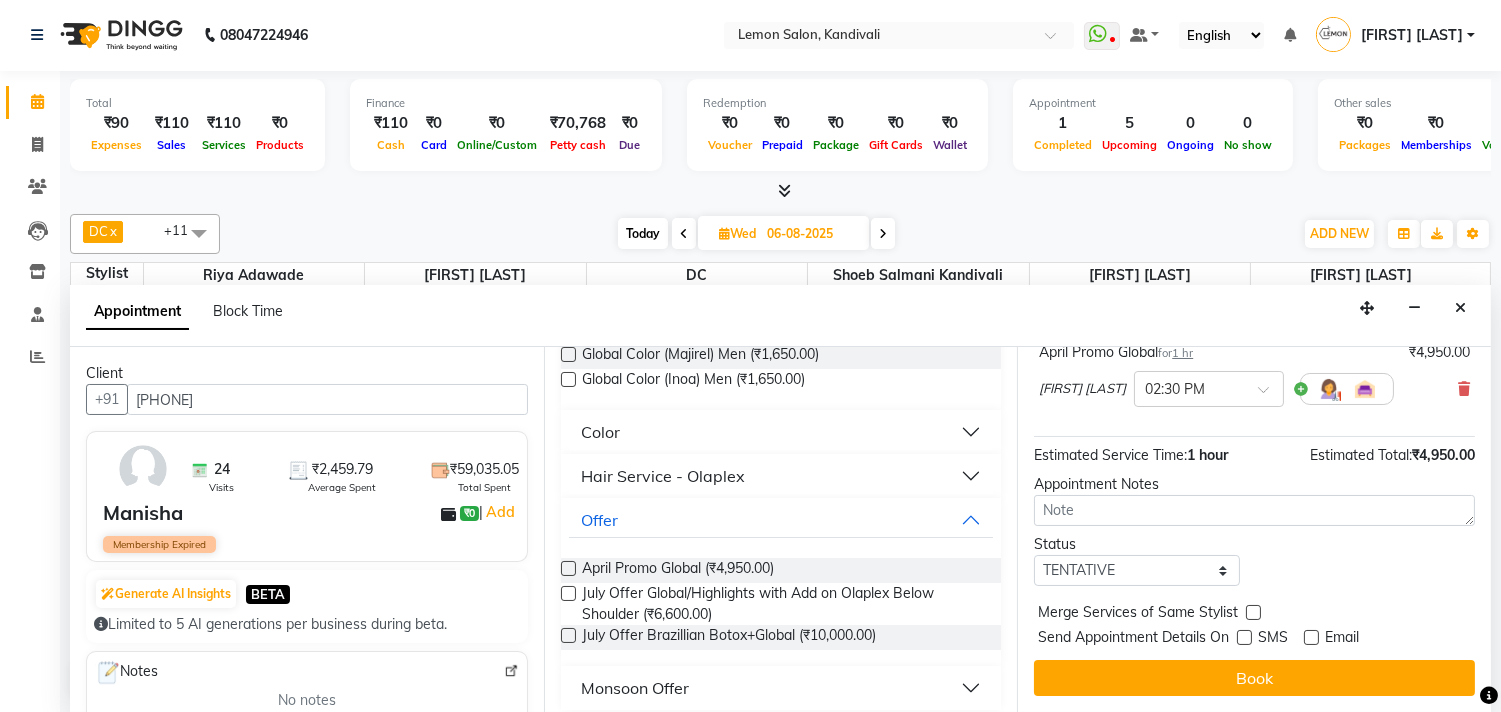 click on "Monsoon Offer" at bounding box center (781, 688) 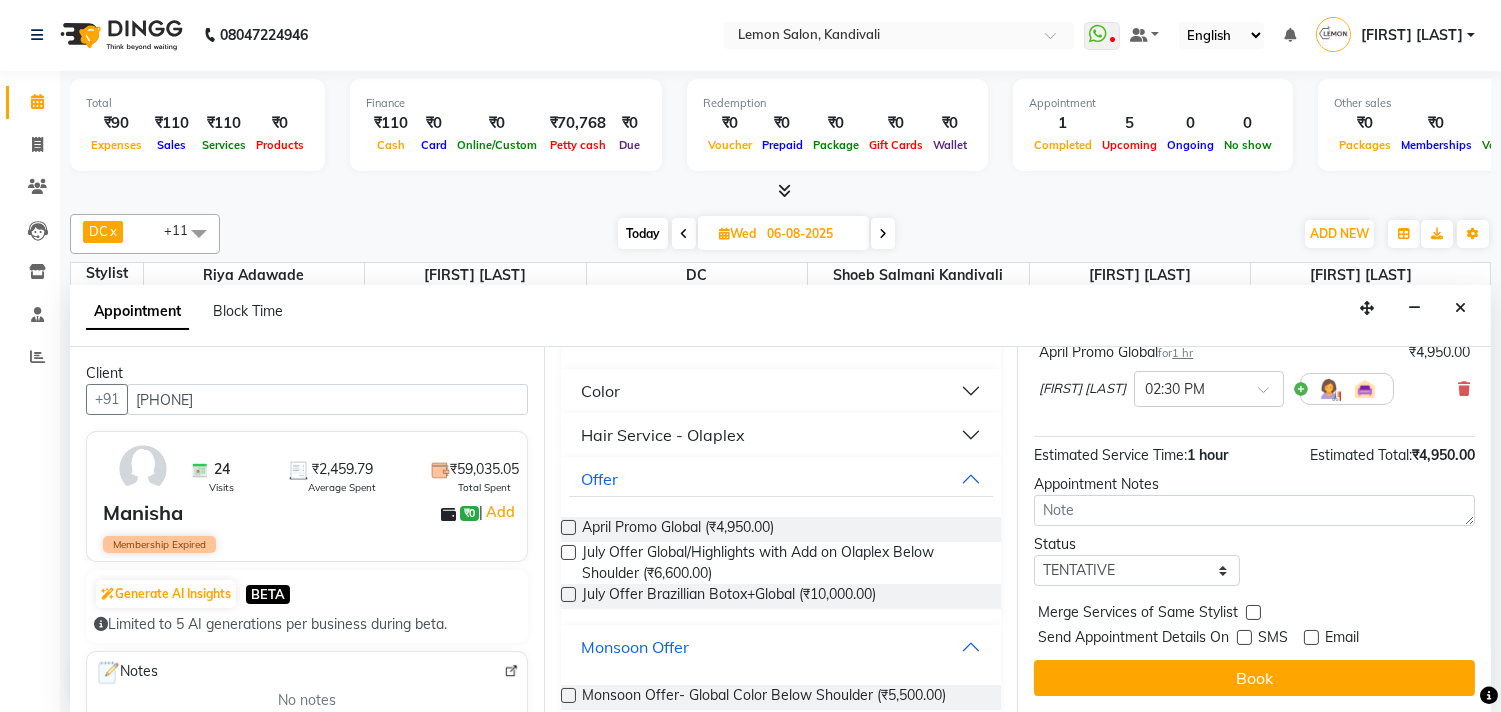 scroll, scrollTop: 254, scrollLeft: 0, axis: vertical 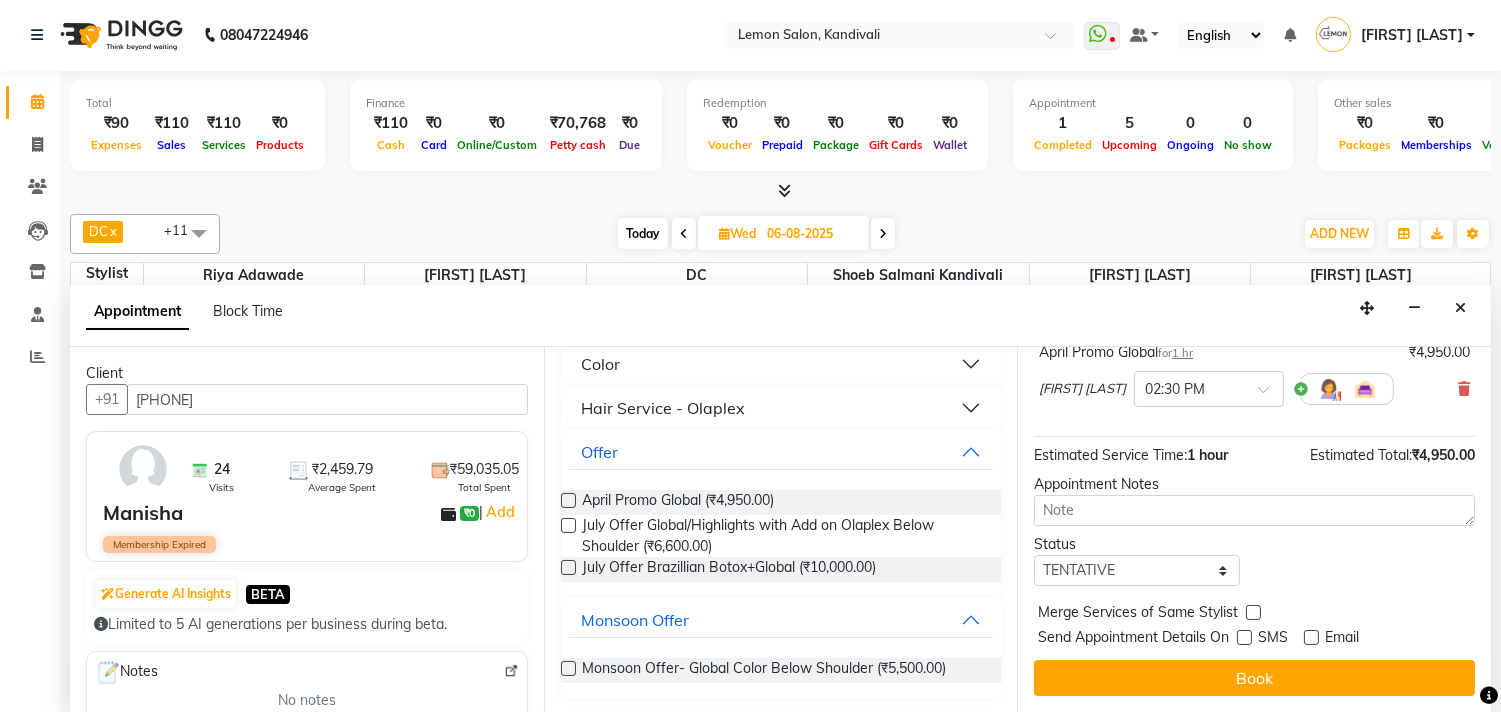 click at bounding box center (568, 668) 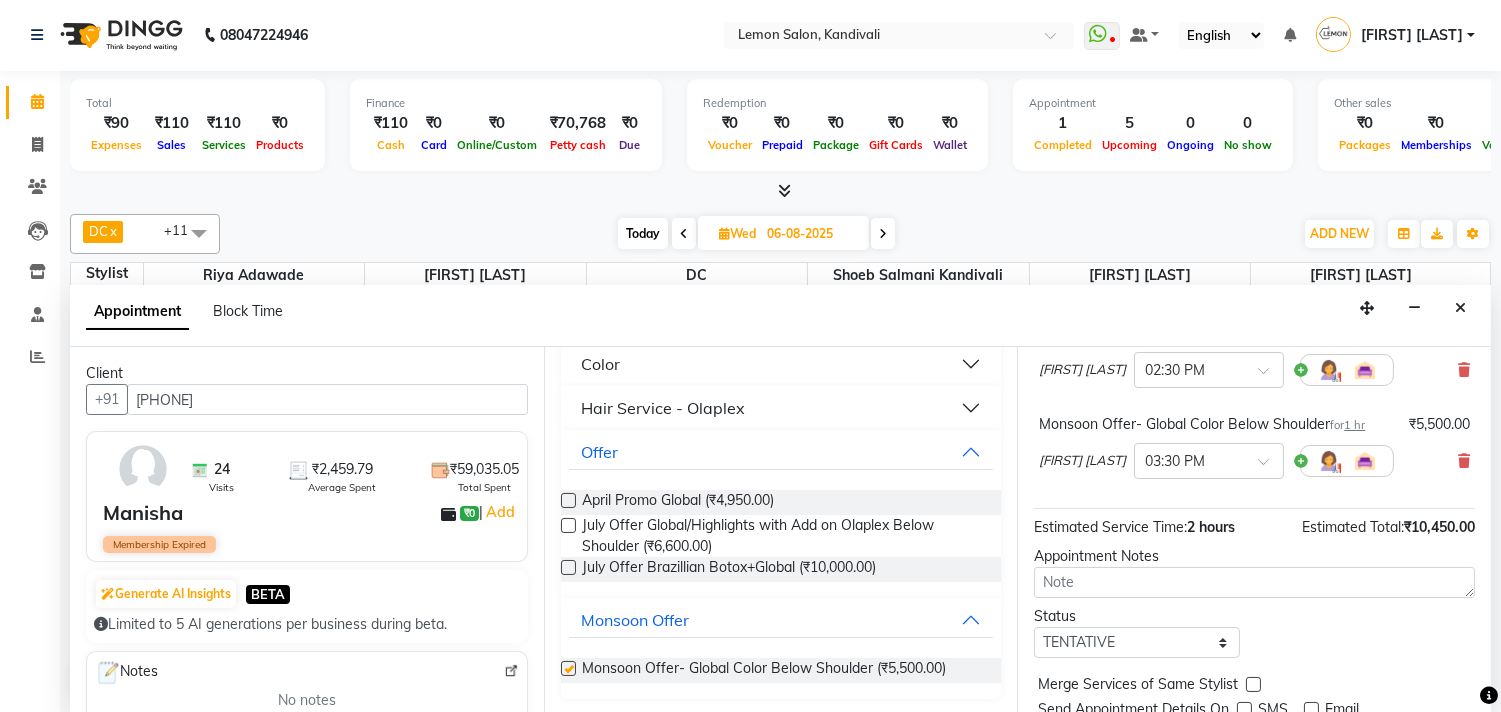 checkbox on "false" 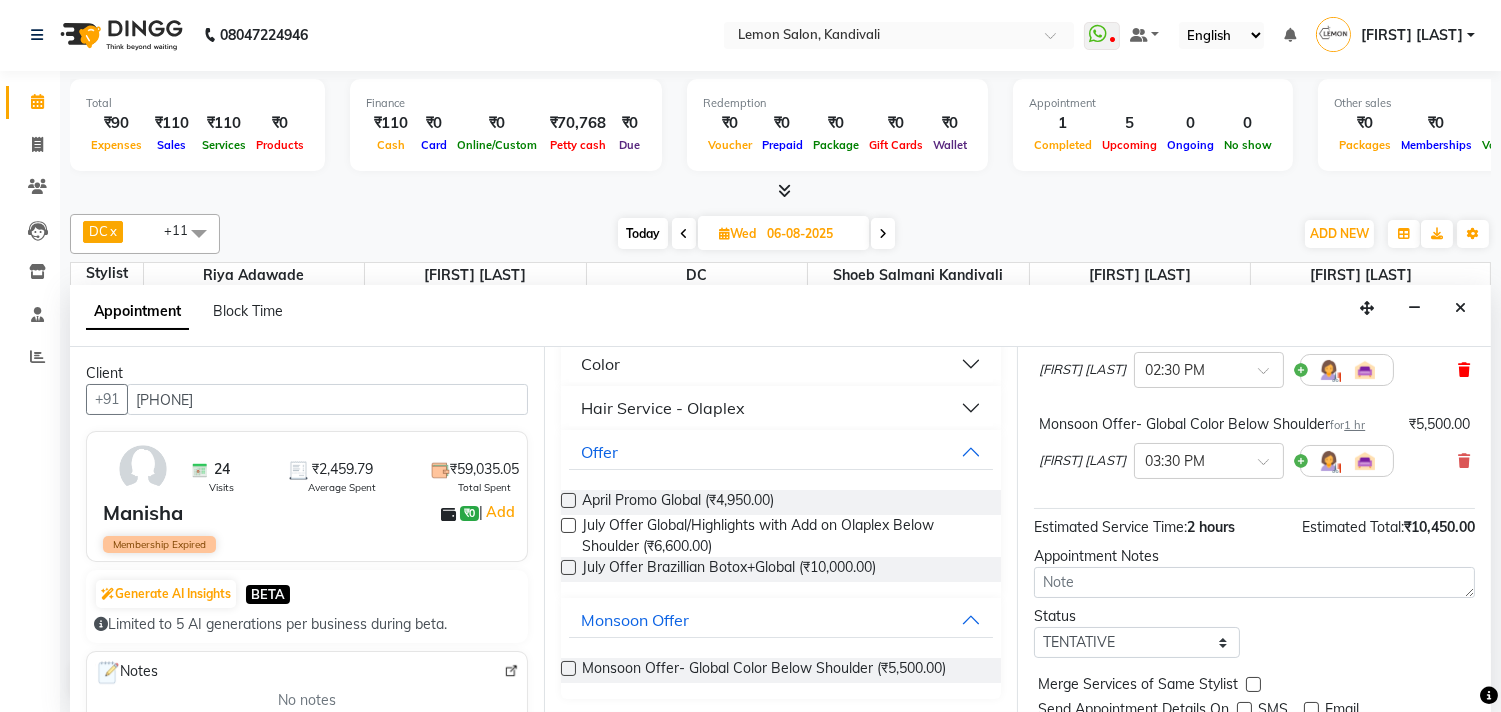 click at bounding box center [1464, 370] 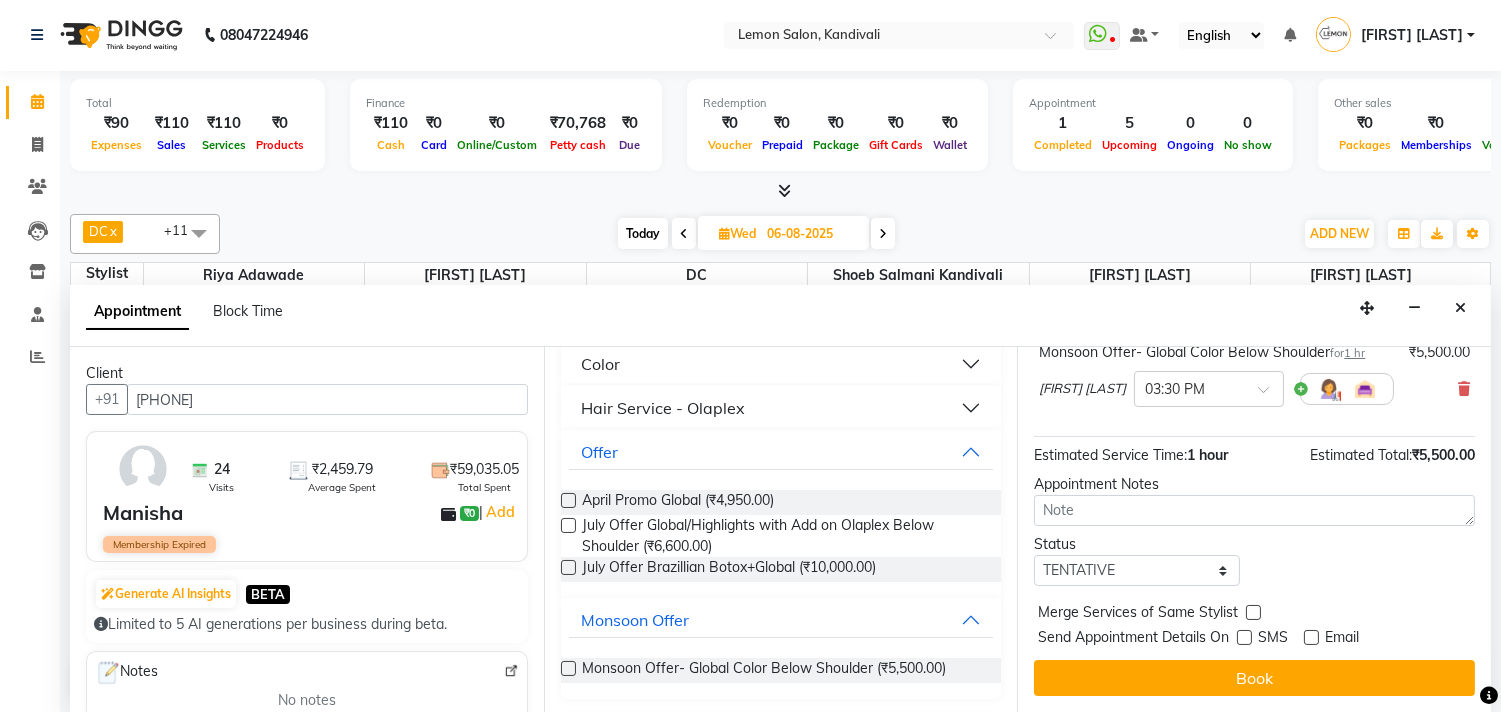 scroll, scrollTop: 70, scrollLeft: 0, axis: vertical 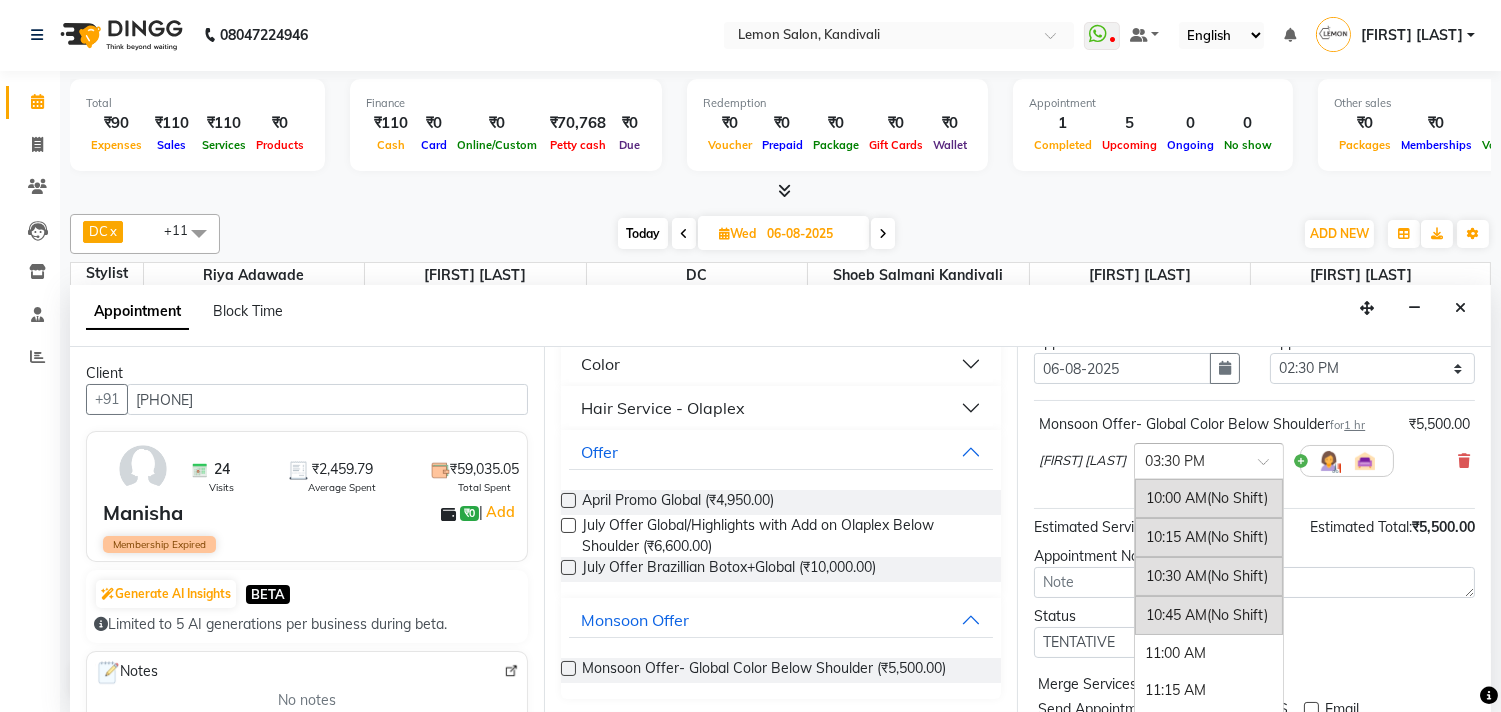 click at bounding box center [1189, 459] 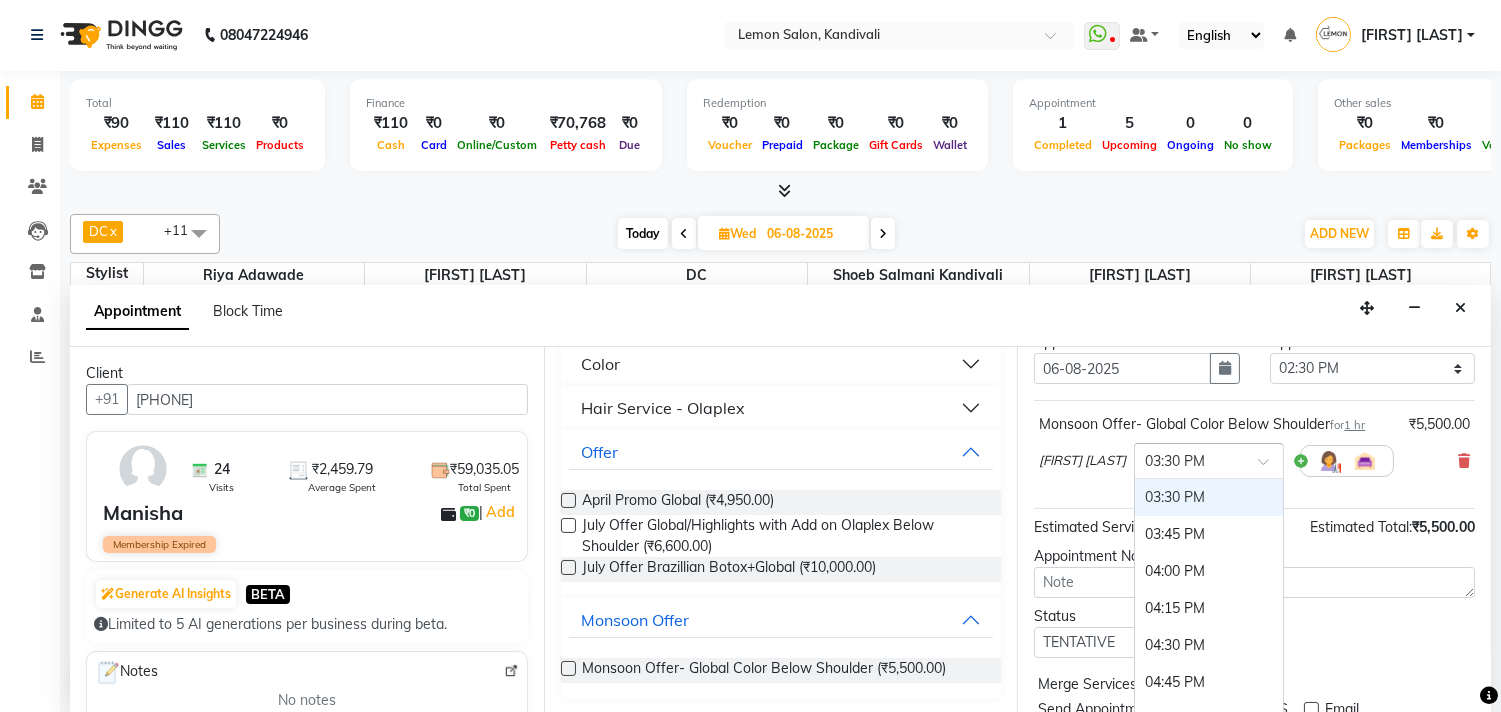 click on "03:30 PM" at bounding box center (1209, 497) 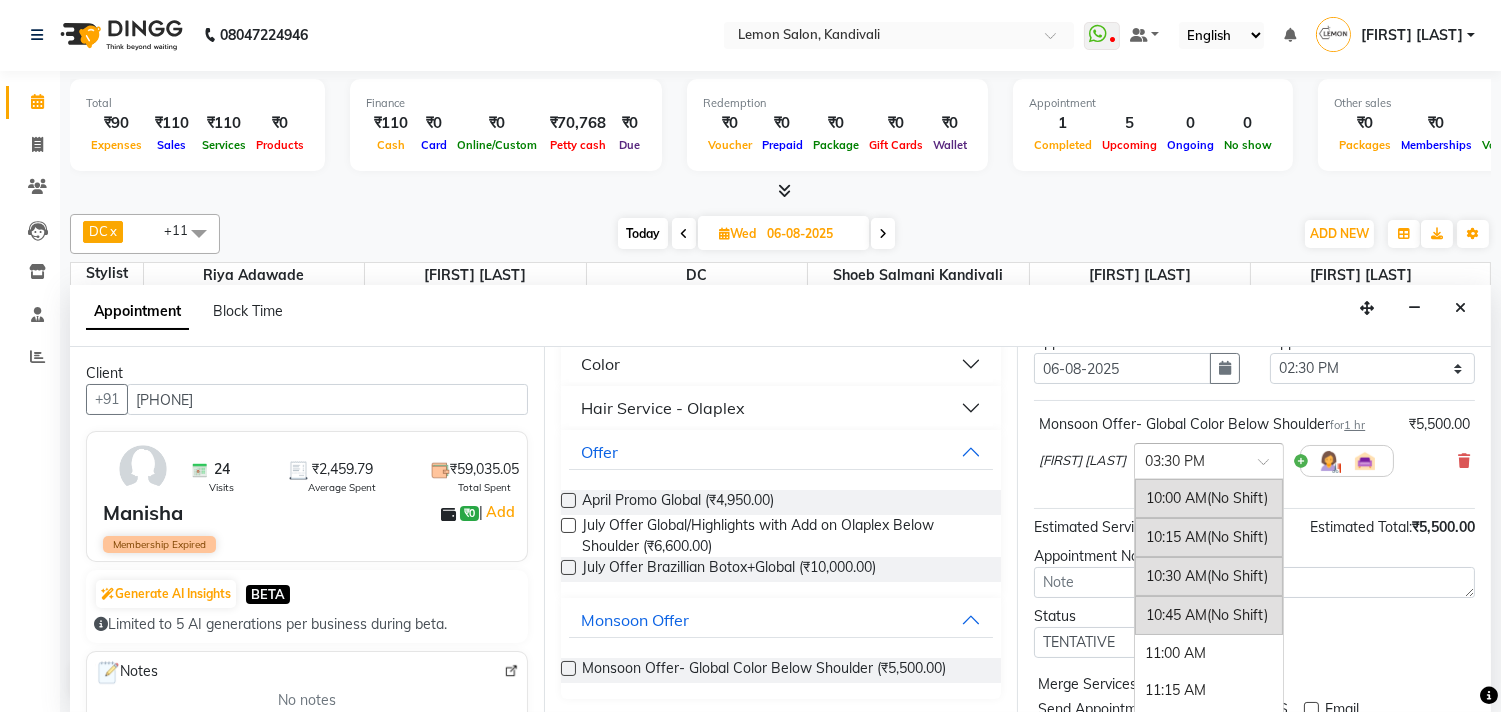 click on "× 03:30 PM" at bounding box center [1209, 461] 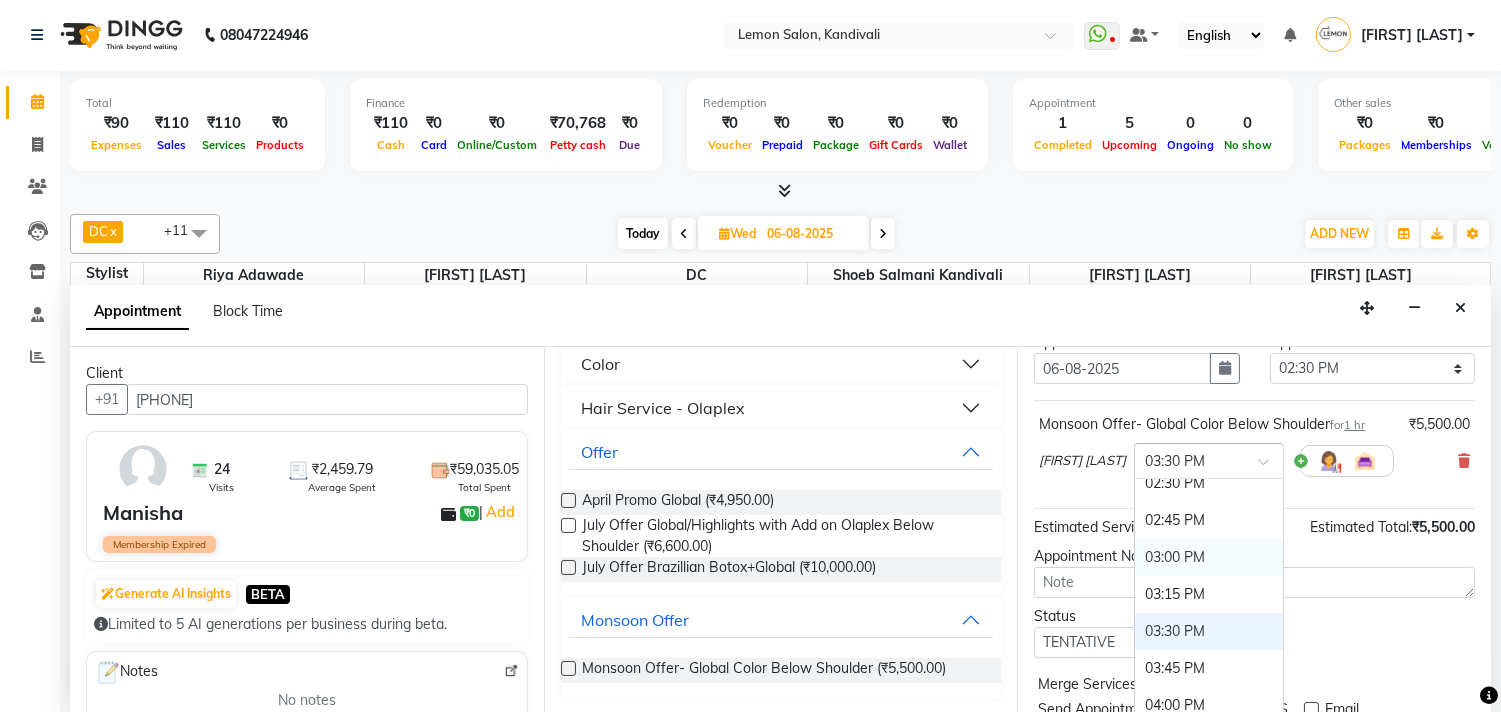 scroll, scrollTop: 644, scrollLeft: 0, axis: vertical 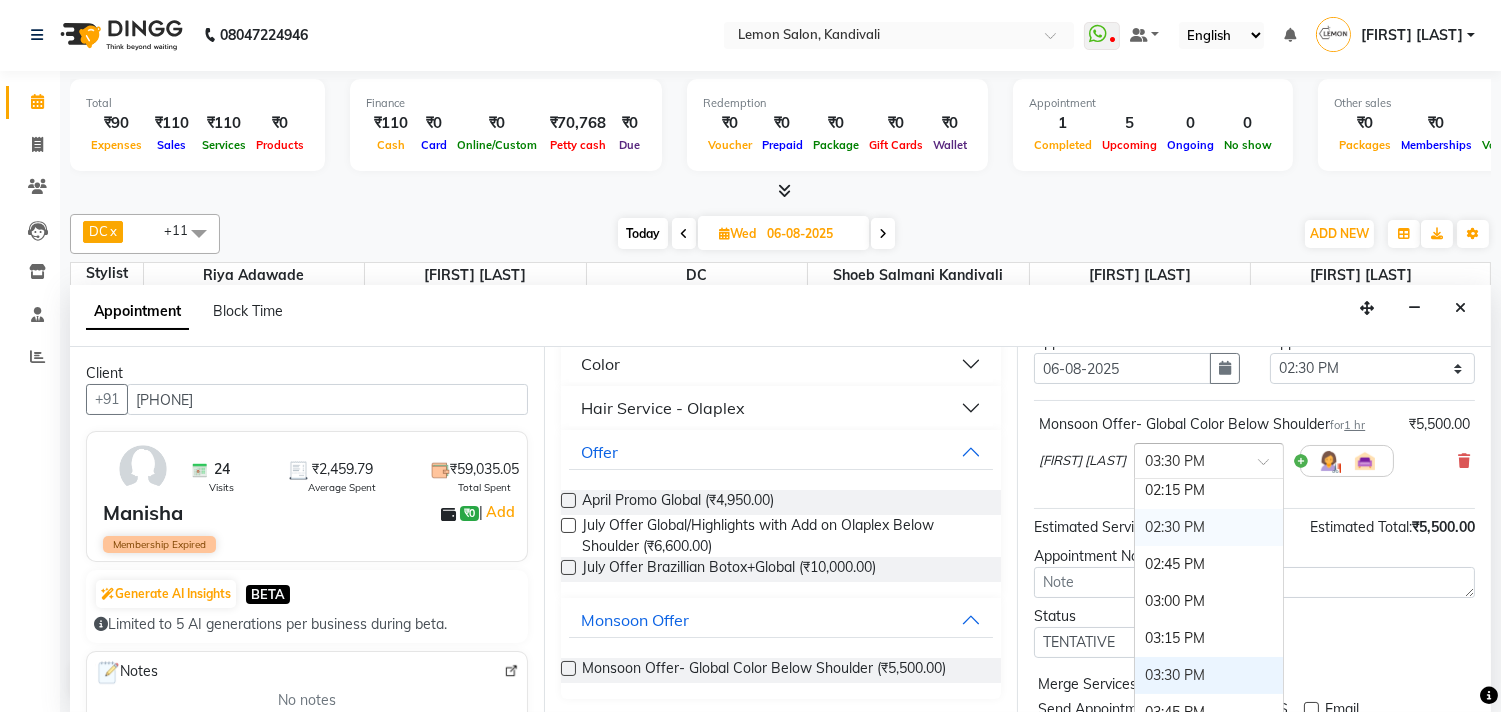 click on "02:30 PM" at bounding box center [1209, 527] 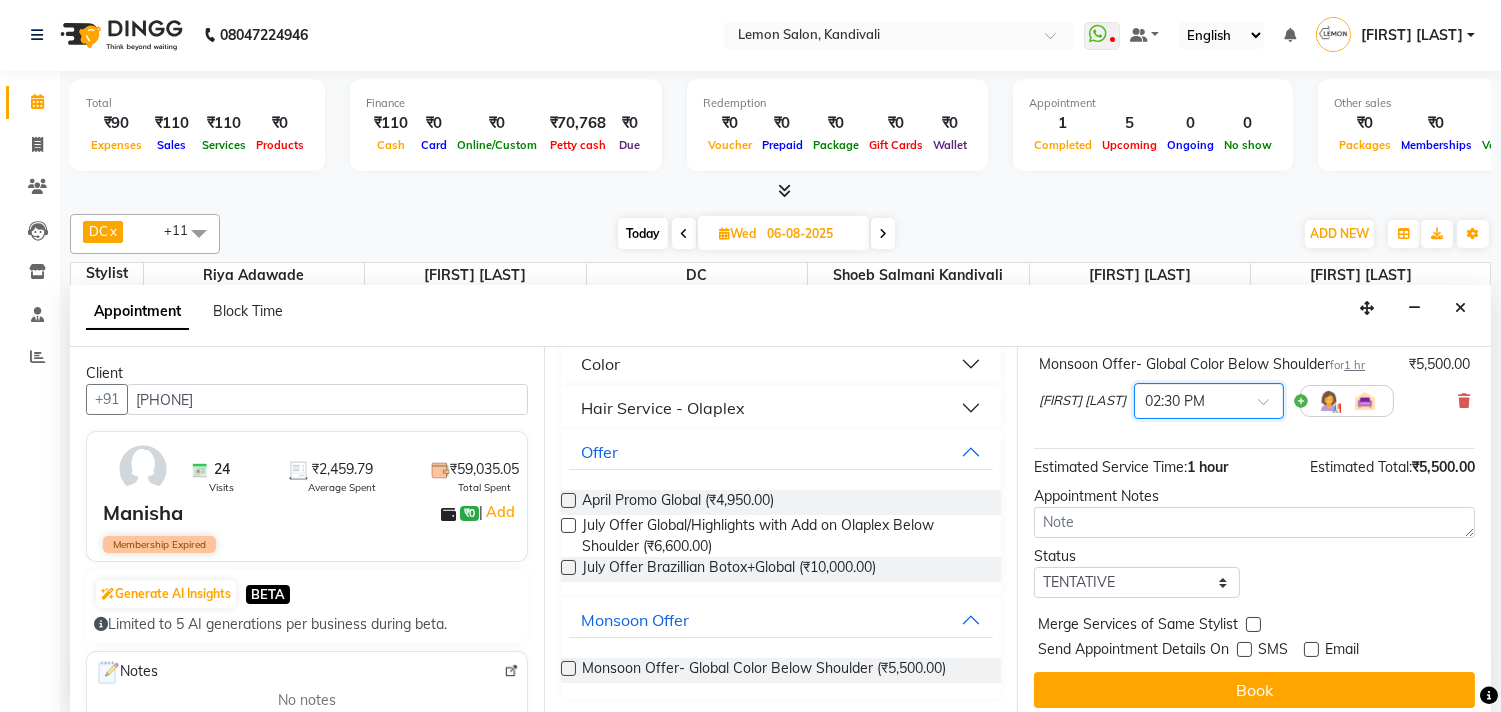 scroll, scrollTop: 161, scrollLeft: 0, axis: vertical 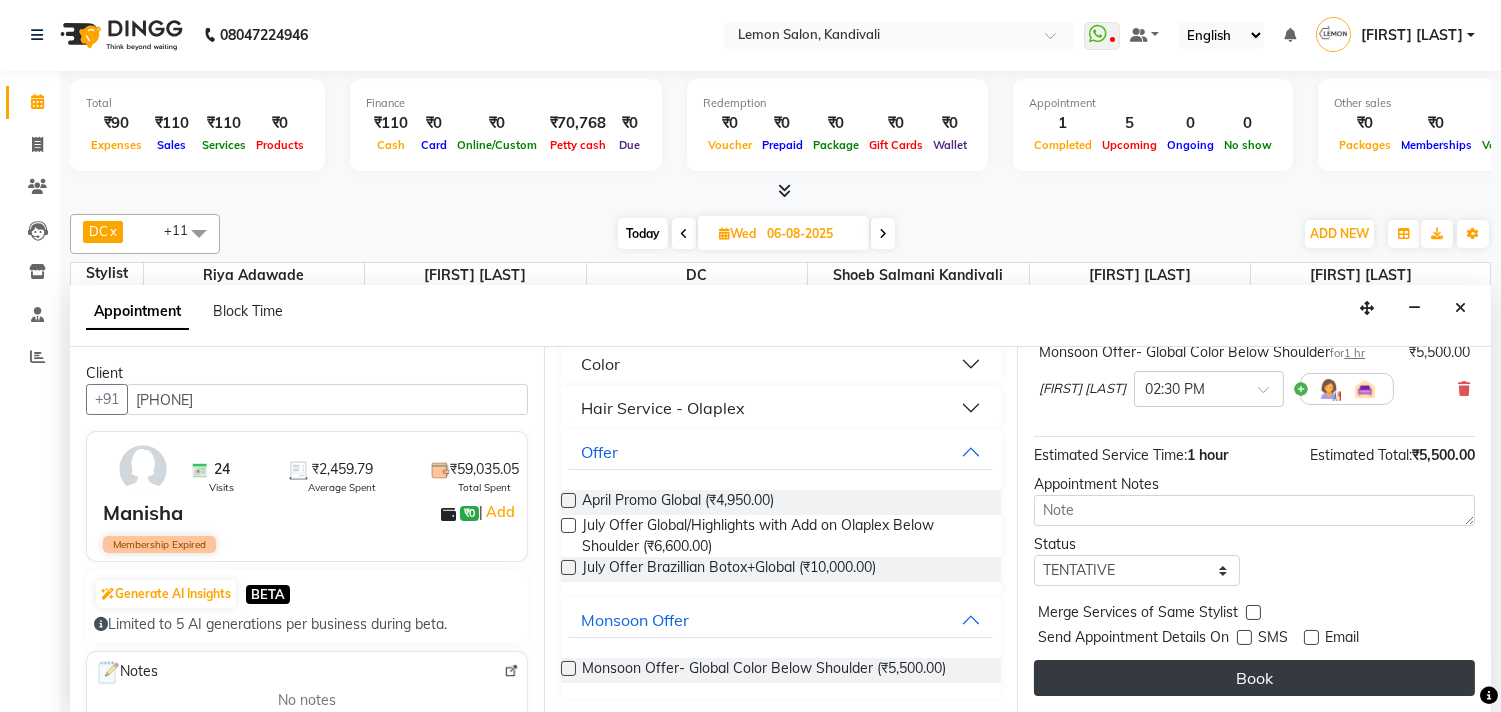 click on "Book" at bounding box center (1254, 678) 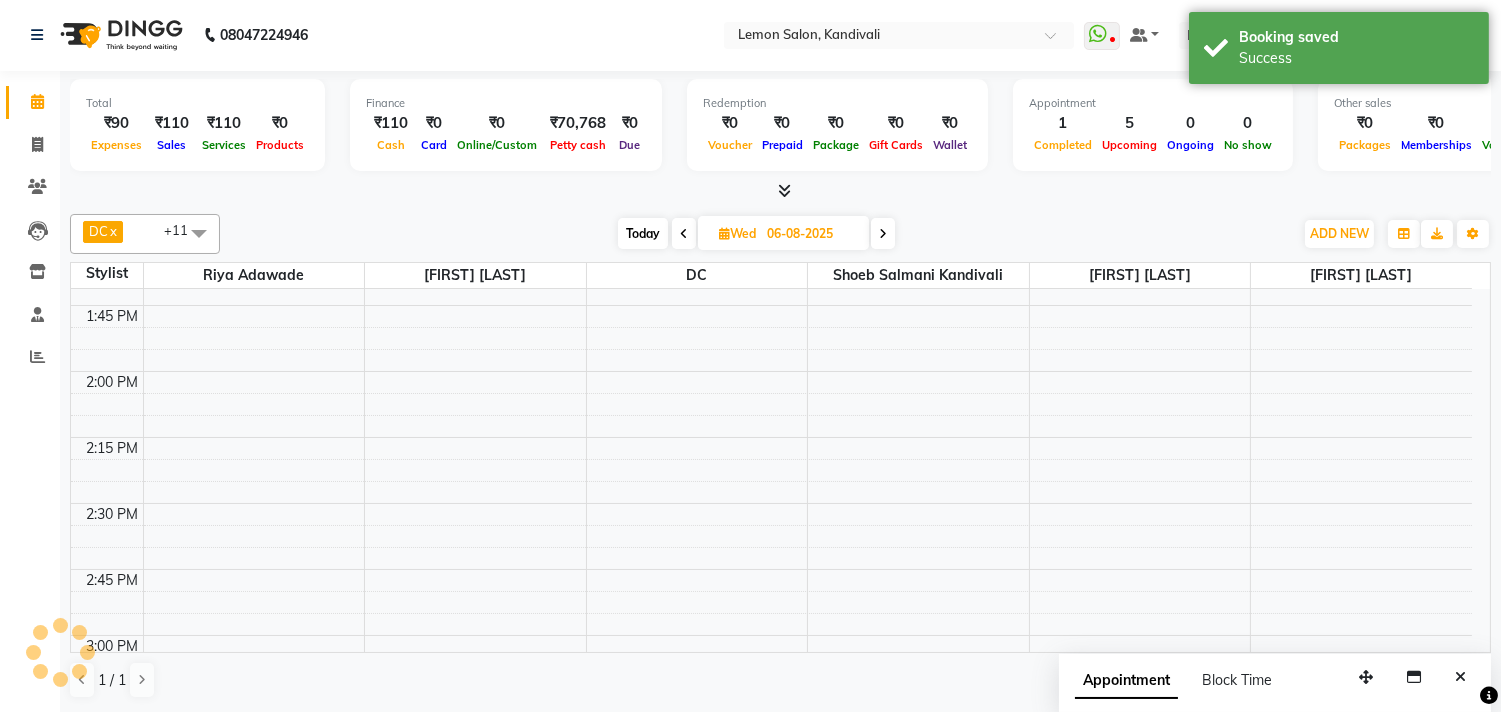scroll, scrollTop: 0, scrollLeft: 0, axis: both 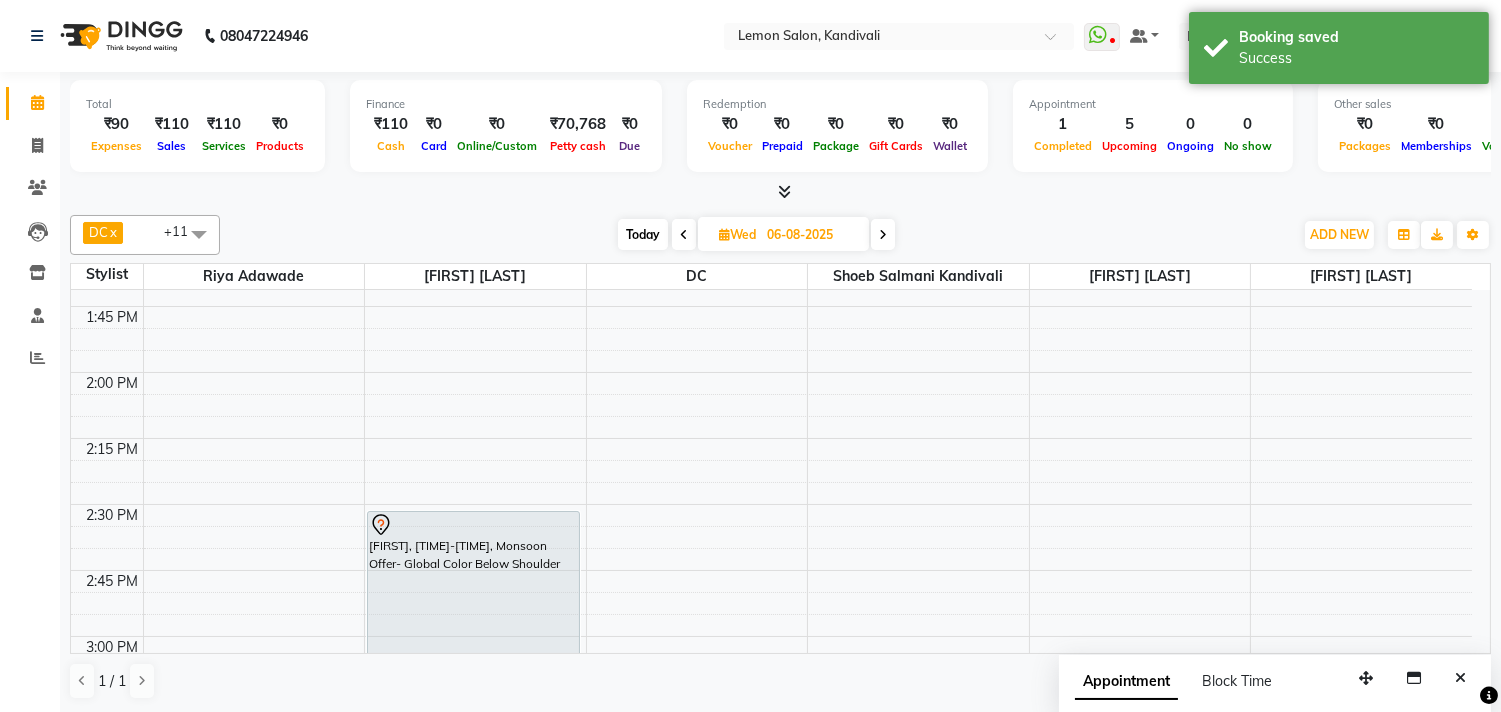 click at bounding box center [1460, 678] 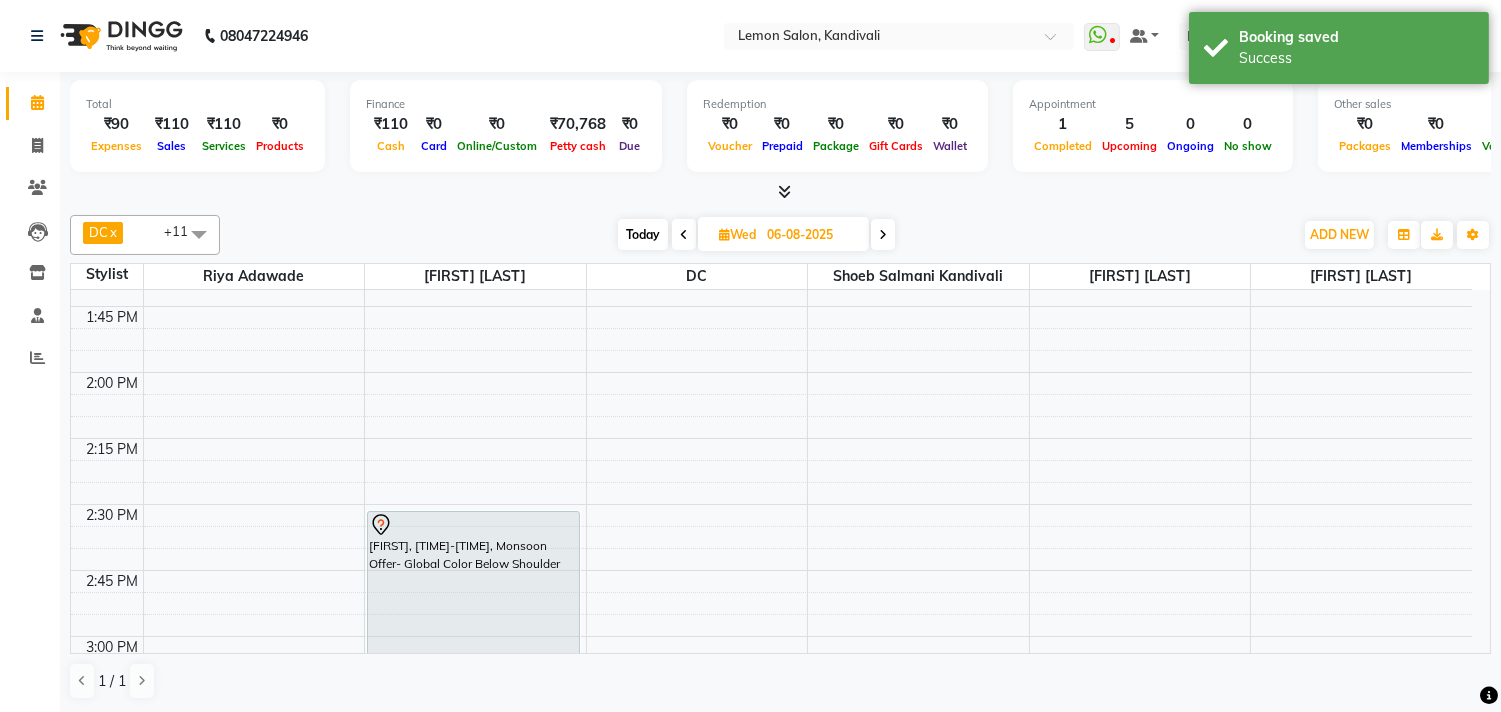 click on "Today" at bounding box center (643, 234) 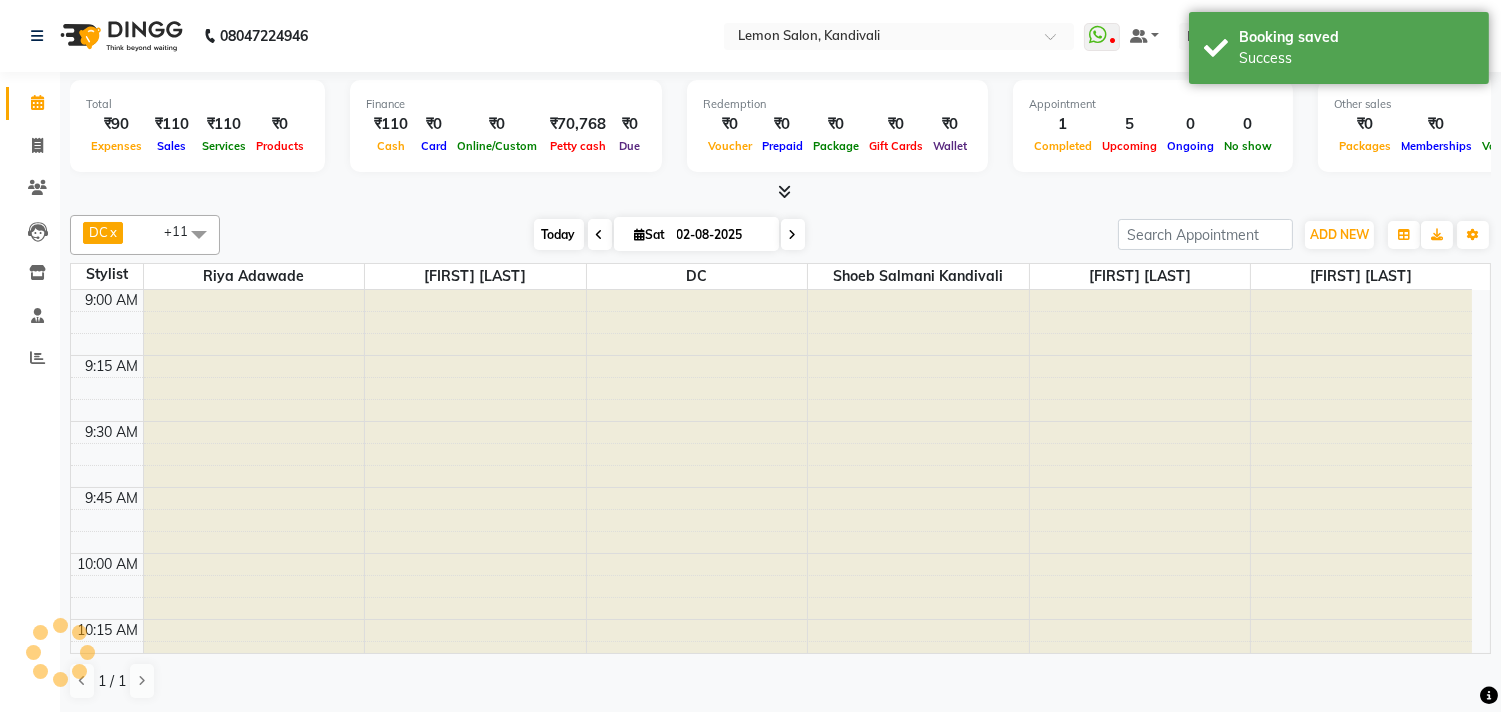 scroll, scrollTop: 796, scrollLeft: 0, axis: vertical 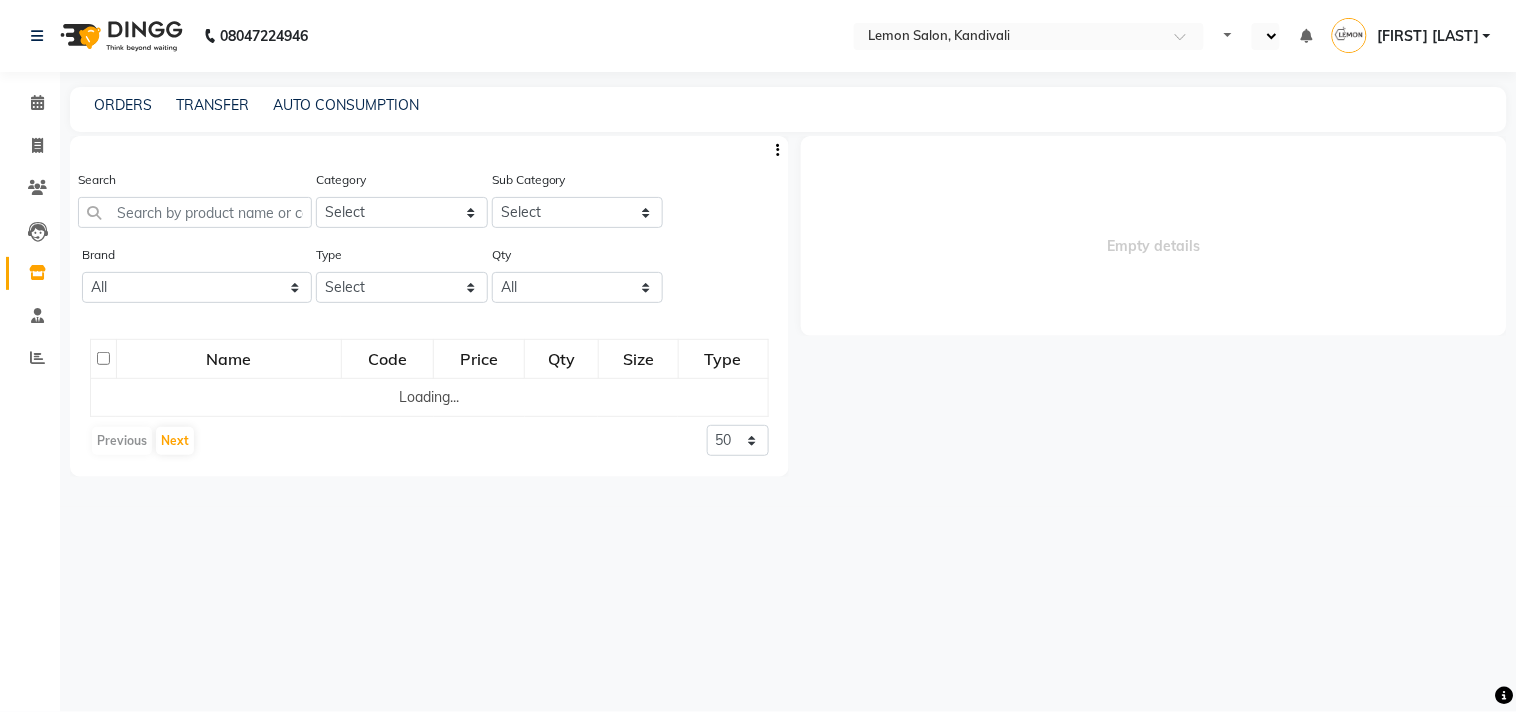 select on "en" 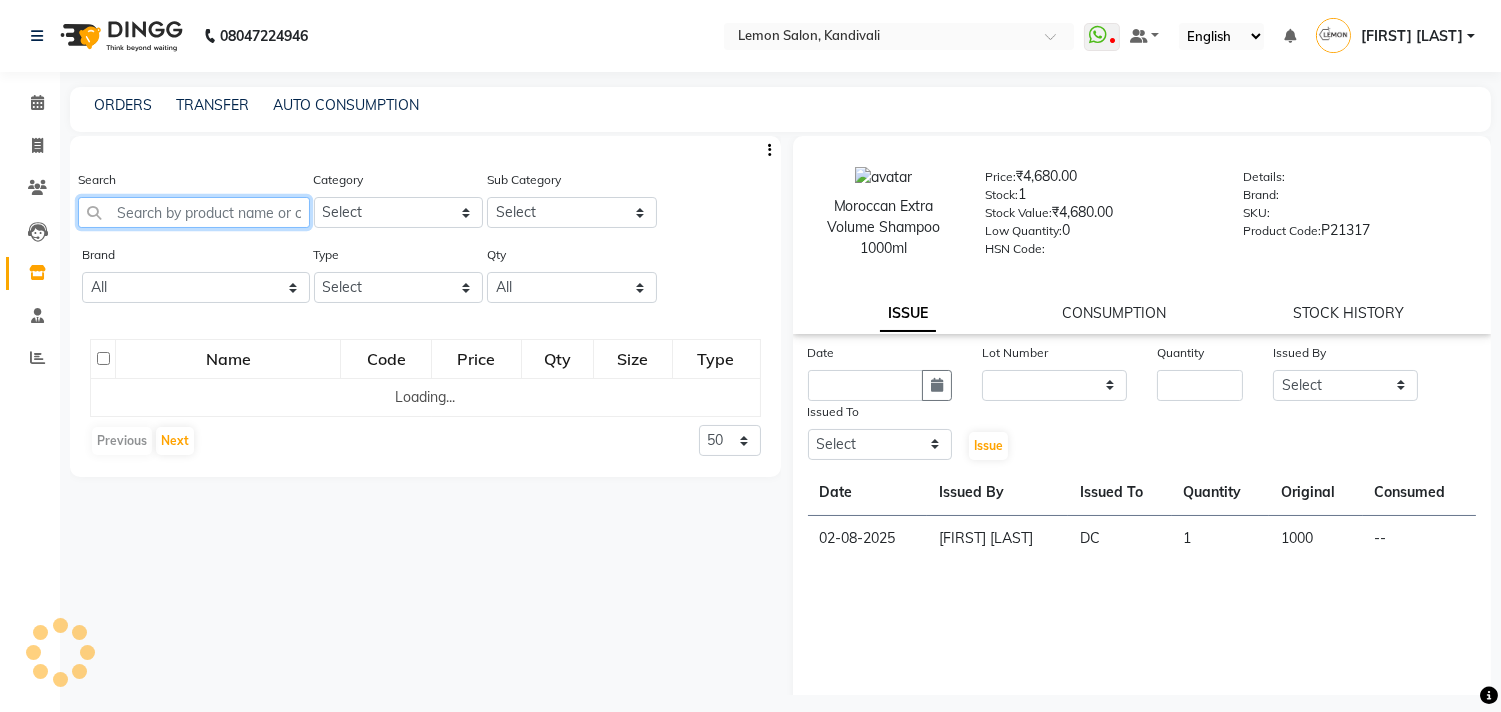 click 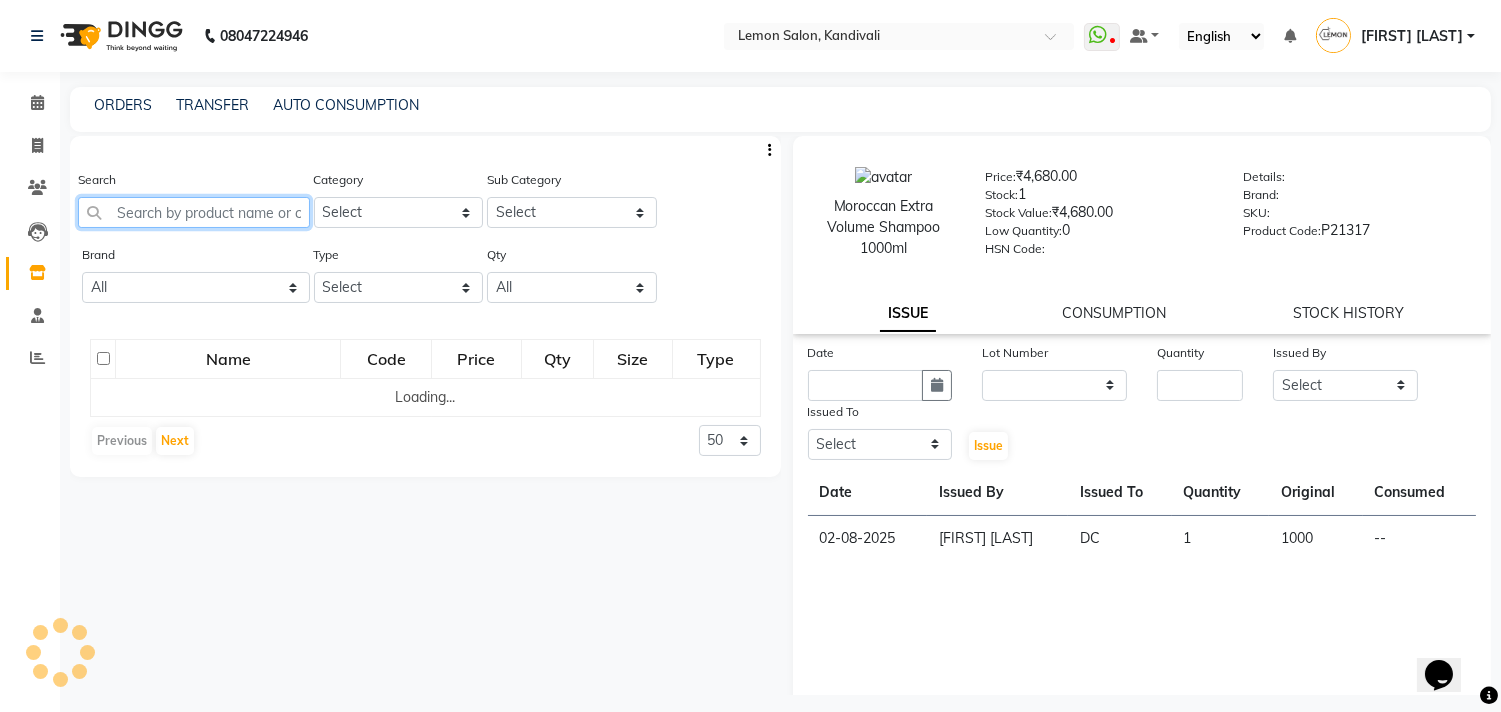 scroll, scrollTop: 0, scrollLeft: 0, axis: both 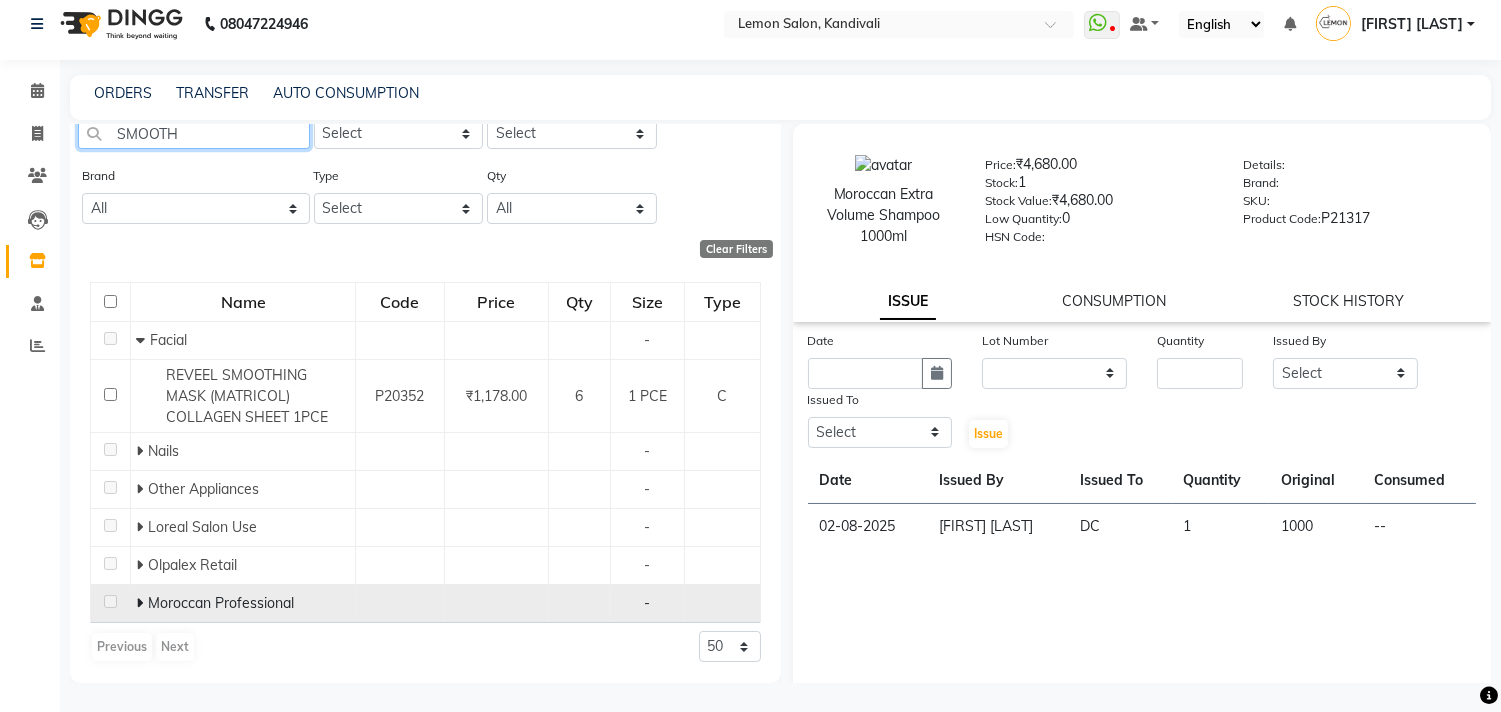 type on "SMOOTH" 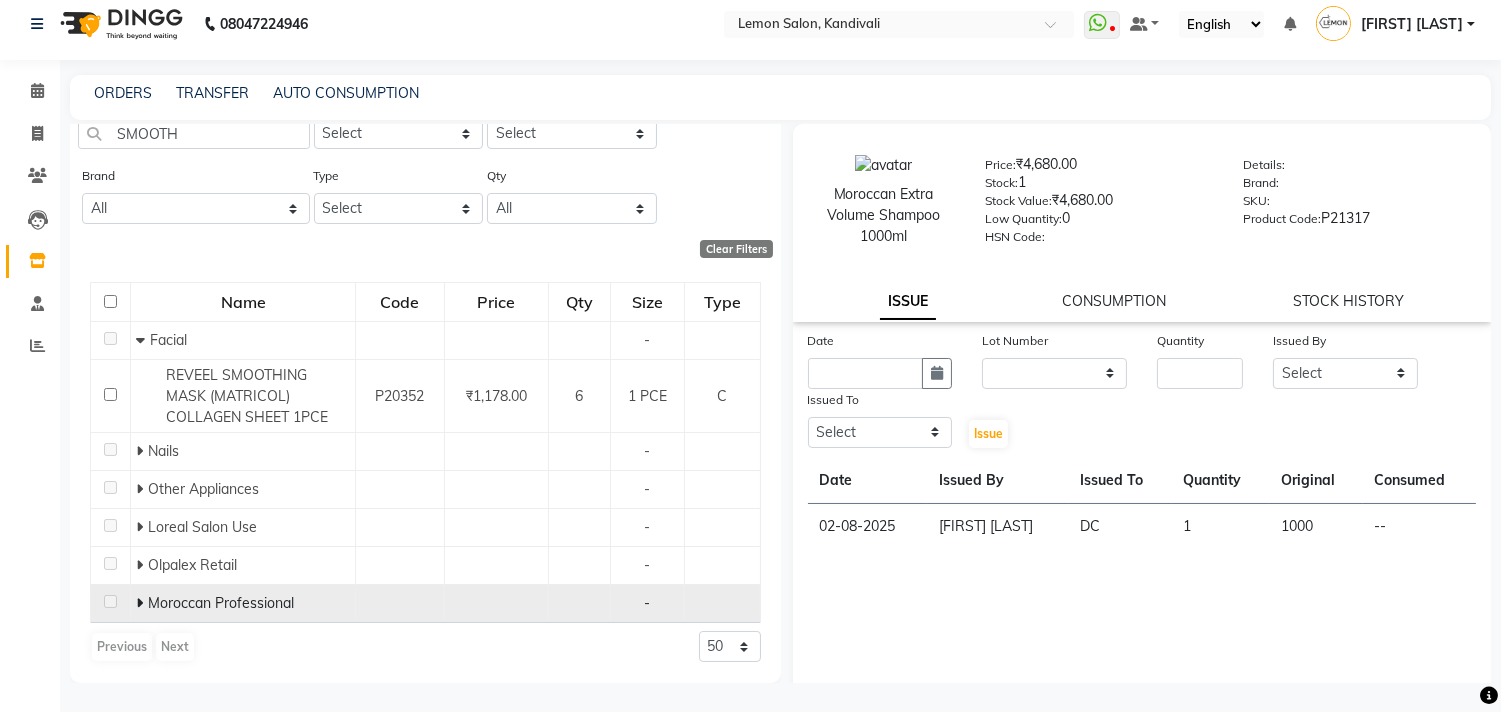 click 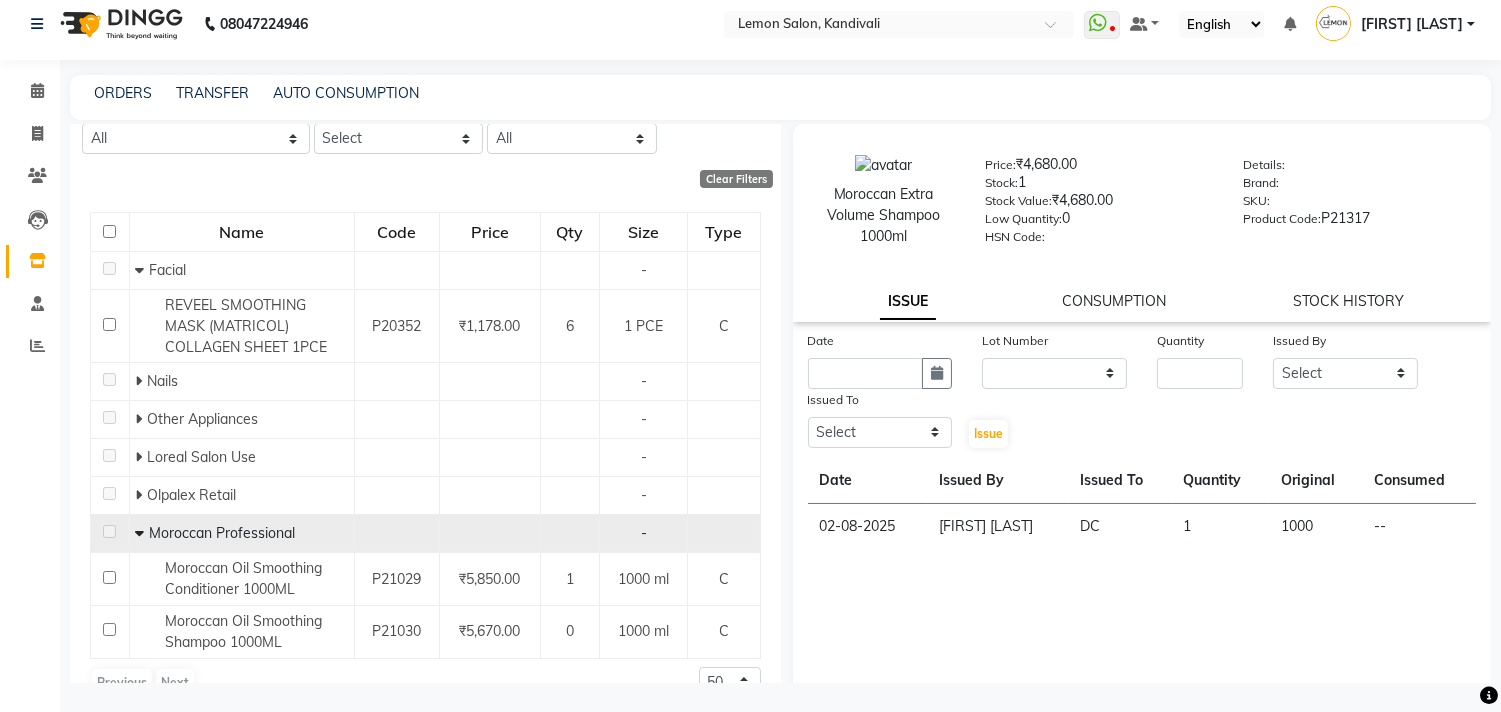 scroll, scrollTop: 174, scrollLeft: 0, axis: vertical 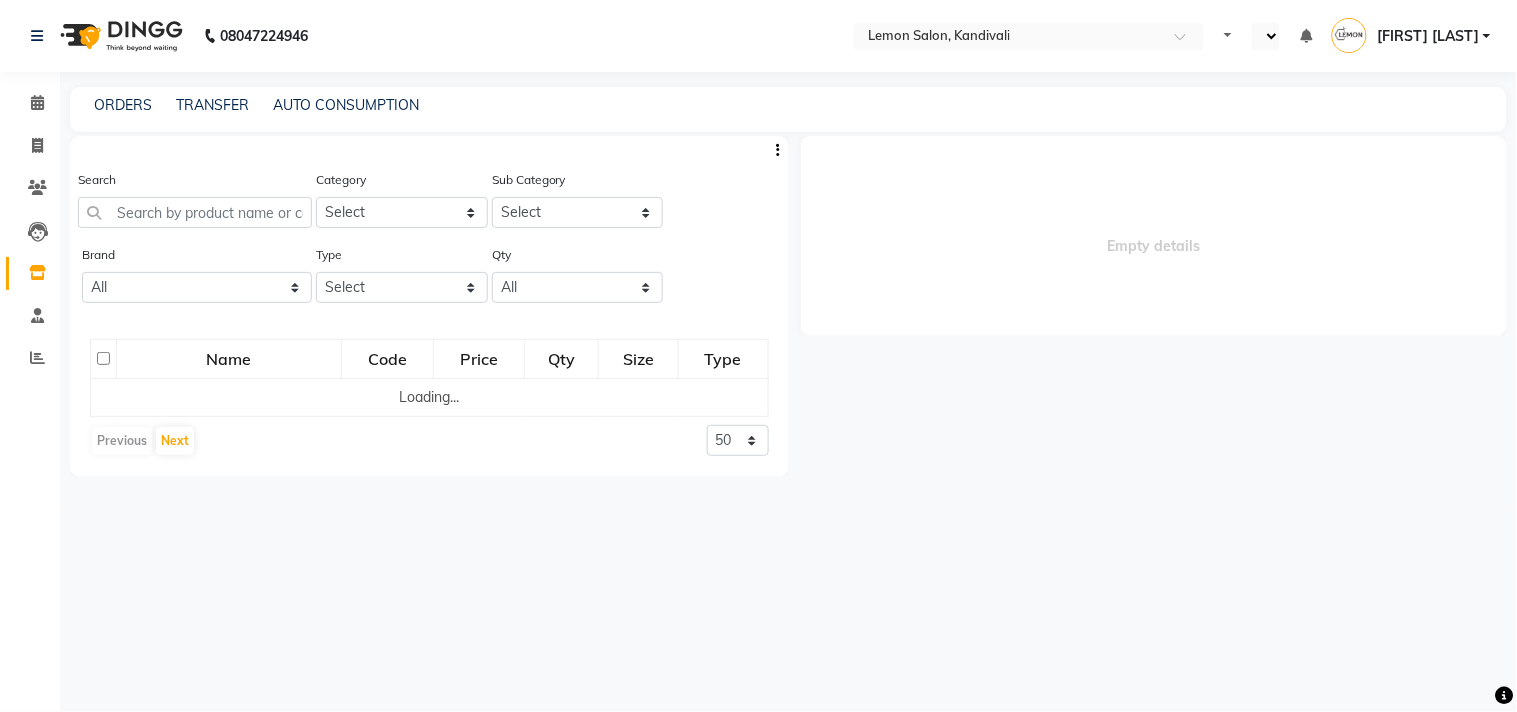 select 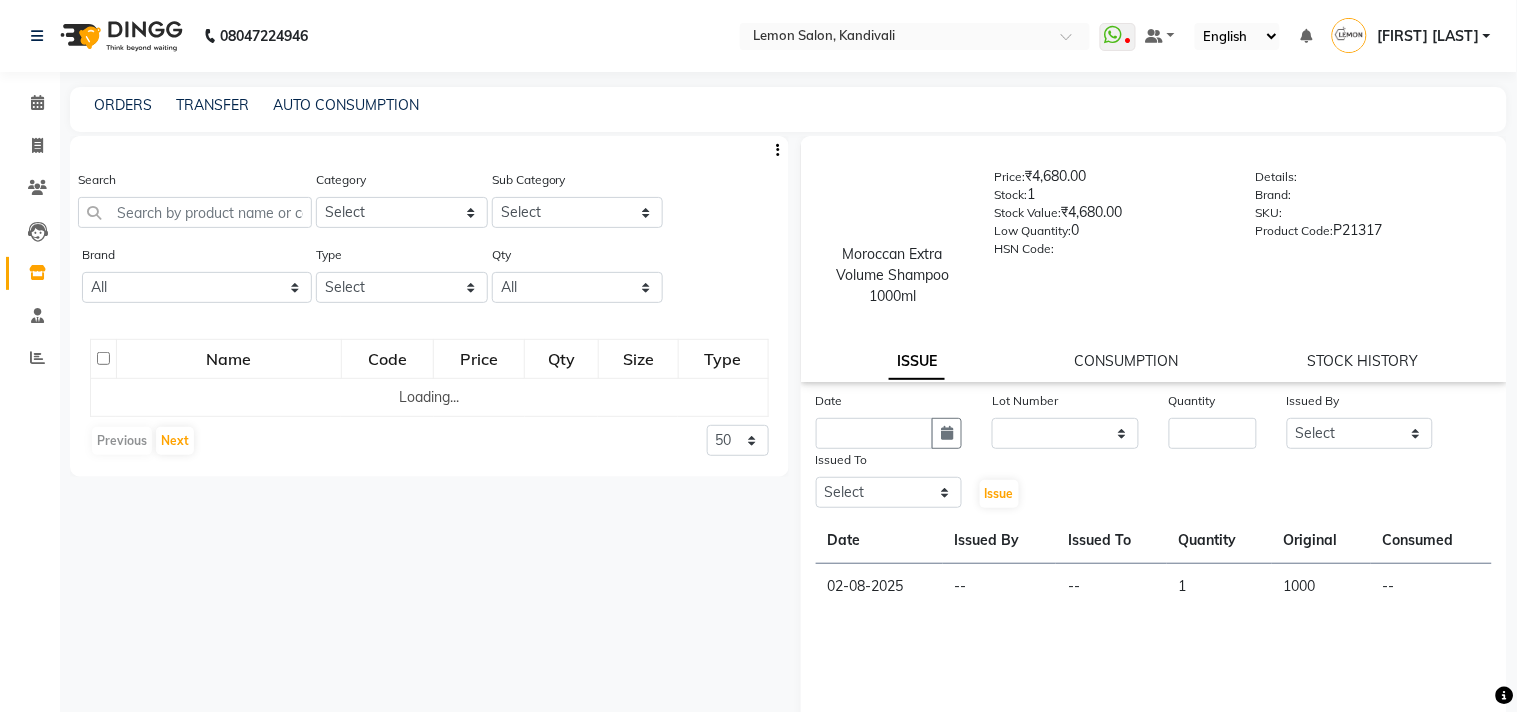 select on "en" 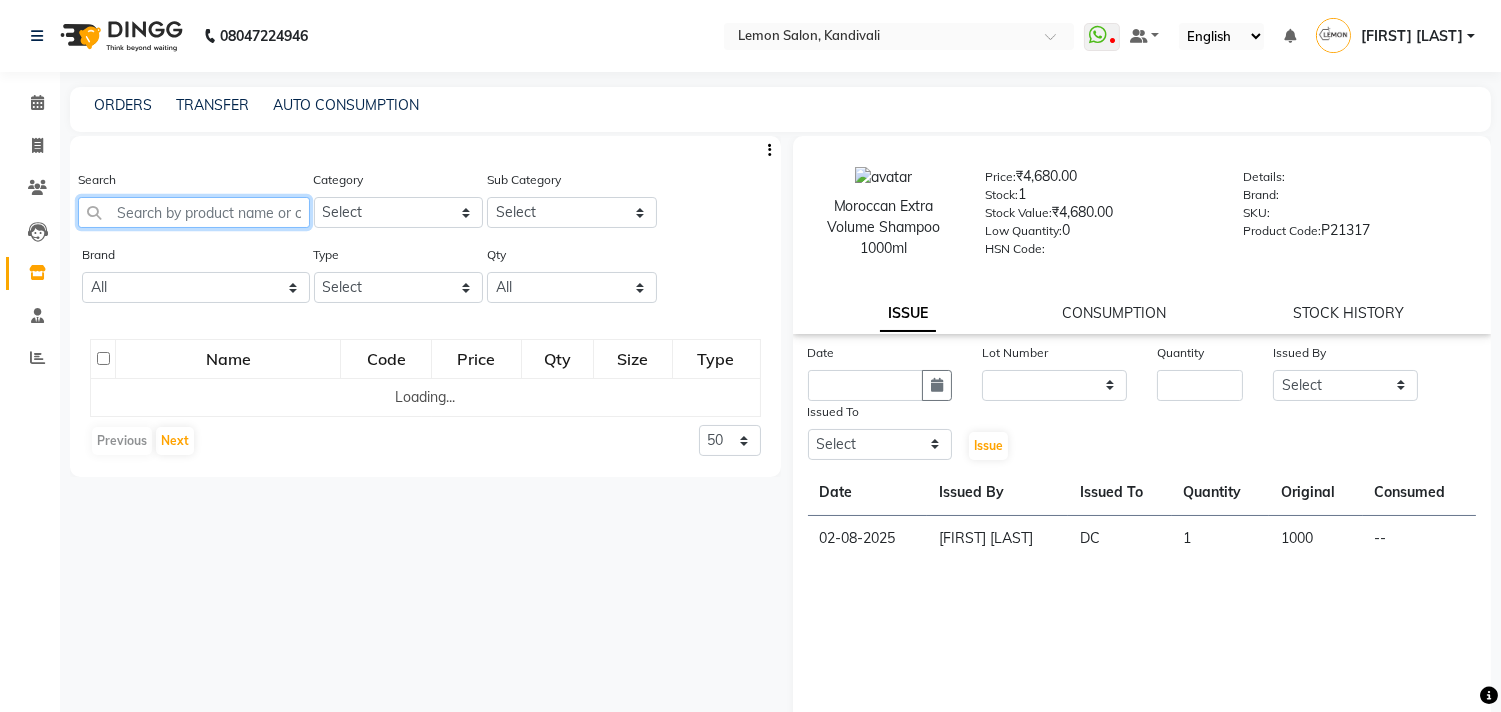click 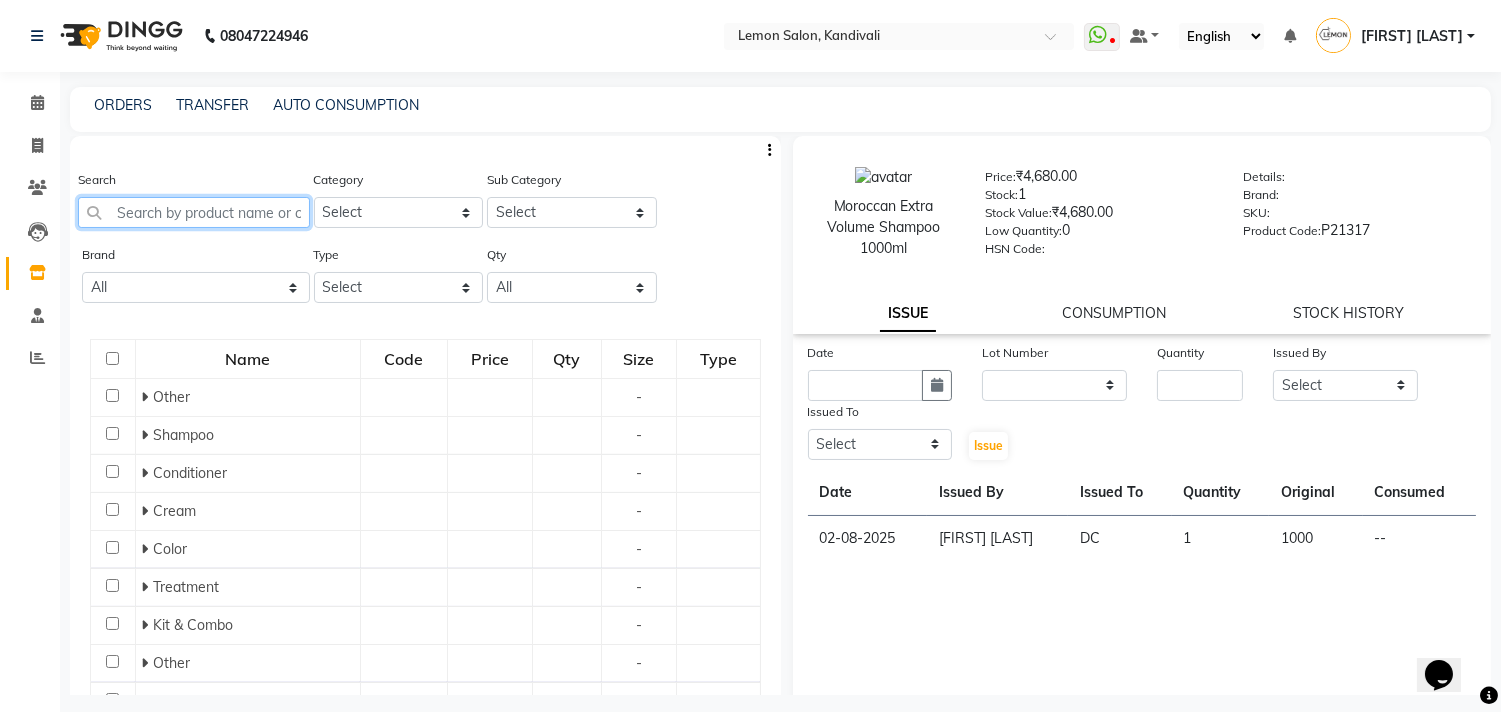 scroll, scrollTop: 0, scrollLeft: 0, axis: both 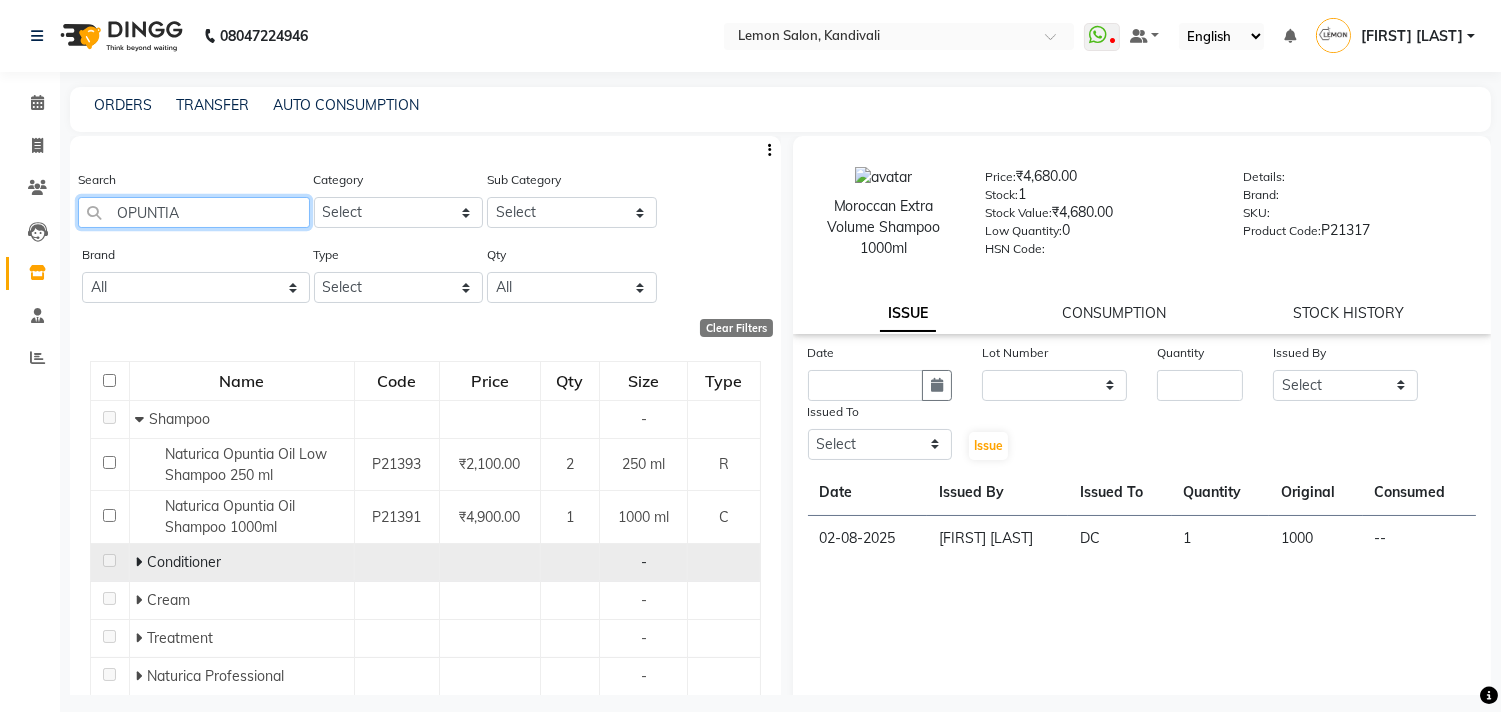 type on "OPUNTIA" 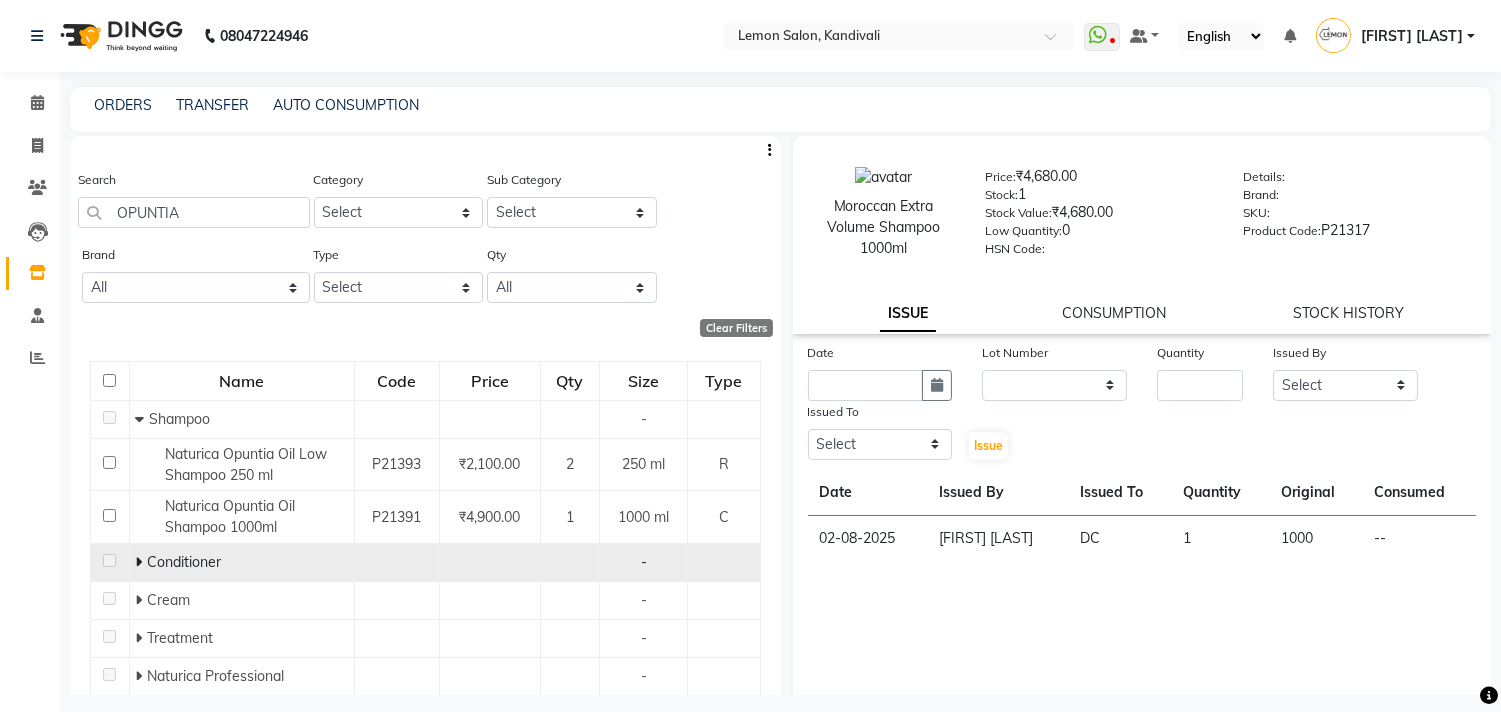 click 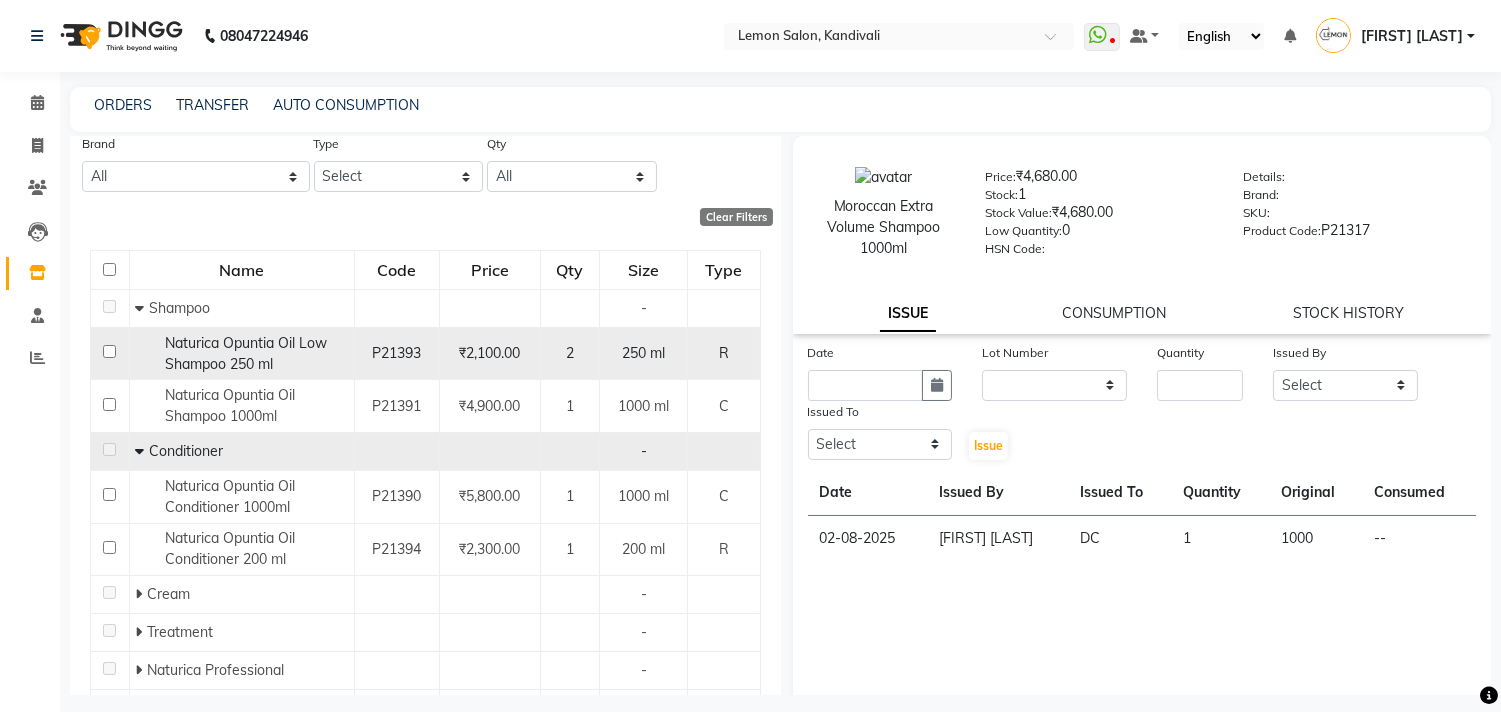 scroll, scrollTop: 205, scrollLeft: 0, axis: vertical 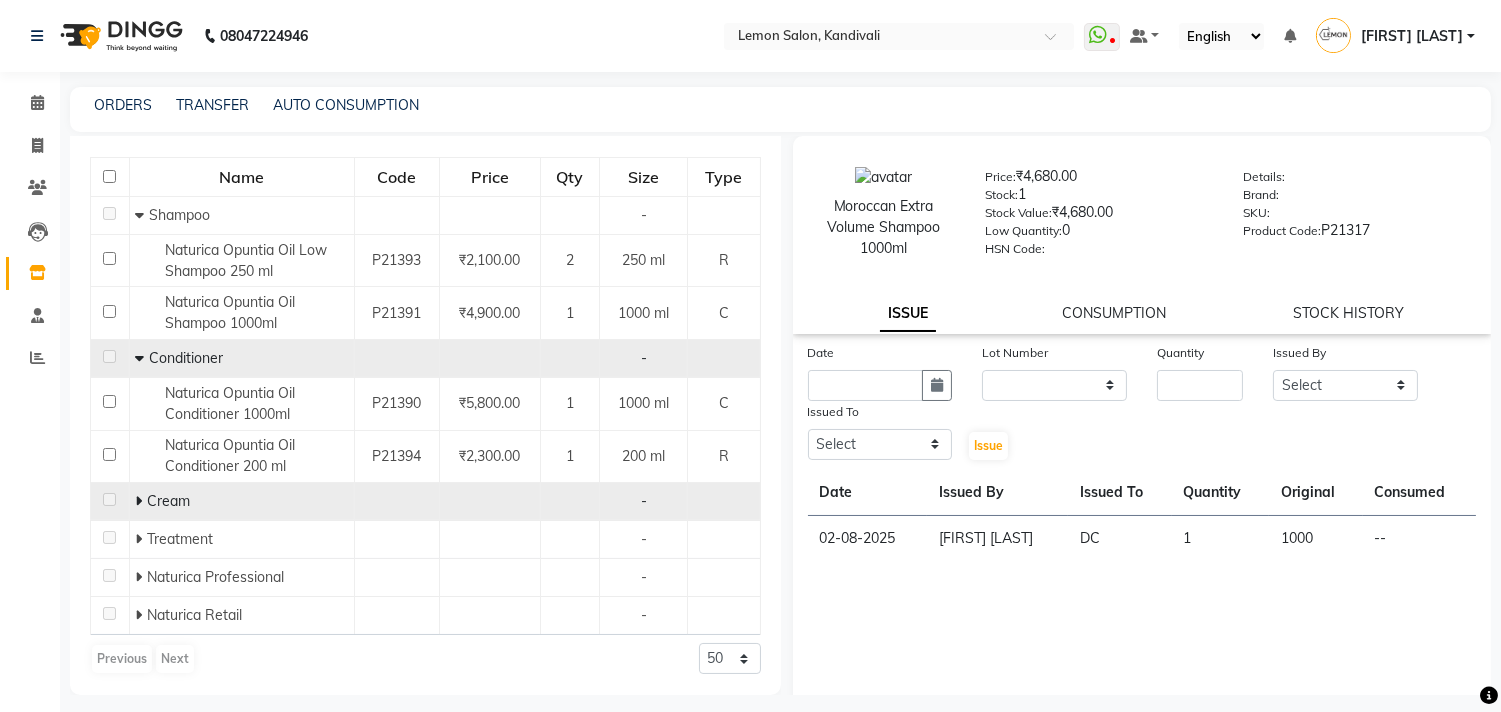 click on "Cream" 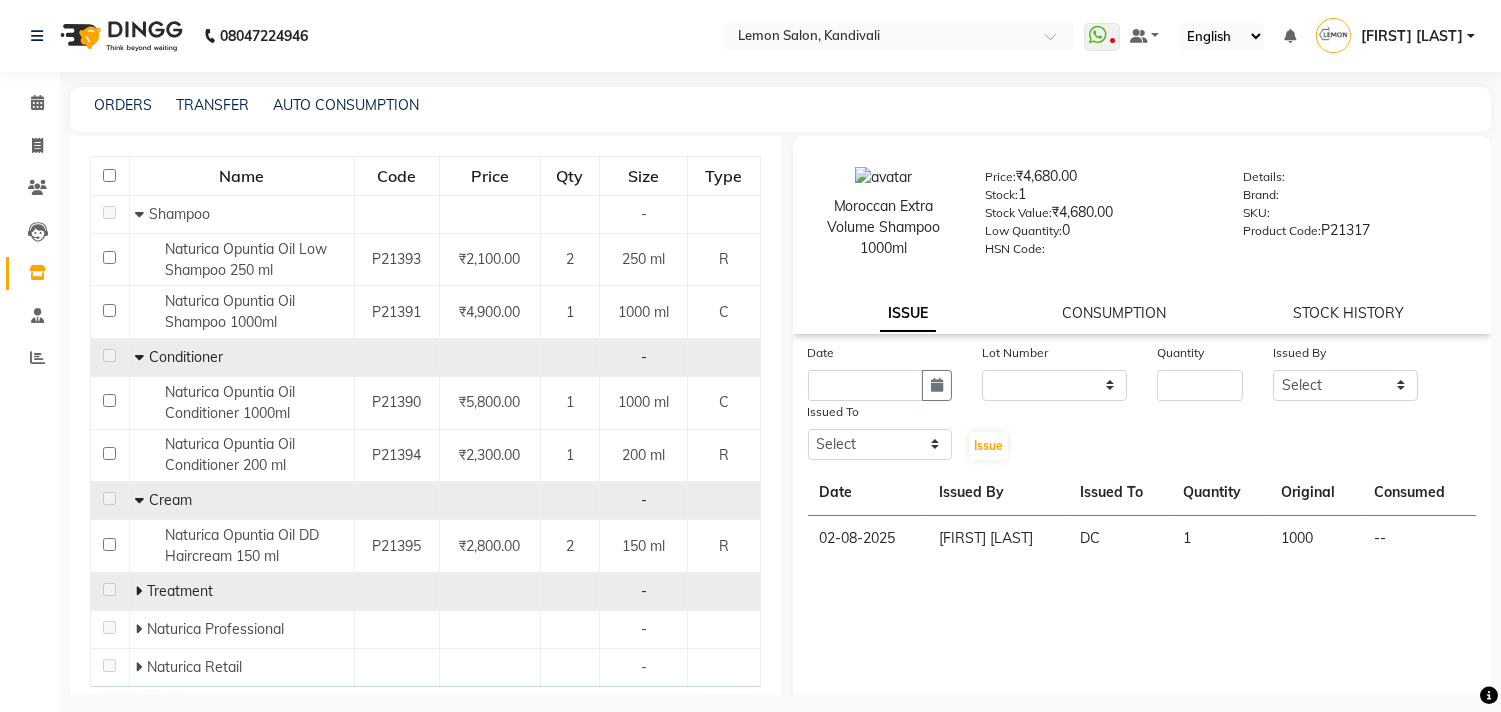click 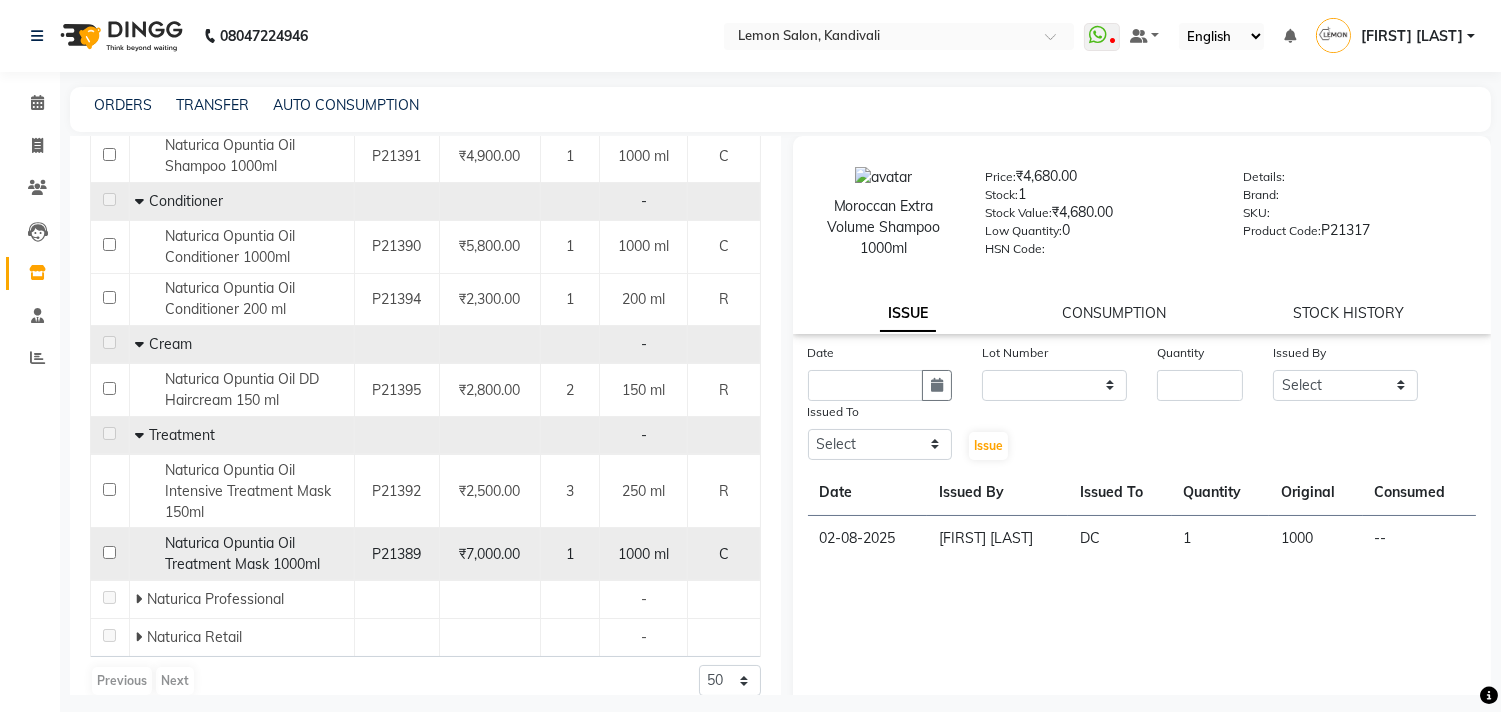 scroll, scrollTop: 384, scrollLeft: 0, axis: vertical 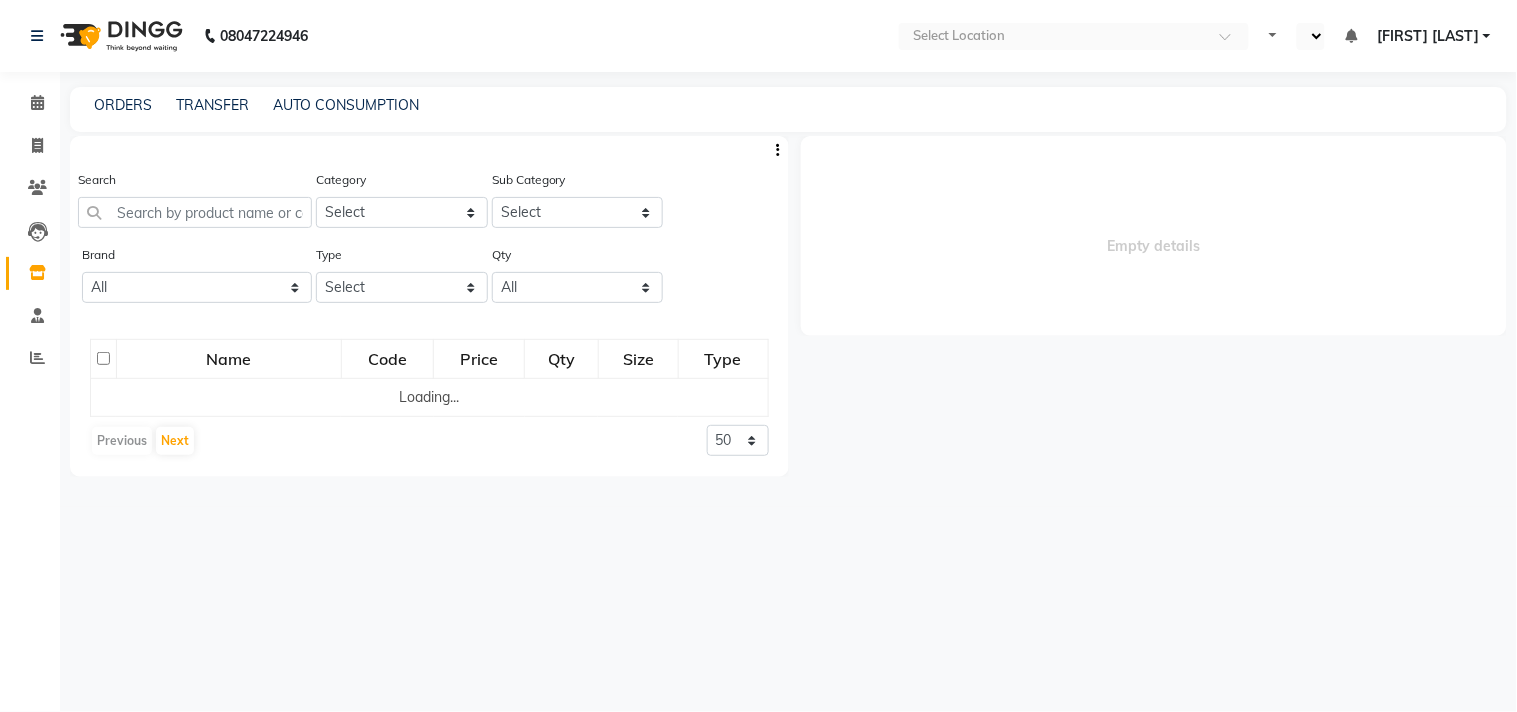select on "en" 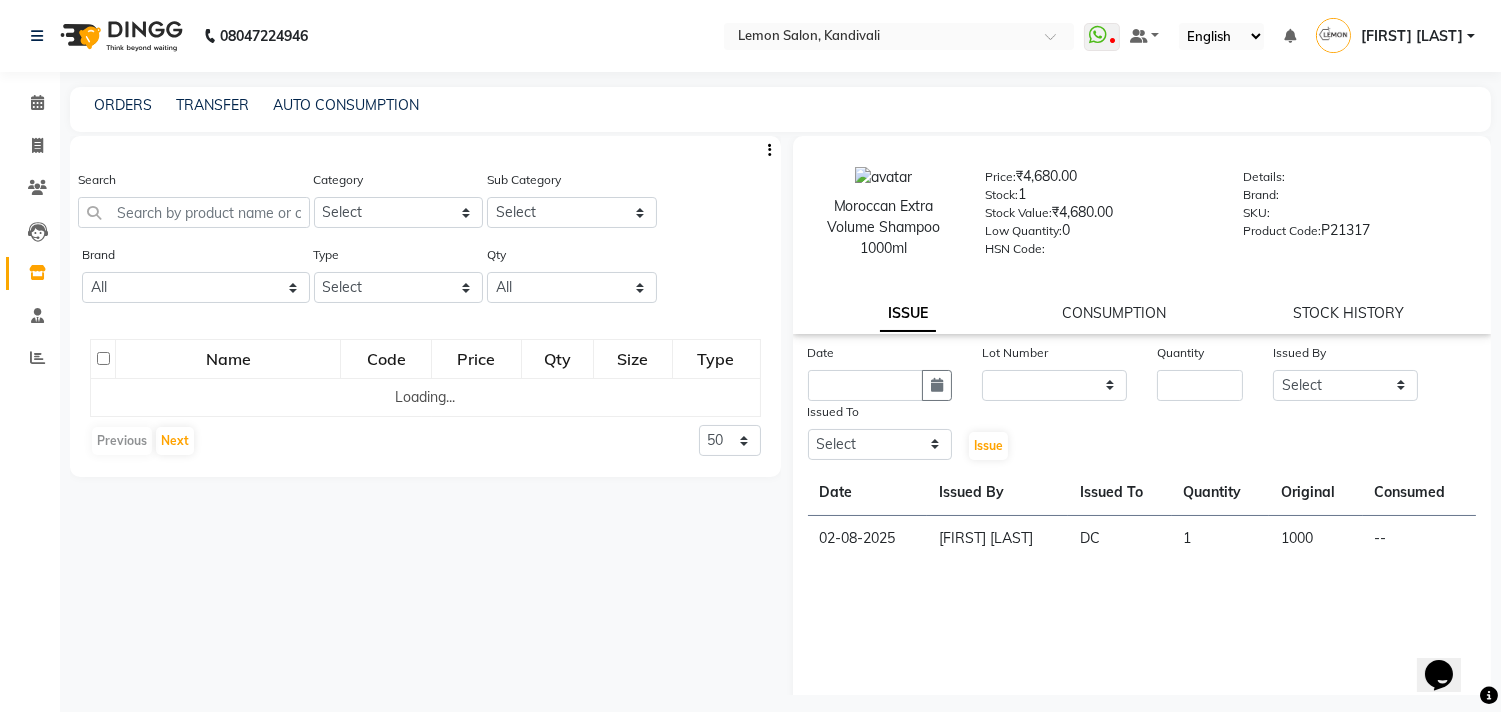 scroll, scrollTop: 0, scrollLeft: 0, axis: both 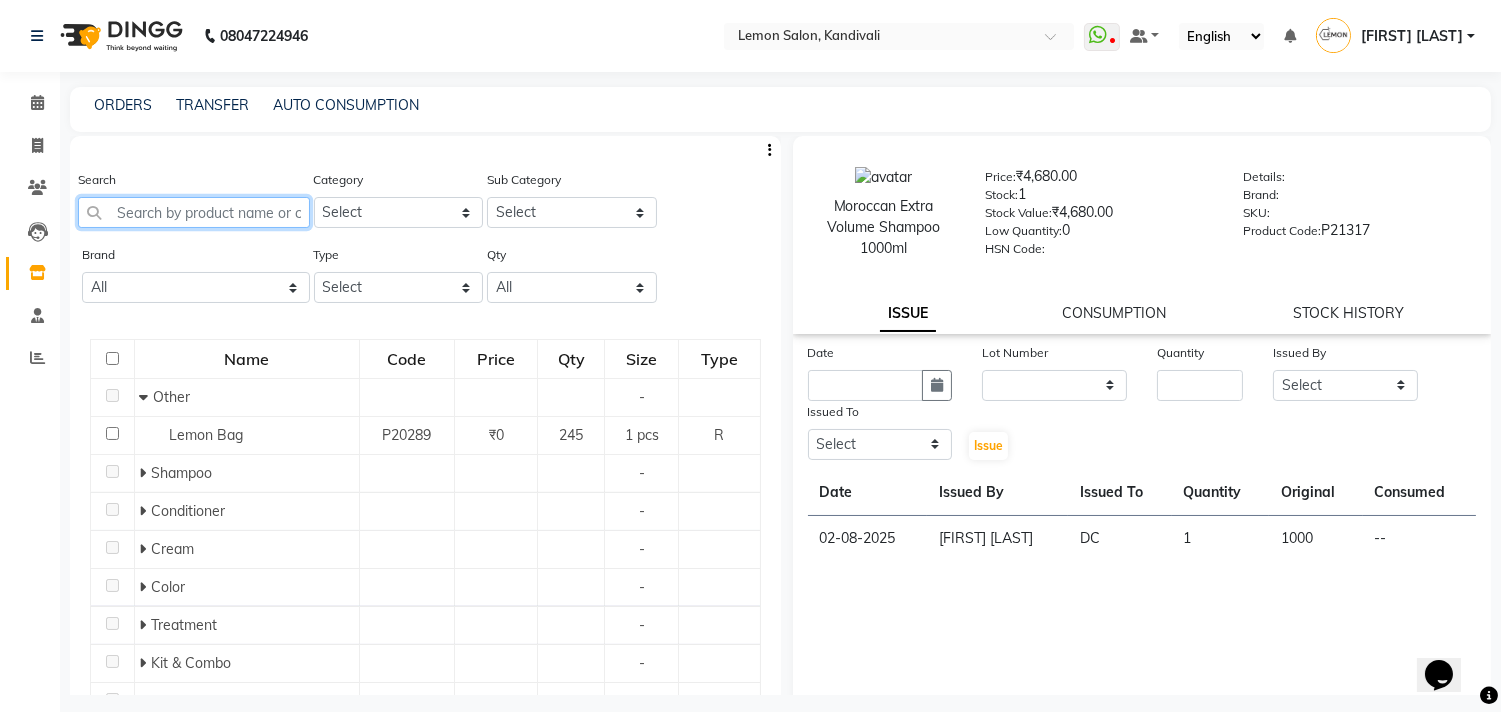 click 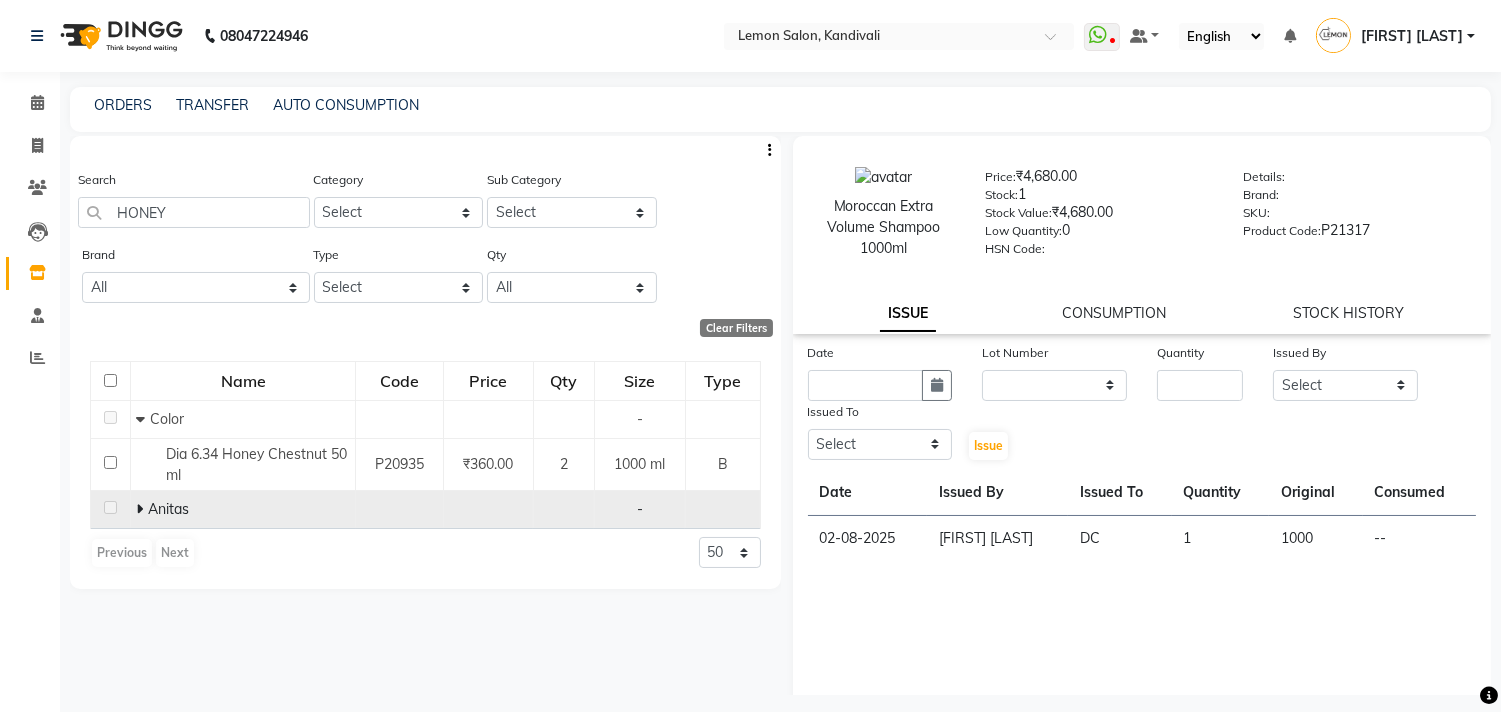 click 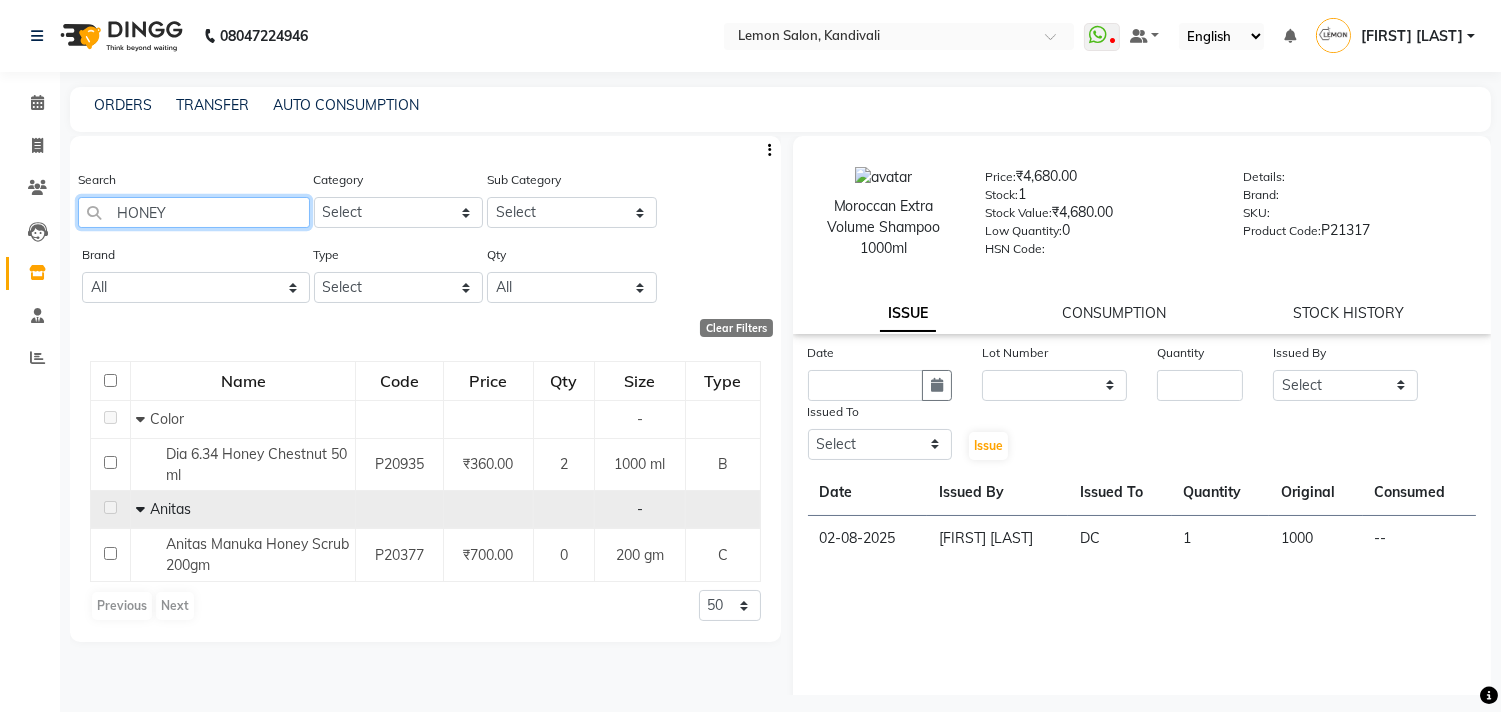 drag, startPoint x: 195, startPoint y: 214, endPoint x: 75, endPoint y: 204, distance: 120.41595 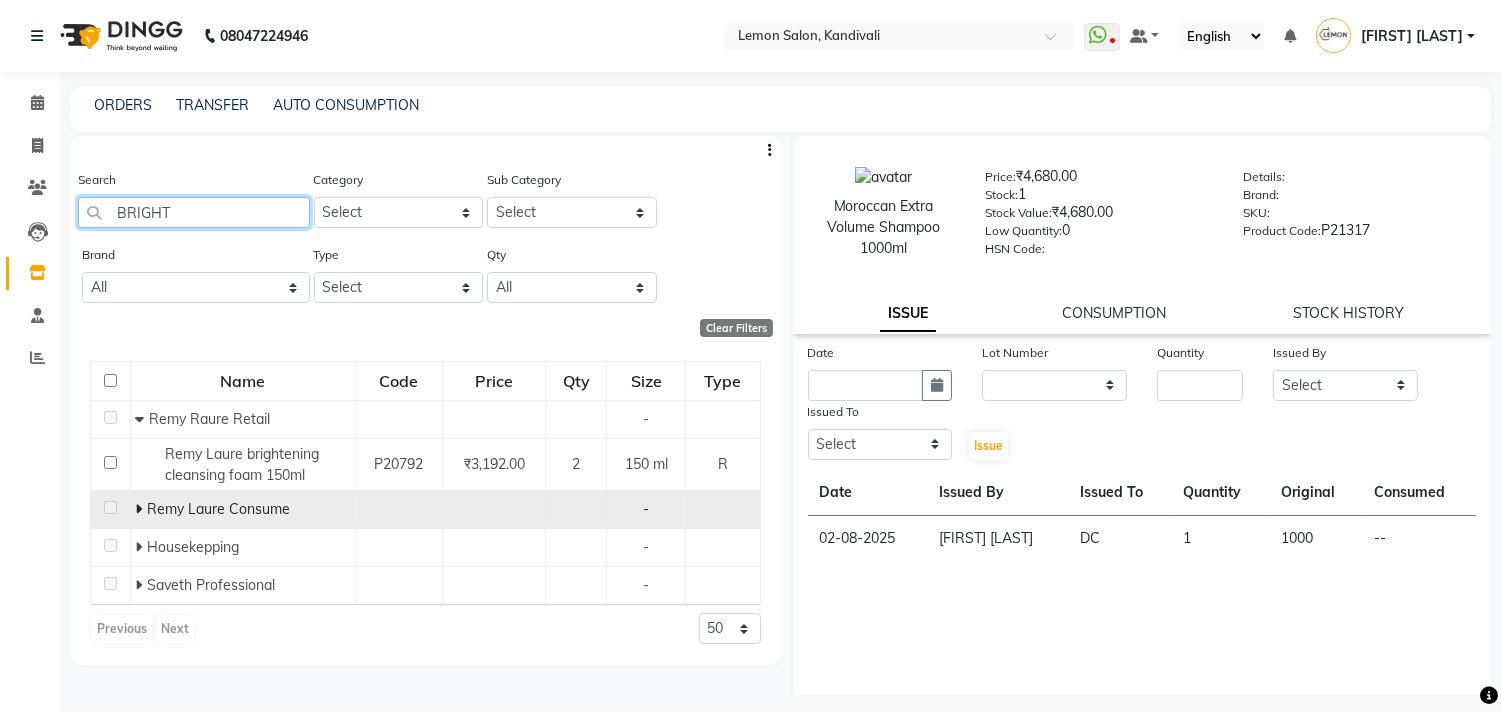 type on "BRIGHT" 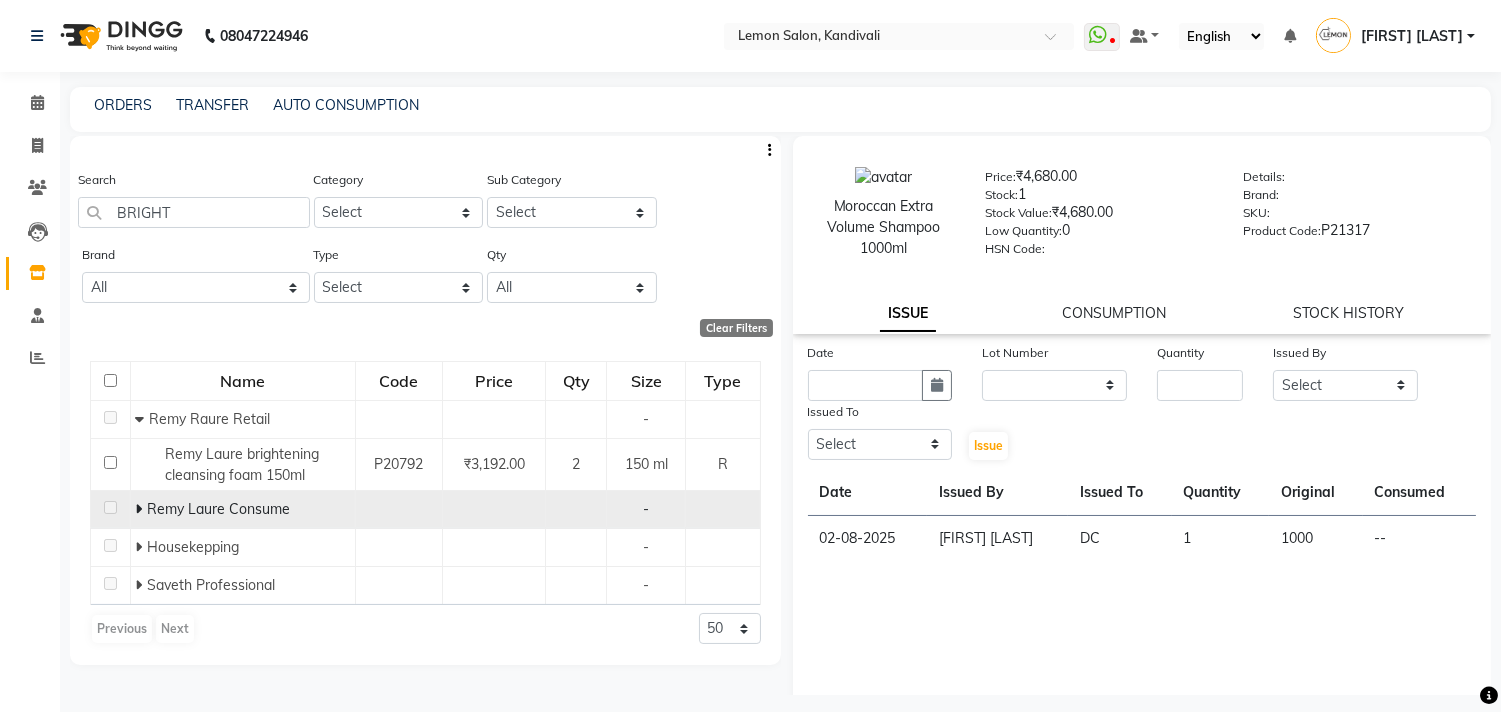 click 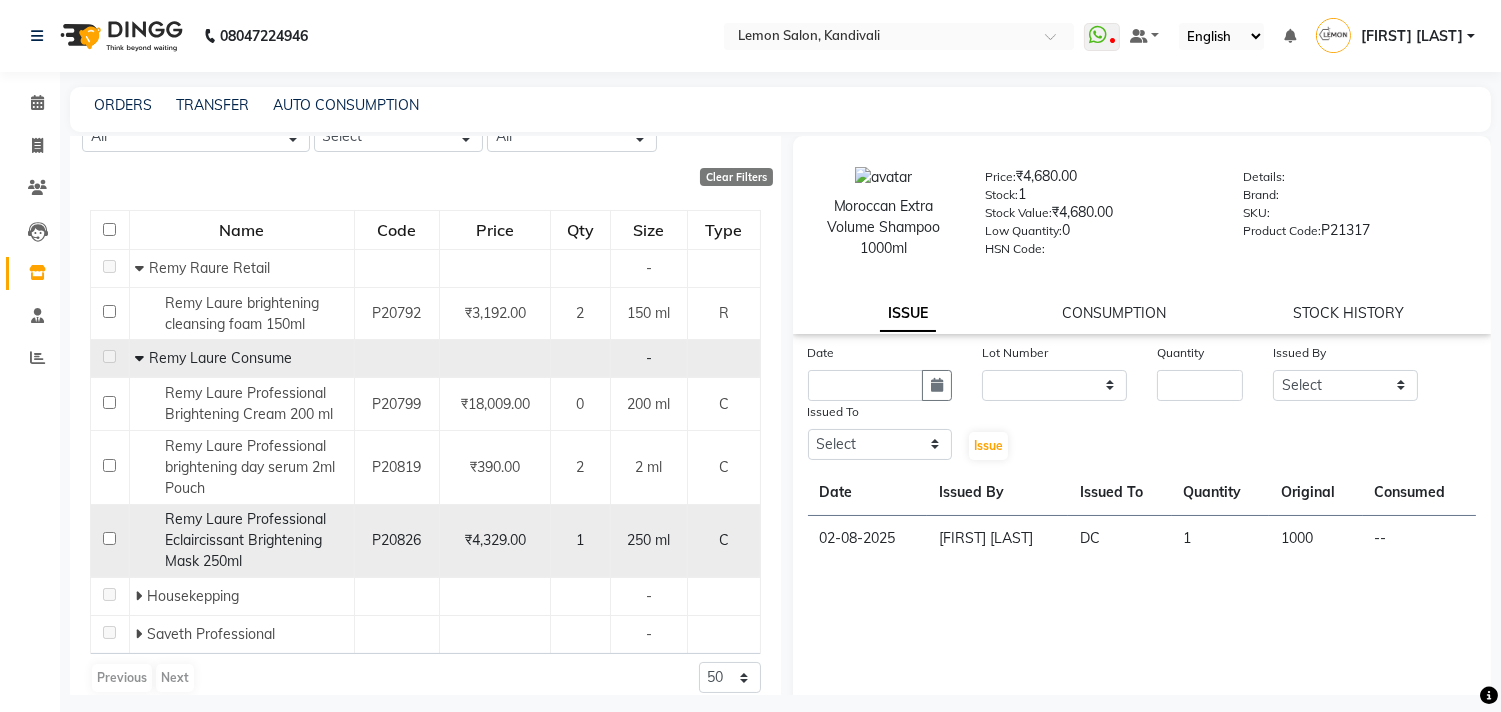scroll, scrollTop: 171, scrollLeft: 0, axis: vertical 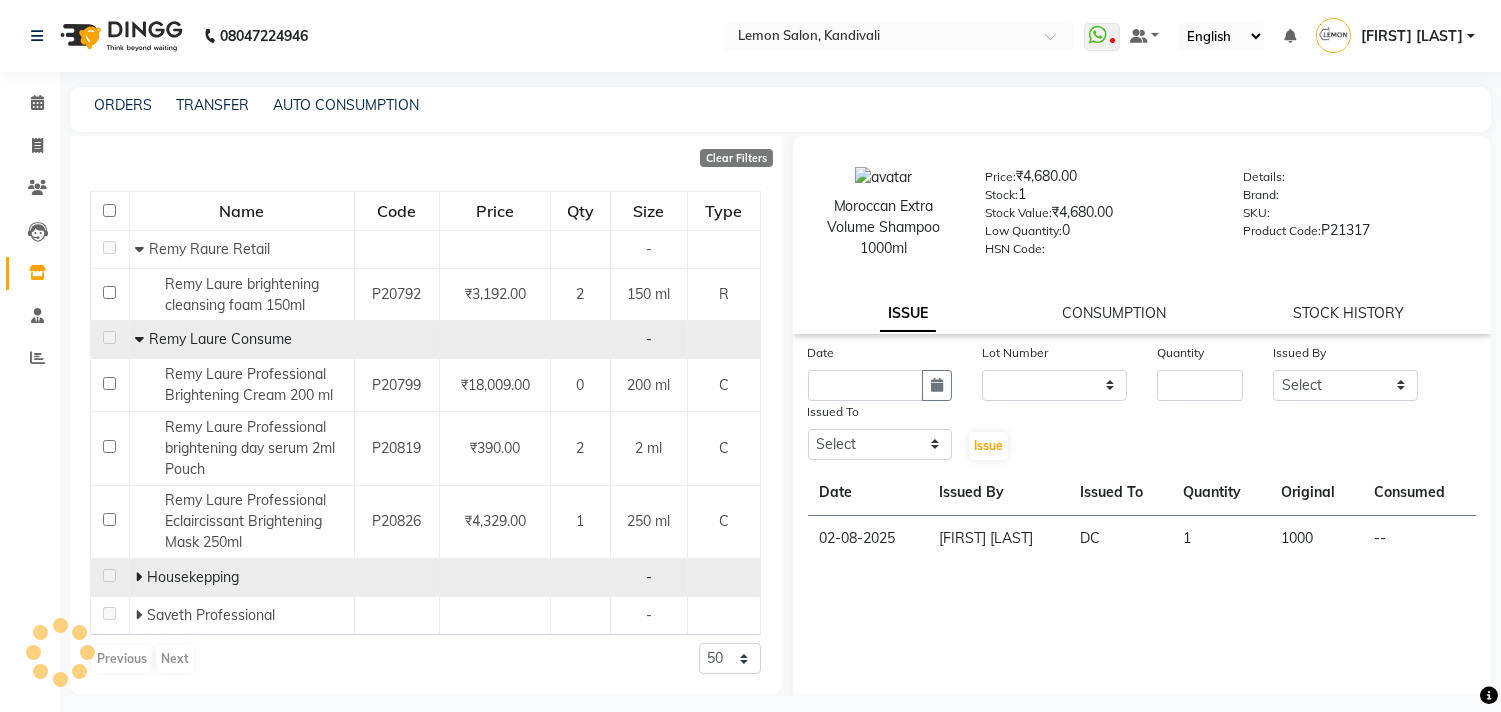 click 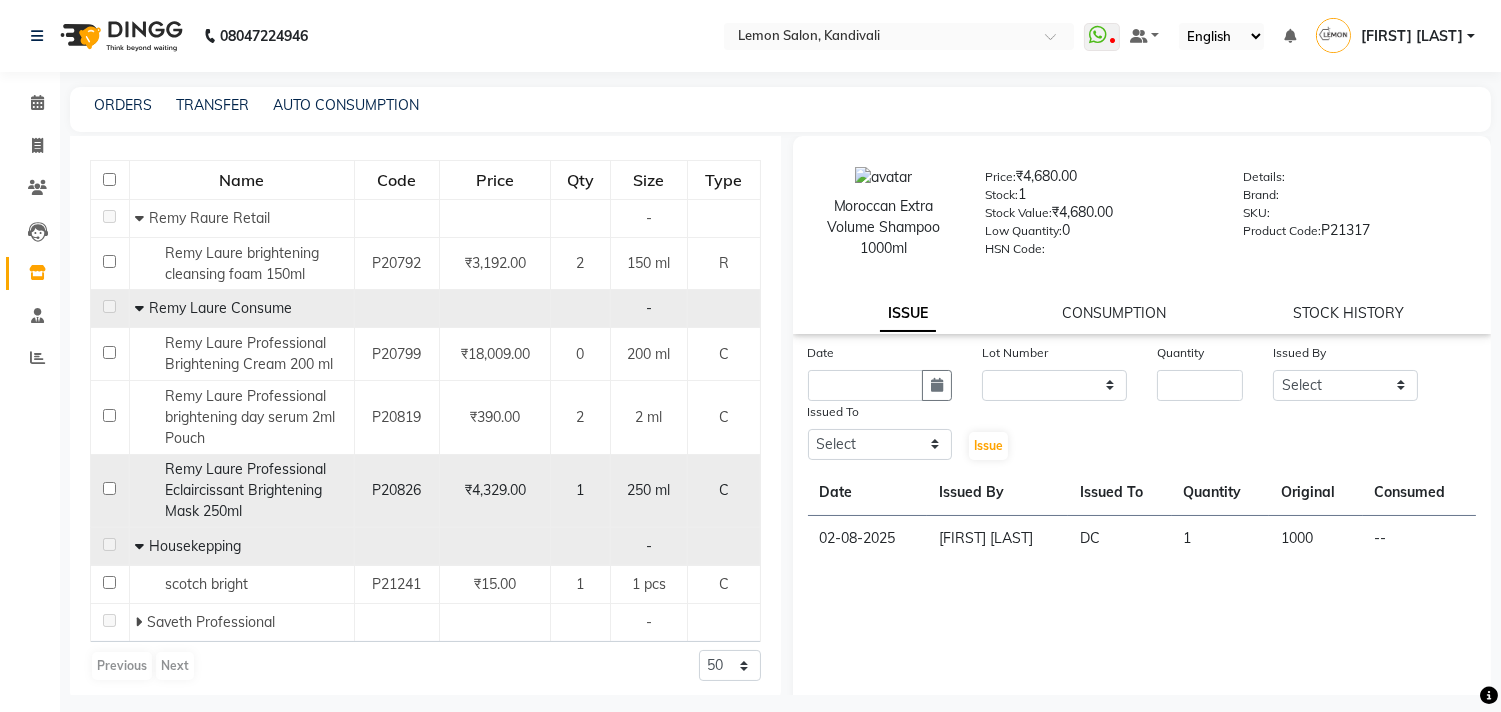scroll, scrollTop: 210, scrollLeft: 0, axis: vertical 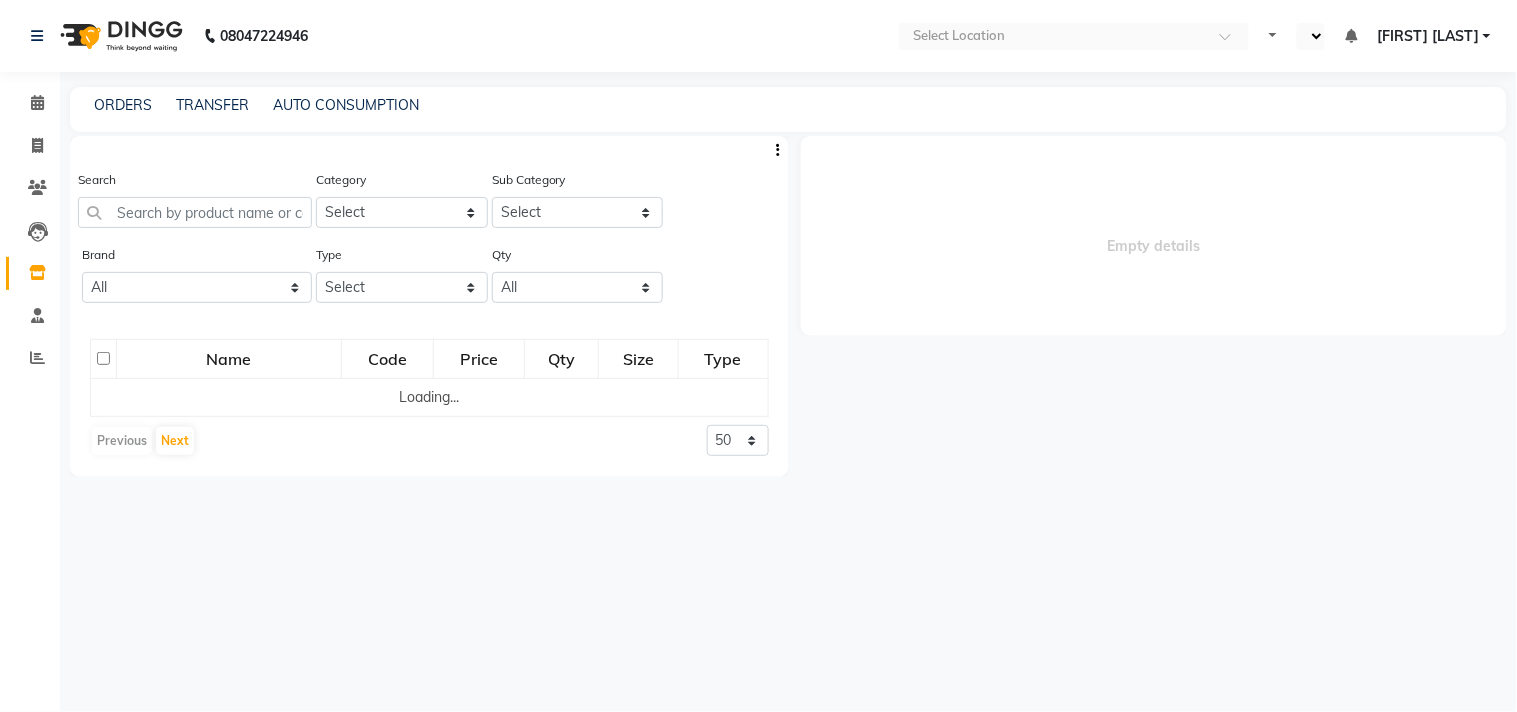 select on "en" 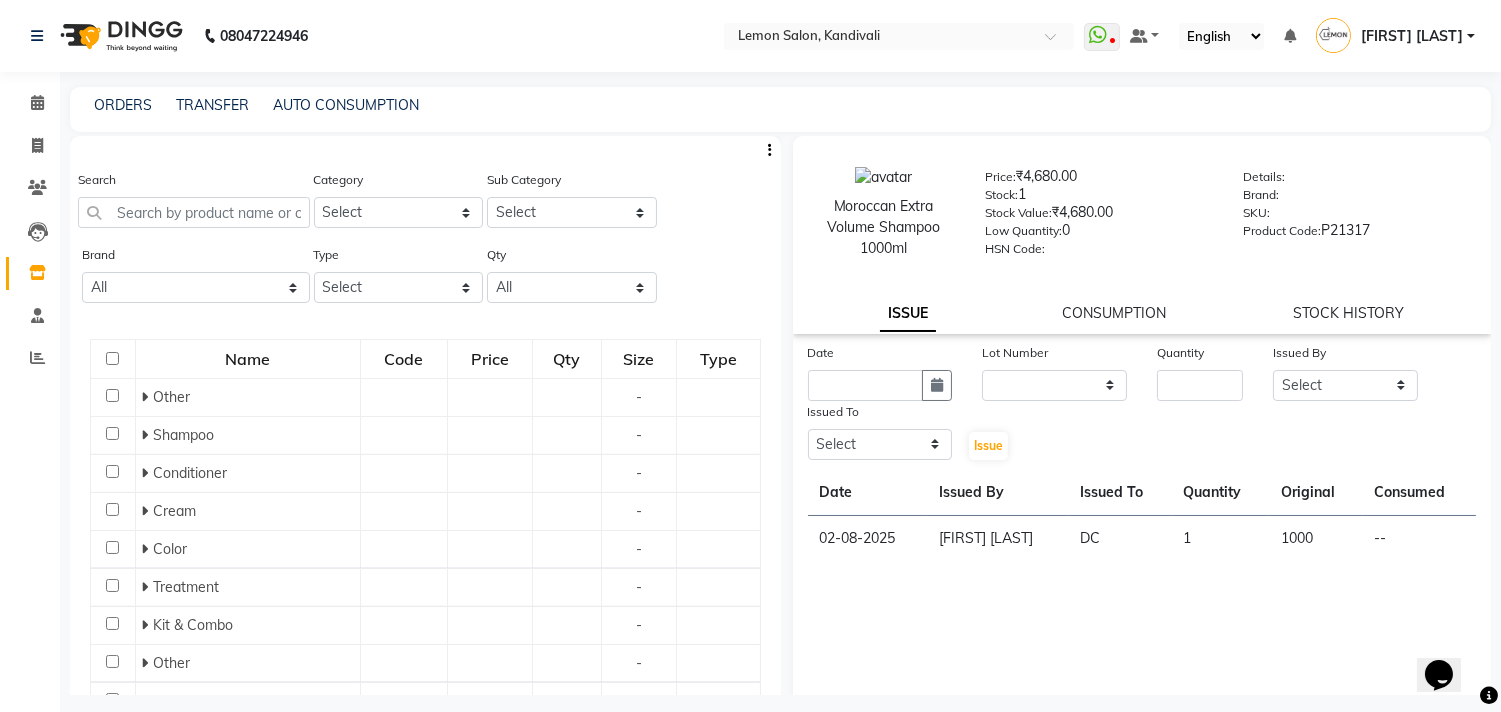 scroll, scrollTop: 0, scrollLeft: 0, axis: both 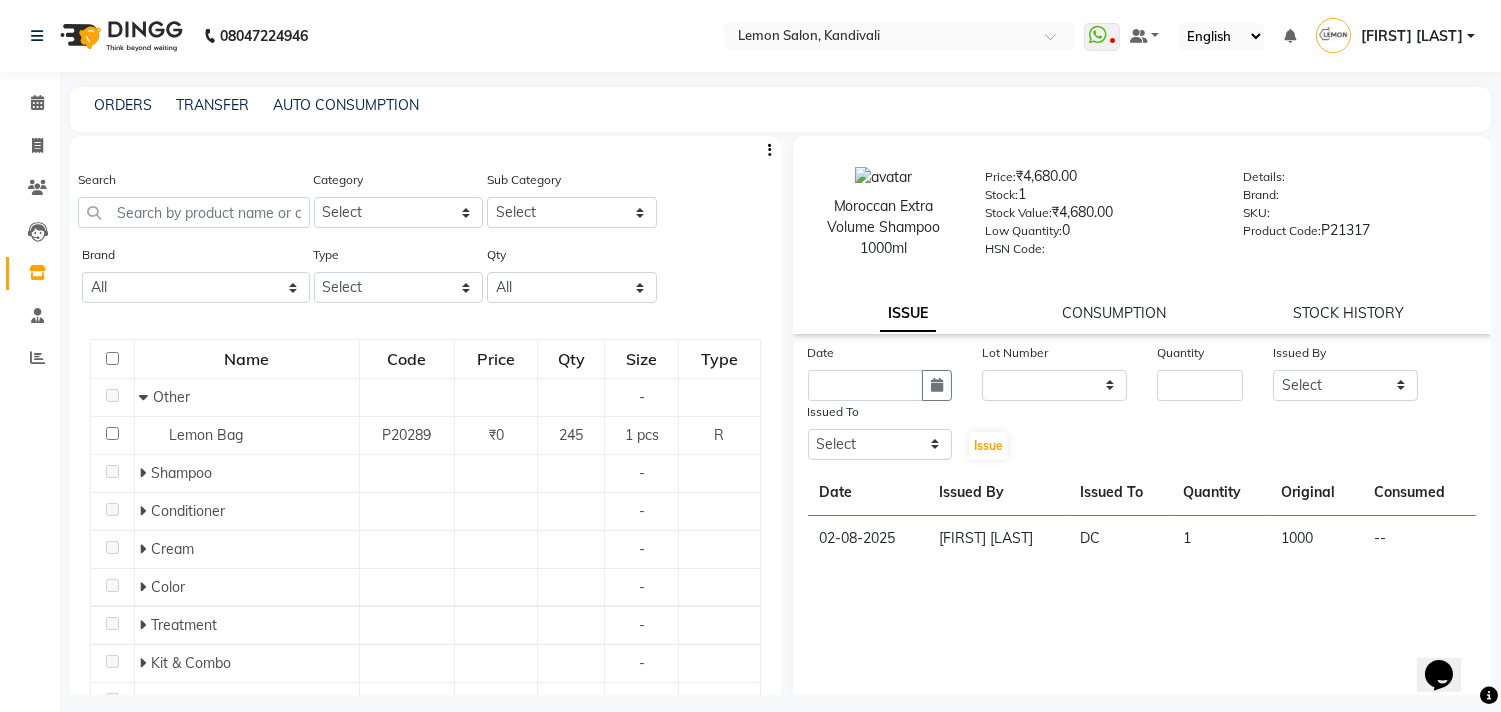 drag, startPoint x: 140, startPoint y: 238, endPoint x: 140, endPoint y: 223, distance: 15 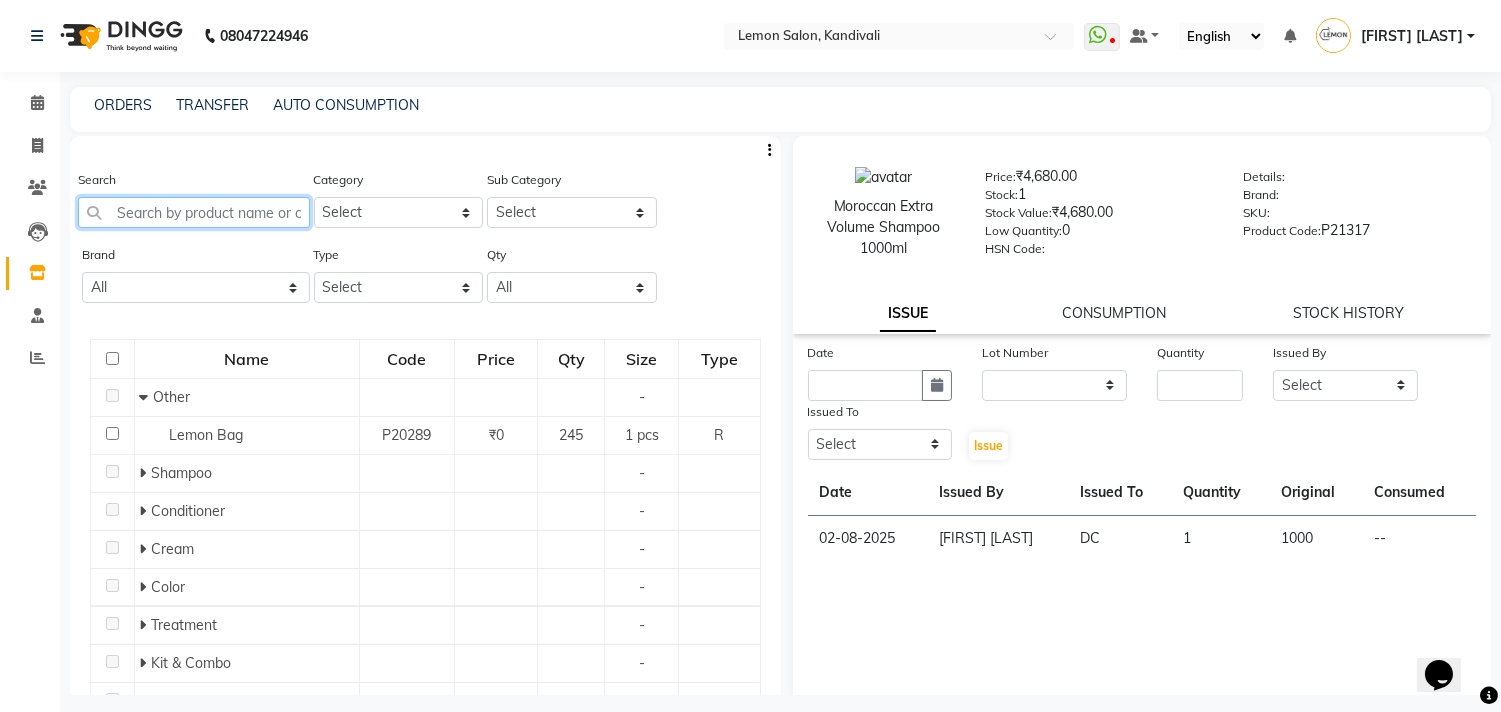 click 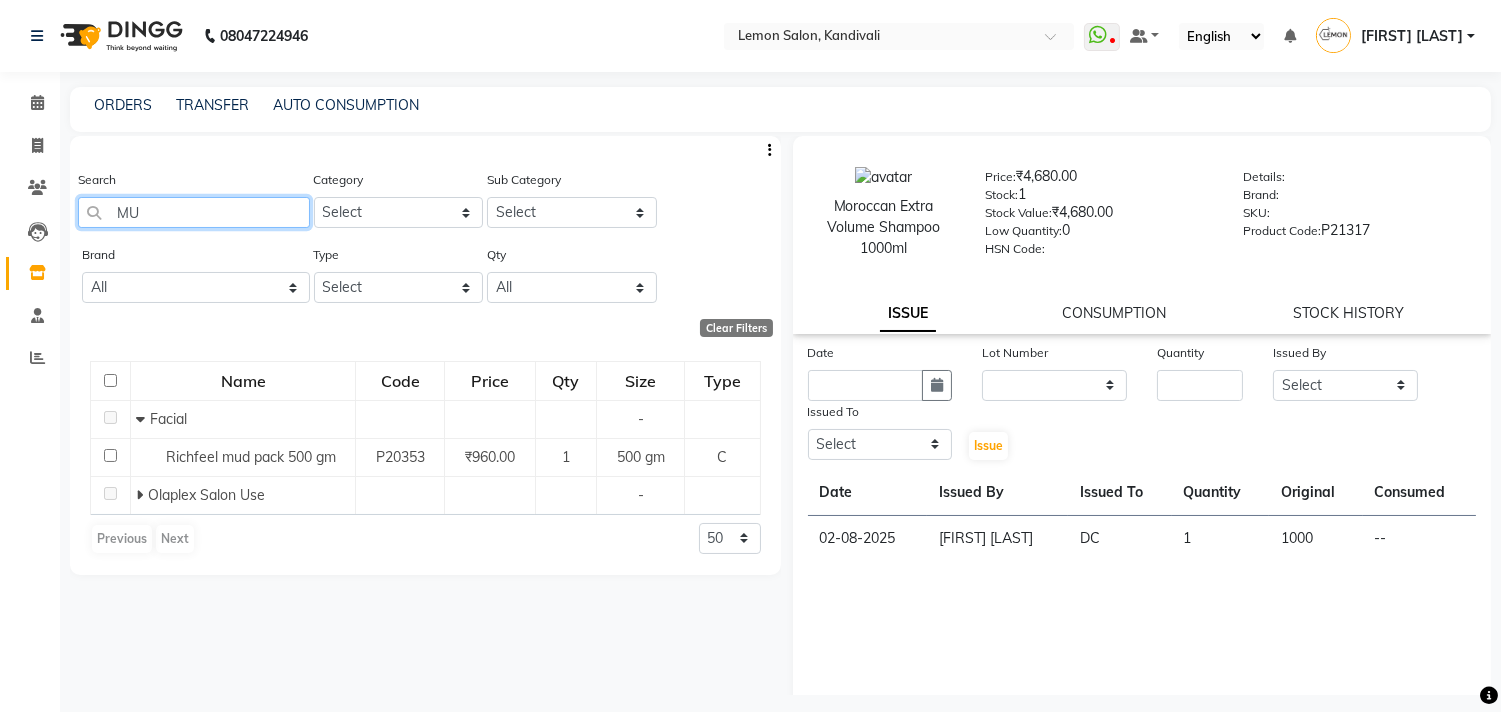 type on "MU" 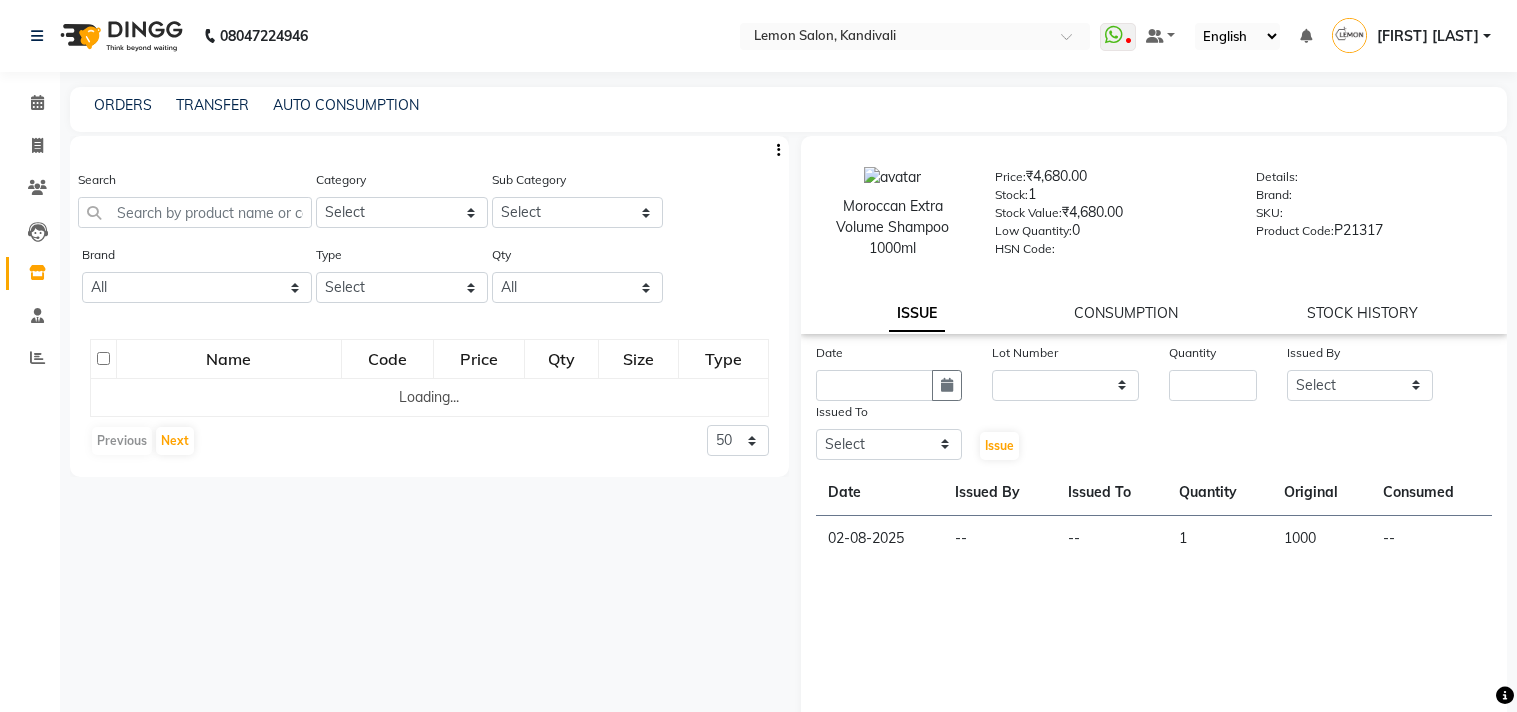select 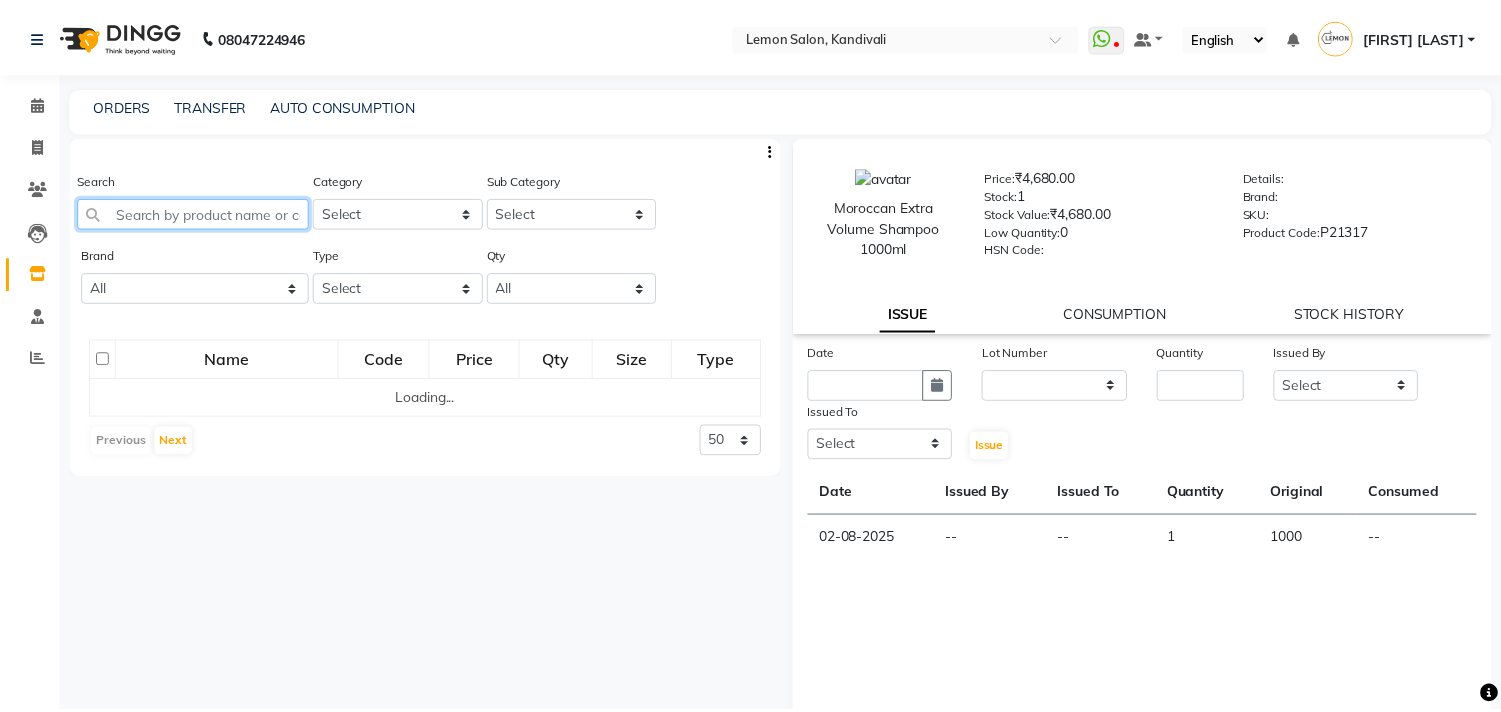 scroll, scrollTop: 0, scrollLeft: 0, axis: both 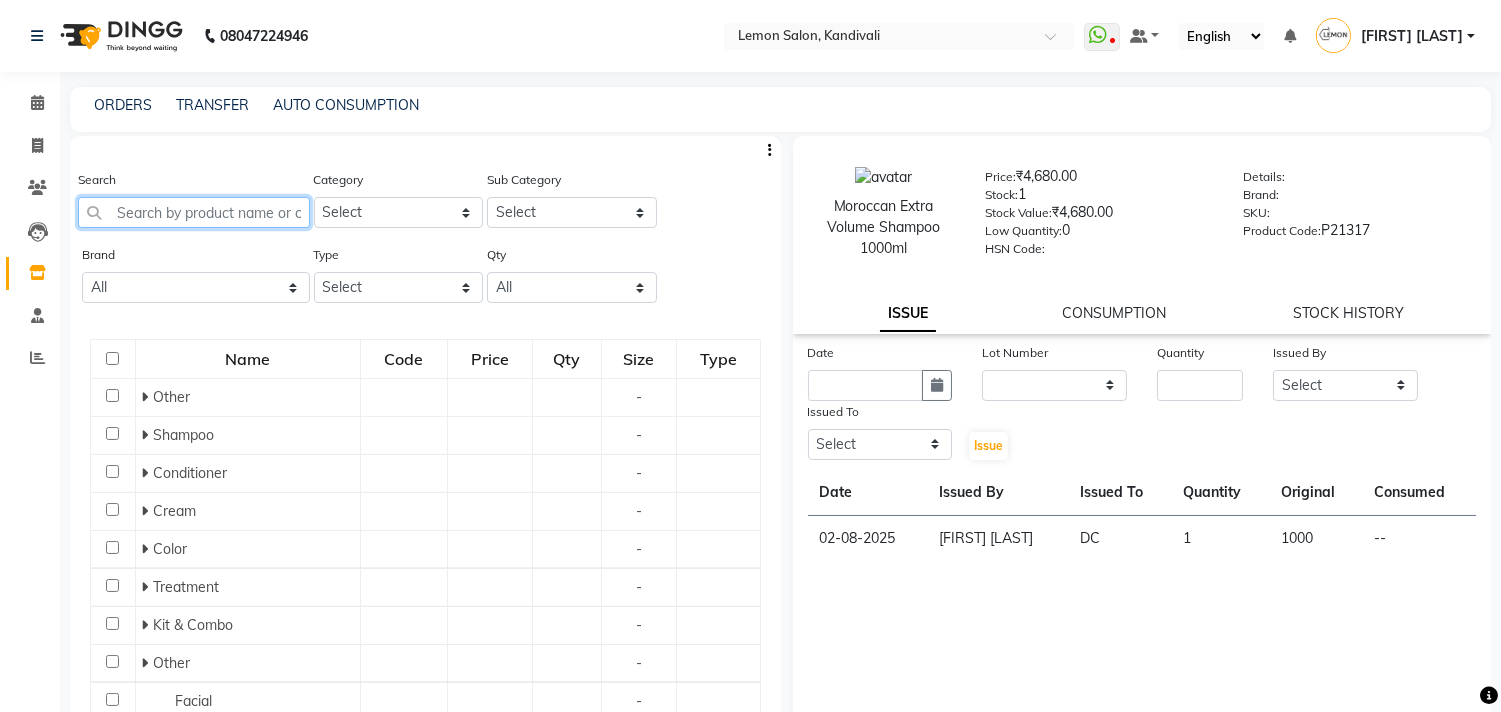 click 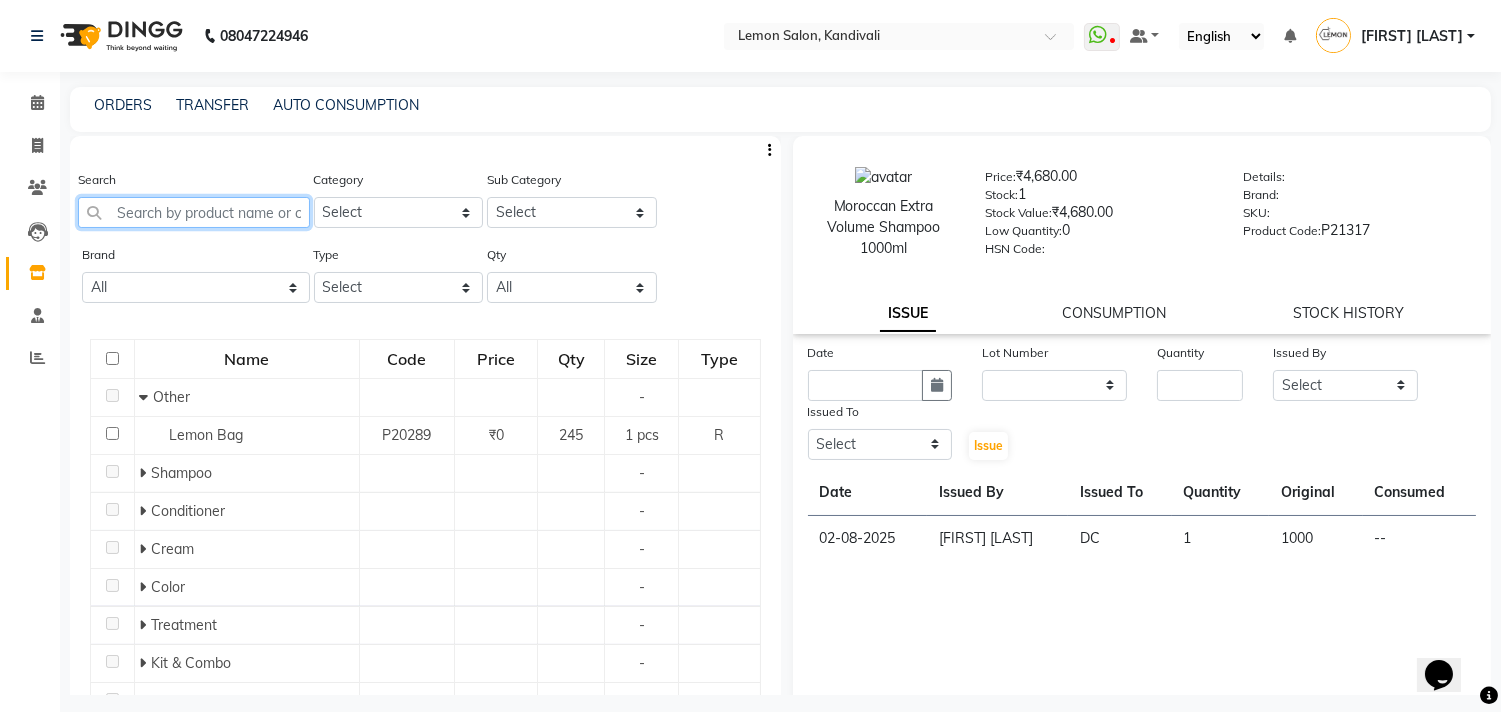 scroll, scrollTop: 0, scrollLeft: 0, axis: both 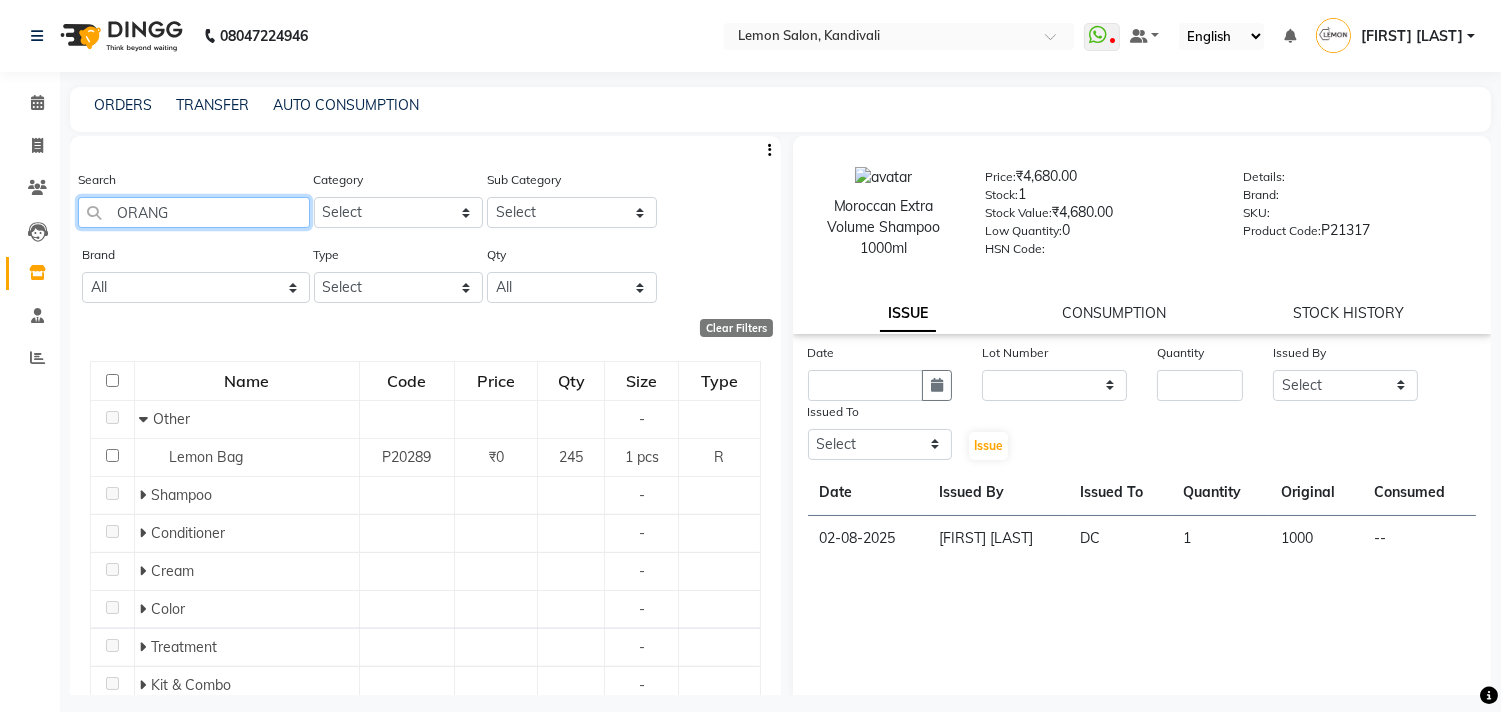 type on "ORANGE" 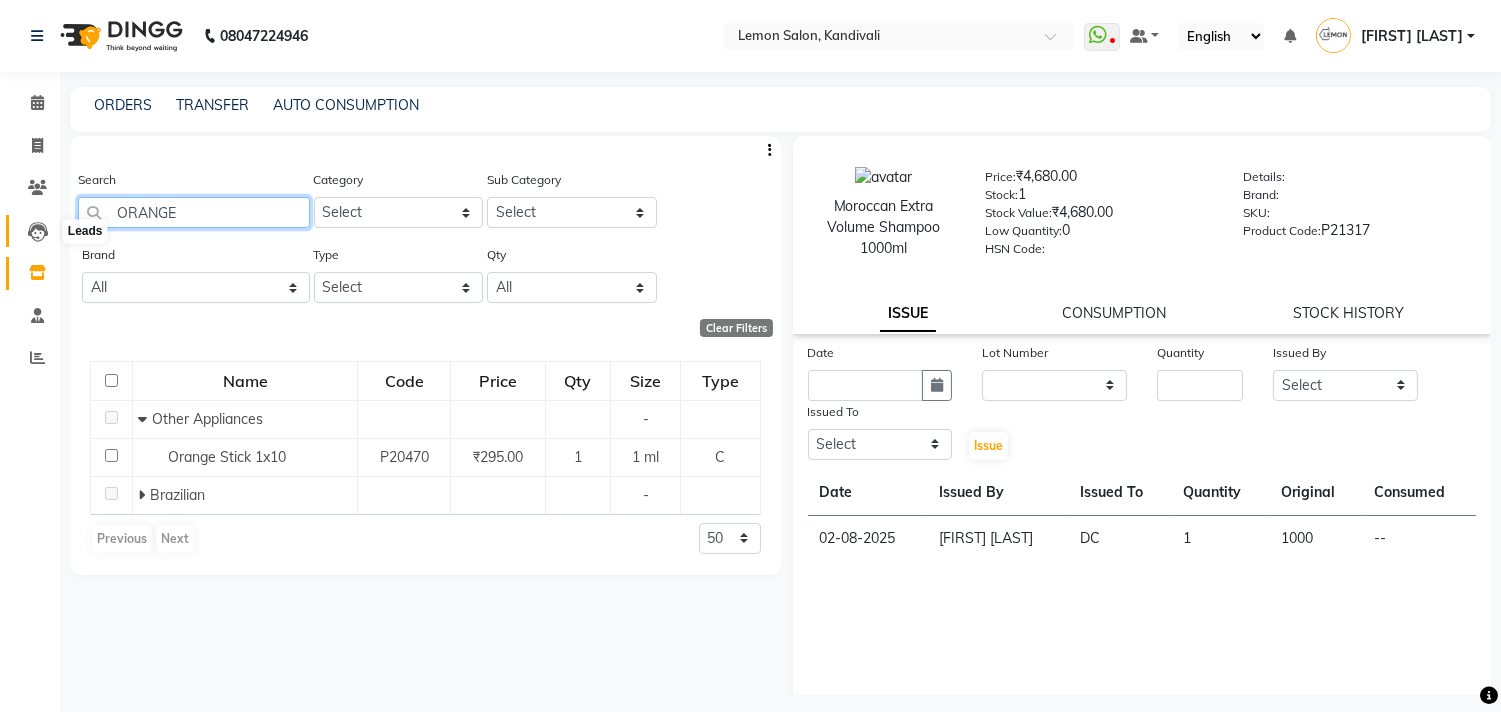 drag, startPoint x: 191, startPoint y: 217, endPoint x: 46, endPoint y: 218, distance: 145.00345 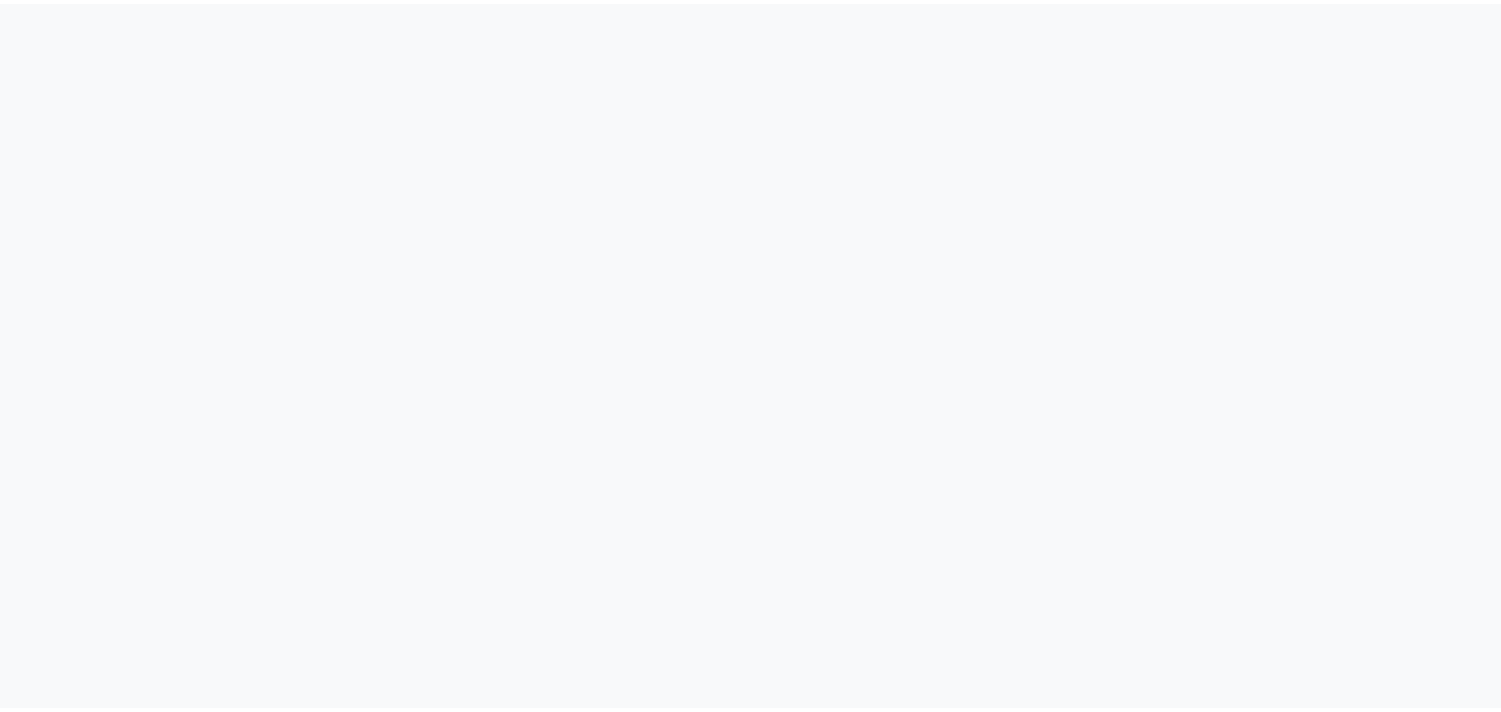 scroll, scrollTop: 0, scrollLeft: 0, axis: both 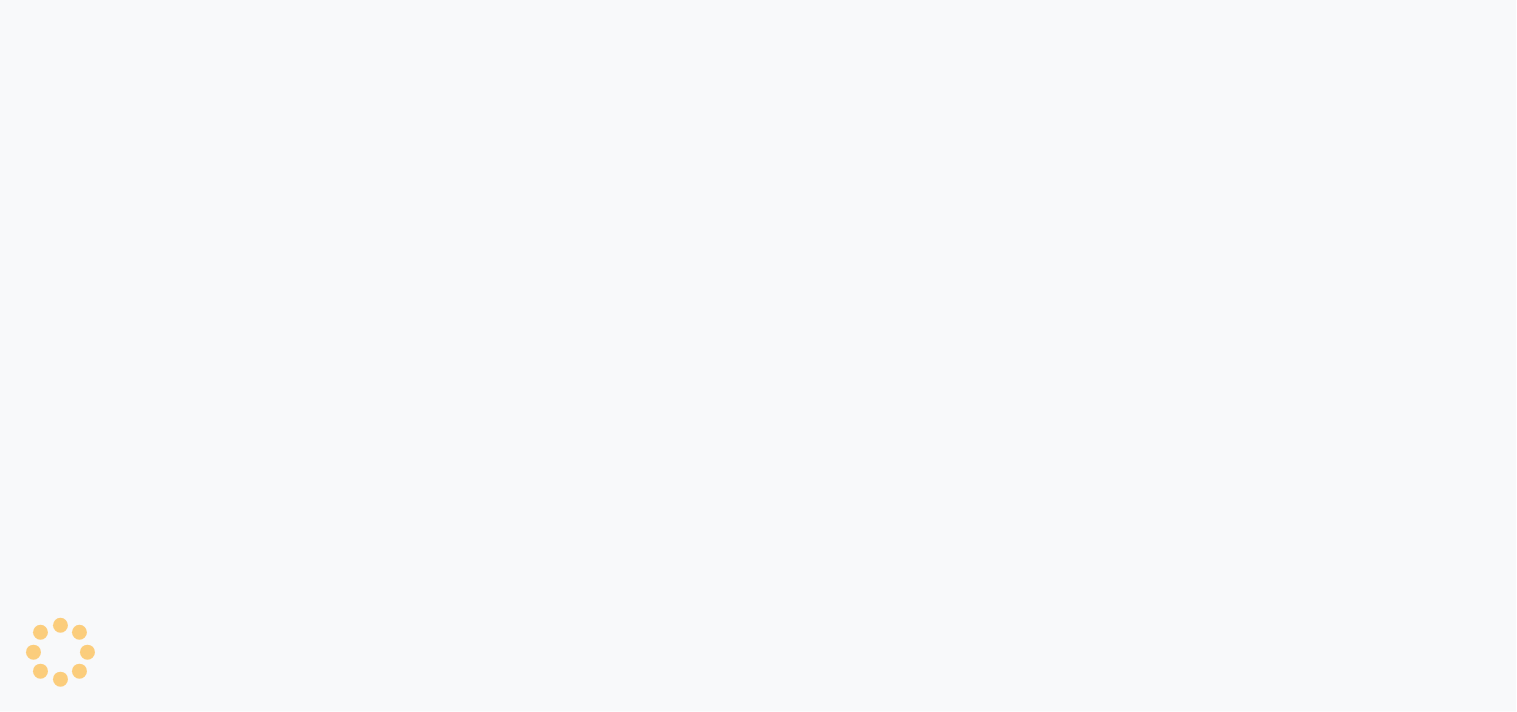 select 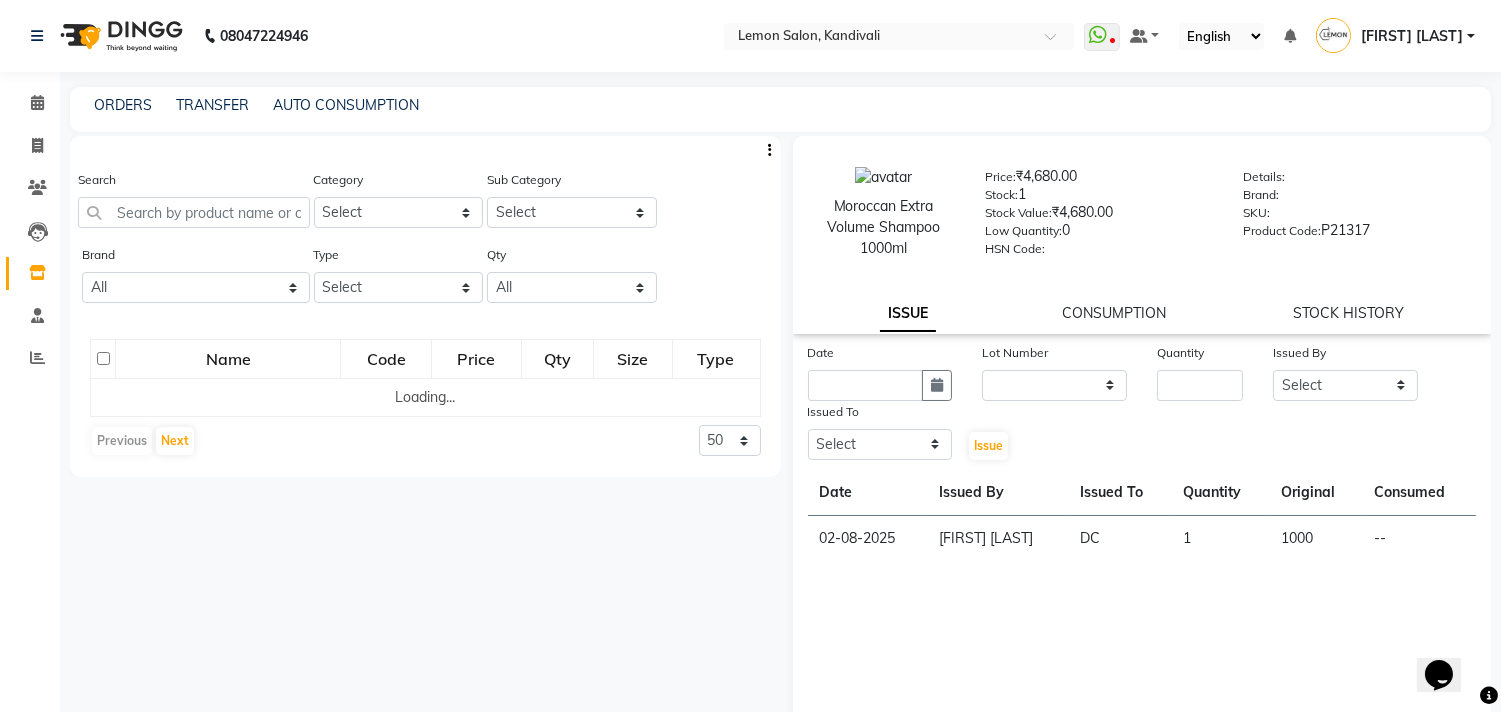 scroll, scrollTop: 0, scrollLeft: 0, axis: both 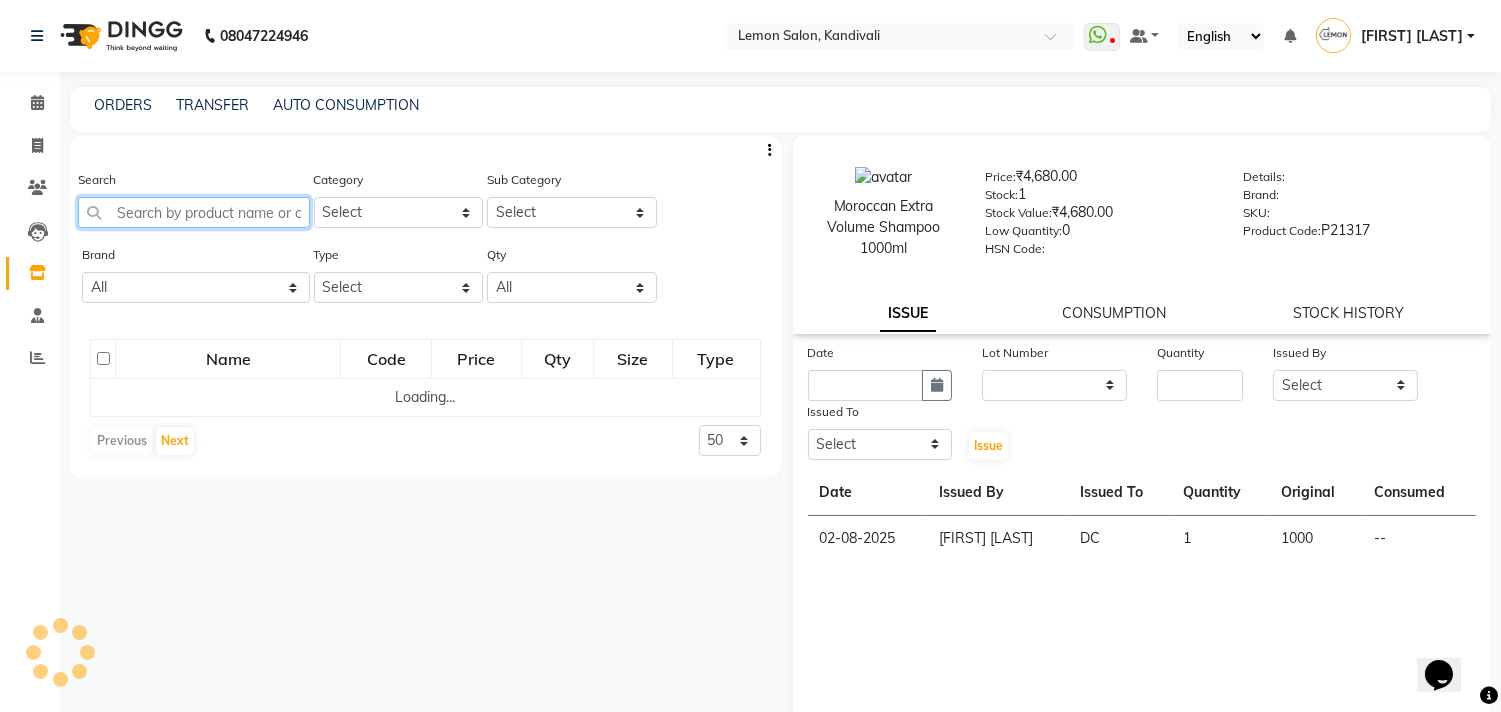 click 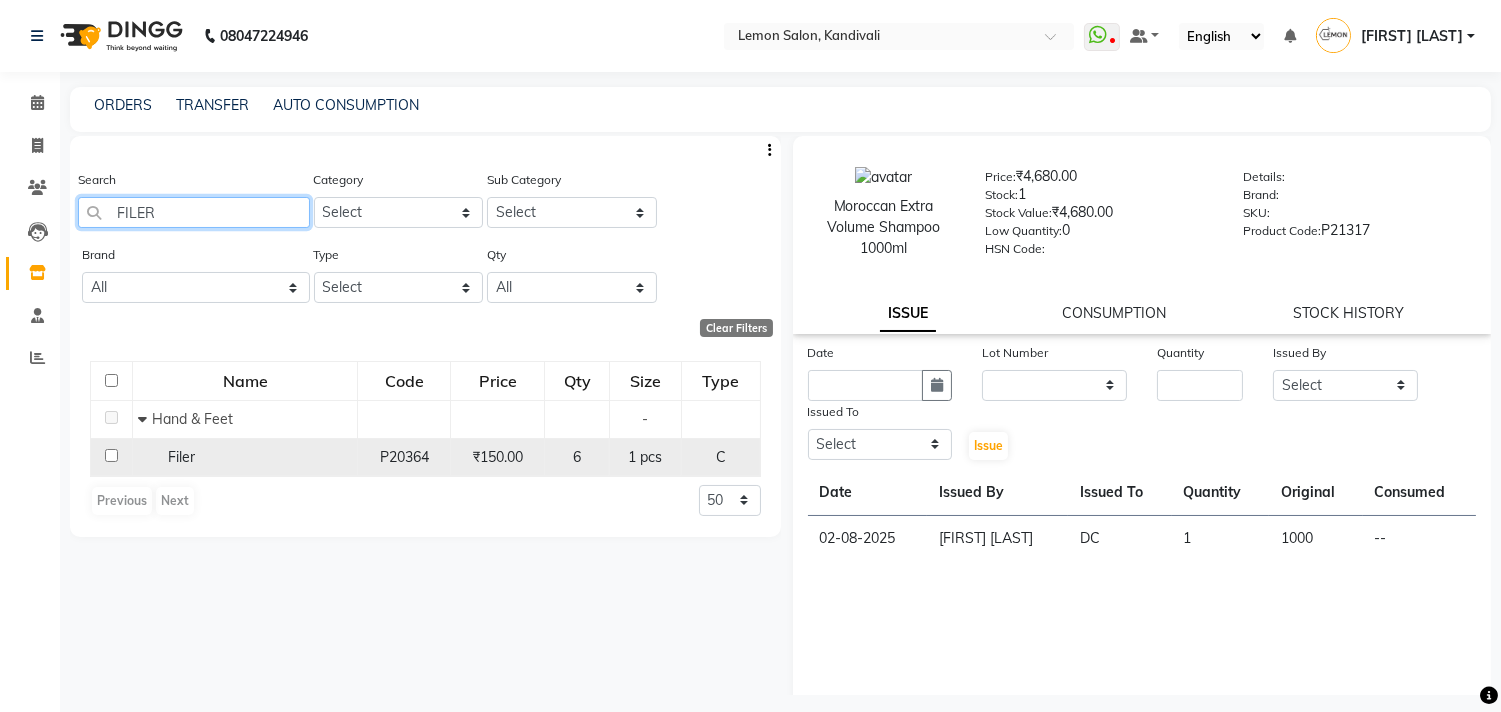 type on "FILER" 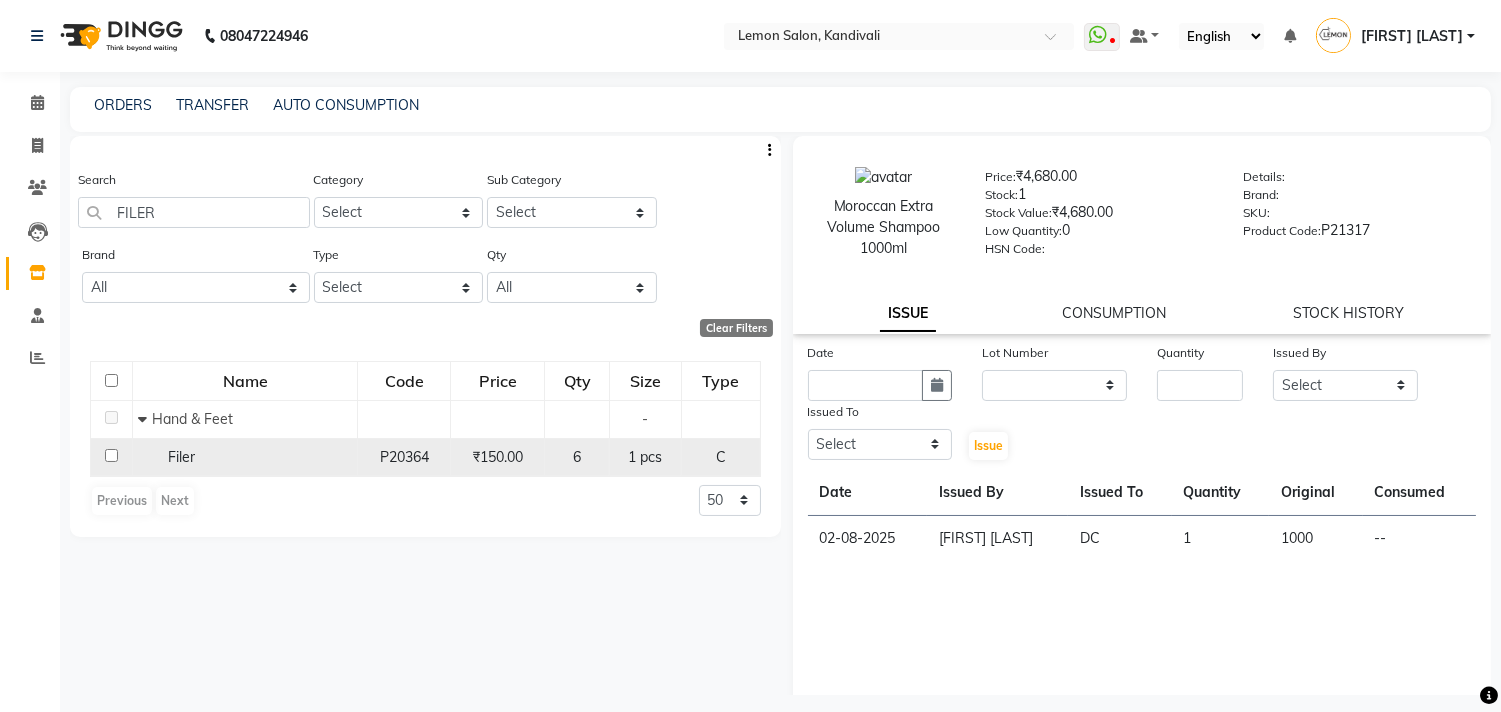 click 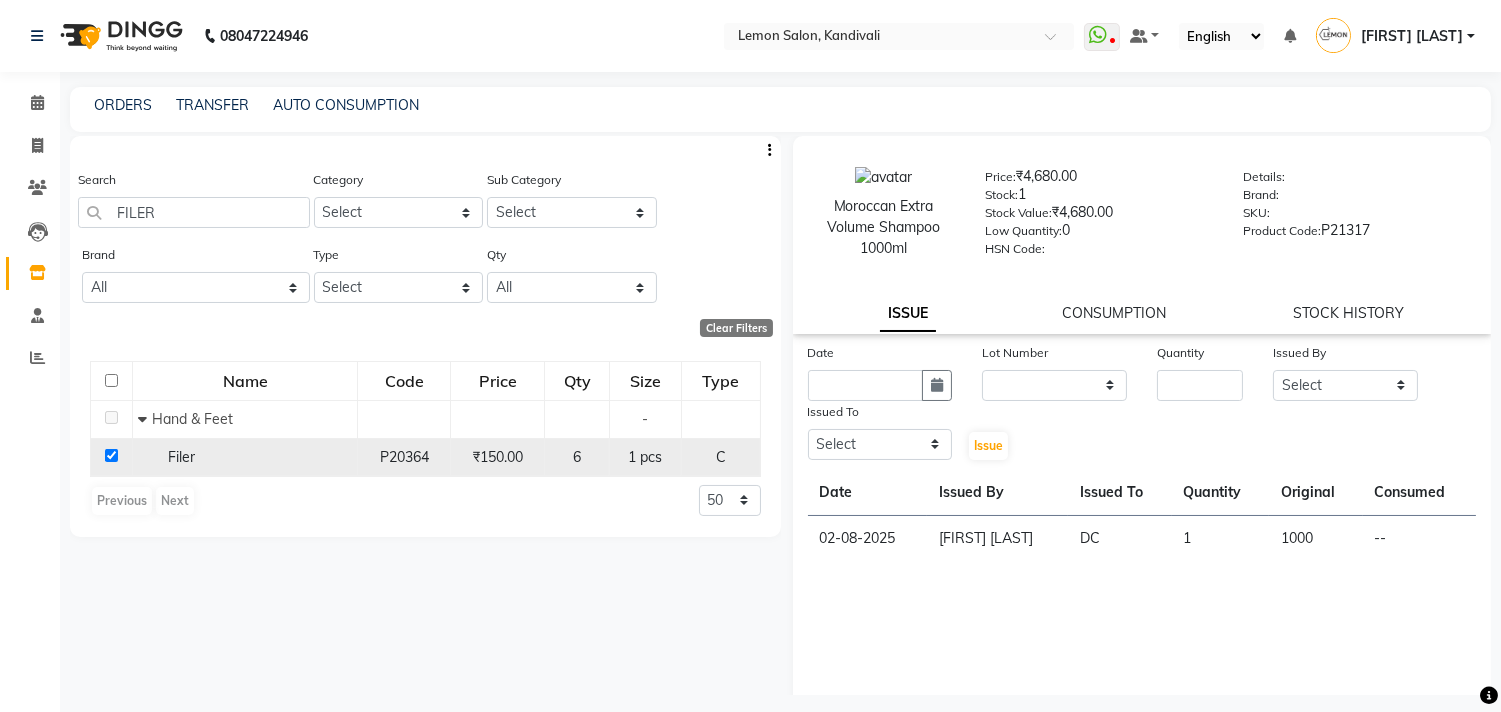 checkbox on "true" 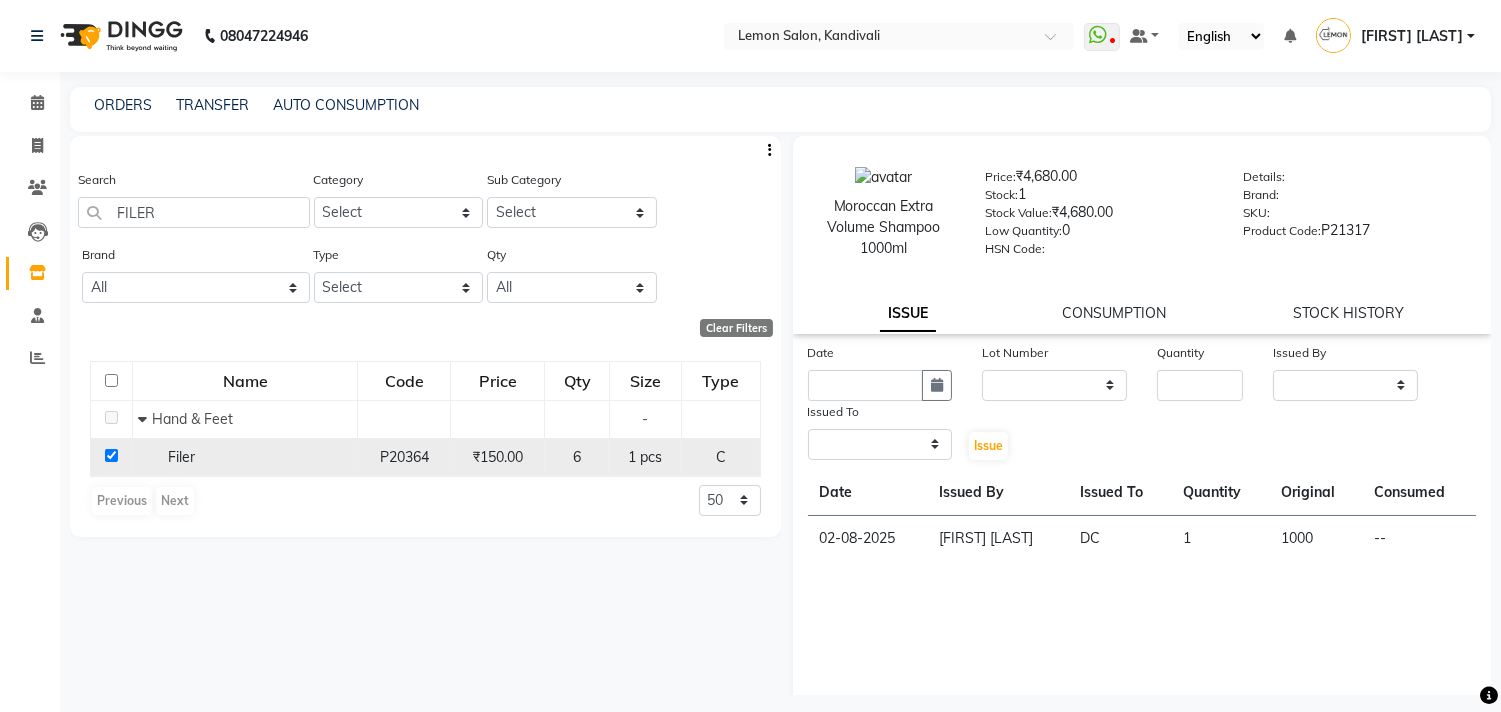 select 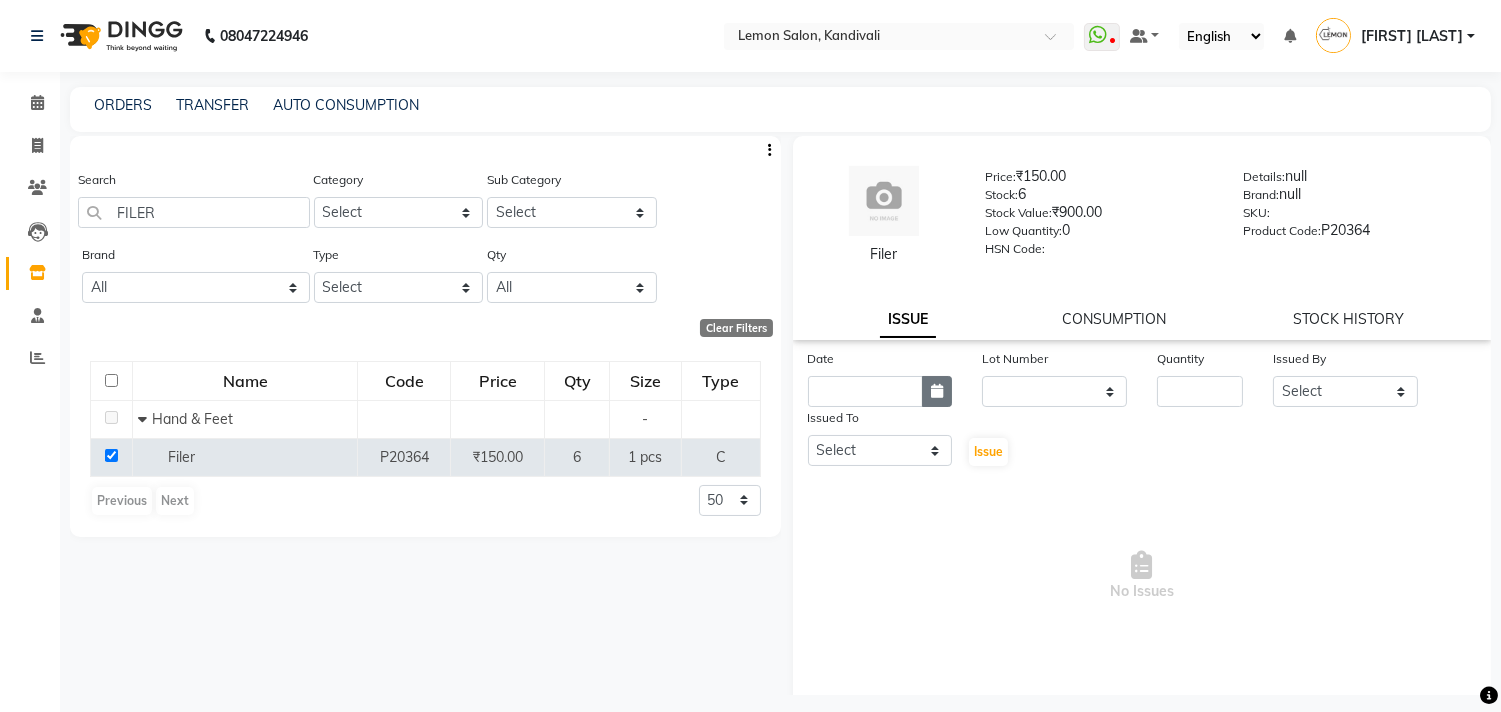 click 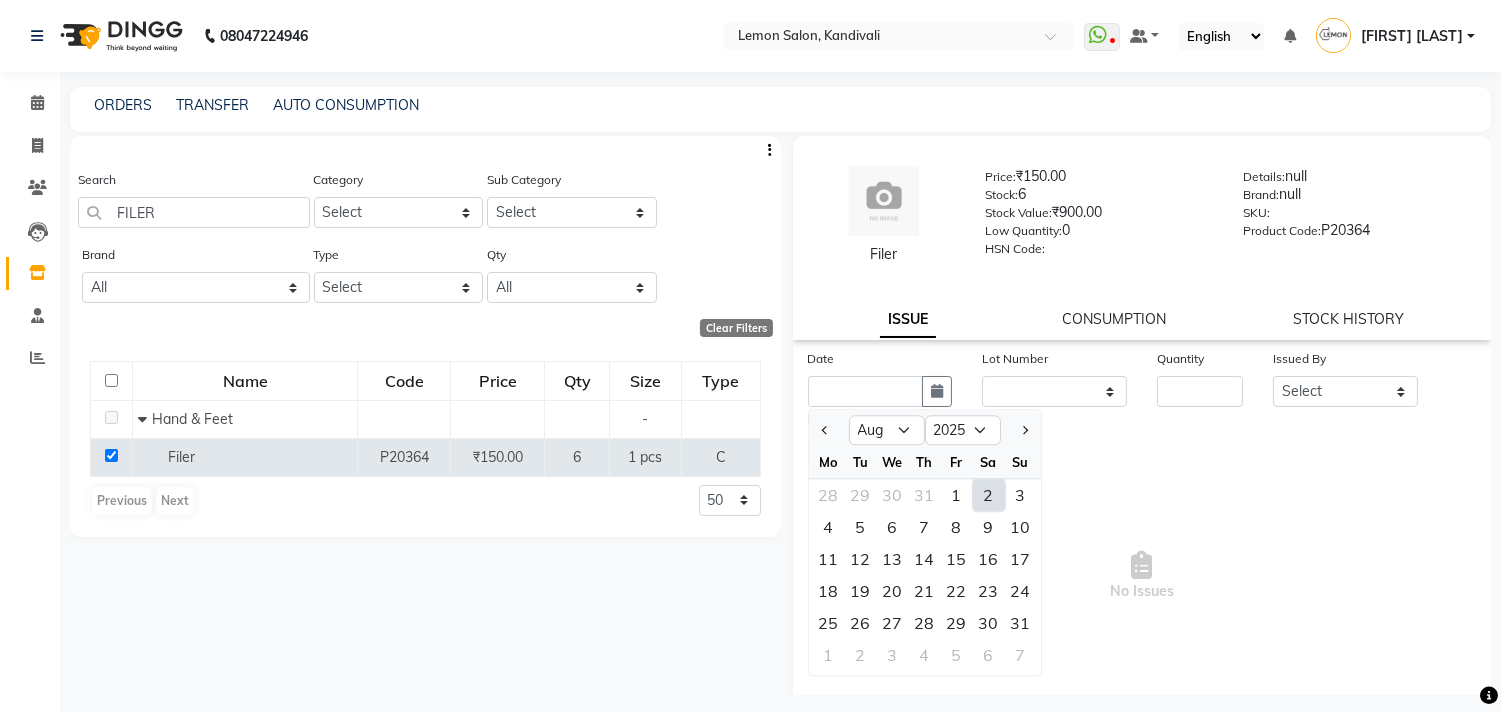 click on "2" 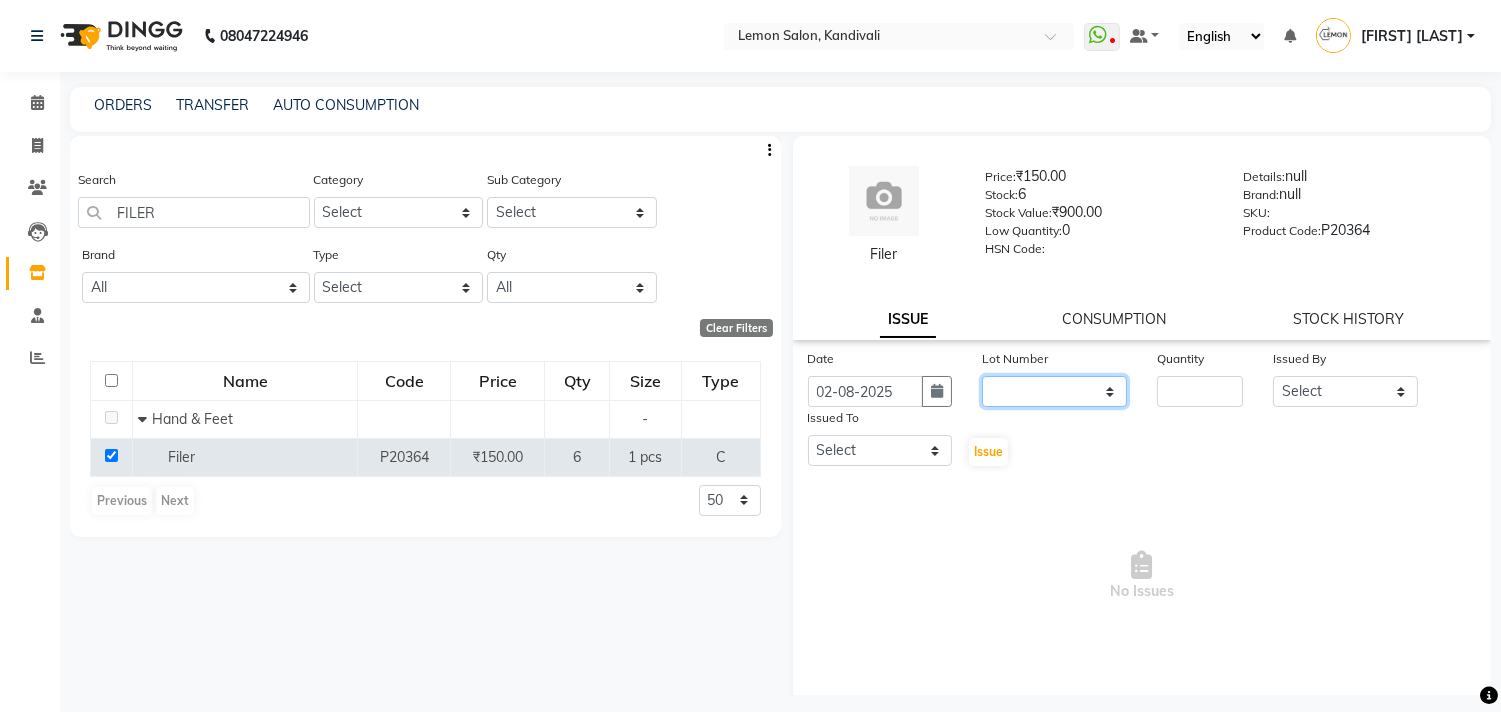 click on "None" 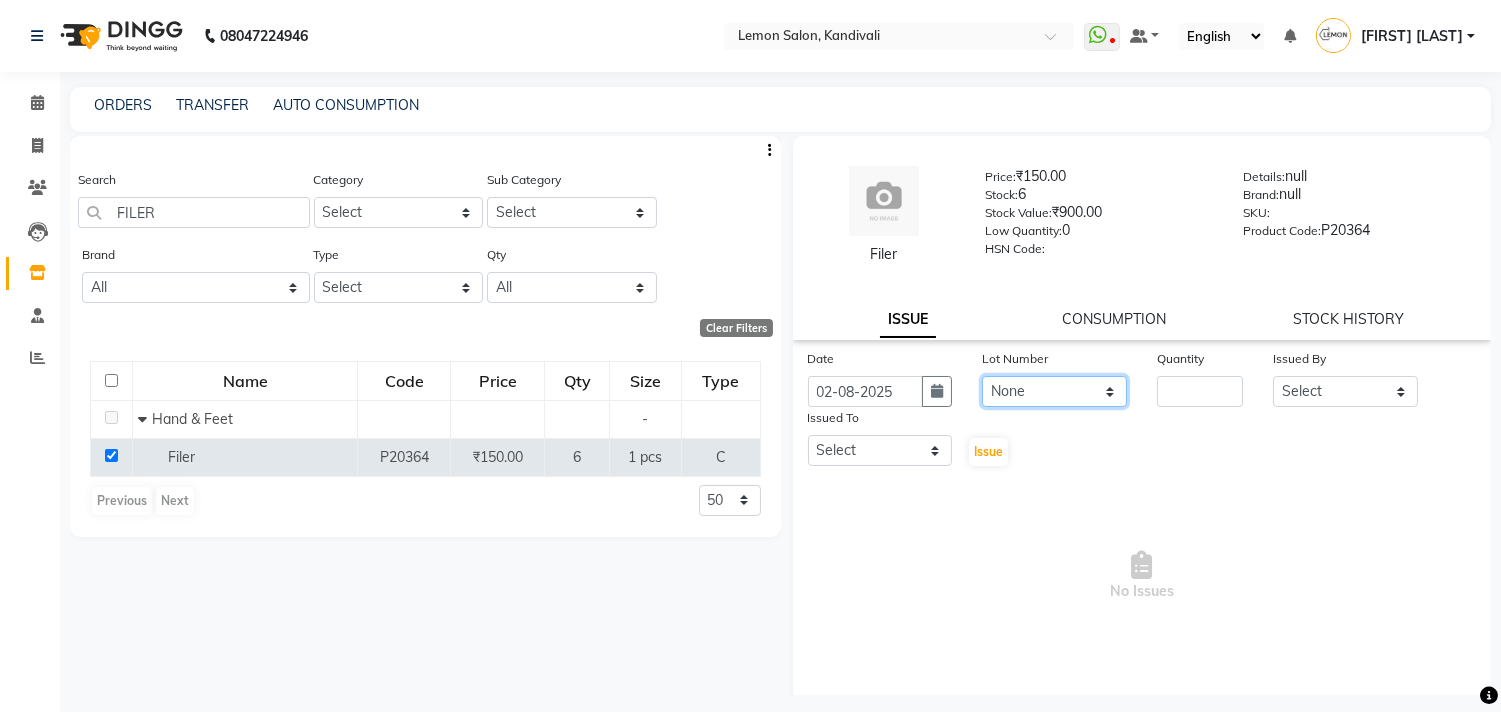 click on "None" 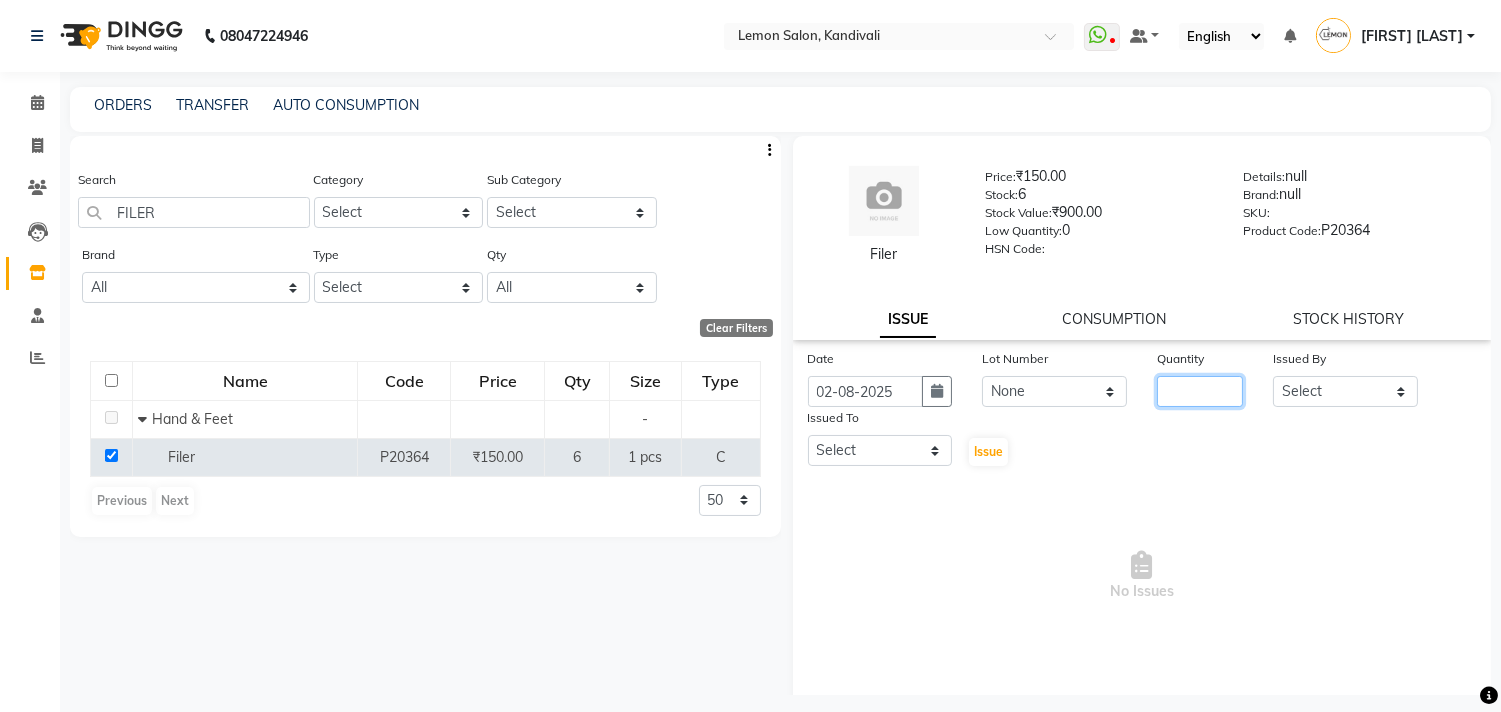 click 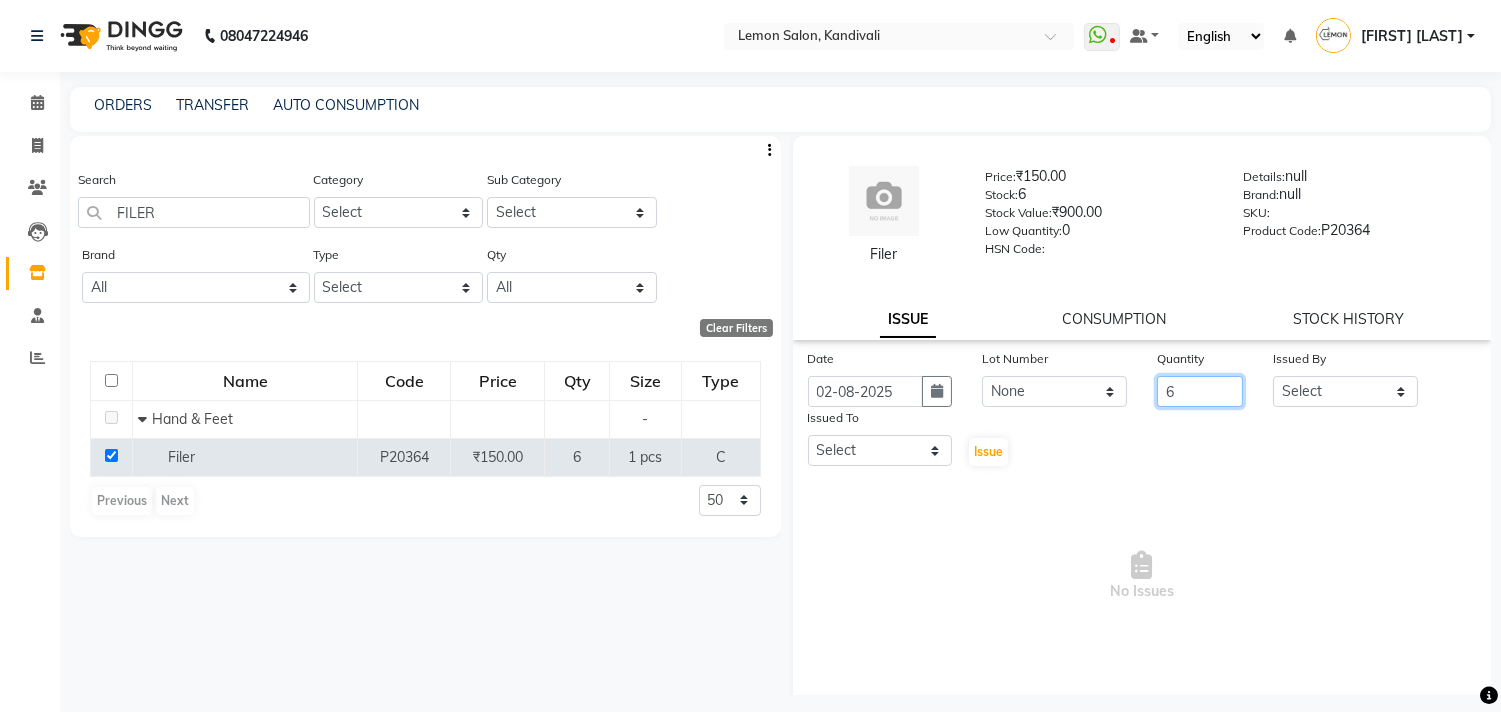 type on "6" 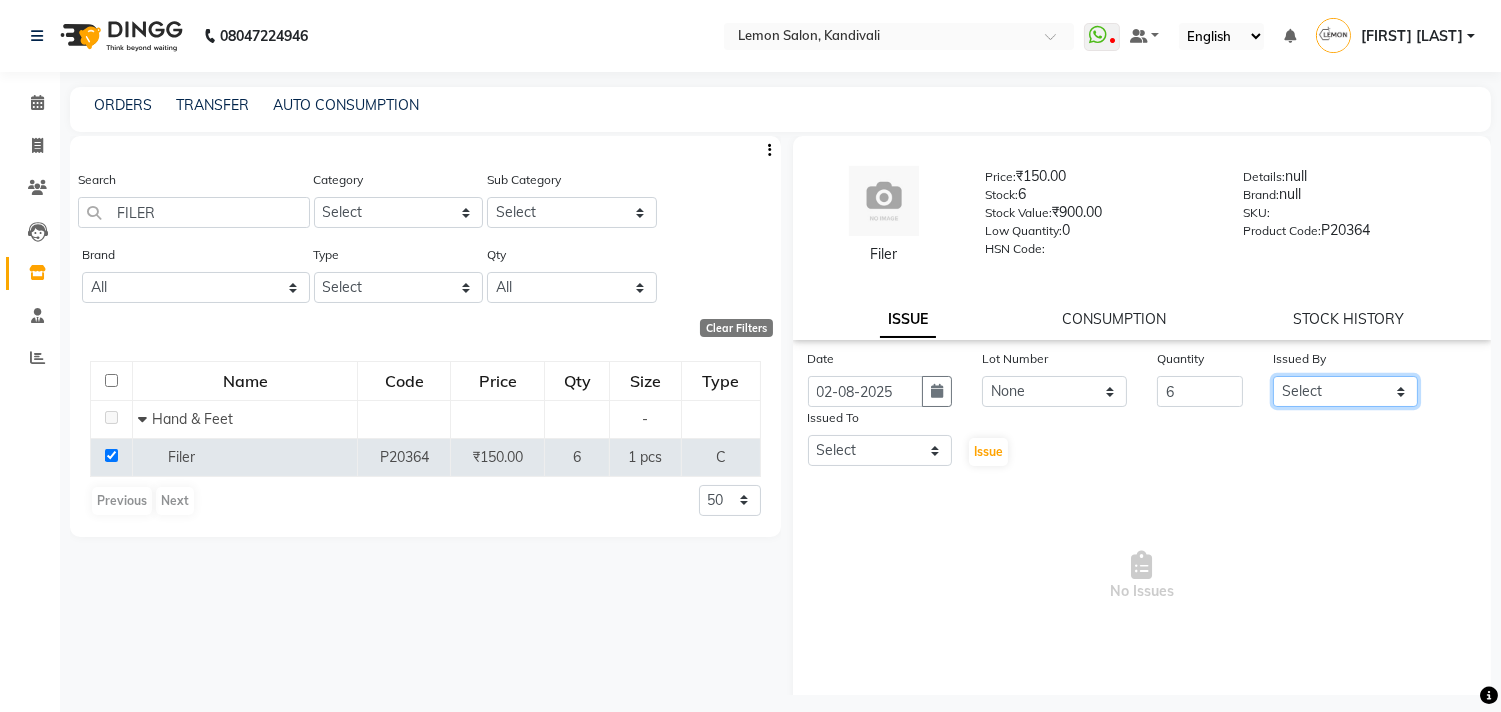 click on "Select Alam [FIRST] [LAST] DC [FIRST] [LAST] [FIRST] [LAST] [FIRST] [LAST] [FIRST] [LAST] [FIRST] [LAST] Kandivali [FIRST] [LAST] [FIRST] [LAST] [LAST]" 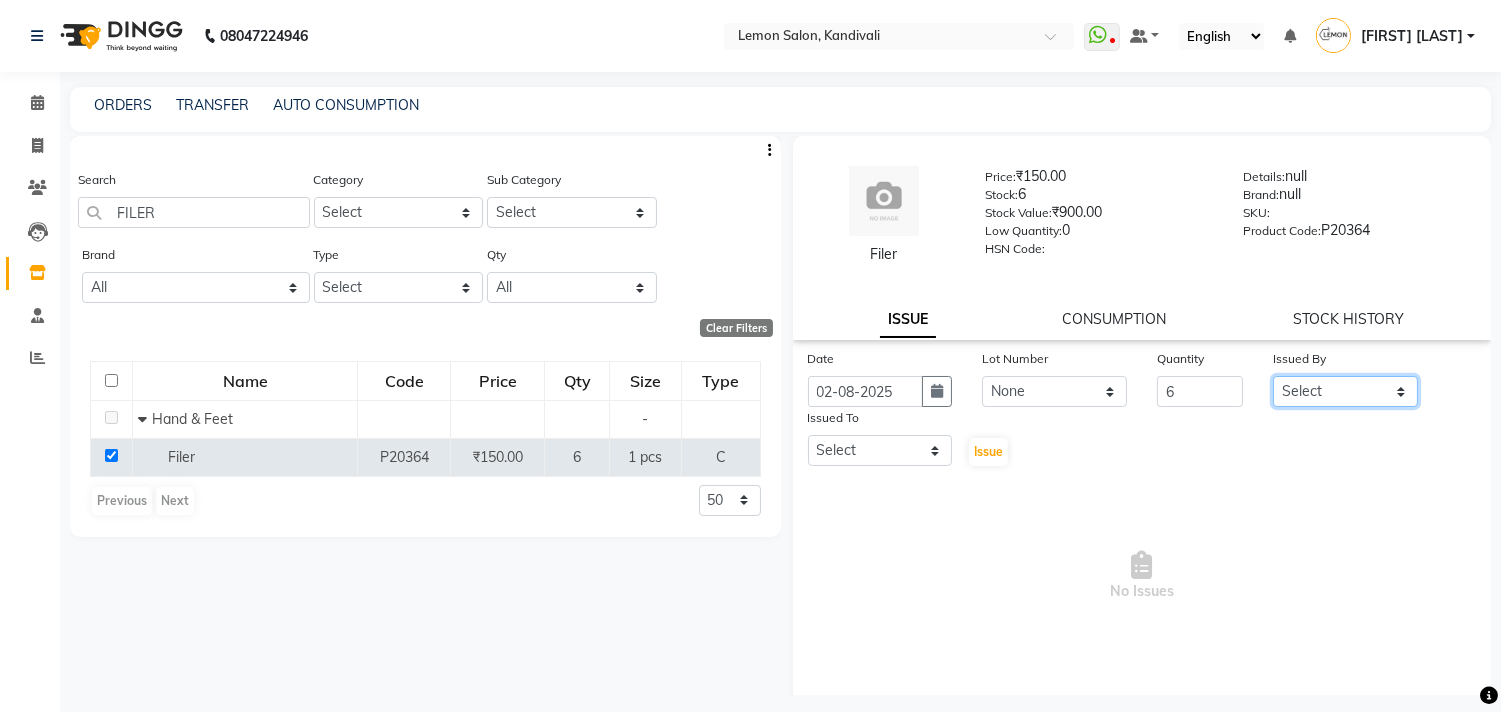 select on "8819" 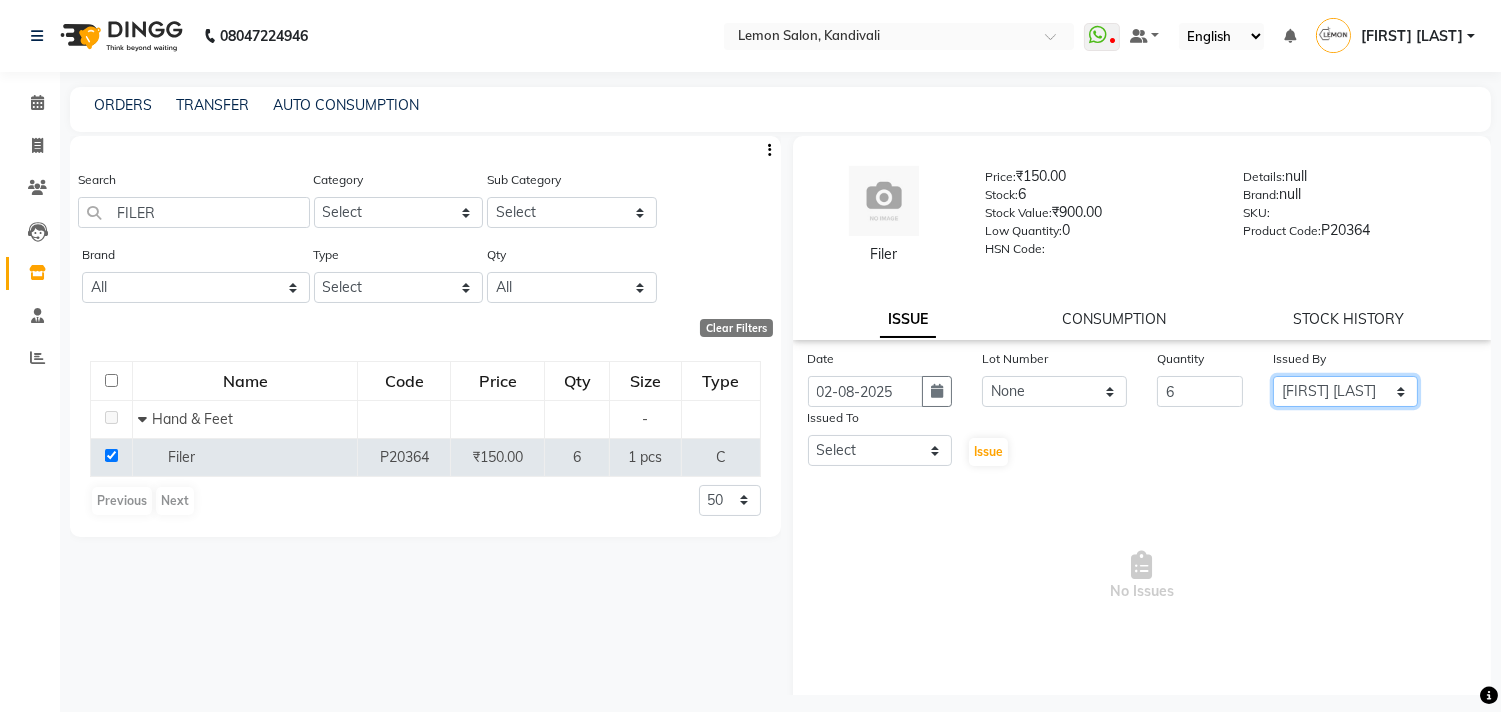 click on "Select Alam [FIRST] [LAST] DC [FIRST] [LAST] [FIRST] [LAST] [FIRST] [LAST] [FIRST] [LAST] [FIRST] [LAST] Kandivali [FIRST] [LAST] [FIRST] [LAST] [LAST]" 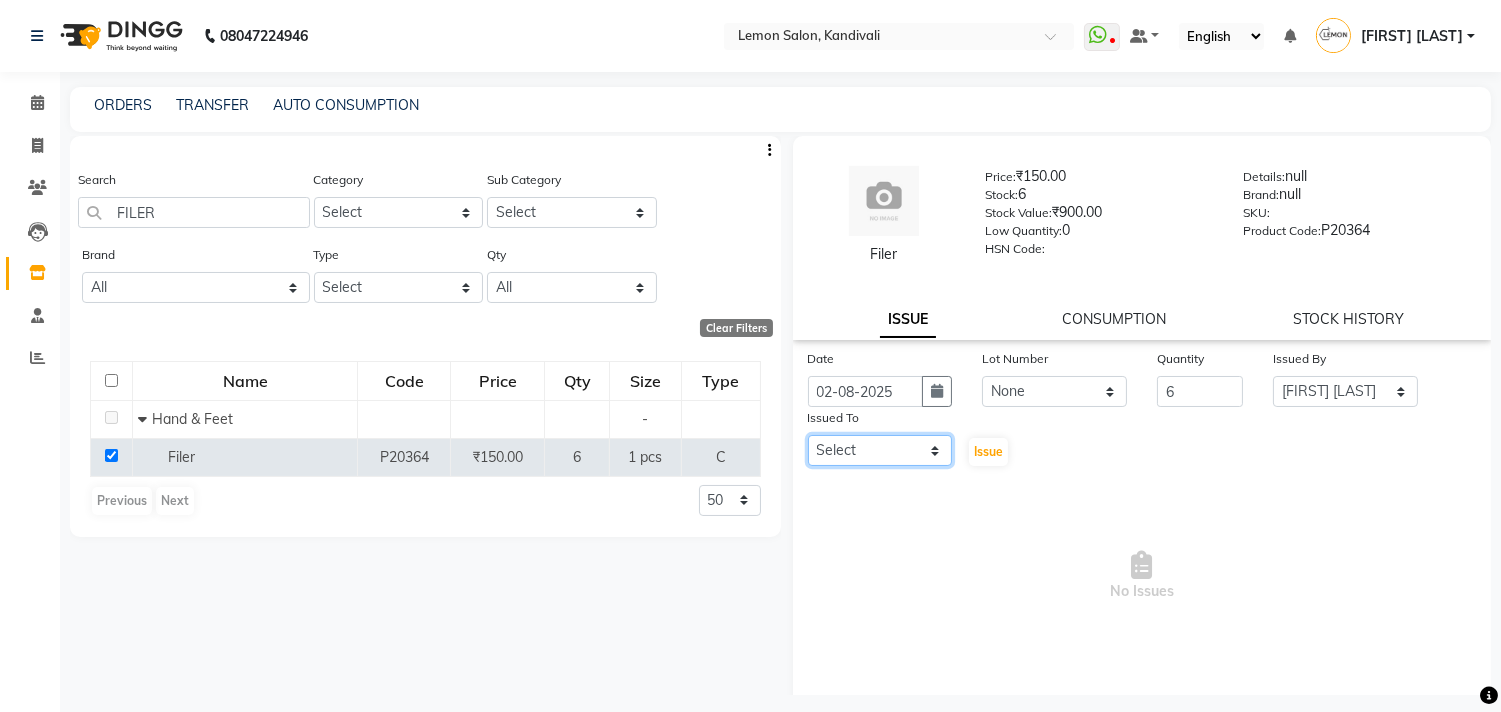 click on "Select Alam [FIRST] [LAST] DC [FIRST] [LAST] [FIRST] [LAST] [FIRST] [LAST] [FIRST] [LAST] [FIRST] [LAST] Kandivali [FIRST] [LAST] [FIRST] [LAST] [LAST]" 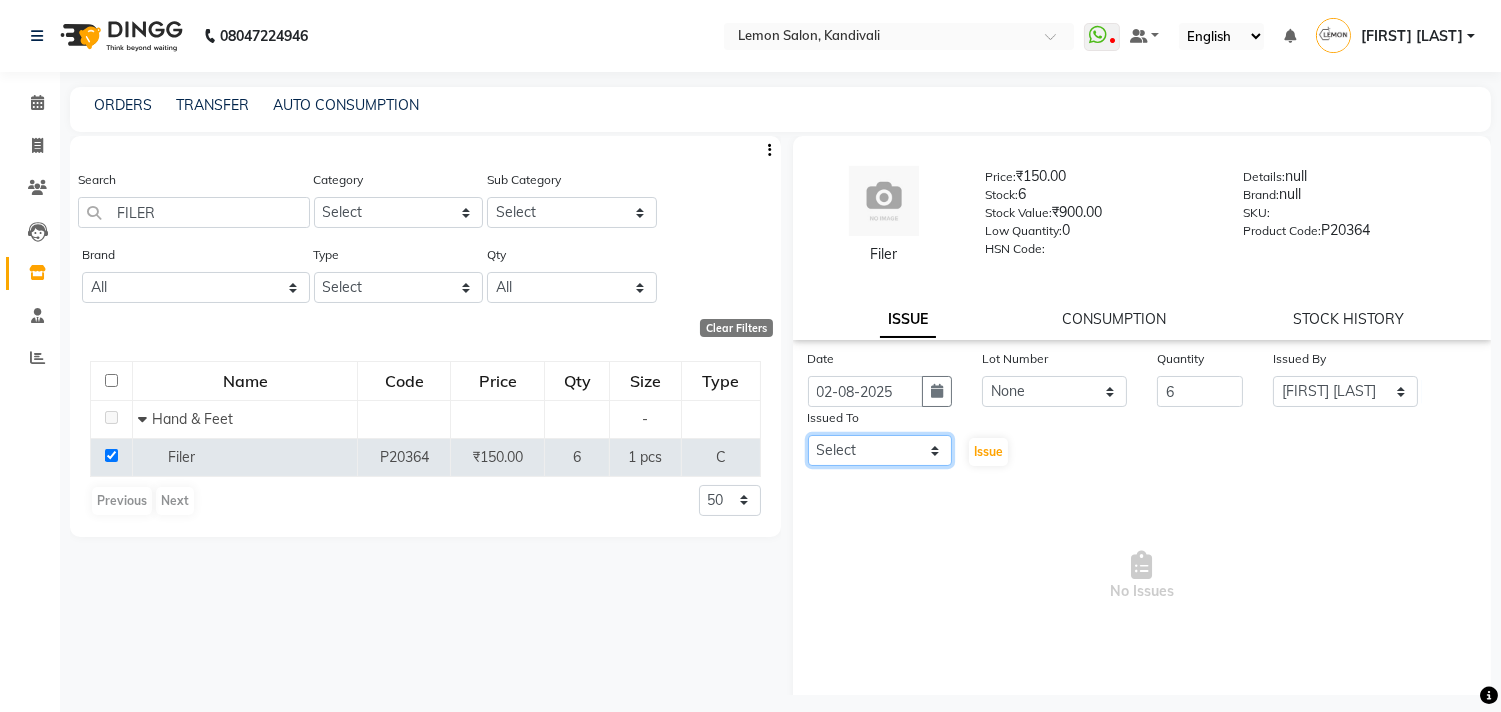 select on "7880" 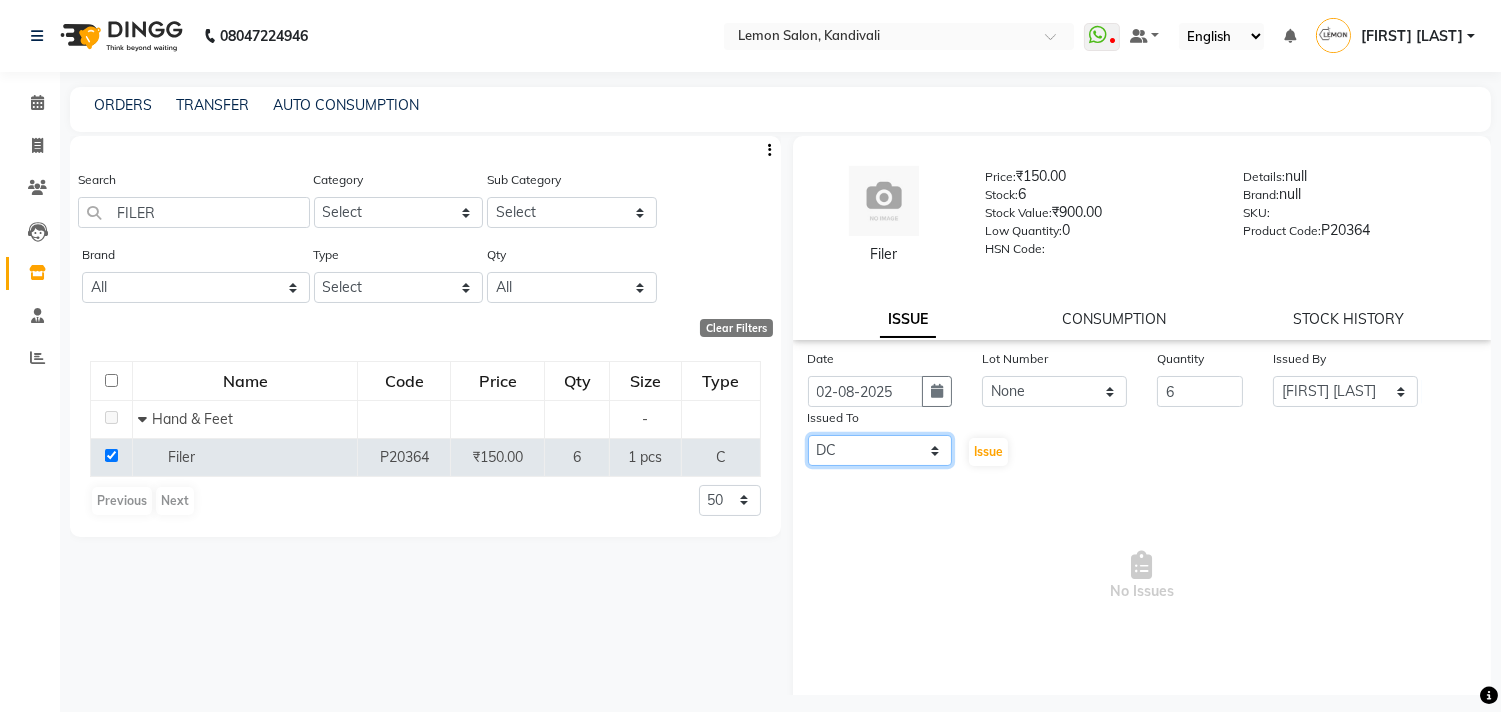 click on "Select Alam [FIRST] [LAST] DC [FIRST] [LAST] [FIRST] [LAST] [FIRST] [LAST] [FIRST] [LAST] [FIRST] [LAST] Kandivali [FIRST] [LAST] [FIRST] [LAST] [LAST]" 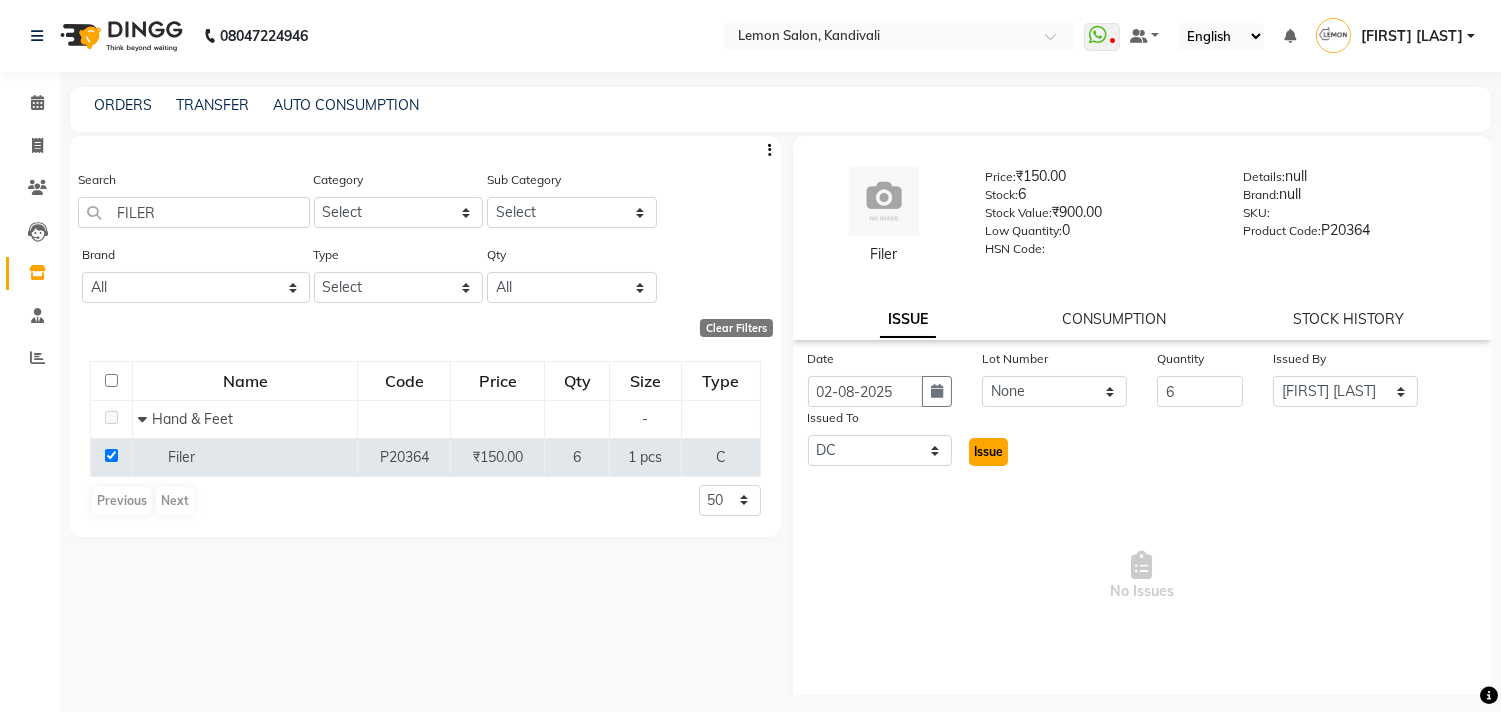 click on "Issue" 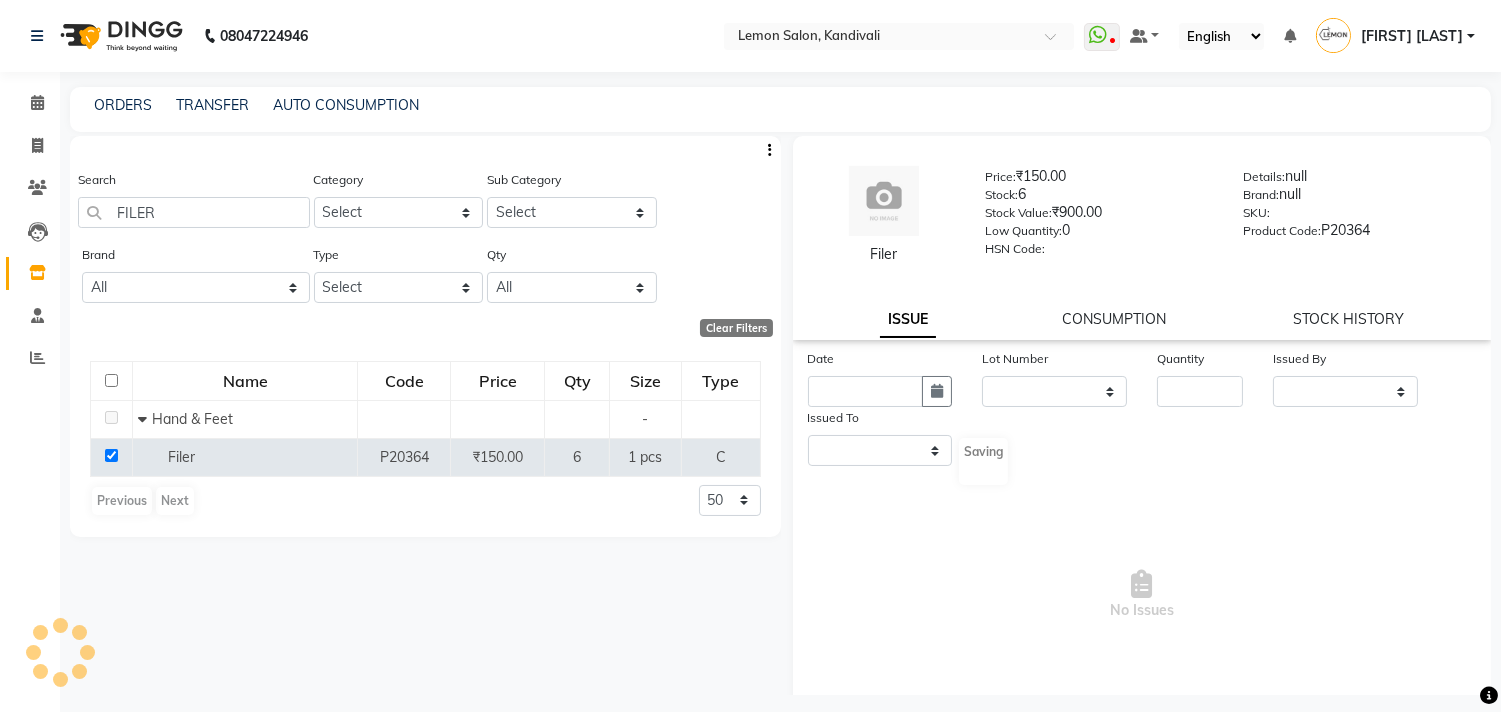 select 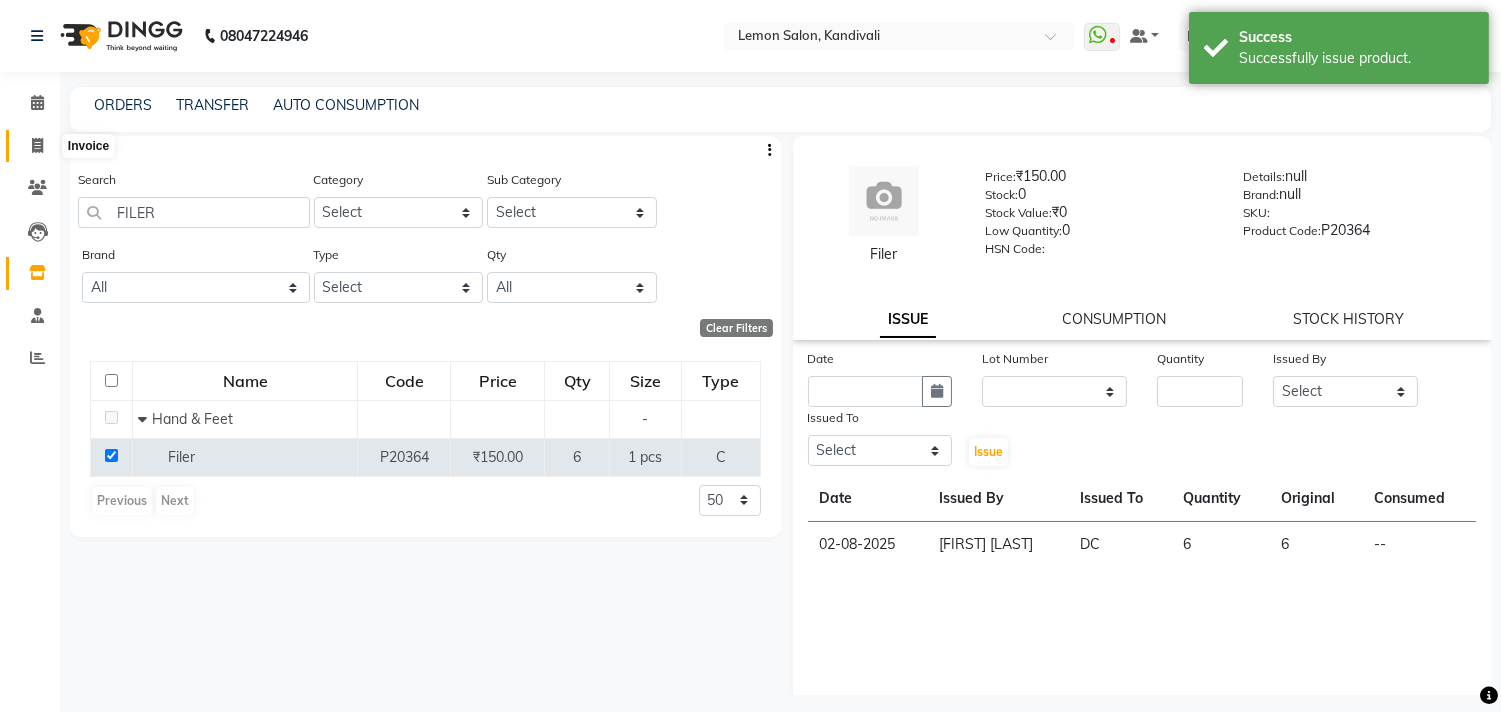 click 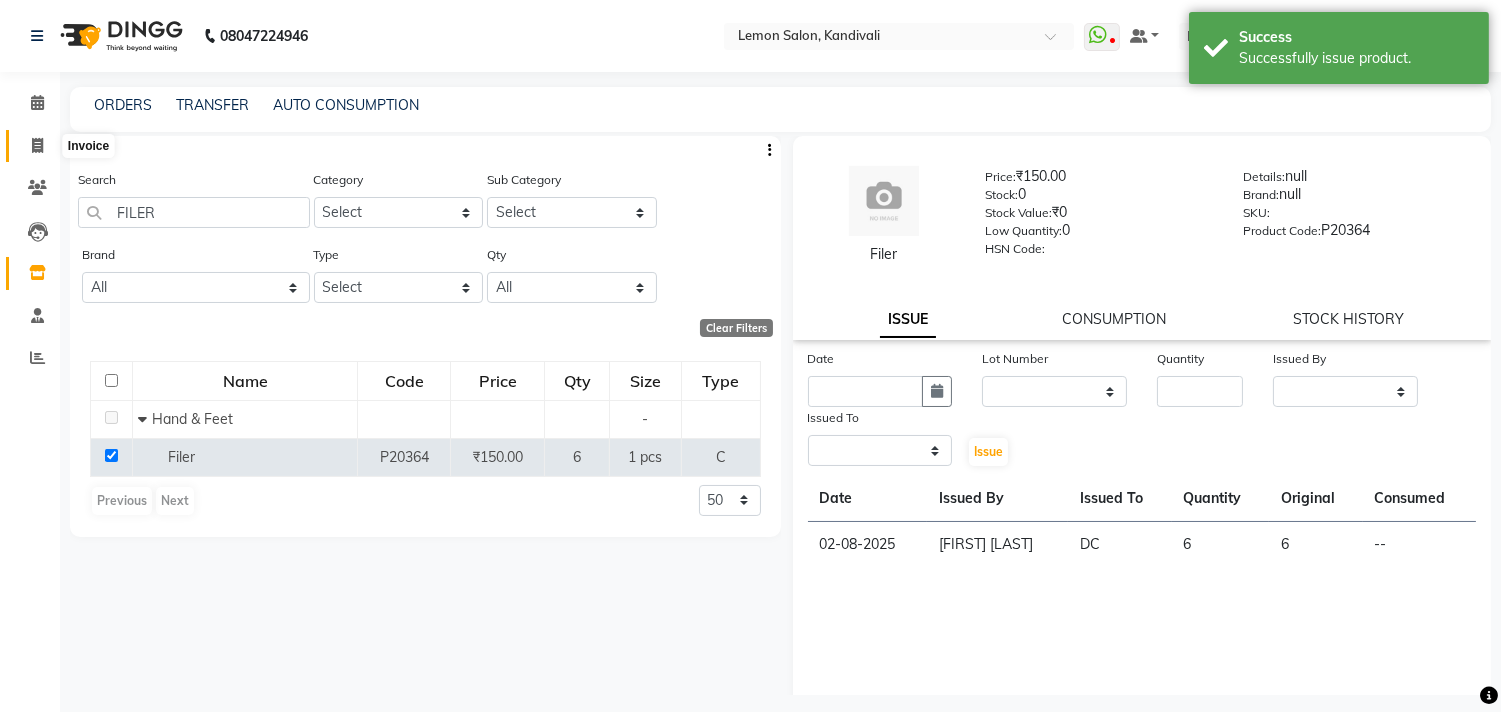 select on "service" 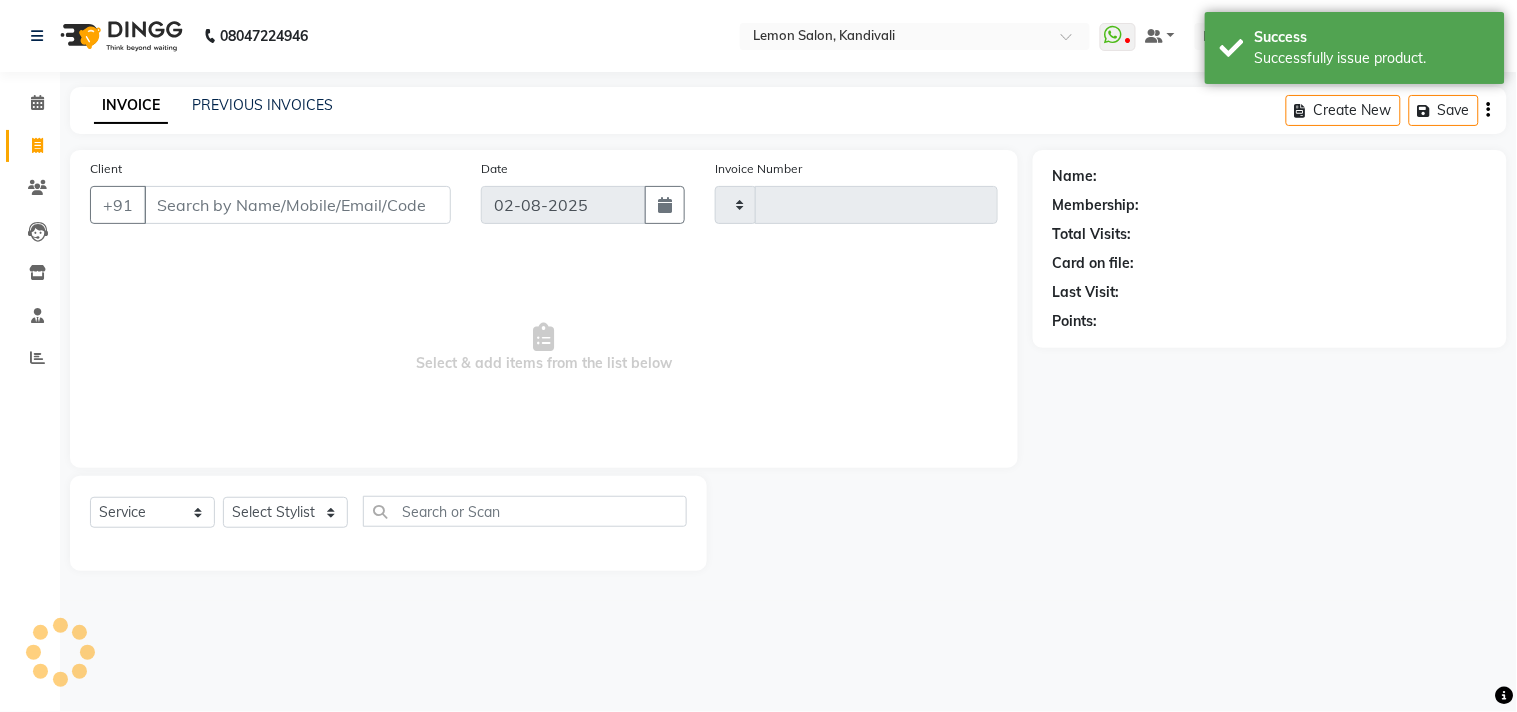 type on "1300" 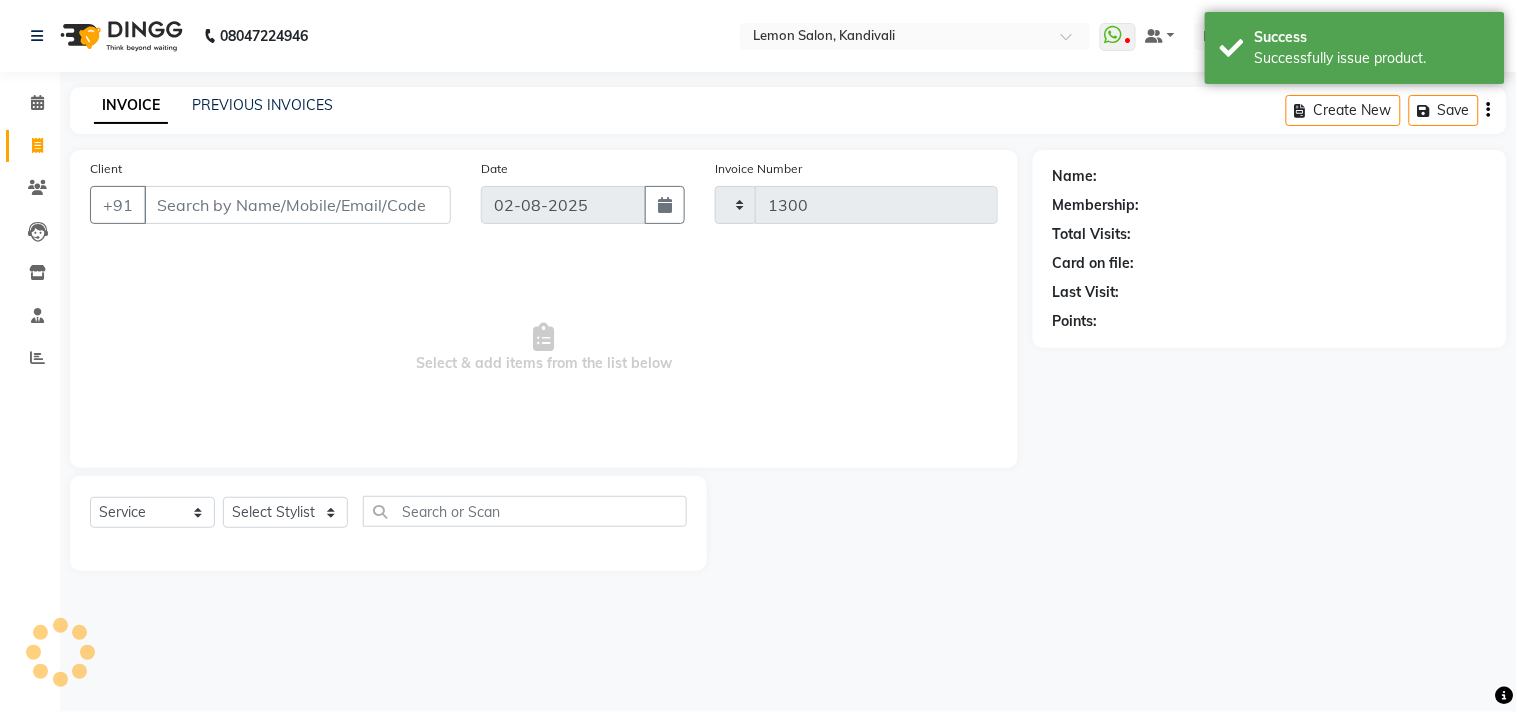 select on "569" 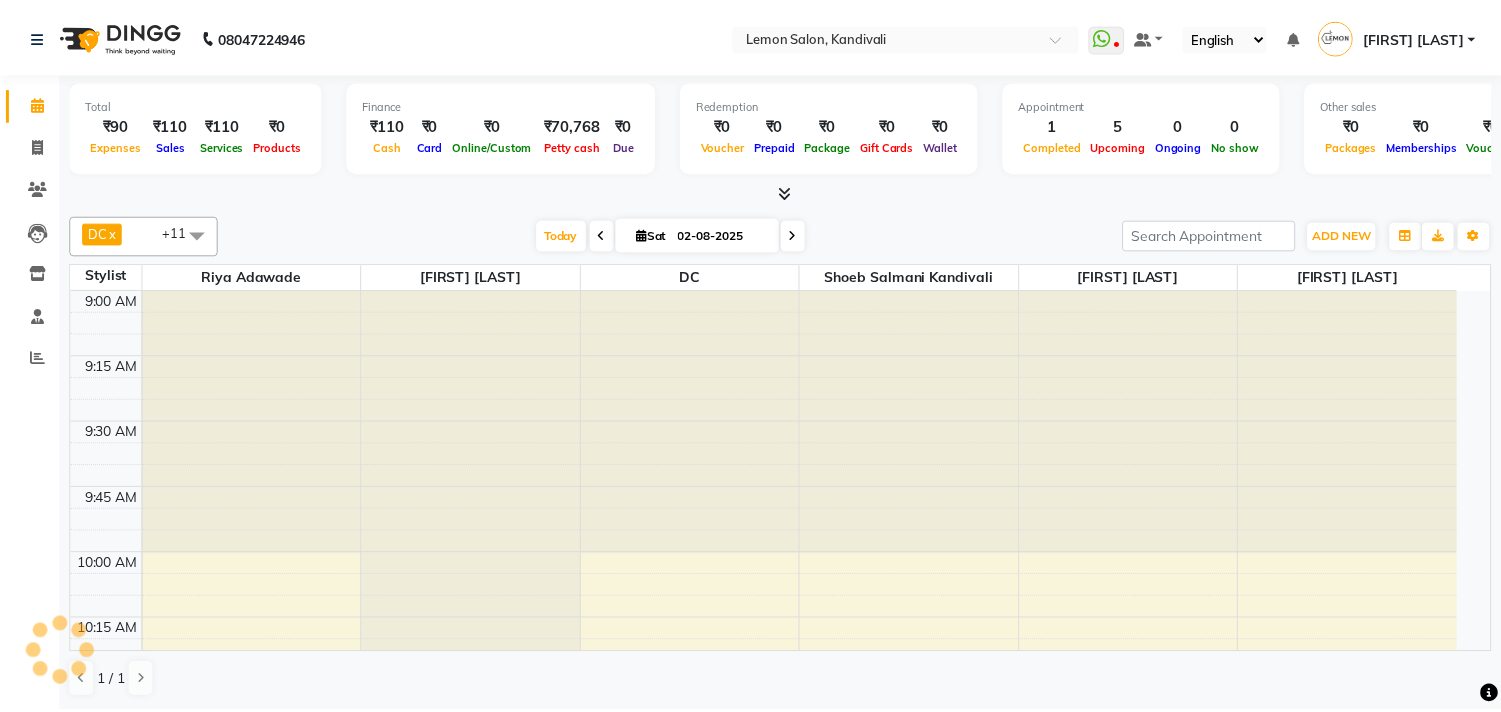 scroll, scrollTop: 0, scrollLeft: 0, axis: both 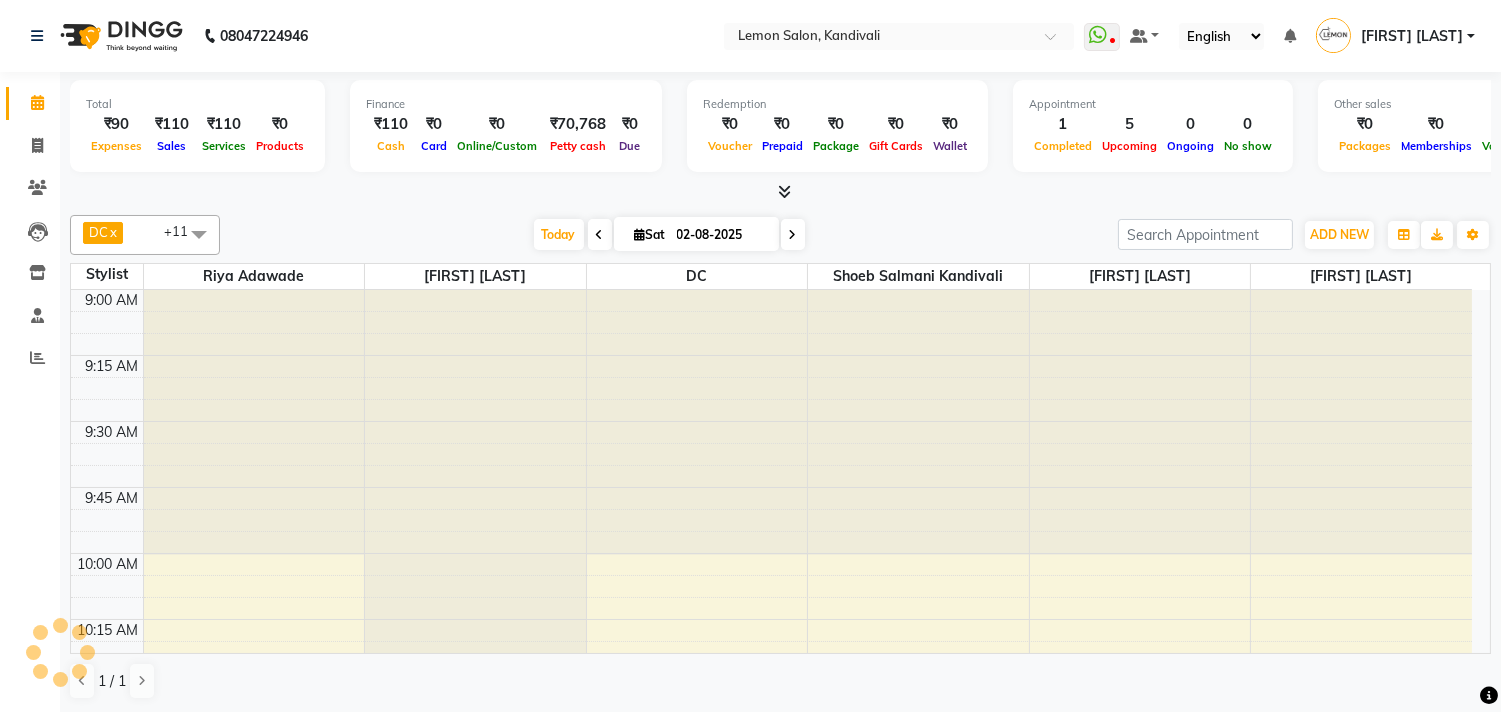click on "02-08-2025" at bounding box center (721, 235) 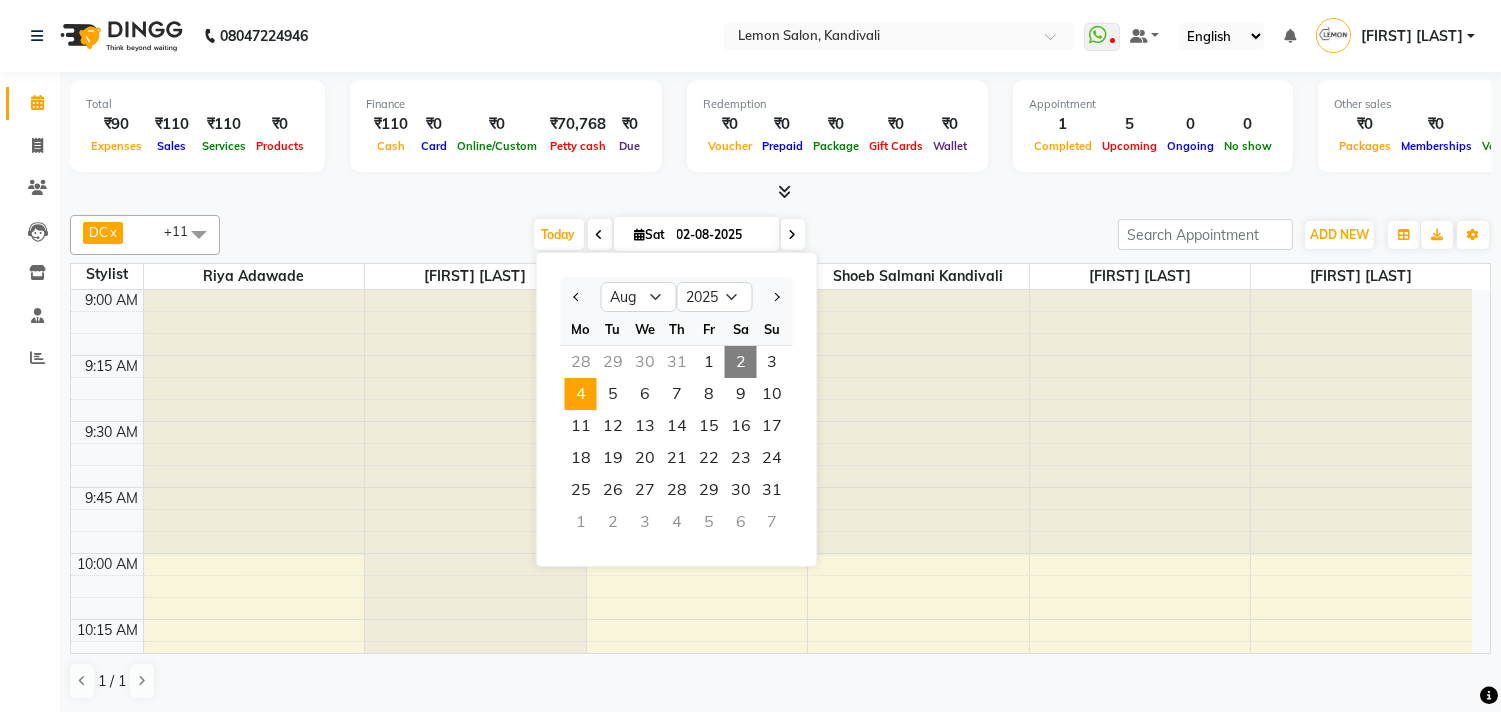 click on "4" at bounding box center [581, 394] 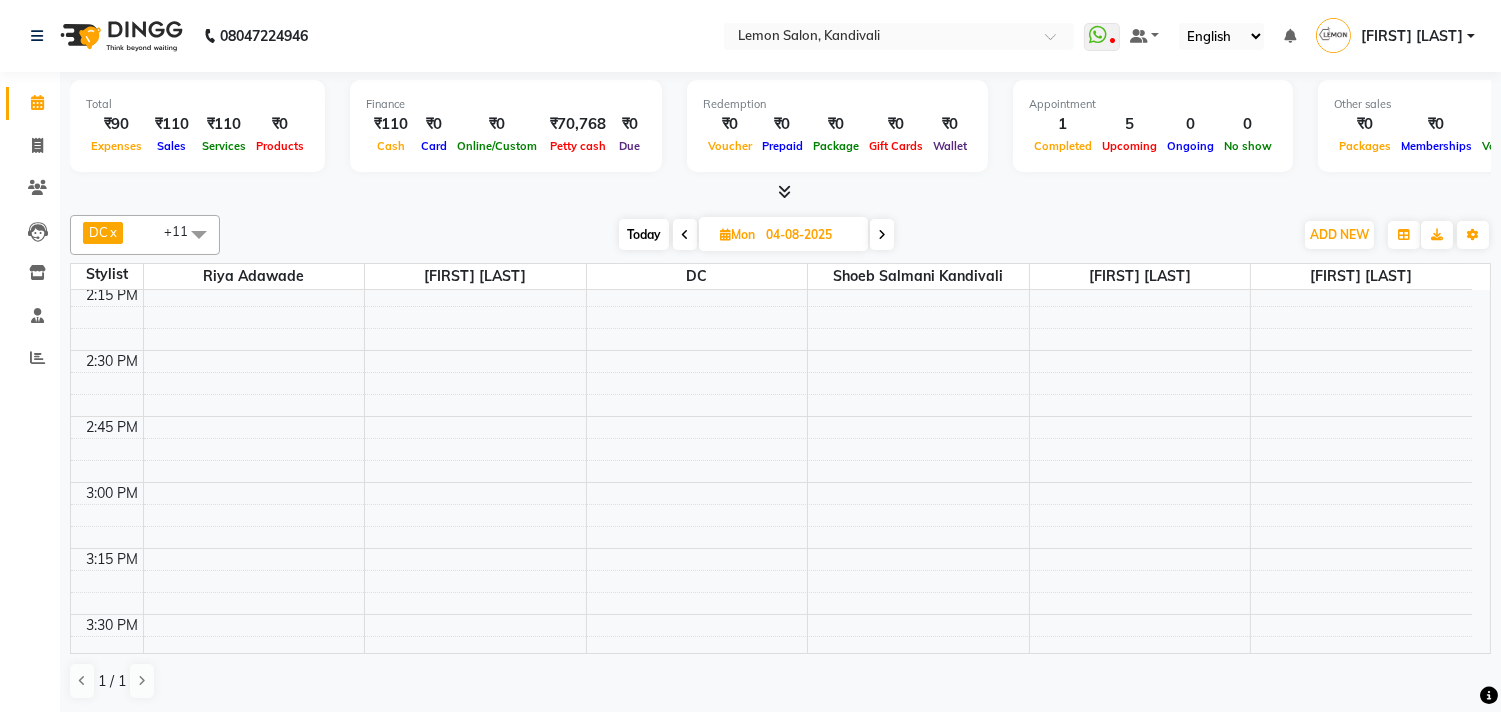 scroll, scrollTop: 1222, scrollLeft: 0, axis: vertical 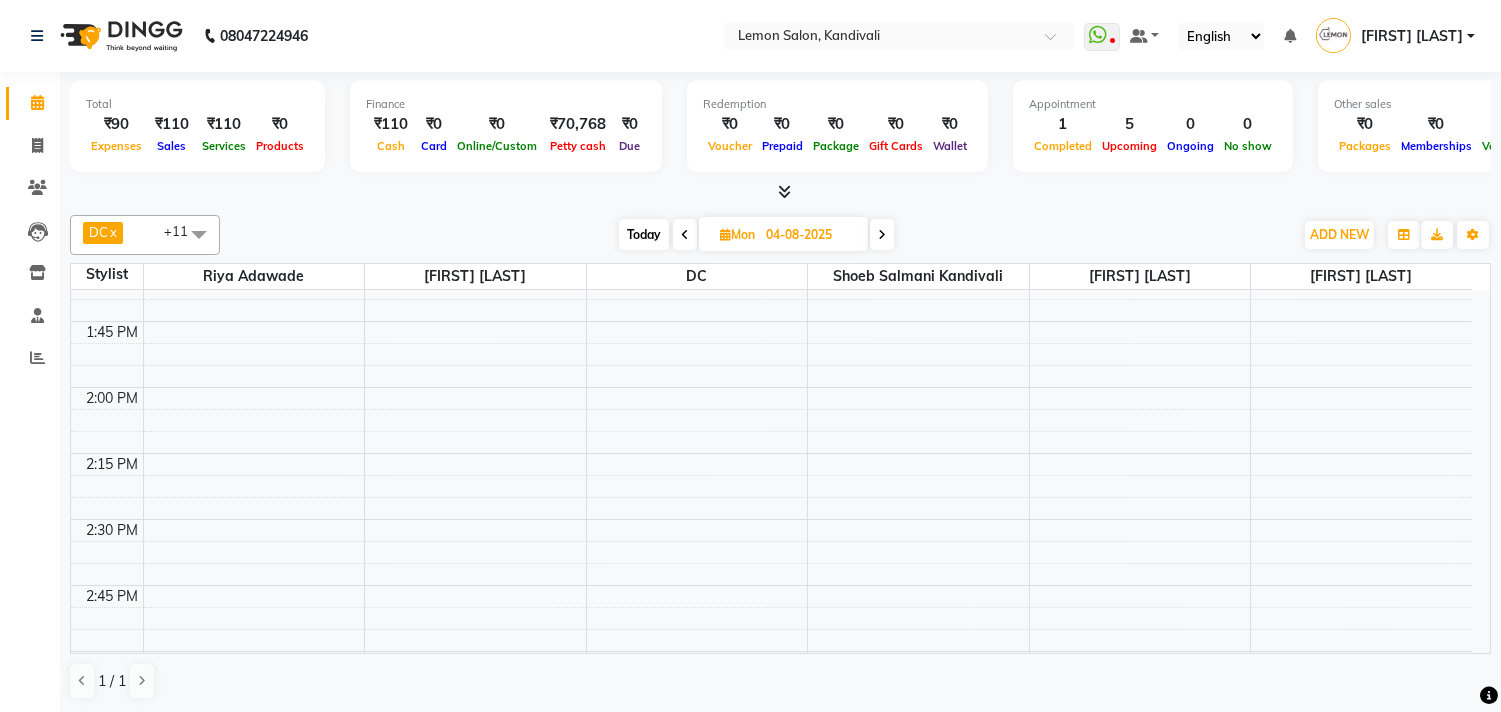 click at bounding box center [882, 235] 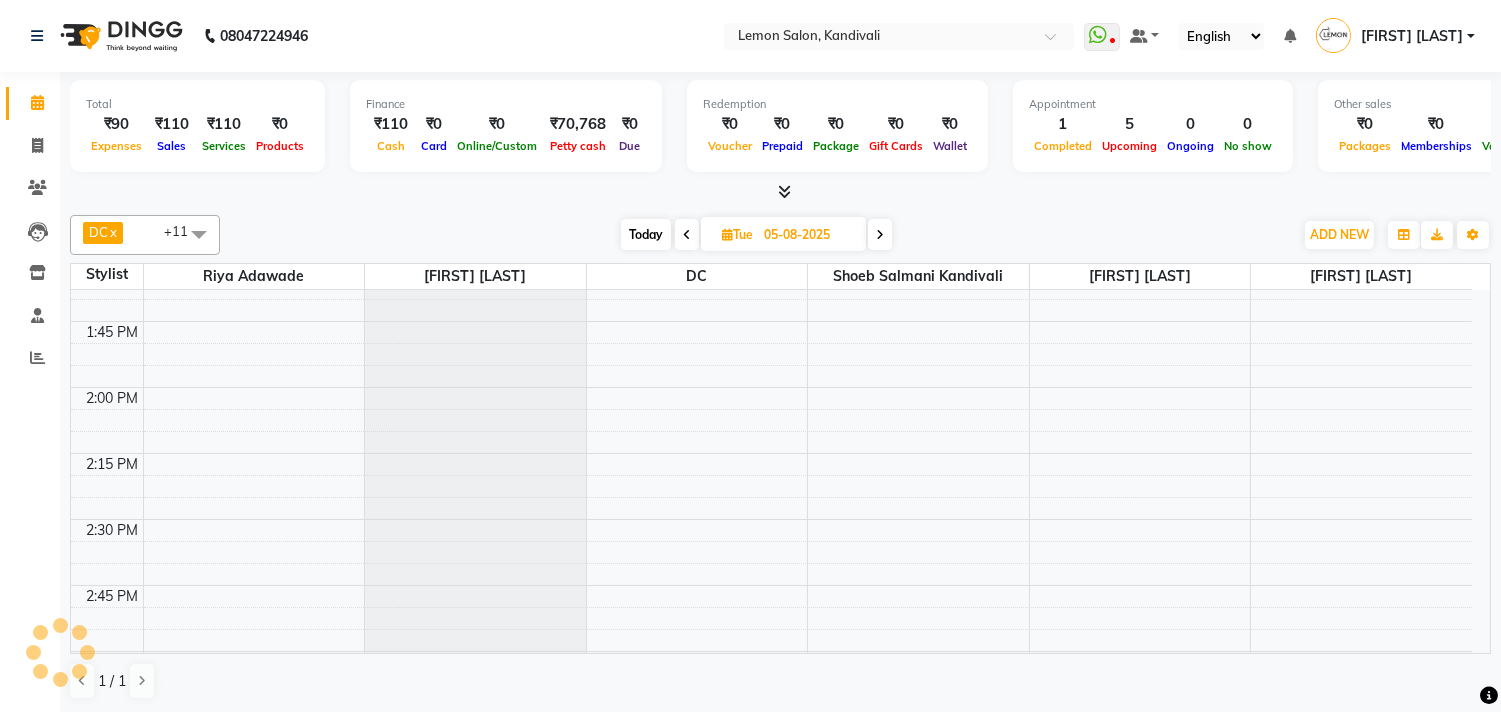 scroll, scrollTop: 796, scrollLeft: 0, axis: vertical 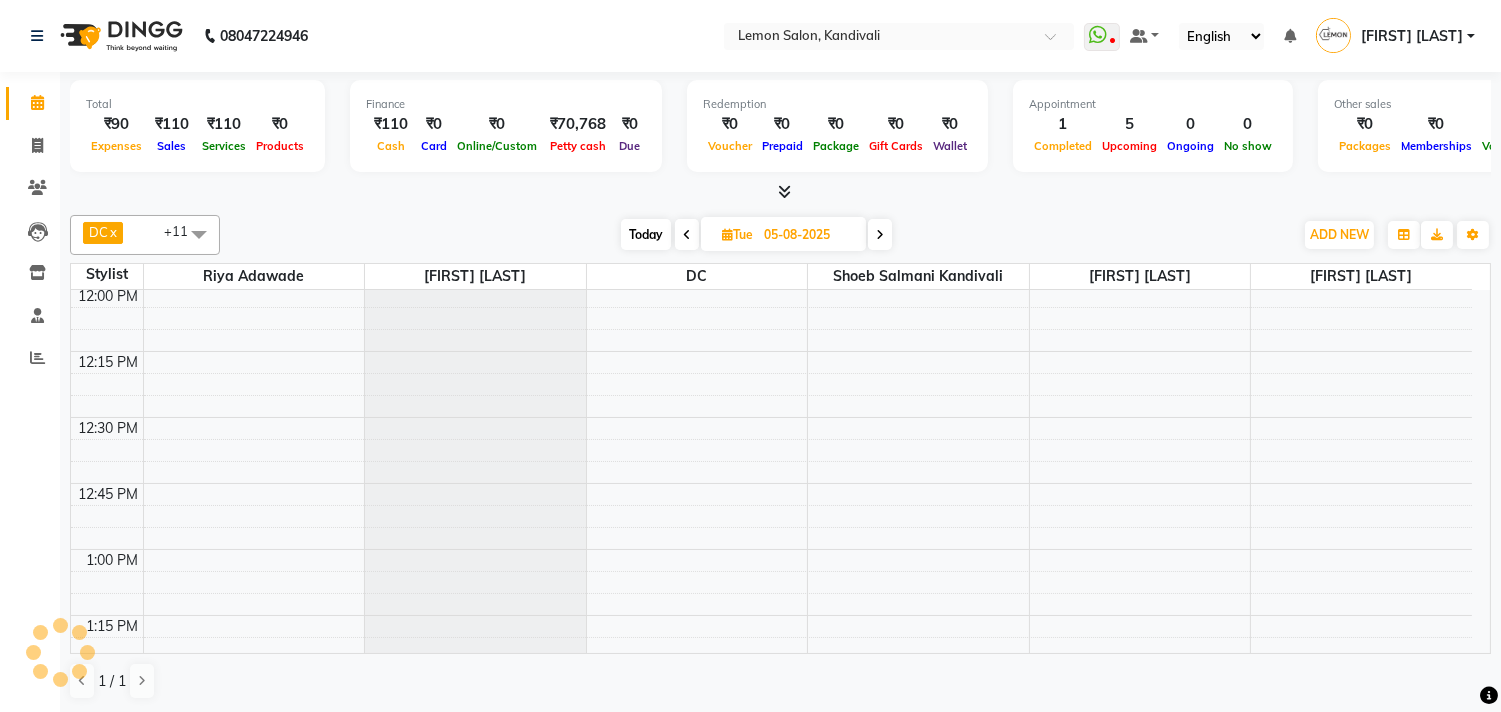 click at bounding box center (880, 235) 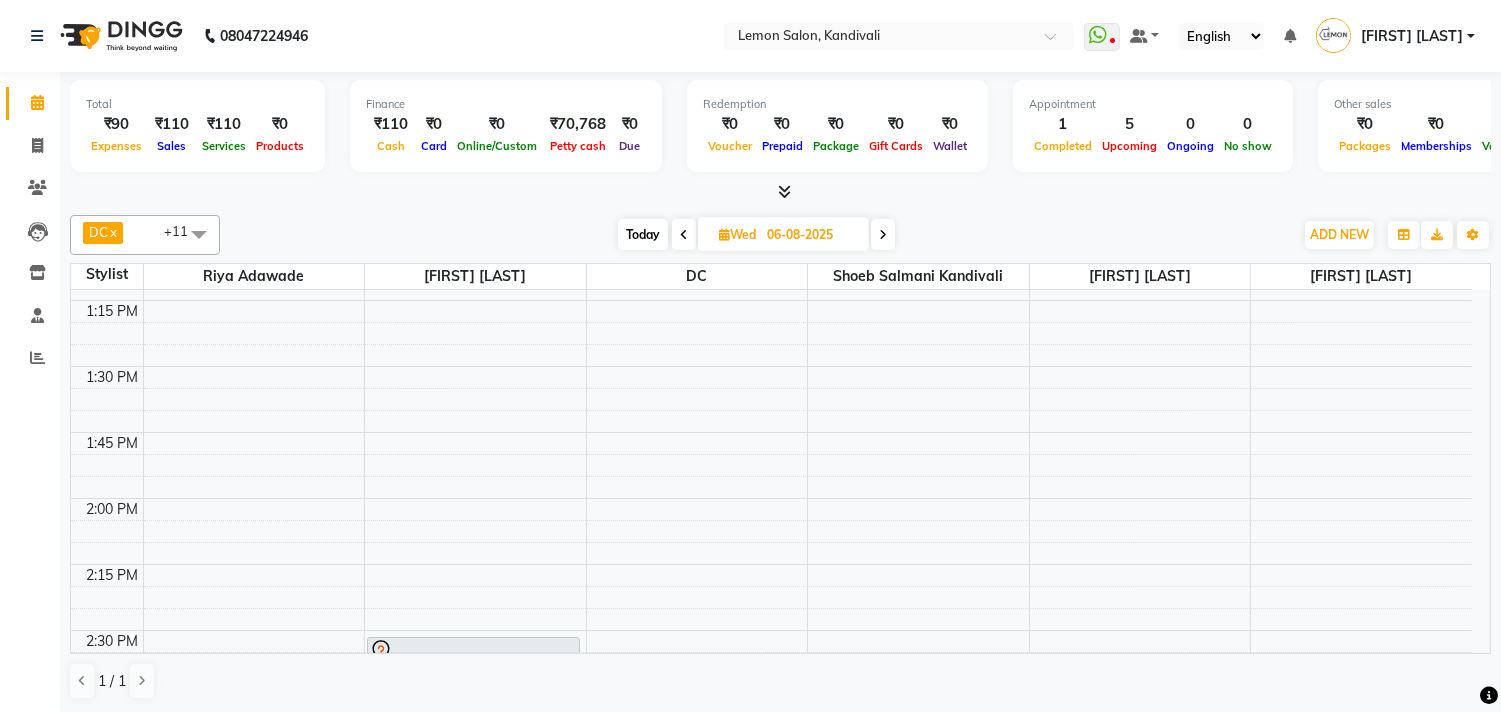 scroll, scrollTop: 1444, scrollLeft: 0, axis: vertical 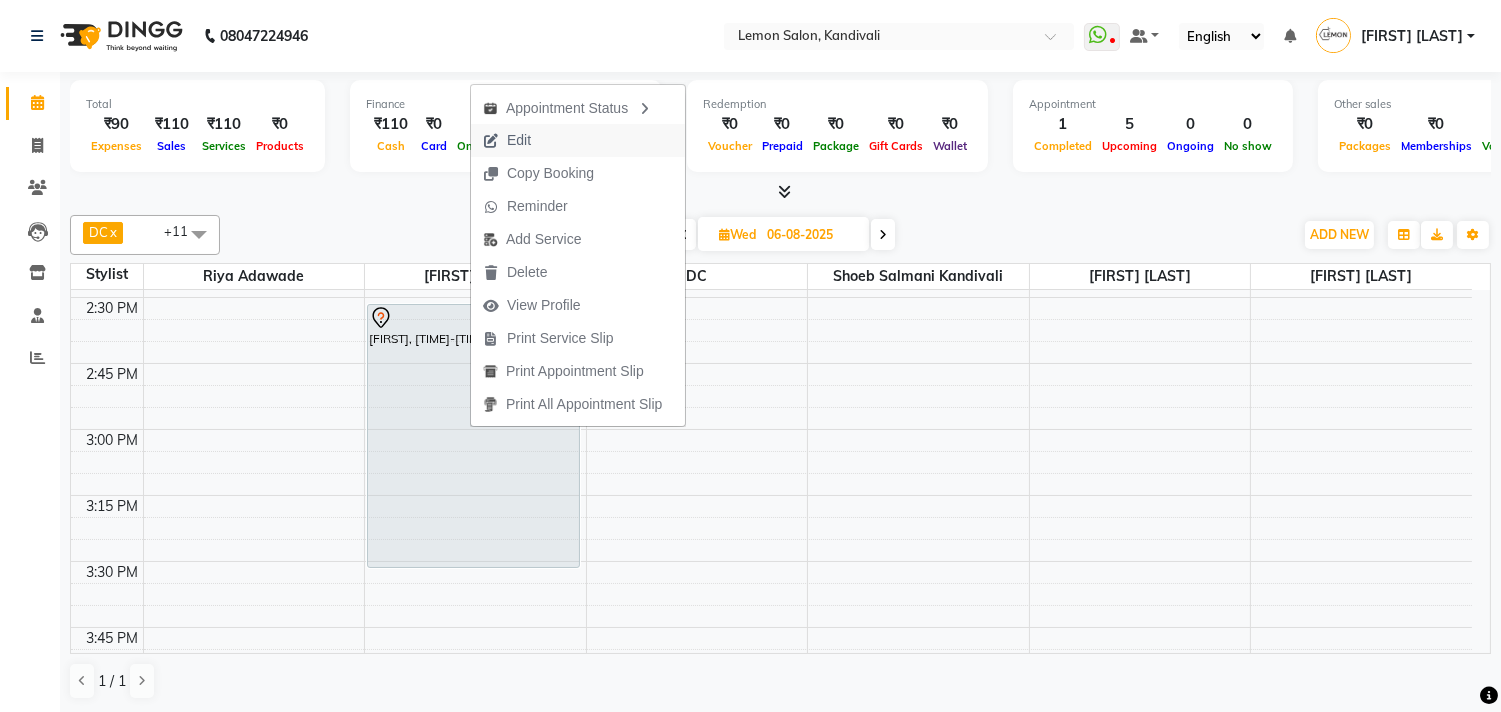 click on "Edit" at bounding box center (519, 140) 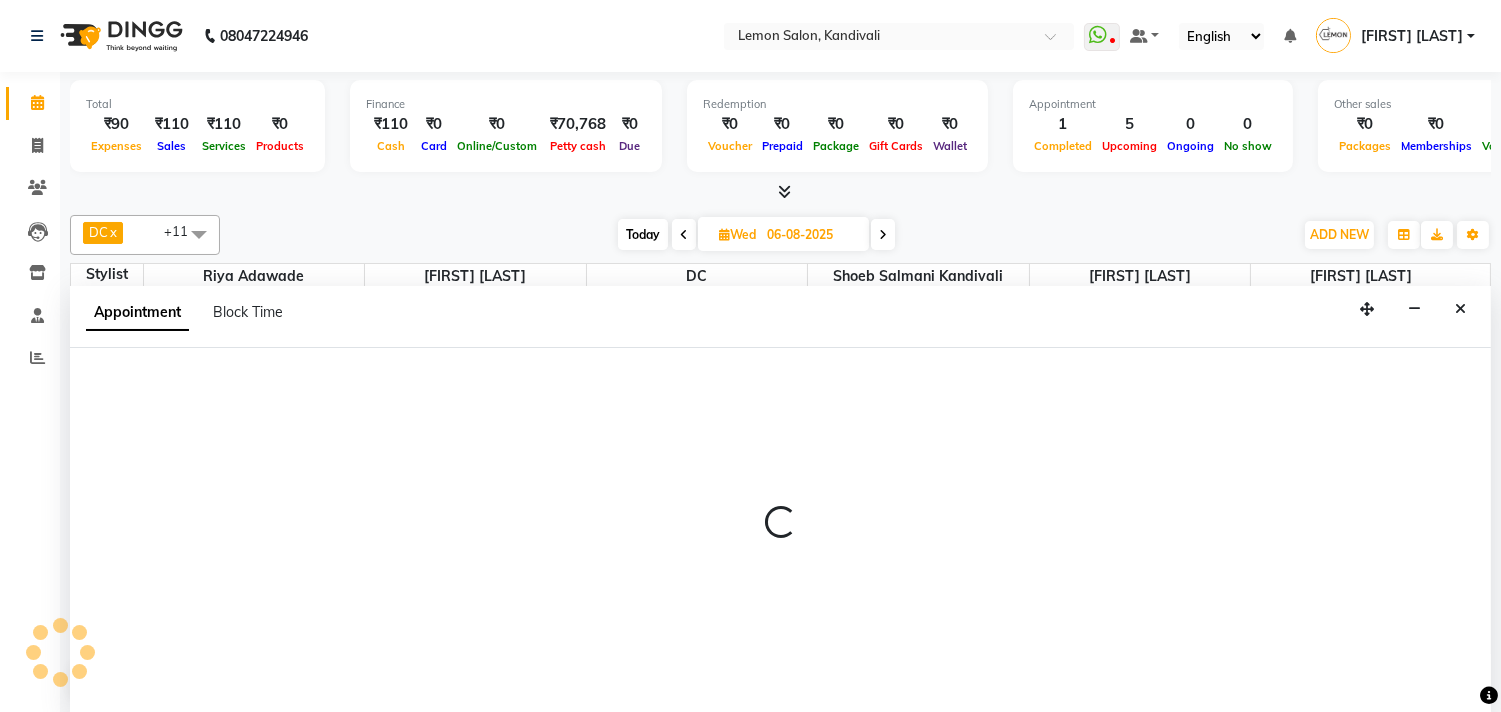 scroll, scrollTop: 1, scrollLeft: 0, axis: vertical 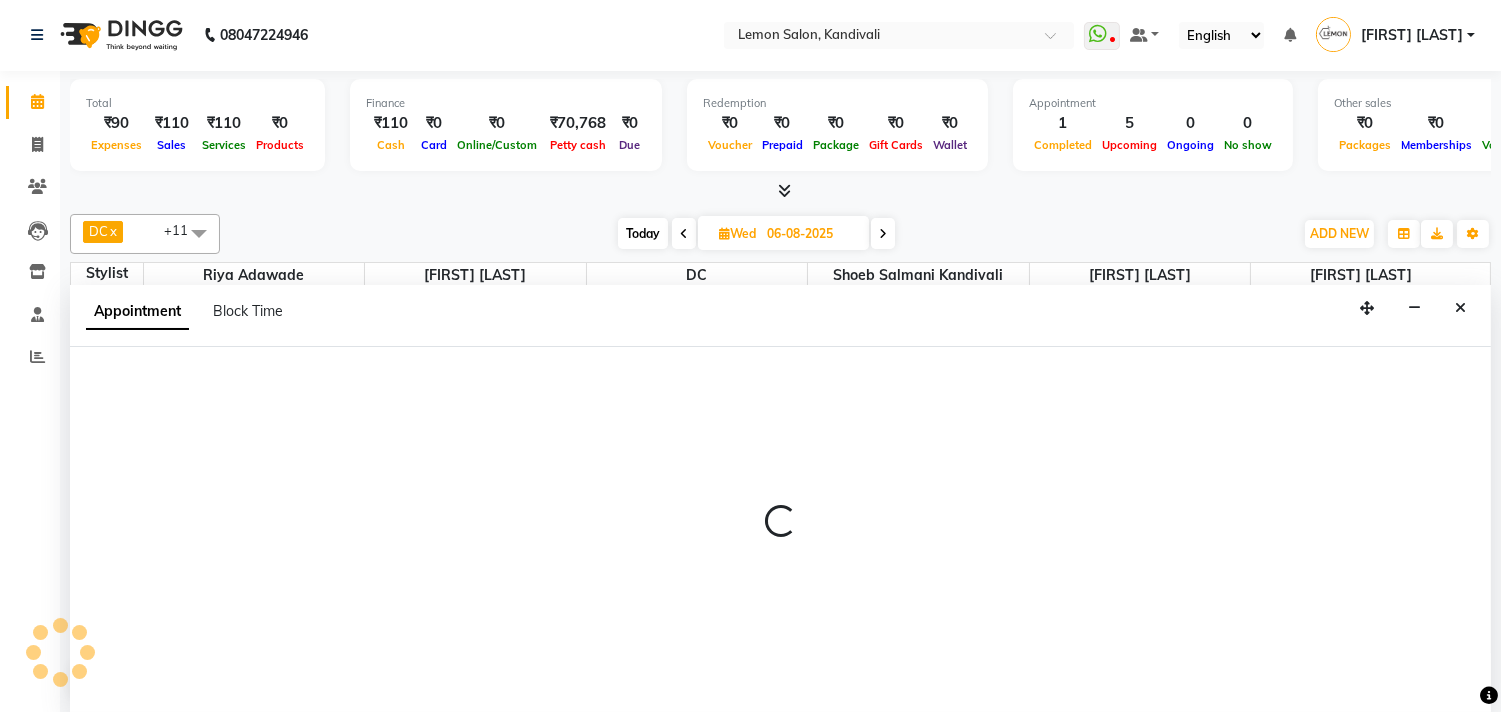 select on "tentative" 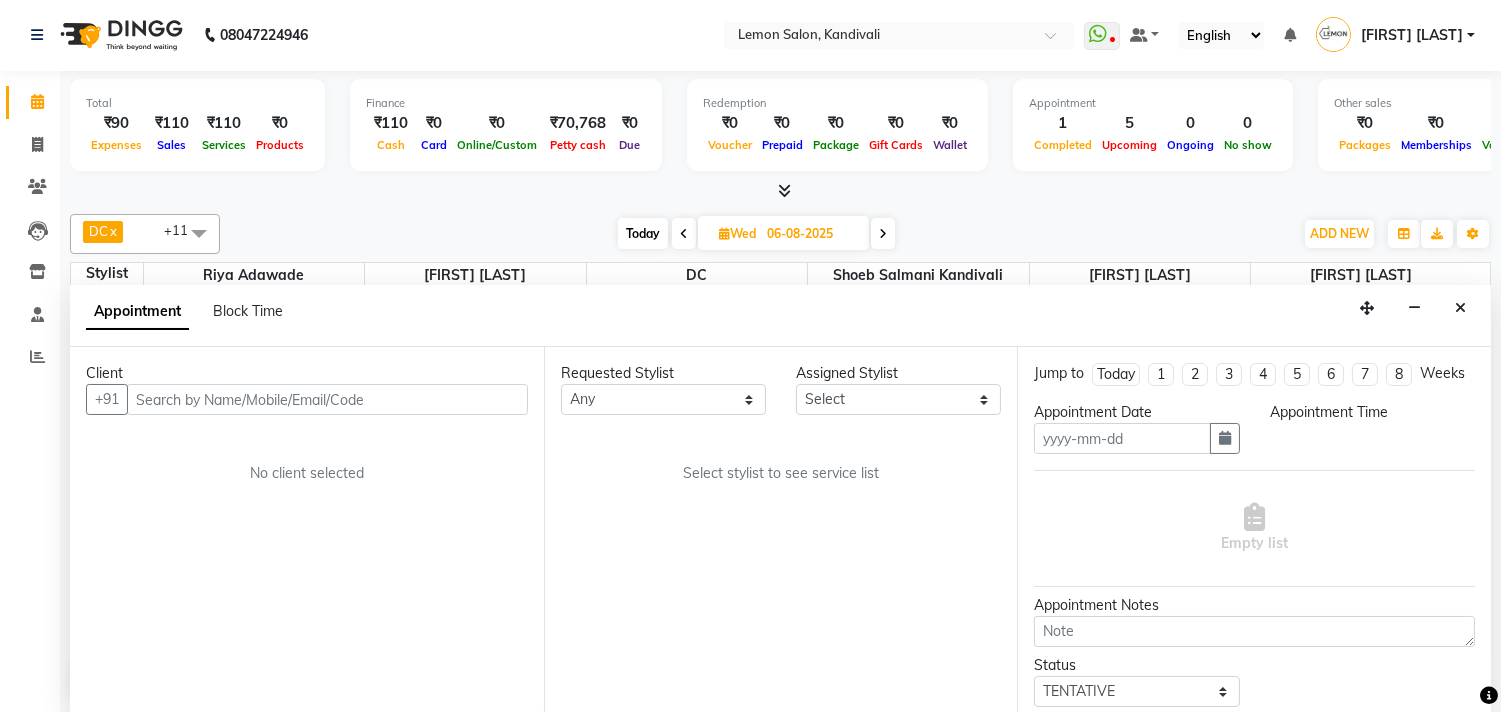 type on "06-08-2025" 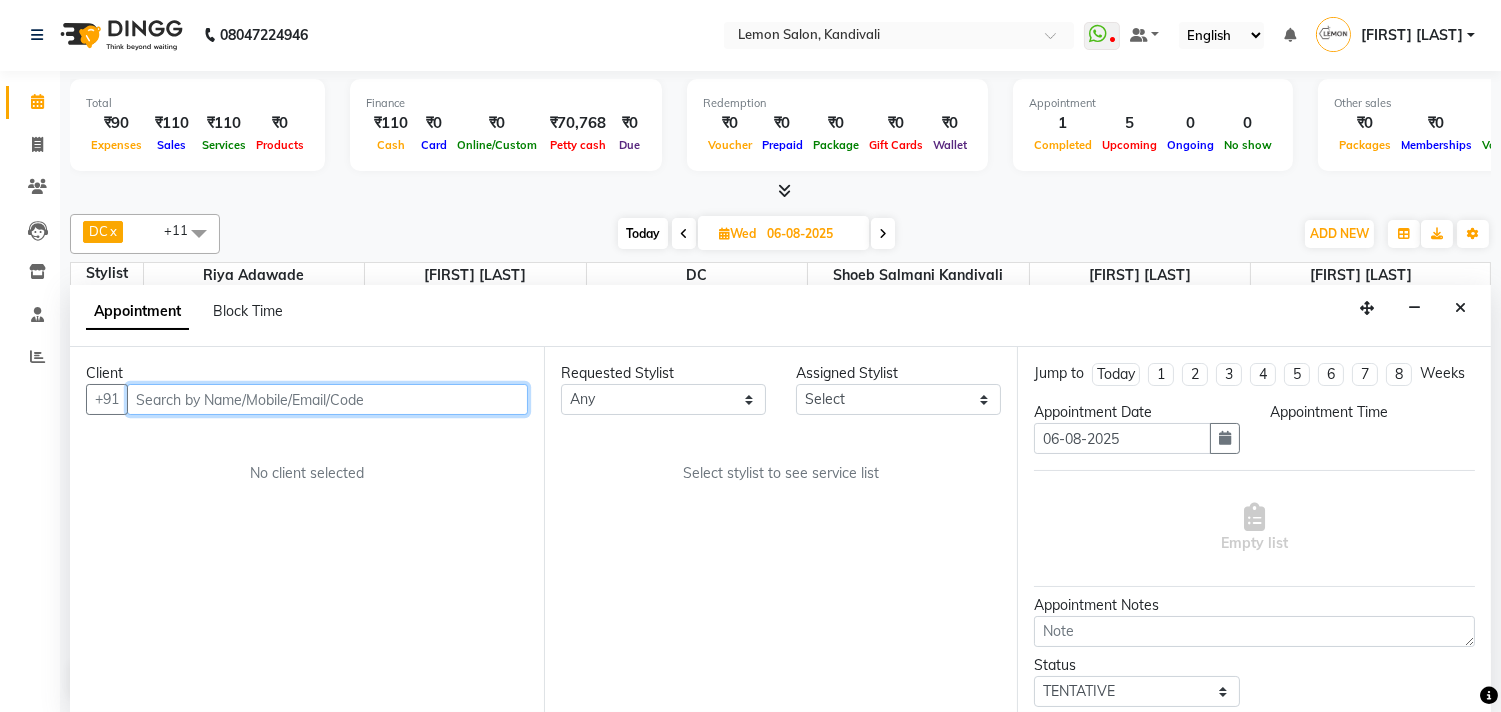 select on "870" 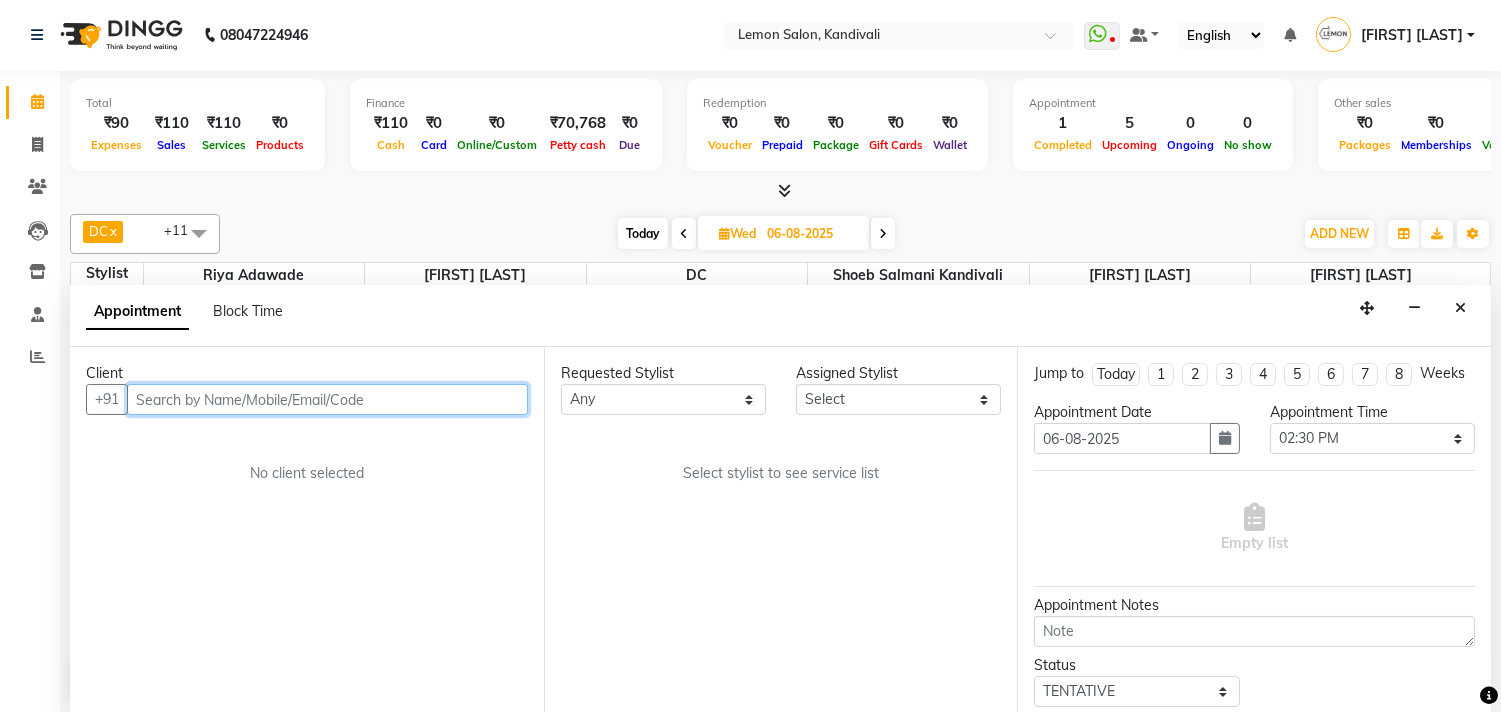 scroll, scrollTop: 796, scrollLeft: 0, axis: vertical 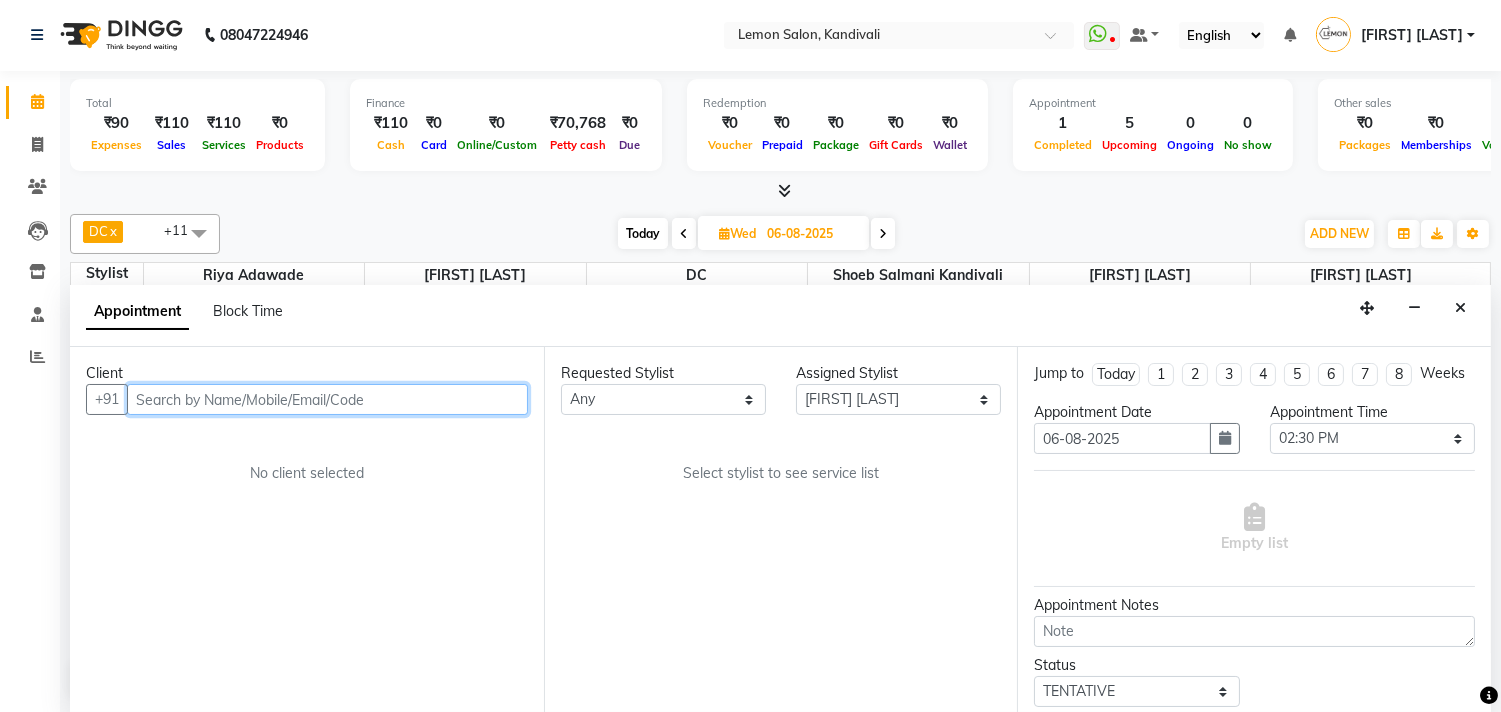 select on "740" 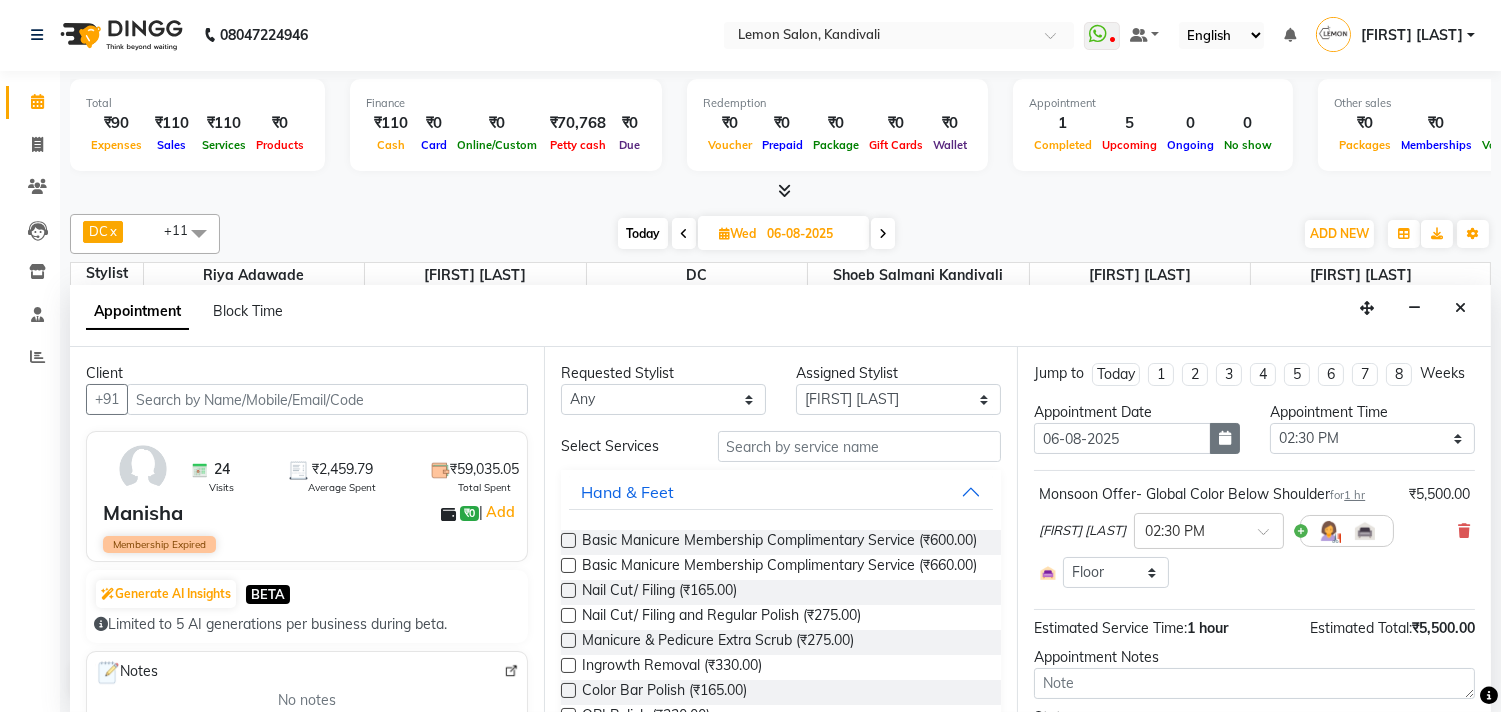 click at bounding box center (1225, 438) 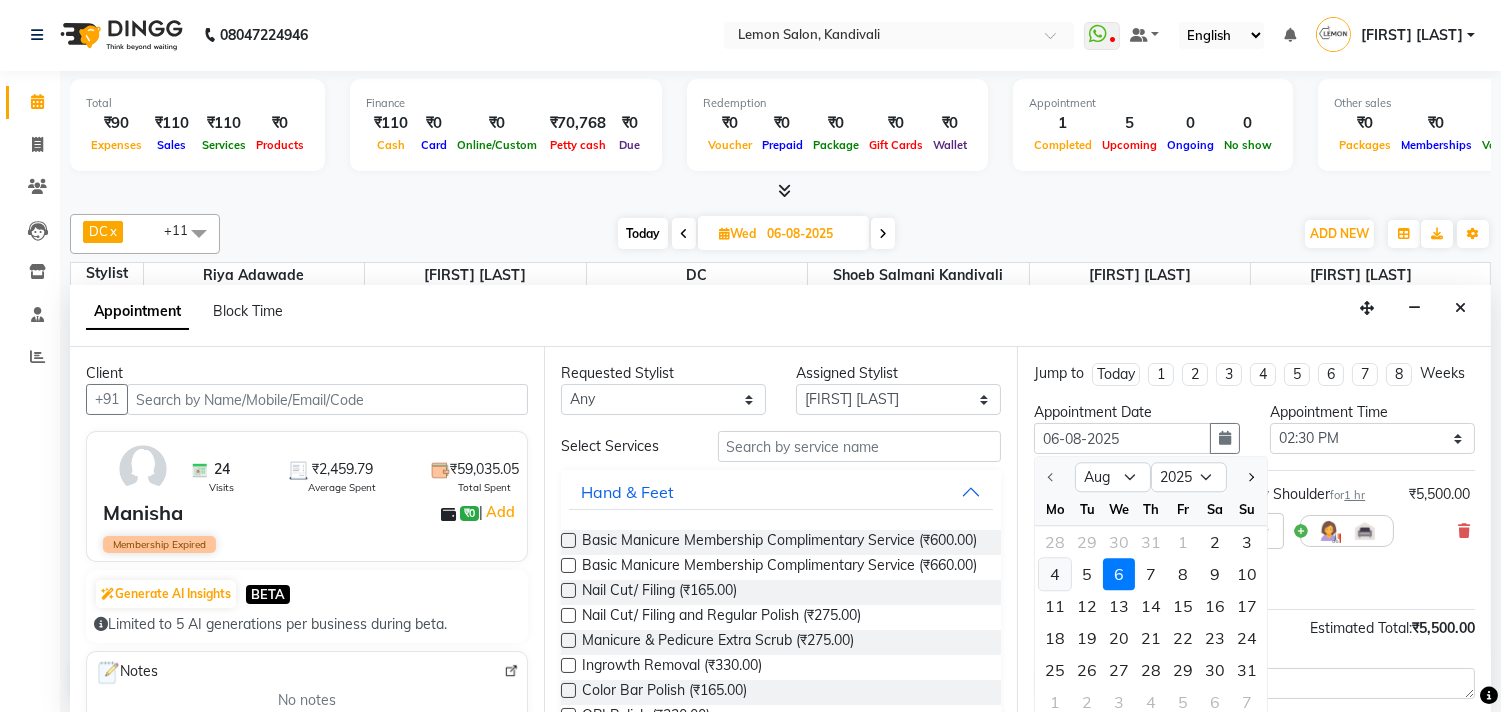click on "4" at bounding box center (1055, 574) 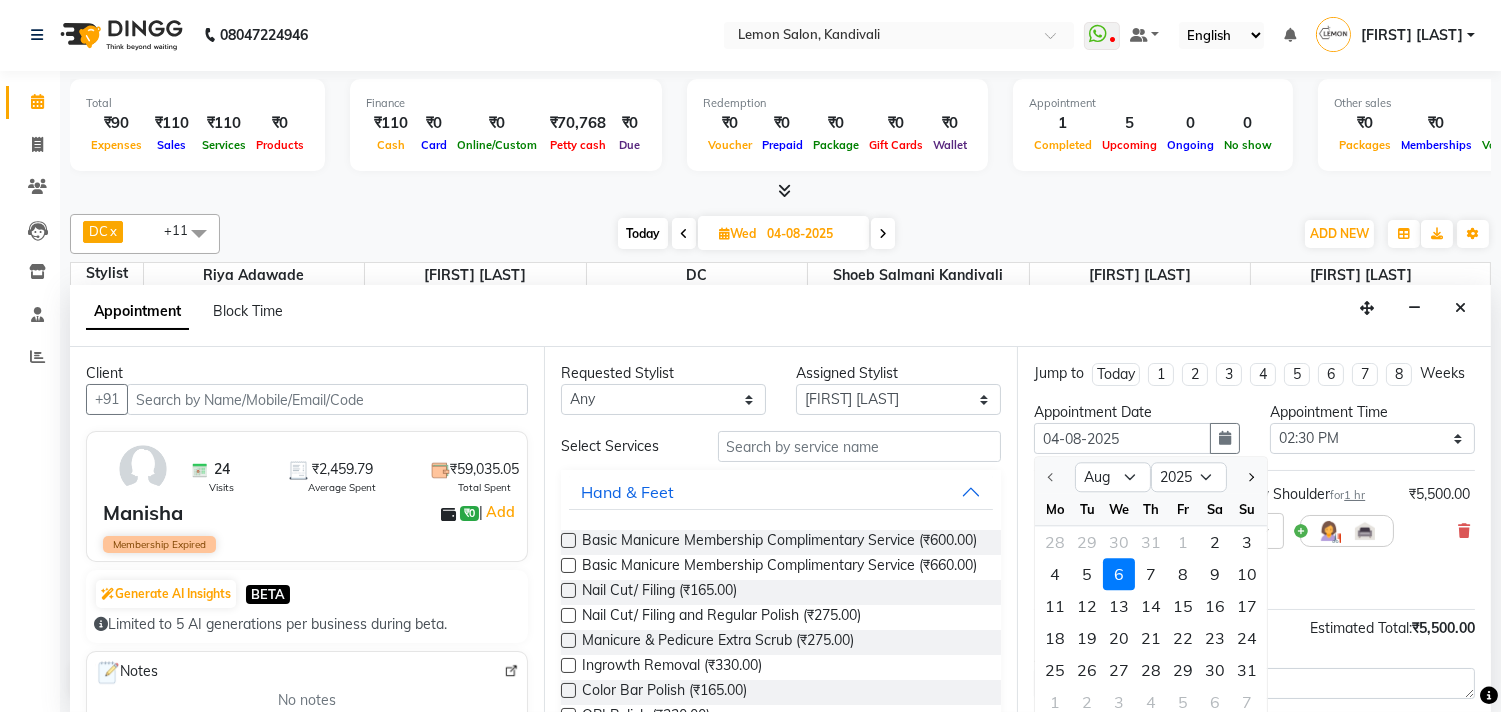 select on "870" 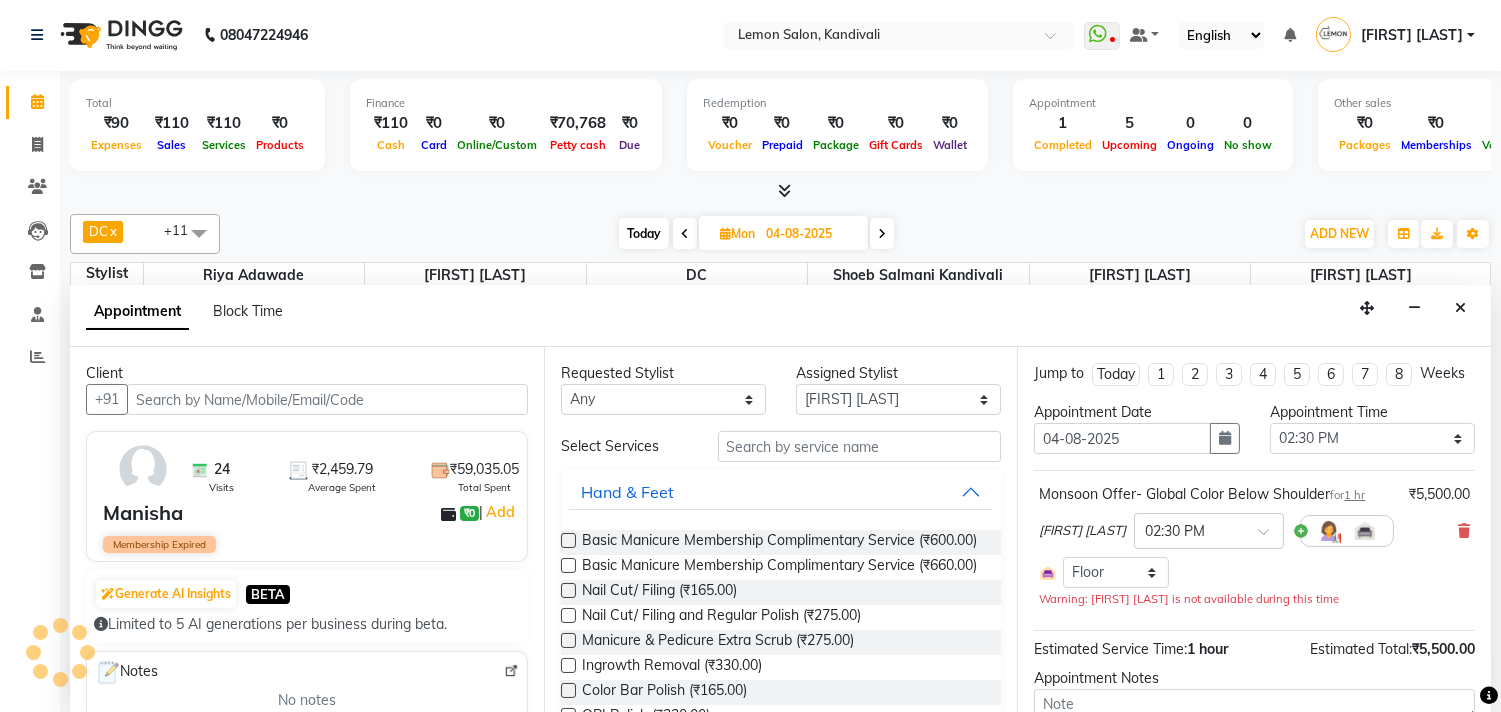 scroll, scrollTop: 796, scrollLeft: 0, axis: vertical 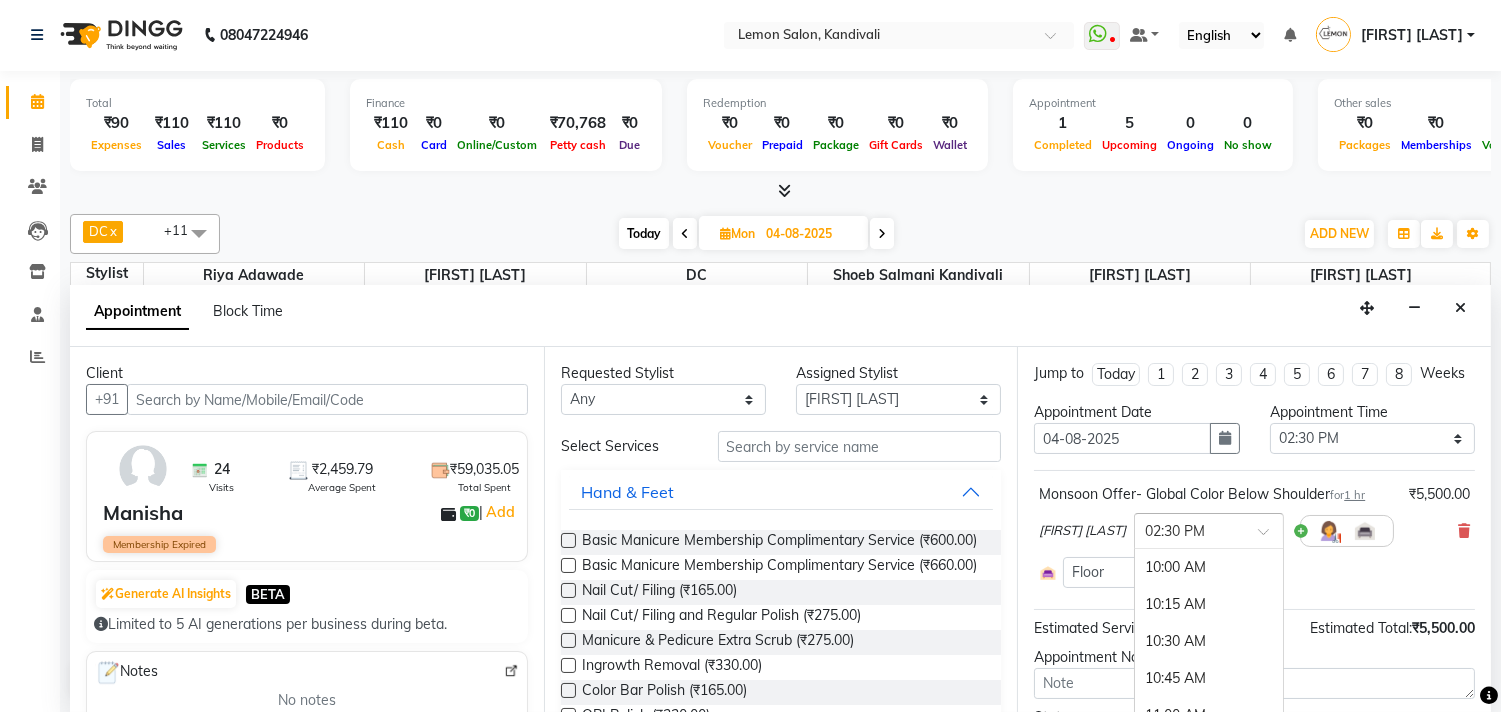 click at bounding box center [1189, 529] 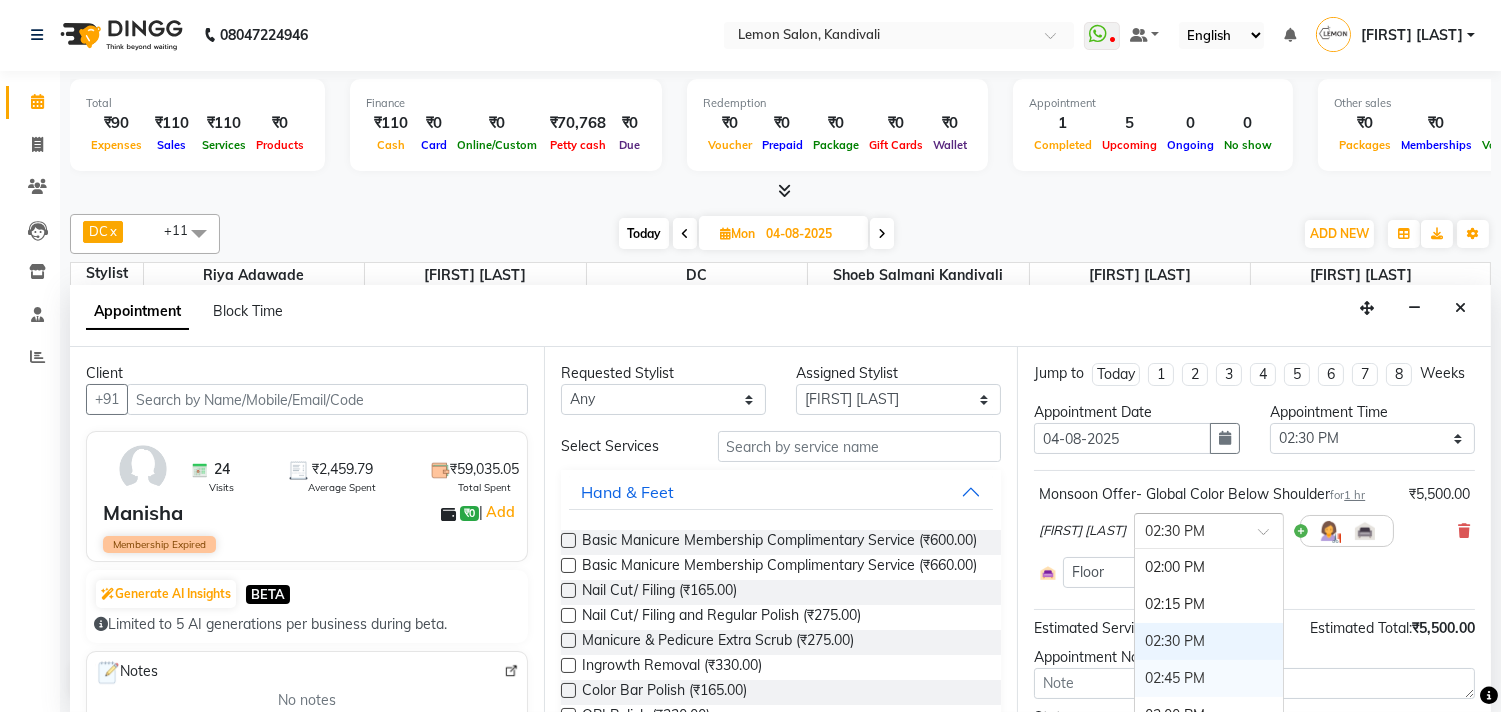 scroll, scrollTop: 576, scrollLeft: 0, axis: vertical 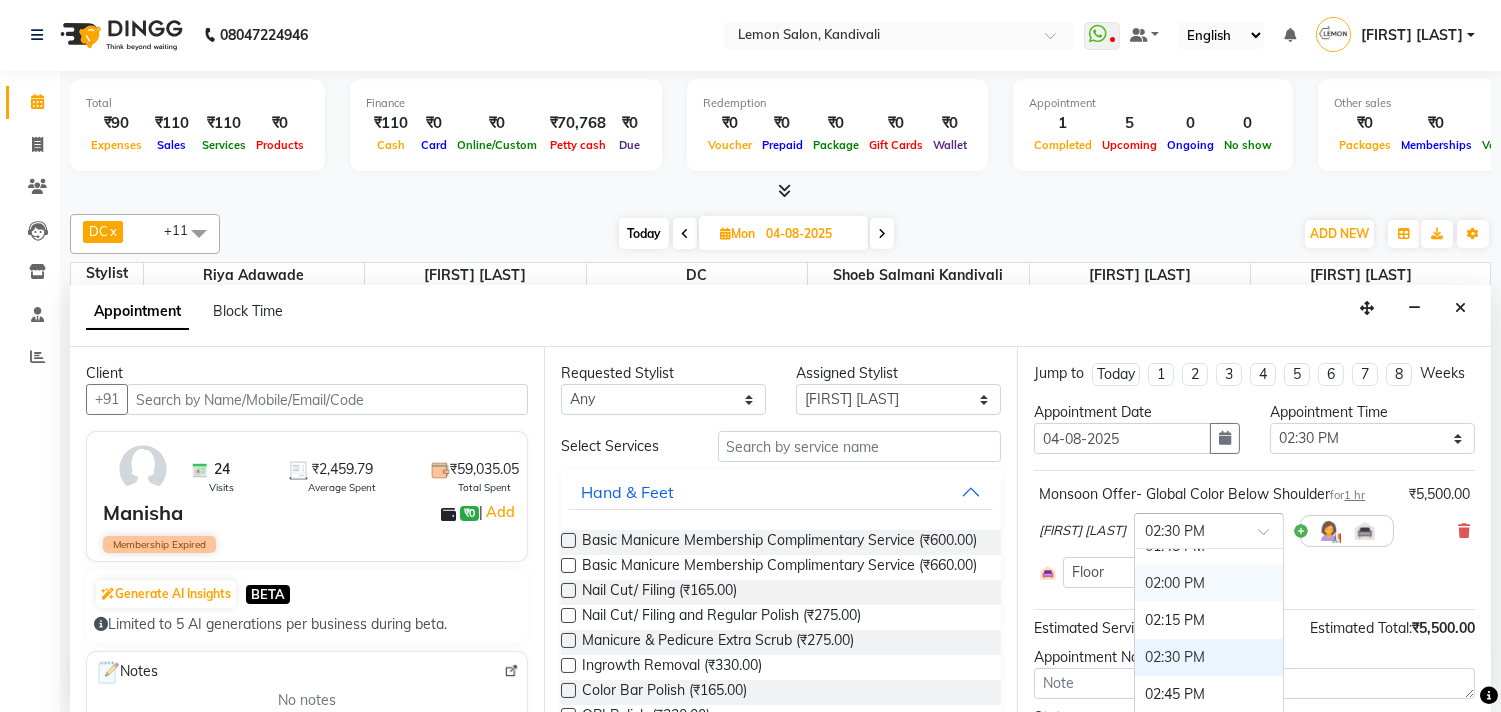 click on "02:00 PM" at bounding box center [1209, 583] 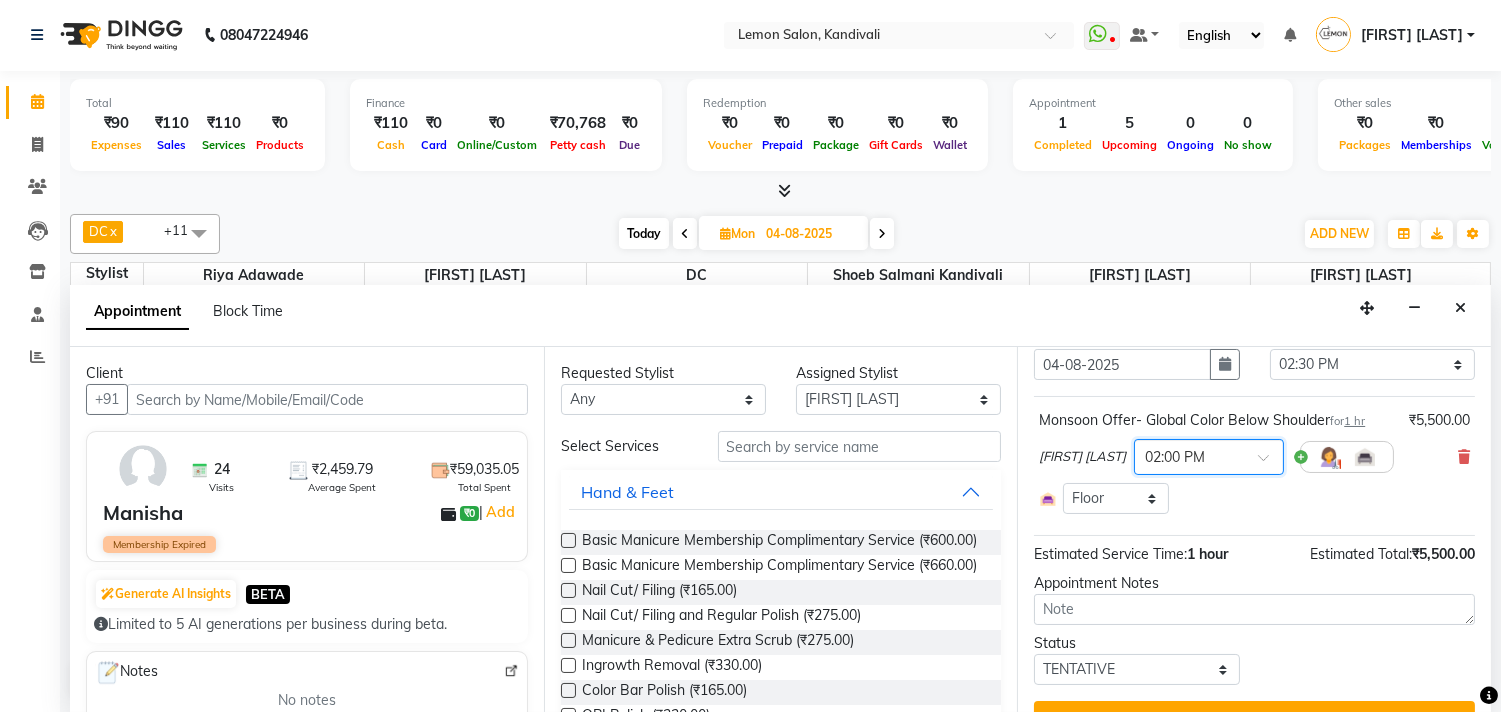 scroll, scrollTop: 133, scrollLeft: 0, axis: vertical 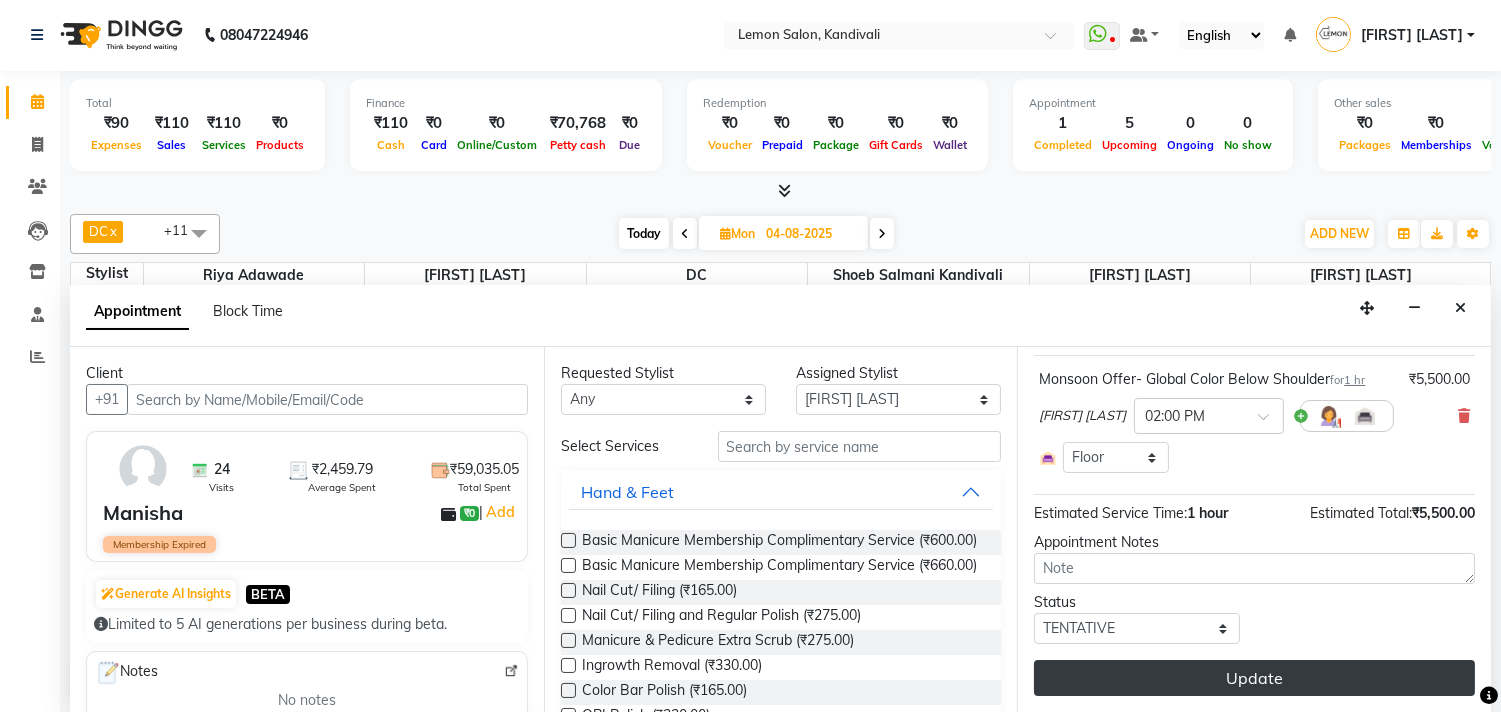 click on "Update" at bounding box center [1254, 678] 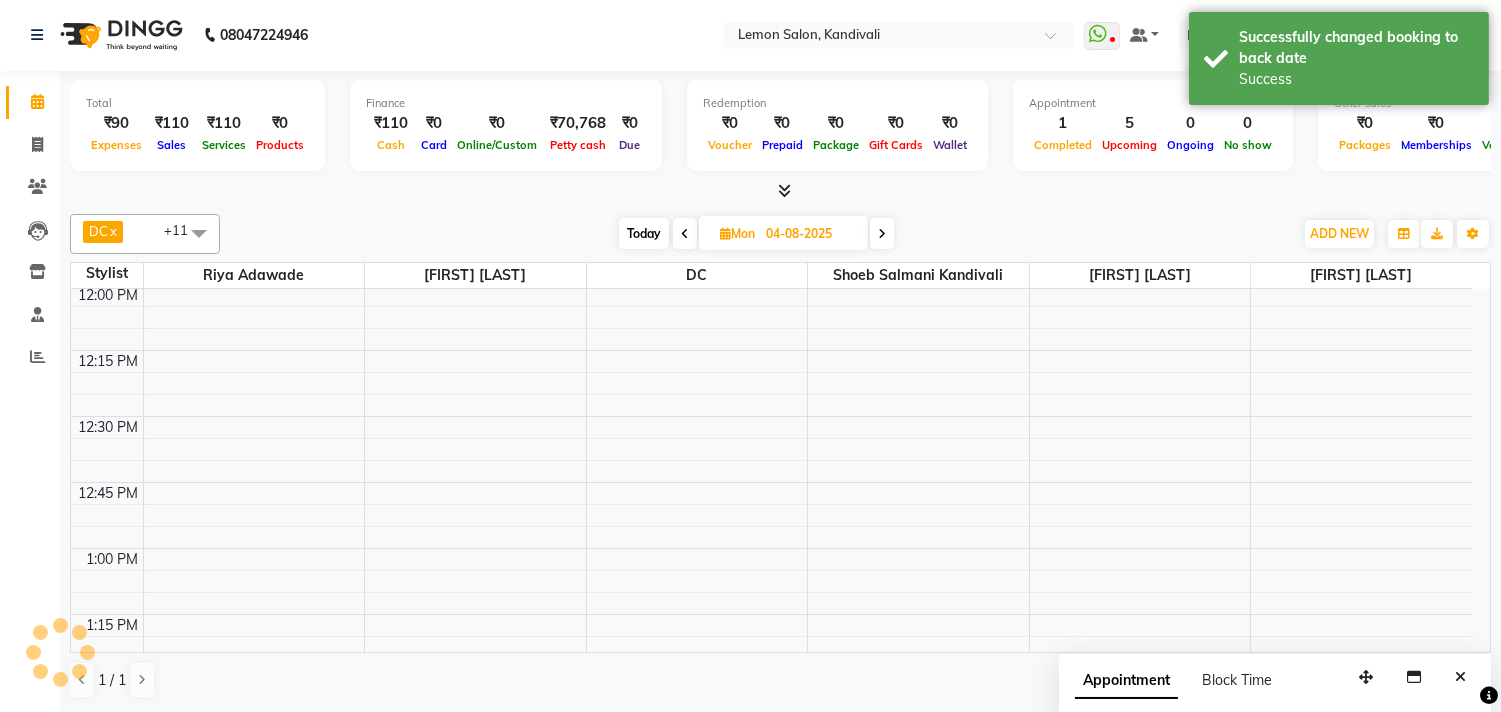 scroll, scrollTop: 0, scrollLeft: 0, axis: both 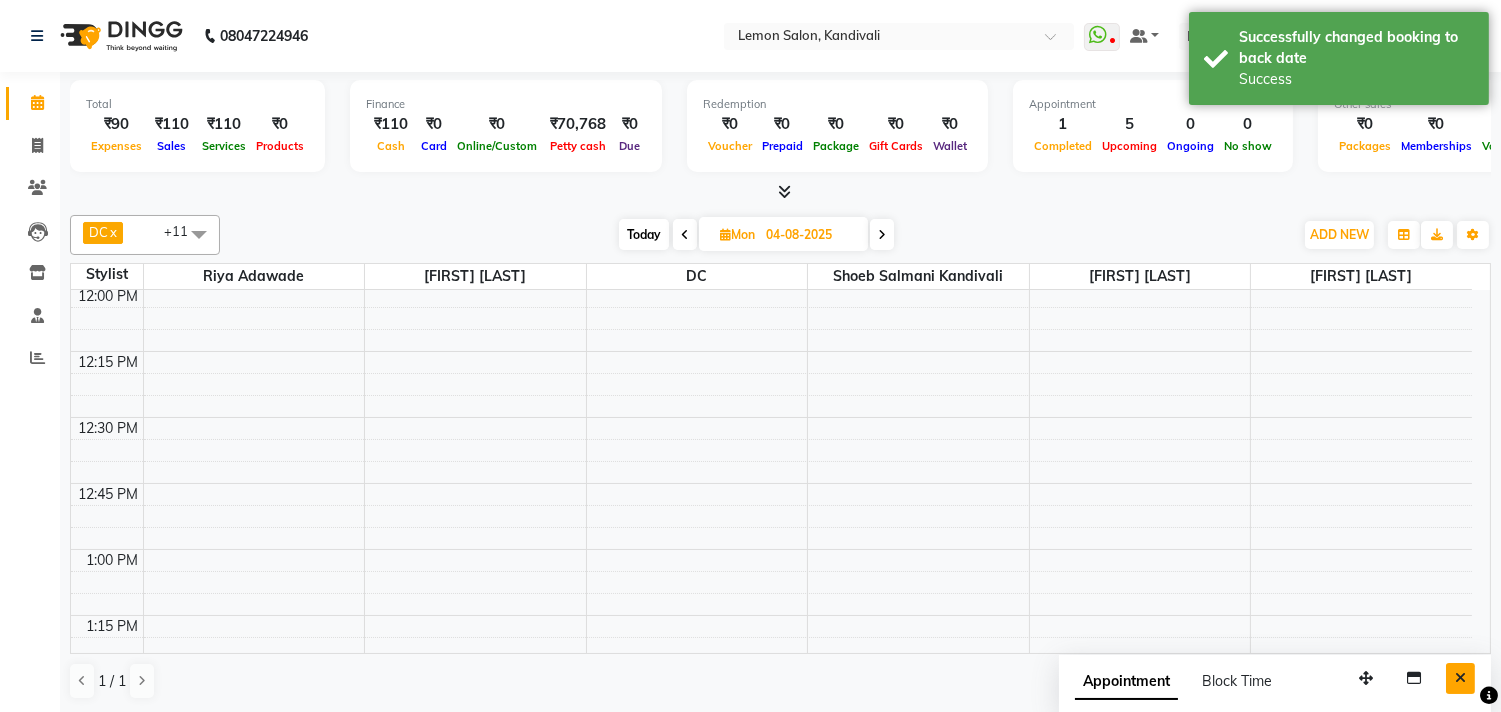 click at bounding box center (1460, 678) 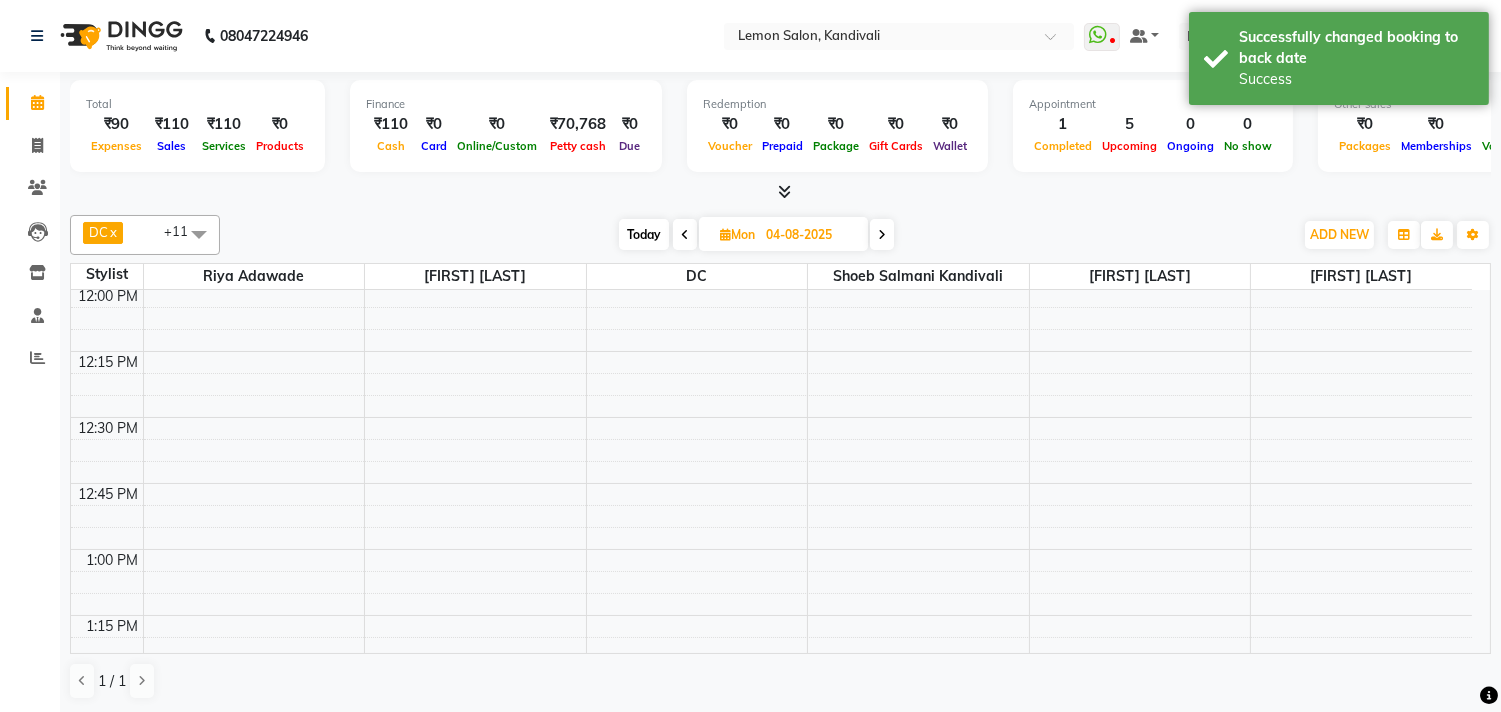 click on "Today" at bounding box center [644, 234] 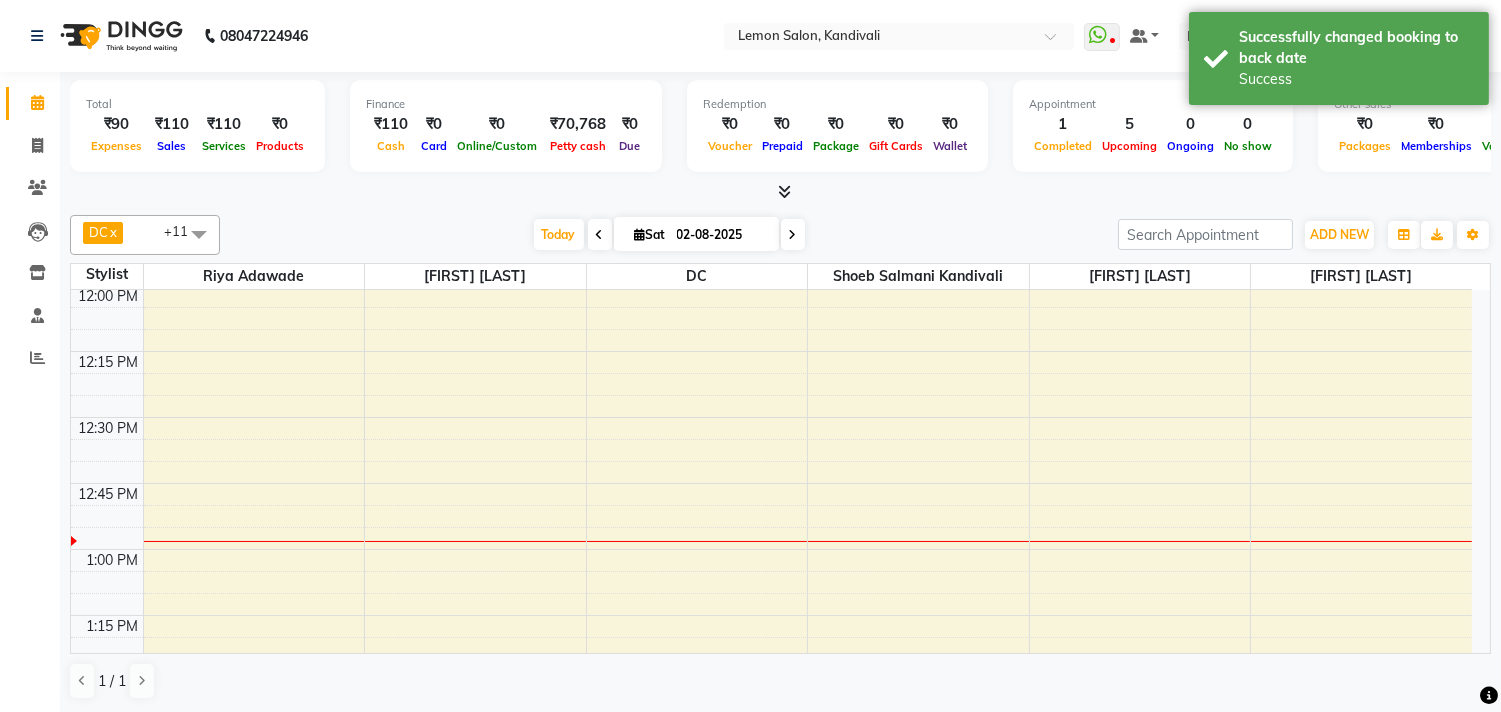 scroll, scrollTop: 352, scrollLeft: 0, axis: vertical 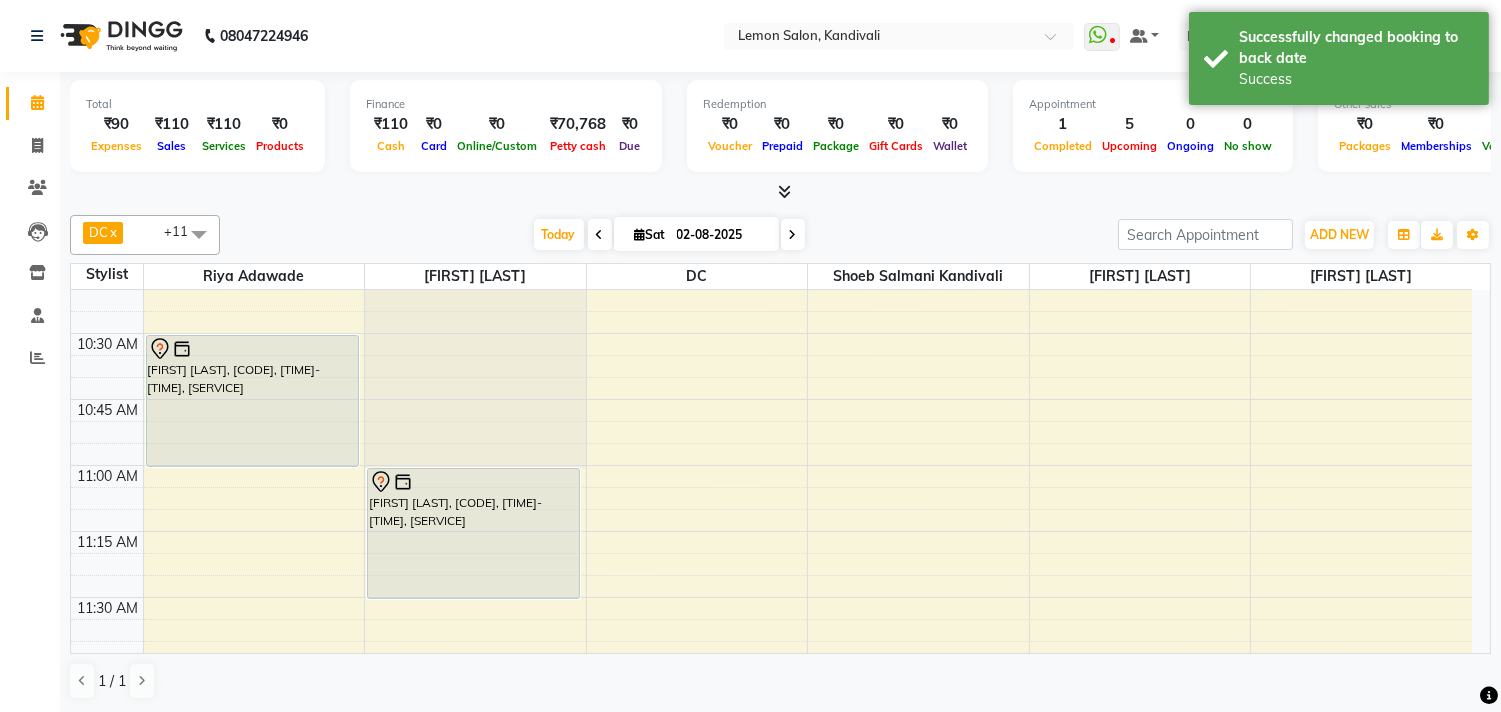 click at bounding box center (793, 235) 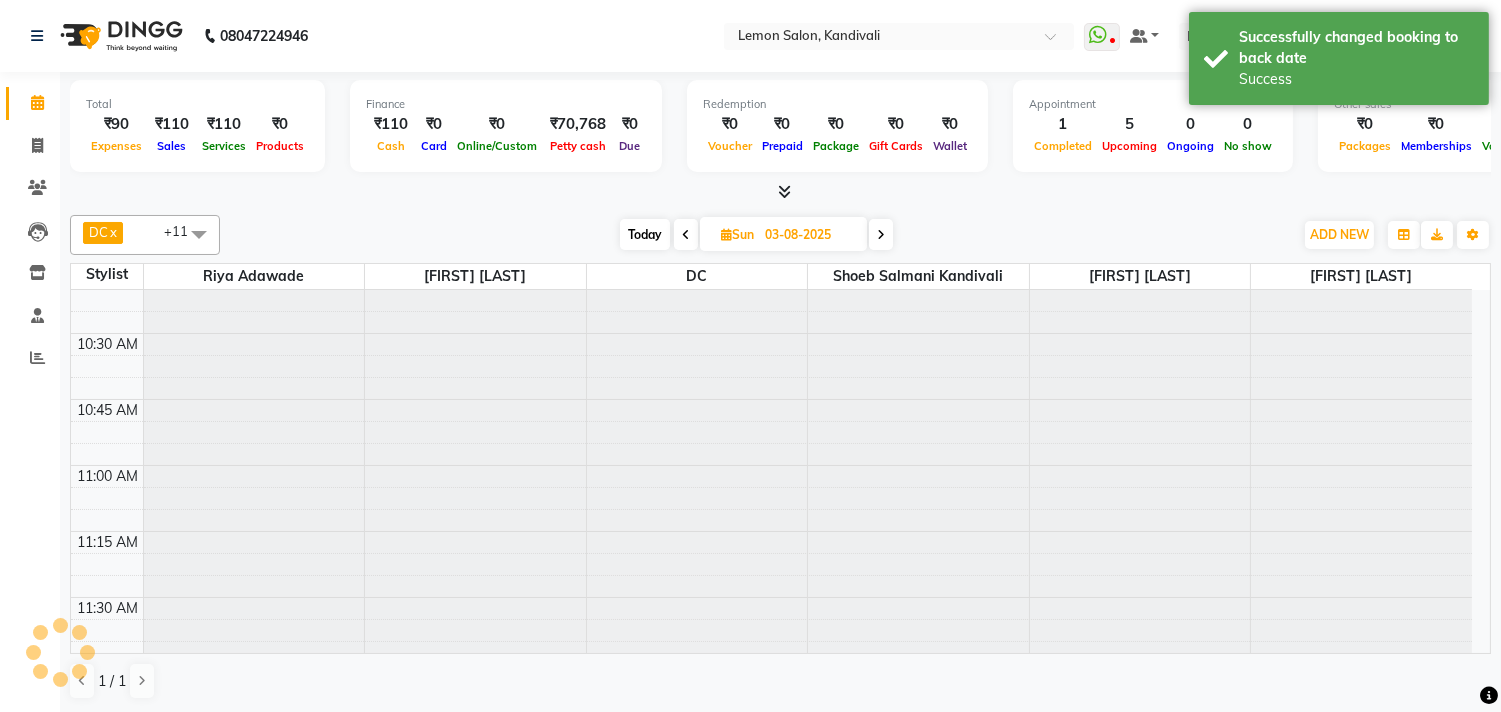 scroll, scrollTop: 0, scrollLeft: 0, axis: both 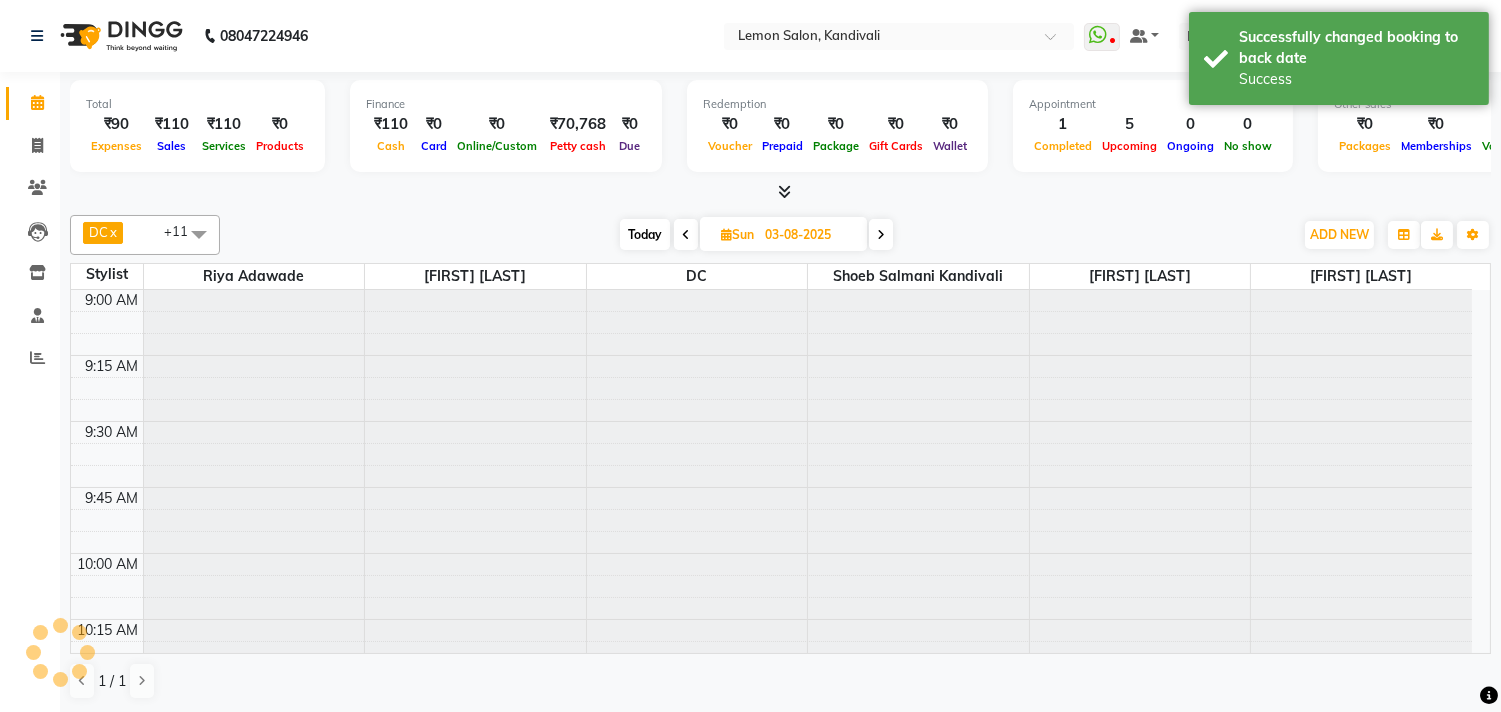 click on "03-08-2025" at bounding box center (809, 235) 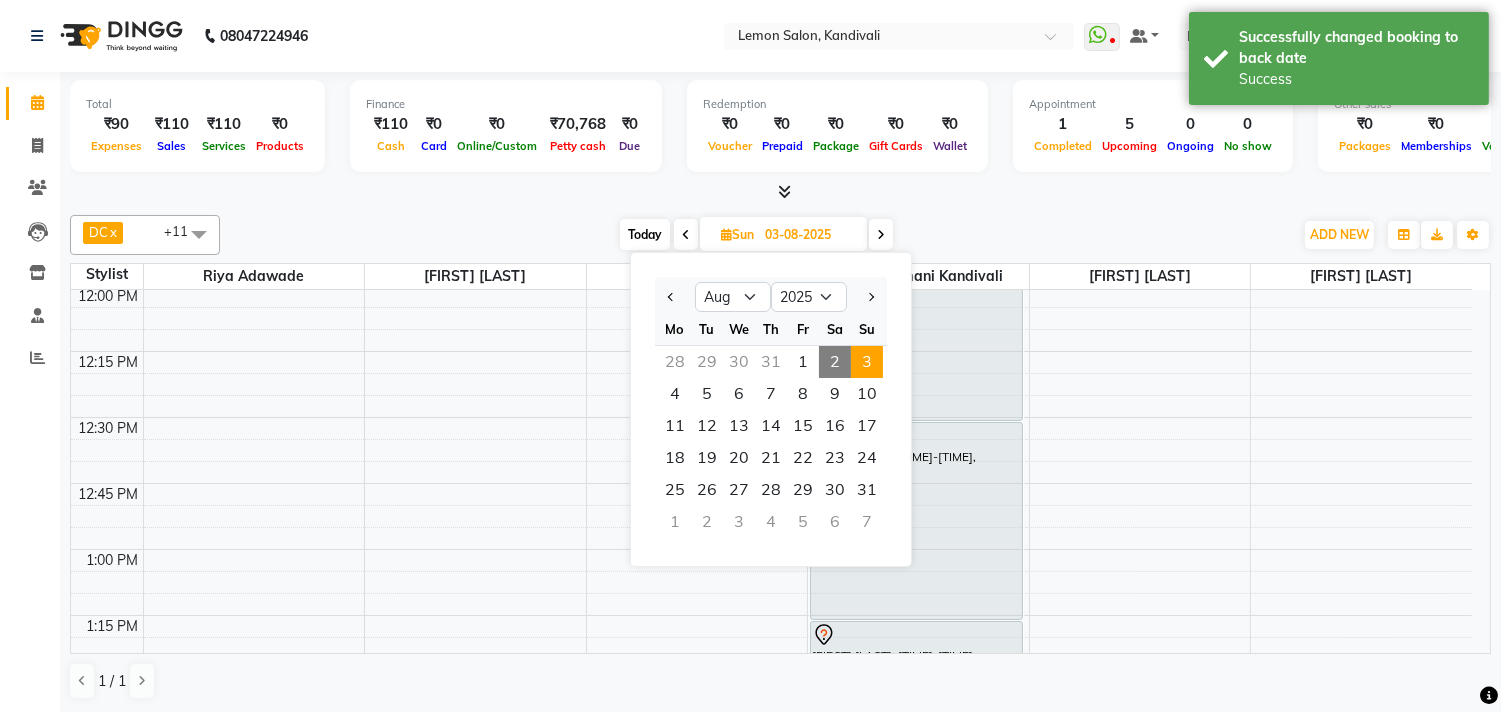 click on "3" at bounding box center [867, 362] 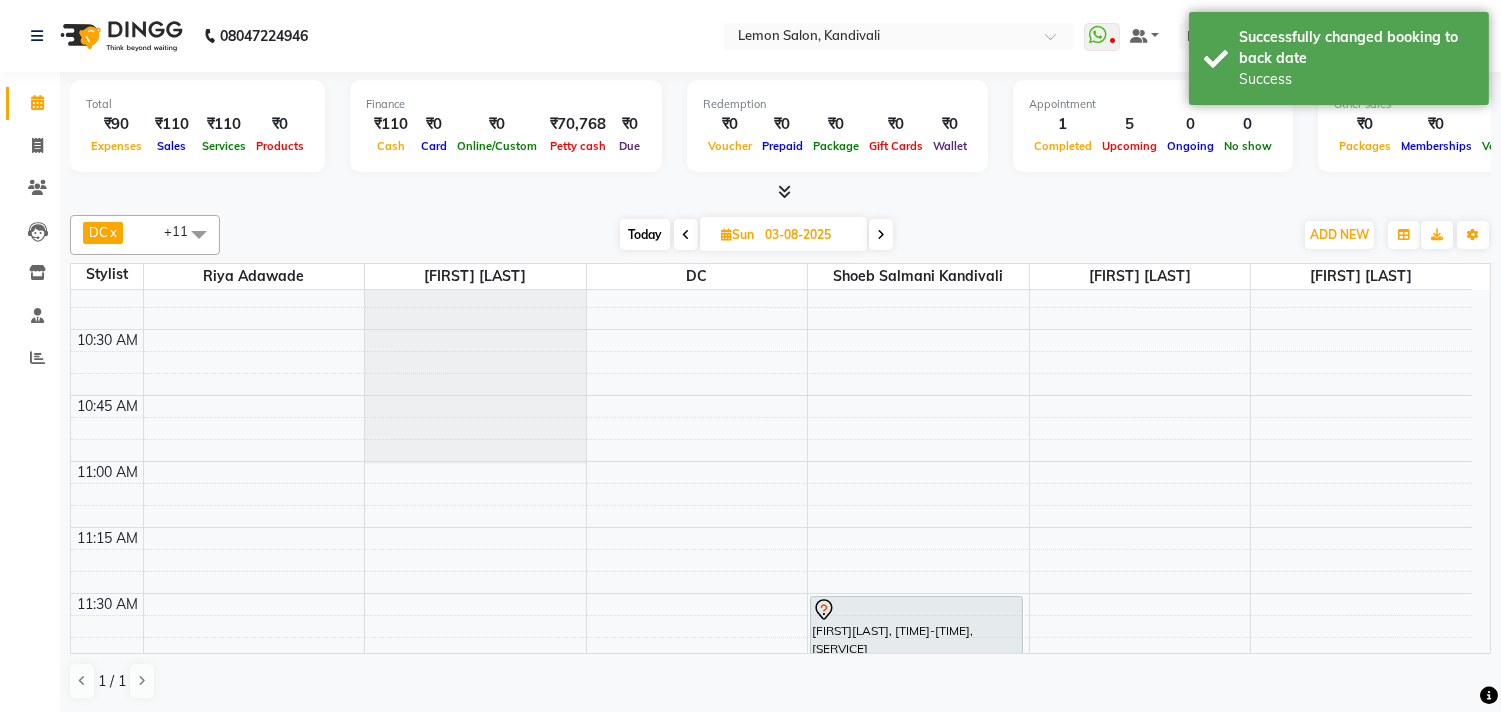 scroll, scrollTop: 352, scrollLeft: 0, axis: vertical 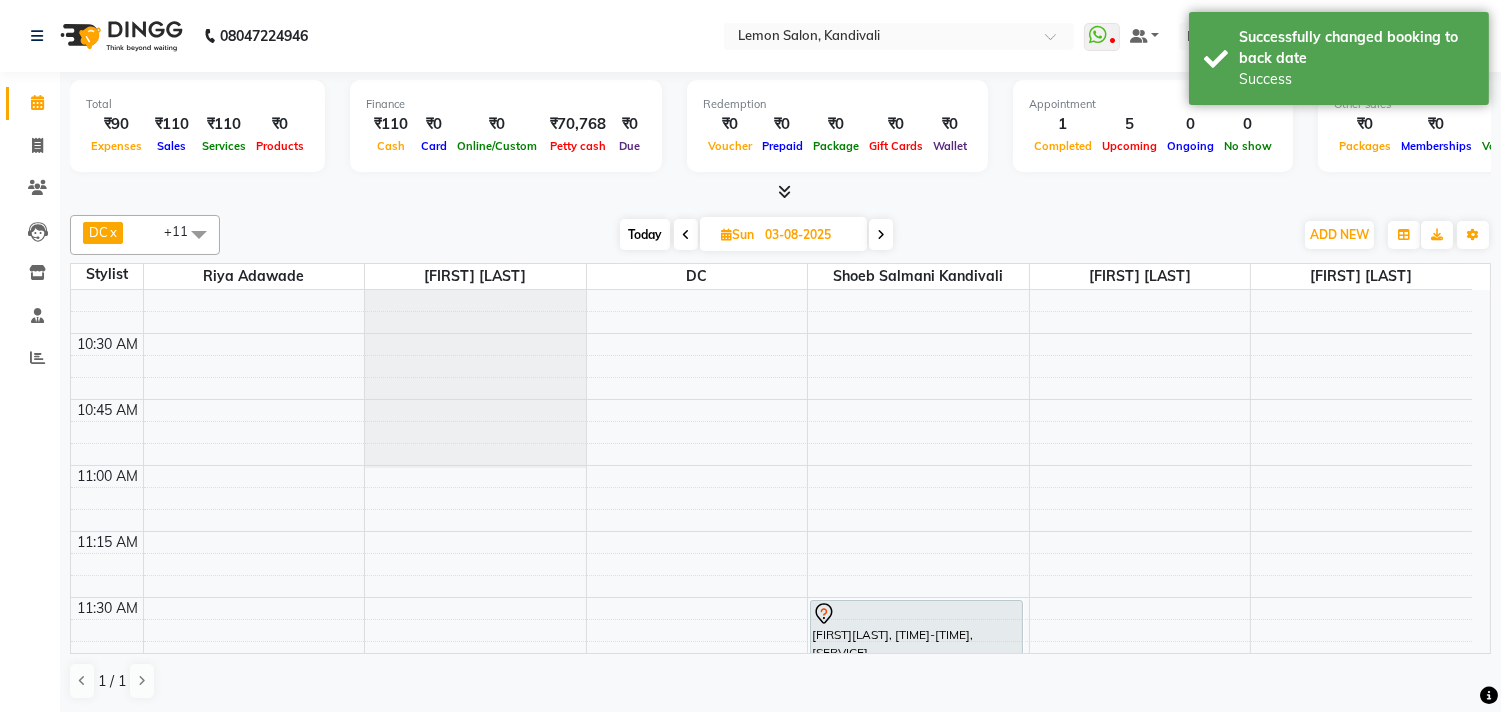 click at bounding box center (881, 234) 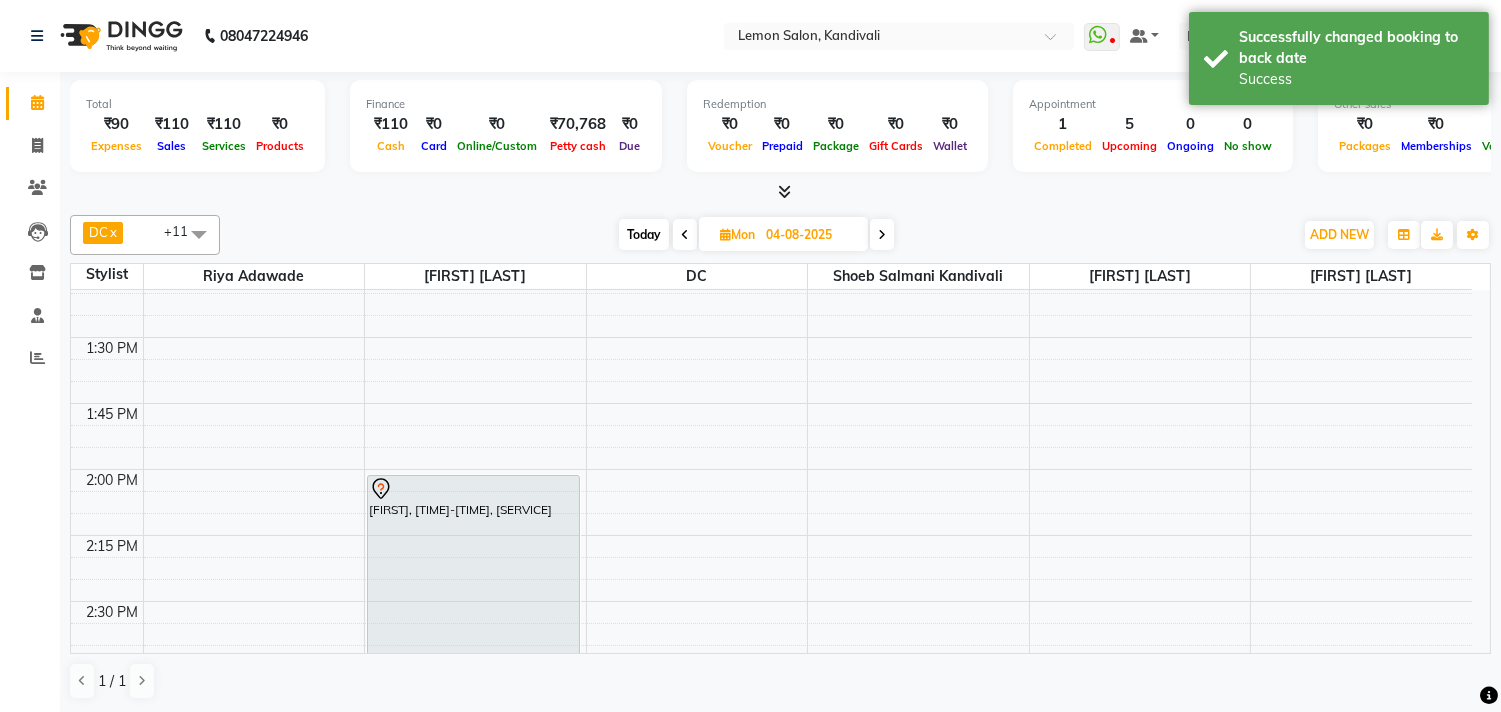 scroll, scrollTop: 1352, scrollLeft: 0, axis: vertical 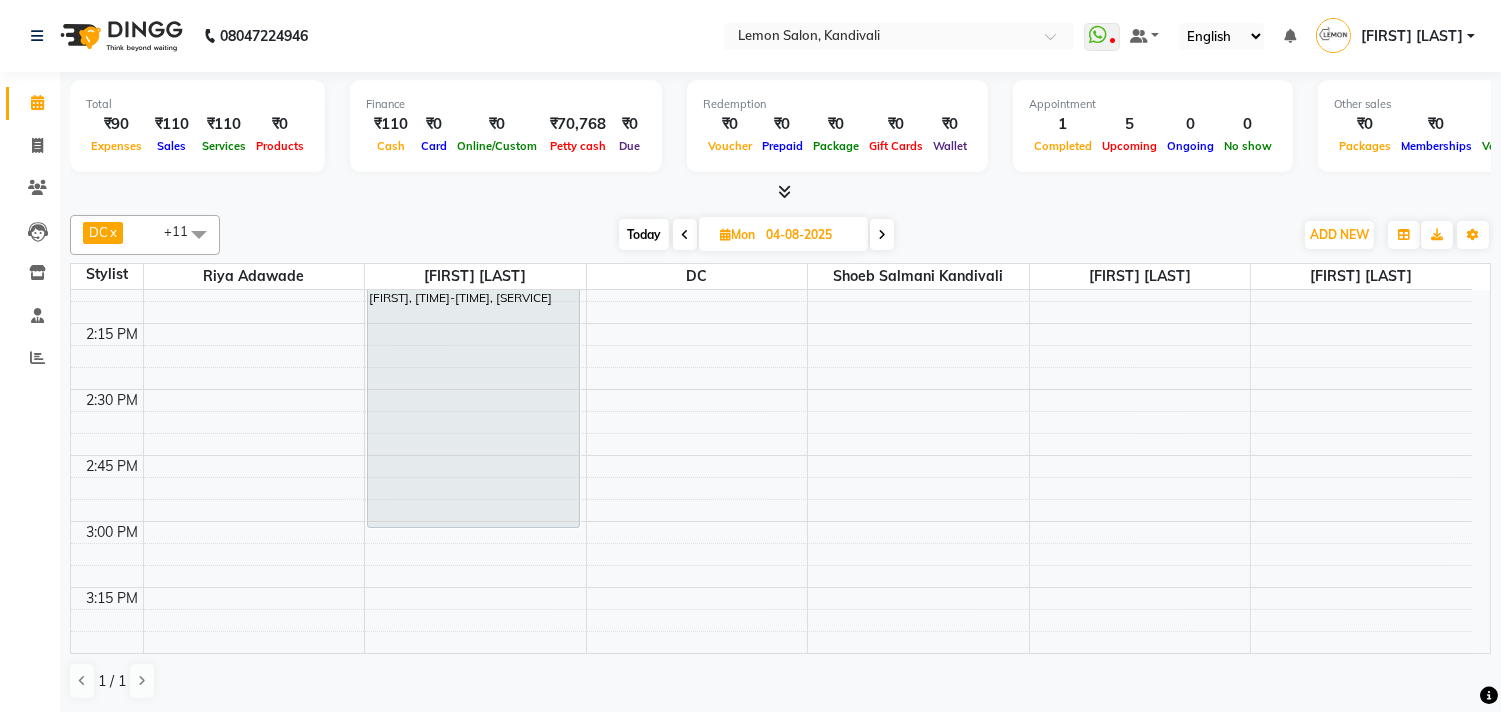 click on "Today" at bounding box center [644, 234] 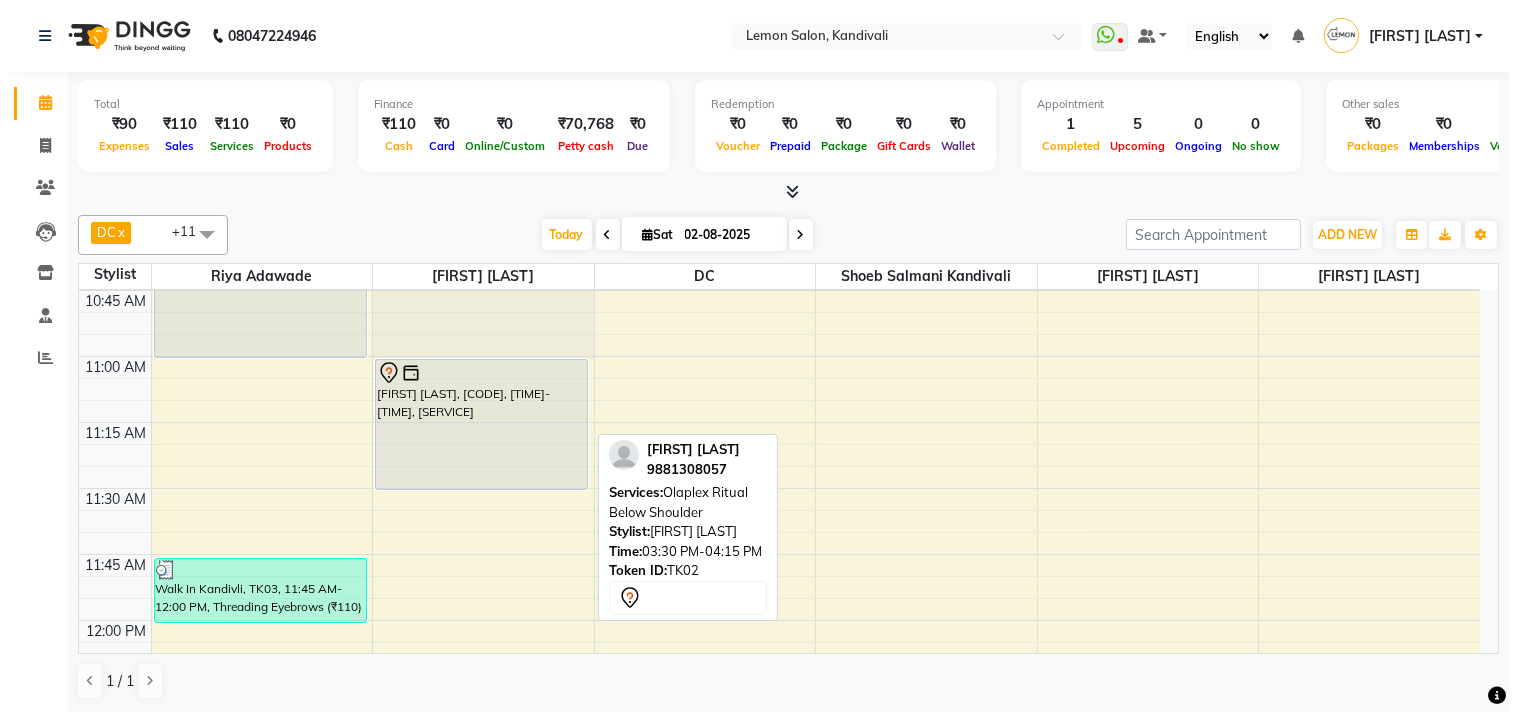scroll, scrollTop: 666, scrollLeft: 0, axis: vertical 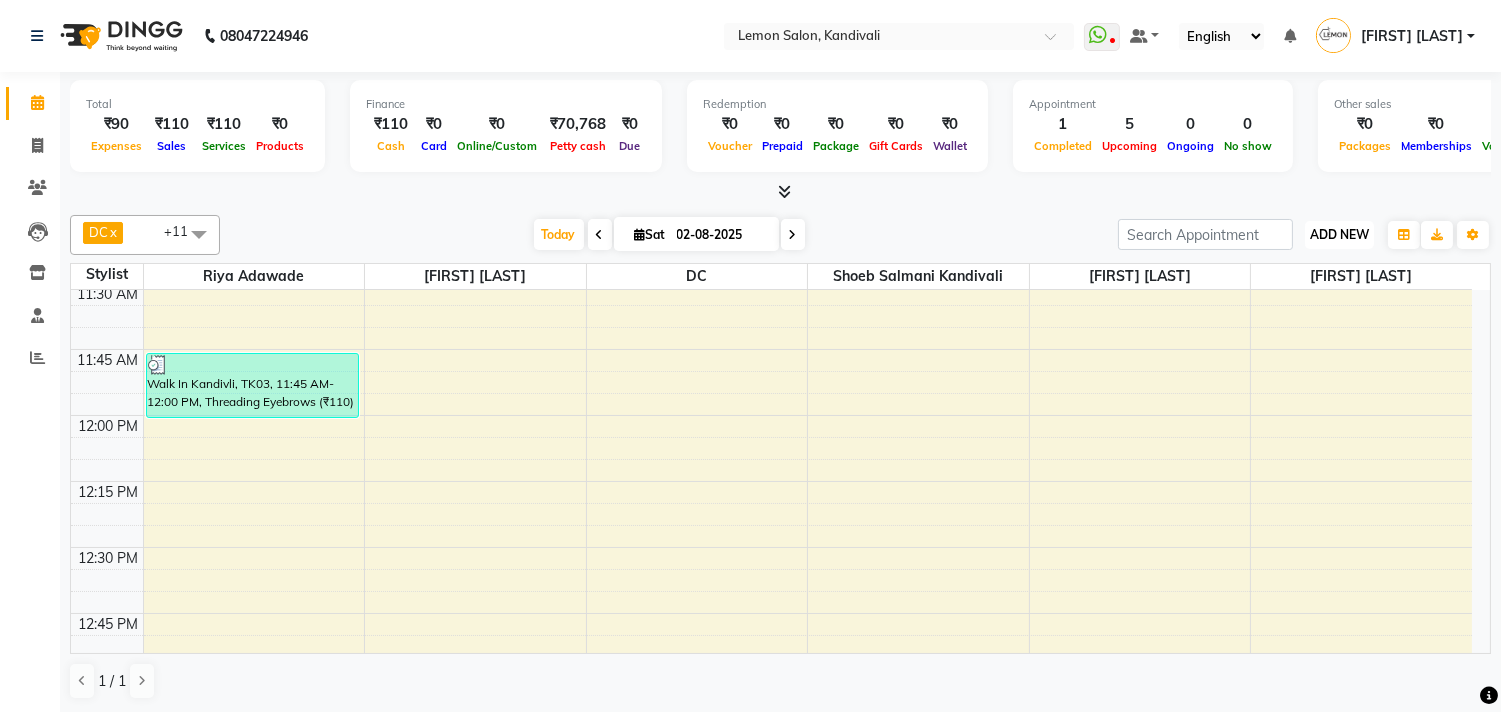 click on "ADD NEW" at bounding box center (1339, 234) 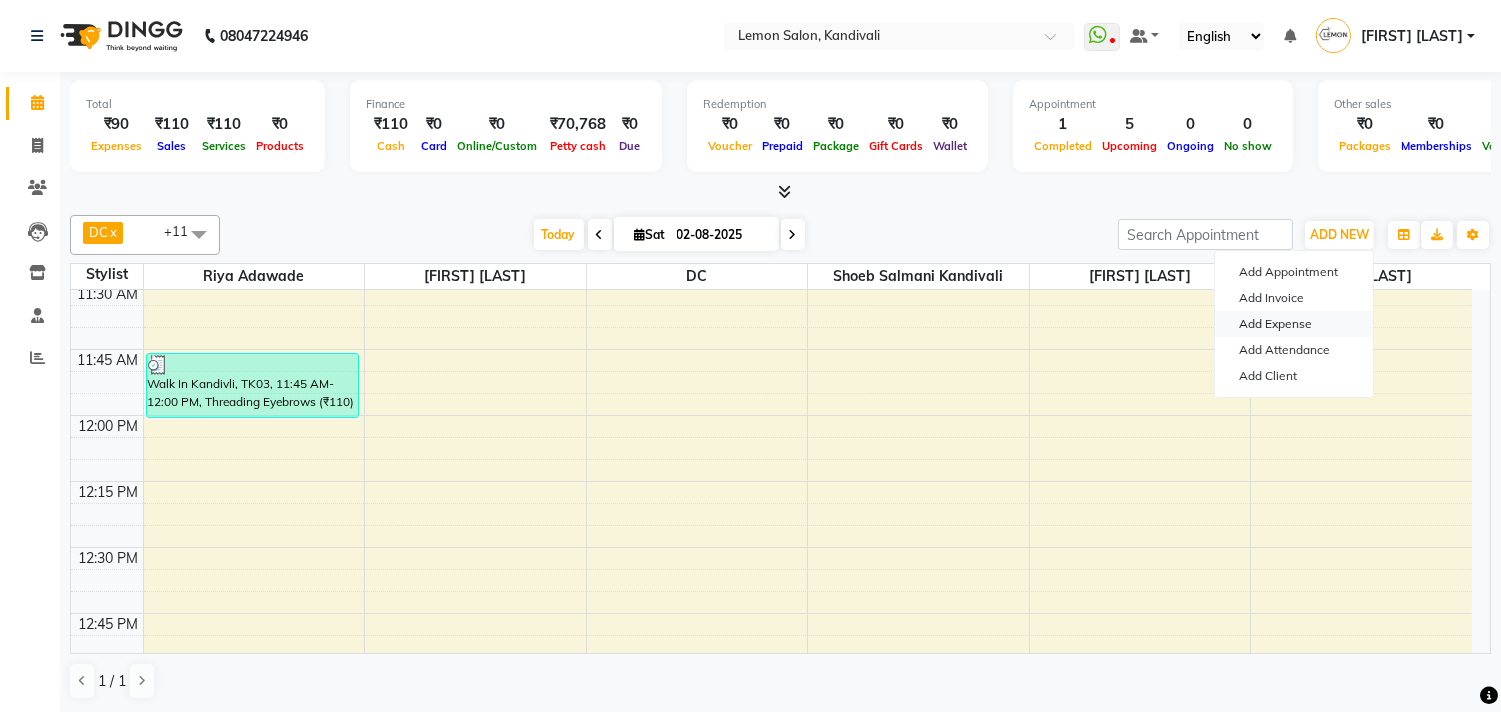 click on "Add Expense" at bounding box center [1294, 324] 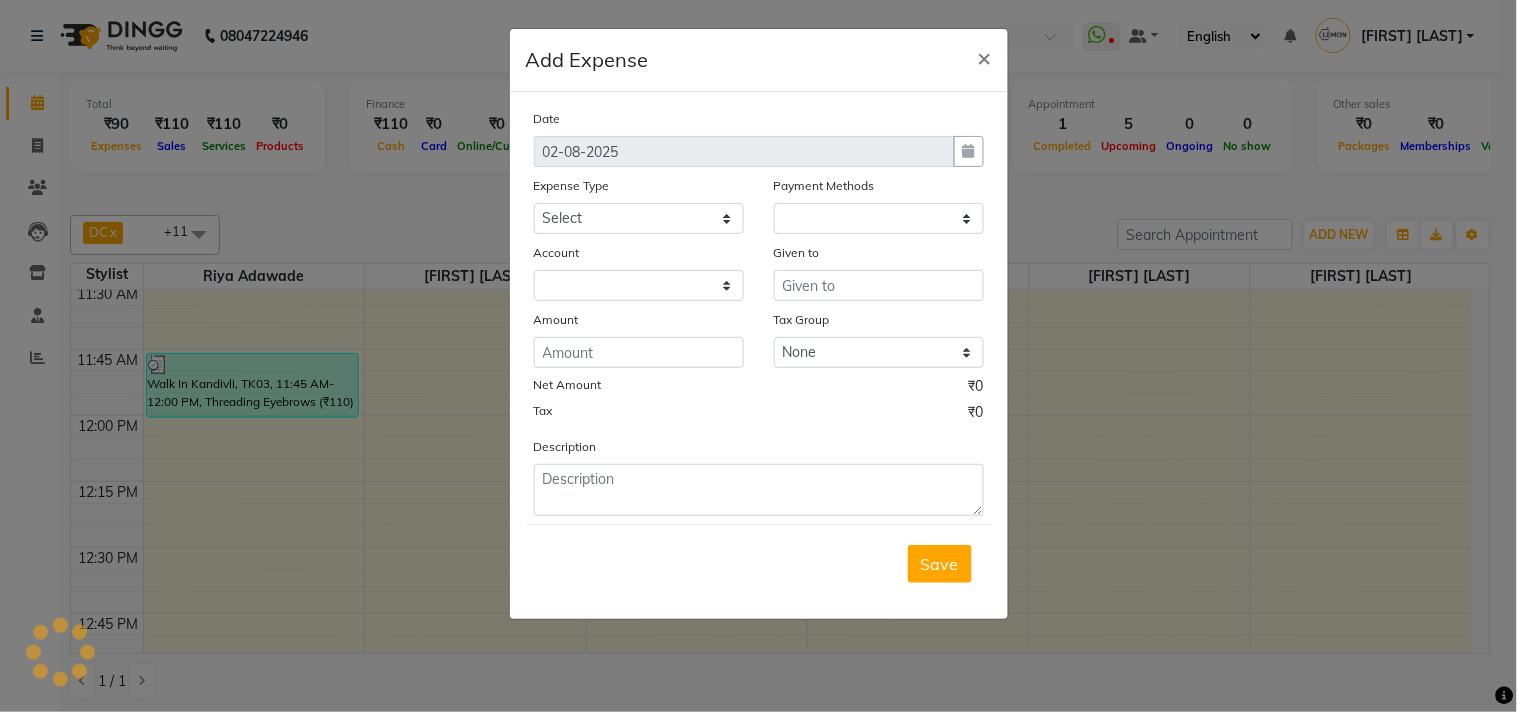 select on "50" 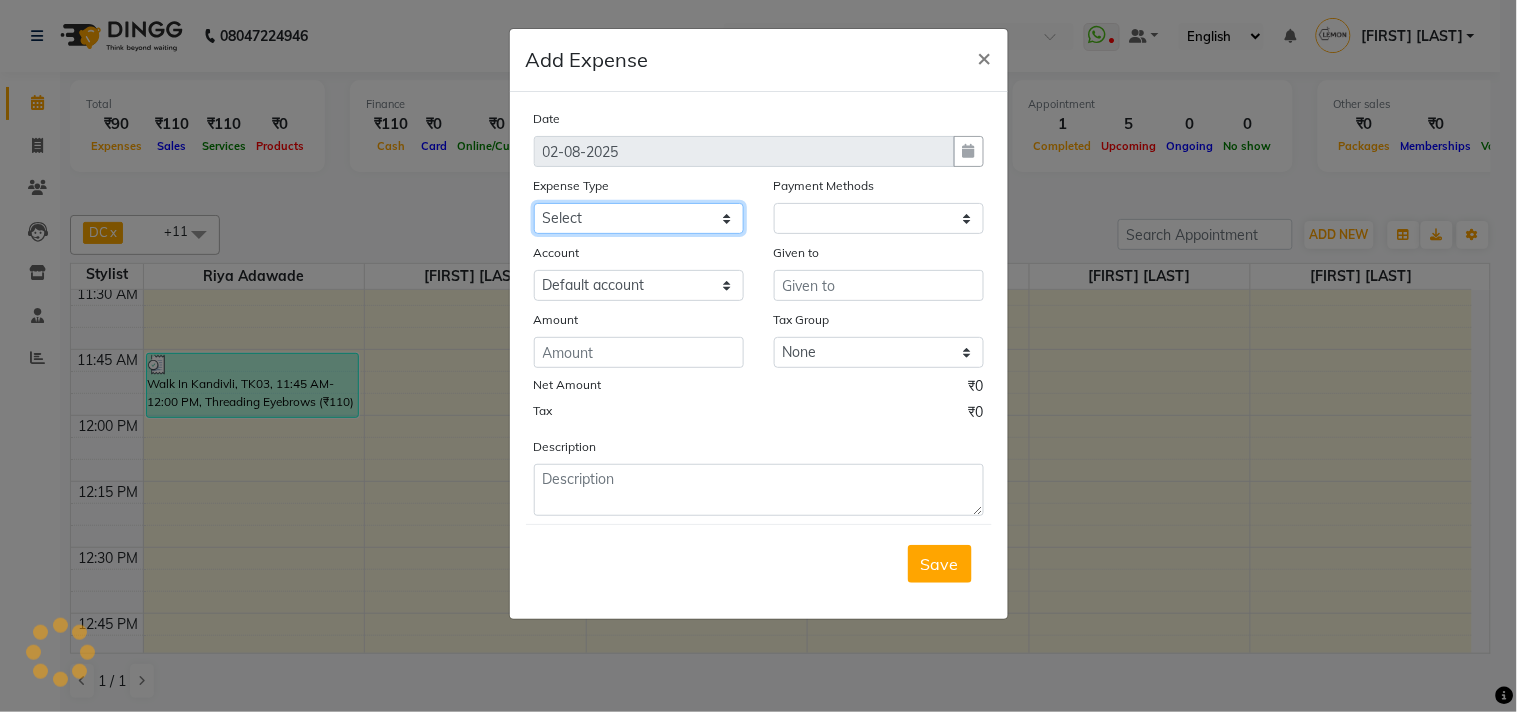 click on "Select Advance Cash transfer to hub Laundry Loan Membership Milk Miscellaneous MONTHLY GROCERY Prepaid Product Tip" 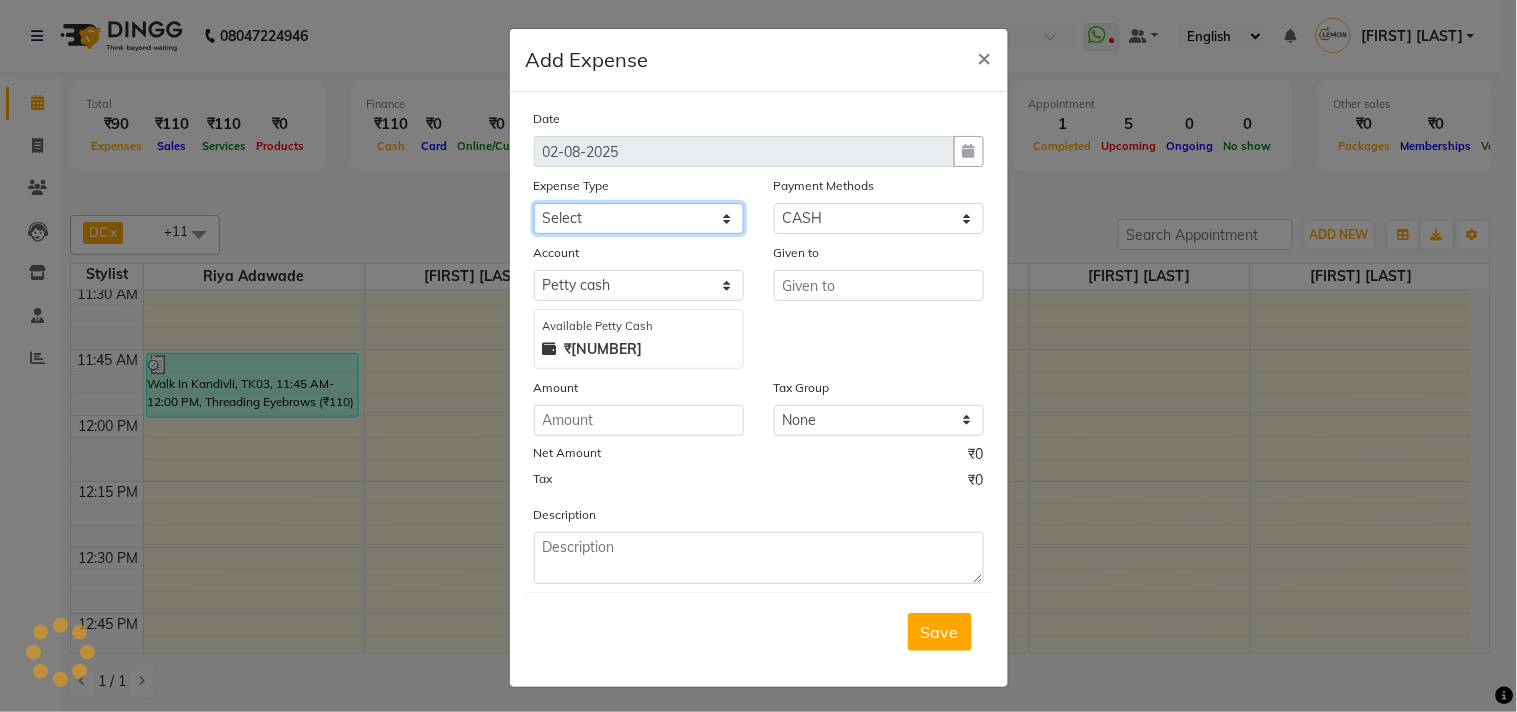 select on "2690" 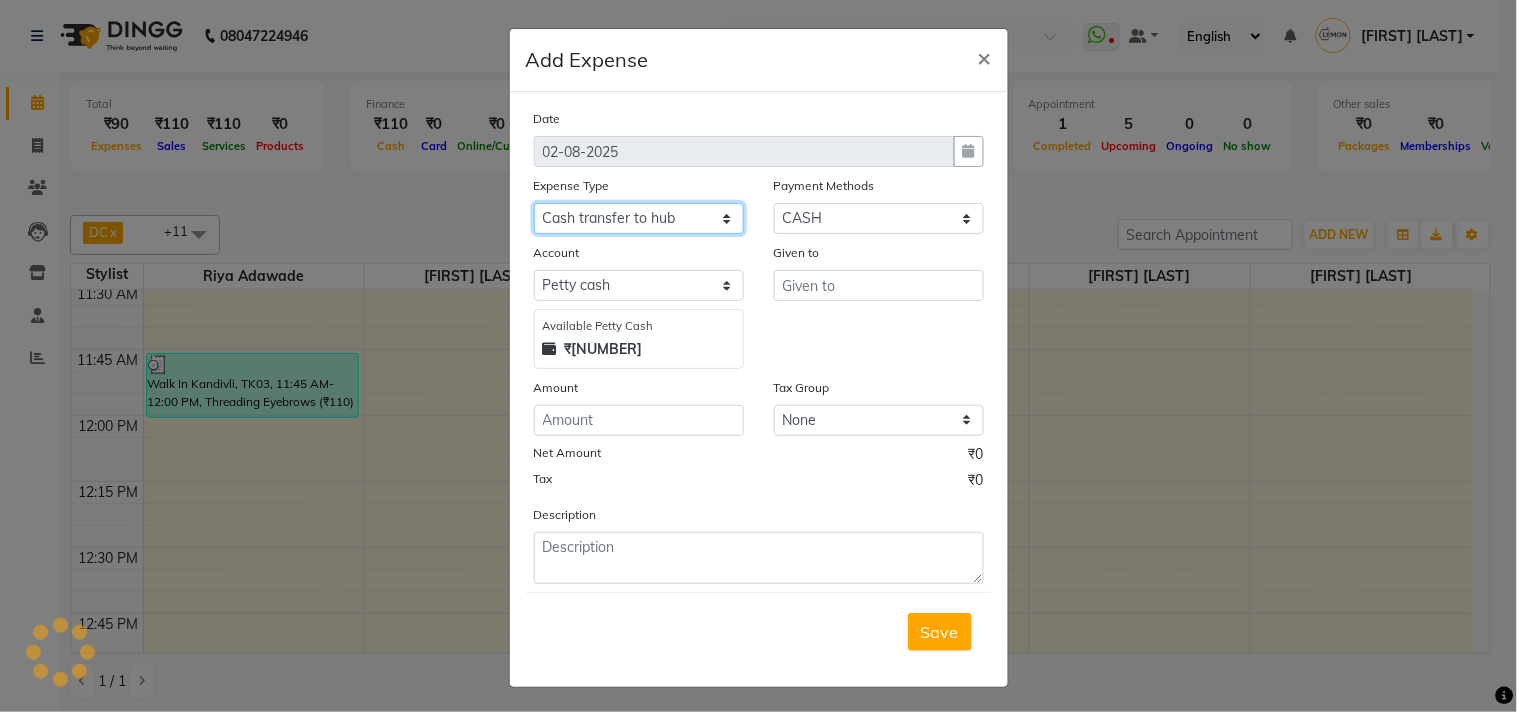 click on "Select Advance Cash transfer to hub Laundry Loan Membership Milk Miscellaneous MONTHLY GROCERY Prepaid Product Tip" 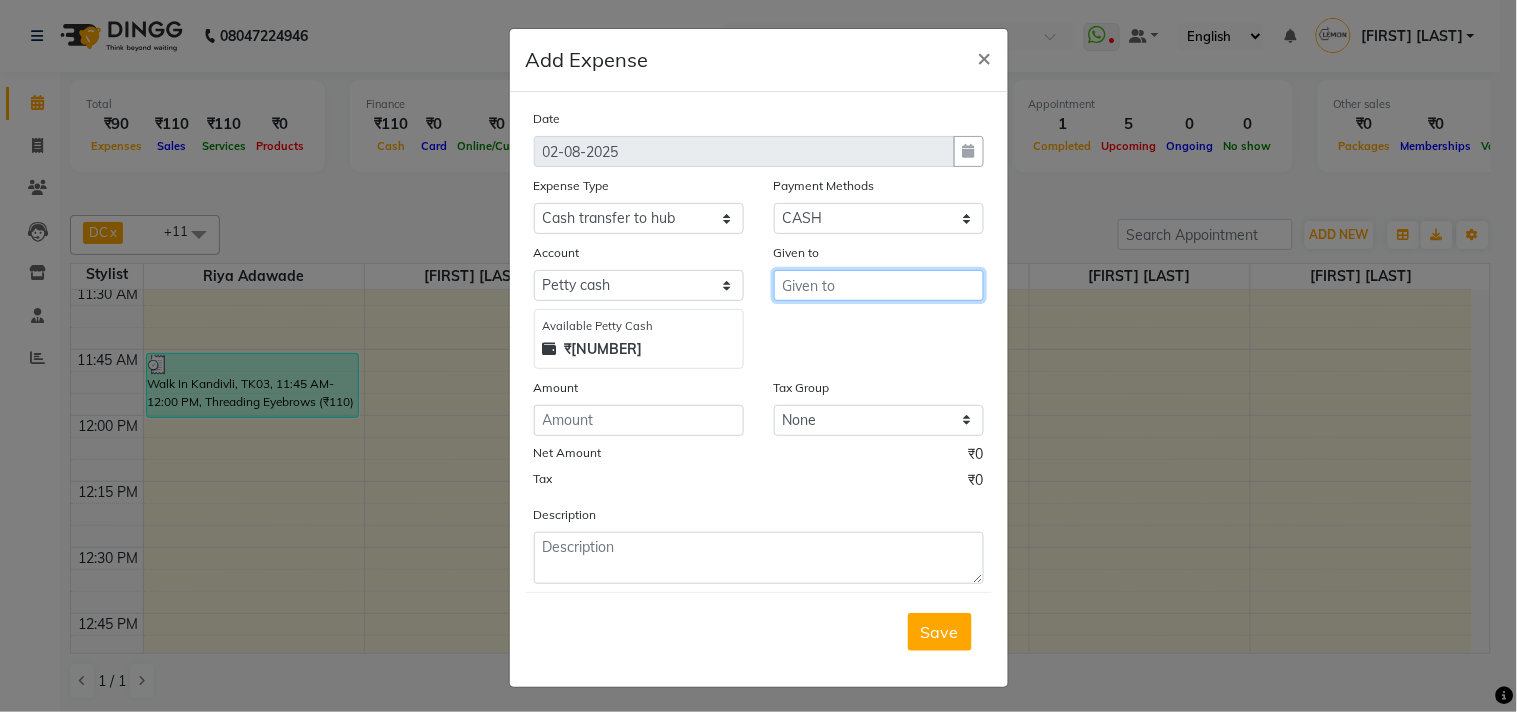 click at bounding box center [879, 285] 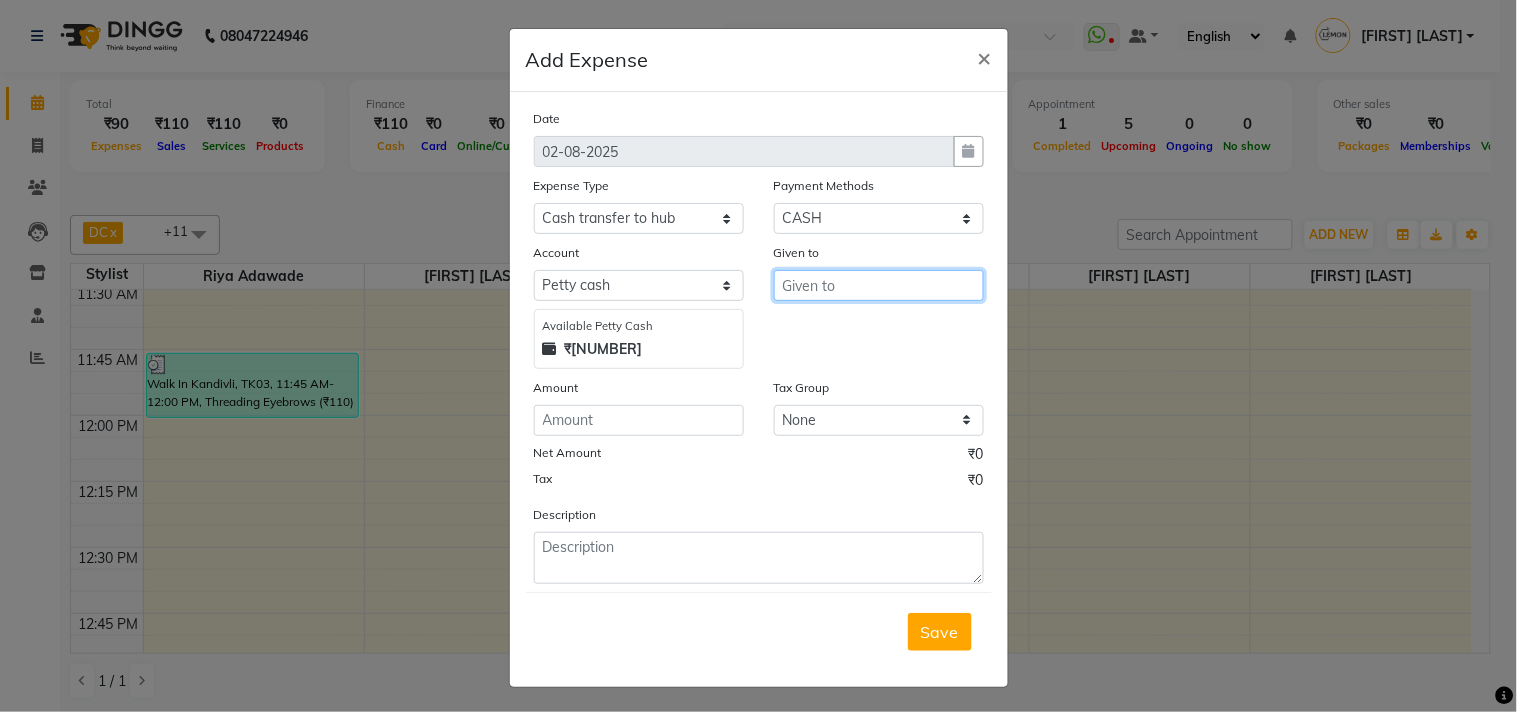 type on "d" 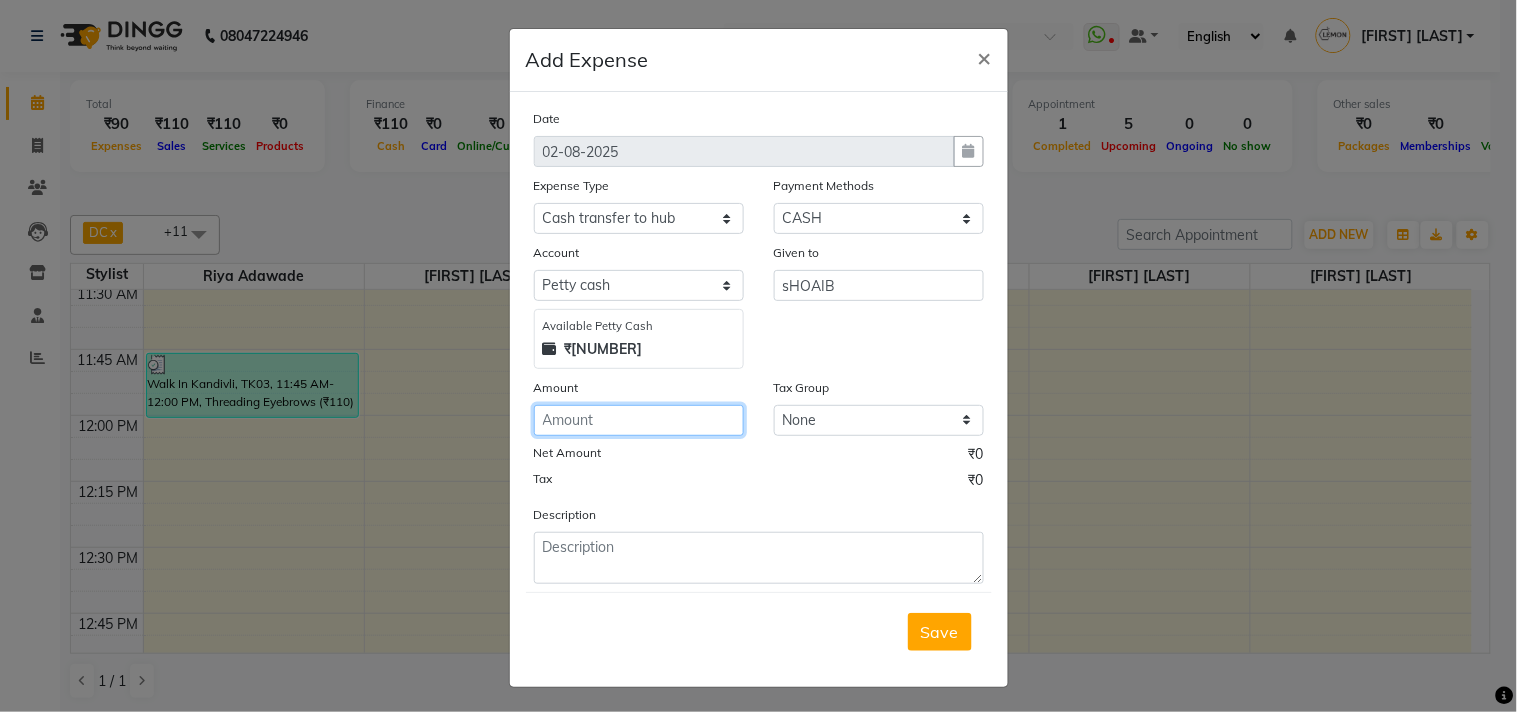 click 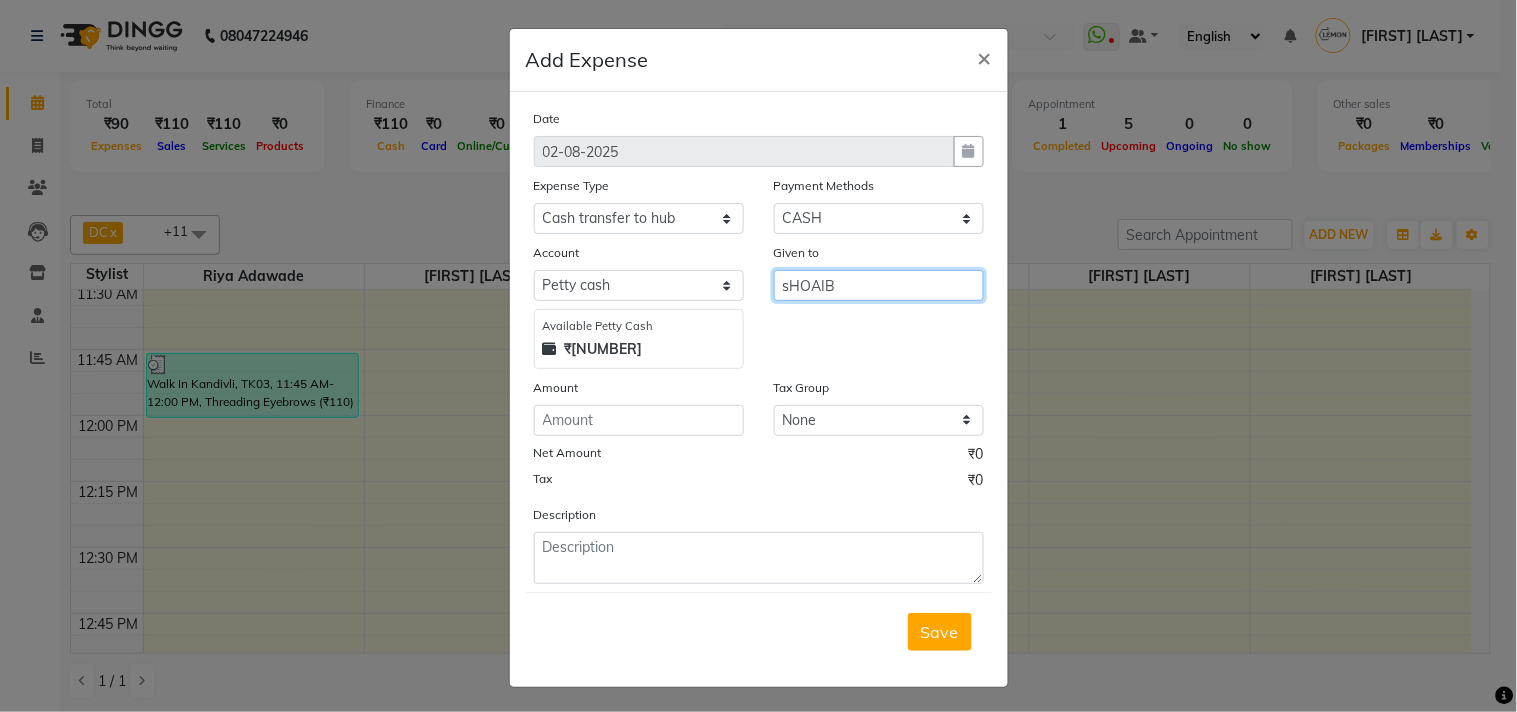 drag, startPoint x: 837, startPoint y: 293, endPoint x: 741, endPoint y: 292, distance: 96.00521 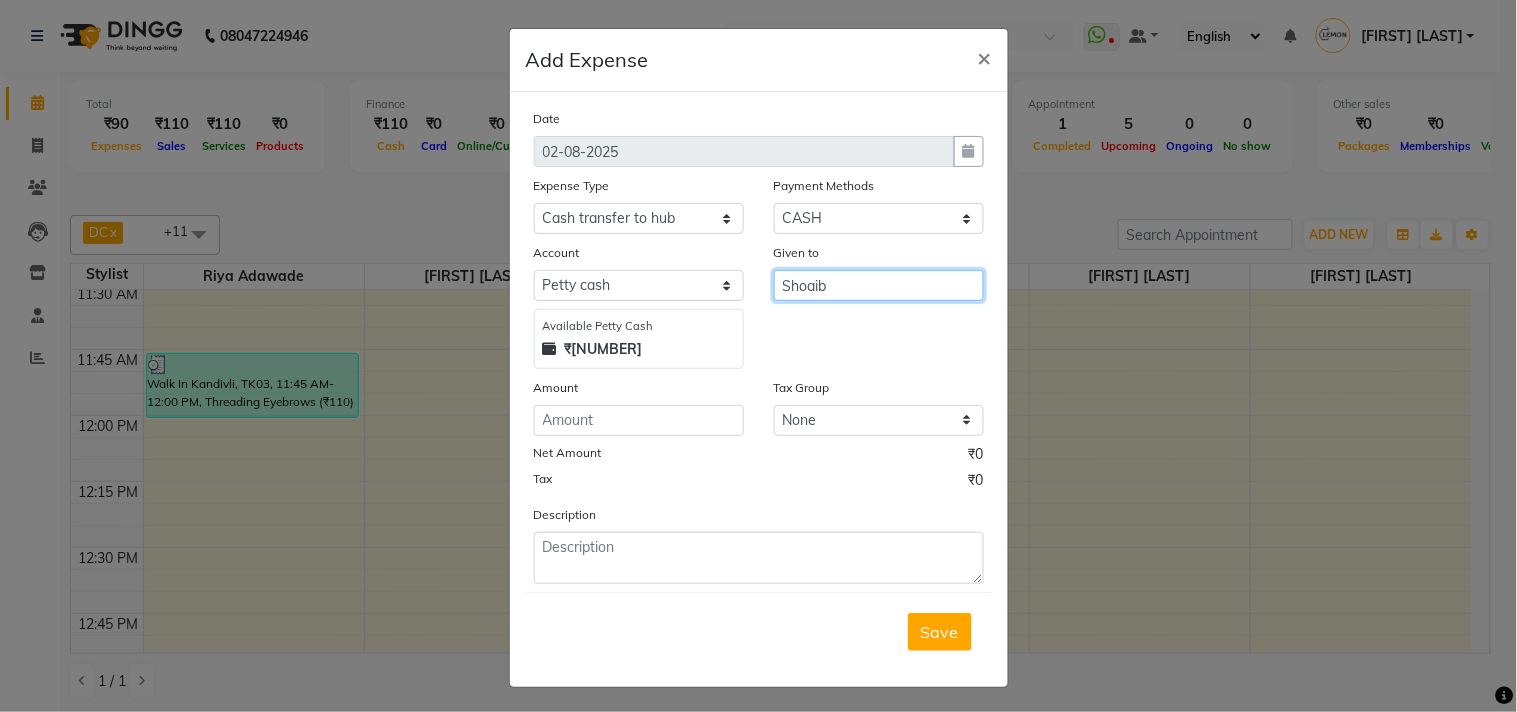 type on "Shoaib" 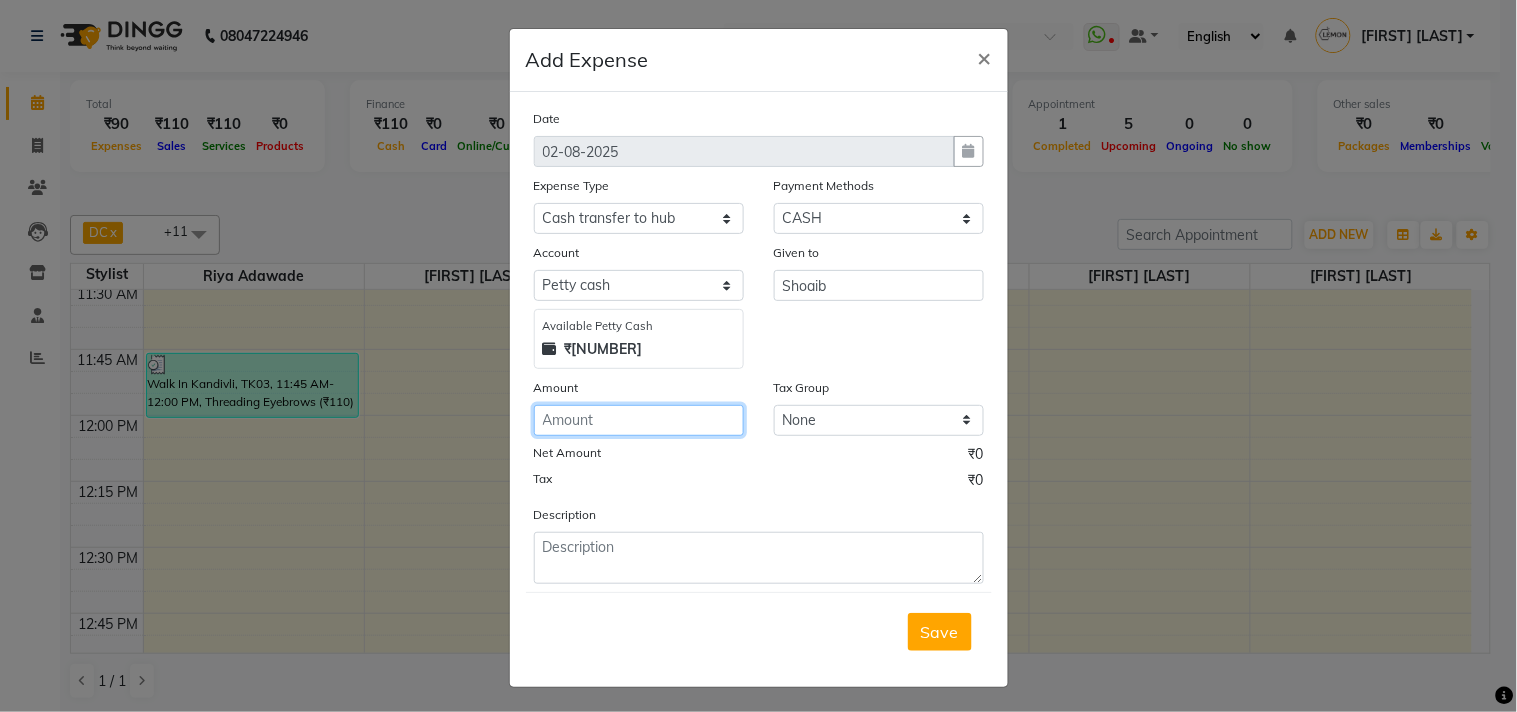 click 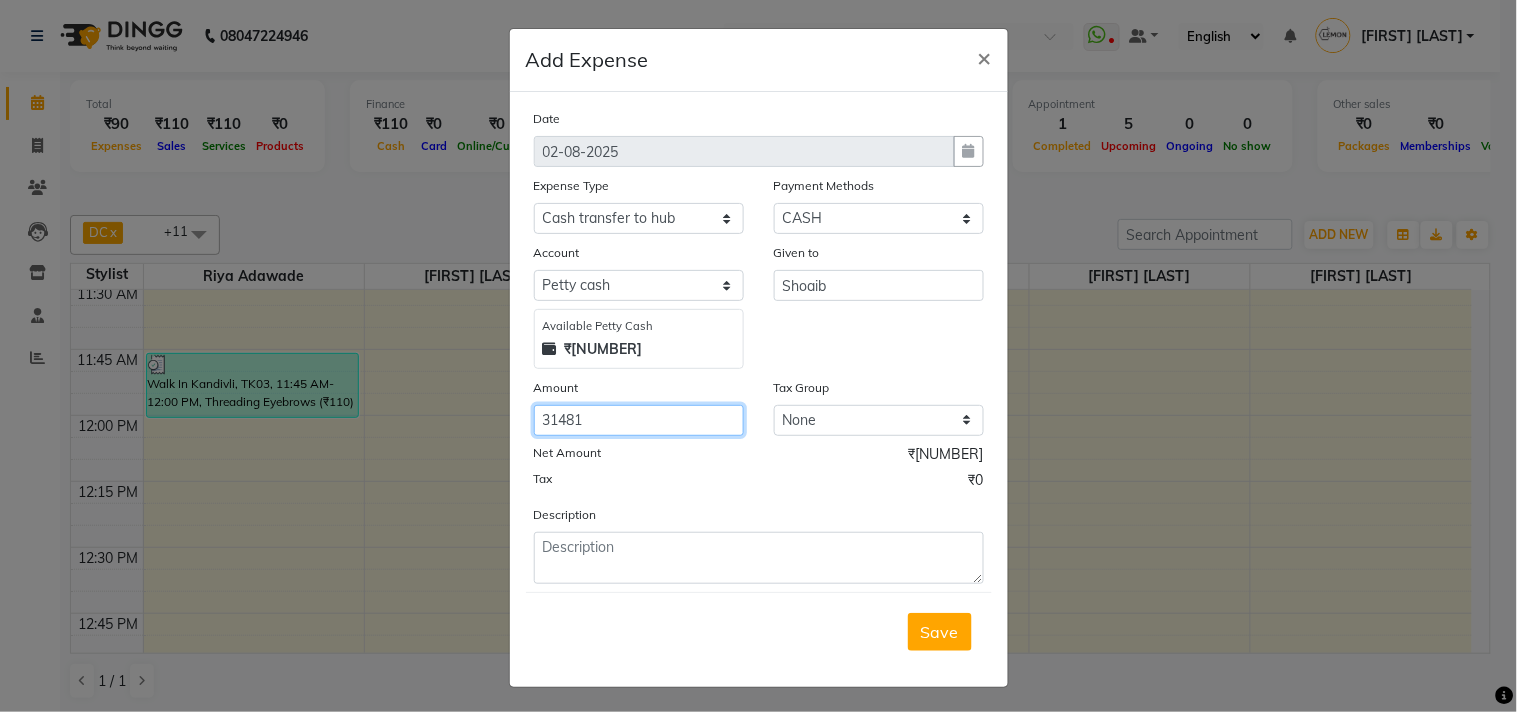 type on "31481" 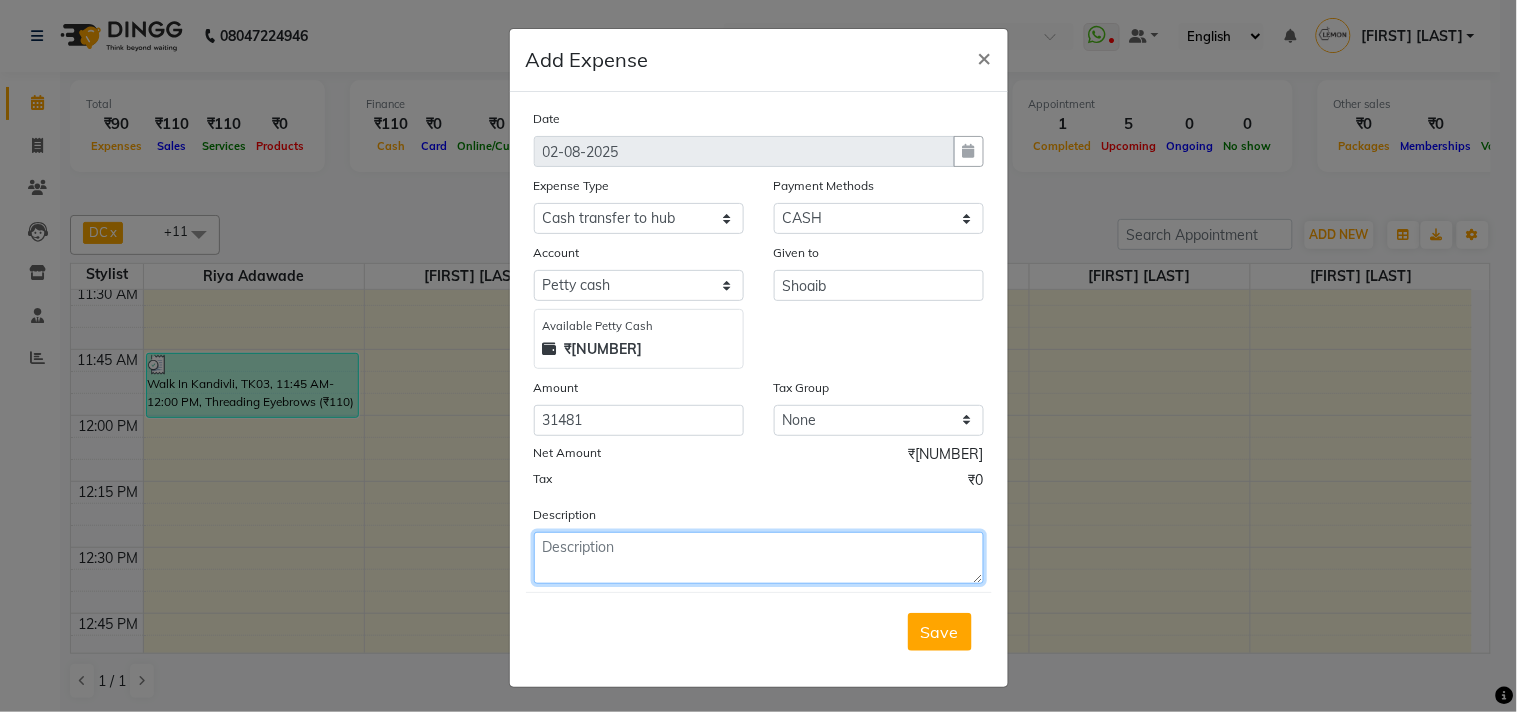 click 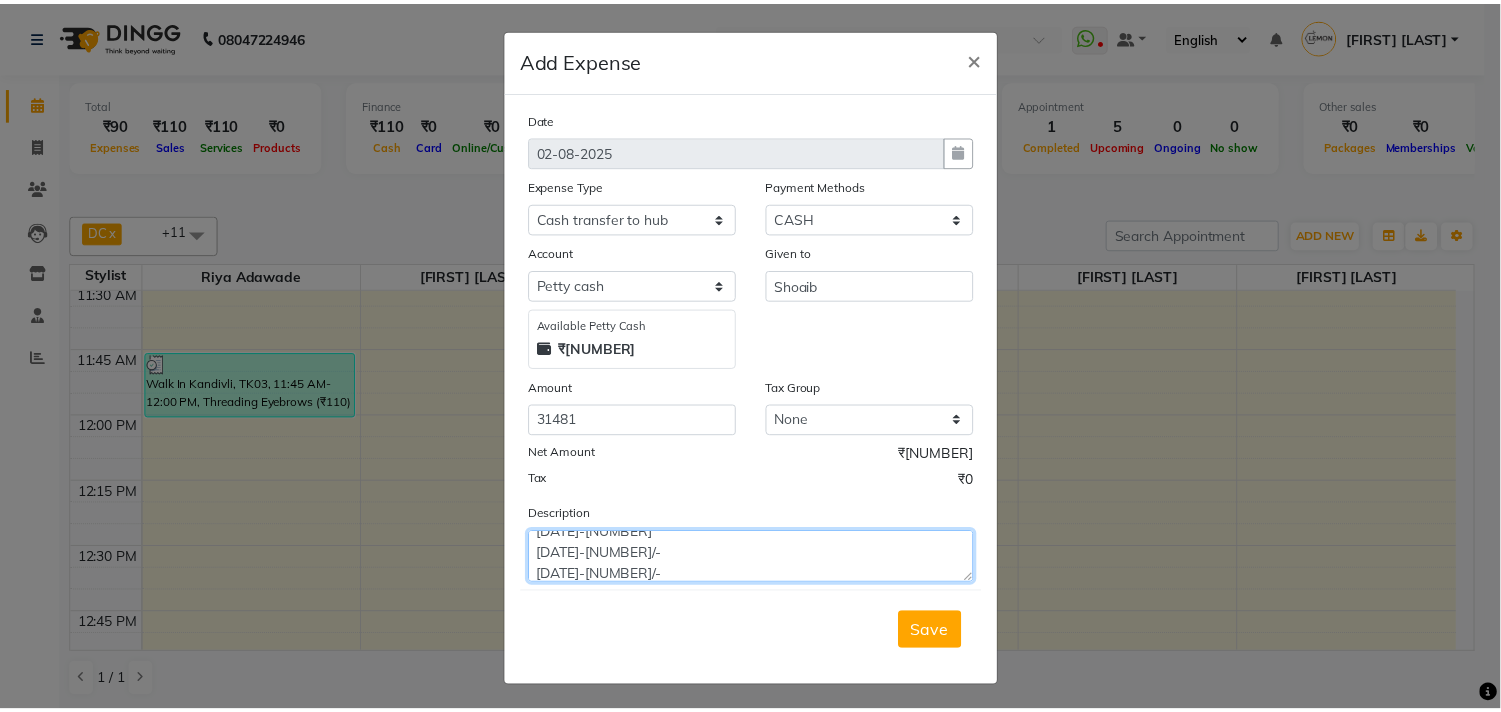 scroll, scrollTop: 98, scrollLeft: 0, axis: vertical 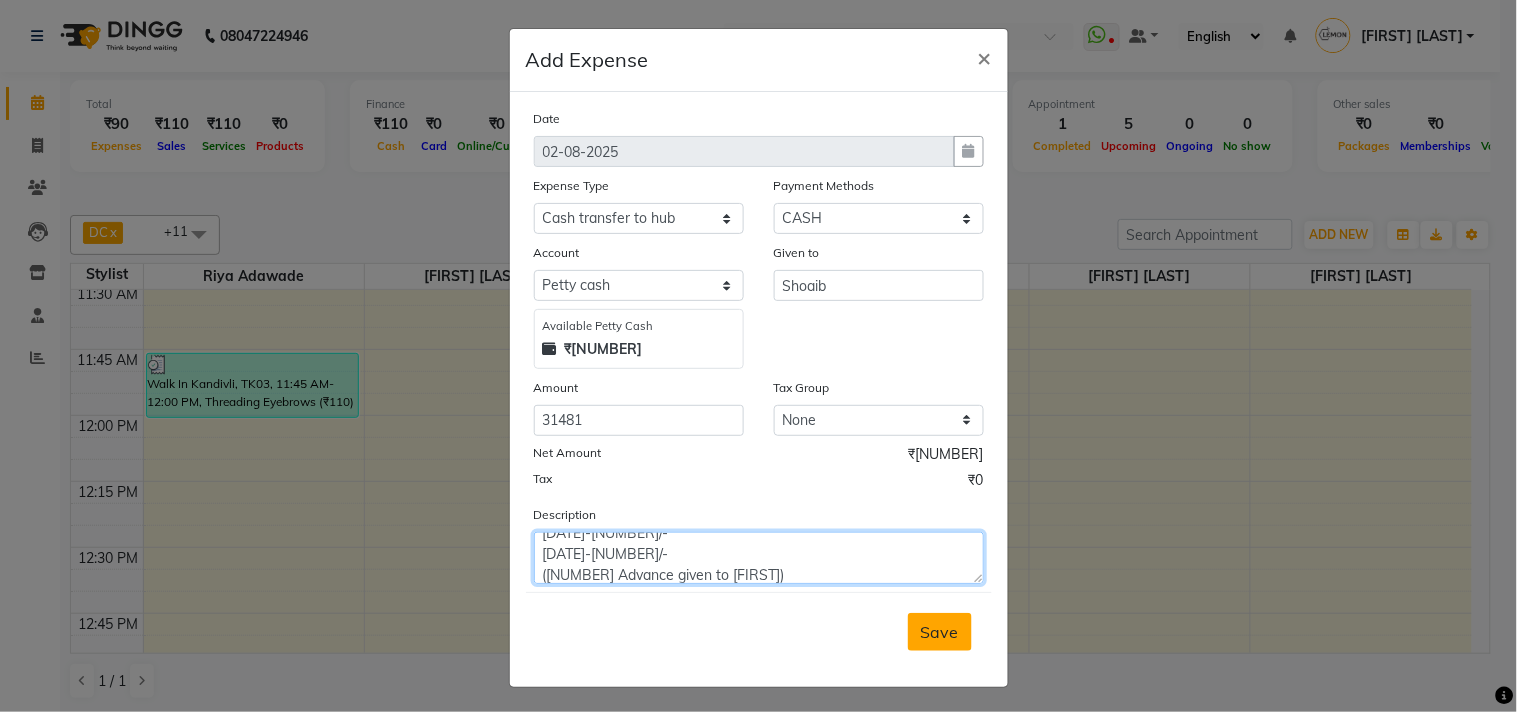 type on "[DATE]-[NUMBER]/-
[DATE]-[NUMBER]/-
[DATE]-[NUMBER]/-
[DATE]-[NUMBER]
[DATE]-[NUMBER]/-
[DATE]-[NUMBER]/-
([NUMBER] Advance given to [FIRST])
[DATE]-[NUMBER]" 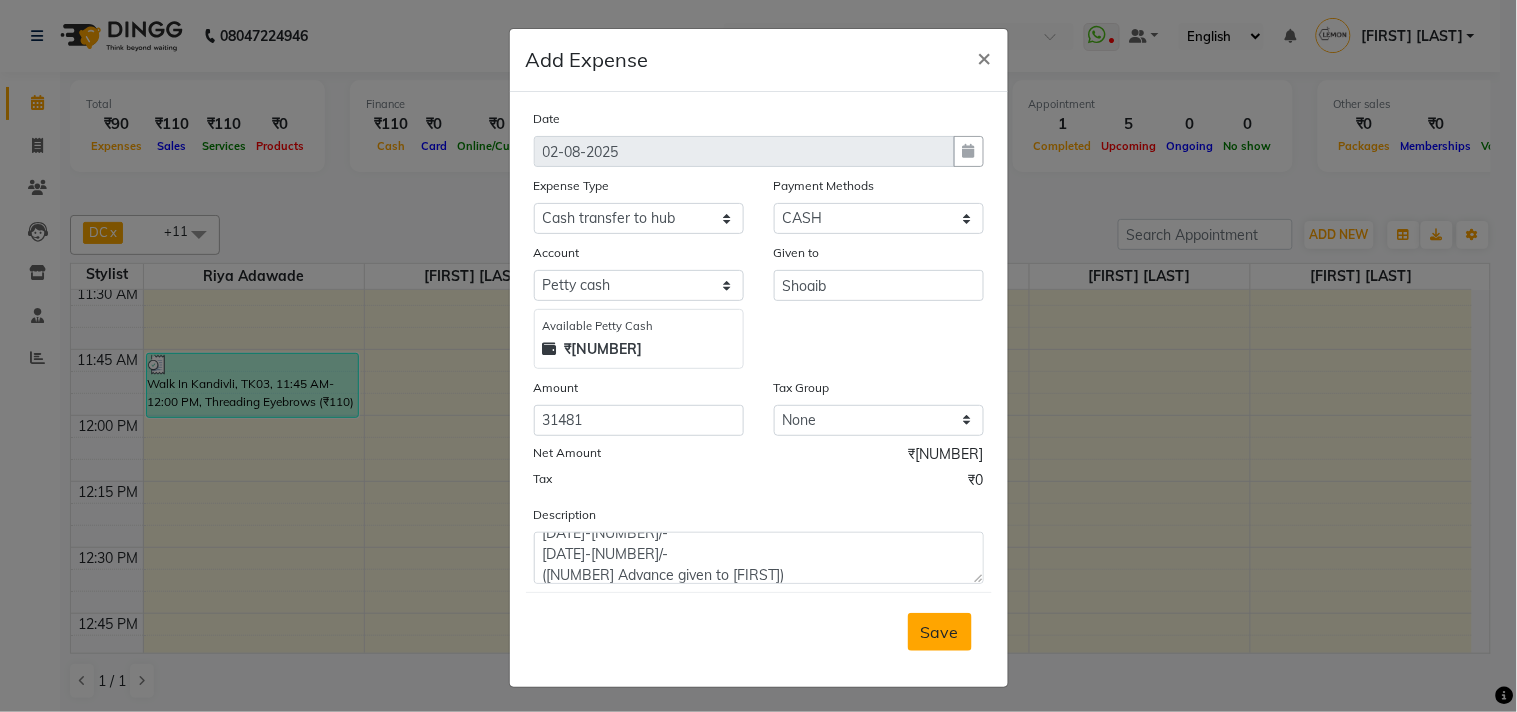 click on "Save" at bounding box center (940, 632) 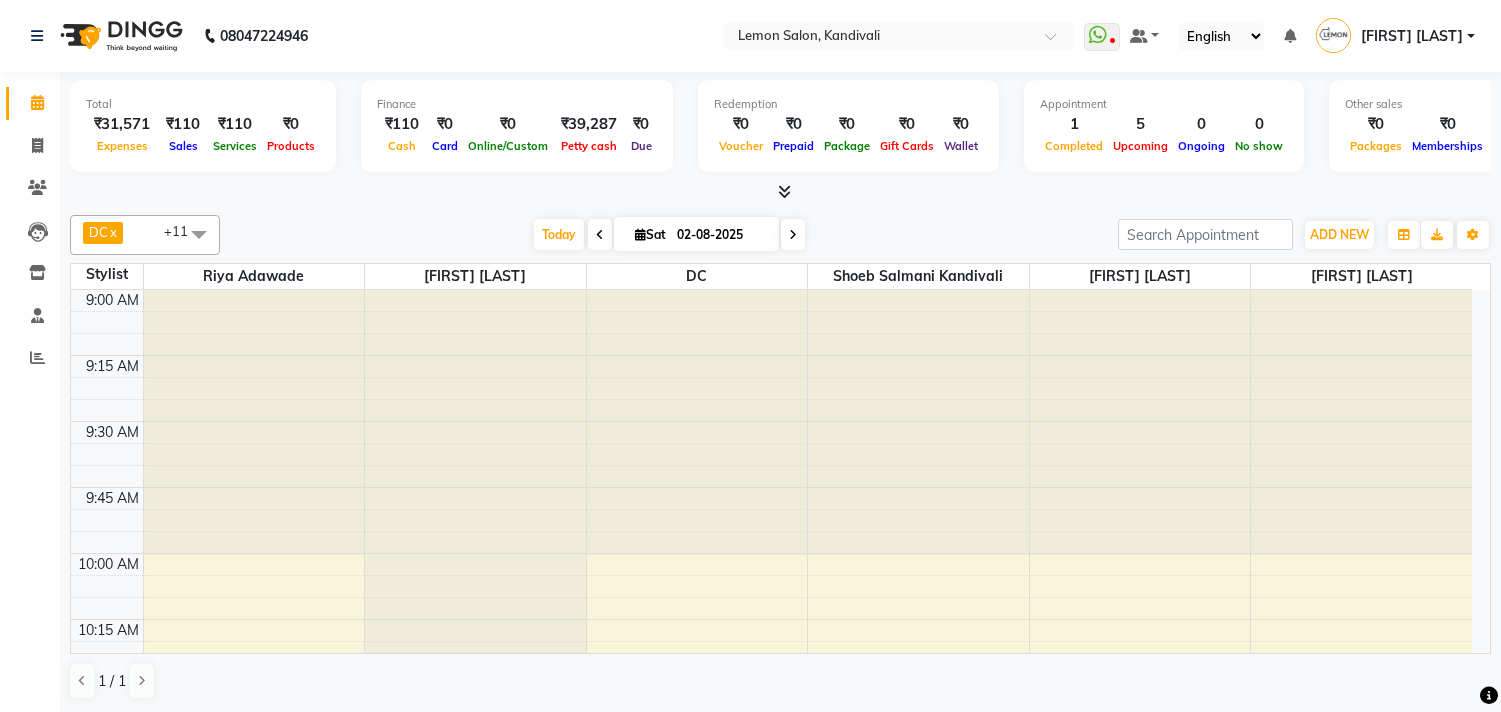 scroll, scrollTop: 0, scrollLeft: 0, axis: both 